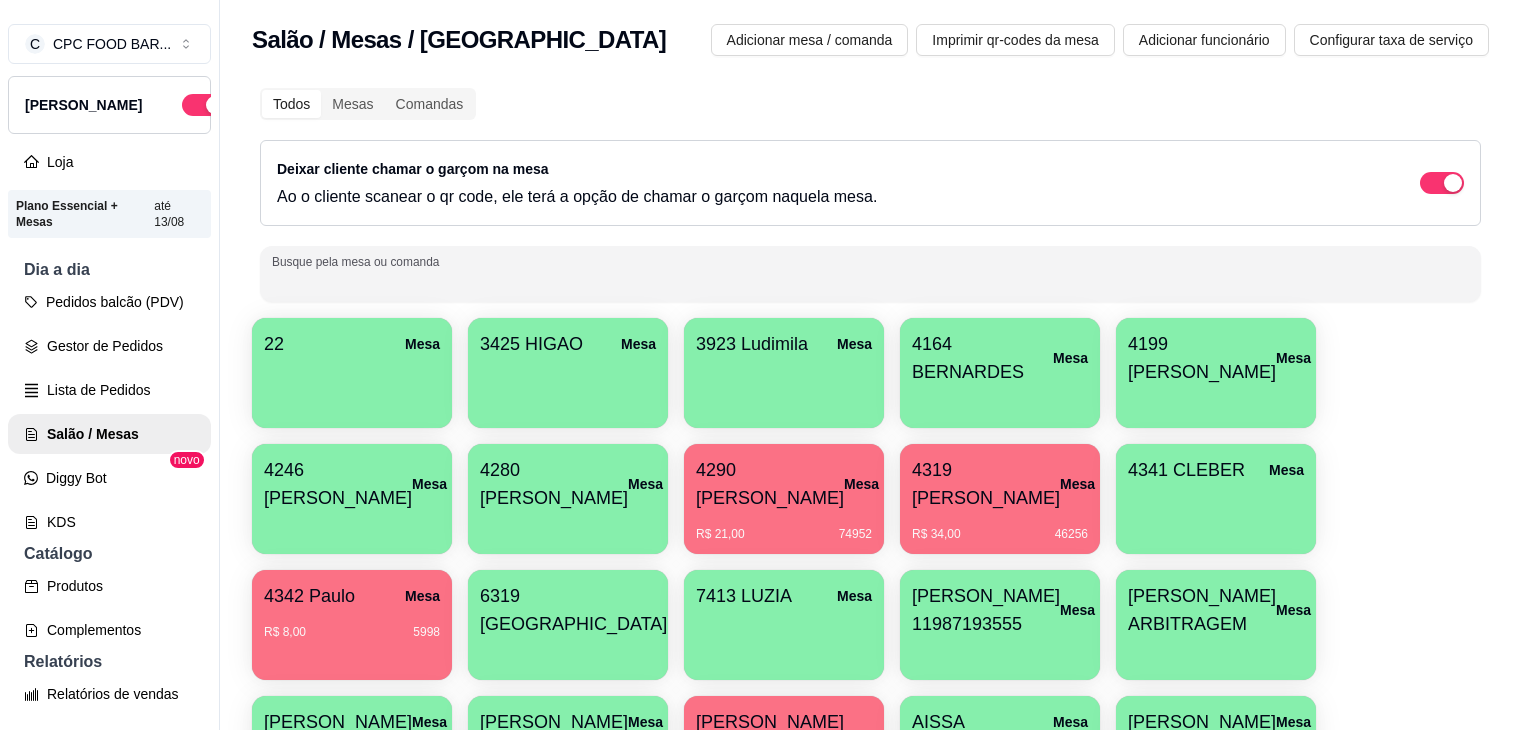 click on "Busque pela mesa ou comanda" at bounding box center [870, 274] 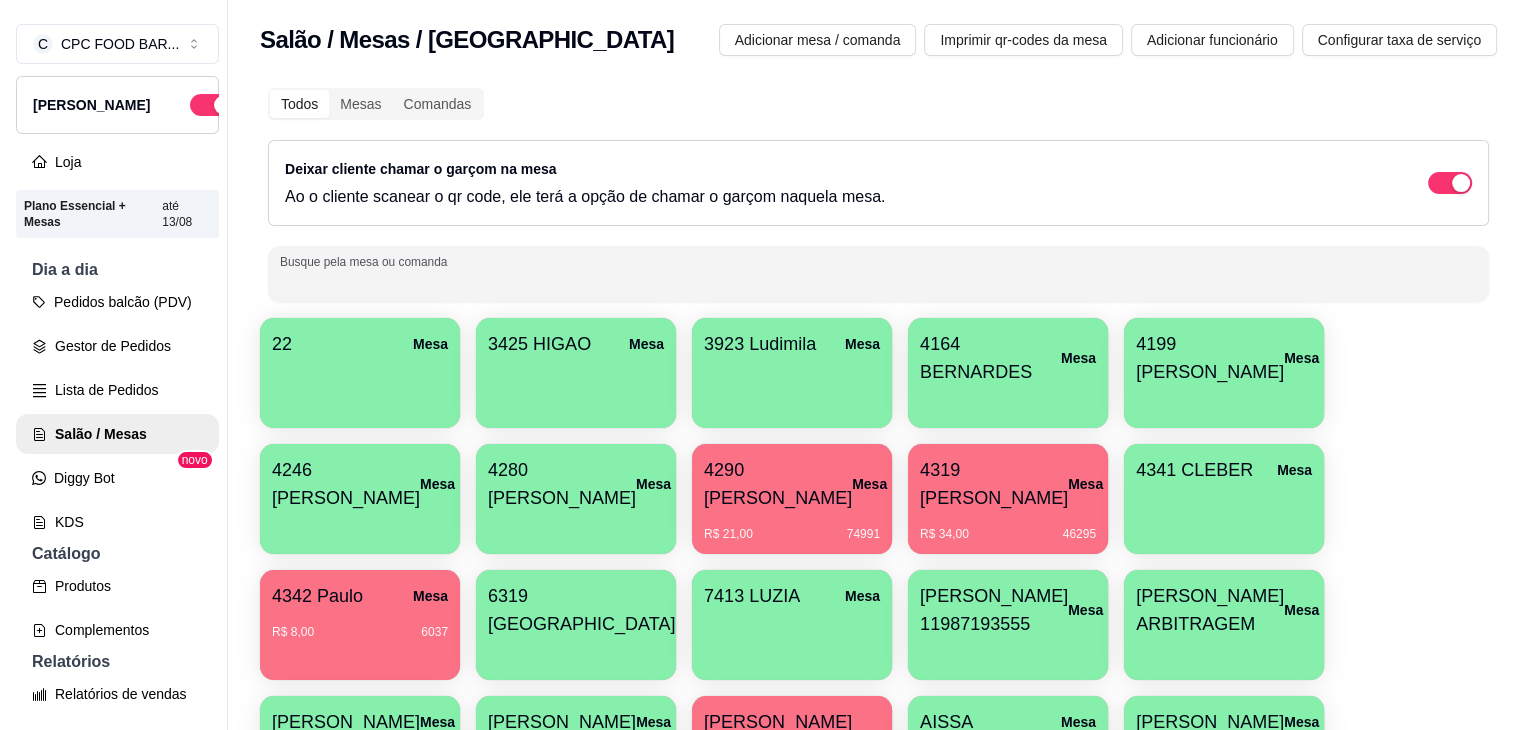 scroll, scrollTop: 0, scrollLeft: 0, axis: both 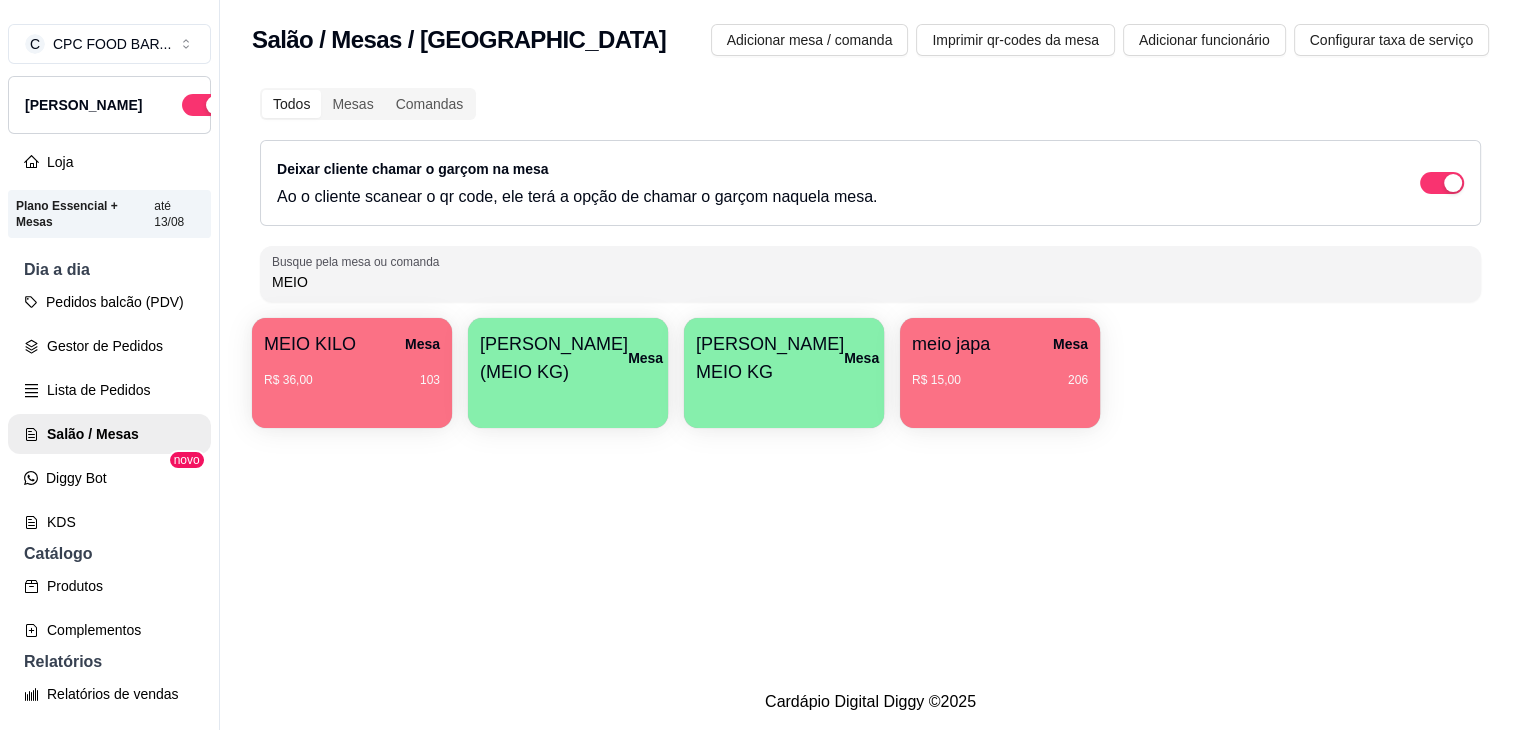 type on "MEIO" 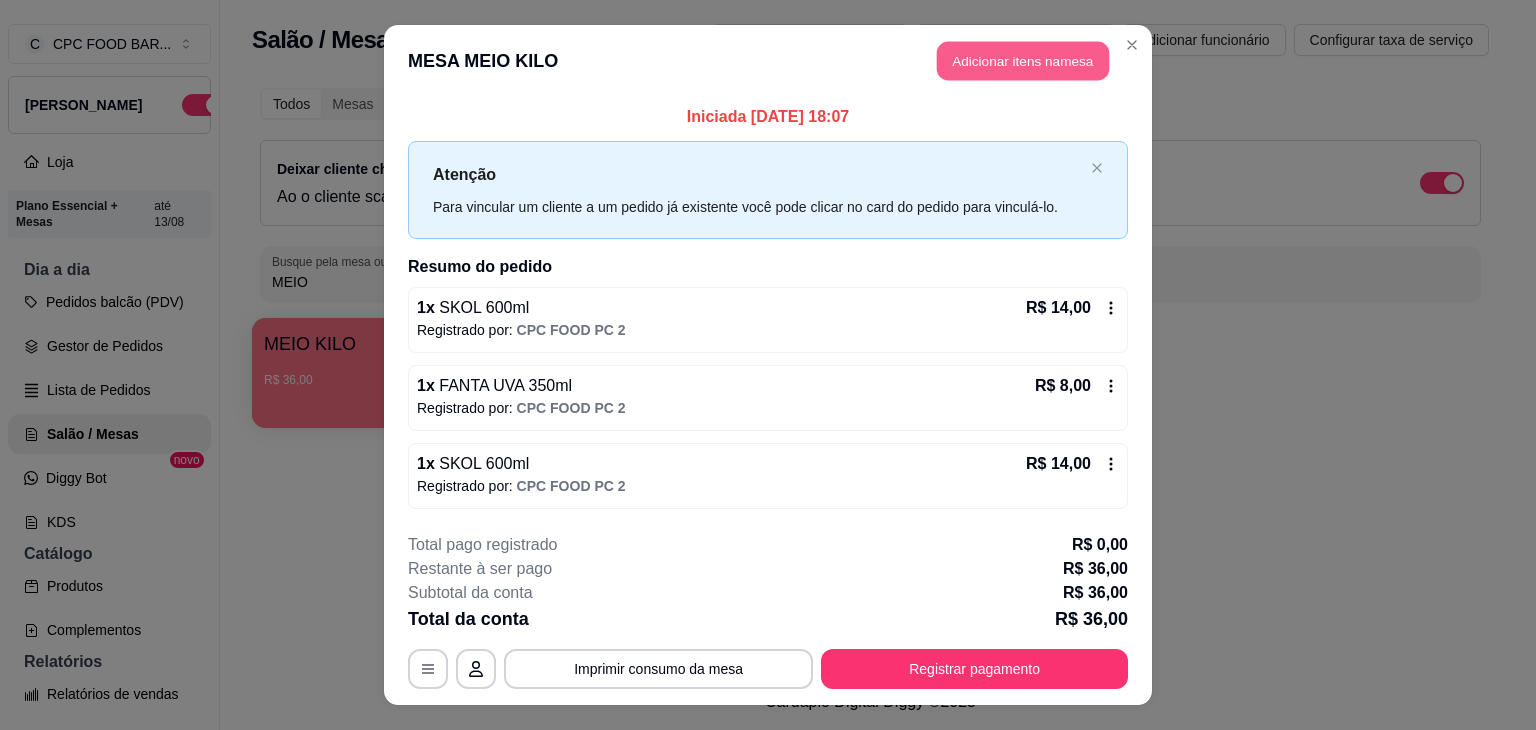 click on "Adicionar itens na  mesa" at bounding box center (1023, 61) 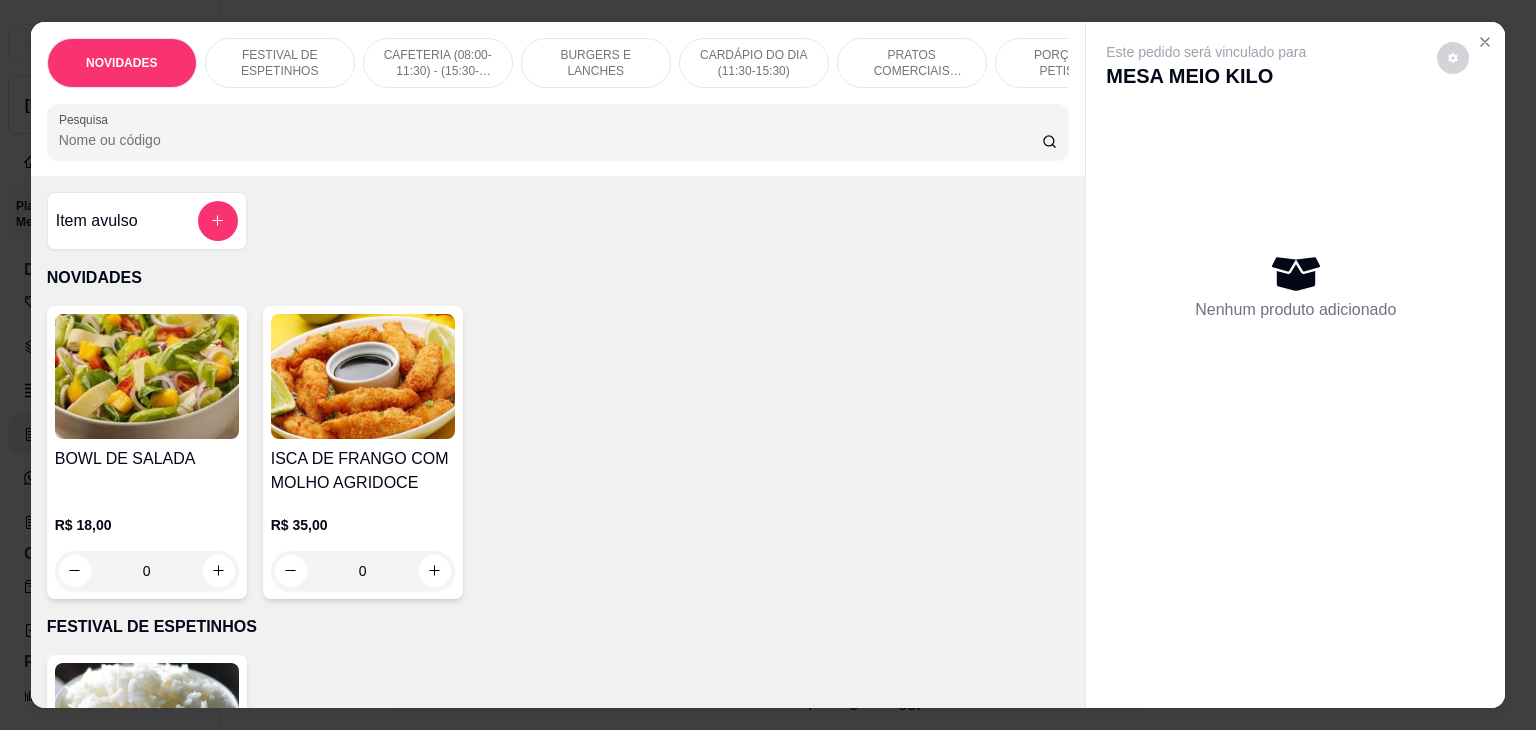 click at bounding box center [558, 132] 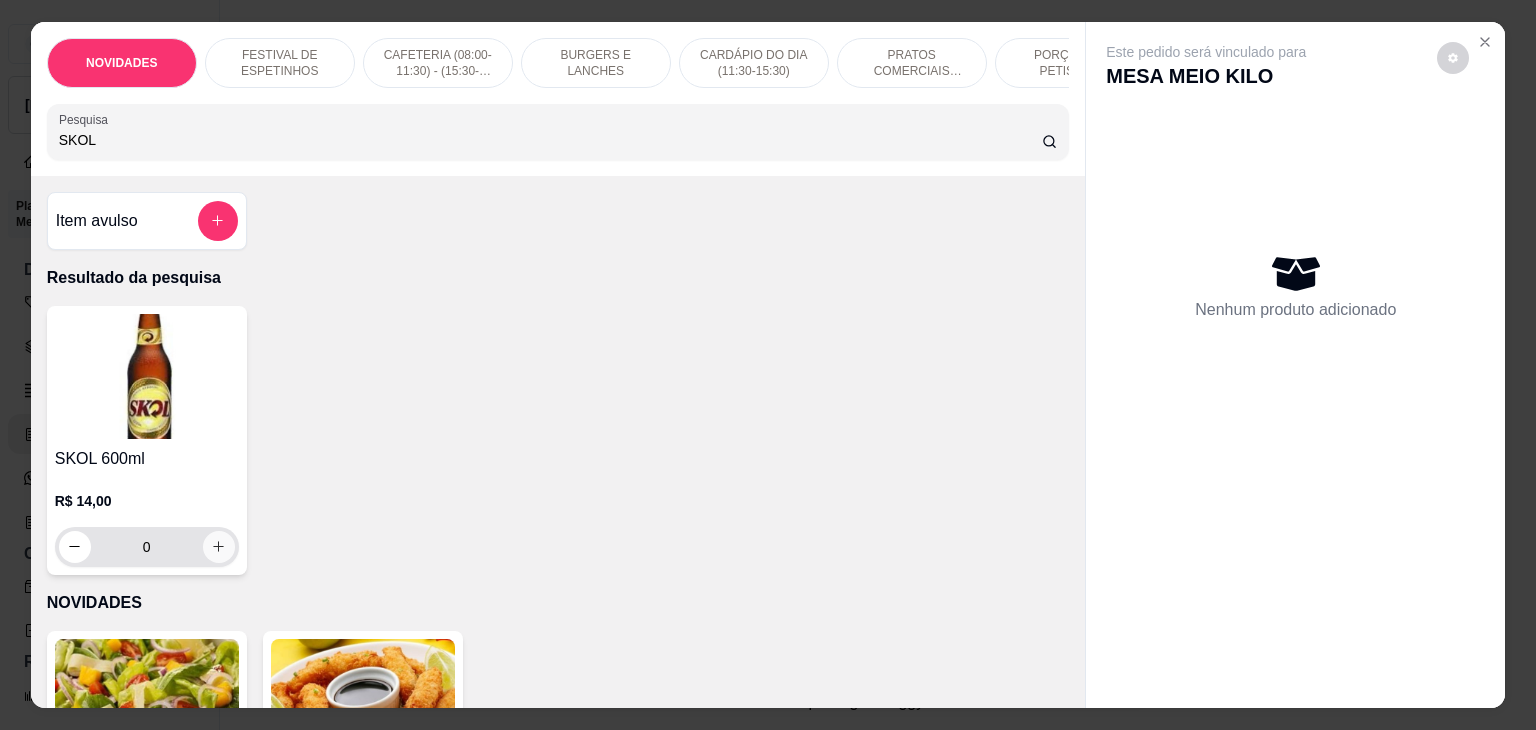 type on "SKOL" 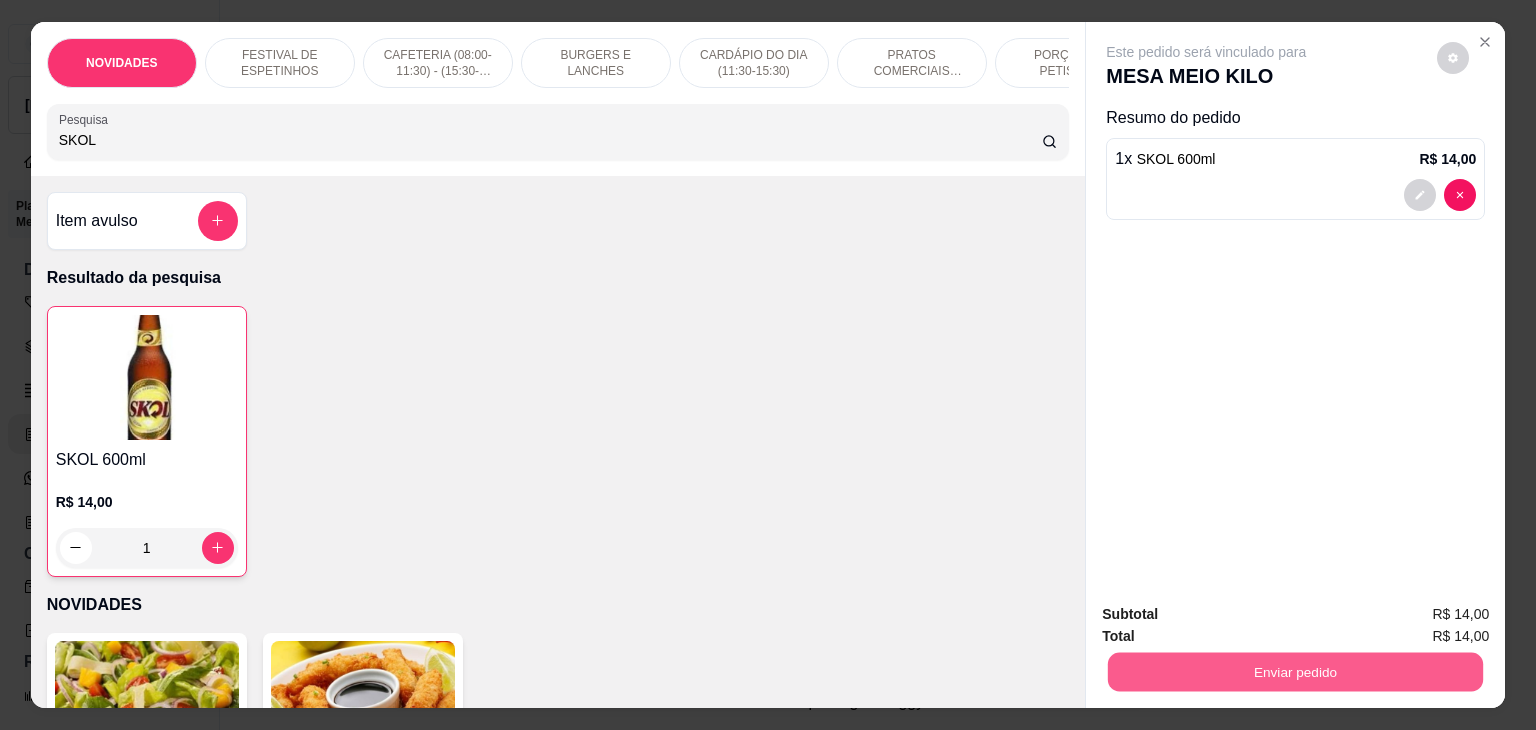 click on "Enviar pedido" at bounding box center [1295, 672] 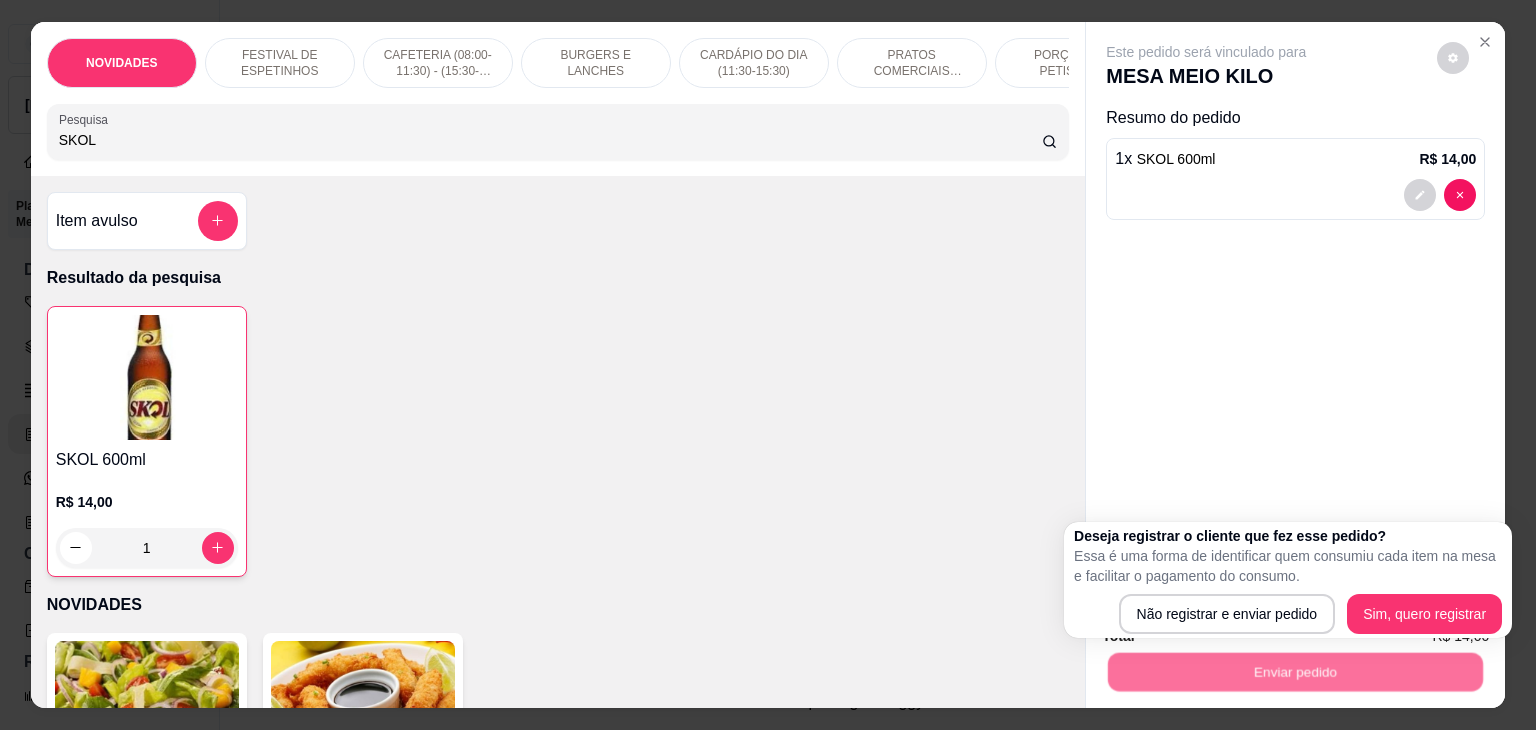 click on "Essa é uma forma de identificar quem consumiu cada item na mesa e facilitar o pagamento do consumo." at bounding box center (1288, 566) 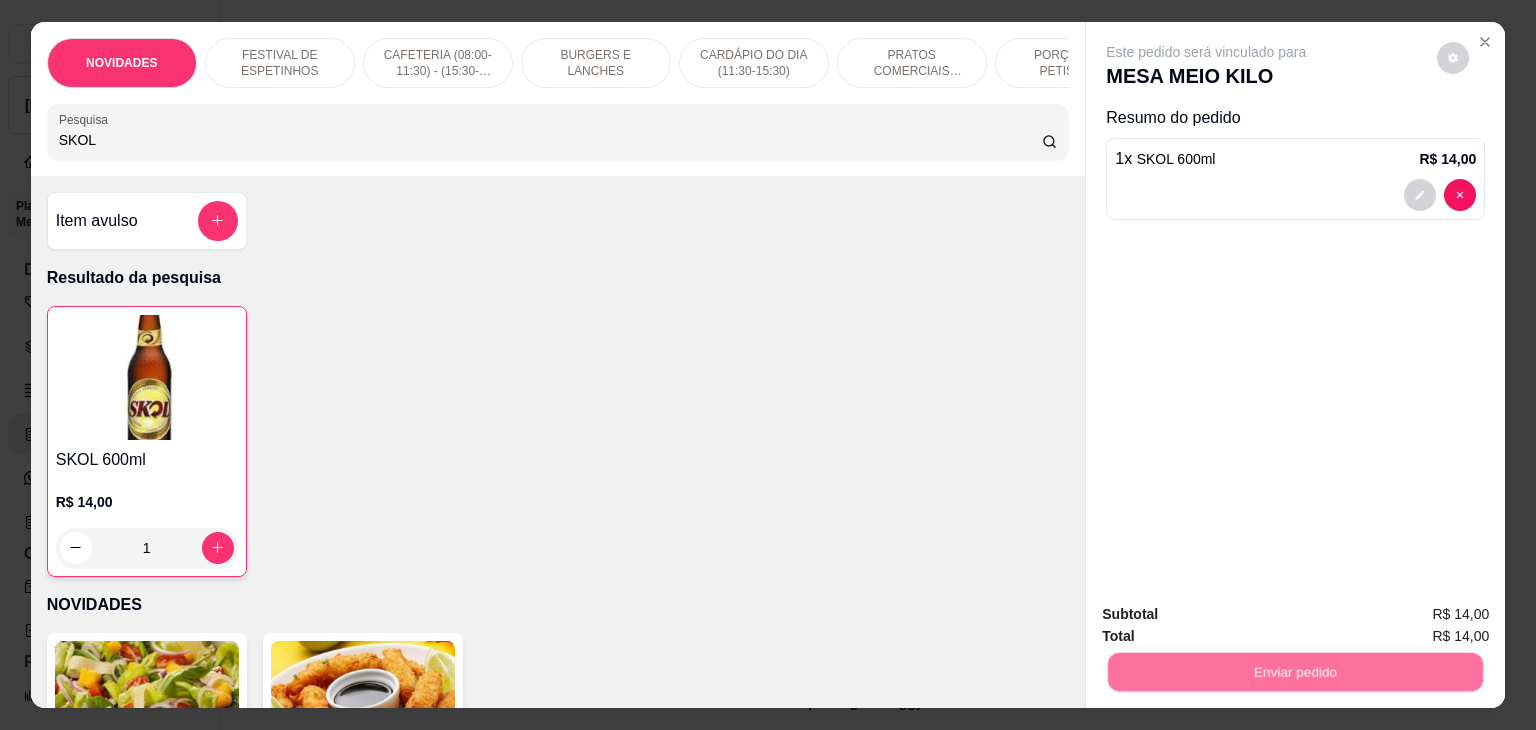 click on "Não registrar e enviar pedido" at bounding box center [1229, 614] 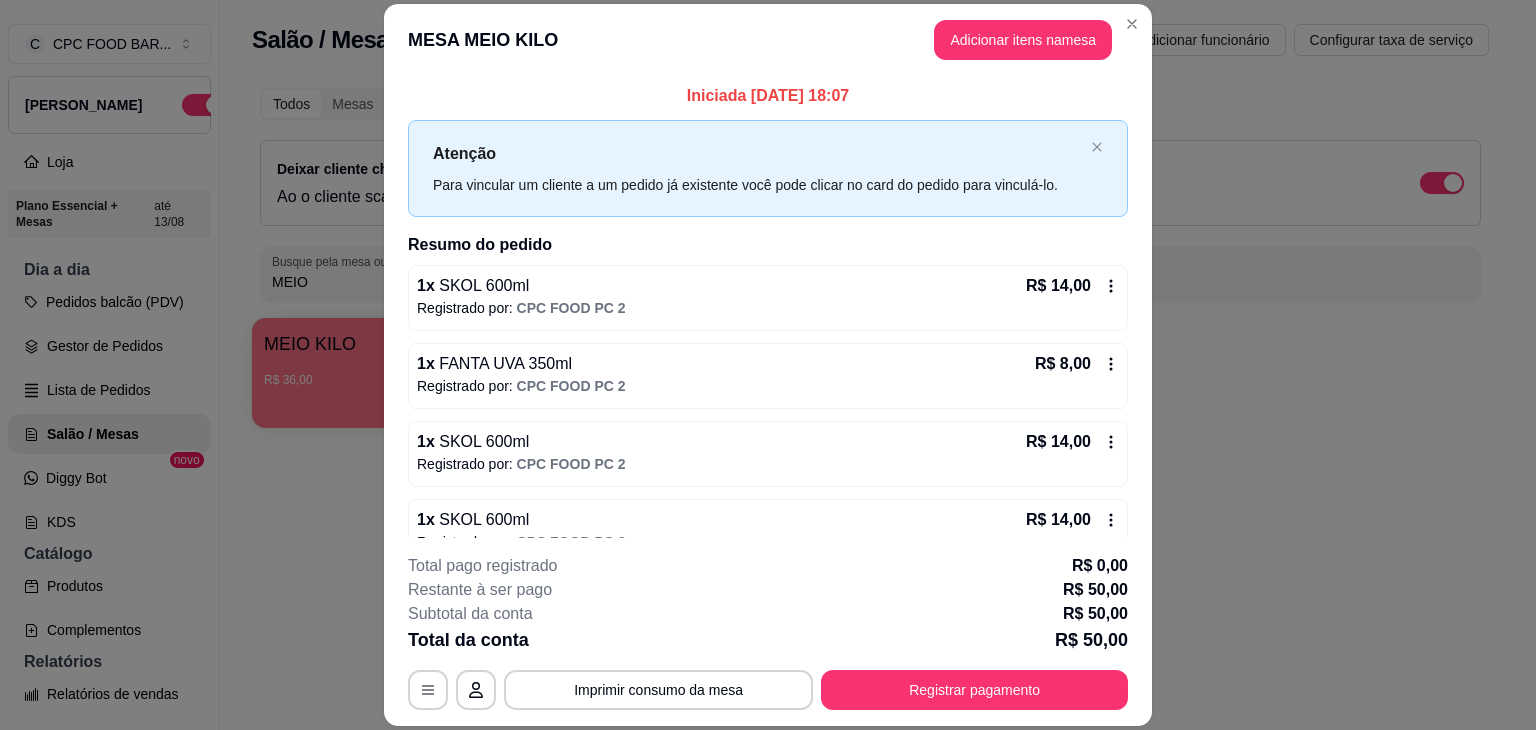 click on "MESA MEIO KILO Adicionar itens na  mesa" at bounding box center [768, 40] 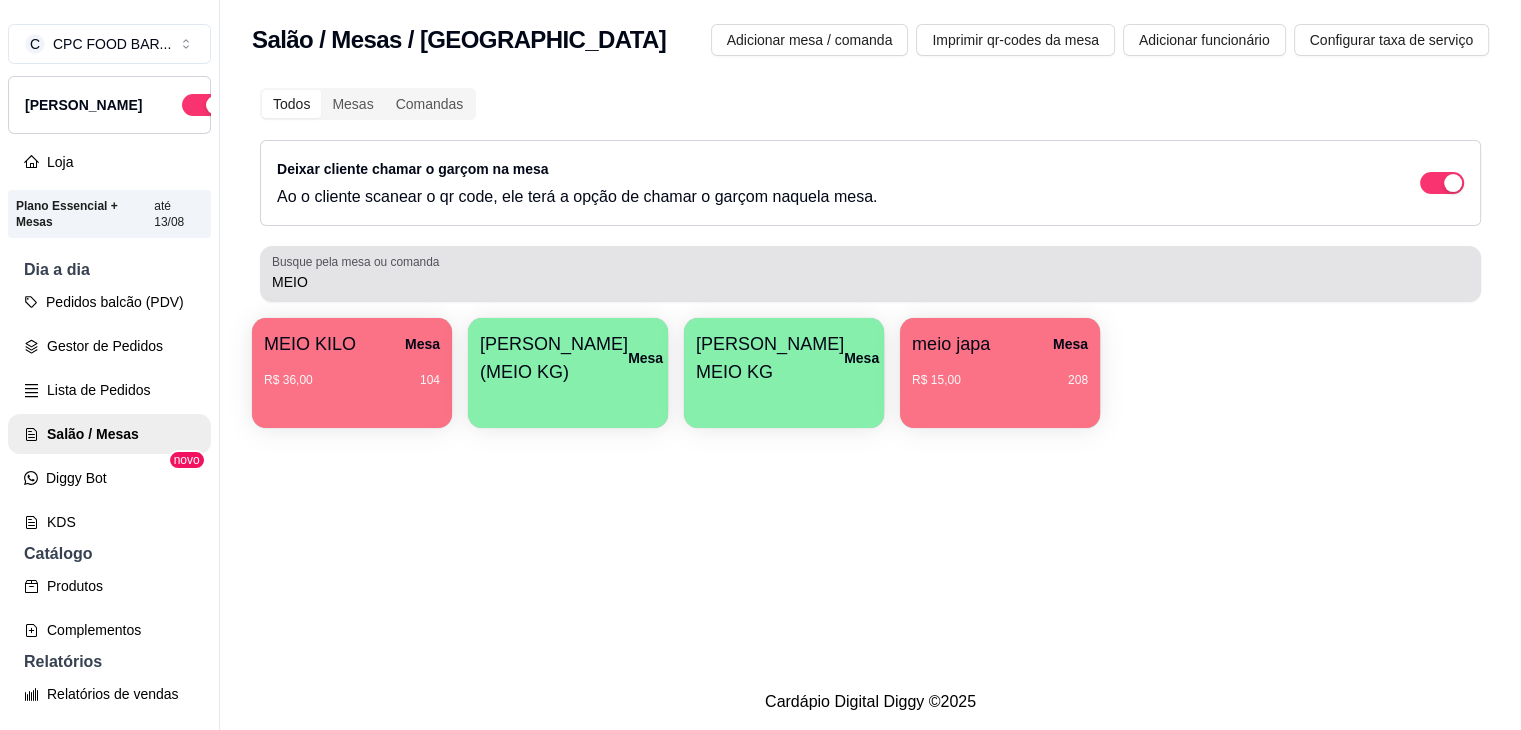 click on "Busque pela mesa ou comanda
MEIO" at bounding box center [870, 274] 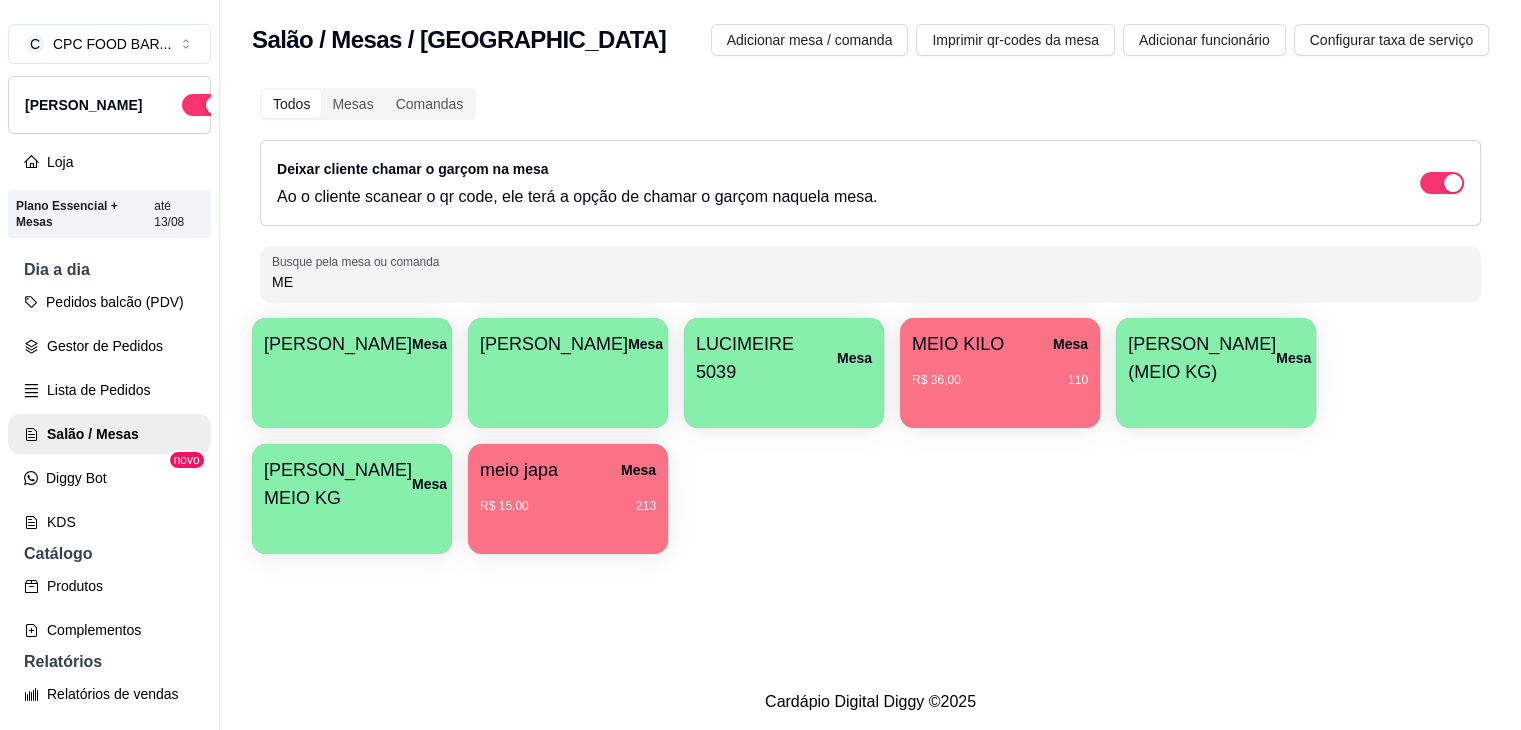 type on "M" 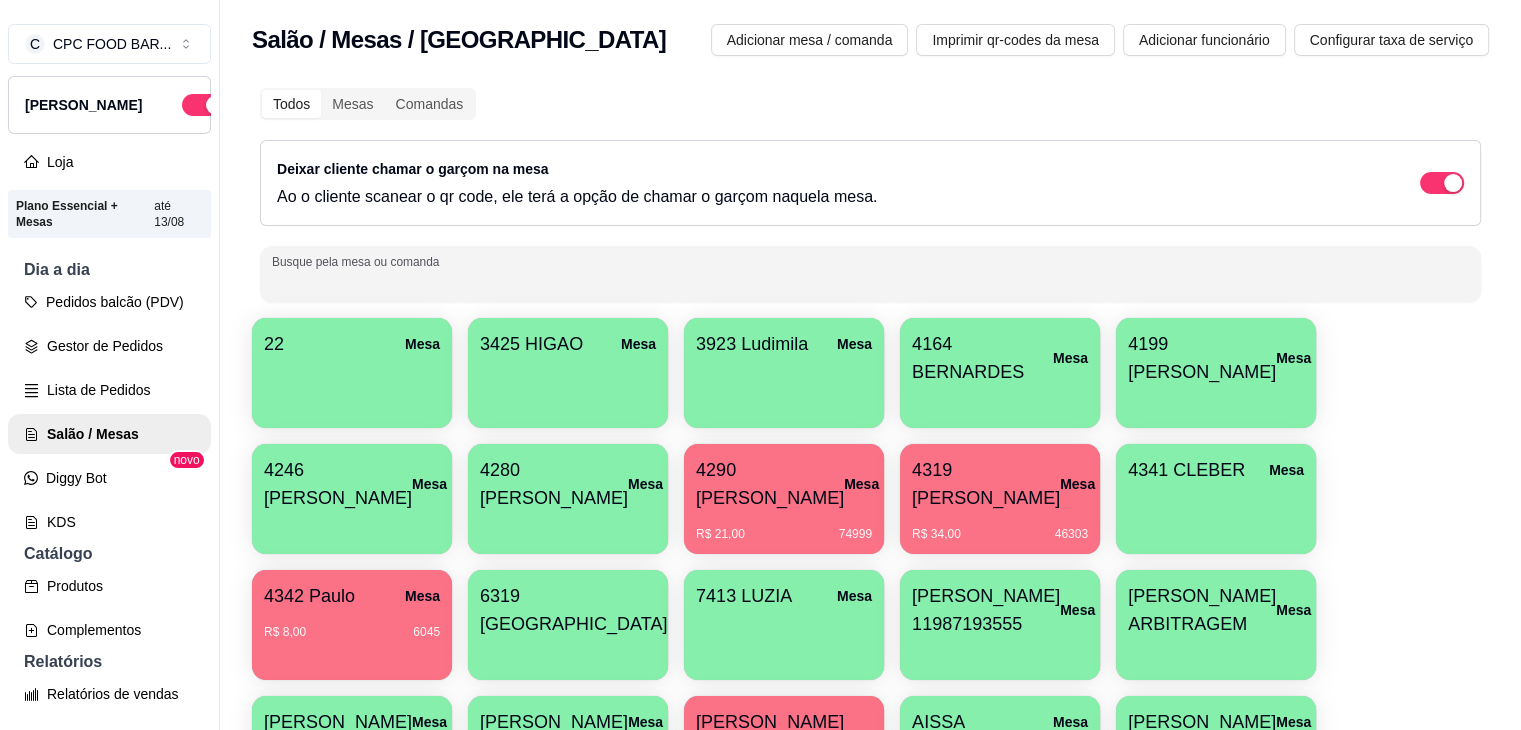 type 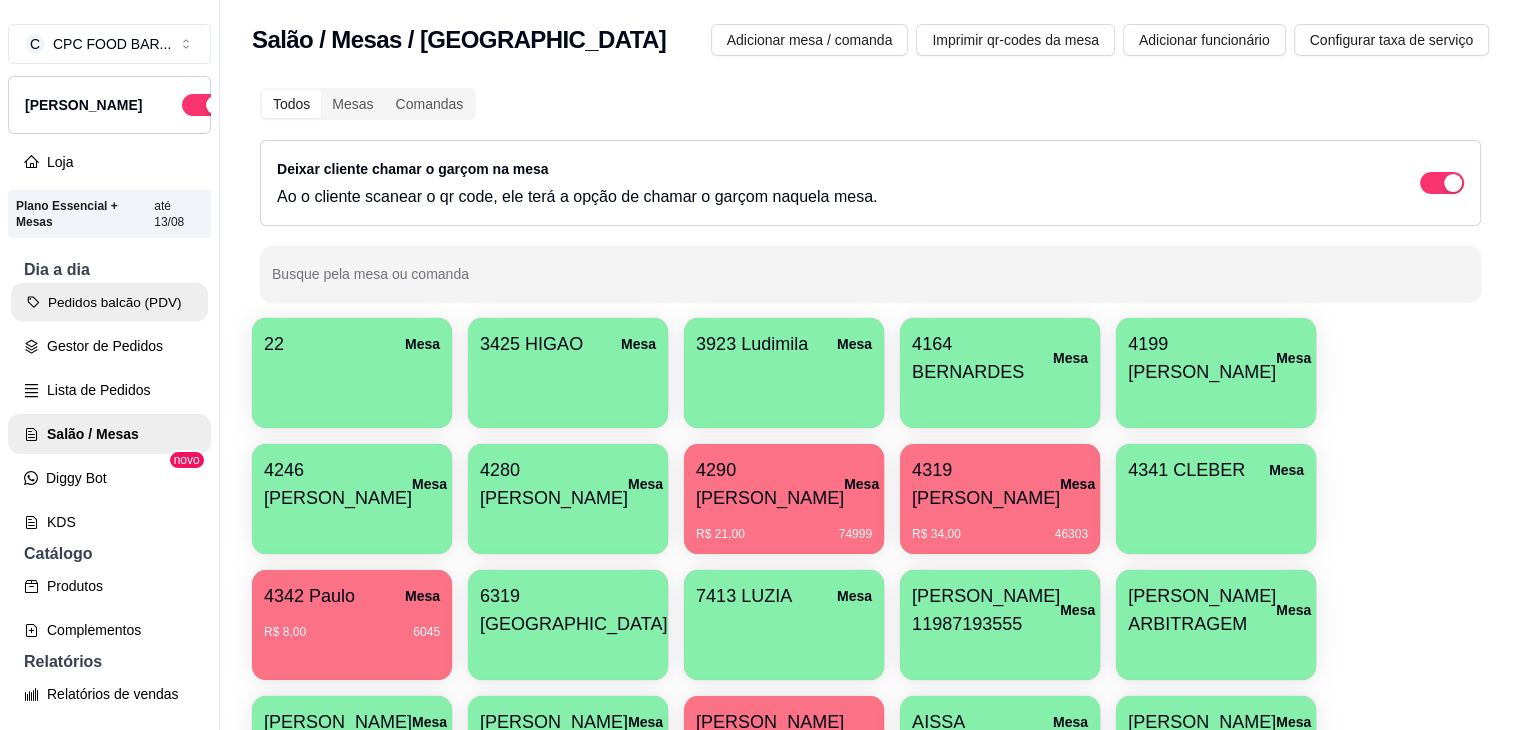 click on "Pedidos balcão (PDV)" at bounding box center (109, 302) 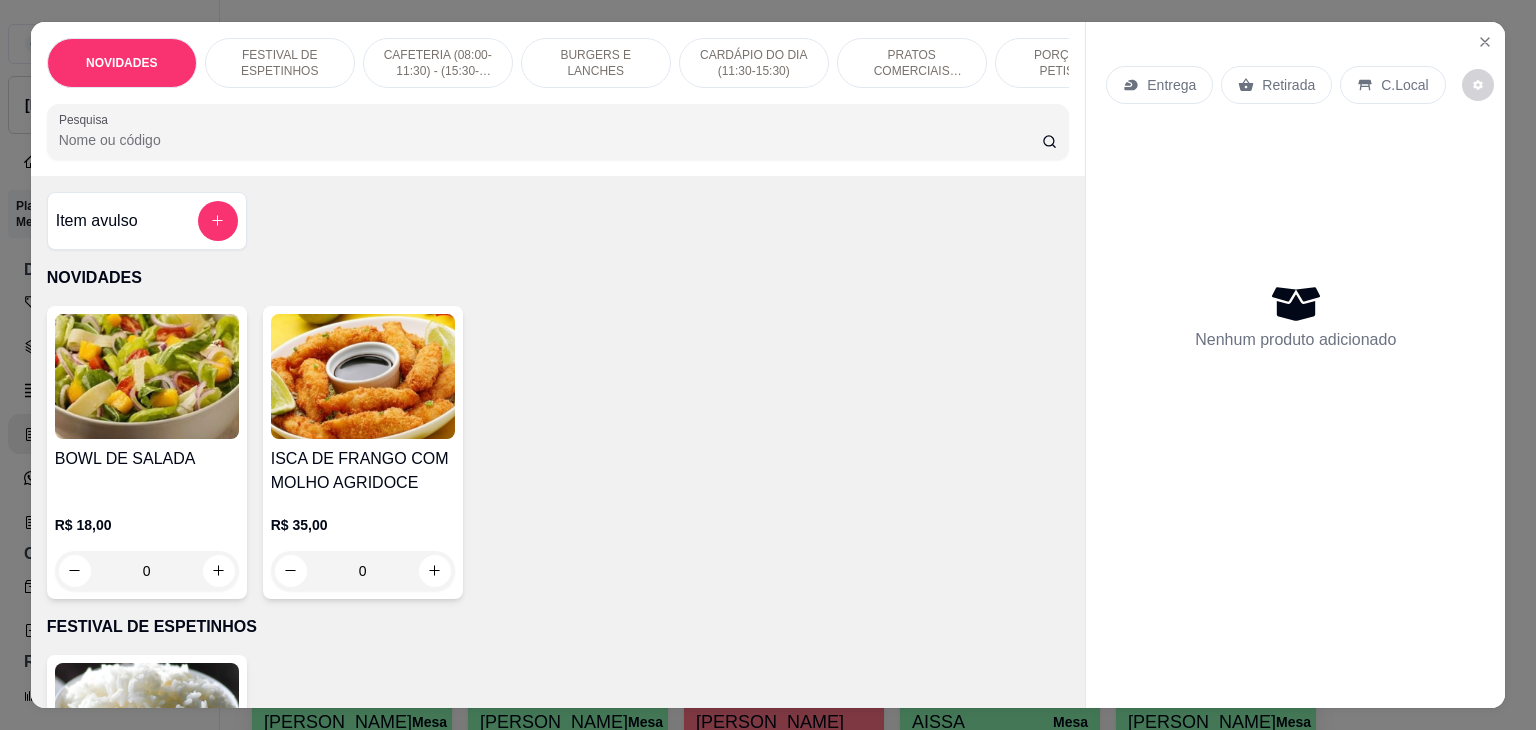 click on "NOVIDADES  FESTIVAL DE ESPETINHOS CAFETERIA (08:00-11:30) - (15:30-18:00) BURGERS E LANCHES  CARDÁPIO DO DIA (11:30-15:30) PRATOS COMERCIAIS (11:30-15:30) PORÇÕES E PETISCOS  ÁGUAS  ISOTÔNICOS ENERGÉTICOS  REFRIGERANTES  SUCOS  CERVEJAS  DRINKS  DOSES  VINHOS  AÇAÍ NO COPO GULOSEIMAS SORVETES SOBREMESA Pesquisa Item avulso NOVIDADES  BOWL DE SALADA   R$ 18,00 0 ISCA DE FRANGO COM MOLHO AGRIDOCE   R$ 35,00 0 FESTIVAL DE ESPETINHOS PORÇÃO DE ARROZ (300g)   R$ 15,00 0 CAFETERIA (08:00-11:30) - (15:30-18:00) CAFÉ    R$ 5,00 0 CAFÉ EXPRESSO    R$ 7,00 0 CAPPUCCINO   R$ 7,00 0 CAFÉ COM LEITE    R$ 7,00 0 ACHOCOLATADO    R$ 10,00 0 1 OVO MEXIDO    R$ 5,00 0 PORÇÃO DE OVOS E BACON    R$ 15,00 0 PÃO COM OVO    R$ 10,00 0 PÃO COM MANTEIGA    R$ 5,00 0 PÃO NA CHAPA    R$ 8,00 0 SALGADOS    R$ 8,00 0 BURGERS E LANCHES  X-SALADA    R$ 30,00 0 X-EGG   R$ 30,00 0 X-BACON   R$ 32,00 0 X-MAIONESE   R$ 28,00 0 X-BURGER   R$ 25,00 0 X-TUDO   R$ 42,00 0 AMERICANO    R$ 18,00 0 MISTO QUENTE" at bounding box center [768, 365] 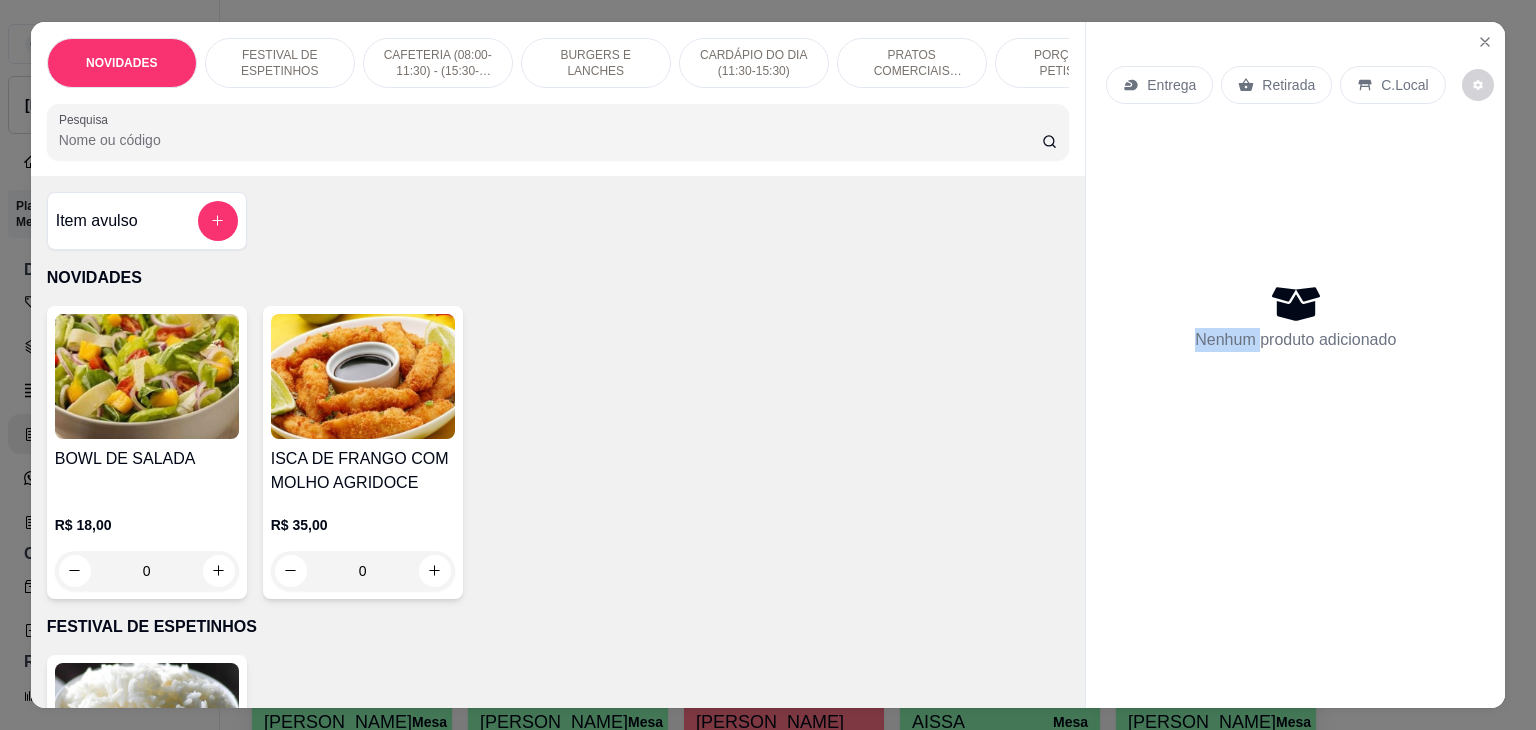 click on "Entrega Retirada C.Local" at bounding box center [1295, 85] 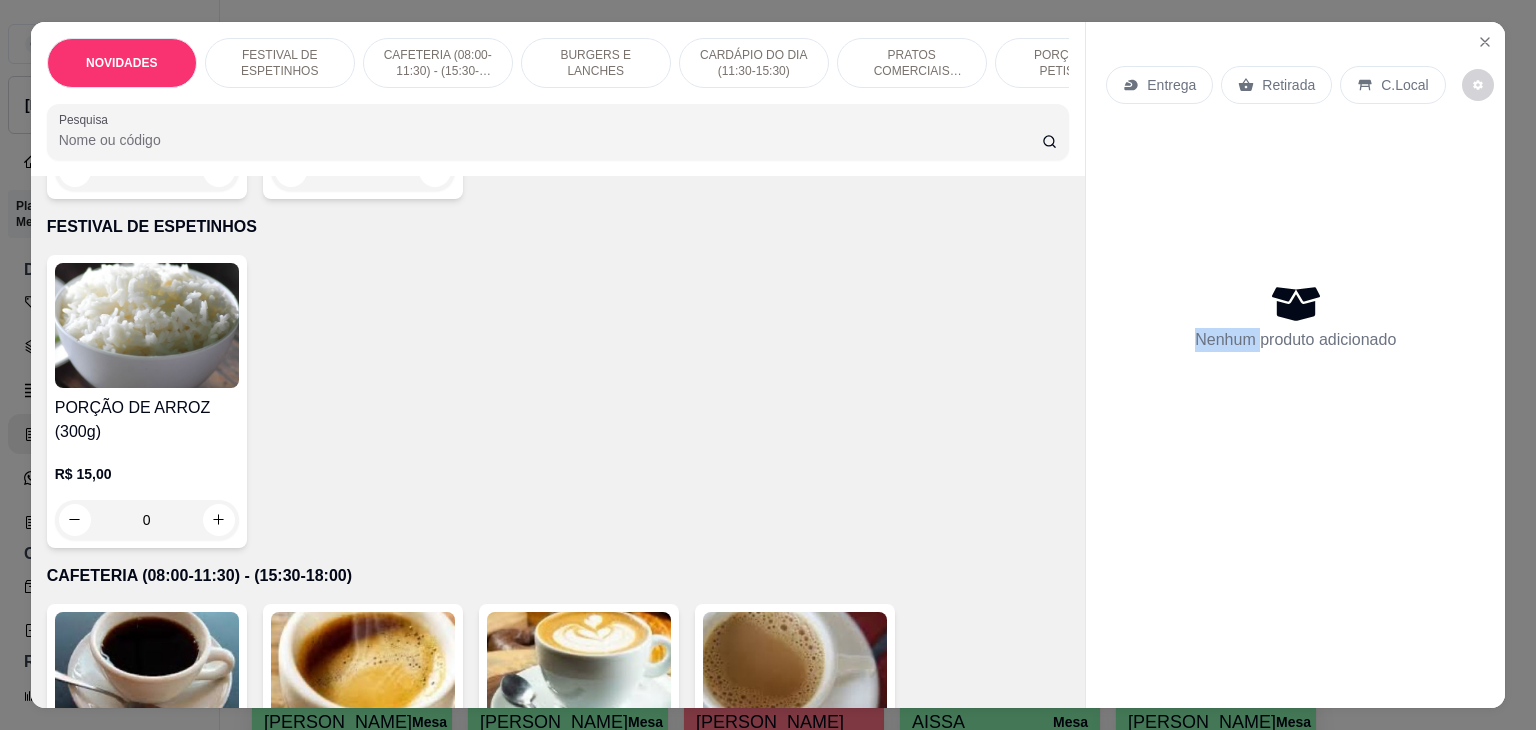 scroll, scrollTop: 700, scrollLeft: 0, axis: vertical 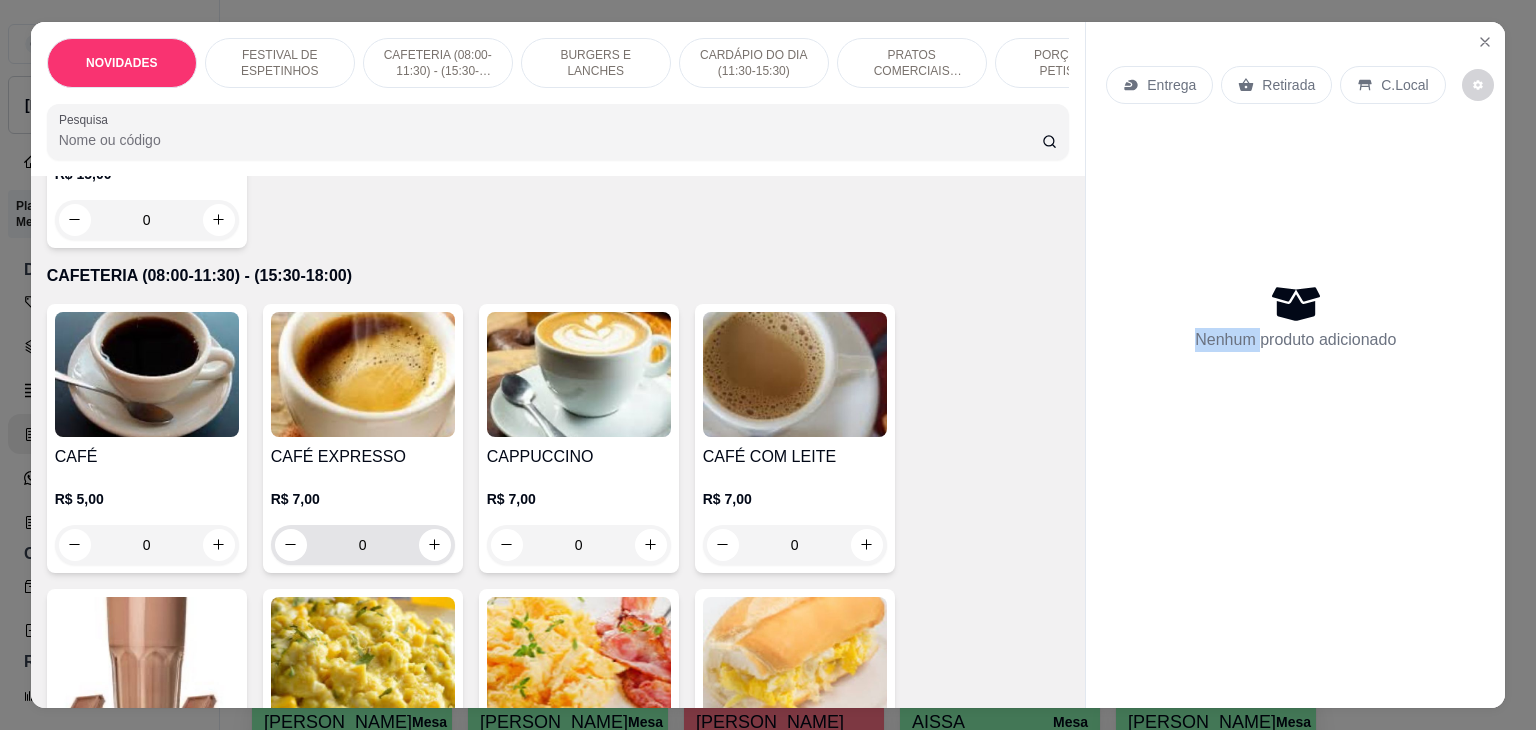 click 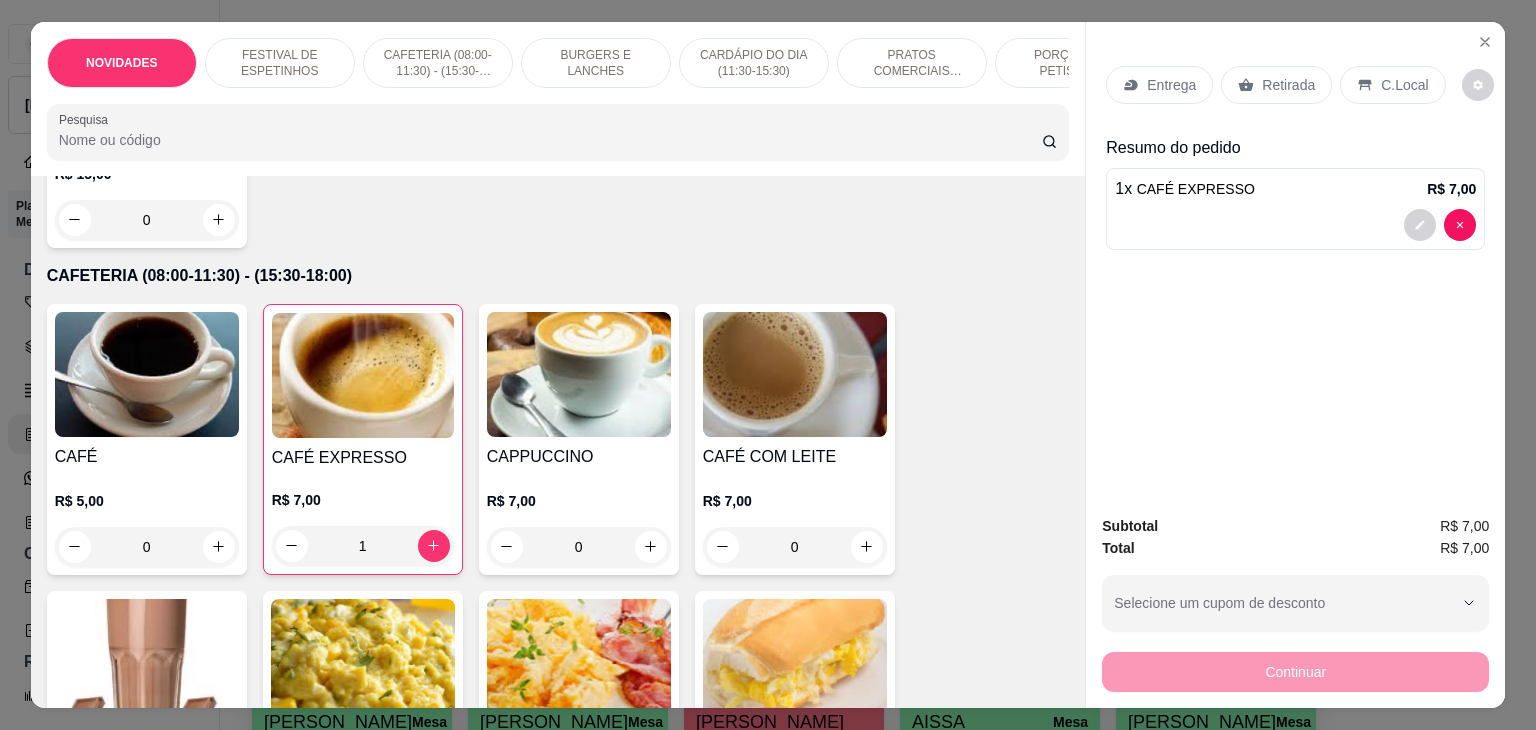 click on "C.Local" at bounding box center (1404, 85) 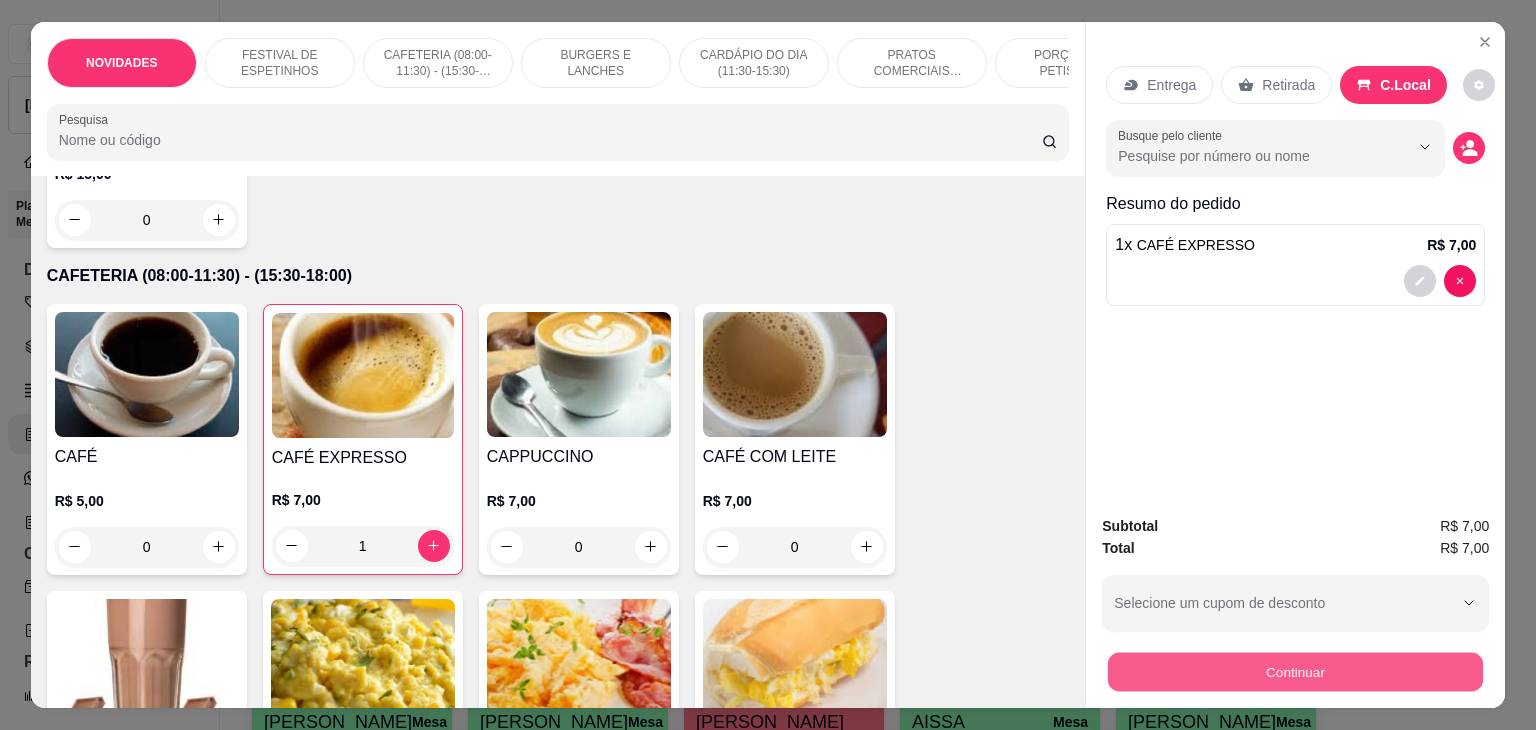 click on "Continuar" at bounding box center [1295, 672] 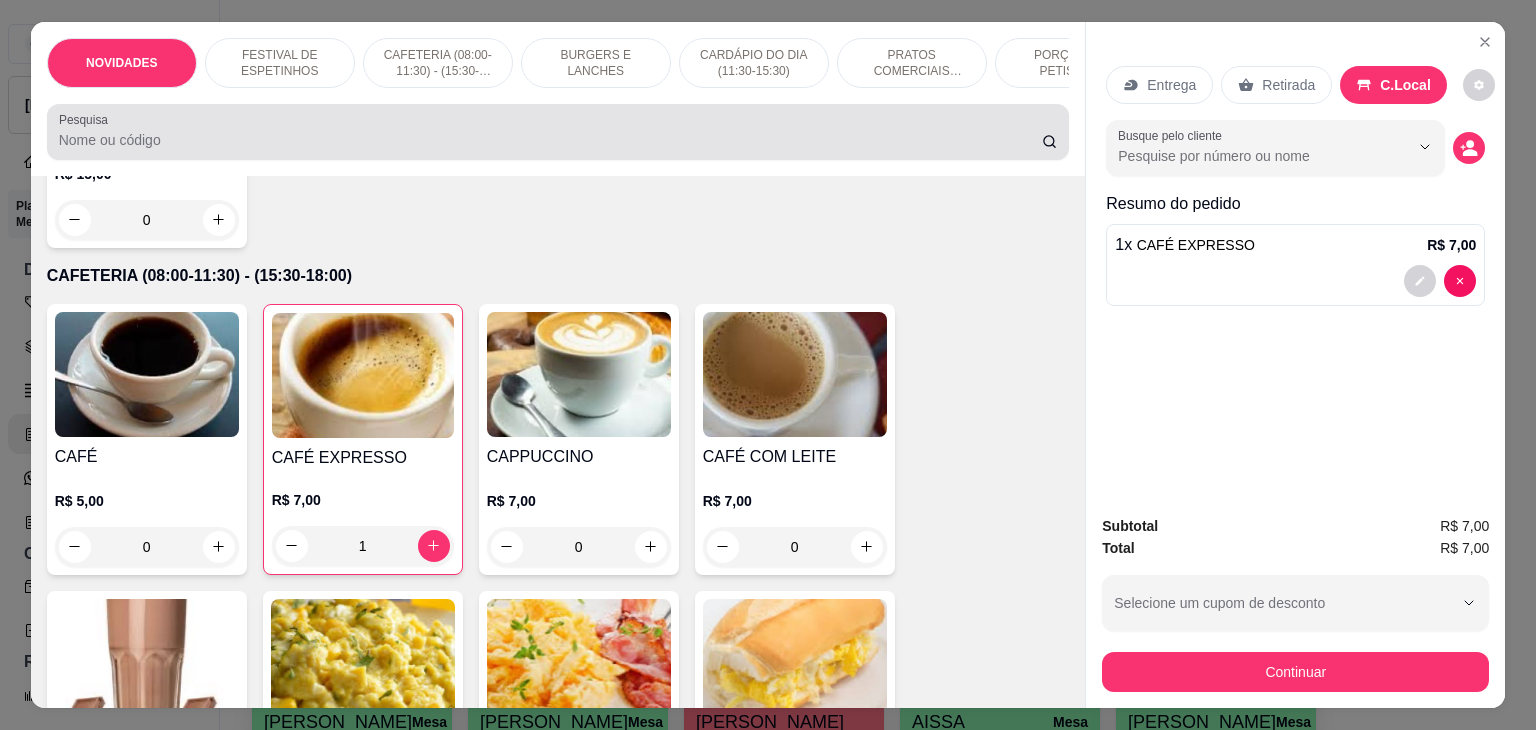 click at bounding box center [558, 132] 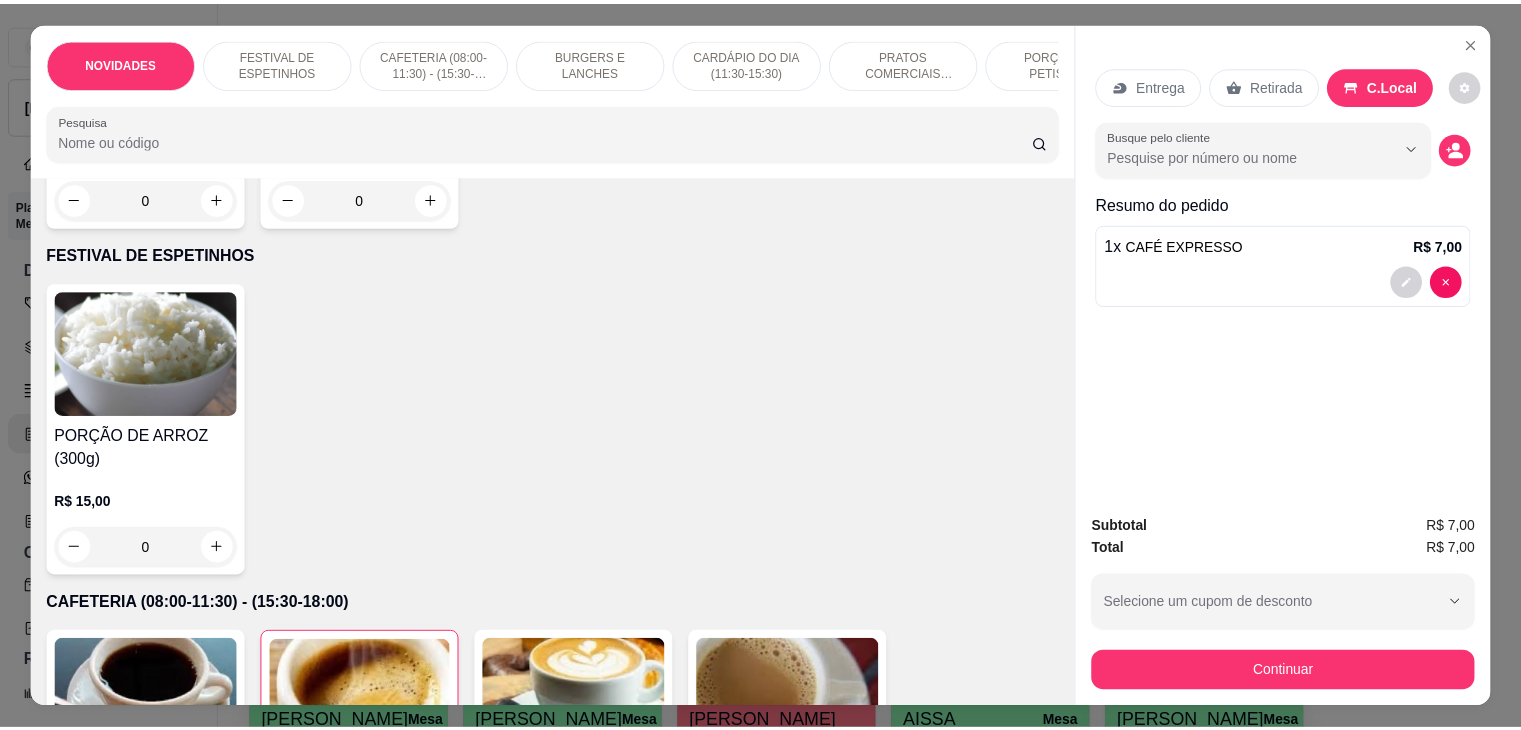 scroll, scrollTop: 200, scrollLeft: 0, axis: vertical 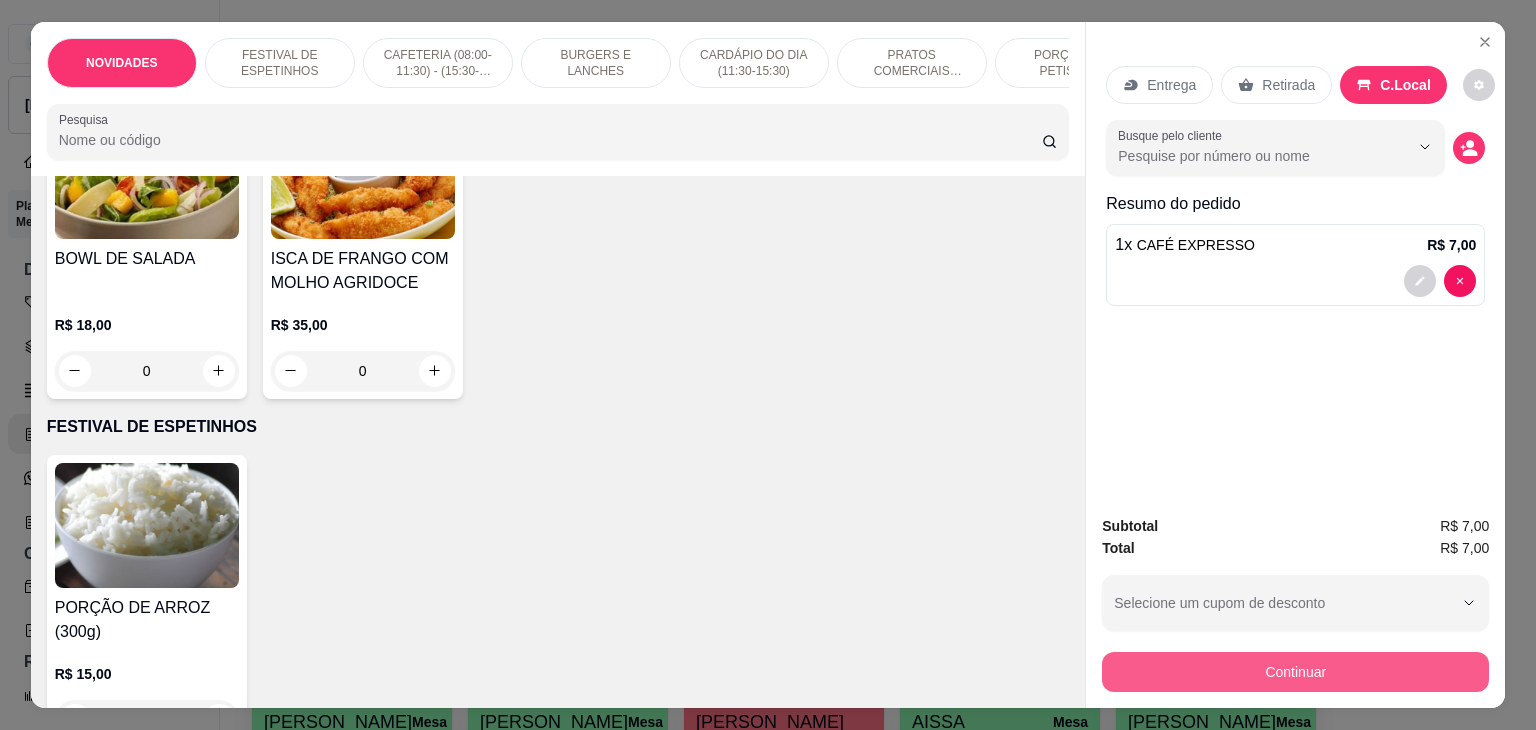 click on "Continuar" at bounding box center [1295, 672] 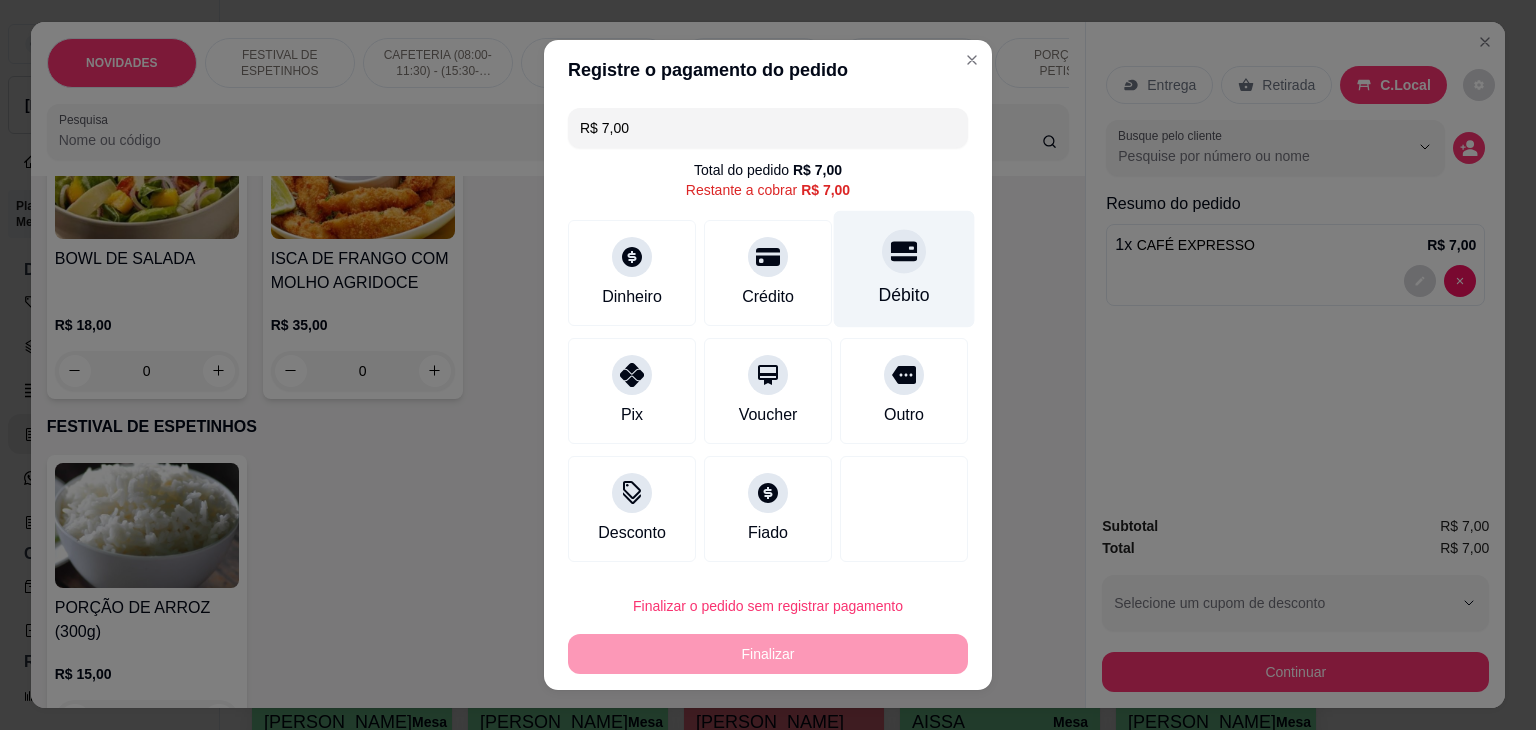 click 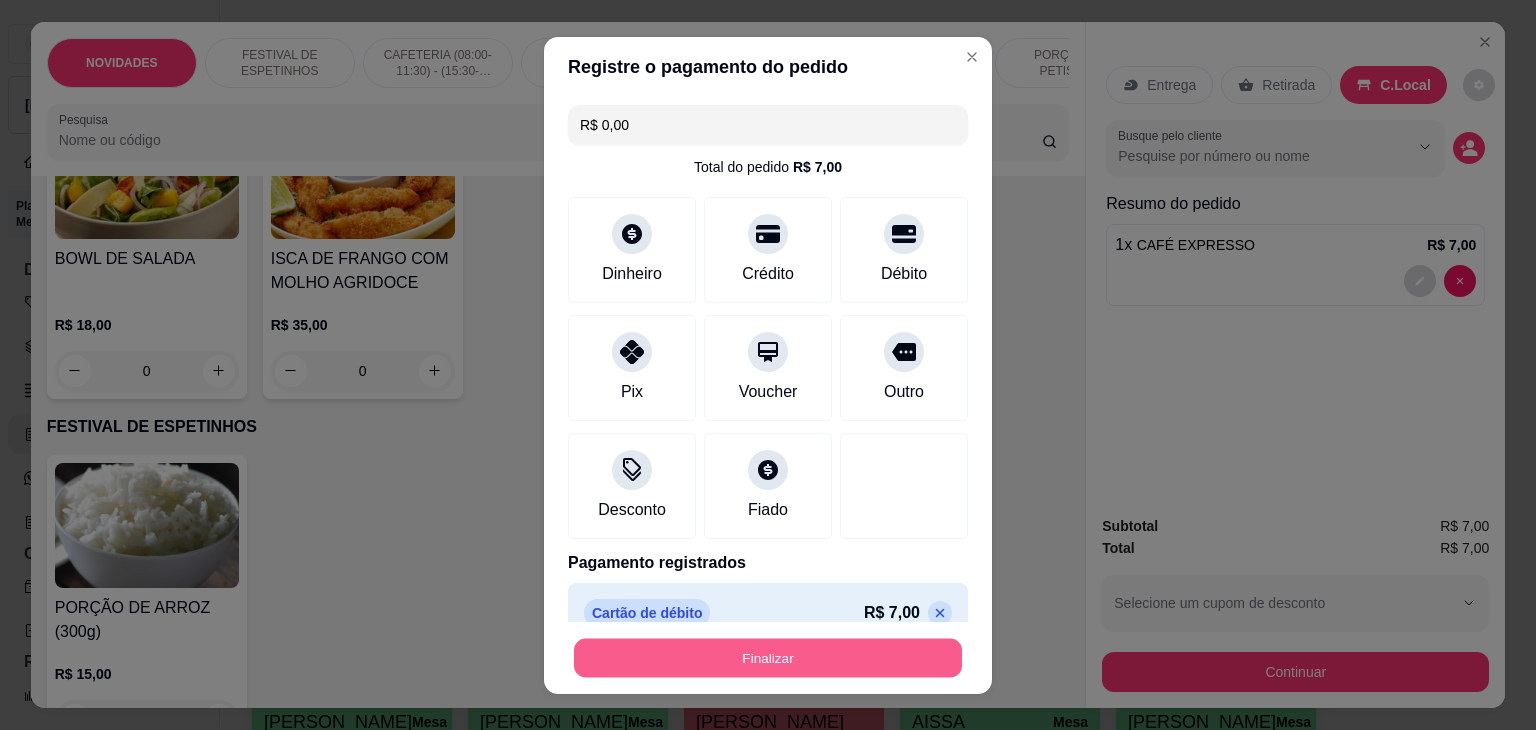 click on "Finalizar" at bounding box center (768, 657) 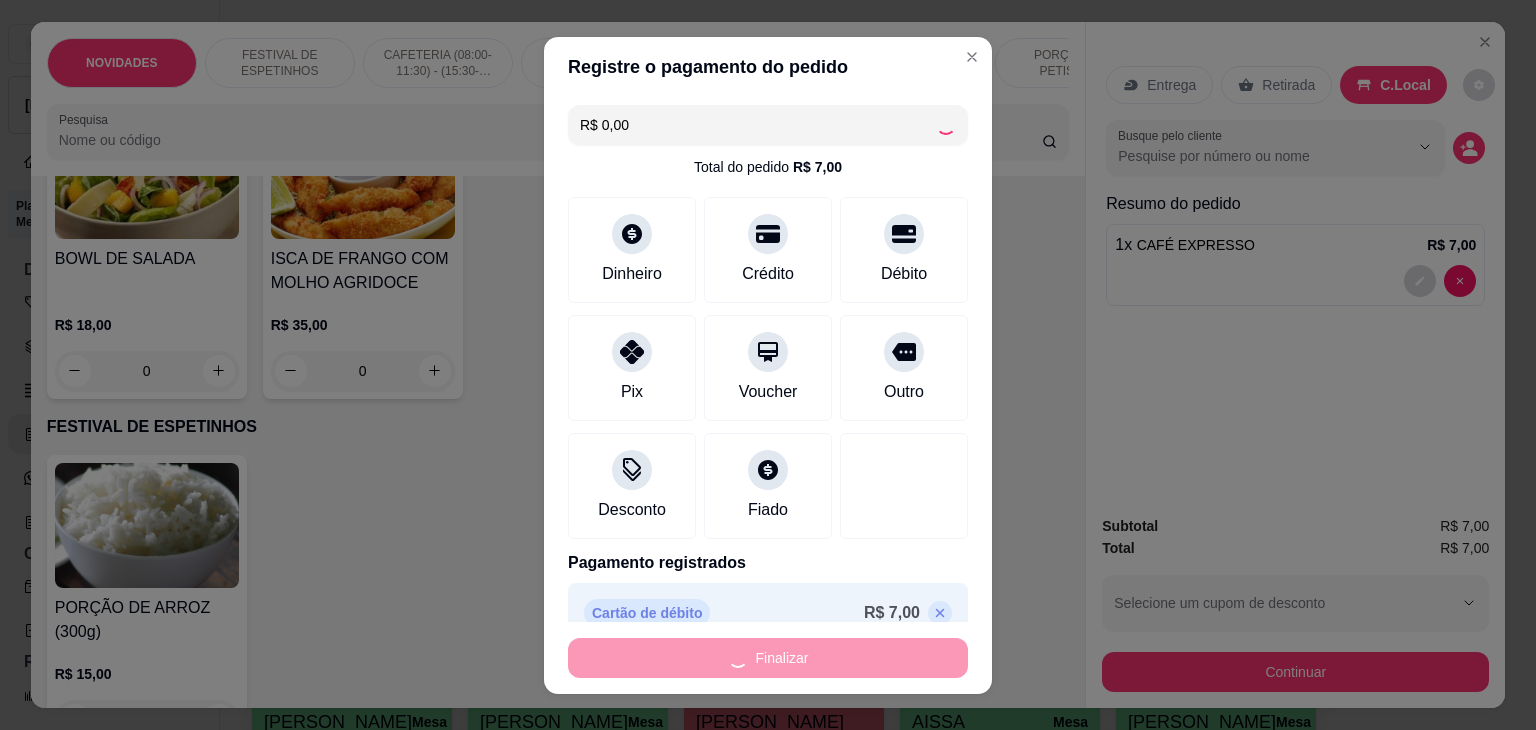 type on "0" 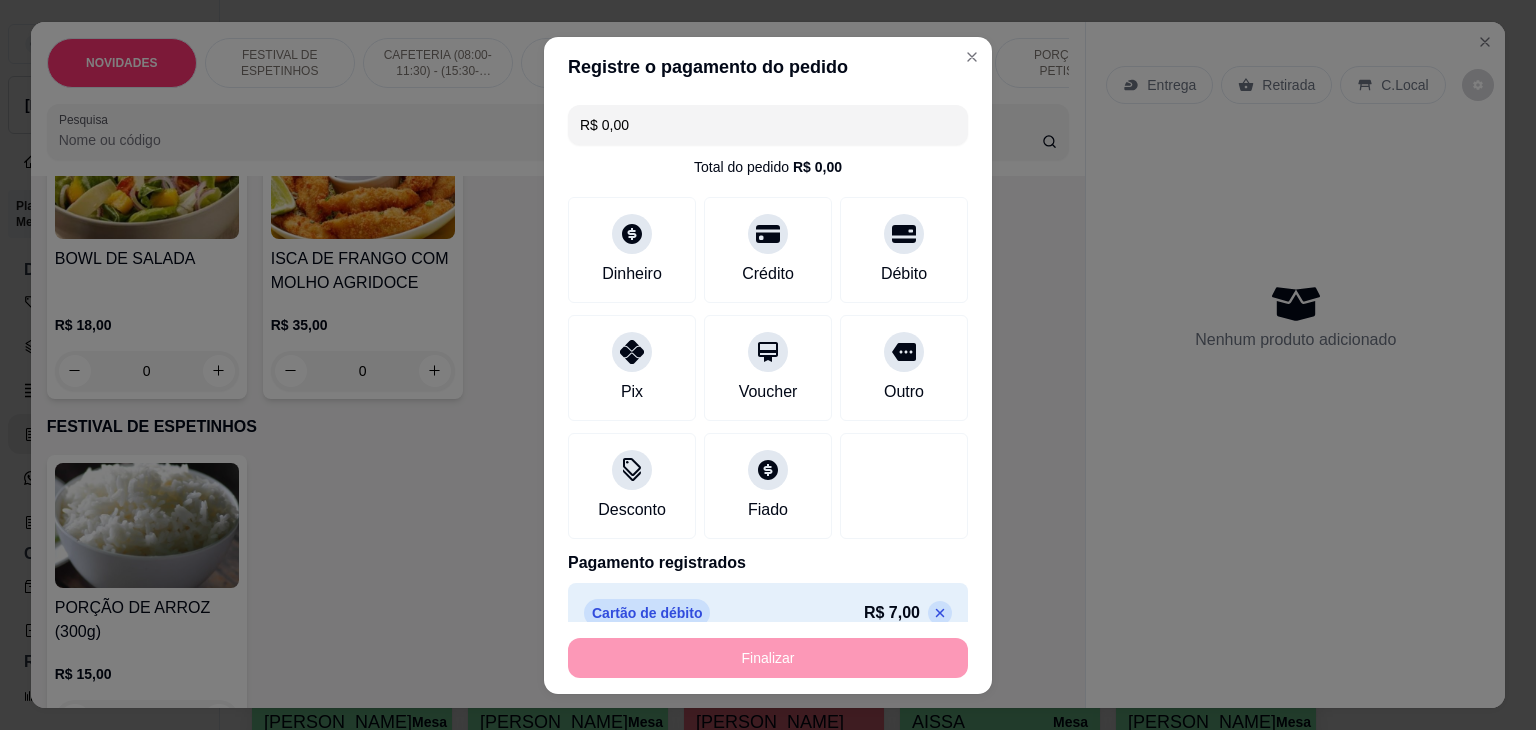 type on "-R$ 7,00" 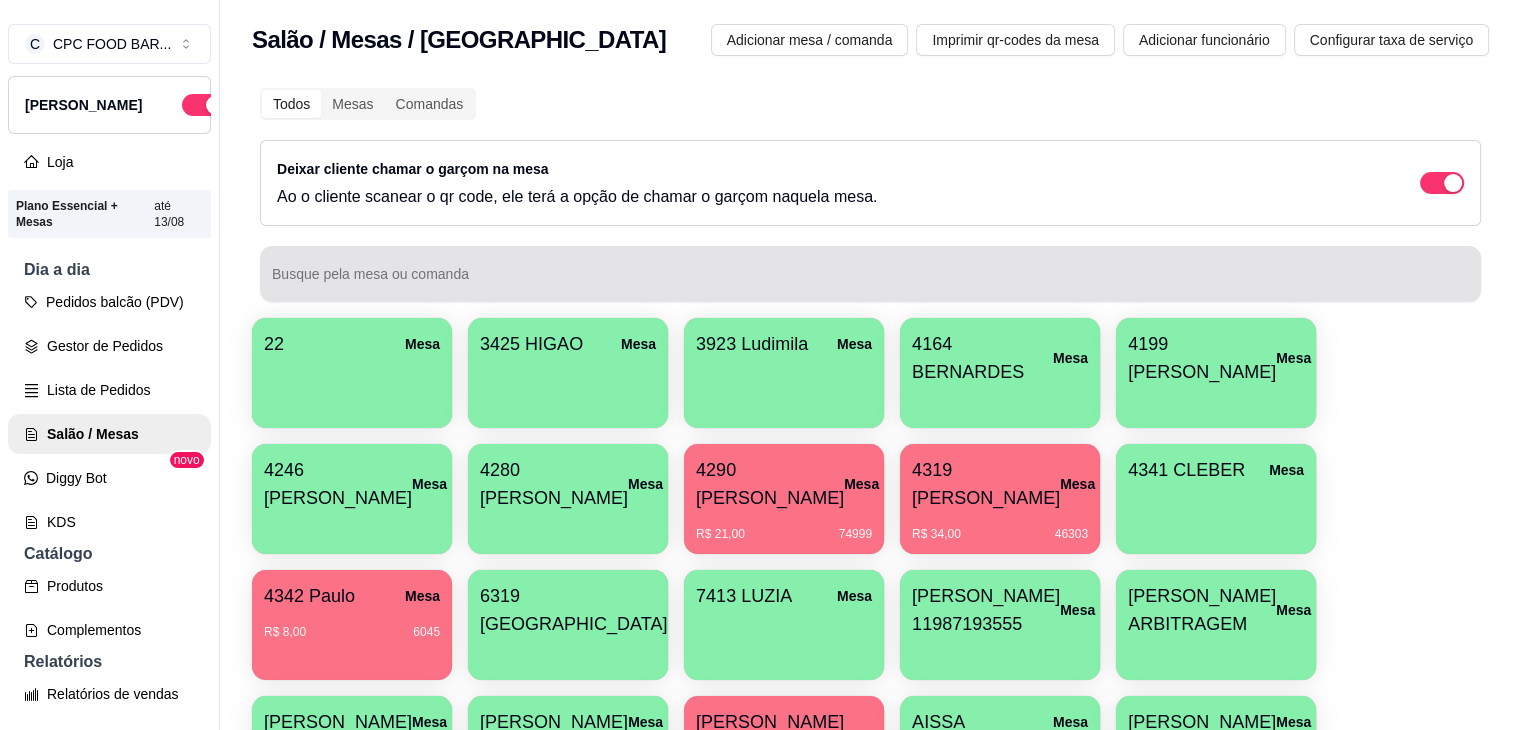 click at bounding box center (870, 274) 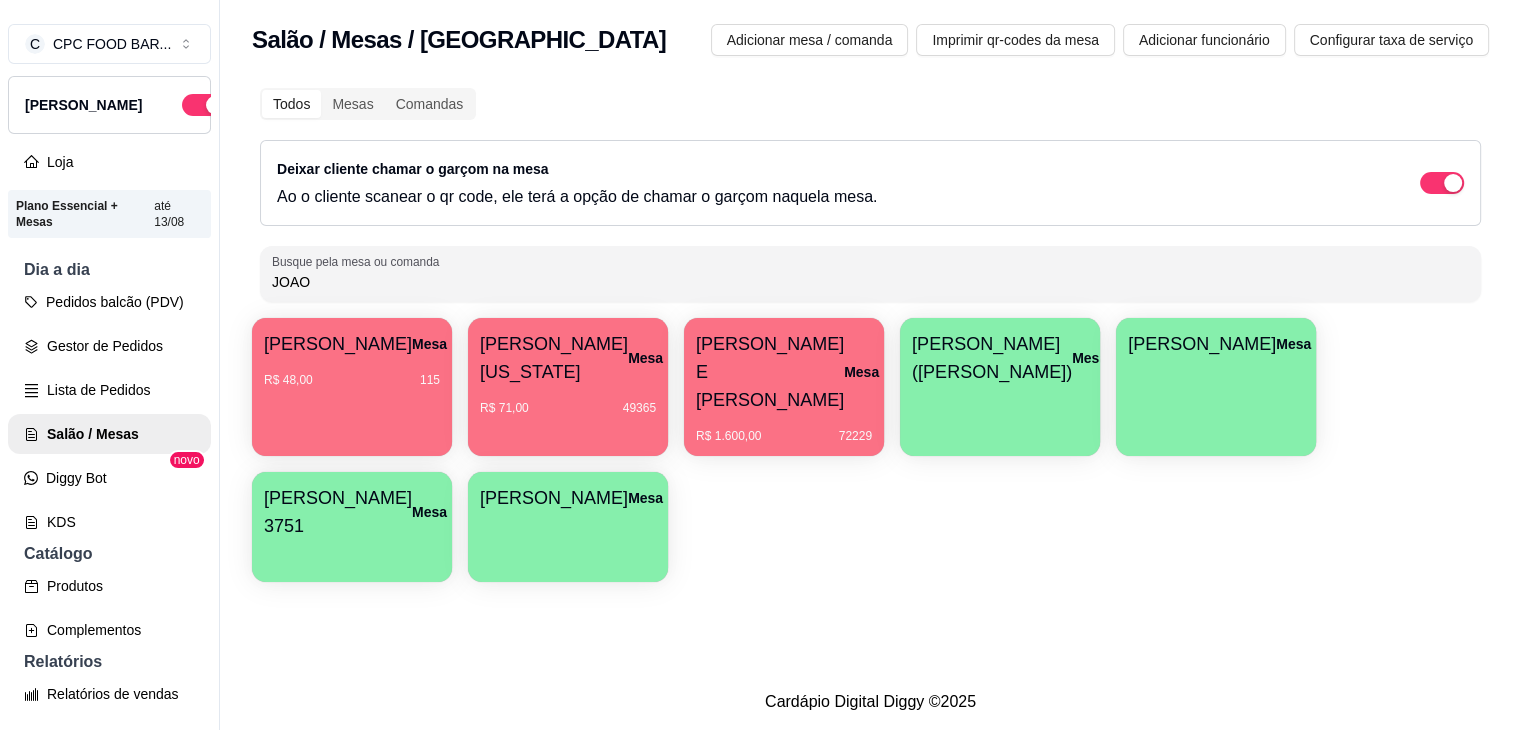 type on "JOAO" 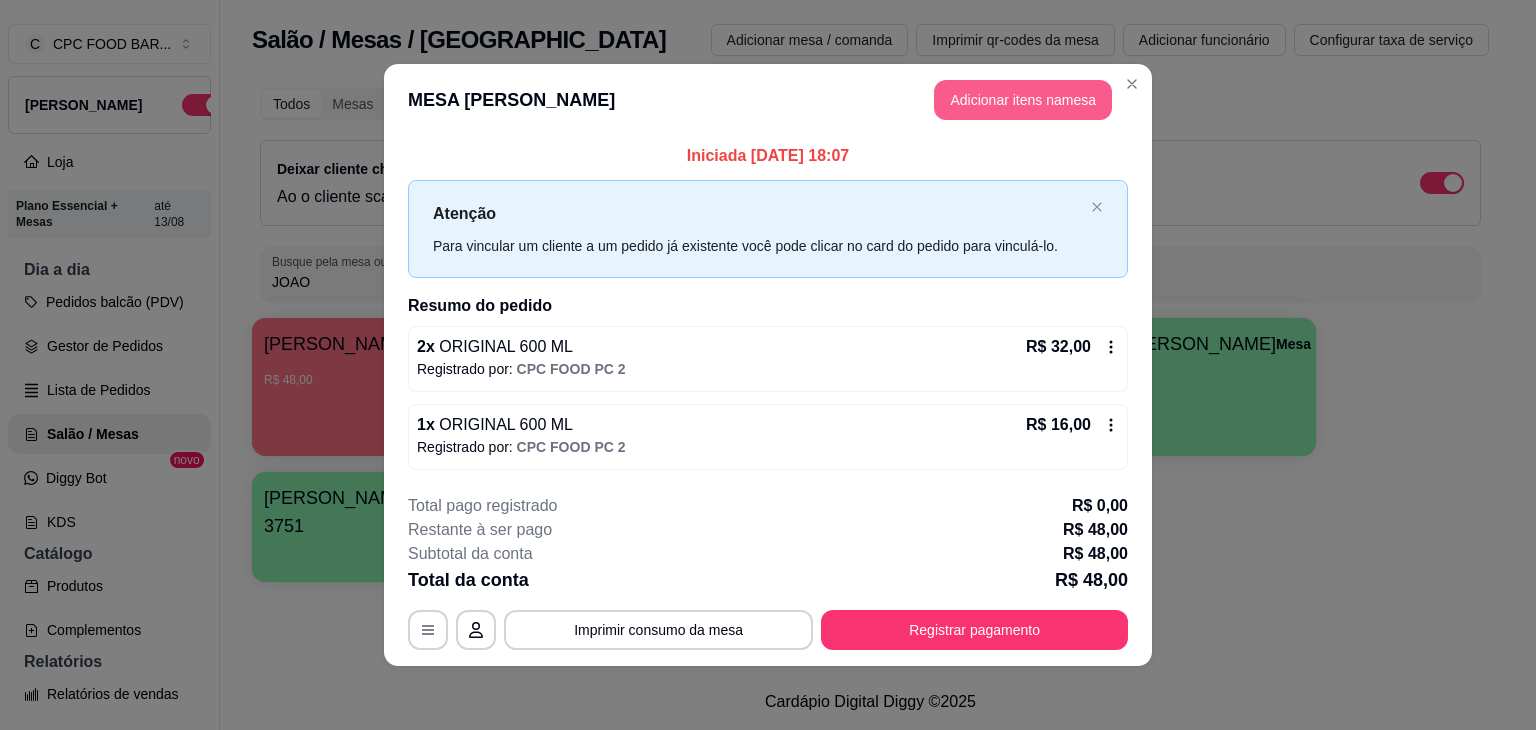 click on "Adicionar itens na  mesa" at bounding box center (1023, 100) 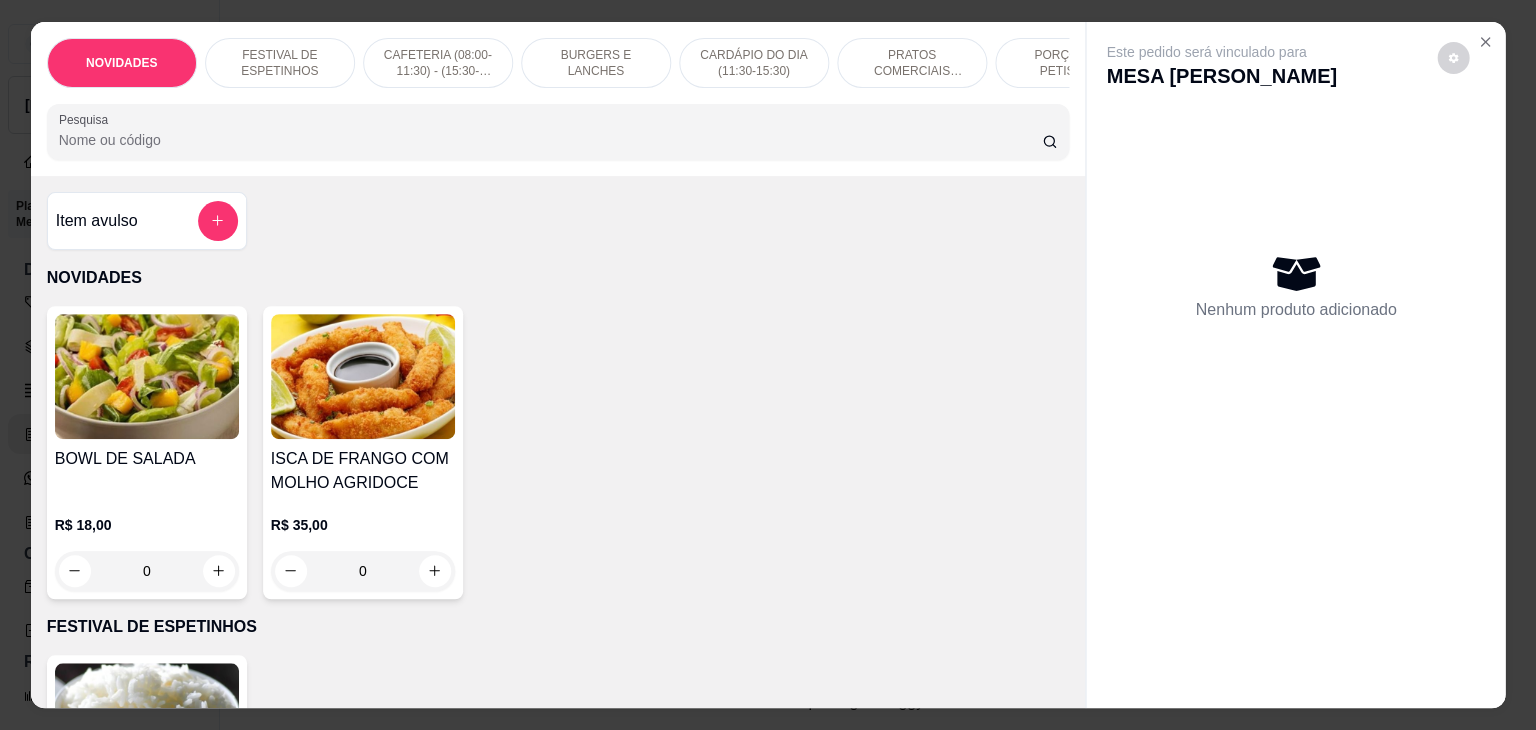 click at bounding box center [557, 132] 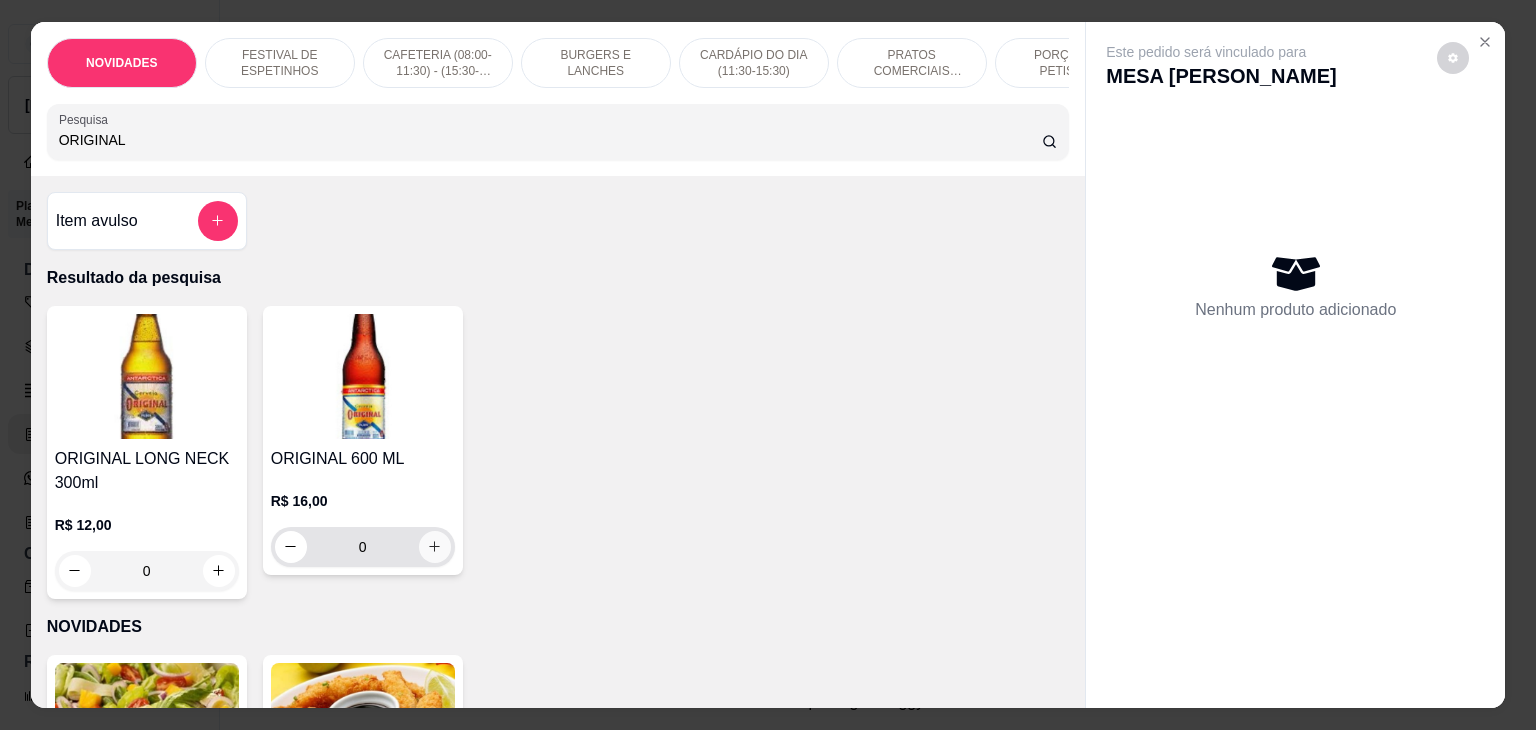 type on "ORIGINAL" 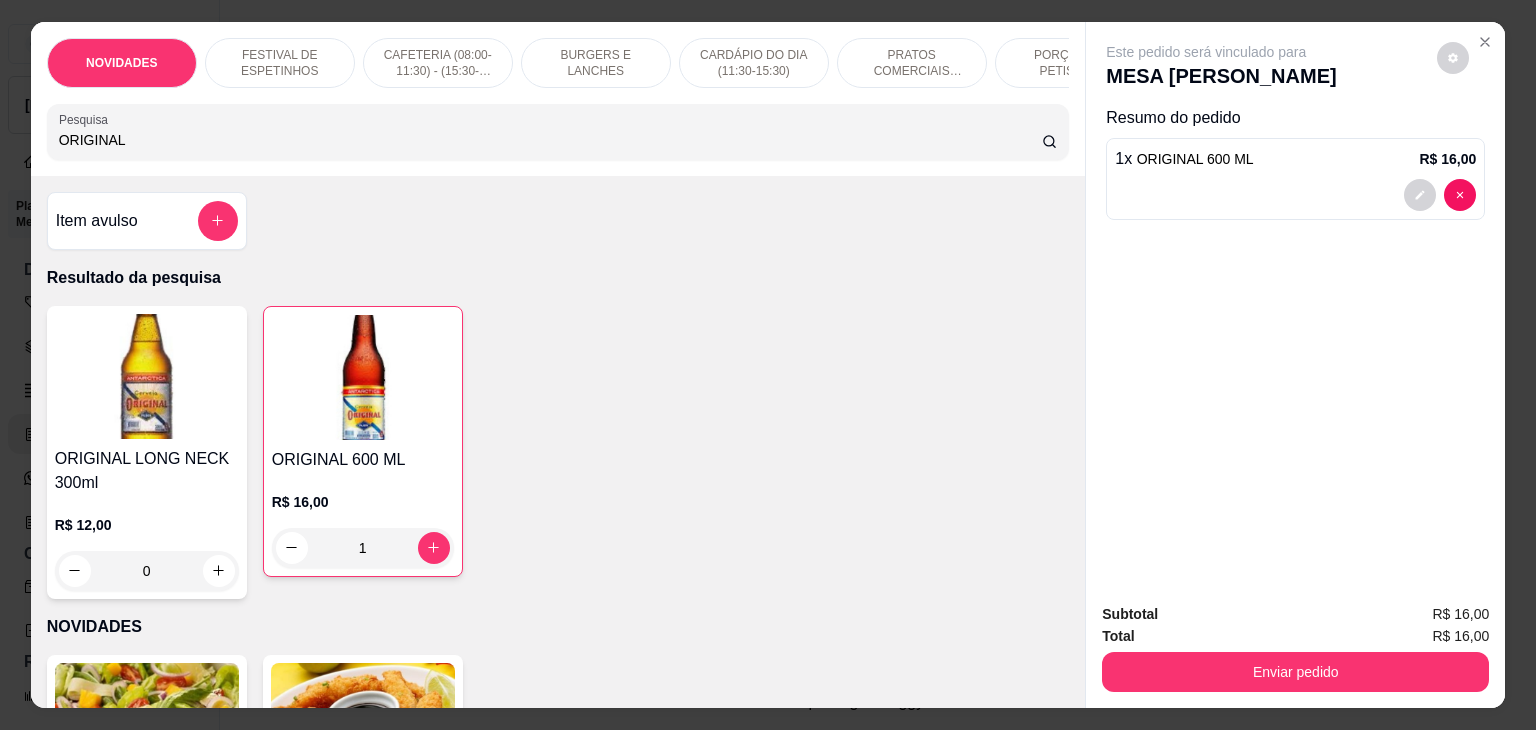 click on "Total R$ 16,00" at bounding box center [1295, 636] 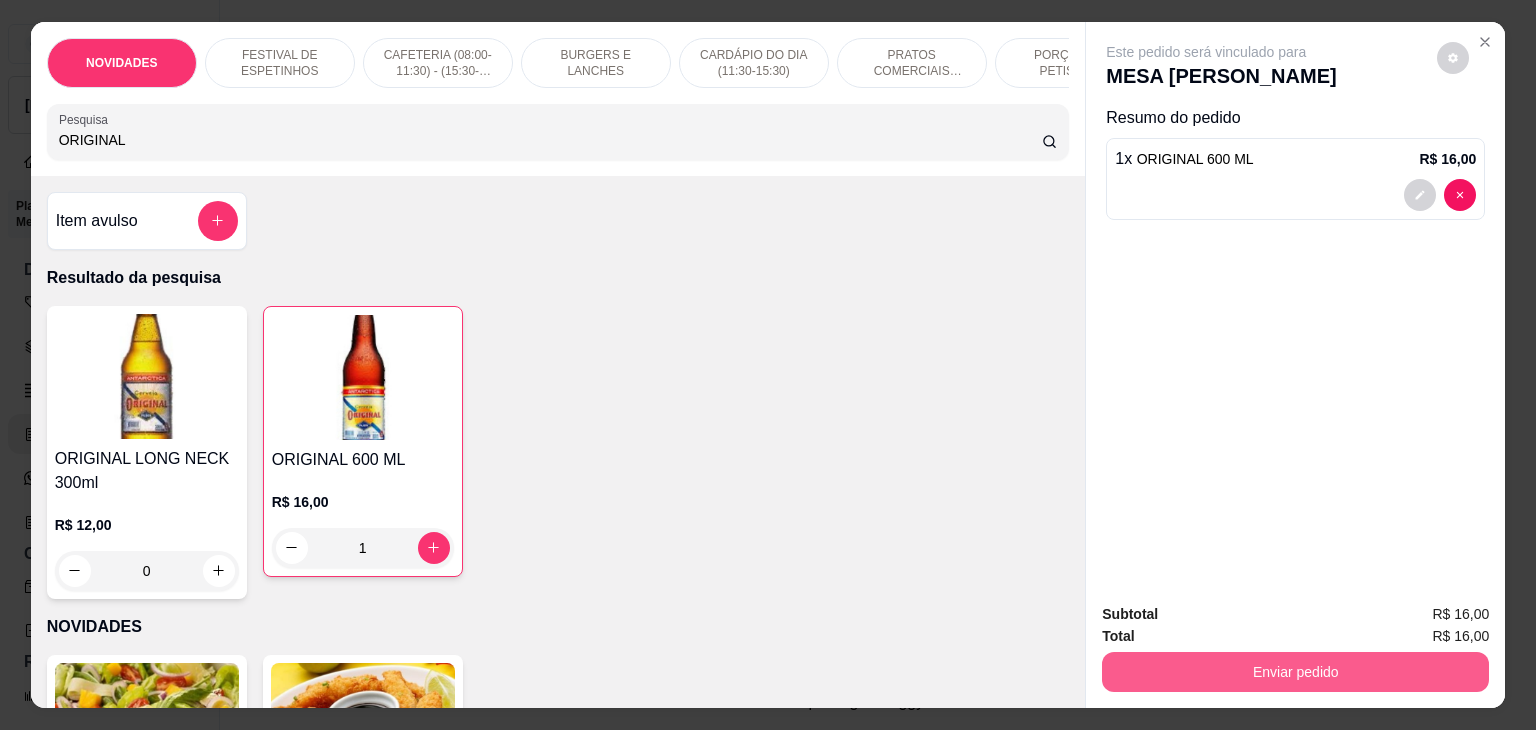 click on "Enviar pedido" at bounding box center [1295, 672] 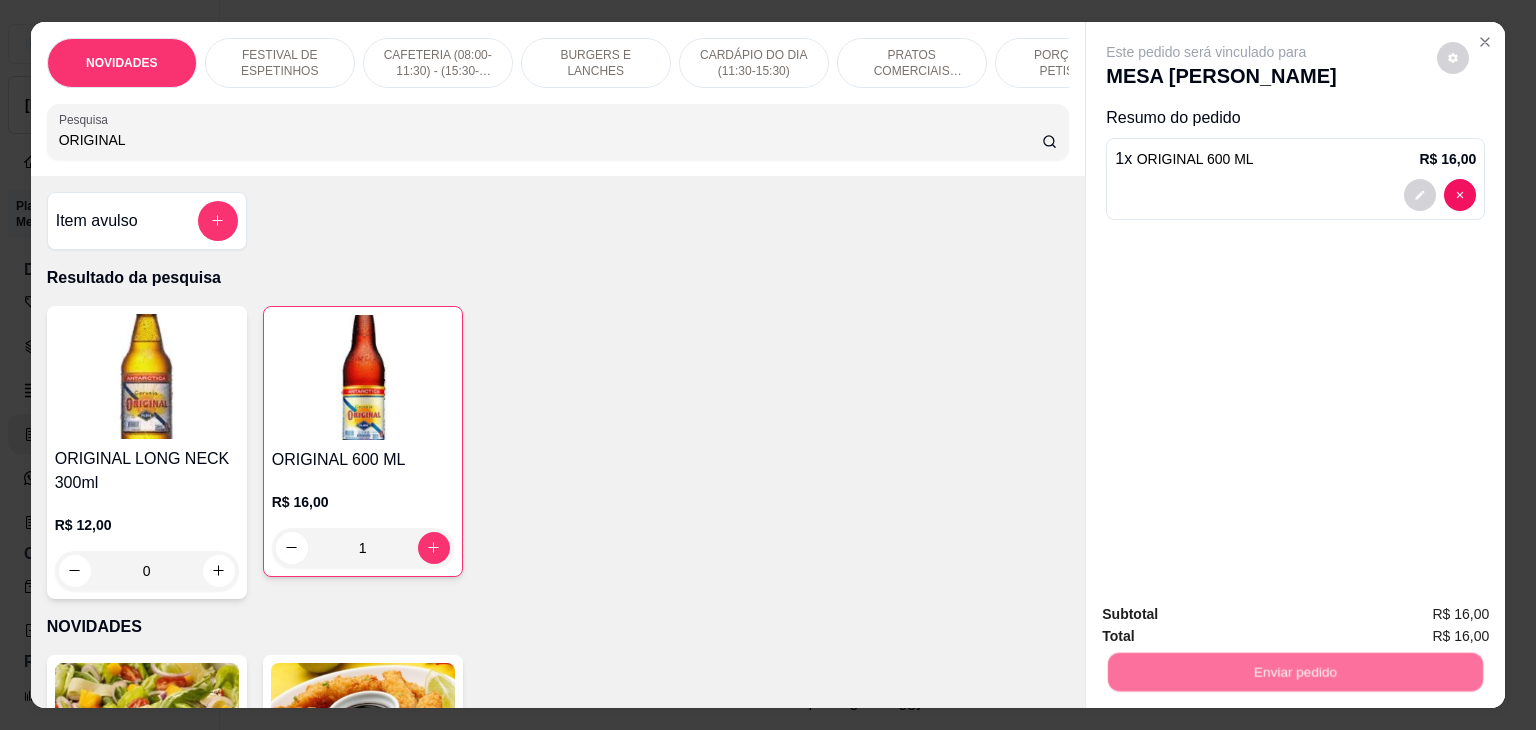 click on "Não registrar e enviar pedido" at bounding box center (1229, 615) 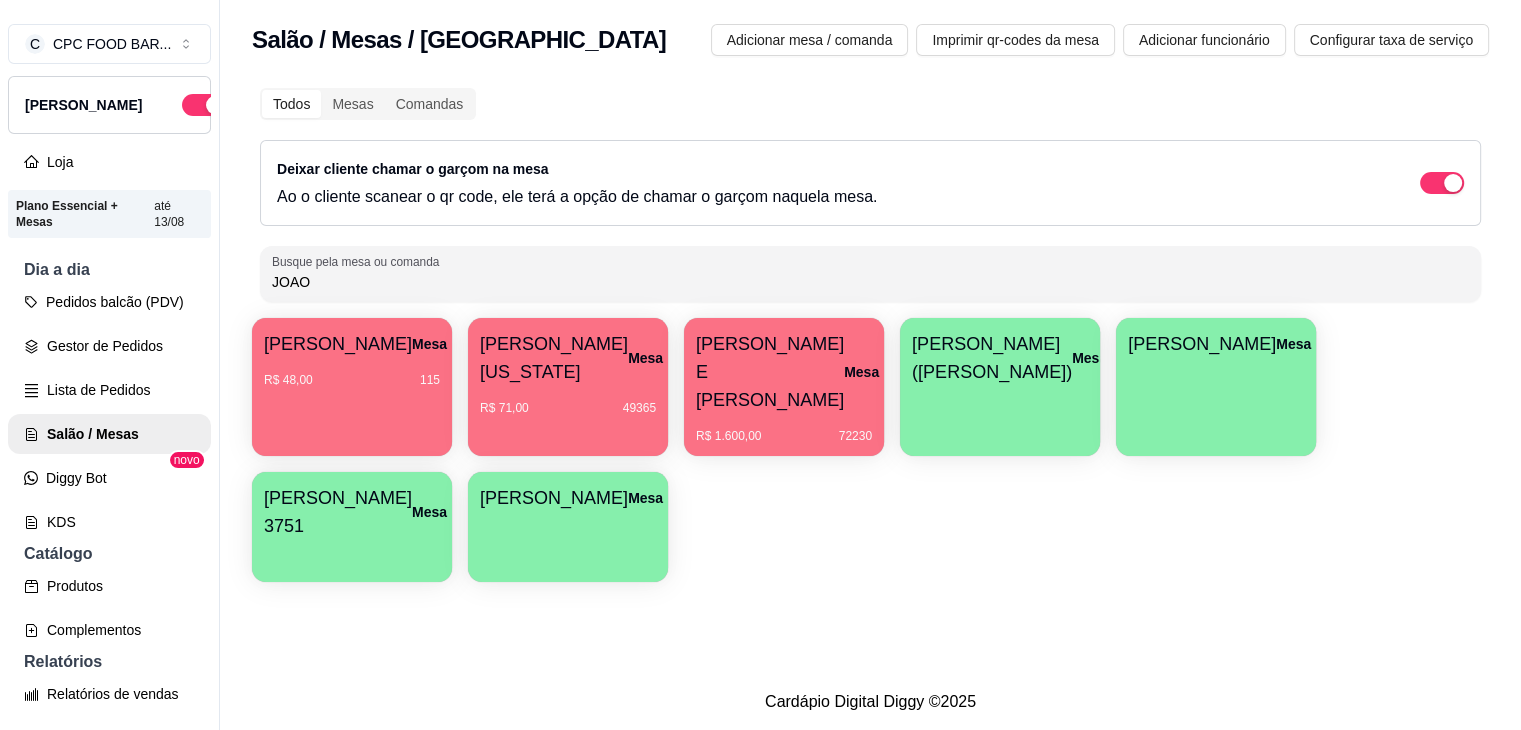 click on "[PERSON_NAME] Mesa R$ 48,00 115 [PERSON_NAME] [US_STATE] Mesa R$ 71,00 49365 [PERSON_NAME] E [PERSON_NAME] FABRICANTI Mesa R$ 1.600,00 72230 [PERSON_NAME] (ENZO) Mesa JOAO MANUTENÇÃO Mesa JOAO [STREET_ADDRESS][PERSON_NAME]" at bounding box center (870, 450) 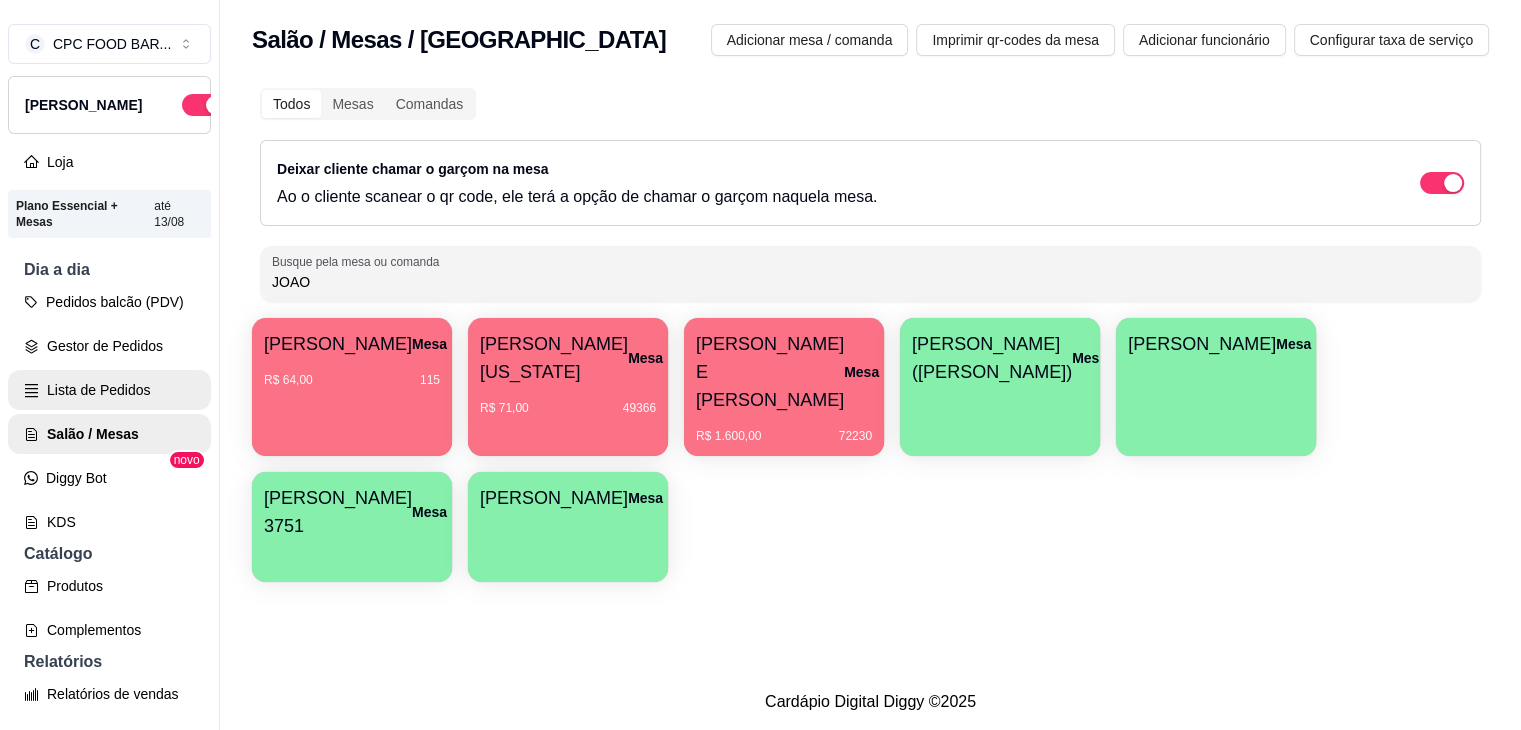 click on "Lista de Pedidos" at bounding box center [109, 390] 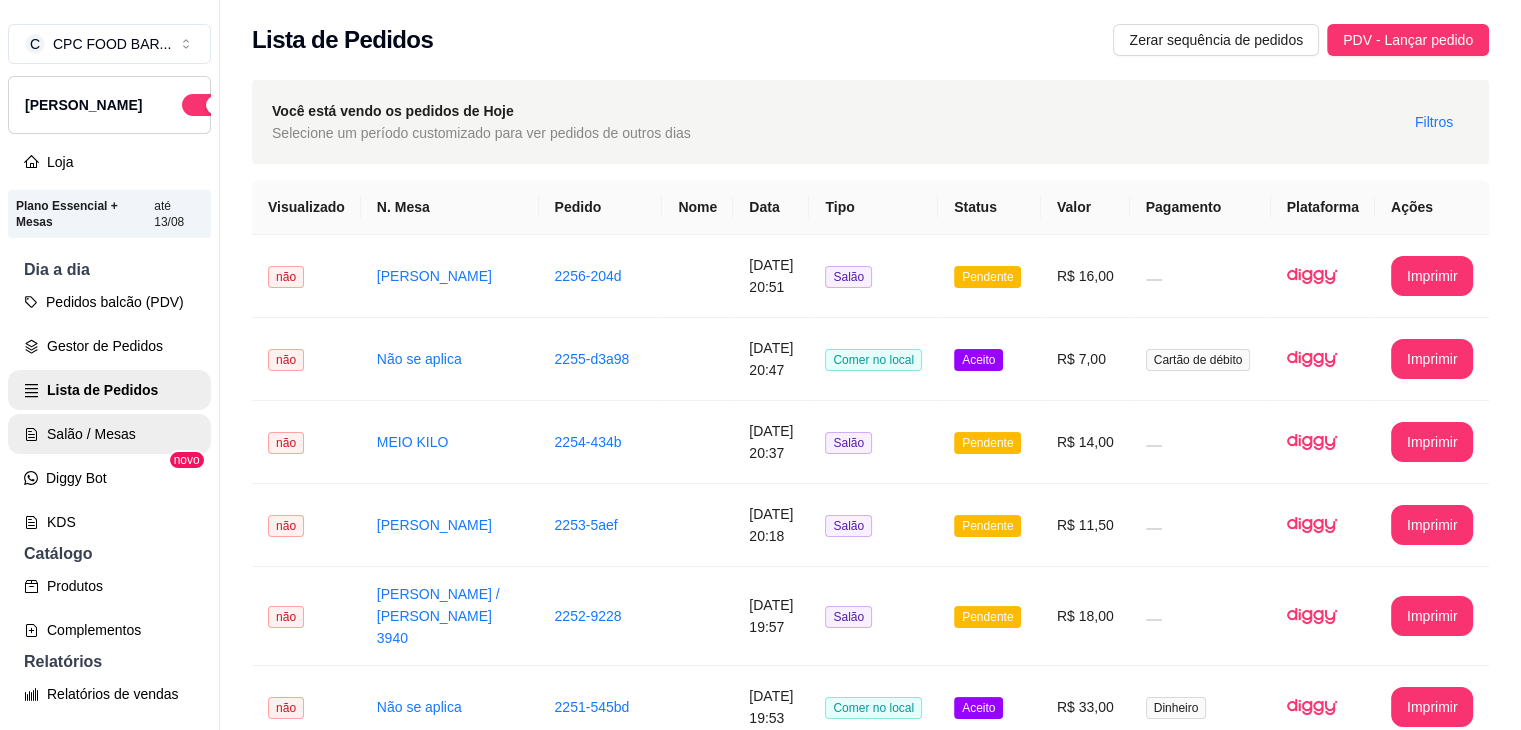 click on "Salão / Mesas" at bounding box center [109, 434] 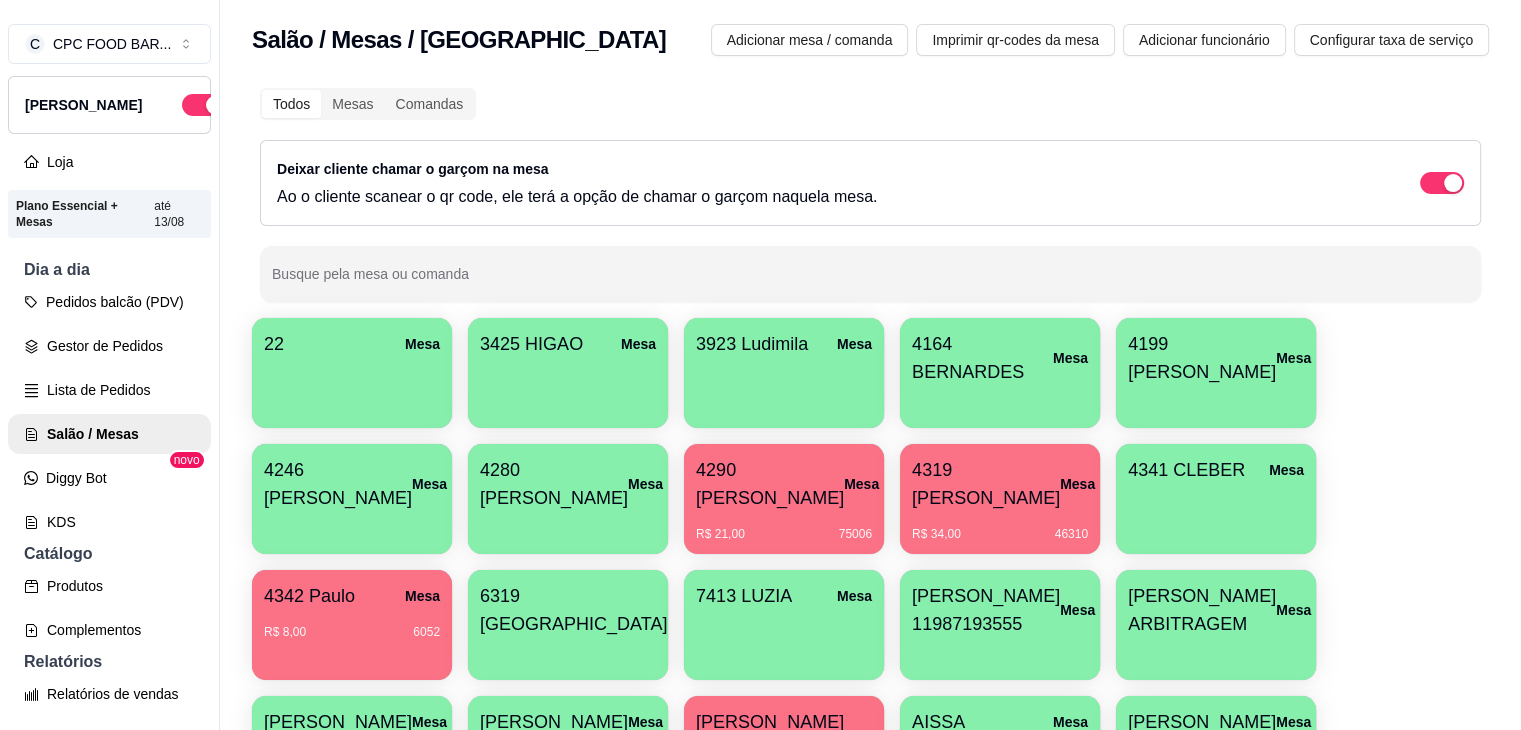 click on "Busque pela mesa ou comanda" at bounding box center [870, 274] 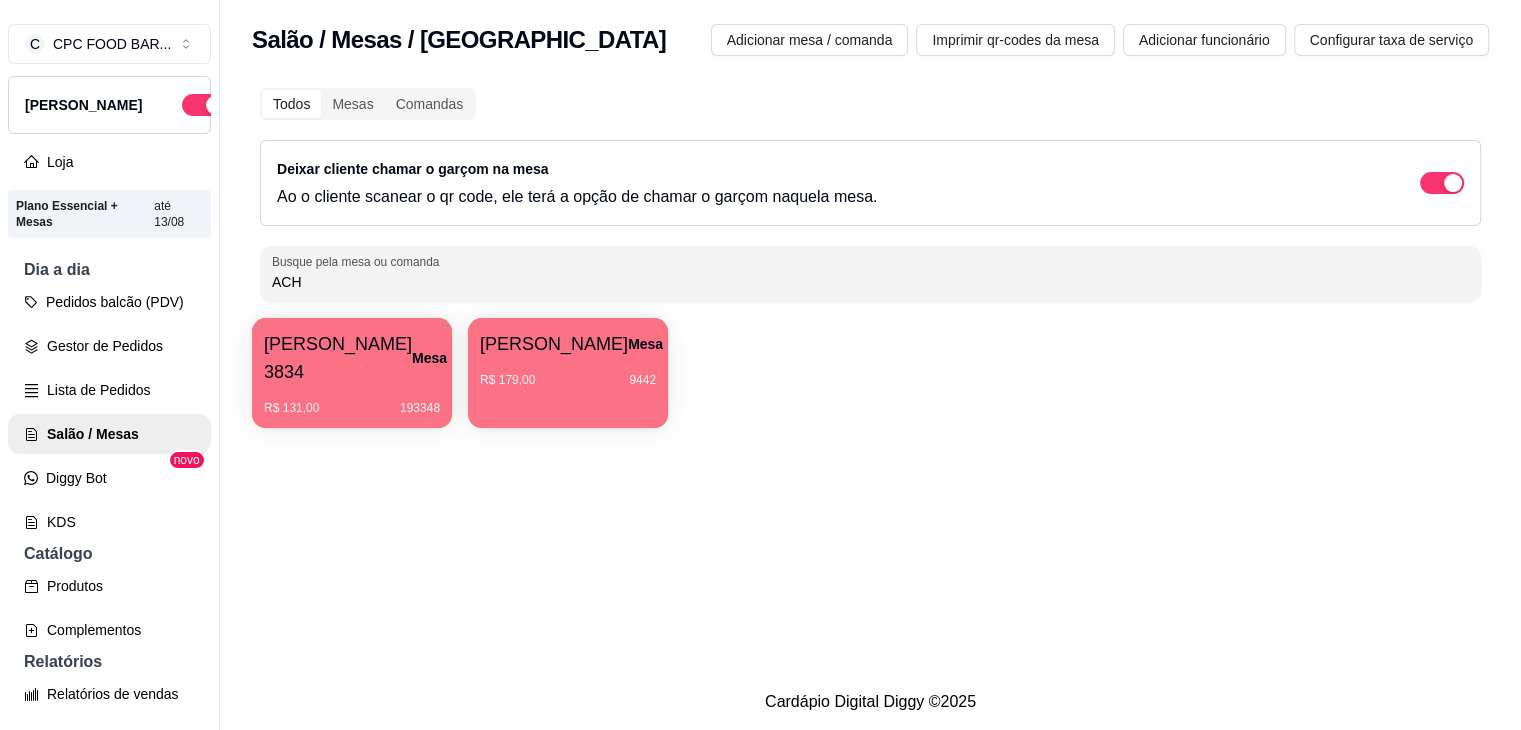 type on "ACH" 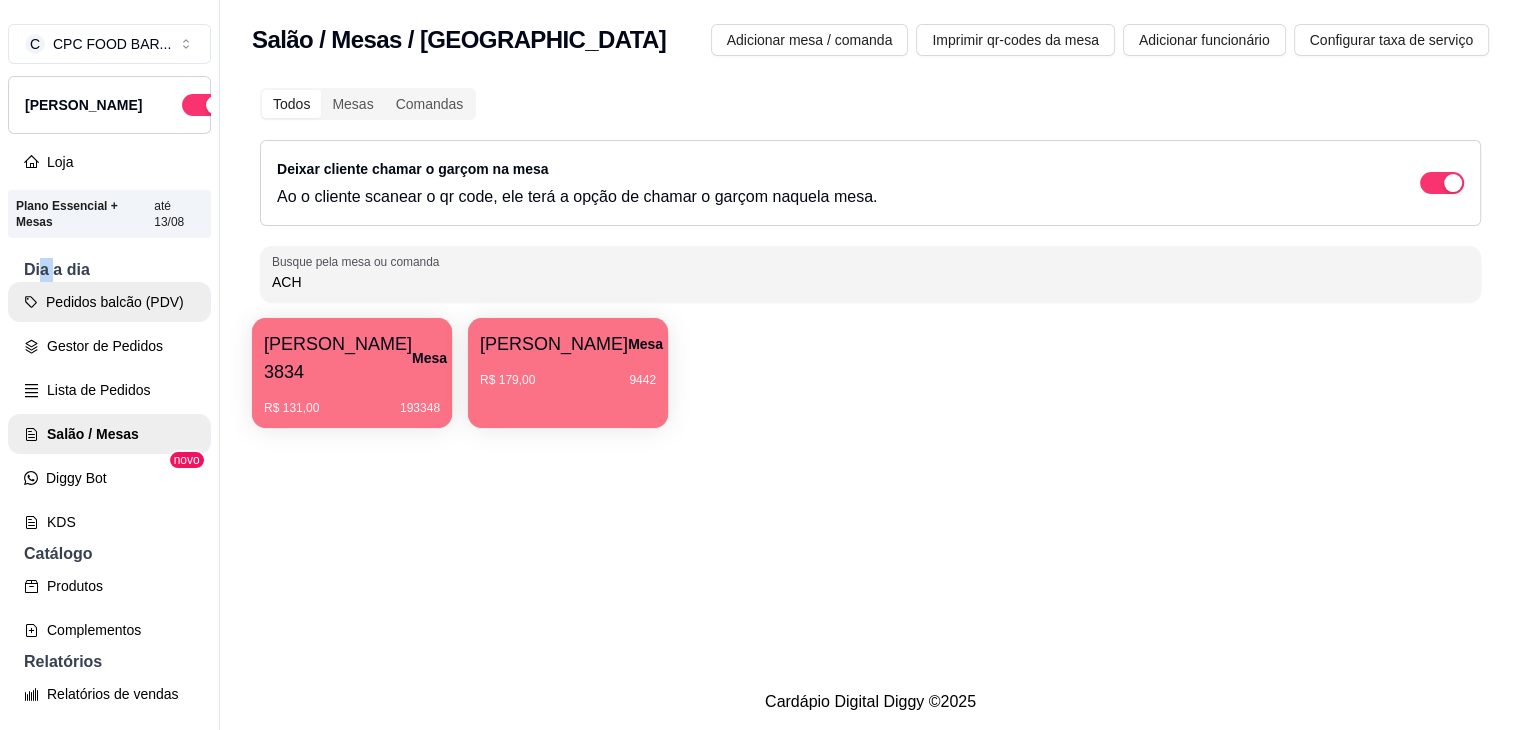 click on "Pedidos balcão (PDV)" at bounding box center (109, 302) 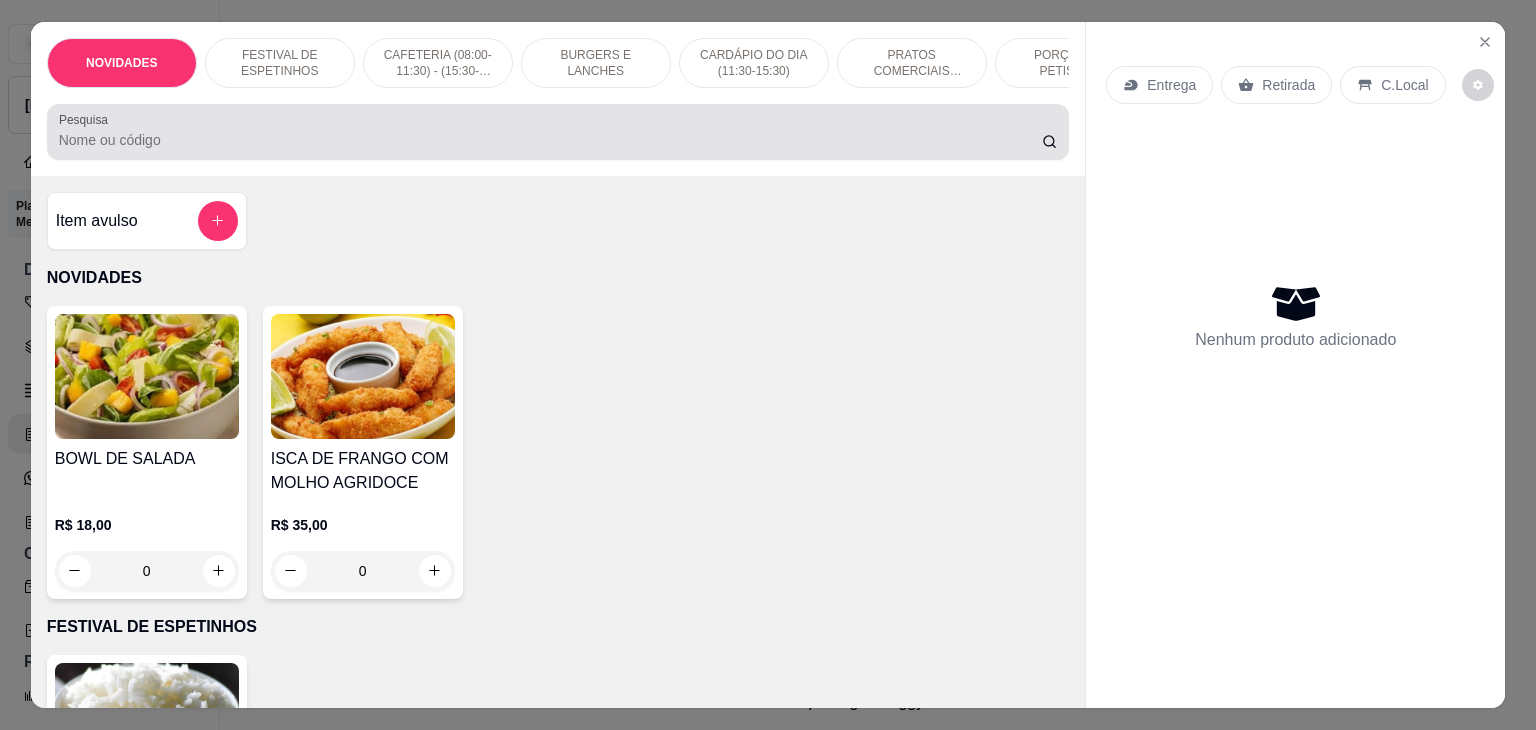 drag, startPoint x: 296, startPoint y: 159, endPoint x: 304, endPoint y: 168, distance: 12.0415945 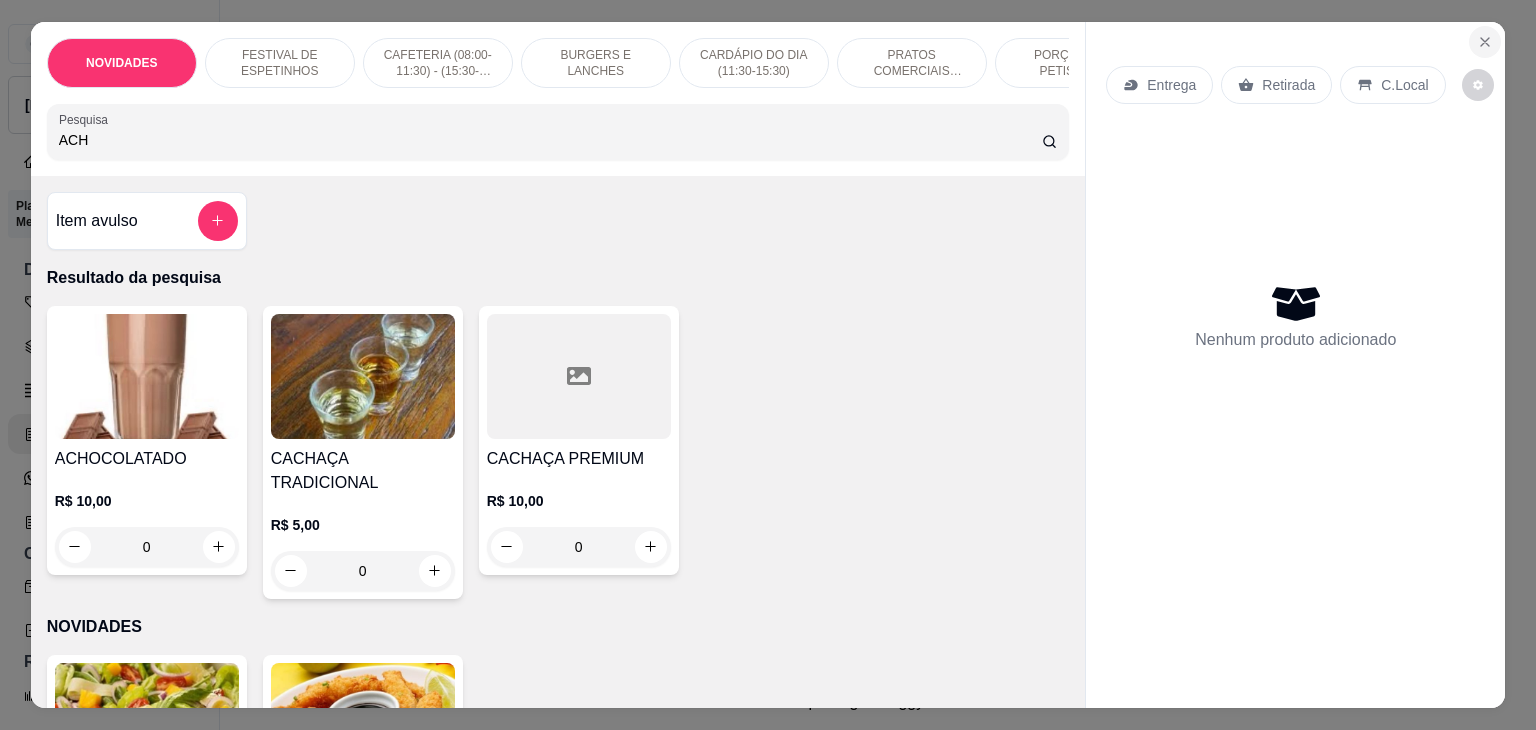 type on "ACH" 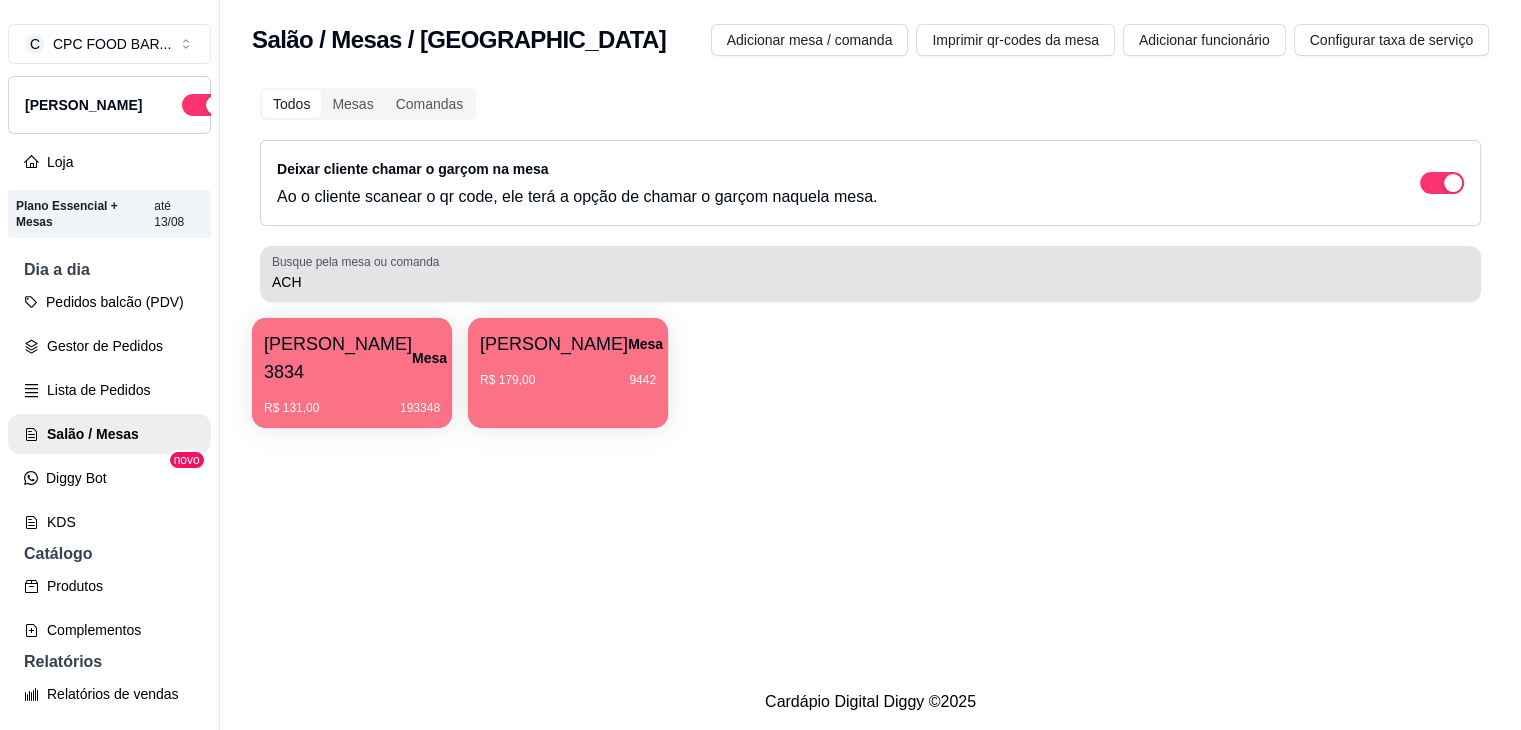 click on "Busque pela mesa ou comanda
ACH" at bounding box center [870, 274] 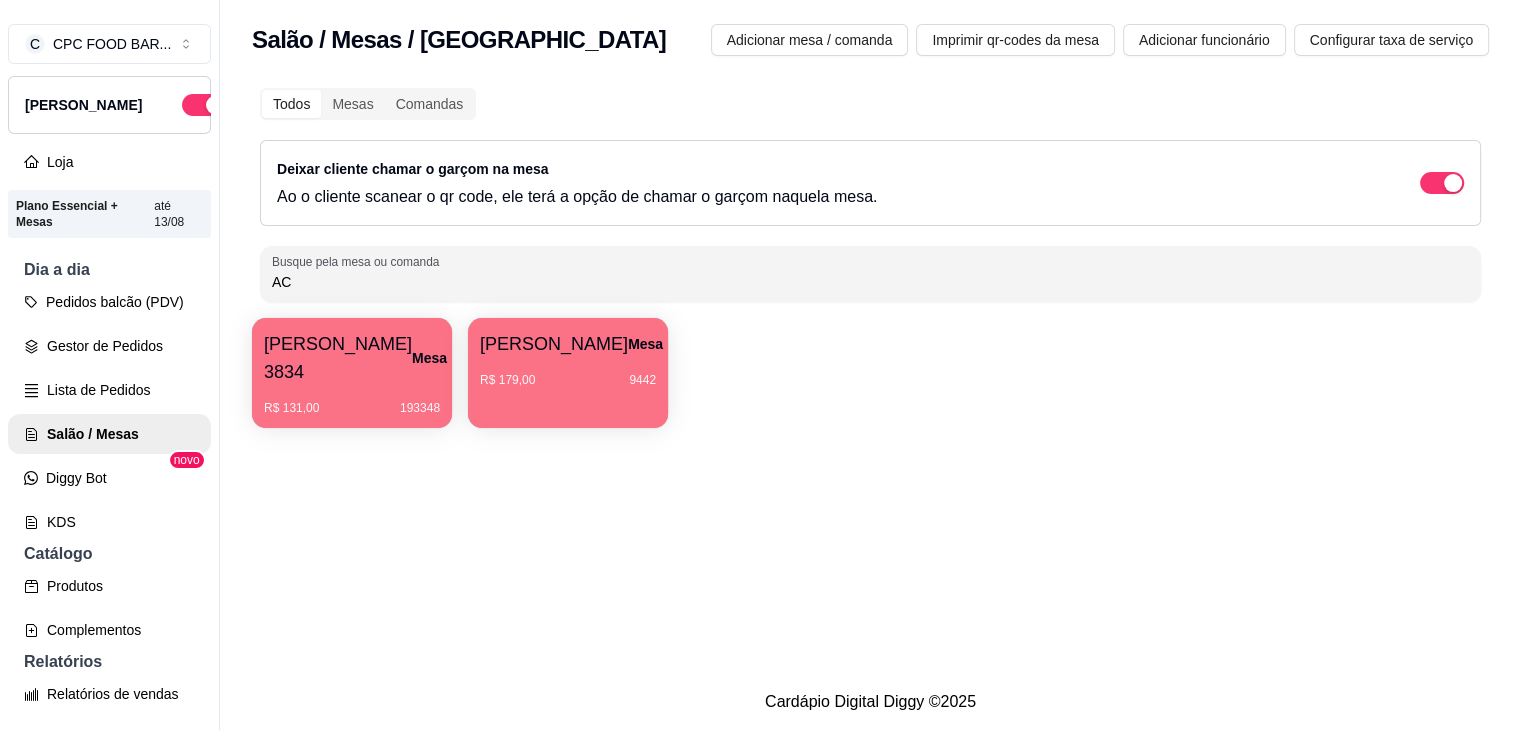 type on "A" 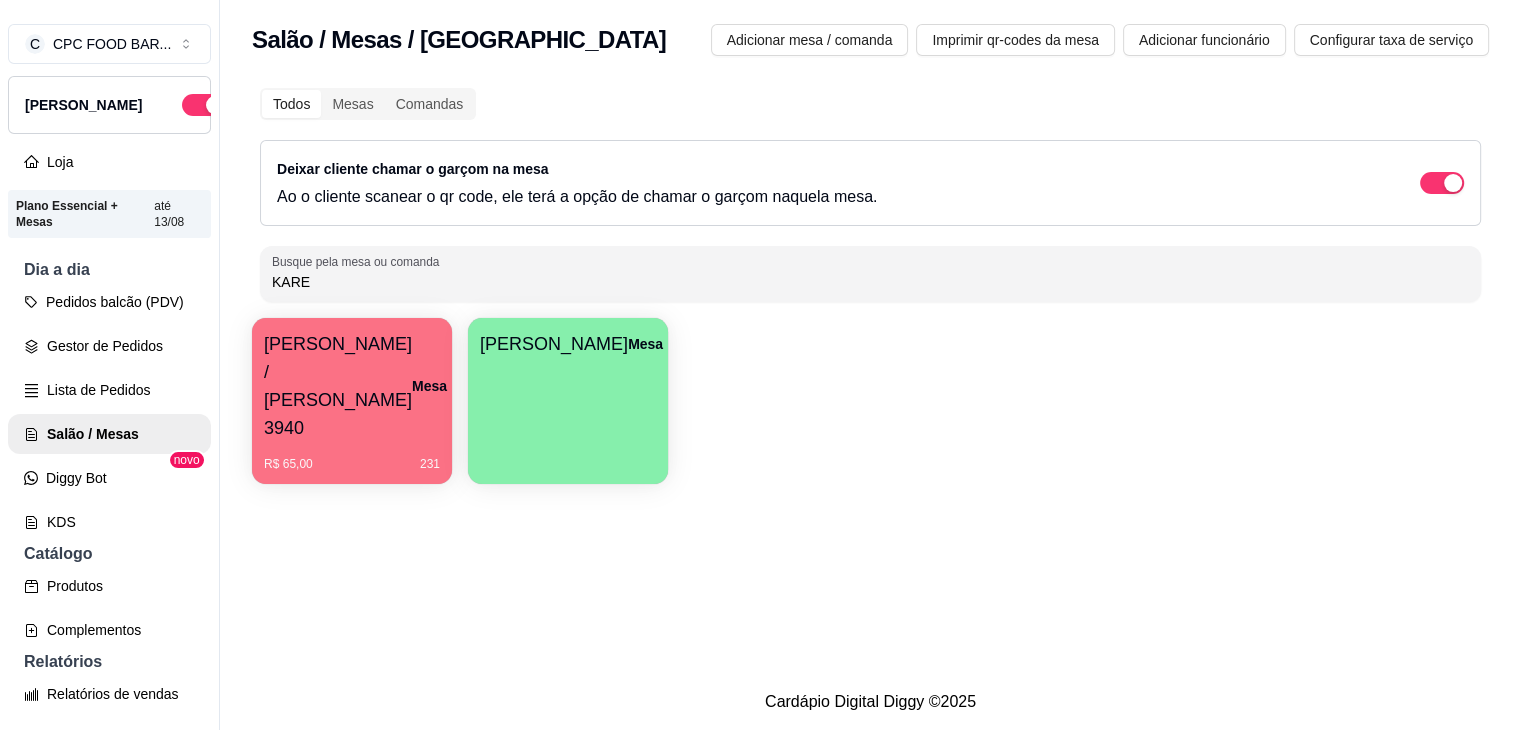 type on "KARE" 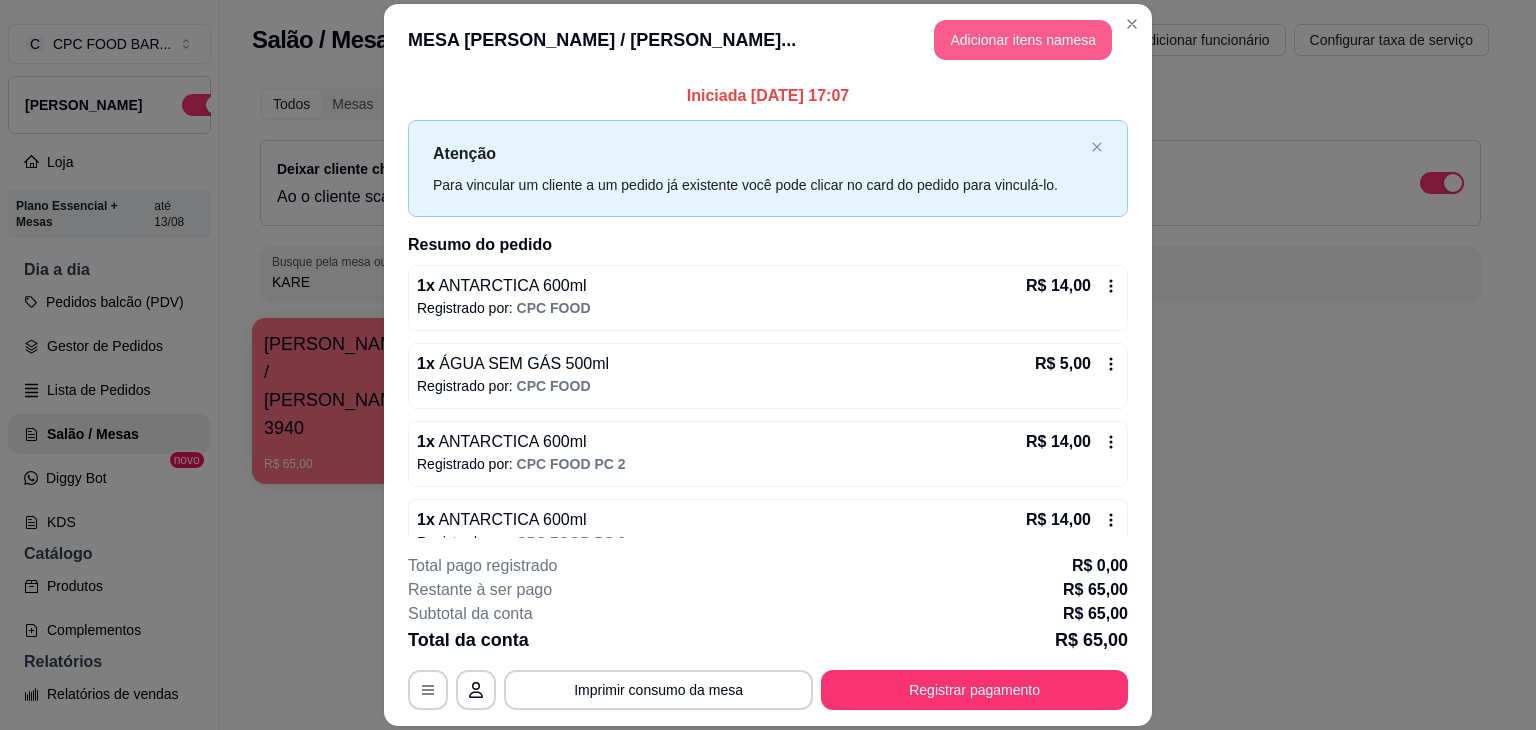 click on "Adicionar itens na  mesa" at bounding box center [1023, 40] 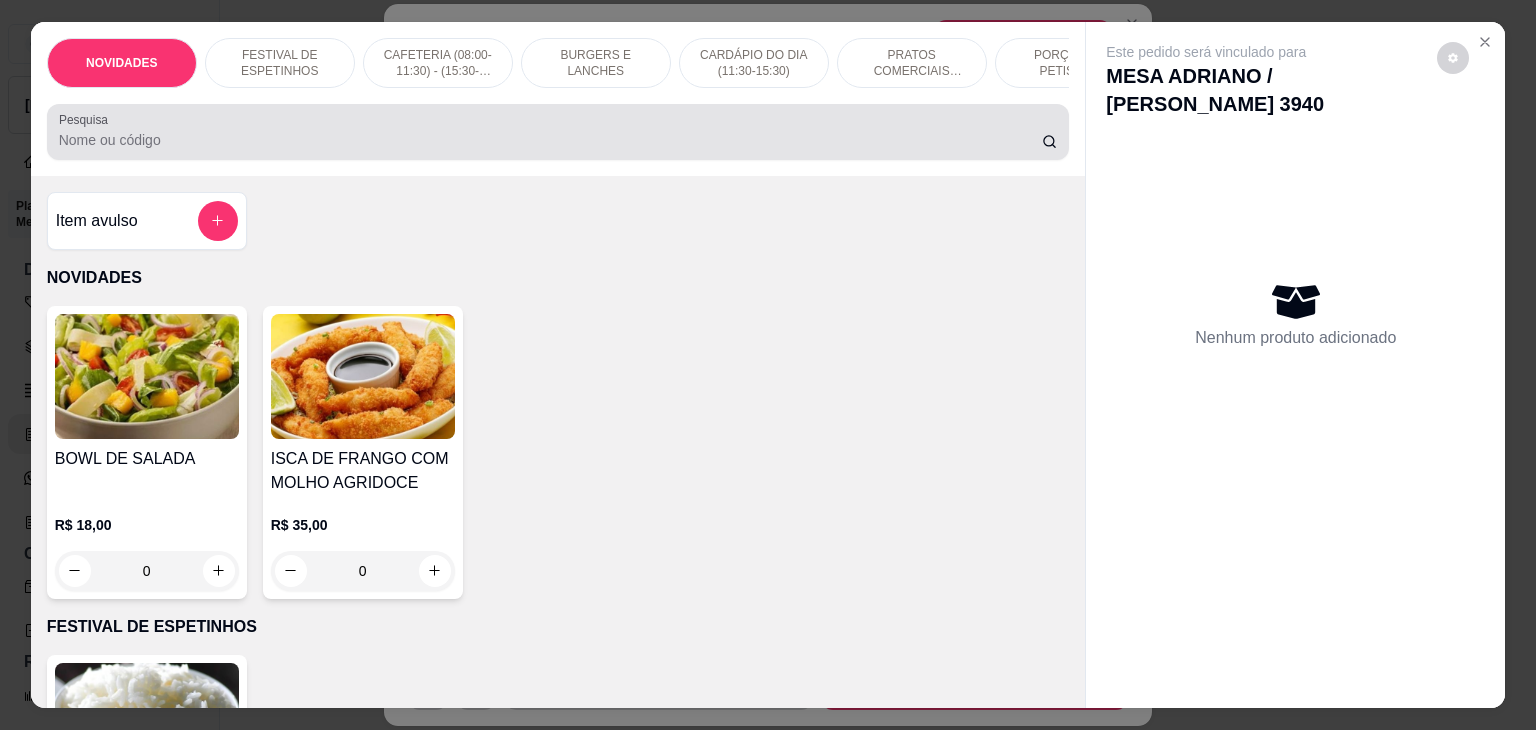 click at bounding box center (558, 132) 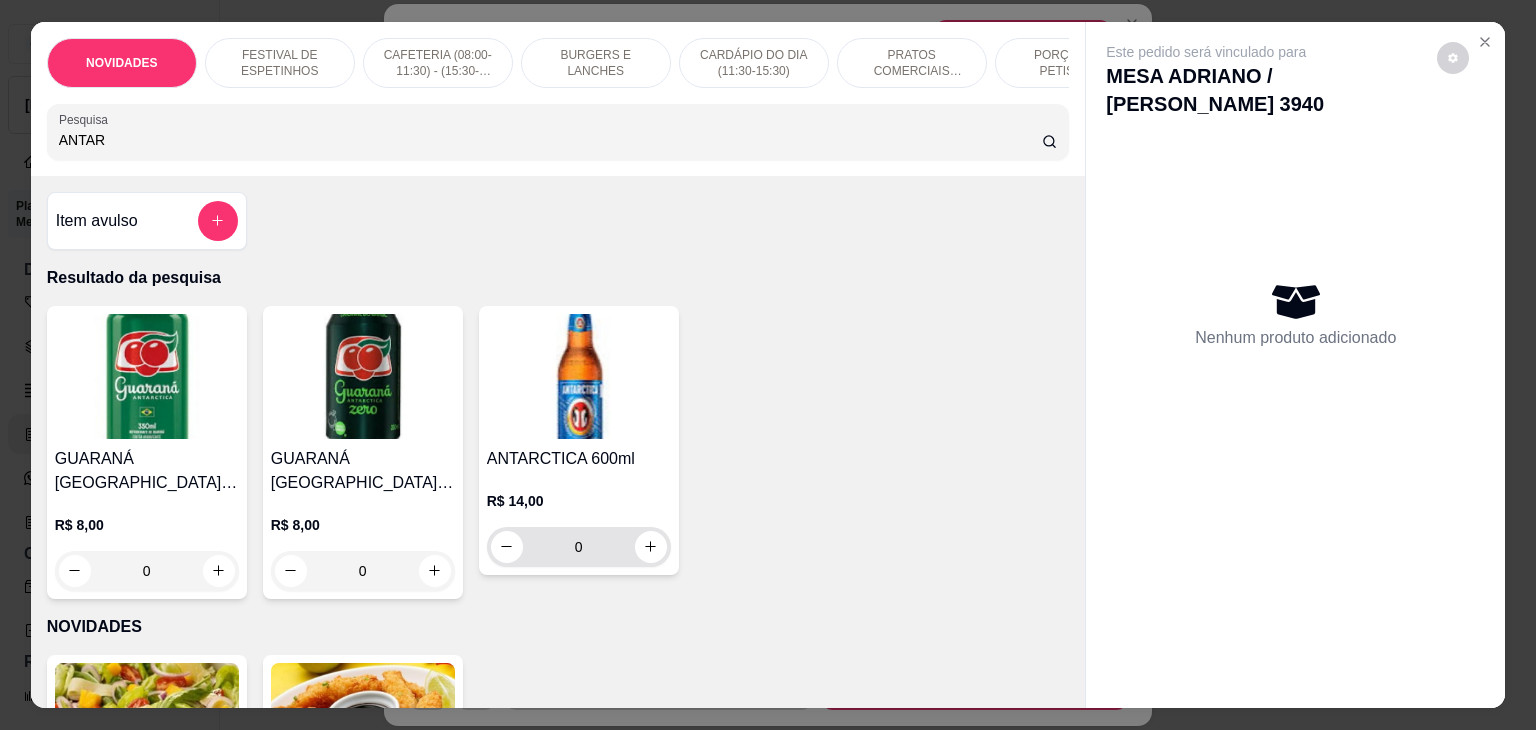 type on "ANTAR" 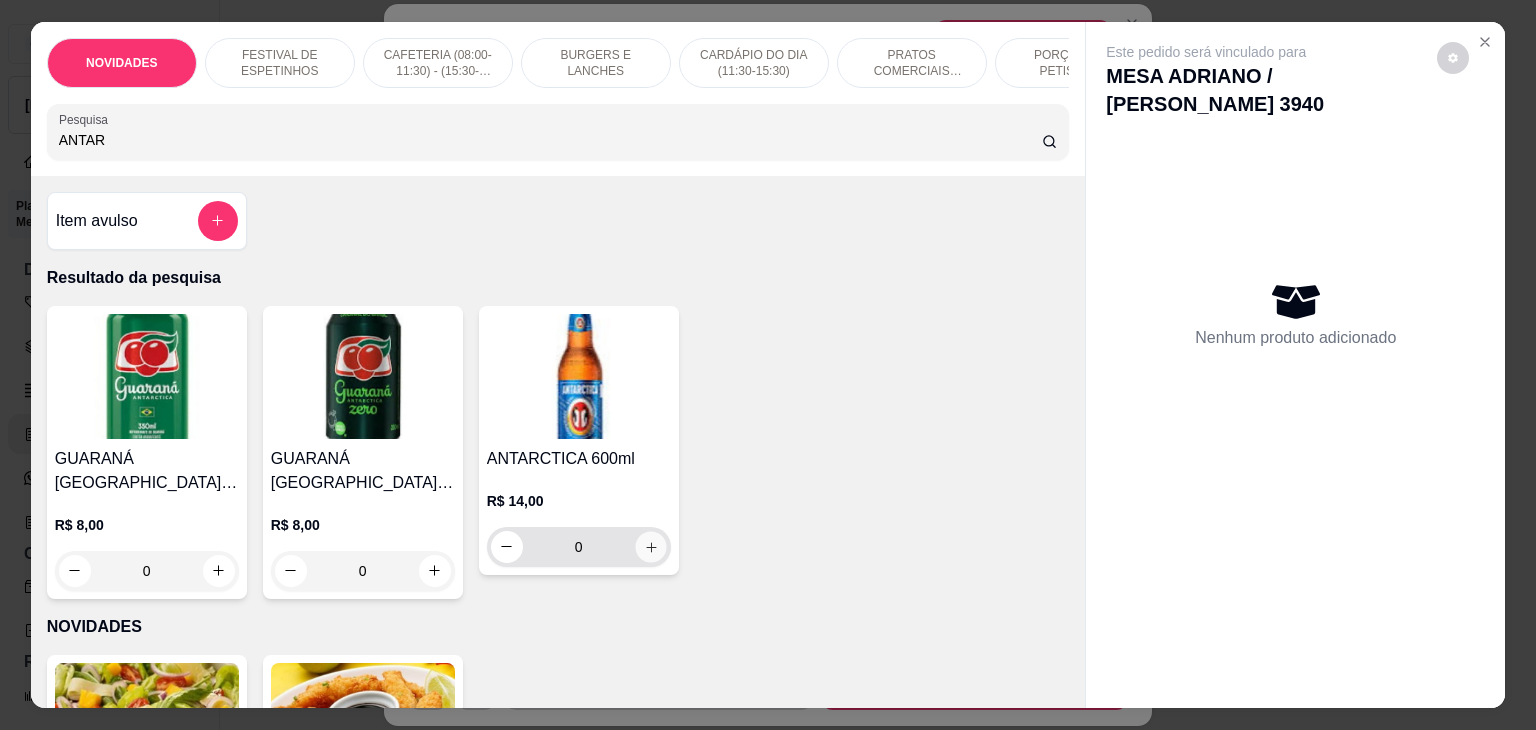 click 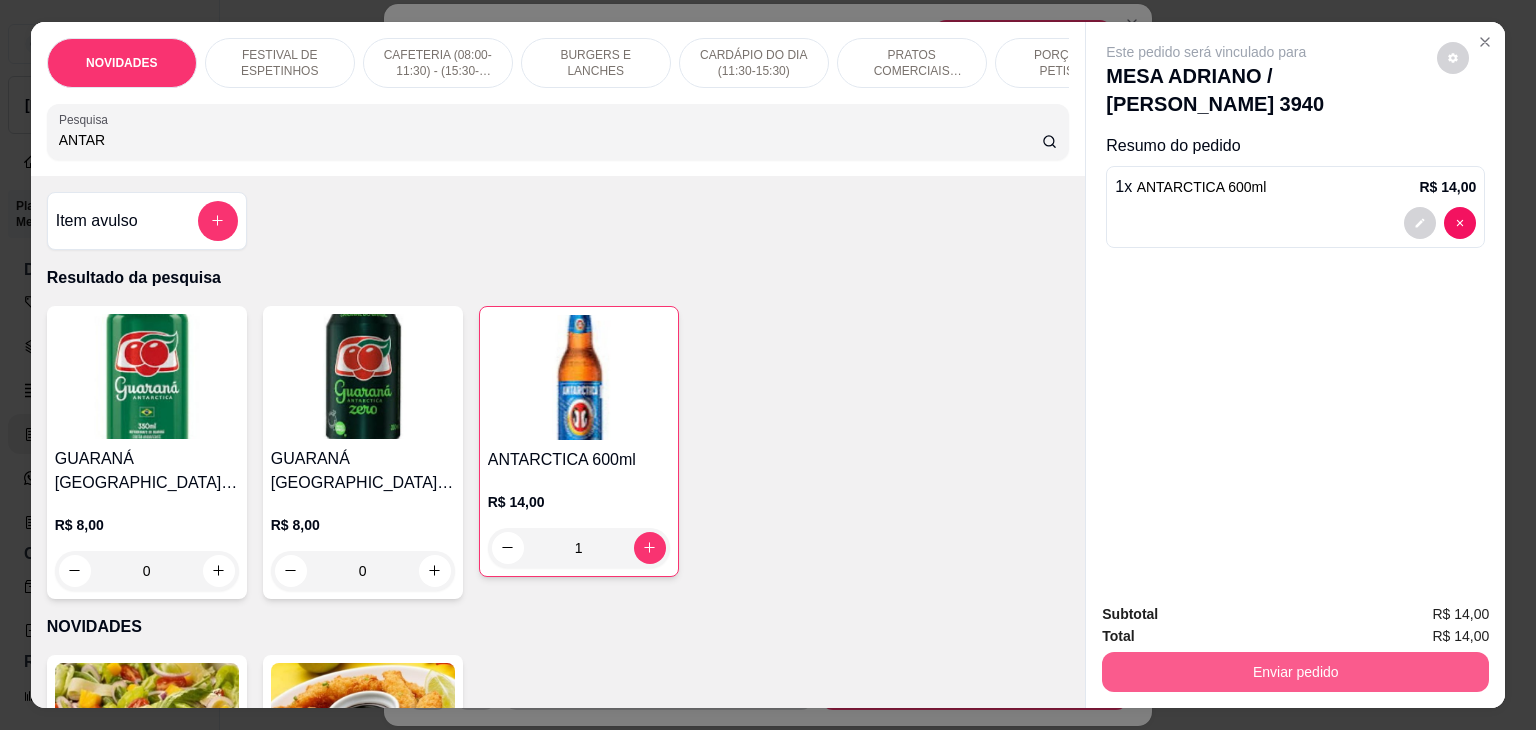 click on "Enviar pedido" at bounding box center (1295, 672) 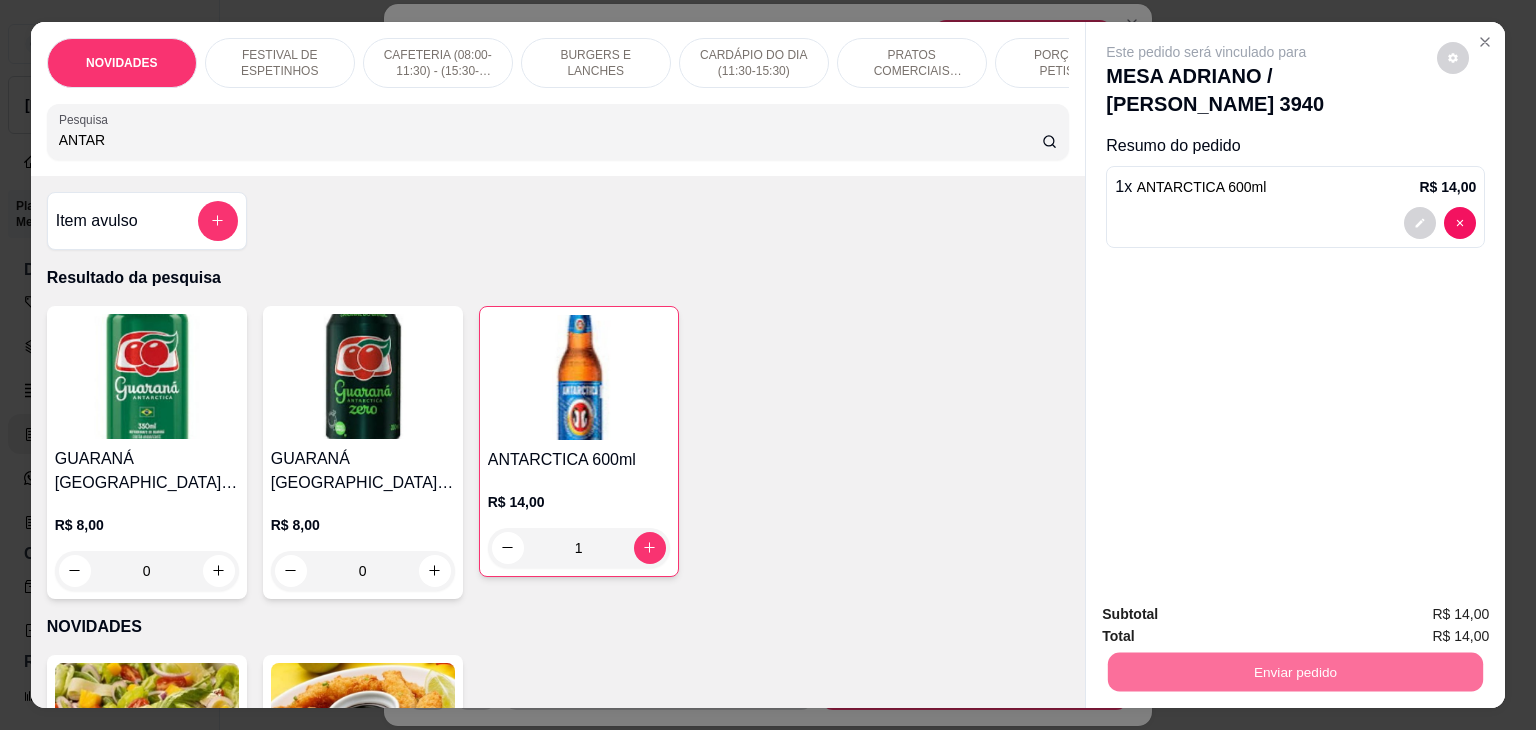 click on "Não registrar e enviar pedido" at bounding box center [1229, 614] 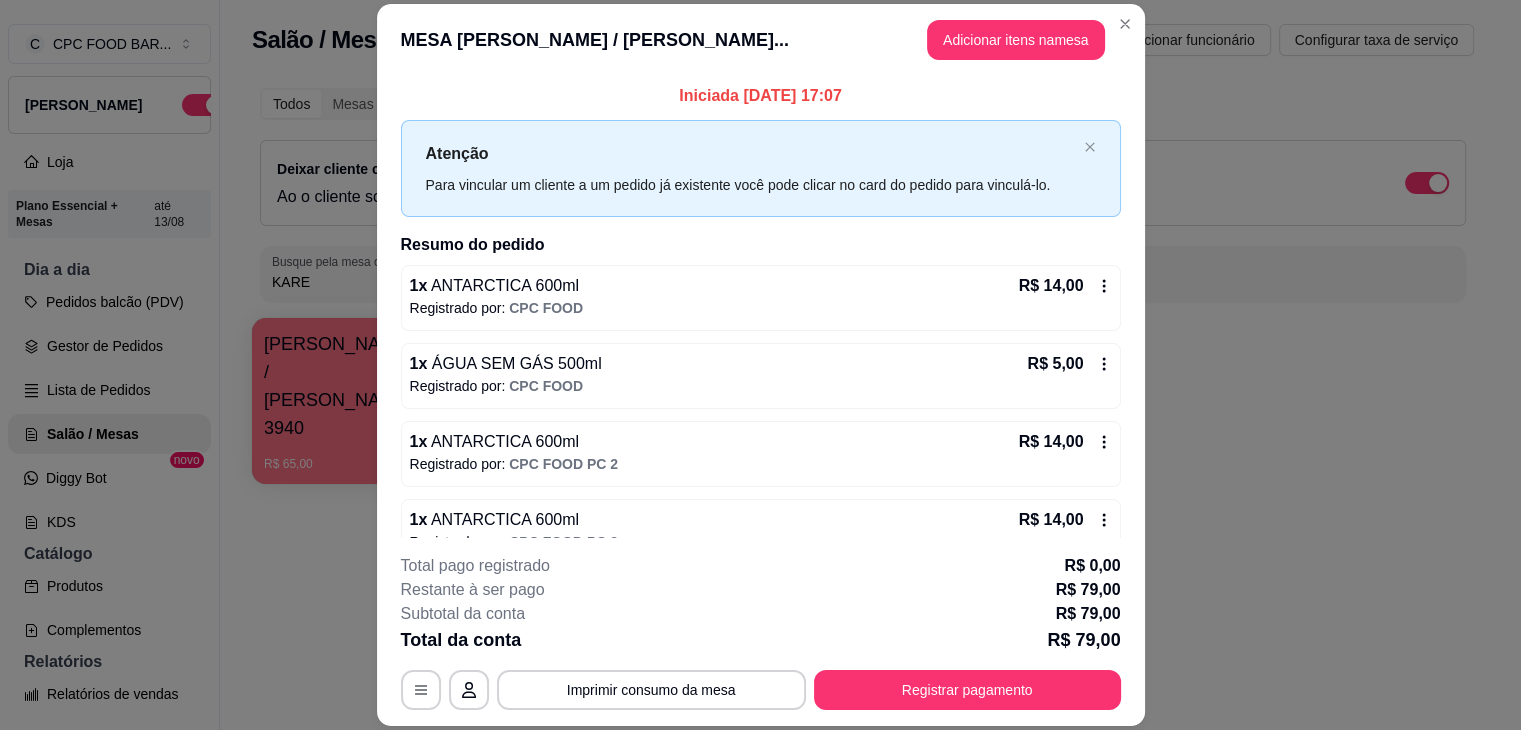 type 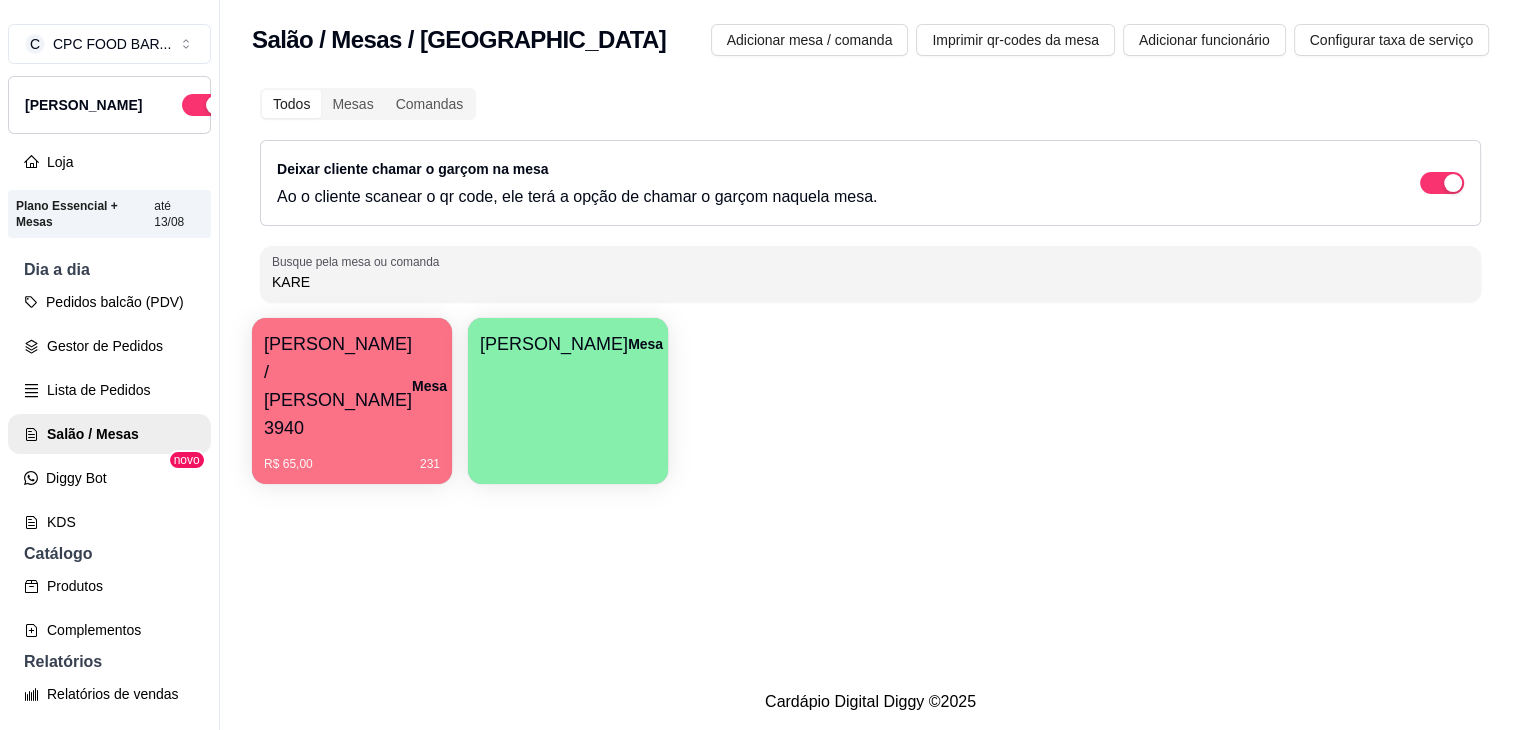 drag, startPoint x: 308, startPoint y: 282, endPoint x: 216, endPoint y: 275, distance: 92.26592 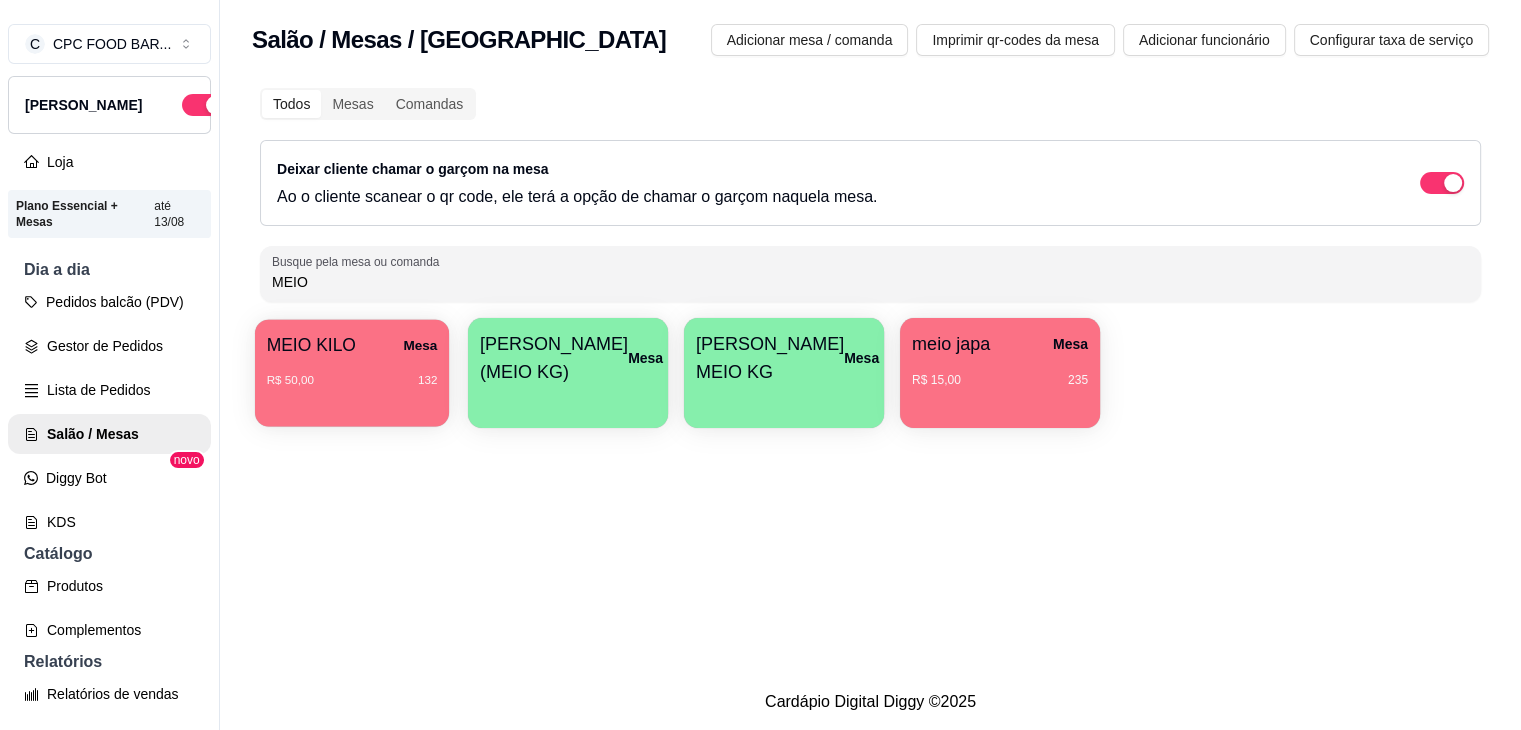 click on "MEIO KILO" at bounding box center [311, 344] 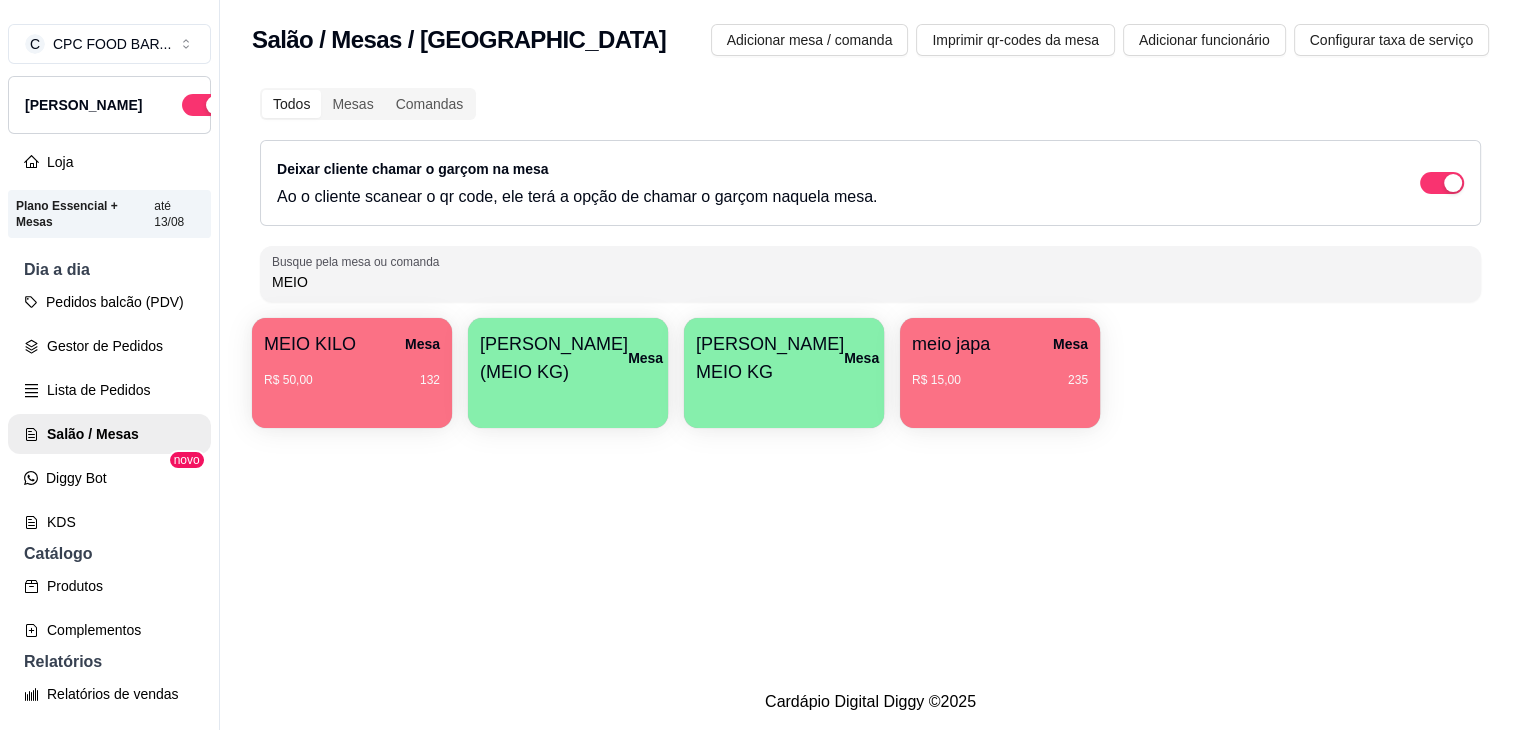click on "MEIO" at bounding box center [870, 282] 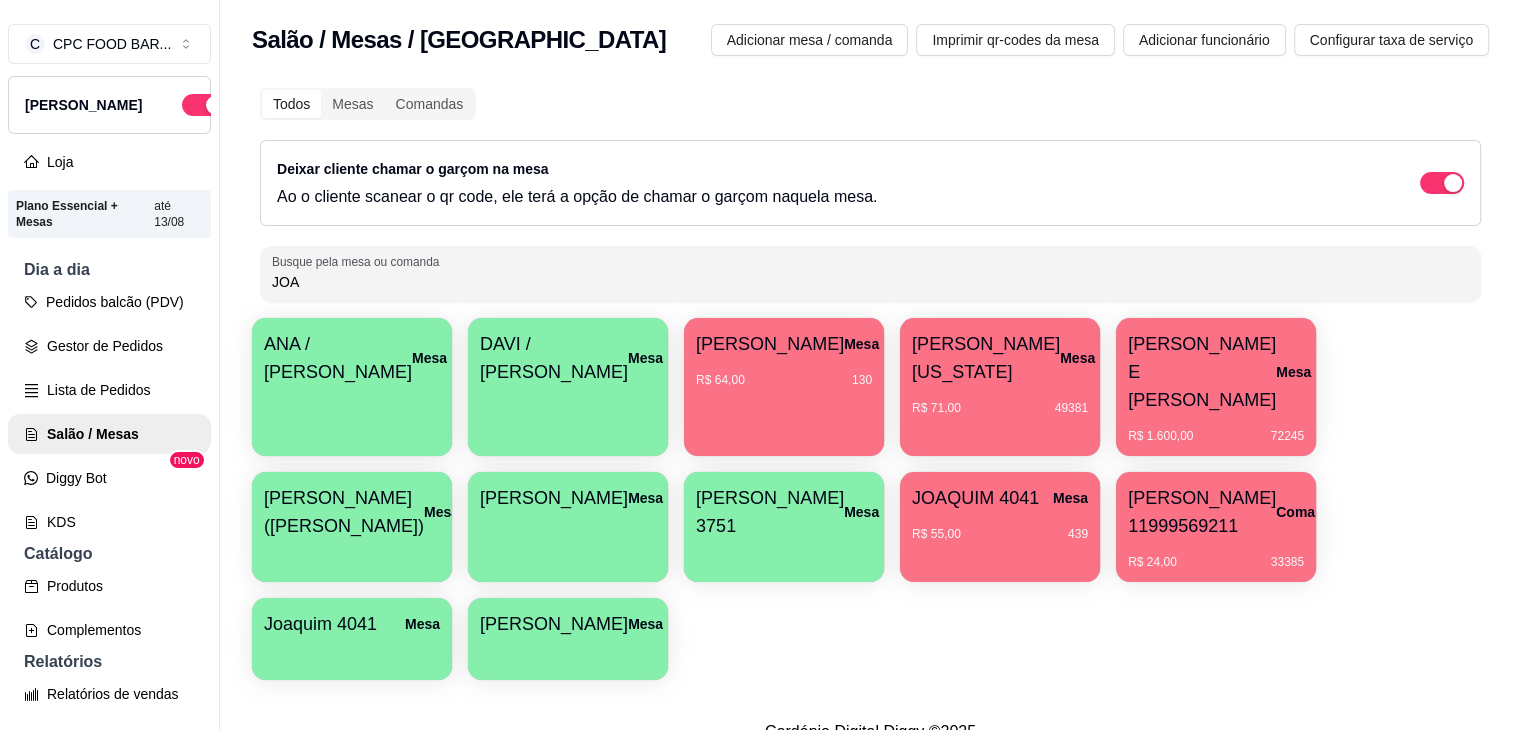 click on "[PERSON_NAME] / [PERSON_NAME] / [PERSON_NAME] [PERSON_NAME] Mesa R$ 64,00 130 [PERSON_NAME] [US_STATE] Mesa R$ 71,00 49381 [PERSON_NAME] E [PERSON_NAME] FABRICANTI Mesa R$ 1.600,00 72245 [PERSON_NAME] (ENZO) Mesa [PERSON_NAME] Mesa [PERSON_NAME] 3751 Mesa JOAQUIM 4041 Mesa R$ 55,00 439 Joana 11999569211 Comanda R$ 24,00 33385 Joaquim 4041 Mesa [PERSON_NAME]" at bounding box center (870, 499) 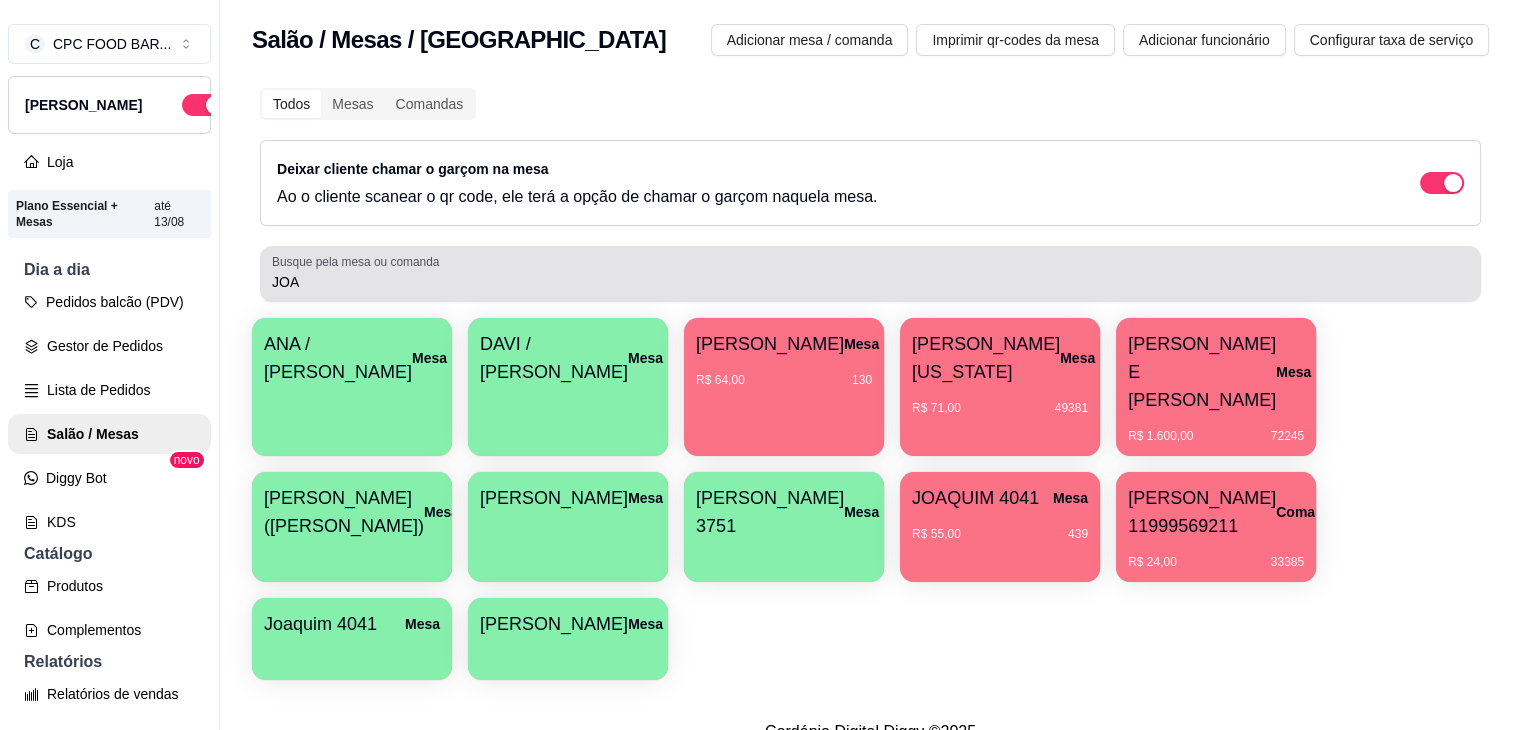 click on "JOA" at bounding box center (870, 274) 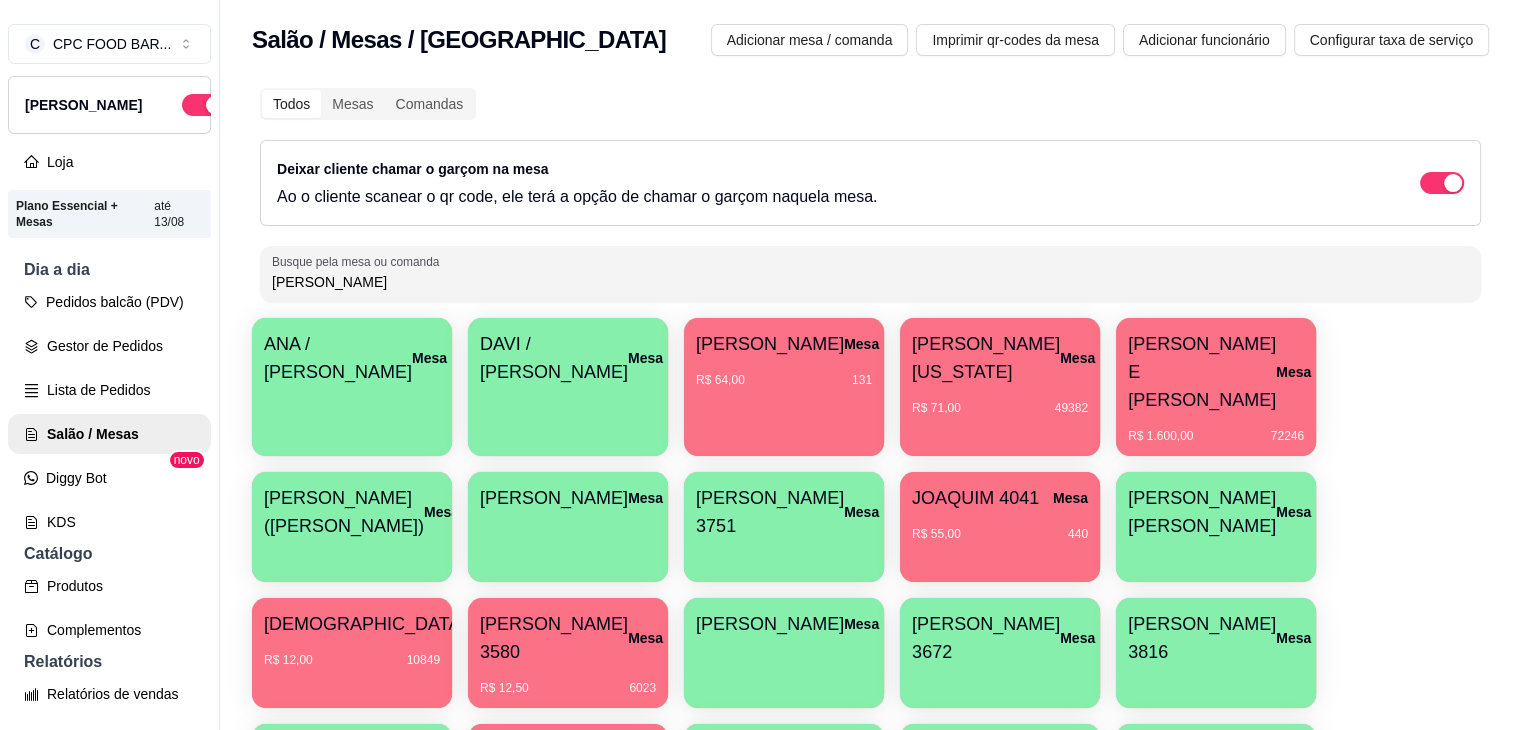 type on "J" 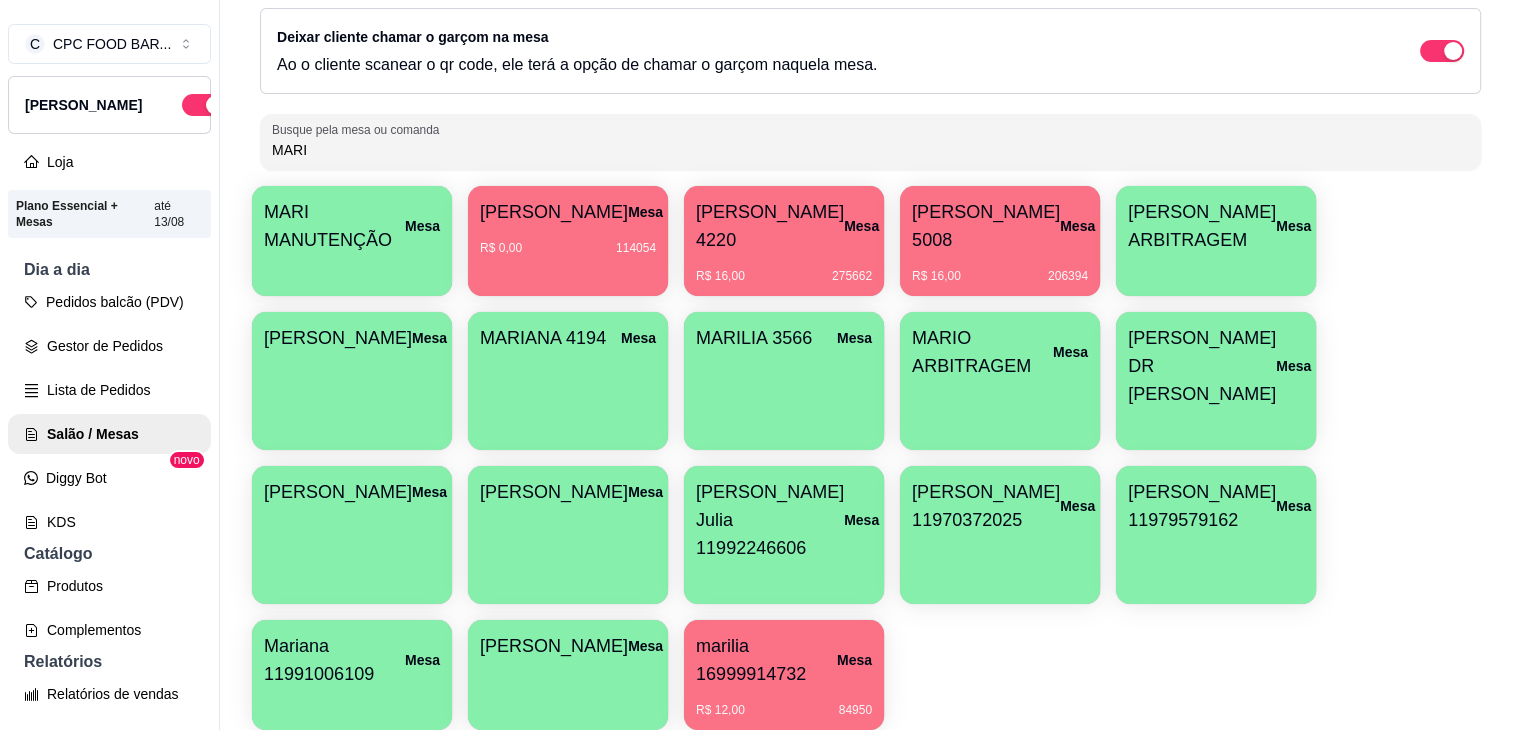 scroll, scrollTop: 199, scrollLeft: 0, axis: vertical 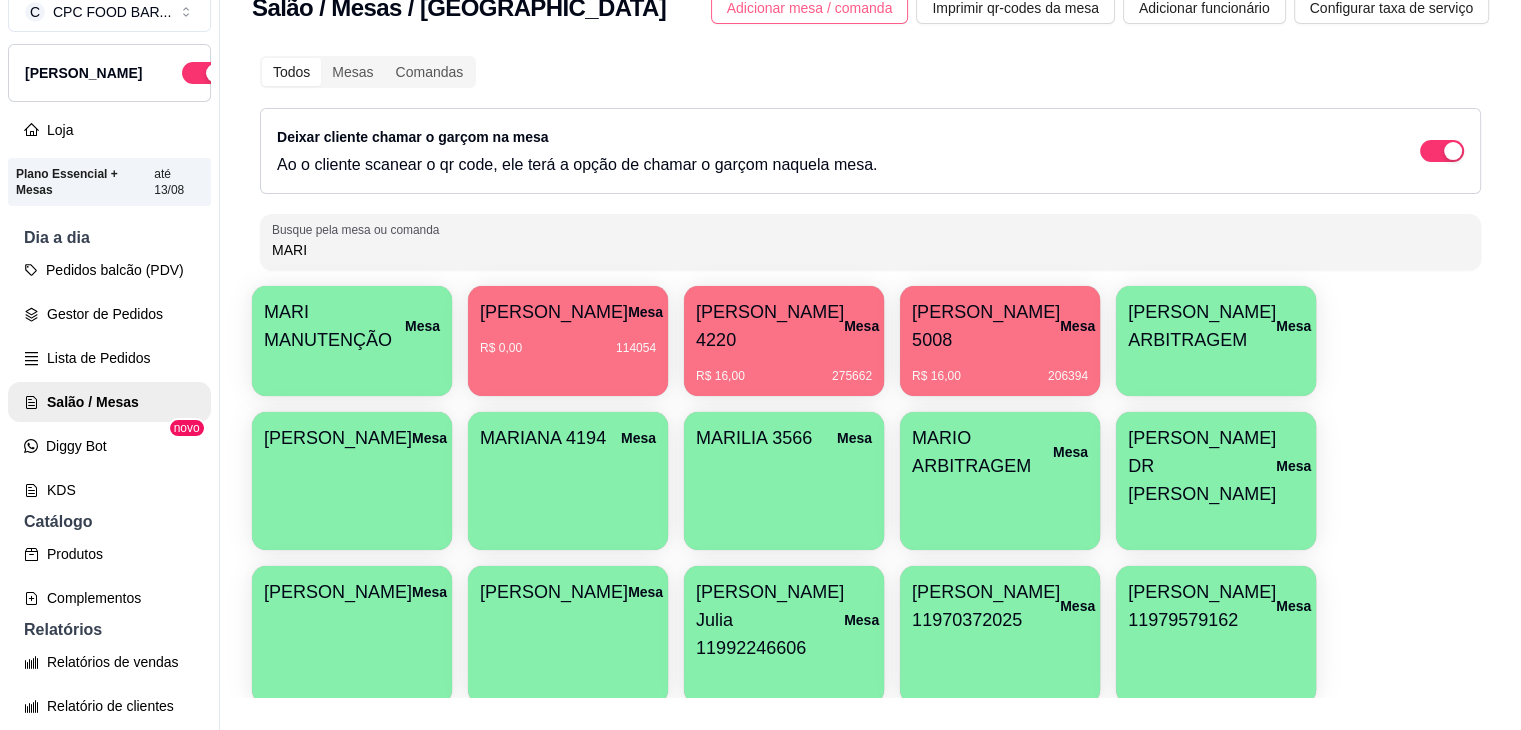 type on "MARI" 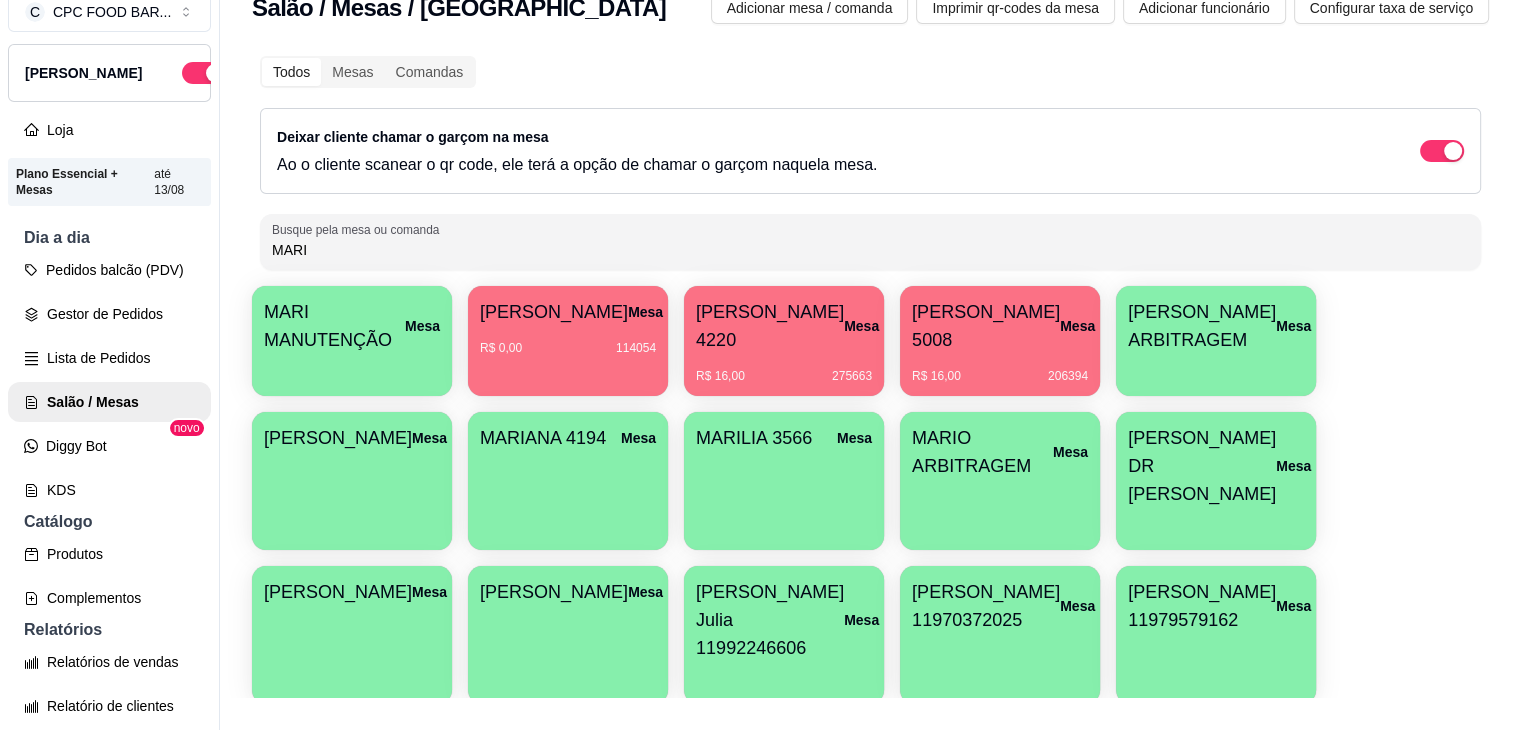 click on "MARI MANUTENÇÃO" at bounding box center (334, 326) 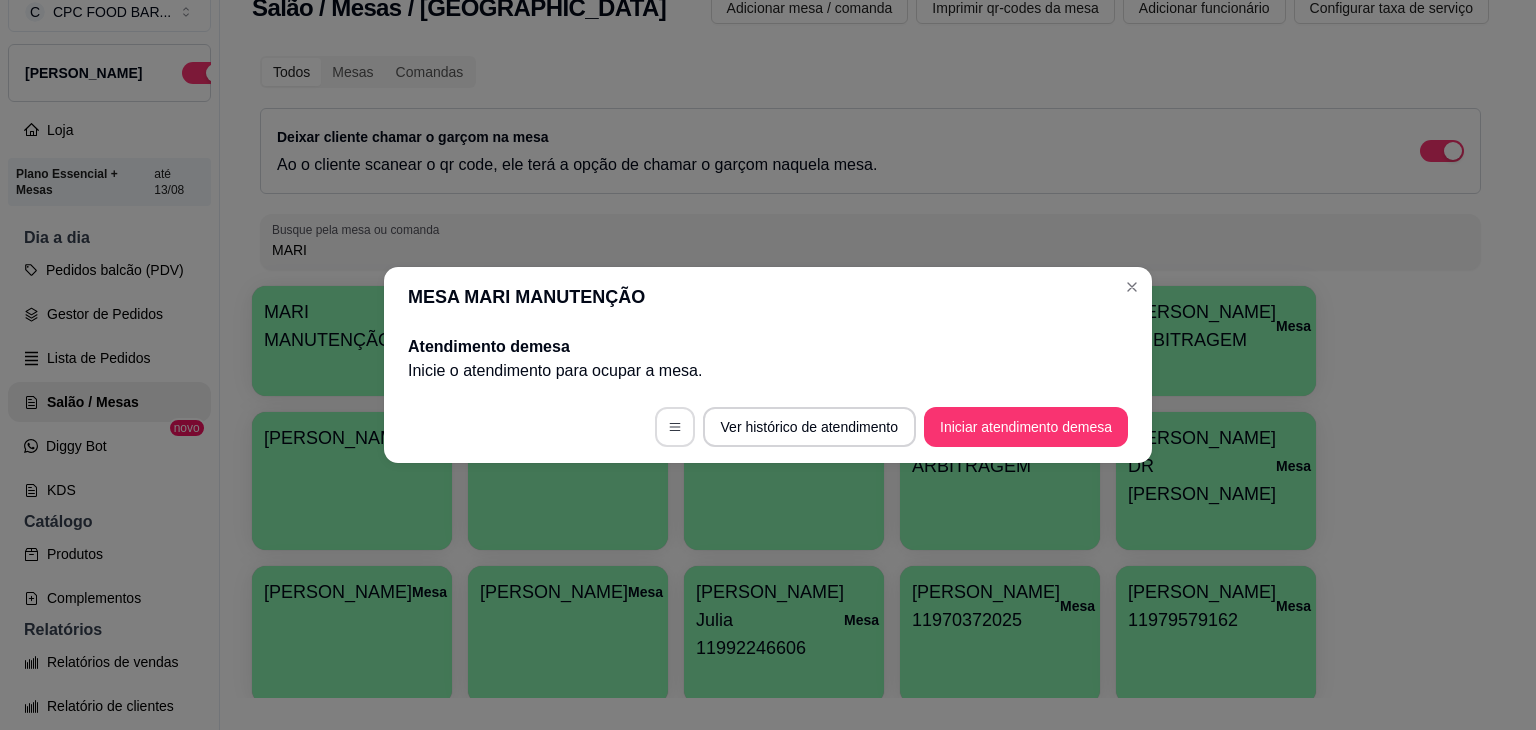 click at bounding box center (675, 427) 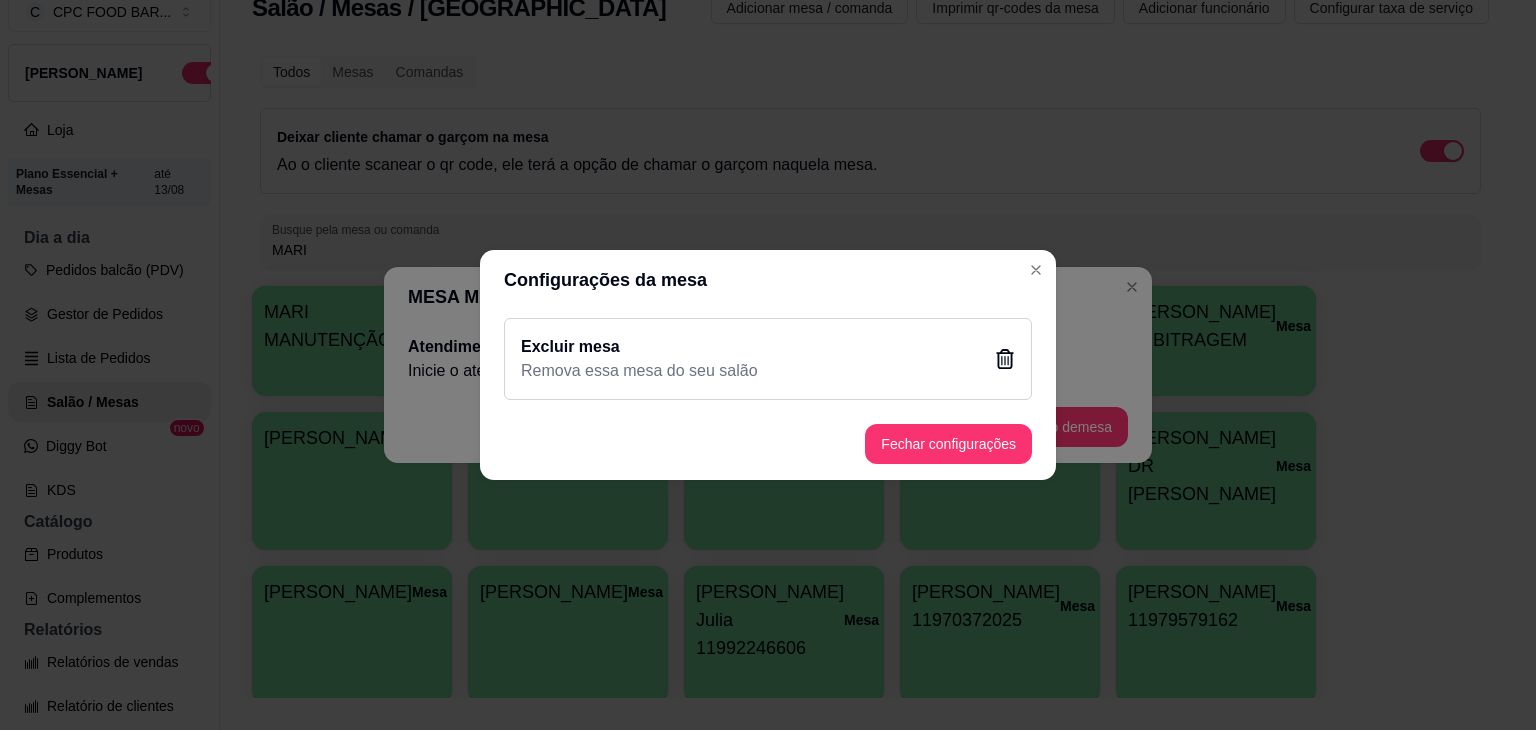 click on "Excluir mesa Remova essa mesa do seu salão" at bounding box center (768, 359) 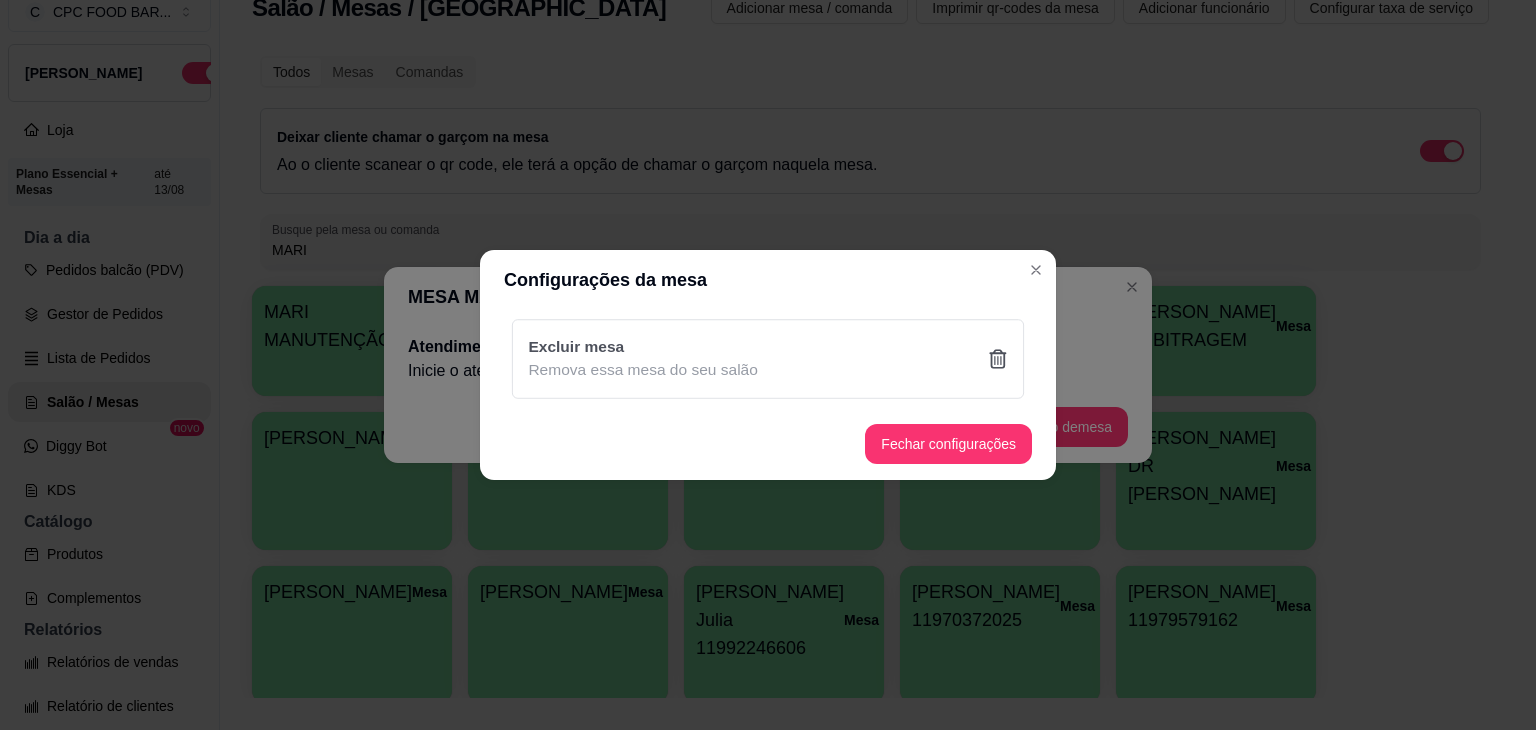 click on "Sim" at bounding box center (870, 470) 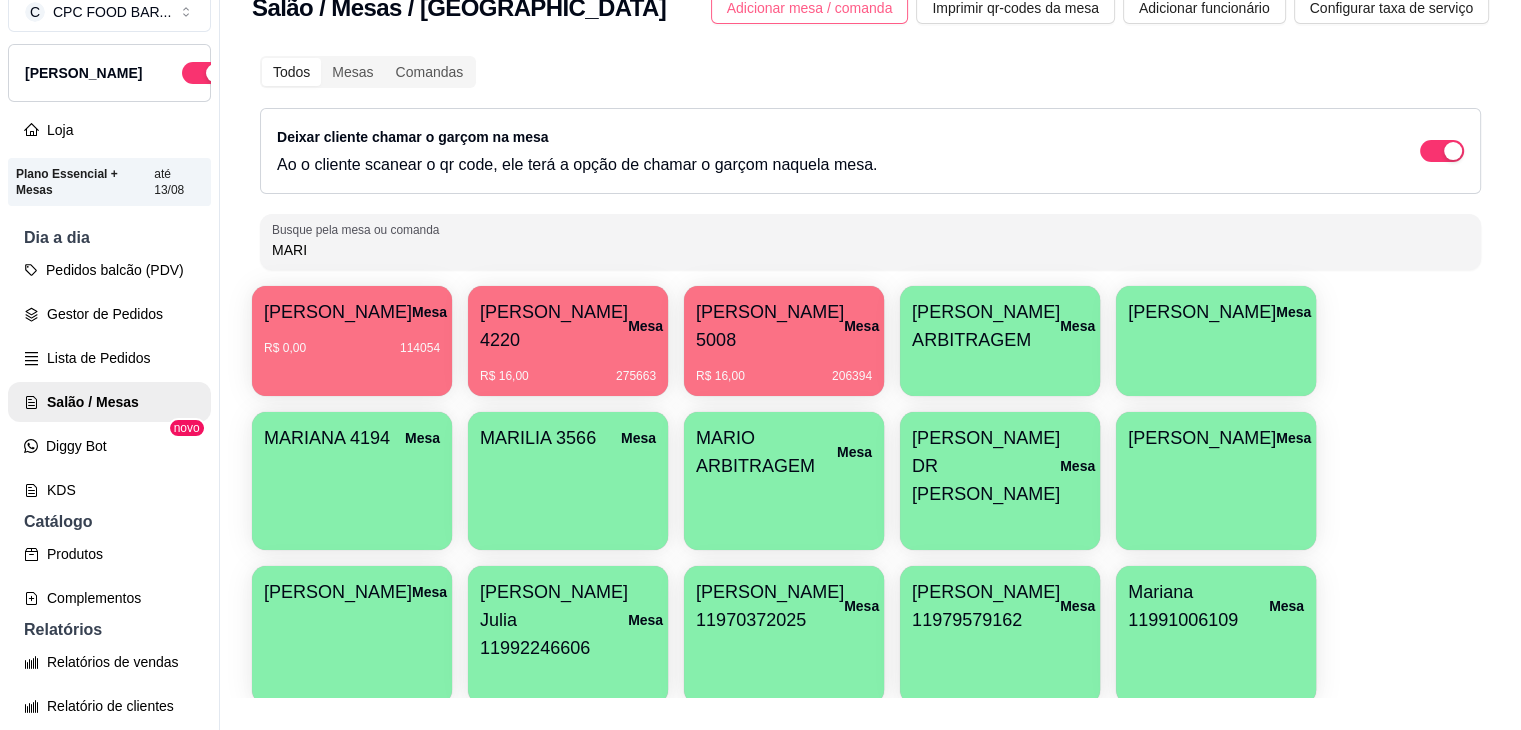 click on "Adicionar mesa / comanda" at bounding box center (810, 8) 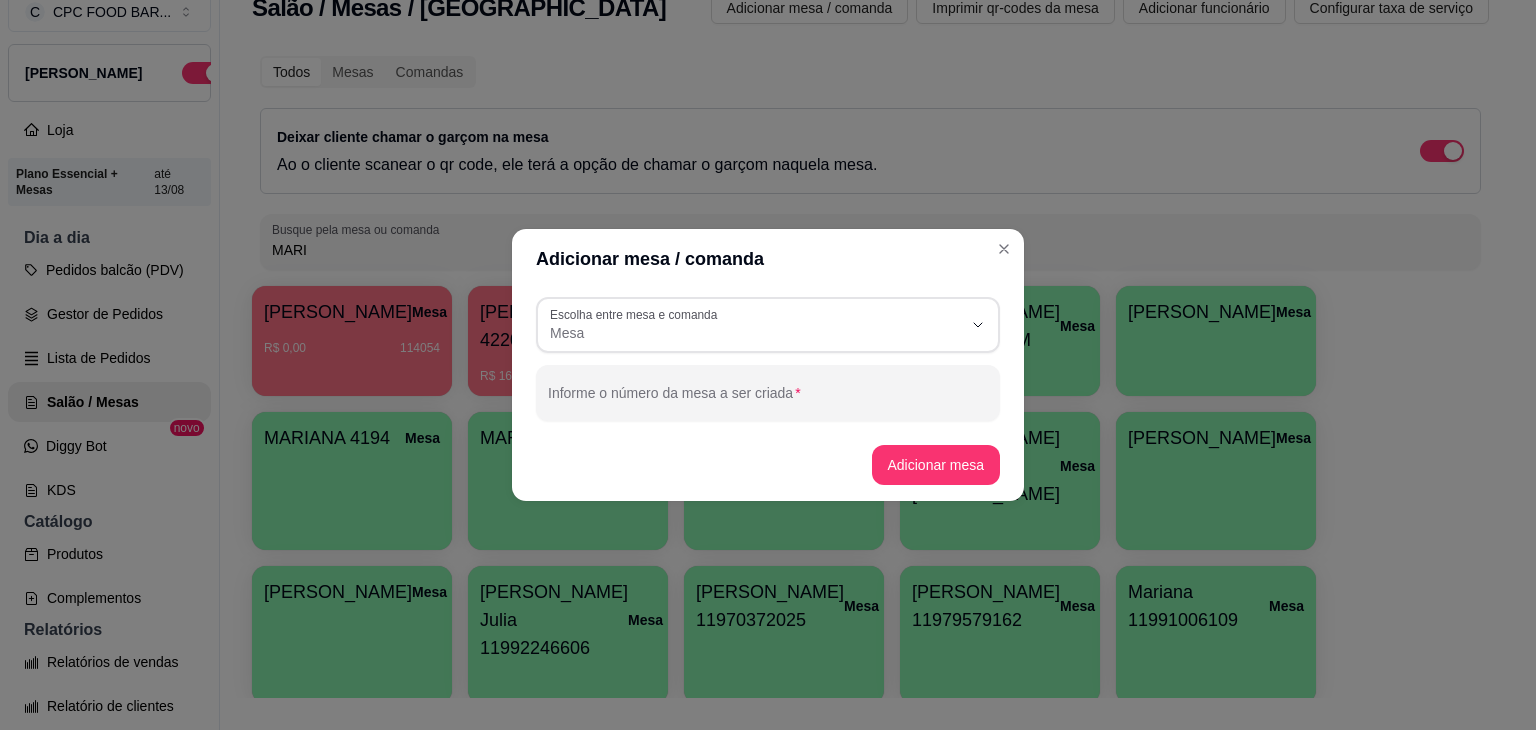 click at bounding box center (768, 393) 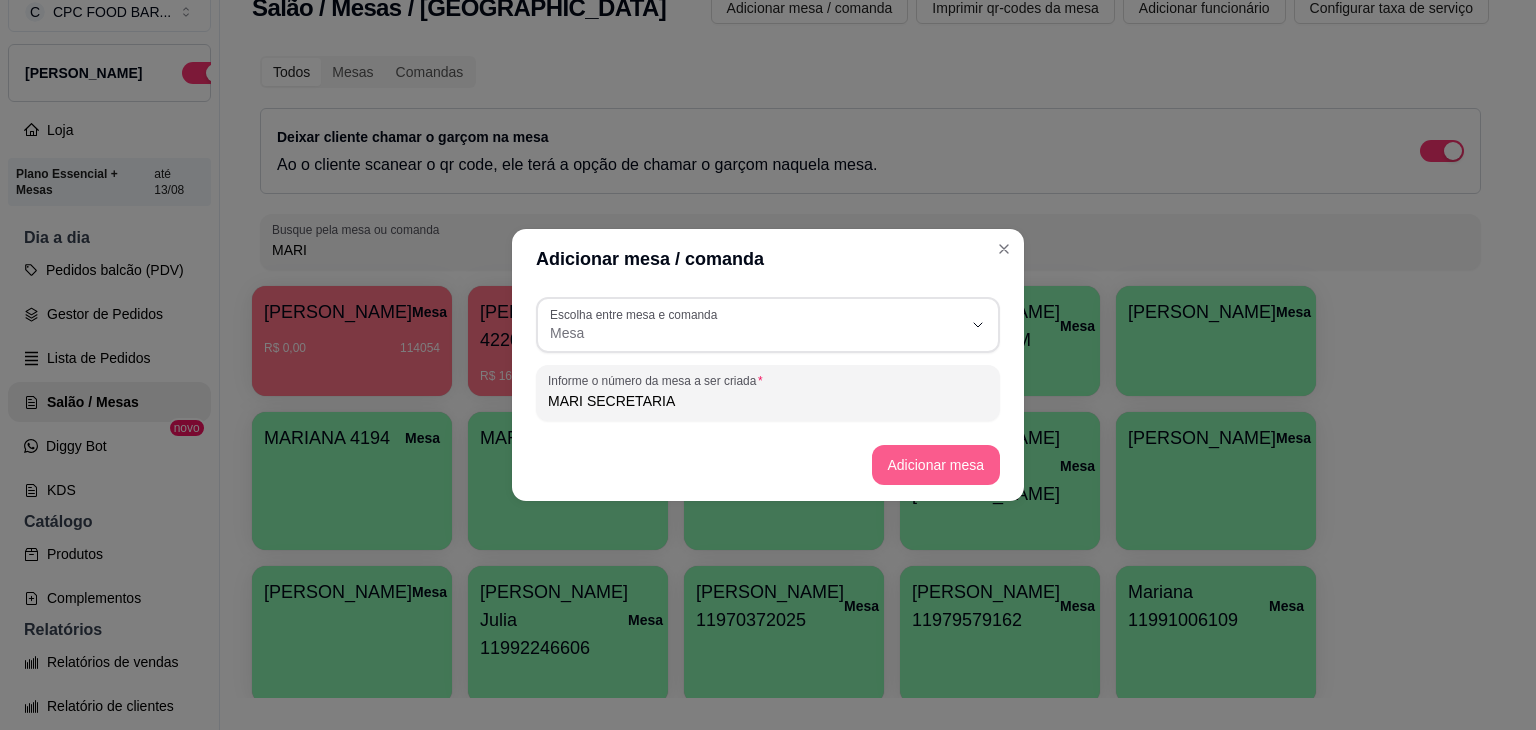 type on "MARI SECRETARIA" 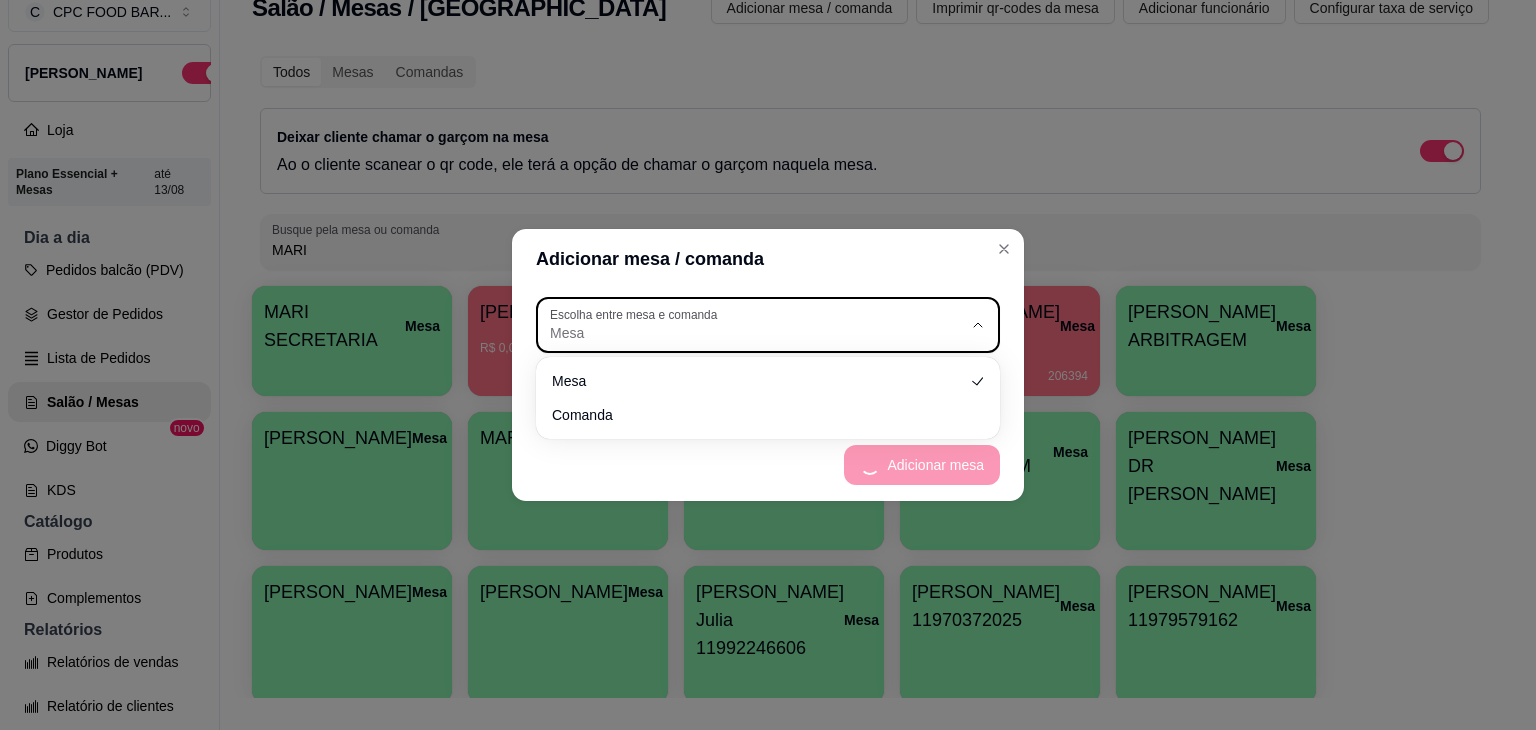 click on "Mesa" at bounding box center (756, 333) 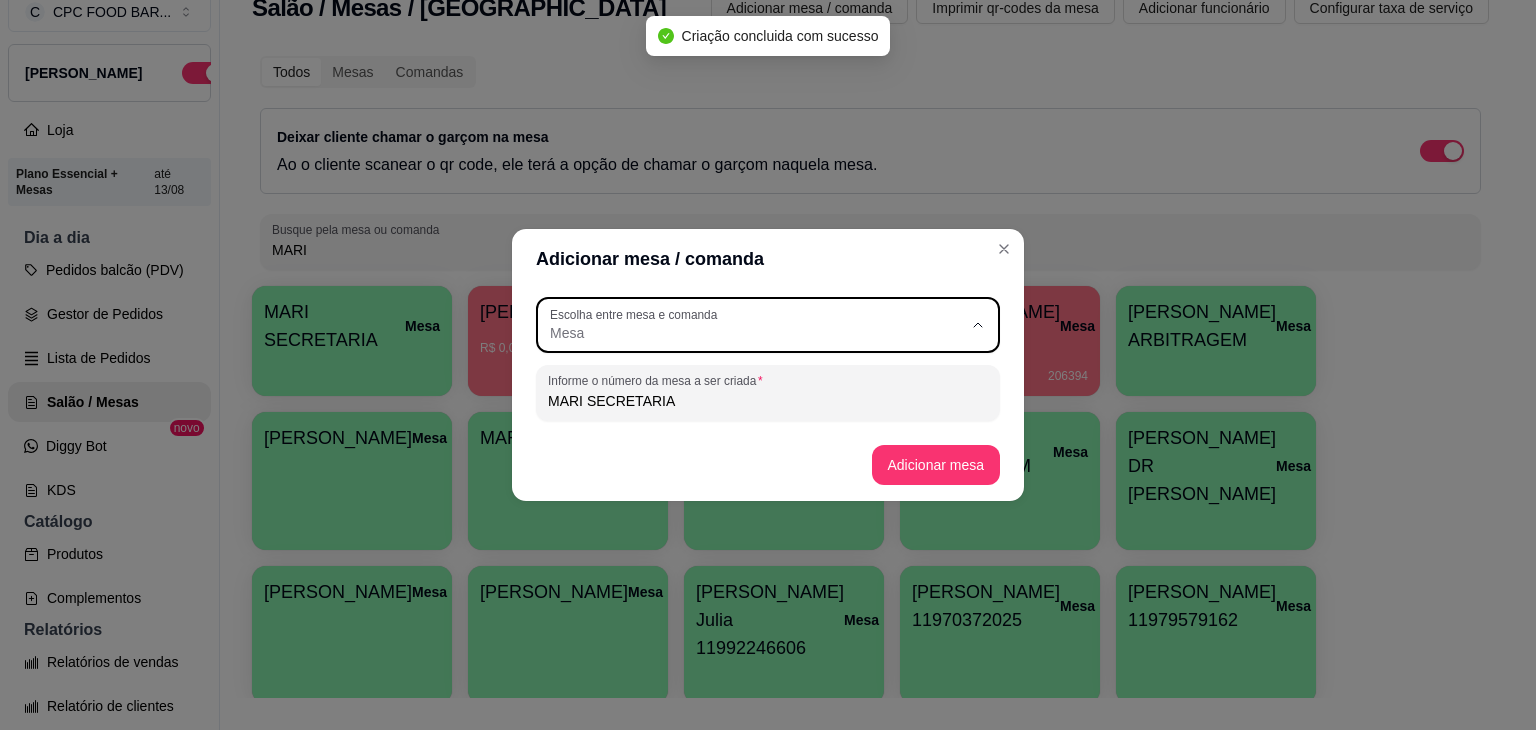 click on "Adicionar mesa / comanda TABLE Escolha entre mesa e comanda Mesa Comanda Escolha entre mesa e comanda Mesa Informe o número da mesa a ser criada MARI SECRETARIA Adicionar   mesa" at bounding box center (768, 365) 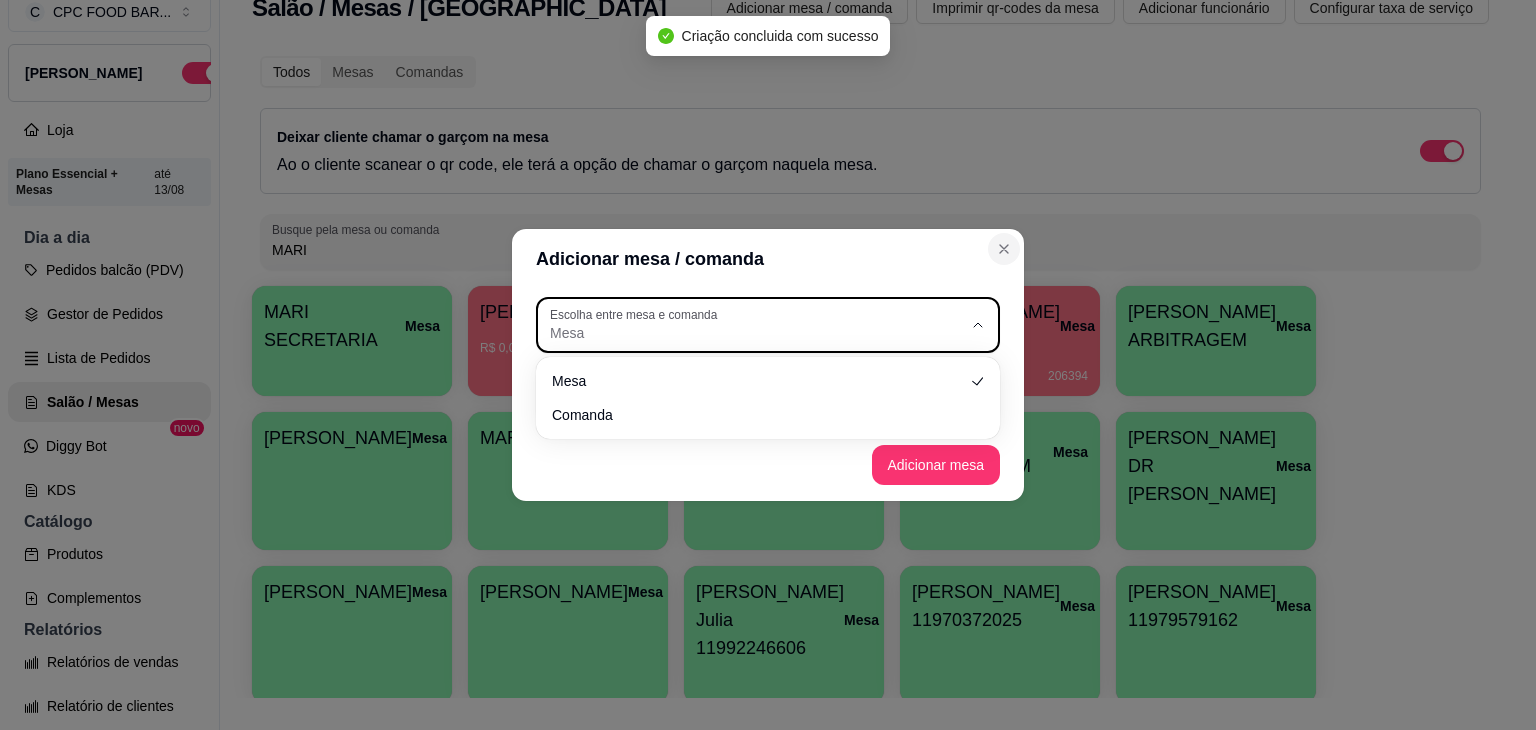click at bounding box center (1004, 249) 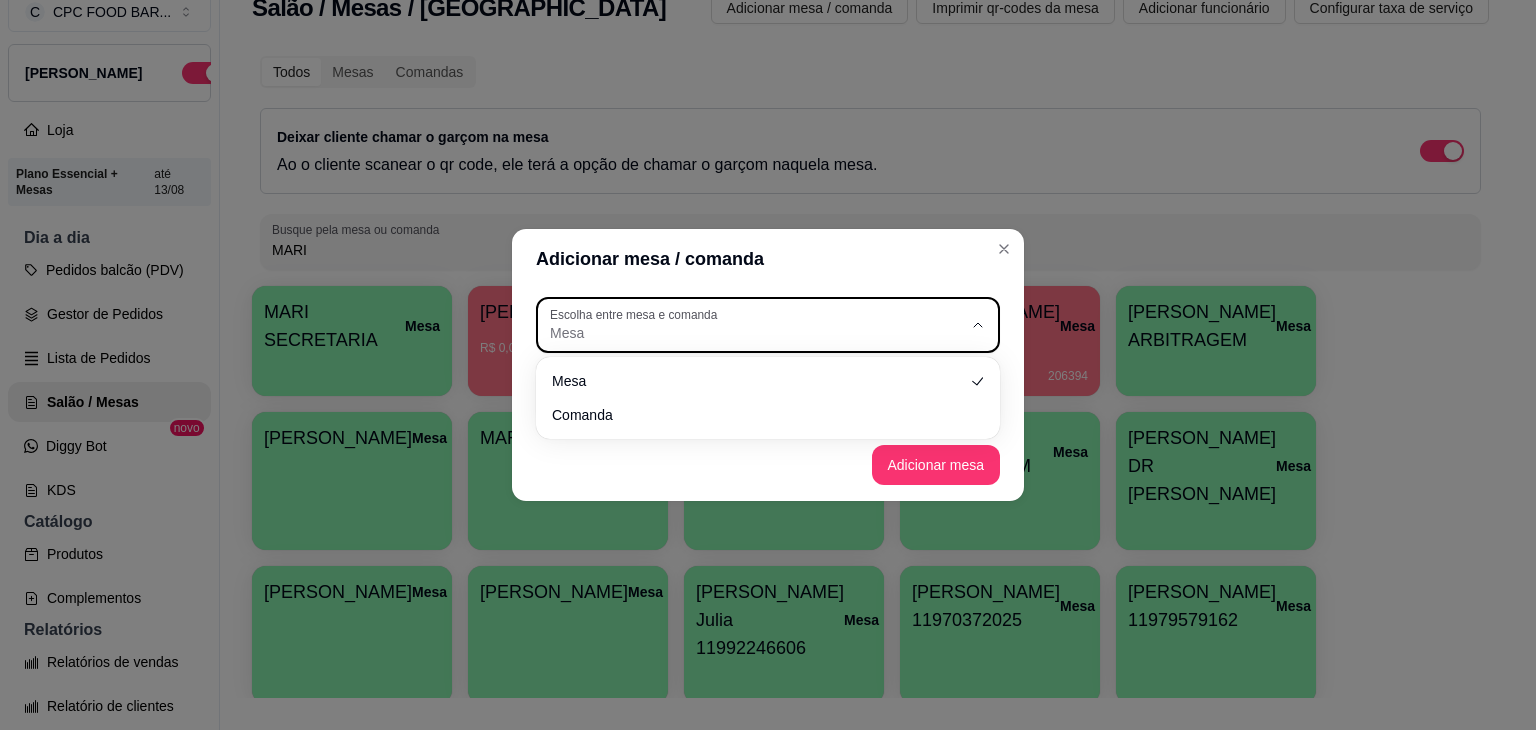 click on "Adicionar mesa / comanda TABLE Escolha entre mesa e comanda Mesa Comanda Escolha entre mesa e comanda Mesa Informe o número da mesa a ser criada MARI SECRETARIA Adicionar   mesa" at bounding box center [768, 365] 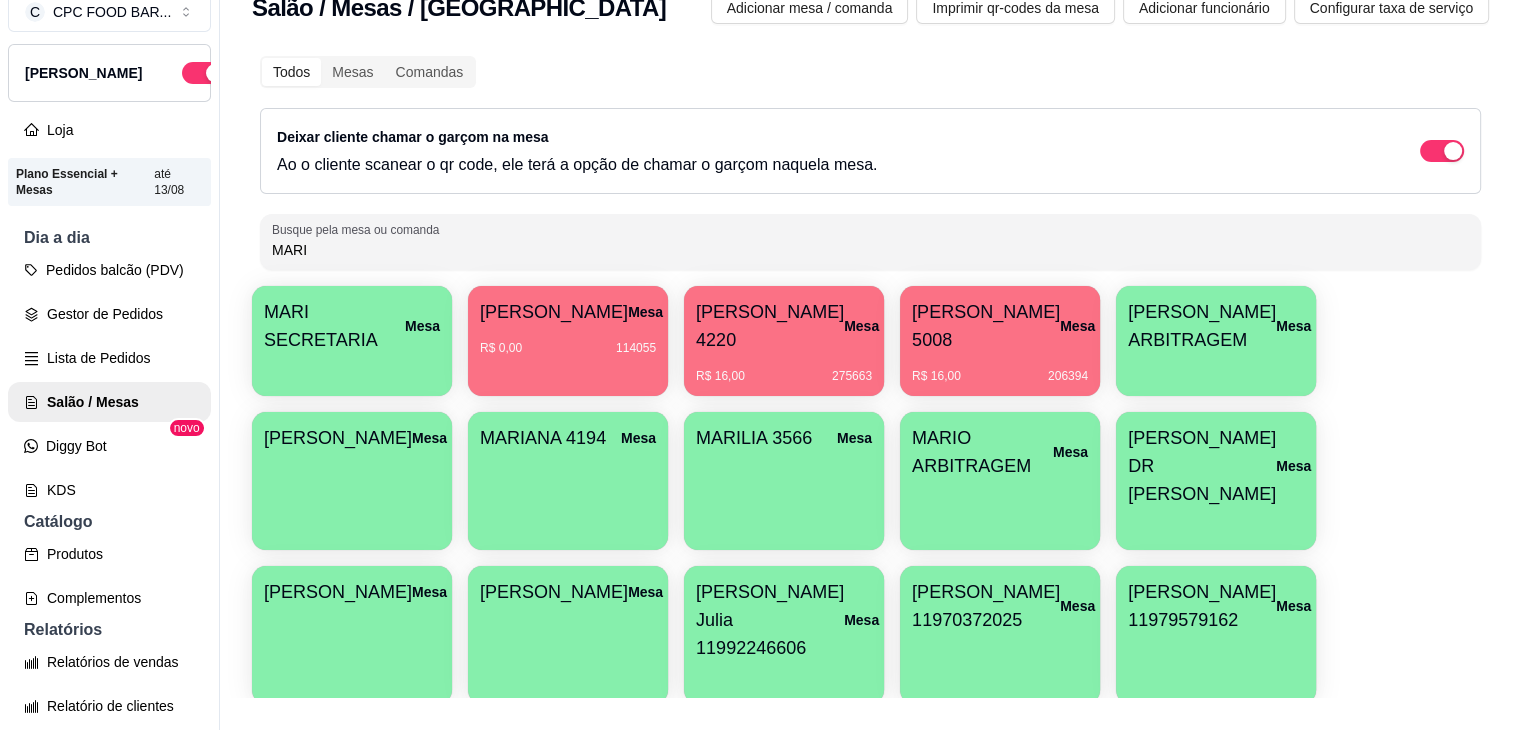 click on "MARI SECRETARIA" at bounding box center [334, 326] 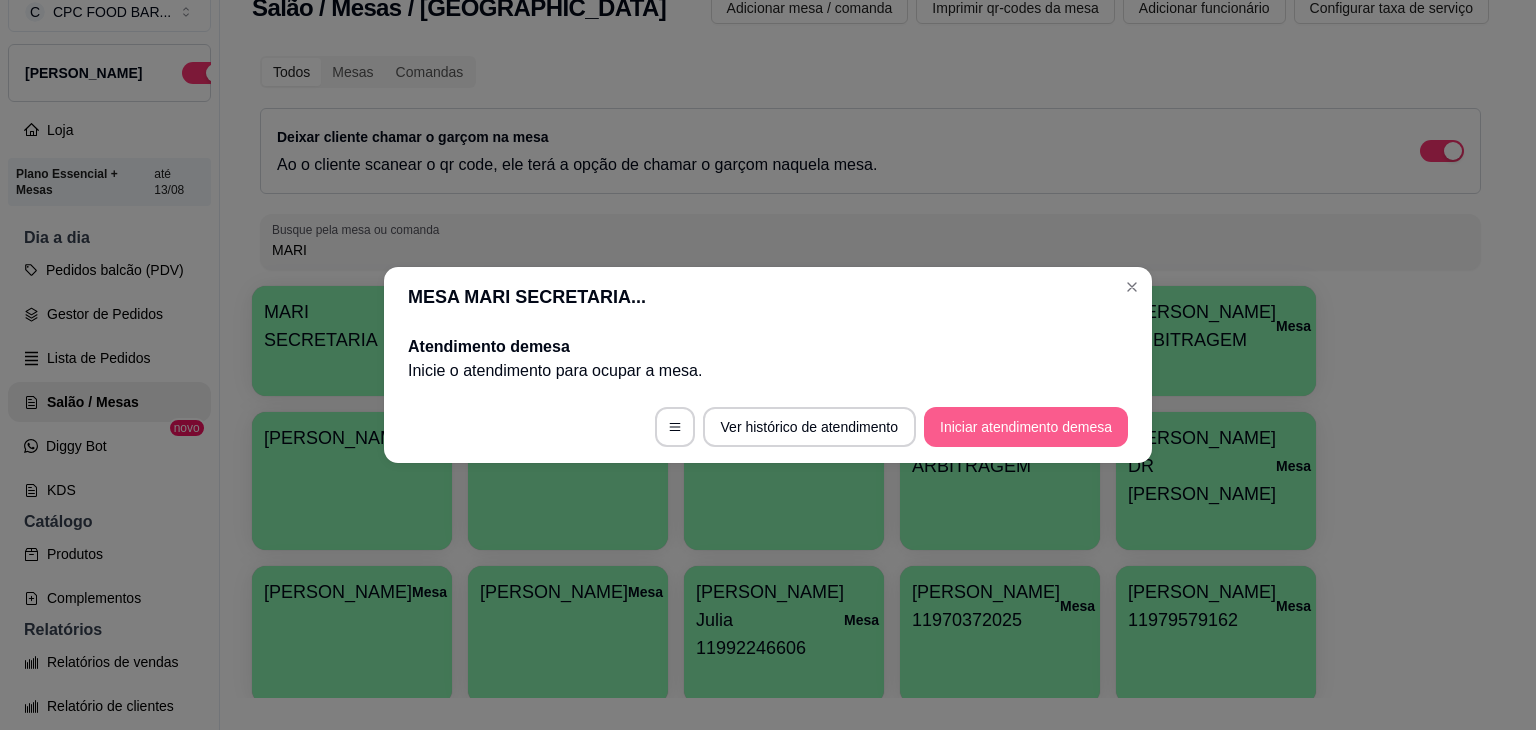 click on "Iniciar atendimento de  mesa" at bounding box center (1026, 427) 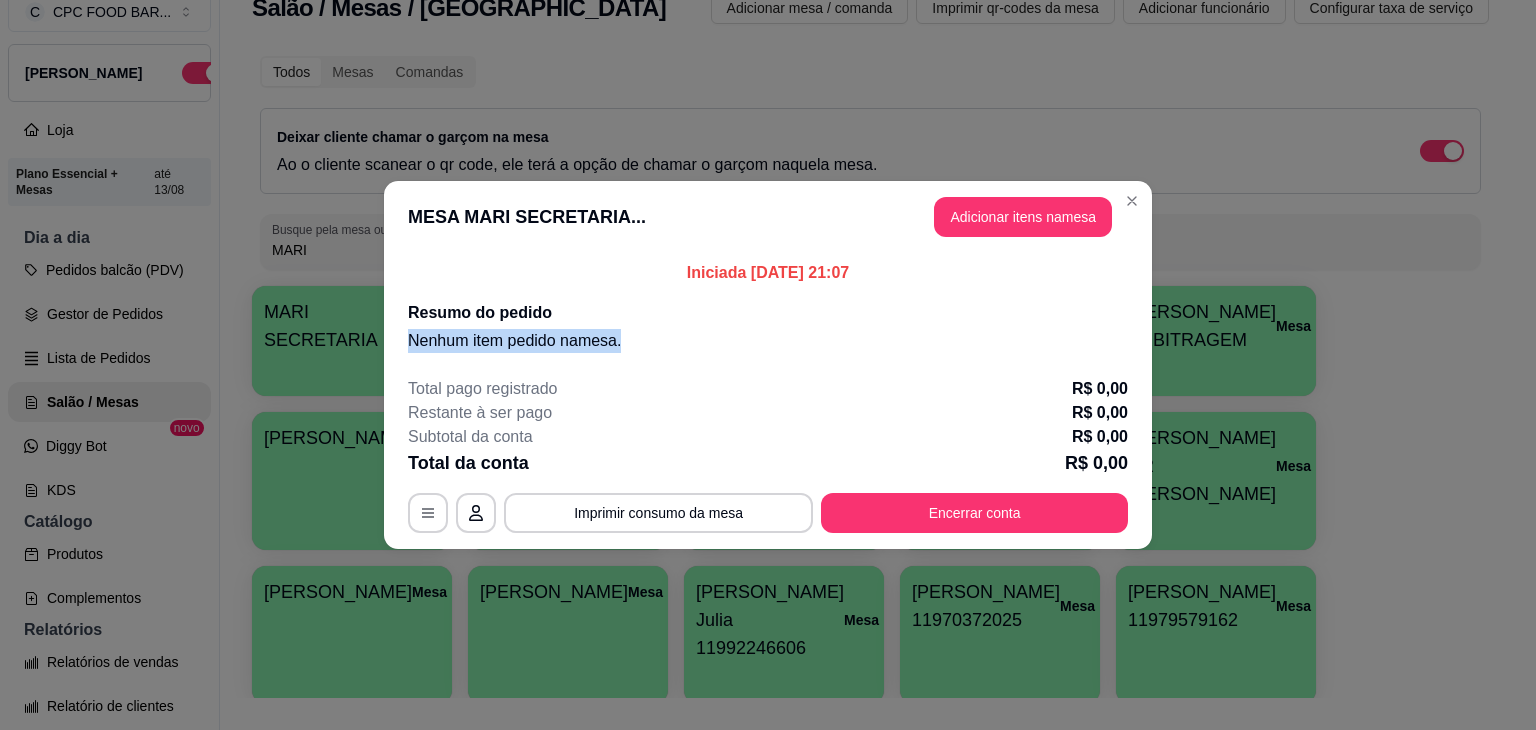 drag, startPoint x: 1031, startPoint y: 336, endPoint x: 1032, endPoint y: 298, distance: 38.013157 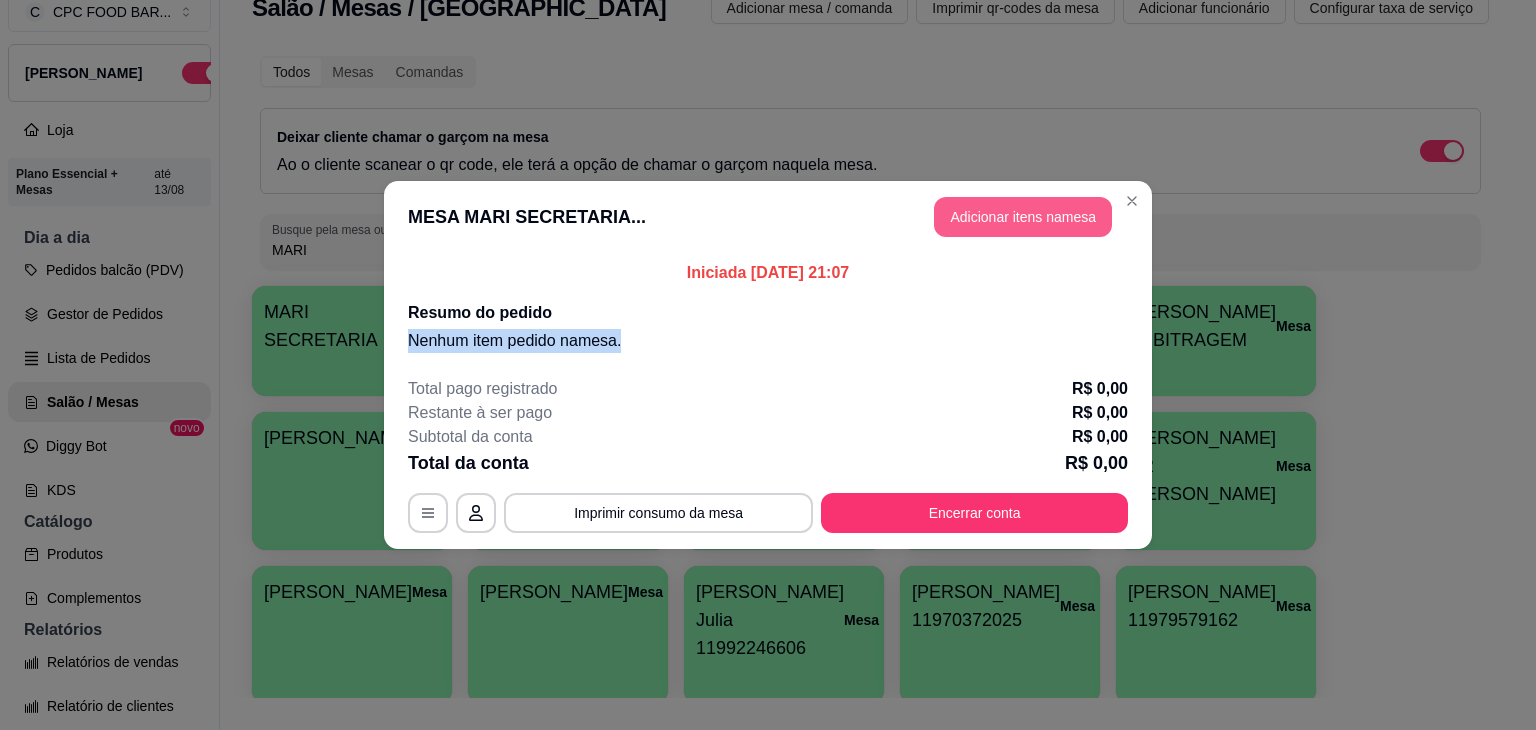 click on "Adicionar itens na  mesa" at bounding box center [1023, 217] 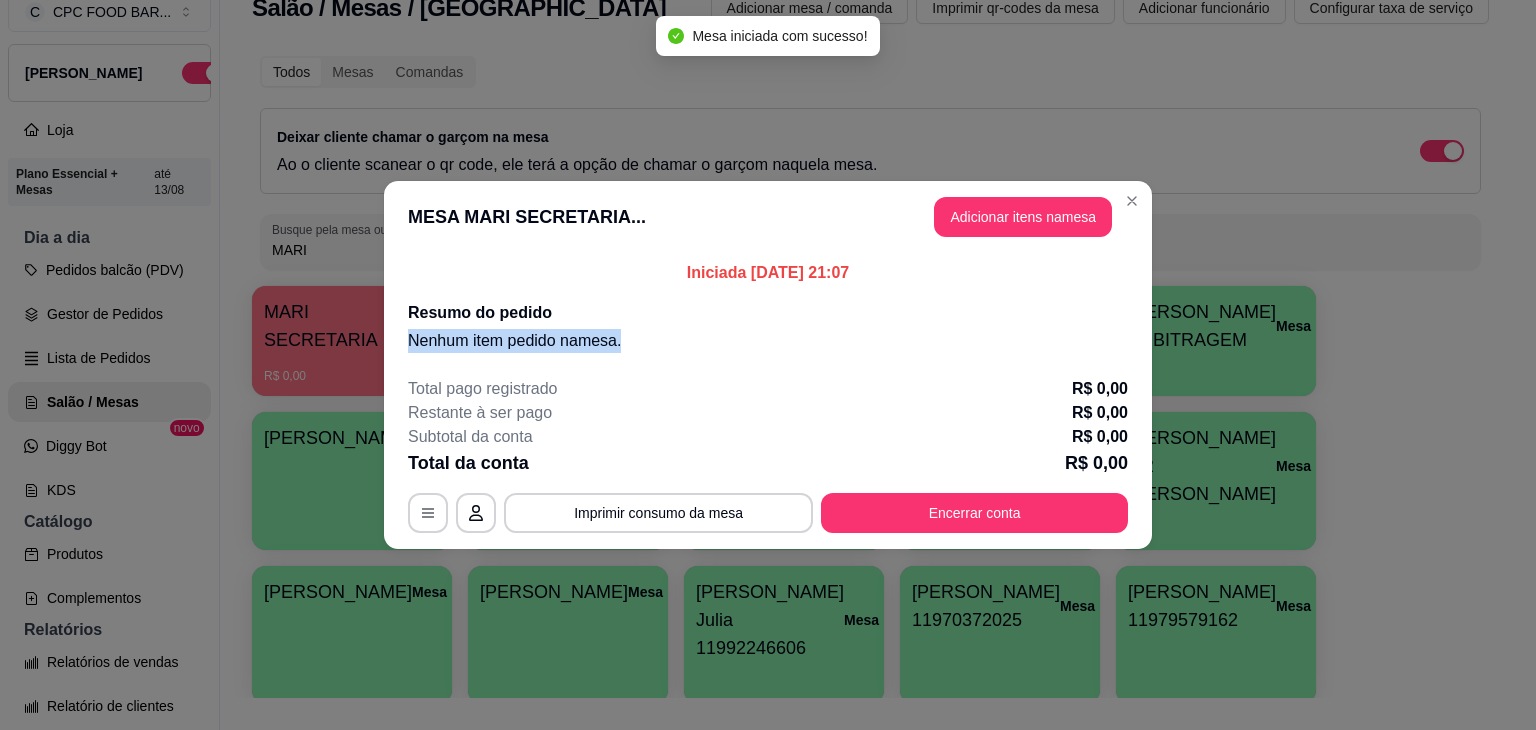 click on "Pesquisa" at bounding box center [558, 132] 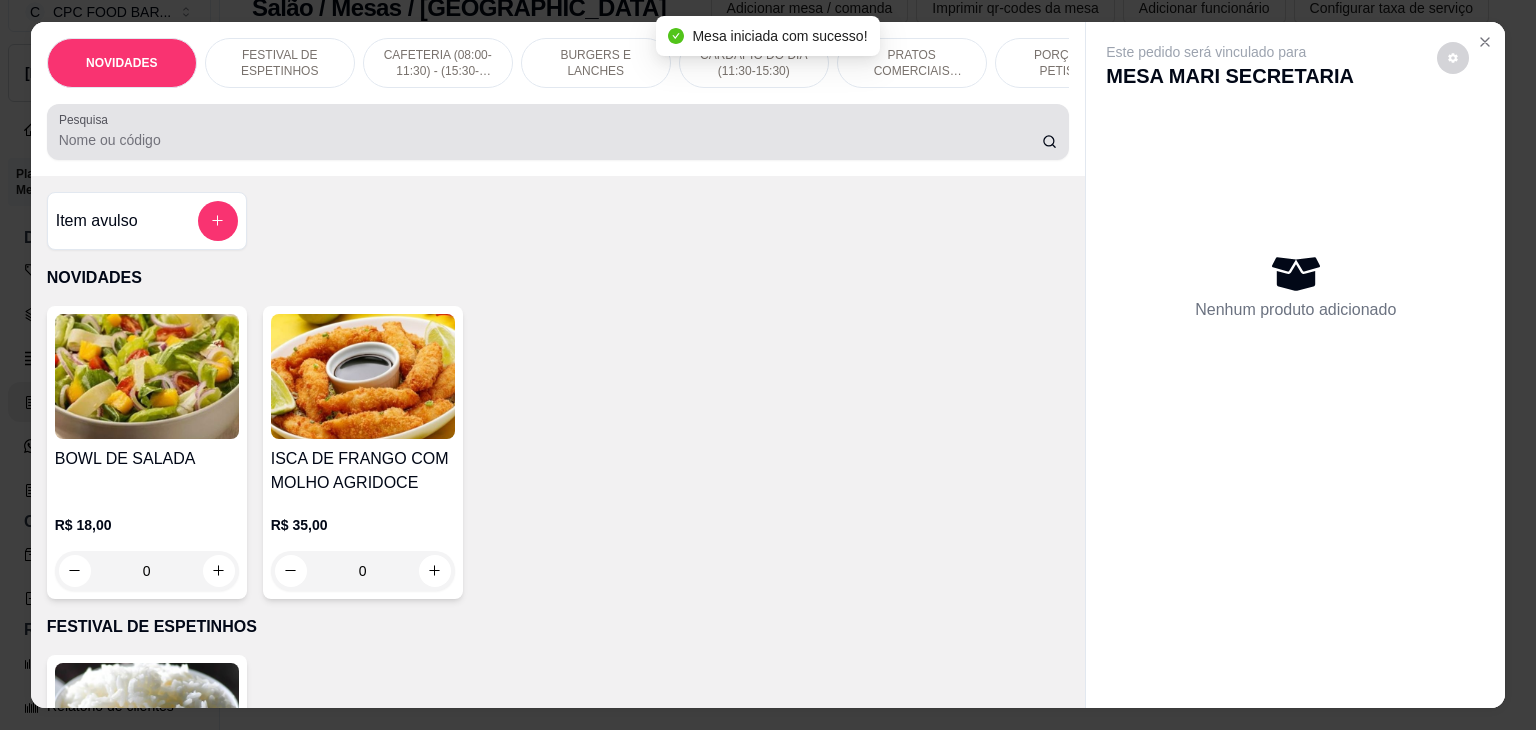 click on "Pesquisa" at bounding box center (558, 132) 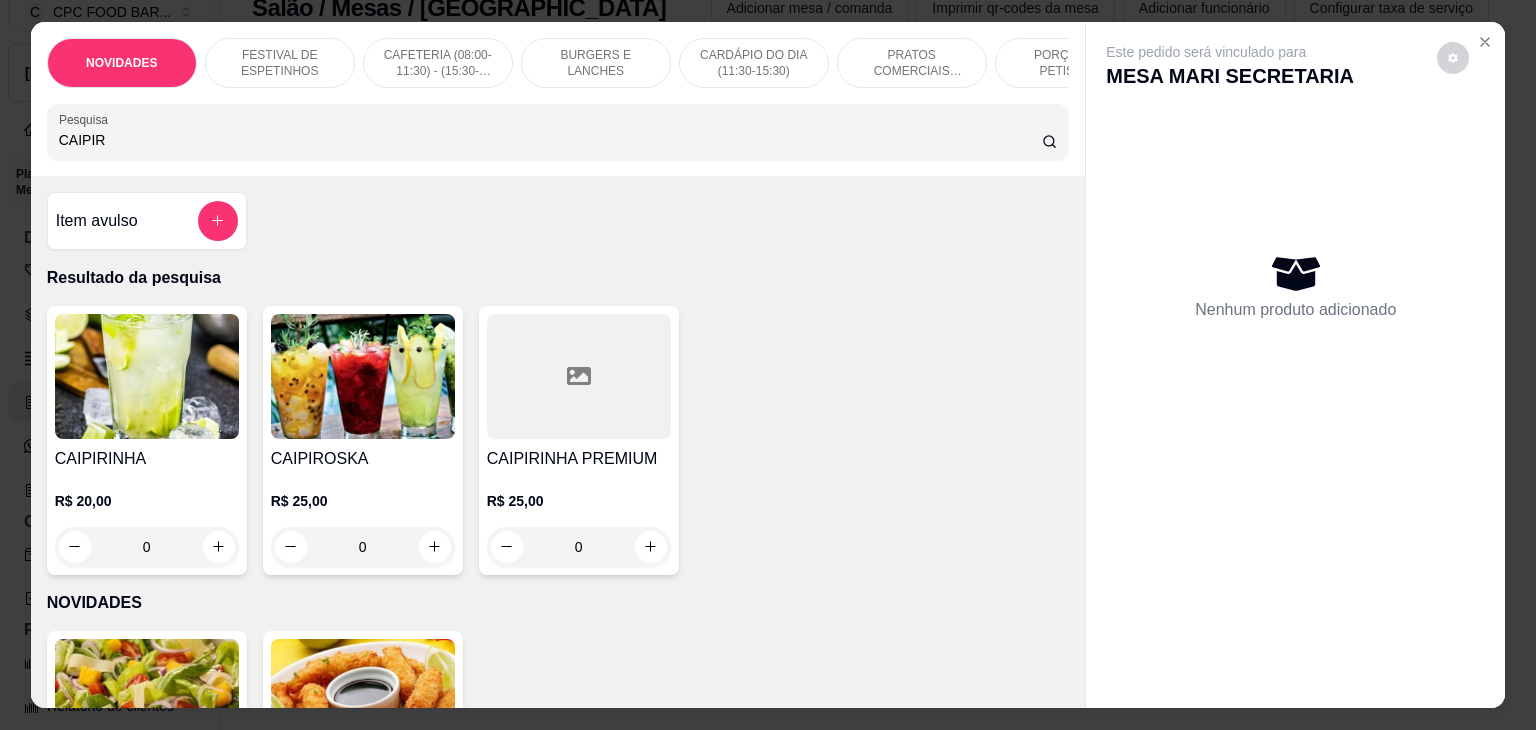 type on "CAIPIR" 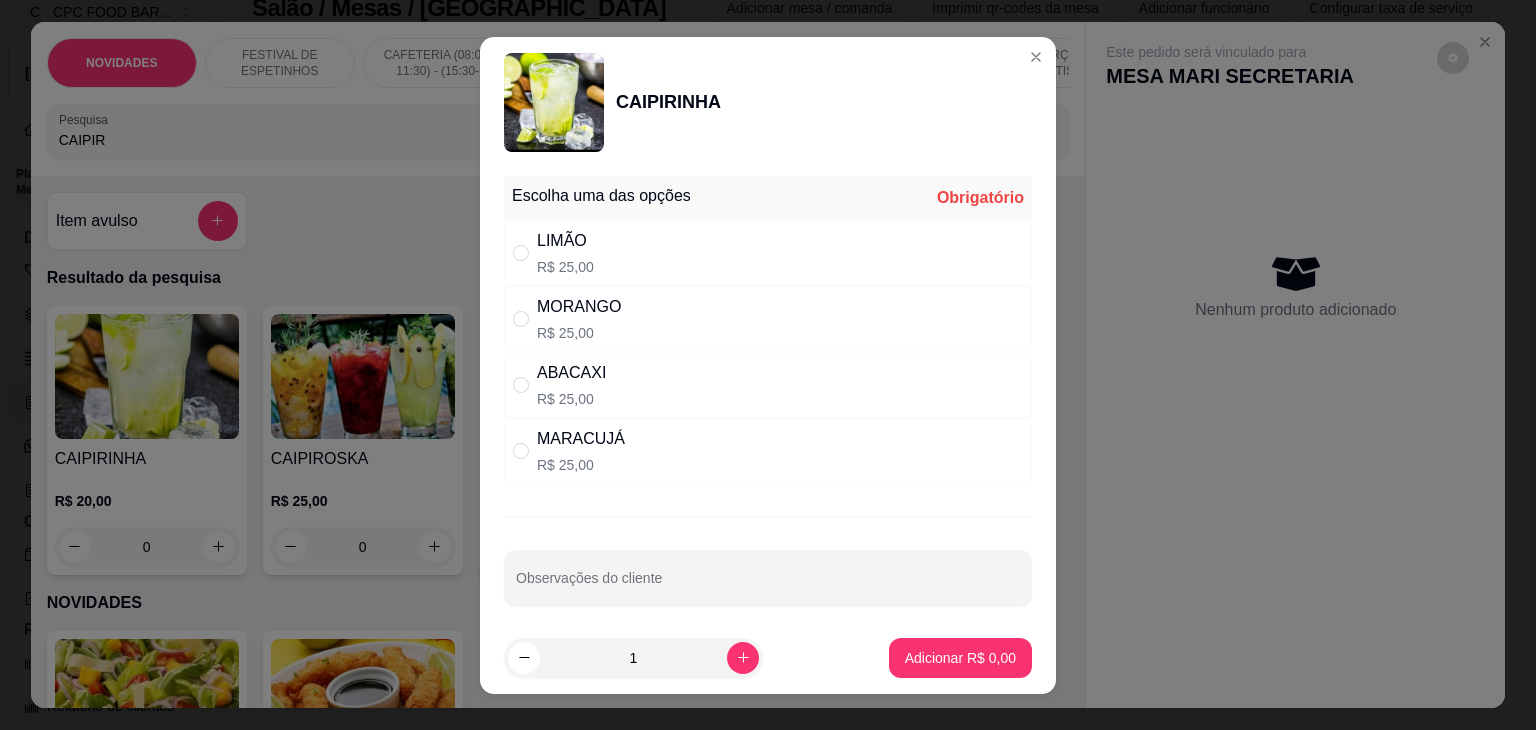 click on "R$ 25,00" at bounding box center [565, 267] 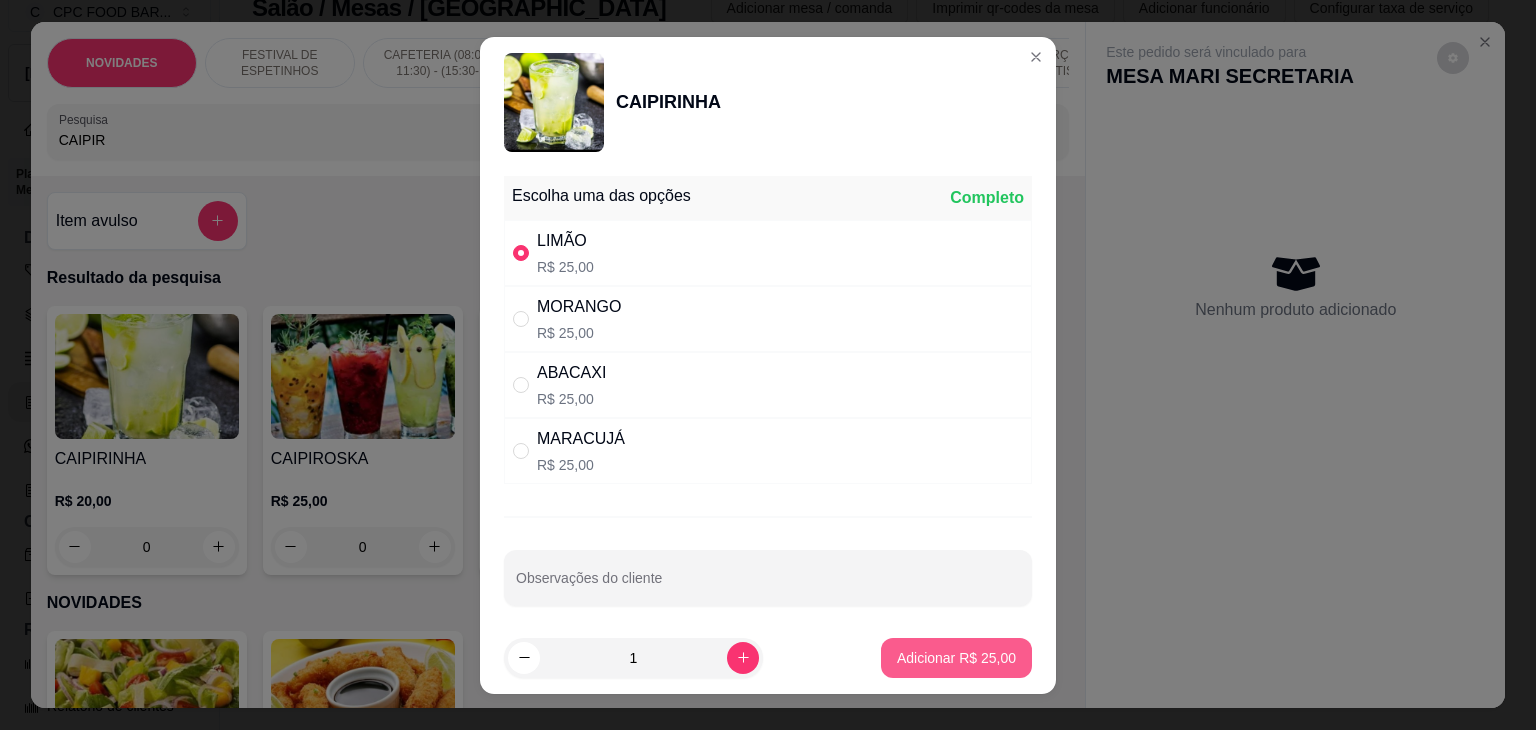 click on "Adicionar   R$ 25,00" at bounding box center (956, 658) 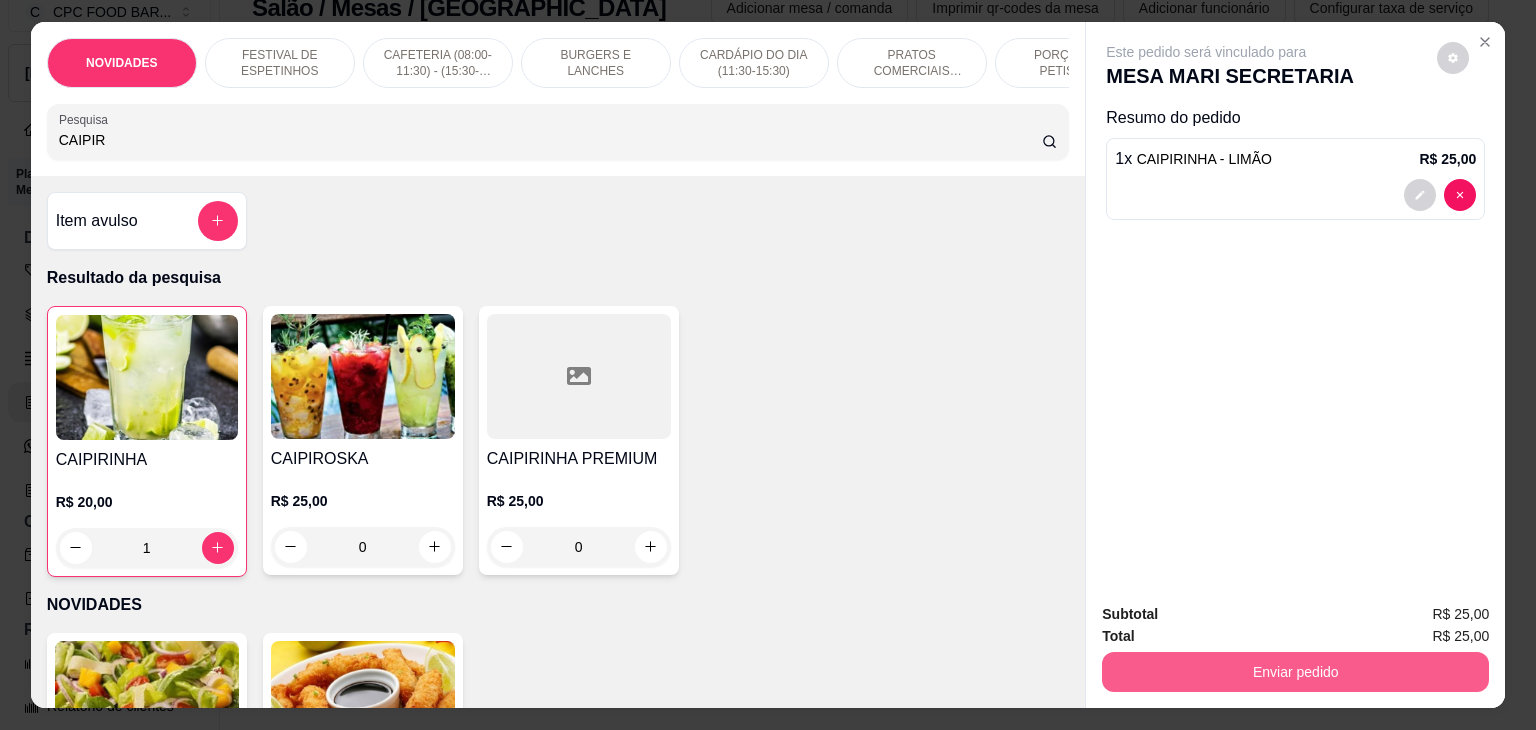 click on "Enviar pedido" at bounding box center (1295, 672) 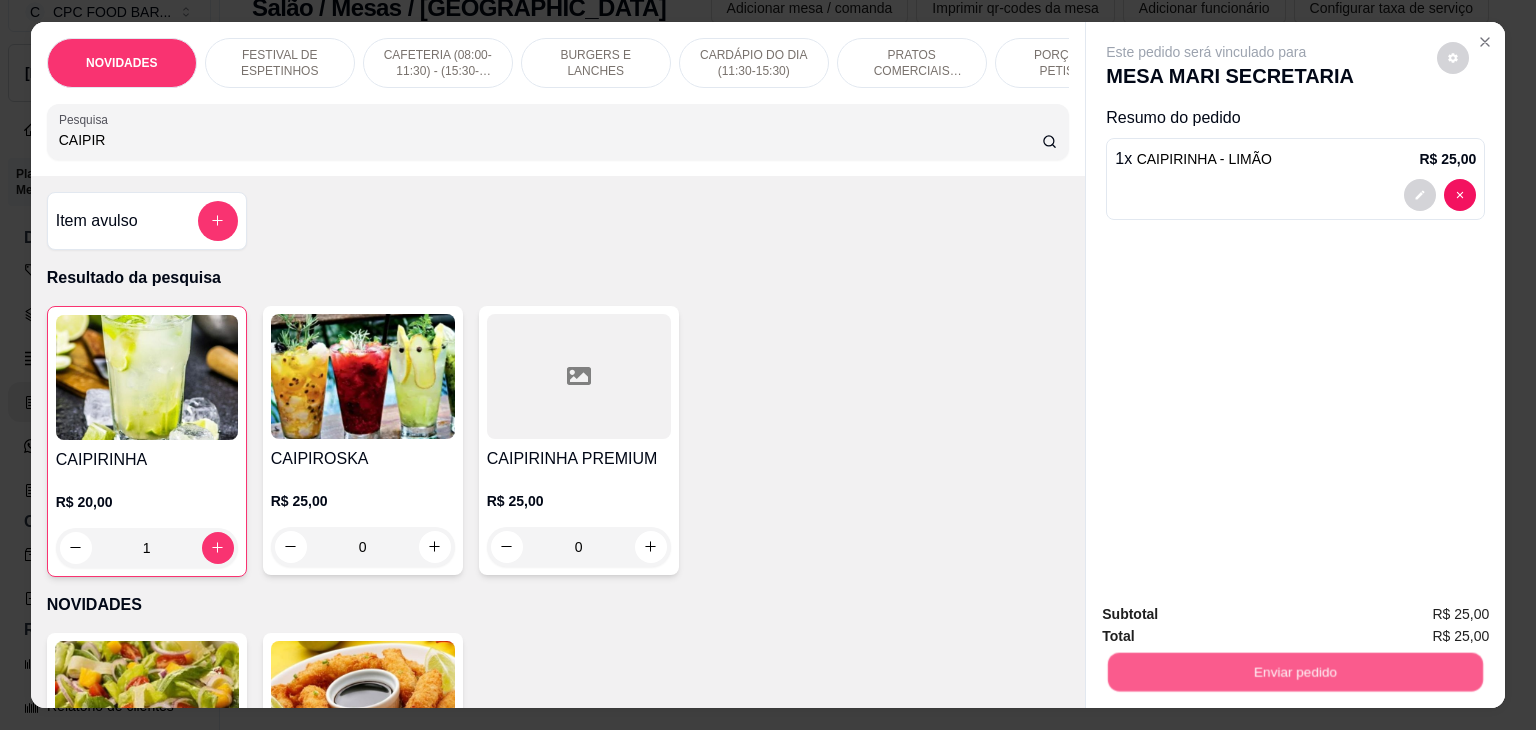click on "Não registrar e enviar pedido" at bounding box center (1229, 615) 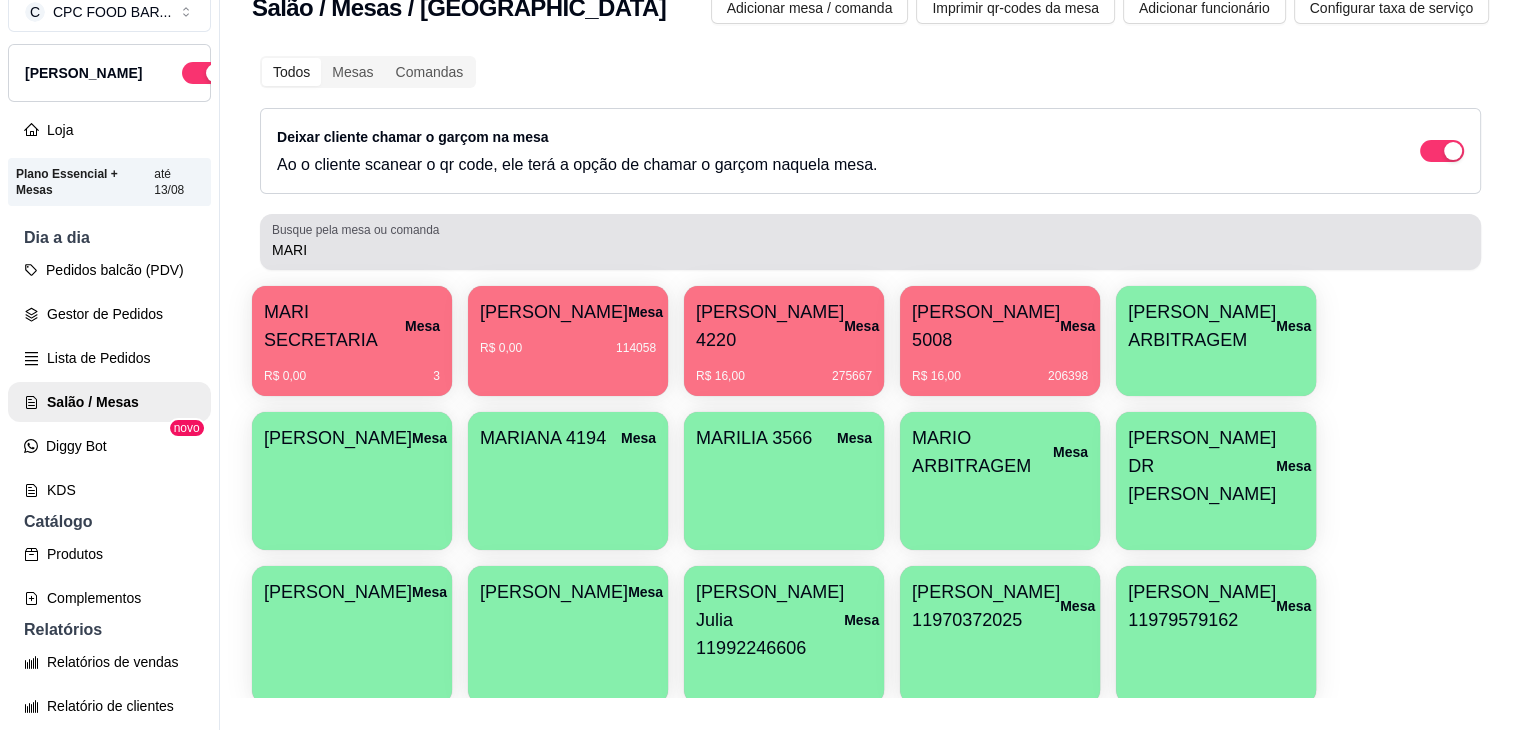 drag, startPoint x: 444, startPoint y: 265, endPoint x: 255, endPoint y: 254, distance: 189.31984 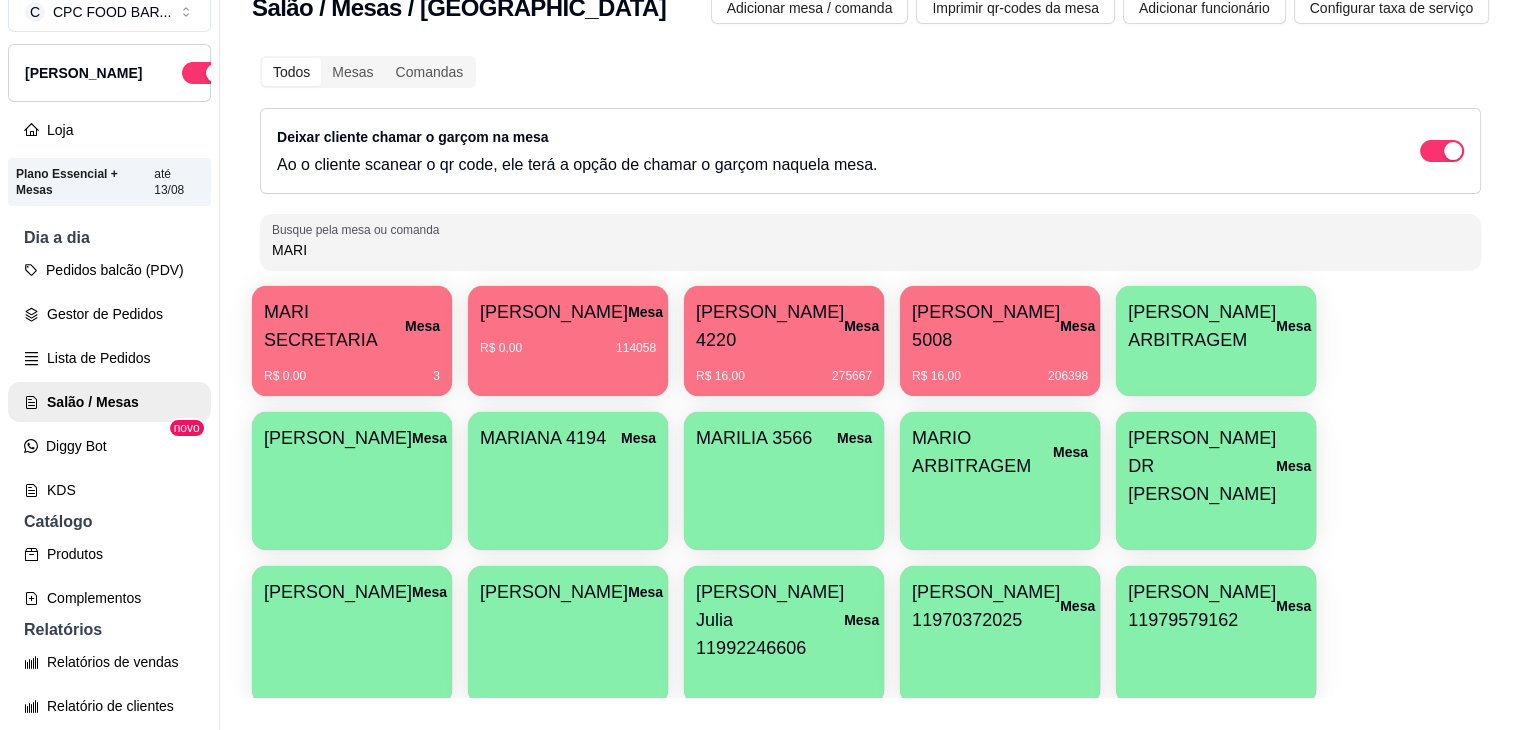 drag, startPoint x: 310, startPoint y: 253, endPoint x: 272, endPoint y: 244, distance: 39.051247 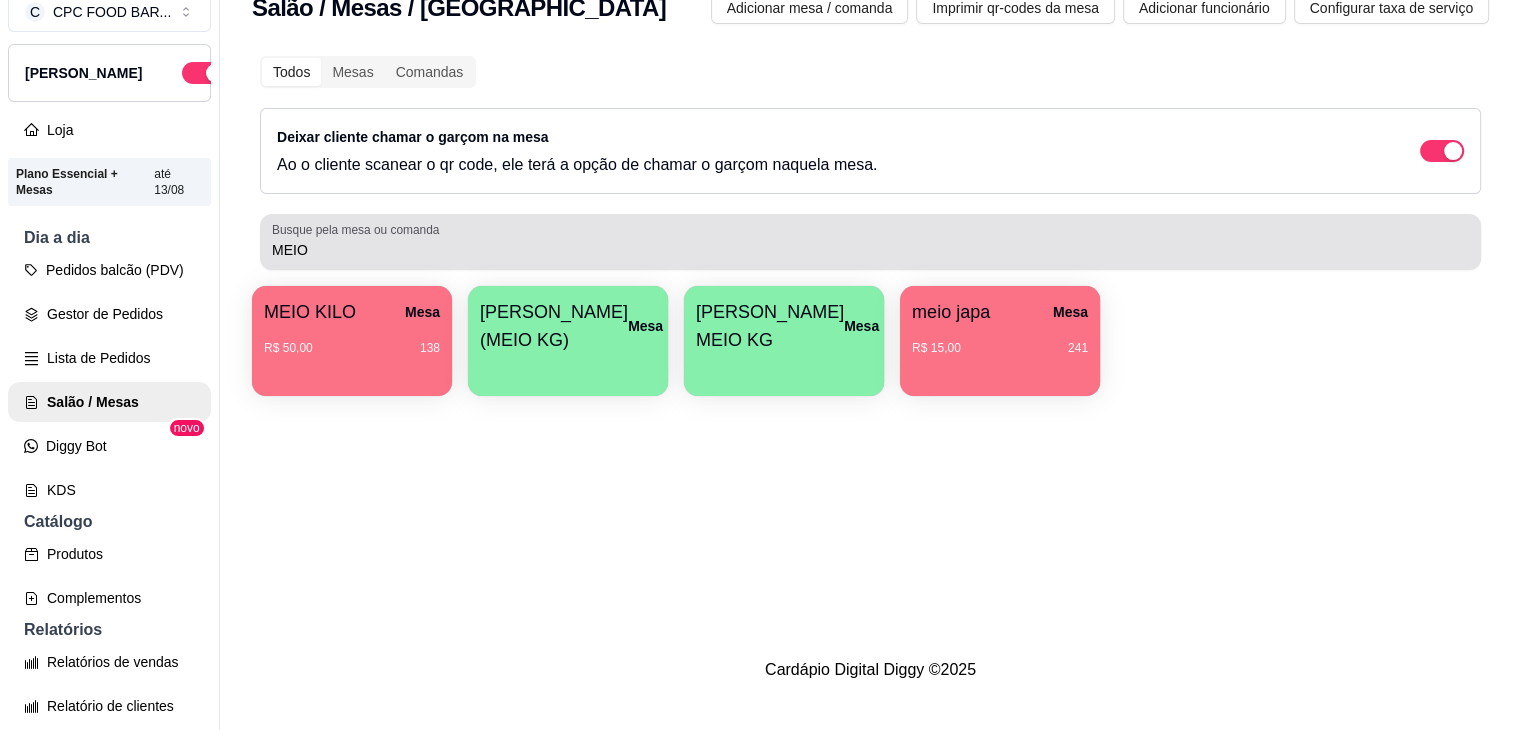 drag, startPoint x: 306, startPoint y: 260, endPoint x: 272, endPoint y: 248, distance: 36.05551 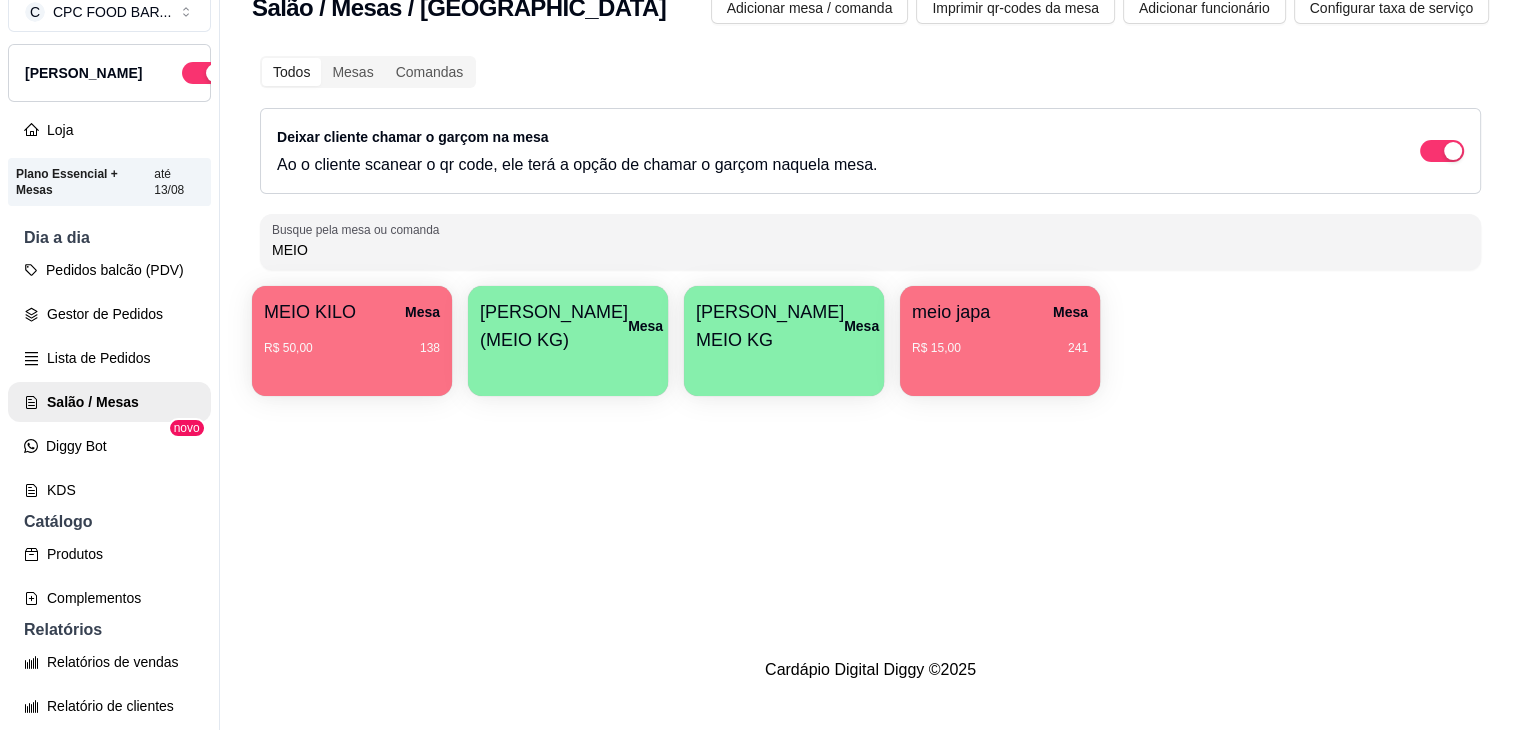 drag, startPoint x: 303, startPoint y: 249, endPoint x: 260, endPoint y: 243, distance: 43.416588 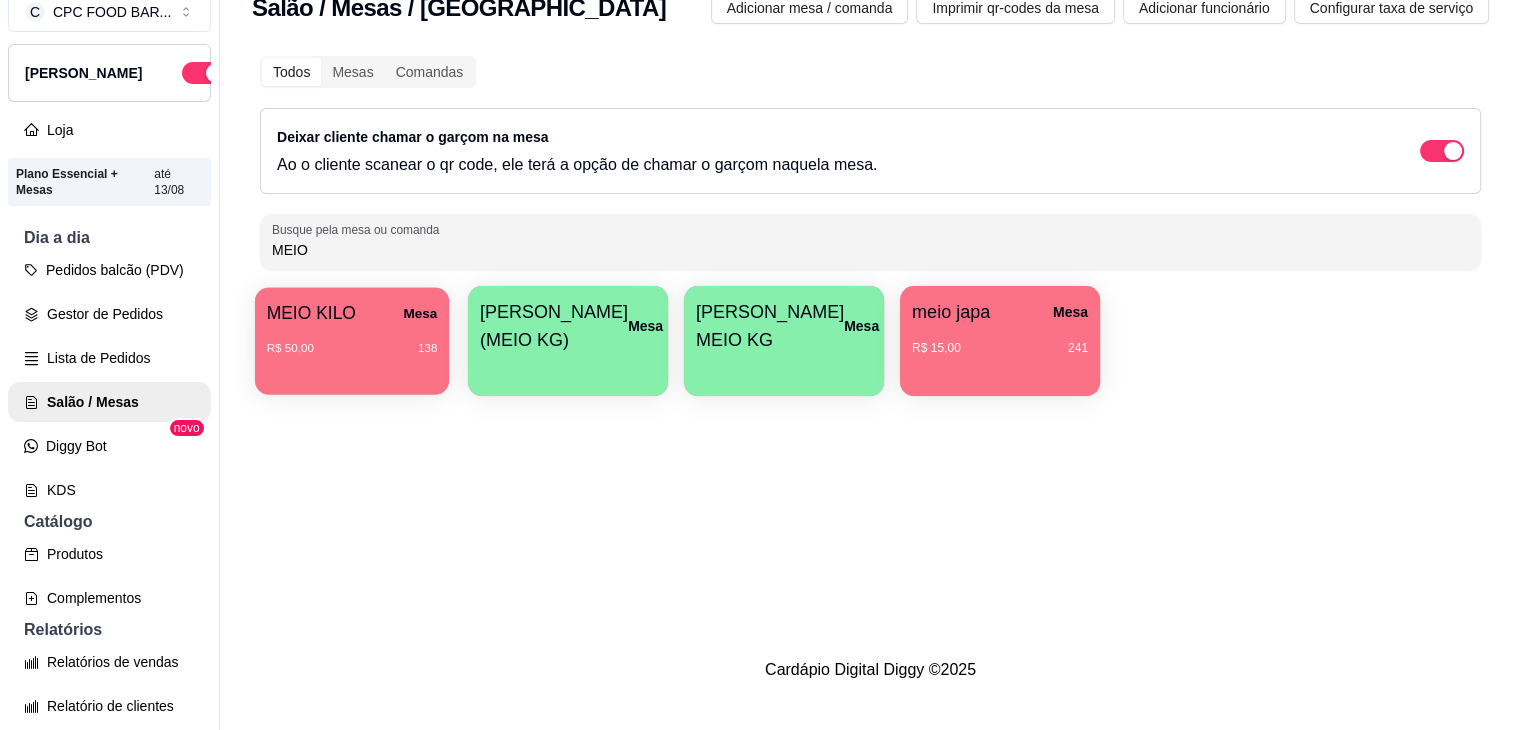 click on "R$ 50,00 138" at bounding box center [352, 340] 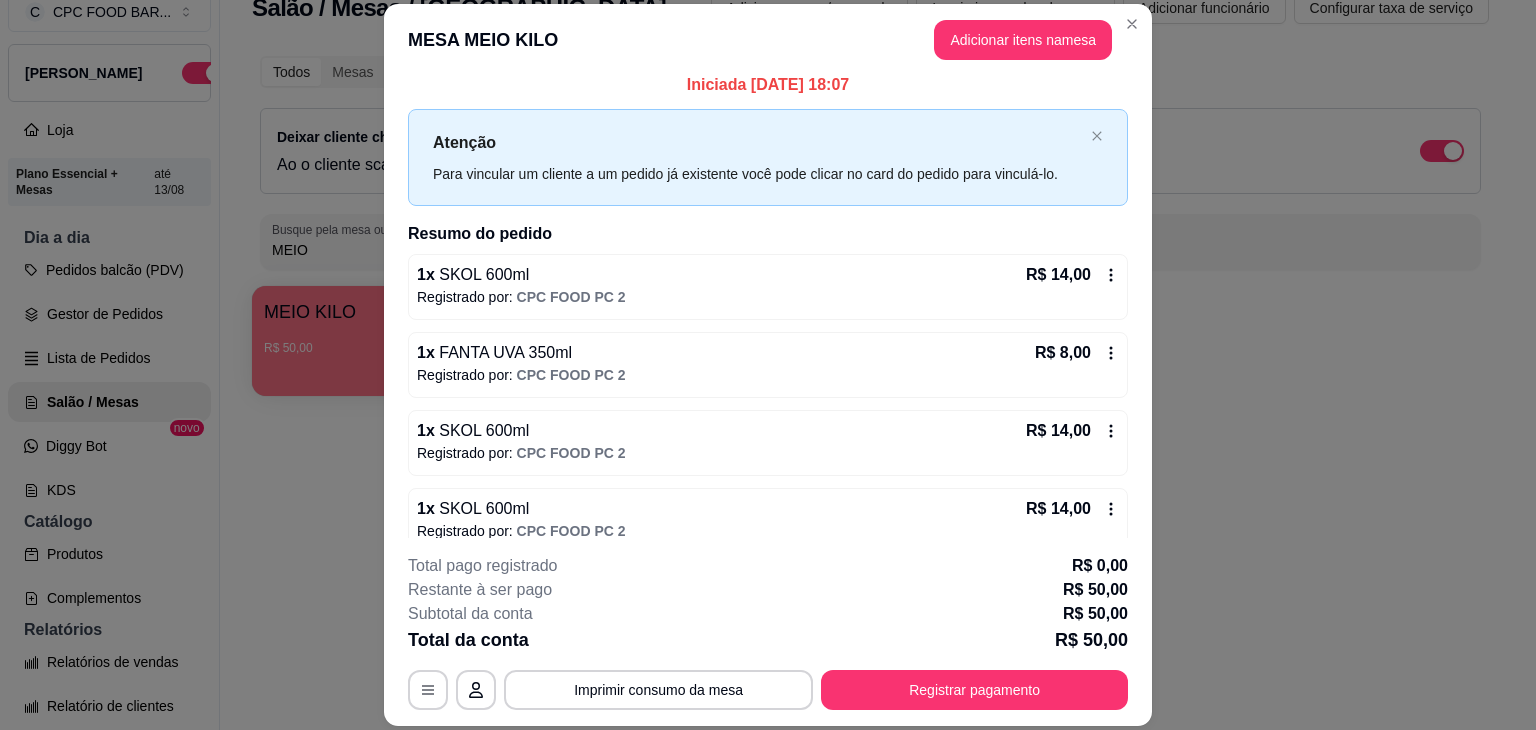 scroll, scrollTop: 0, scrollLeft: 0, axis: both 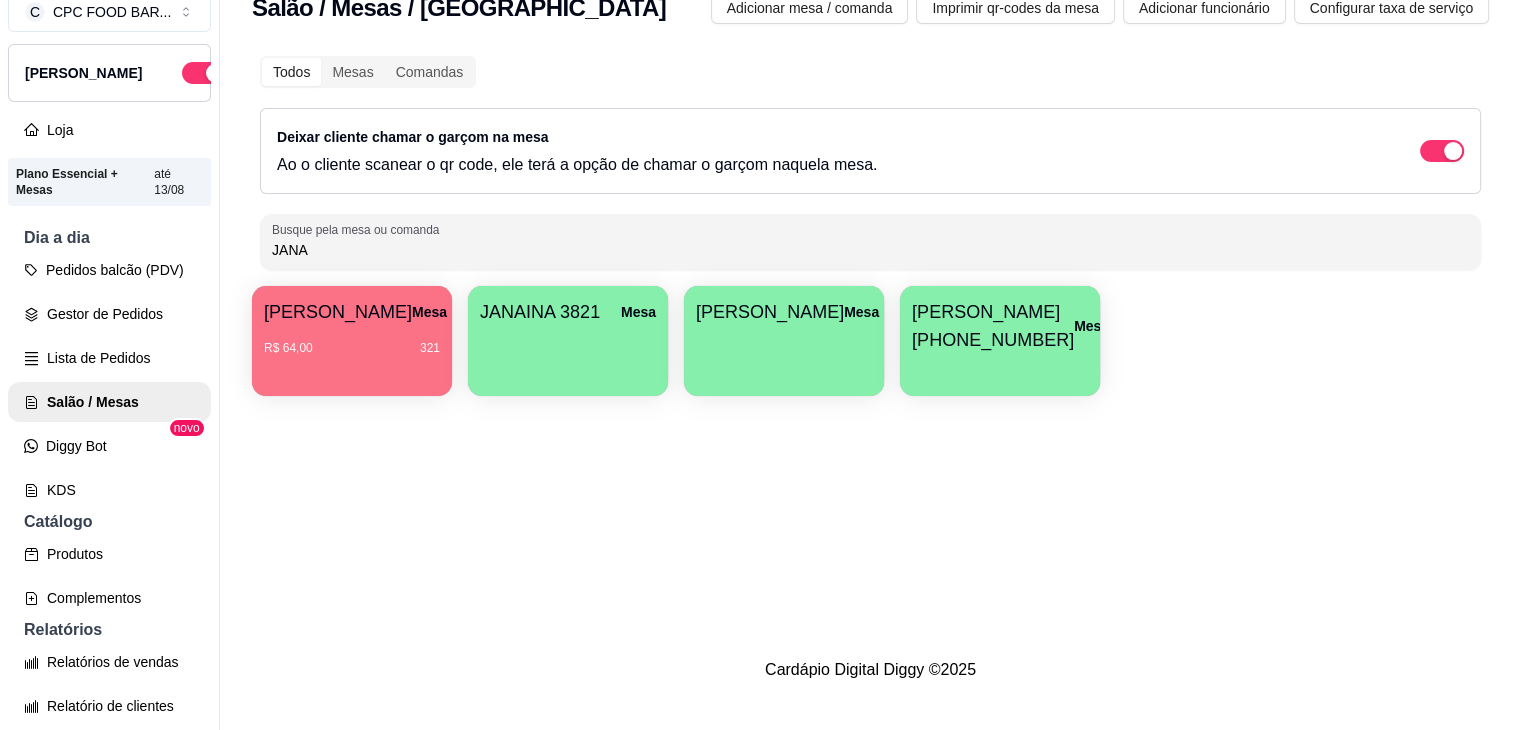 type on "JANA" 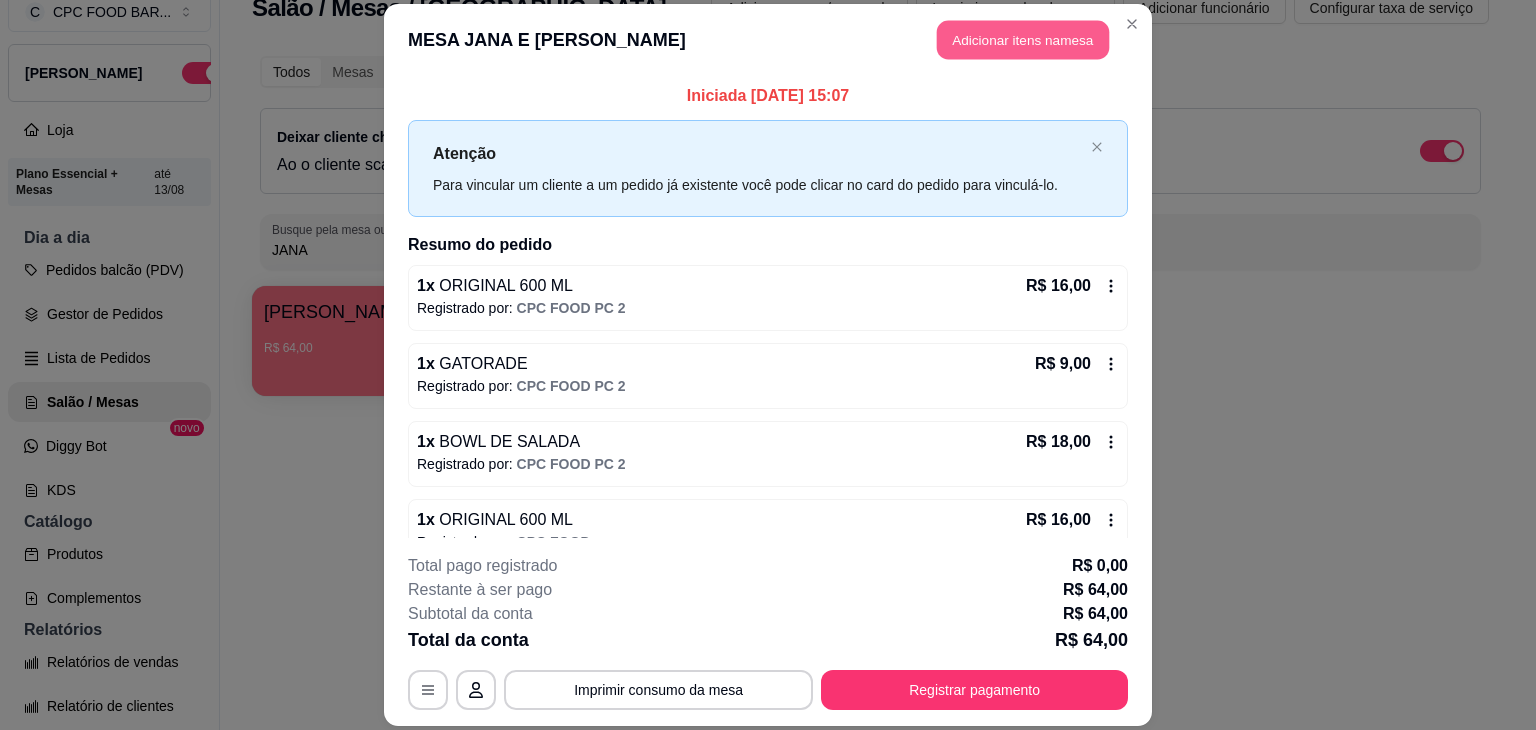 click on "Adicionar itens na  mesa" at bounding box center (1023, 39) 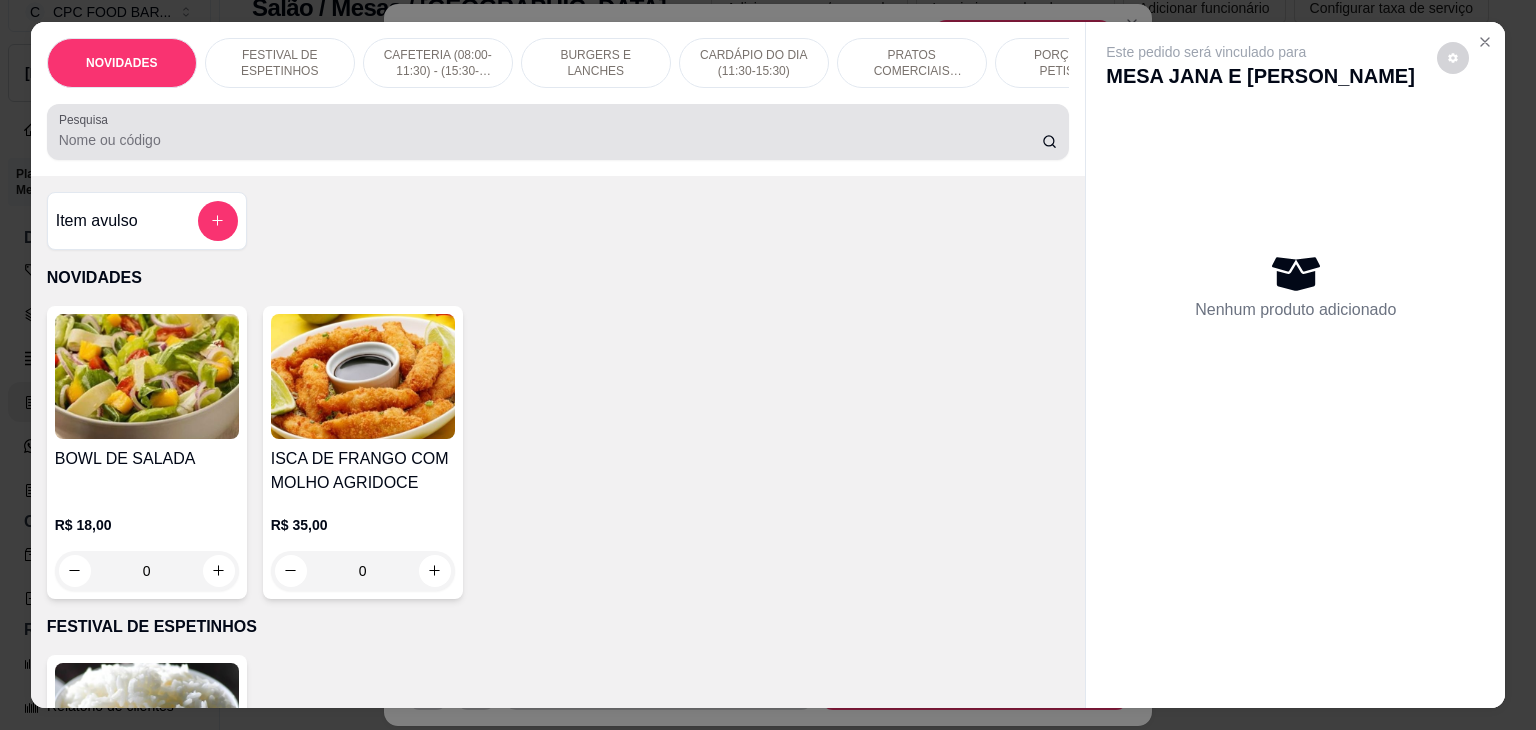 click on "Pesquisa" at bounding box center (550, 140) 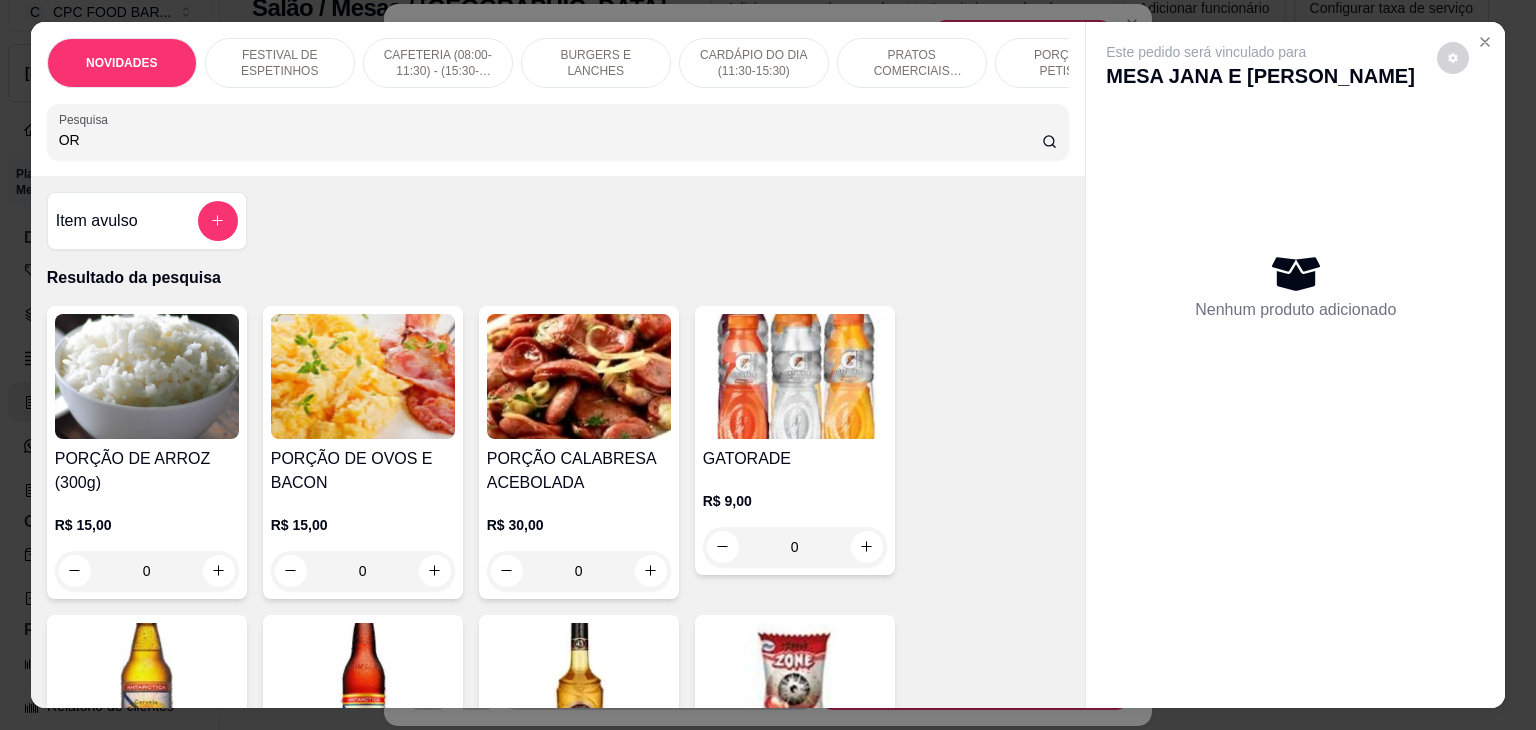 type on "O" 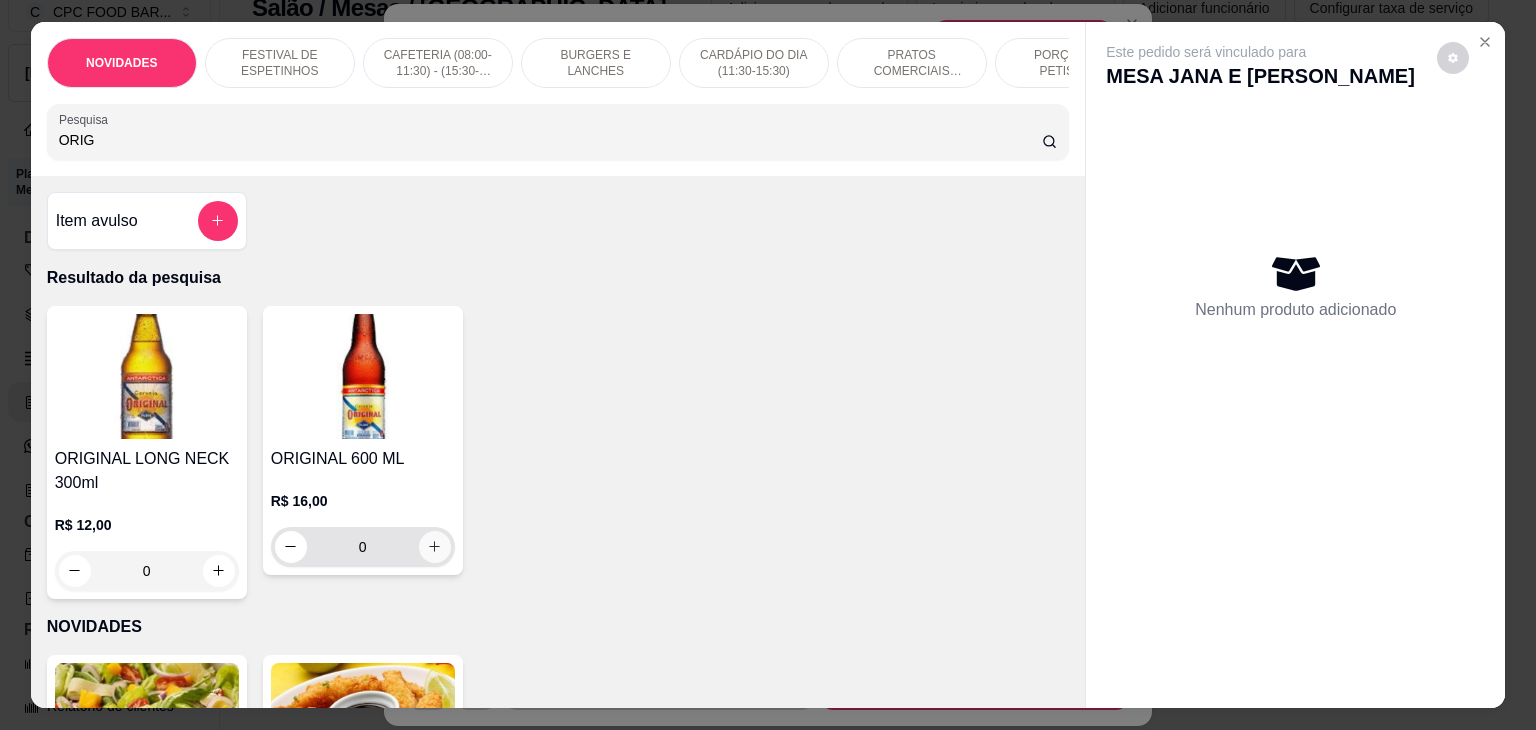 type on "ORIG" 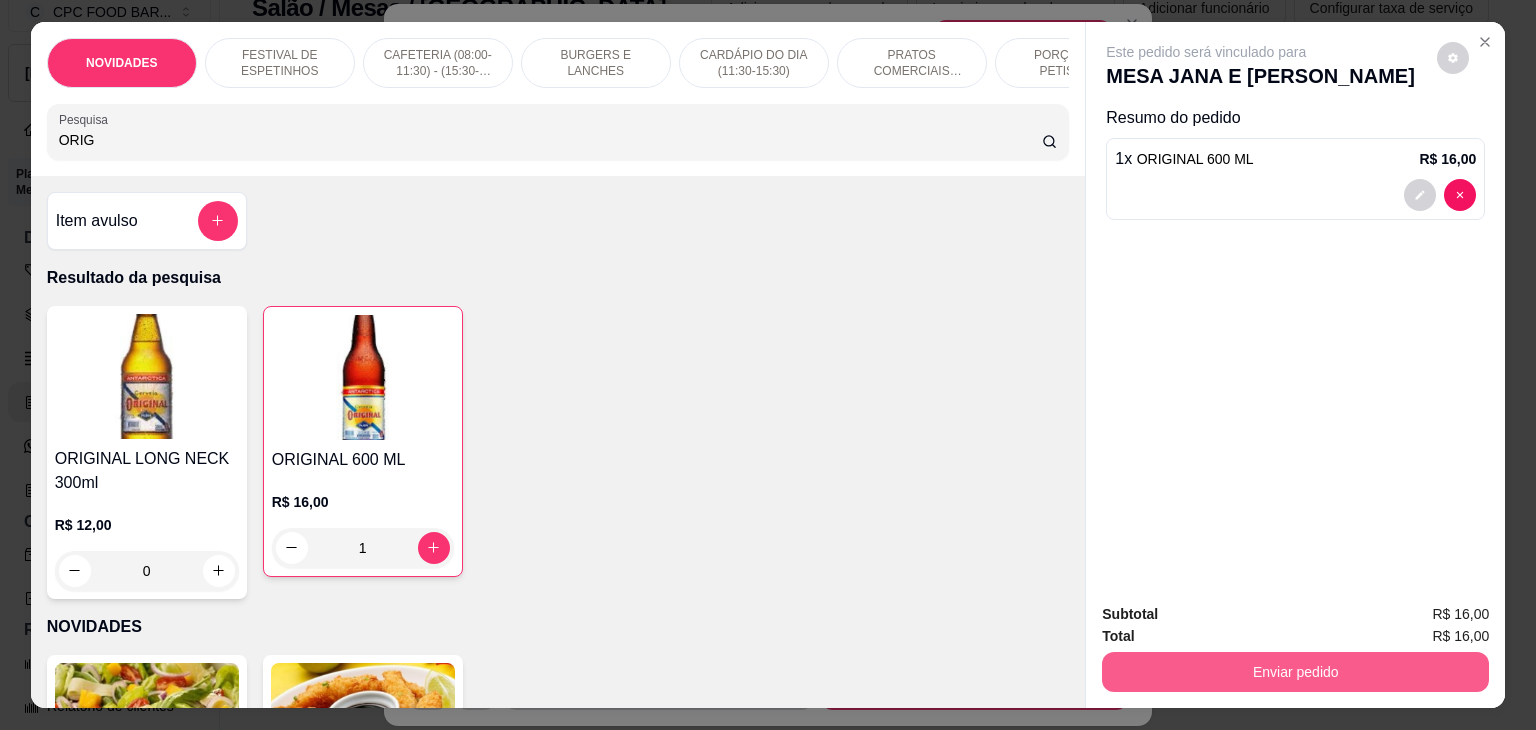 click on "Enviar pedido" at bounding box center (1295, 672) 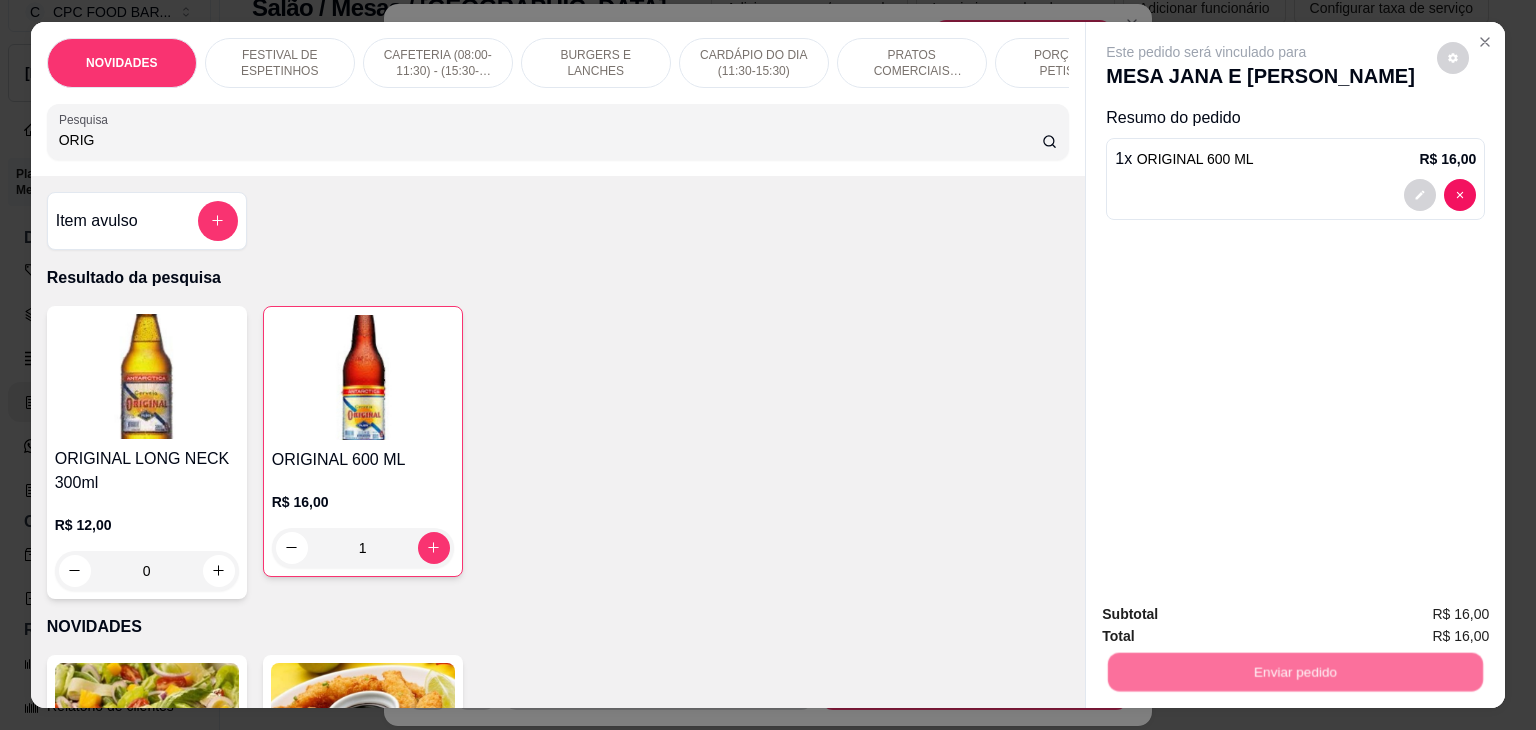 click on "Não registrar e enviar pedido" at bounding box center (1229, 615) 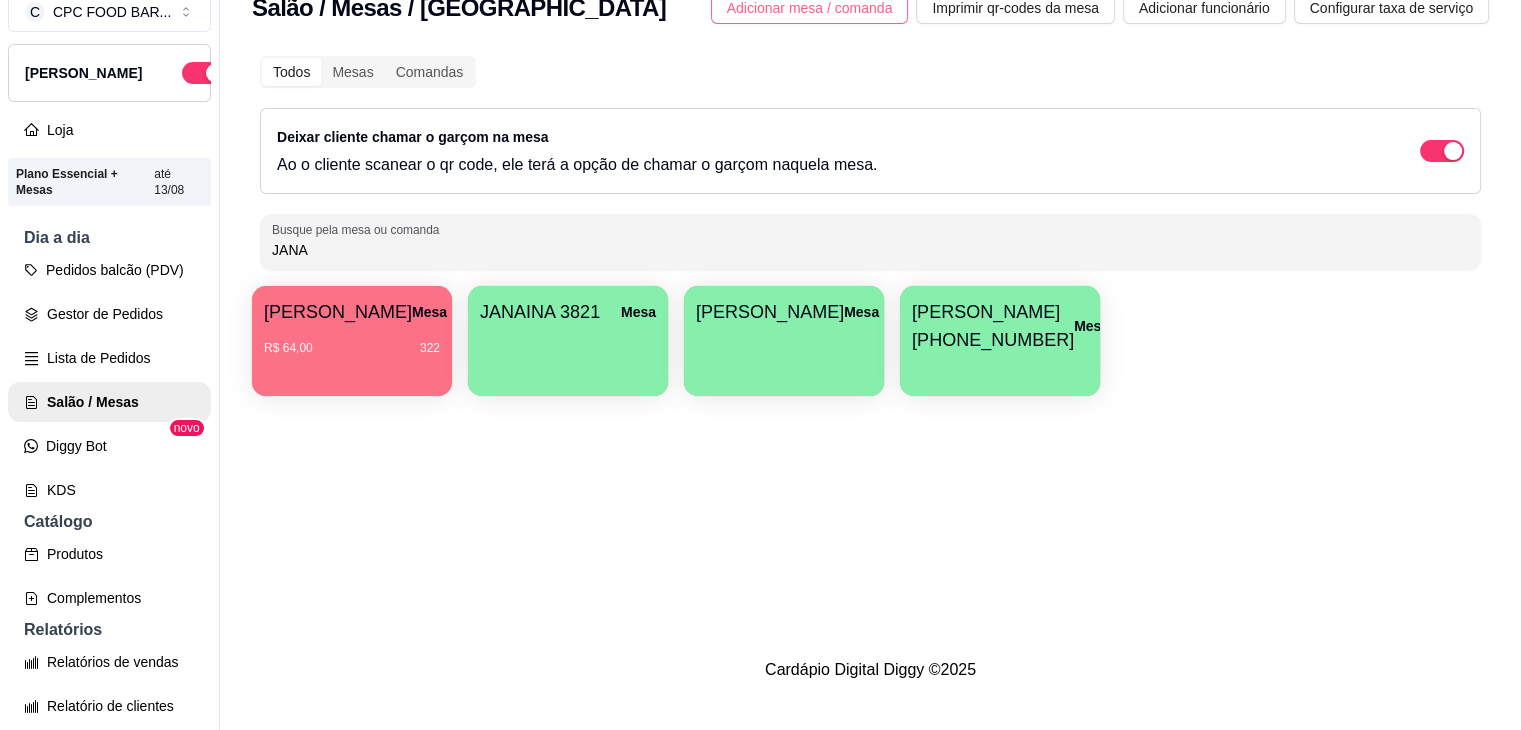 click on "Adicionar mesa / comanda" at bounding box center (810, 8) 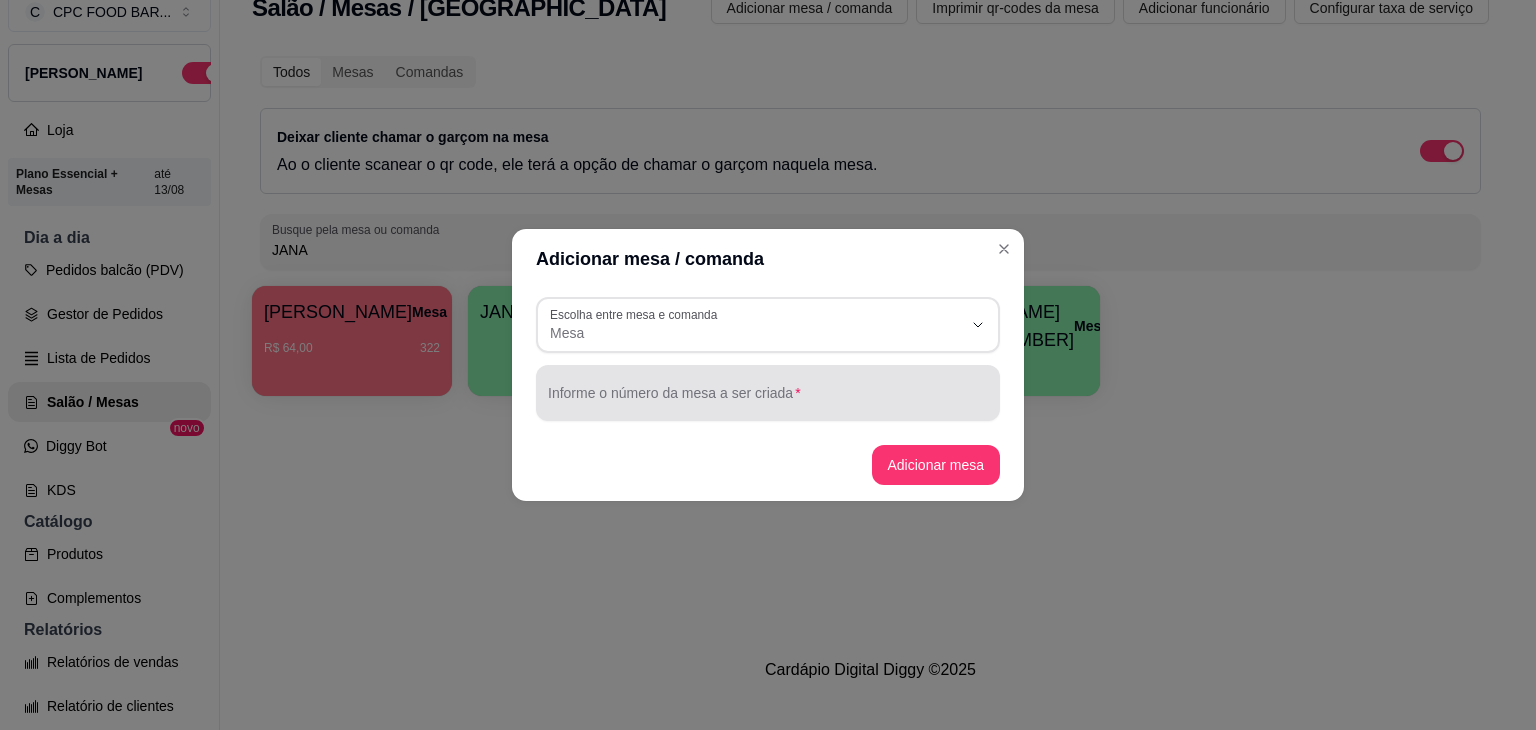 click at bounding box center [768, 393] 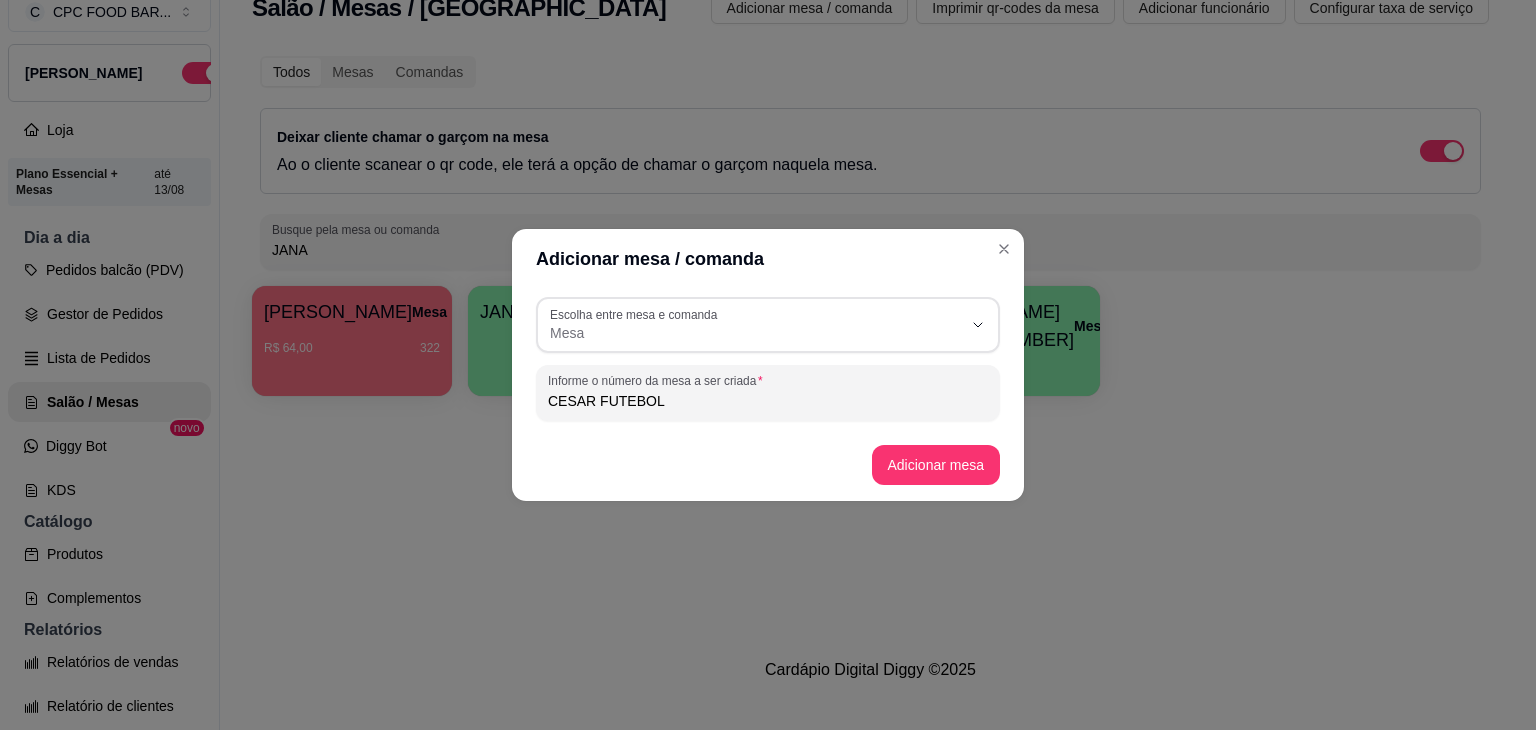 type on "CESAR FUTEBOL" 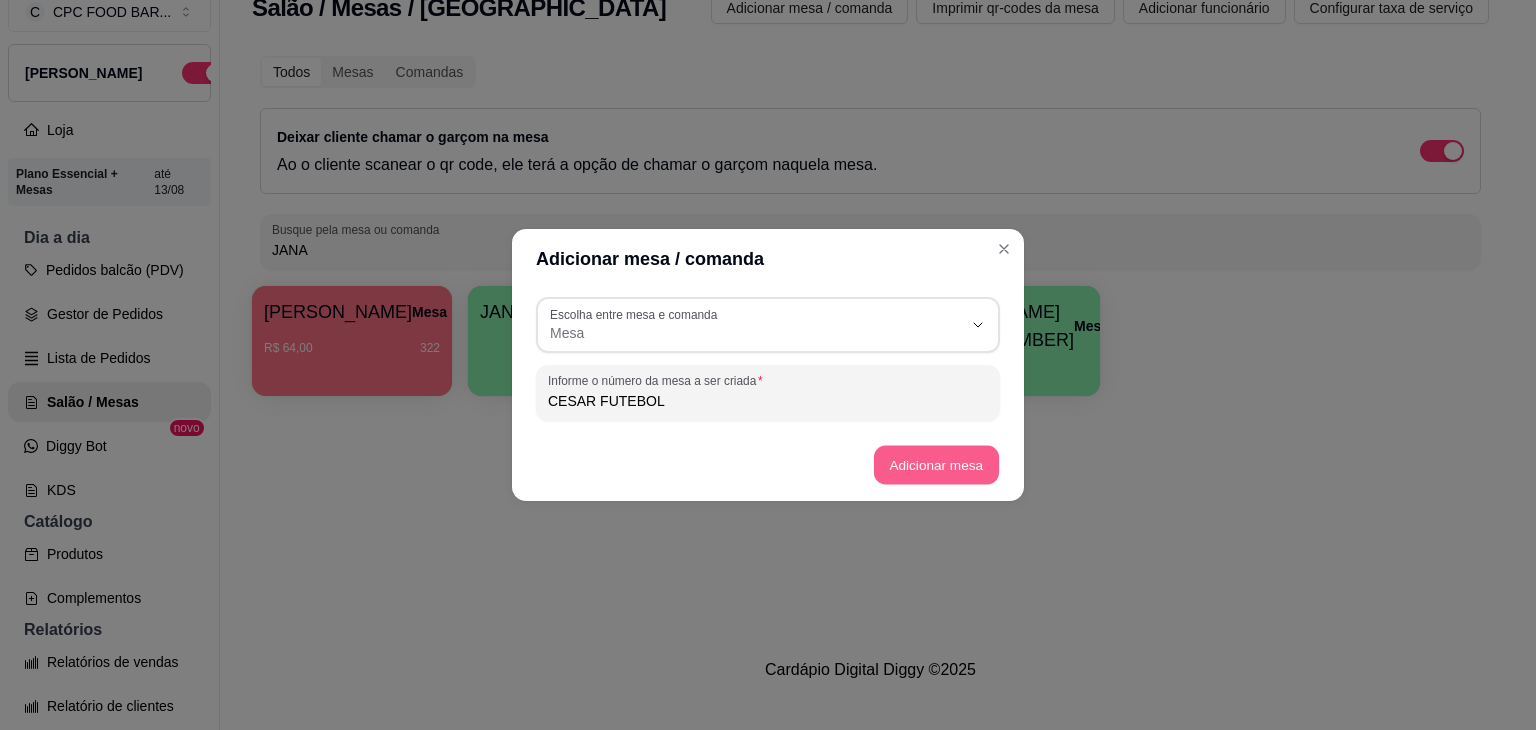 click on "Adicionar   mesa" at bounding box center (935, 465) 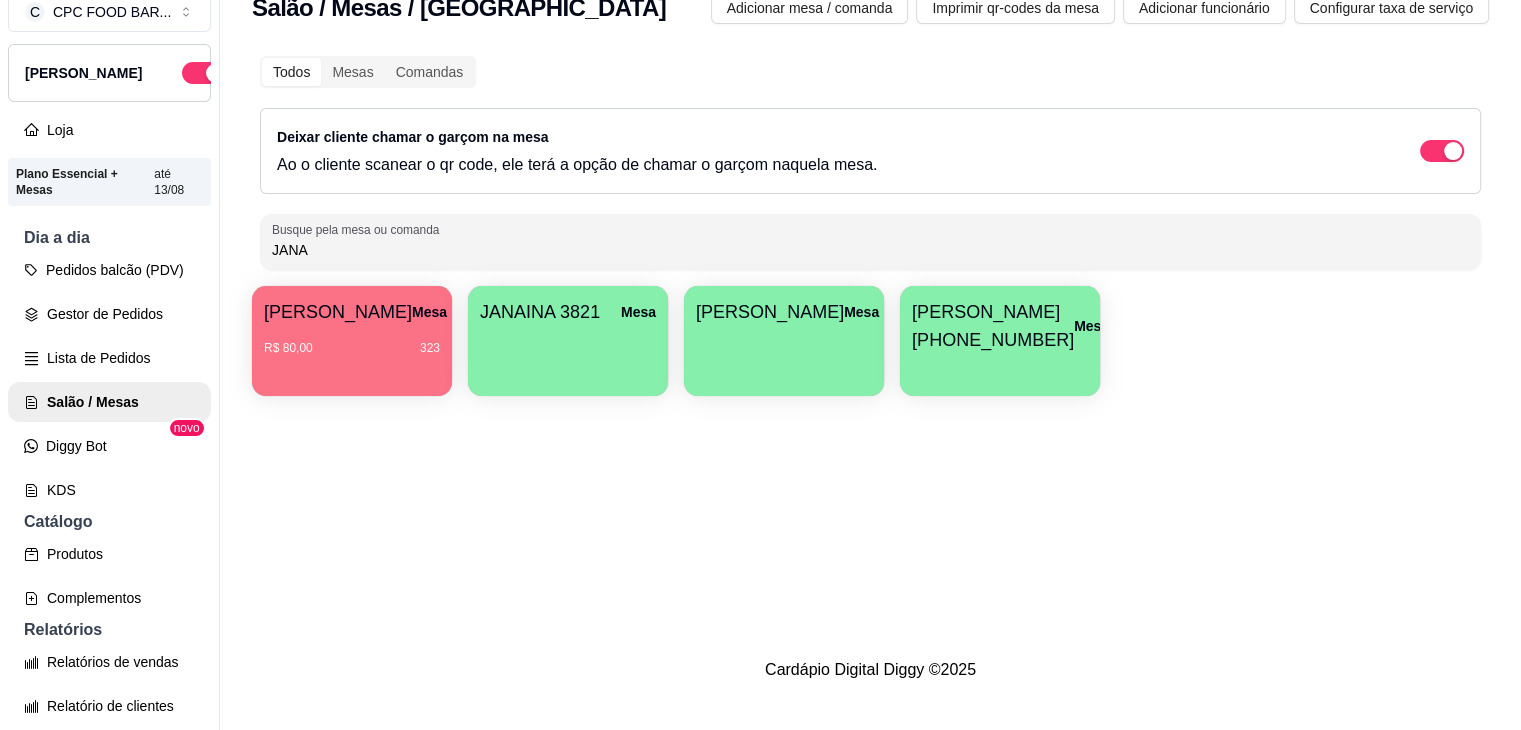 click on "JANA" at bounding box center (870, 250) 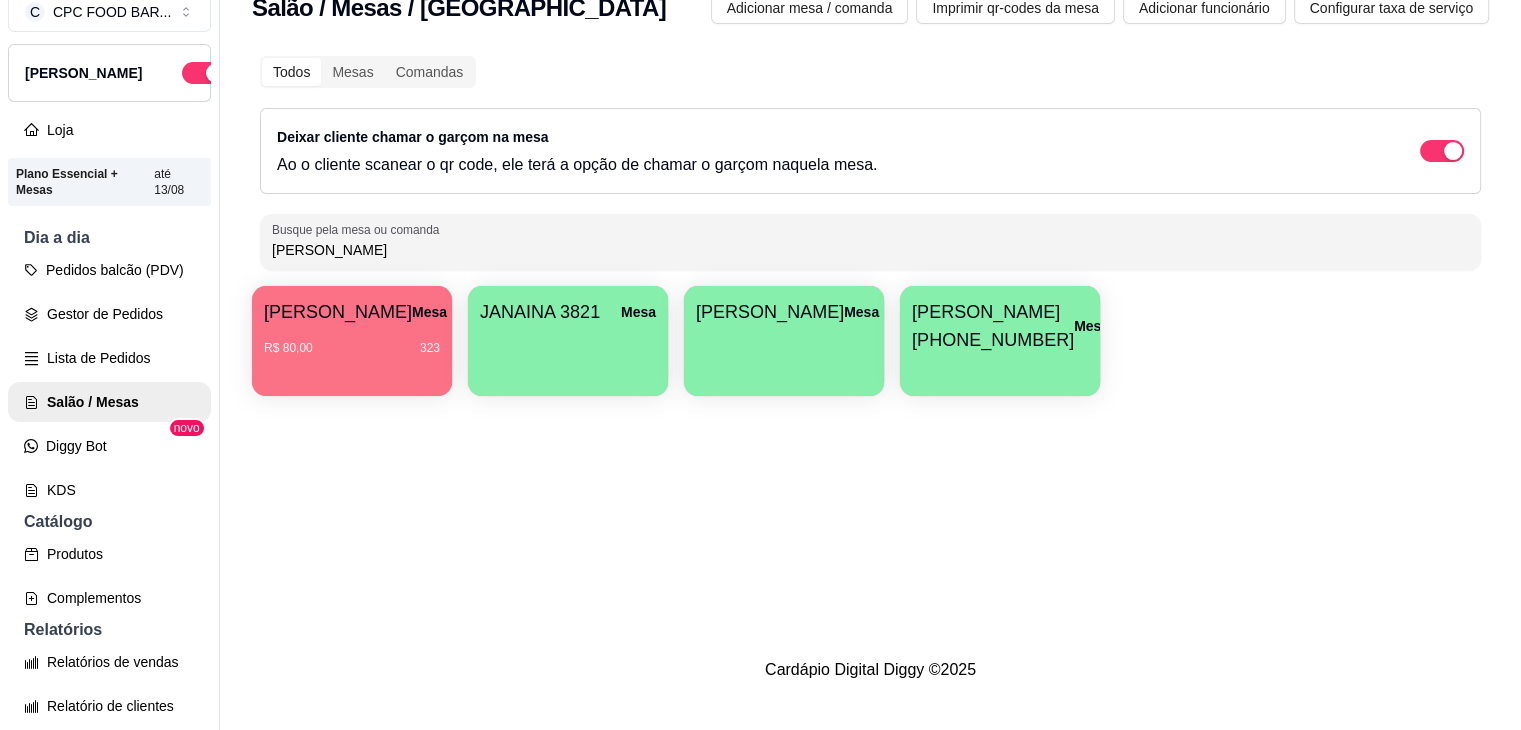 type on "J" 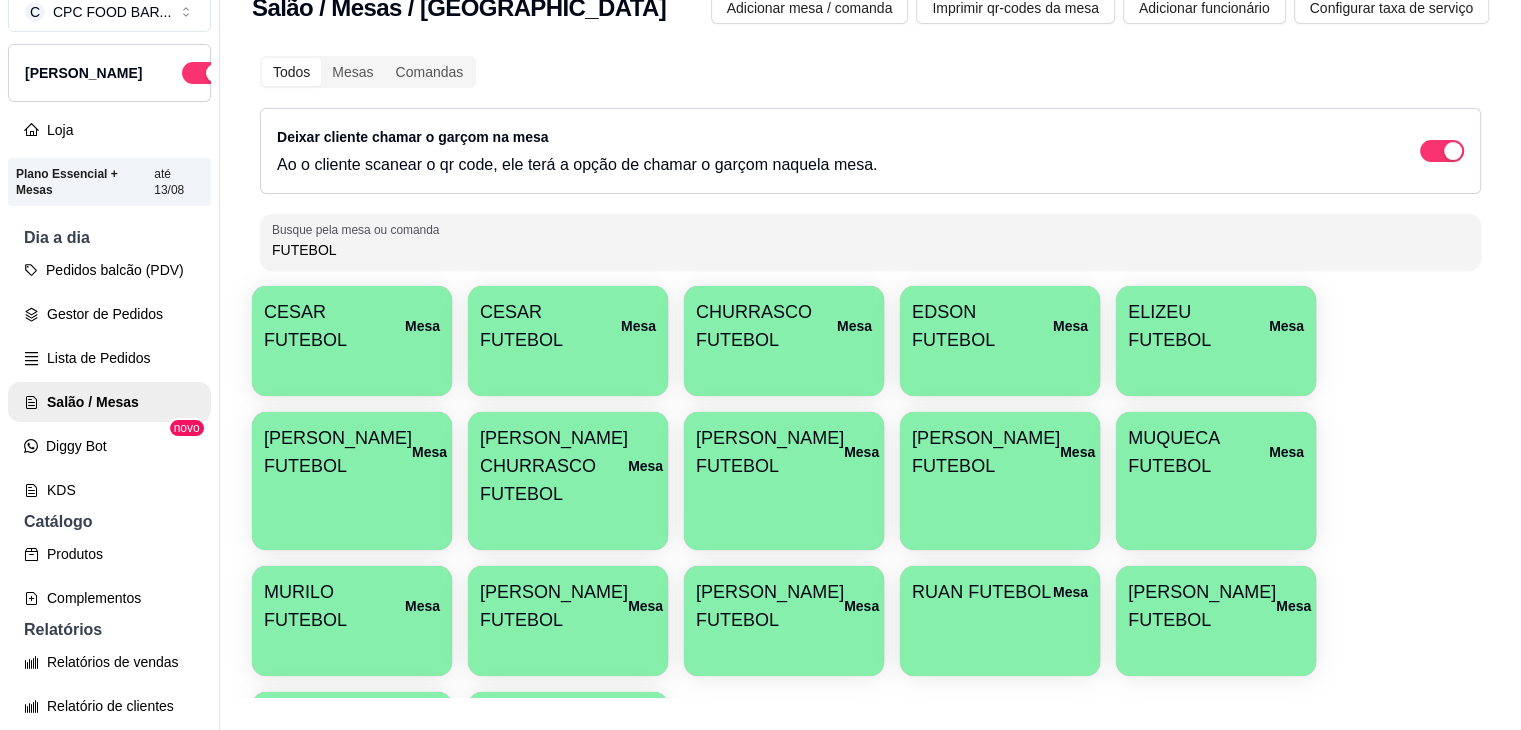 type on "FUTEBOL" 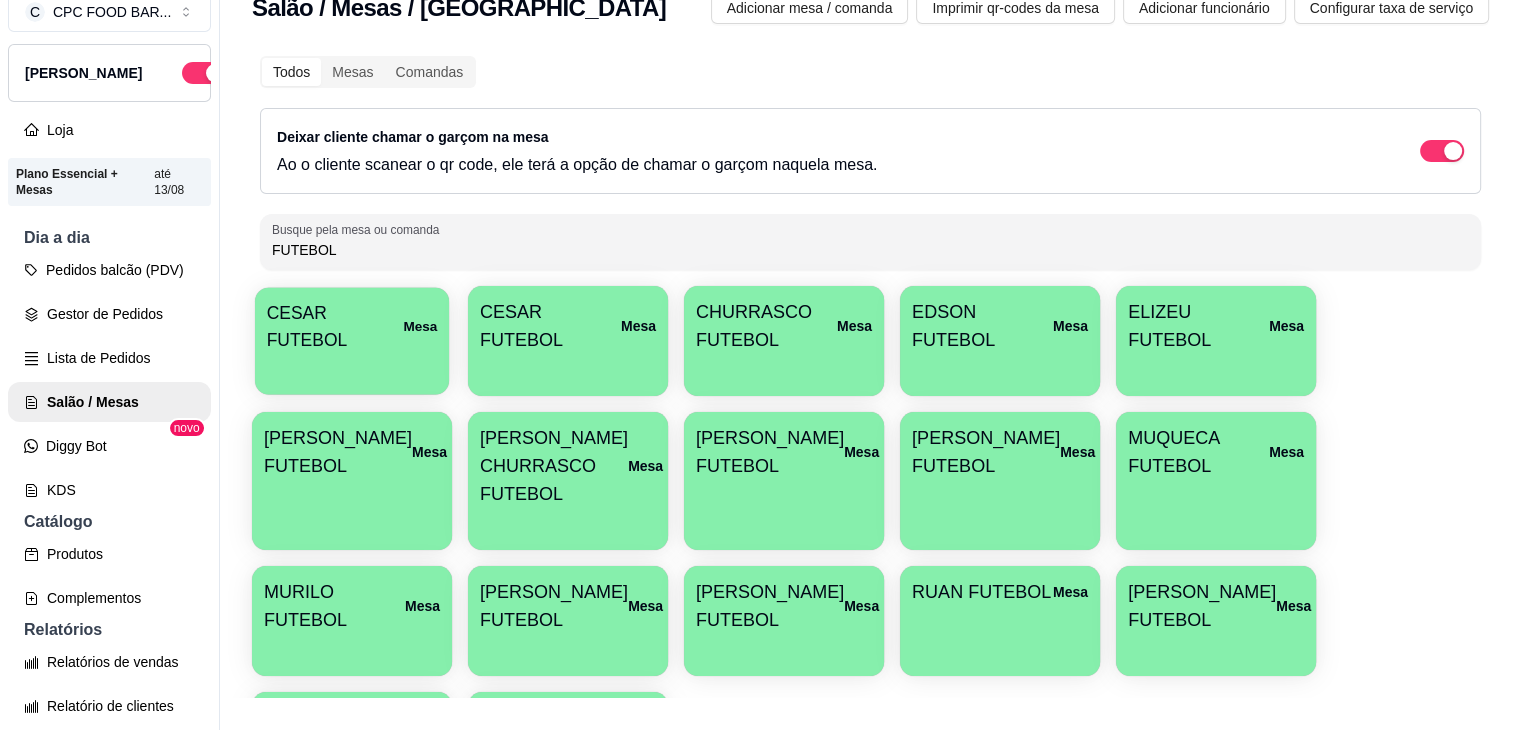 click on "CESAR FUTEBOL Mesa" at bounding box center [352, 341] 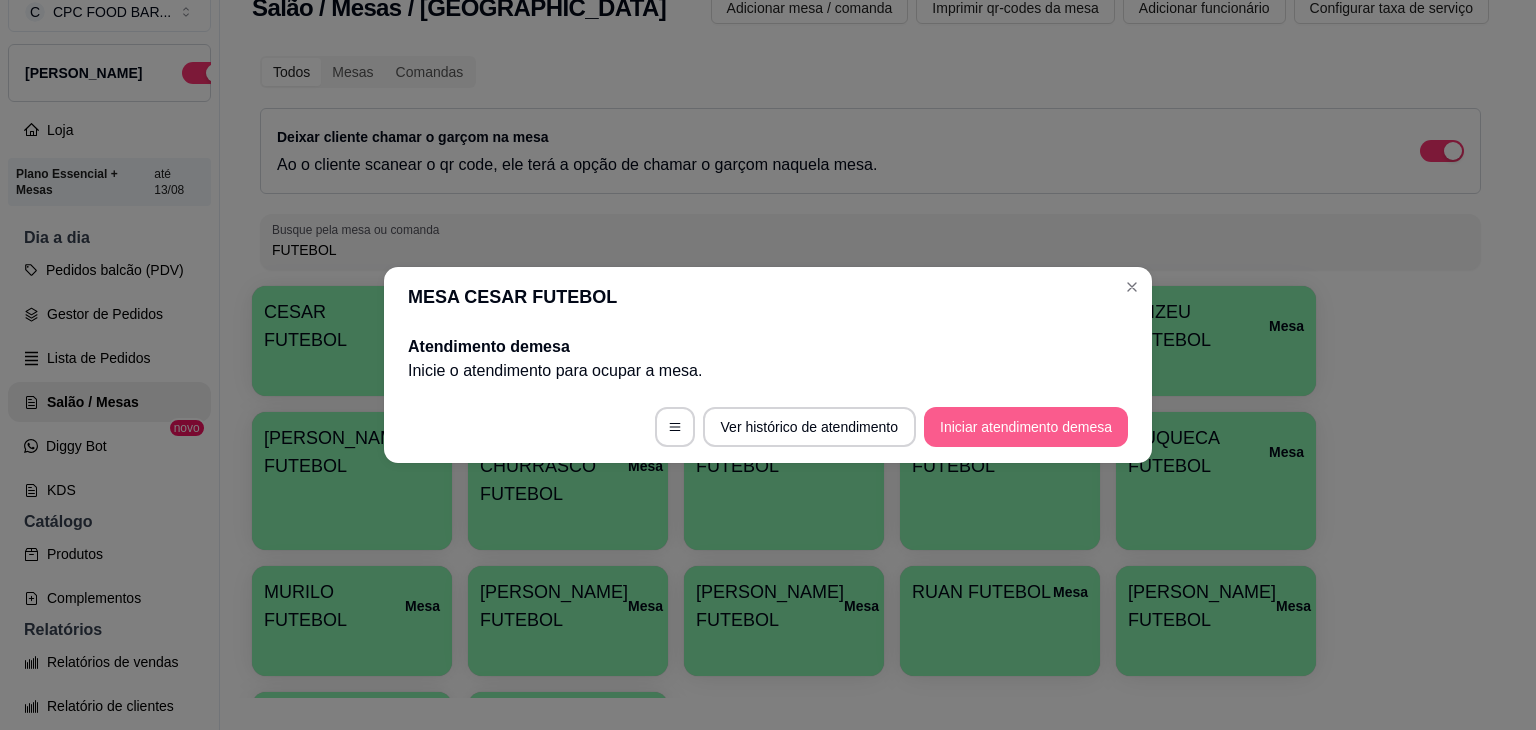 click on "Iniciar atendimento de  mesa" at bounding box center (1026, 427) 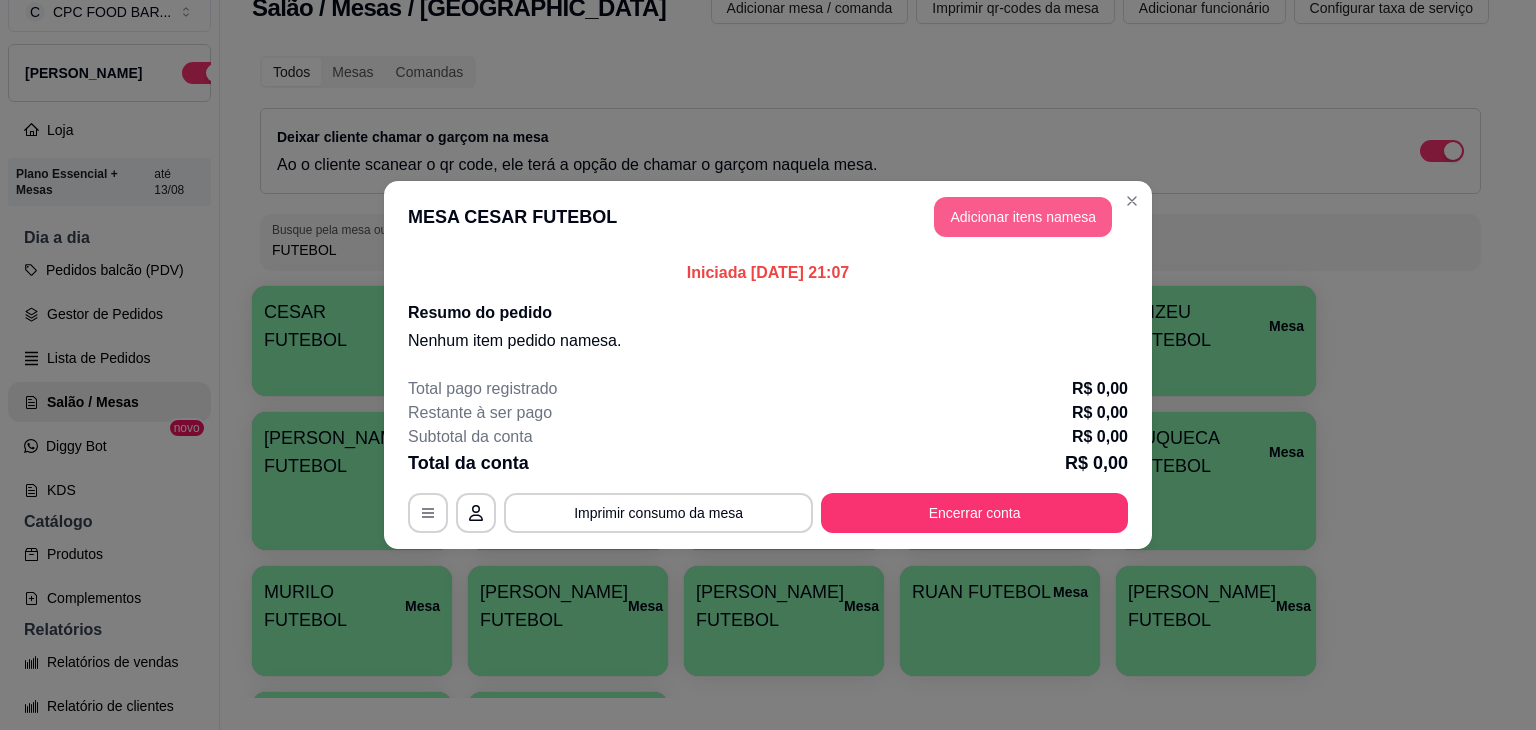 click on "Adicionar itens na  mesa" at bounding box center [1023, 217] 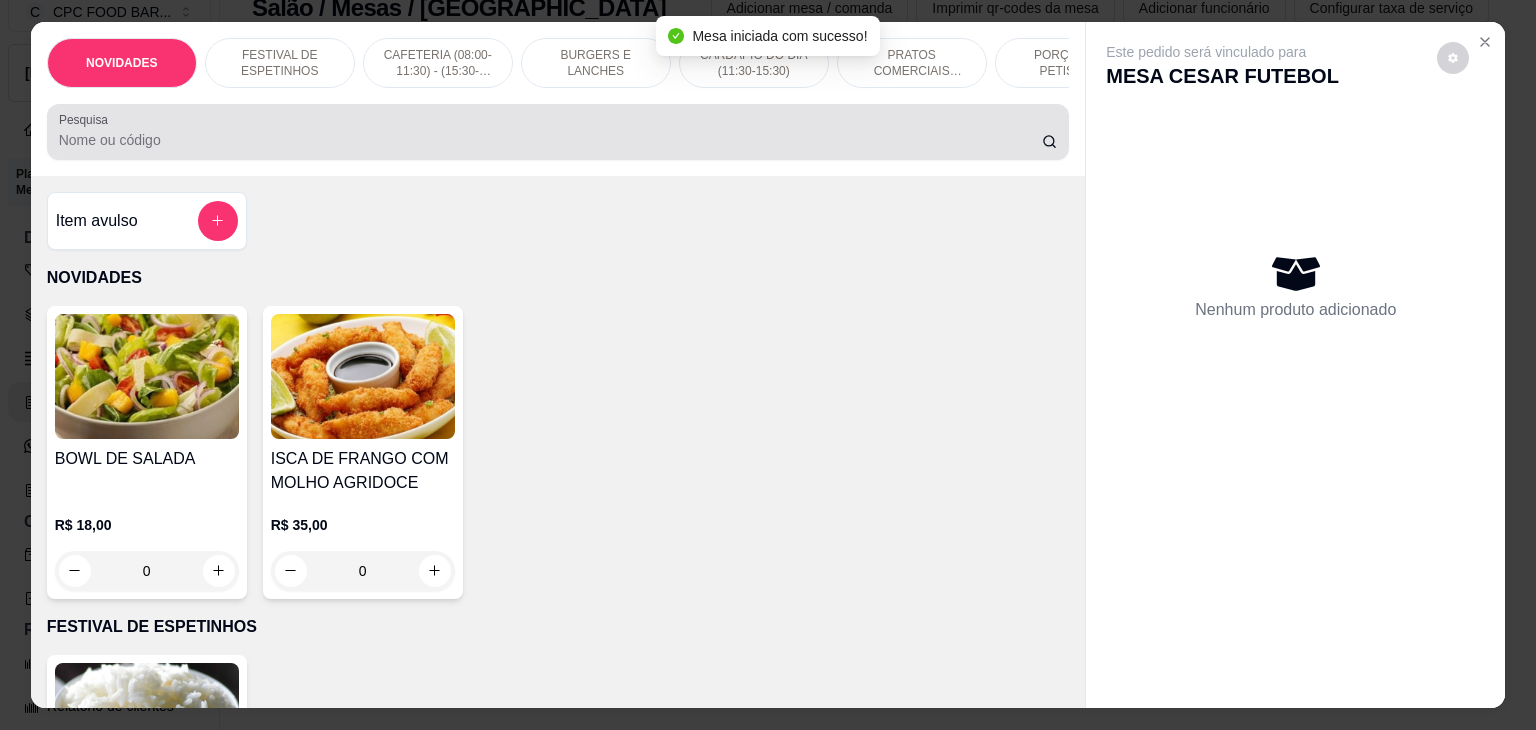click at bounding box center (558, 132) 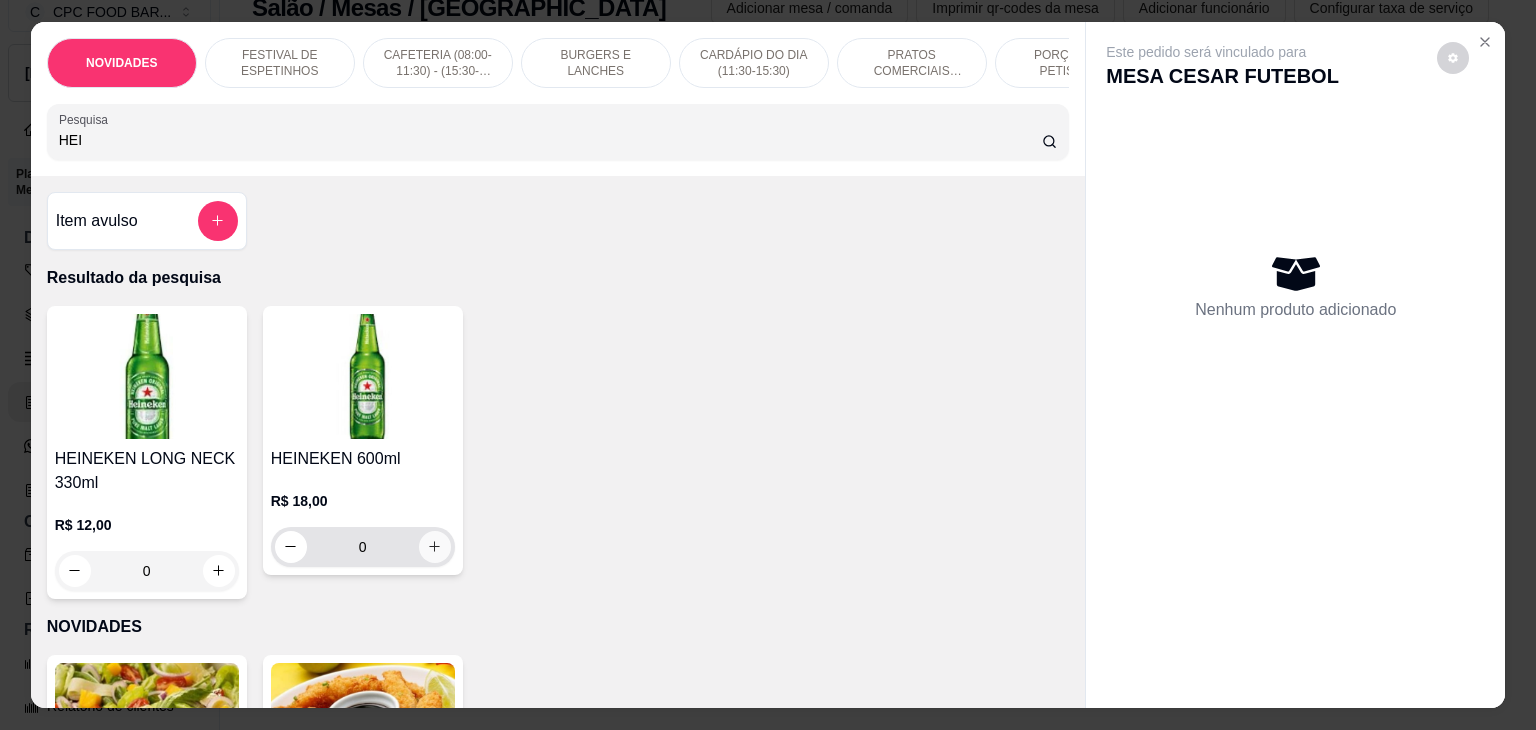 type on "HEI" 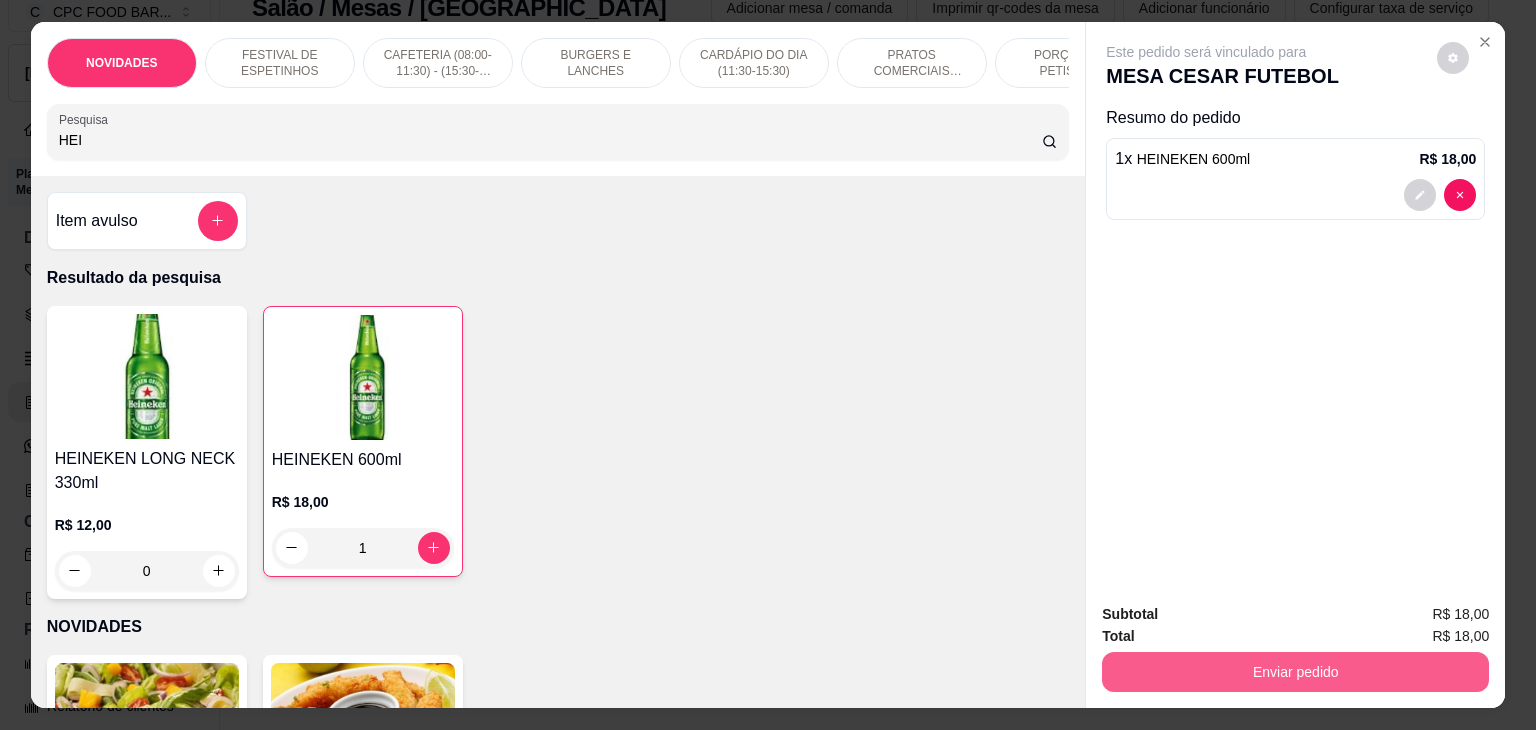 click on "Enviar pedido" at bounding box center (1295, 672) 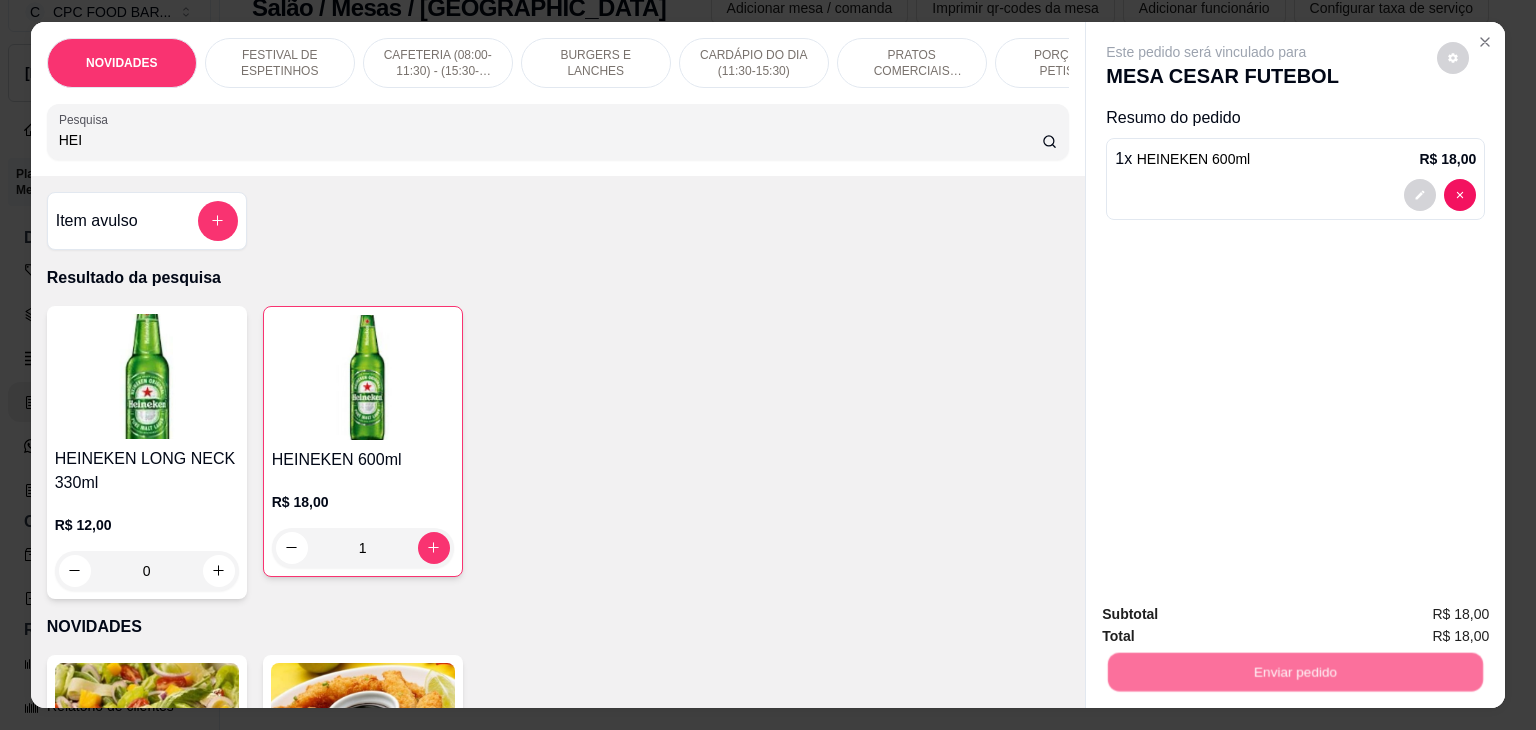 click on "Não registrar e enviar pedido" at bounding box center (1229, 614) 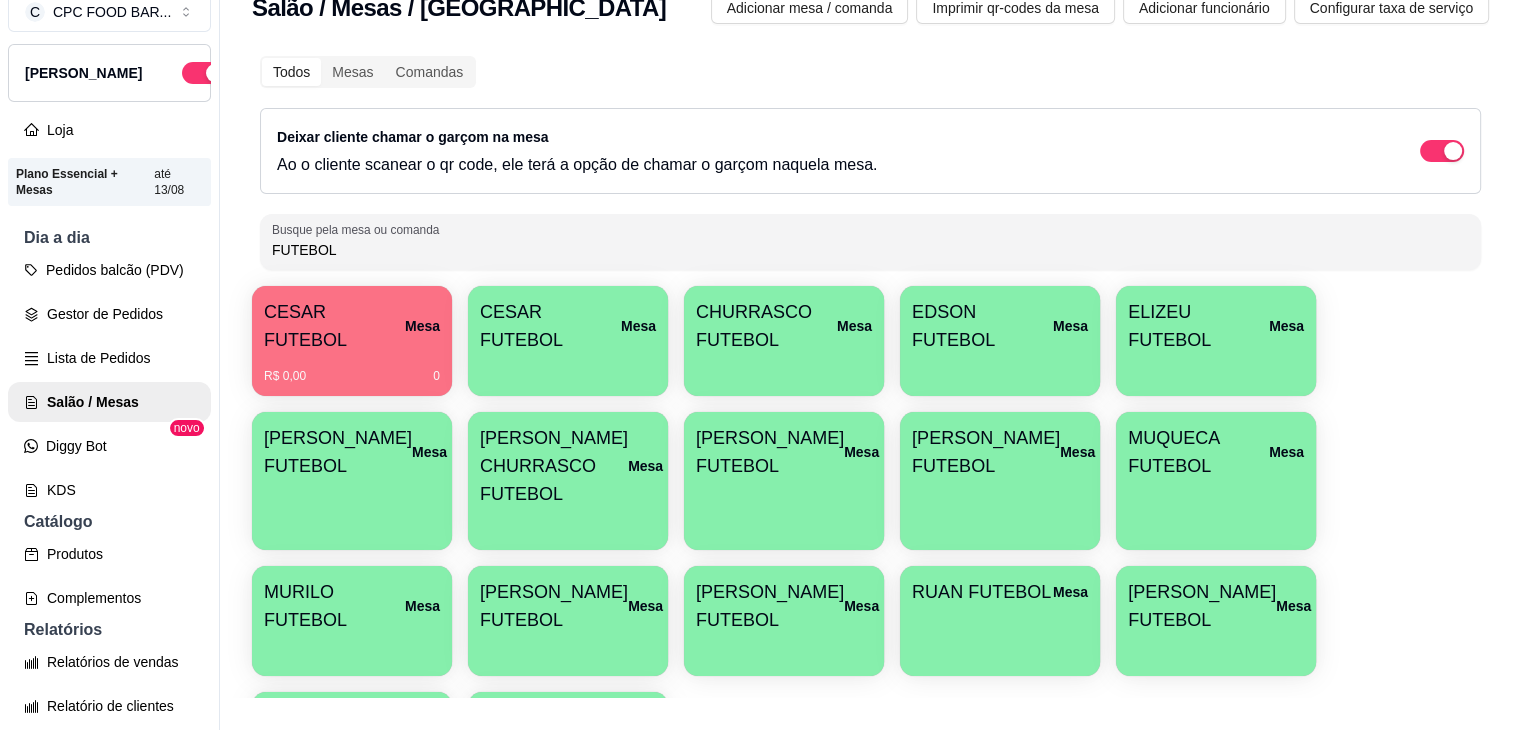 click on "FUTEBOL" at bounding box center [870, 250] 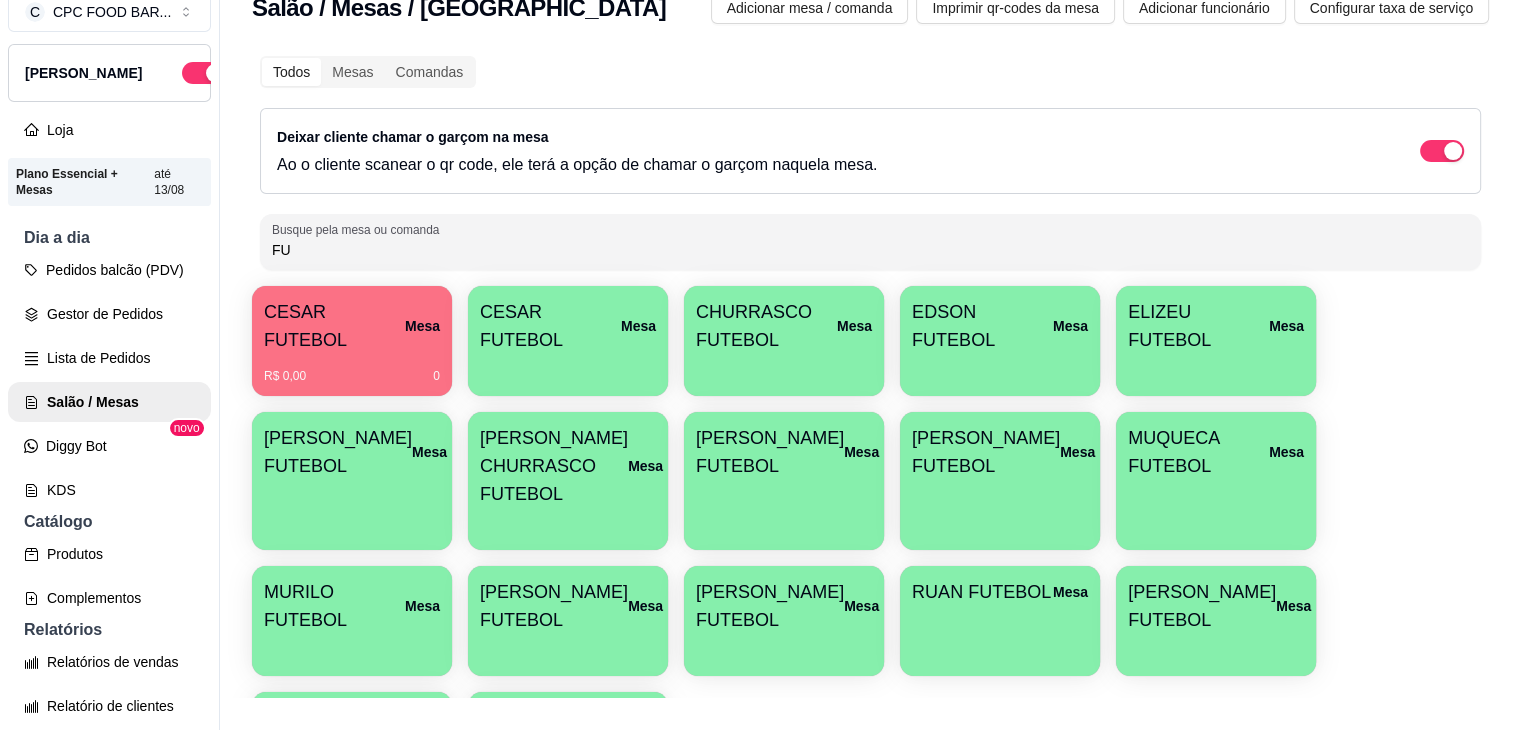 type on "F" 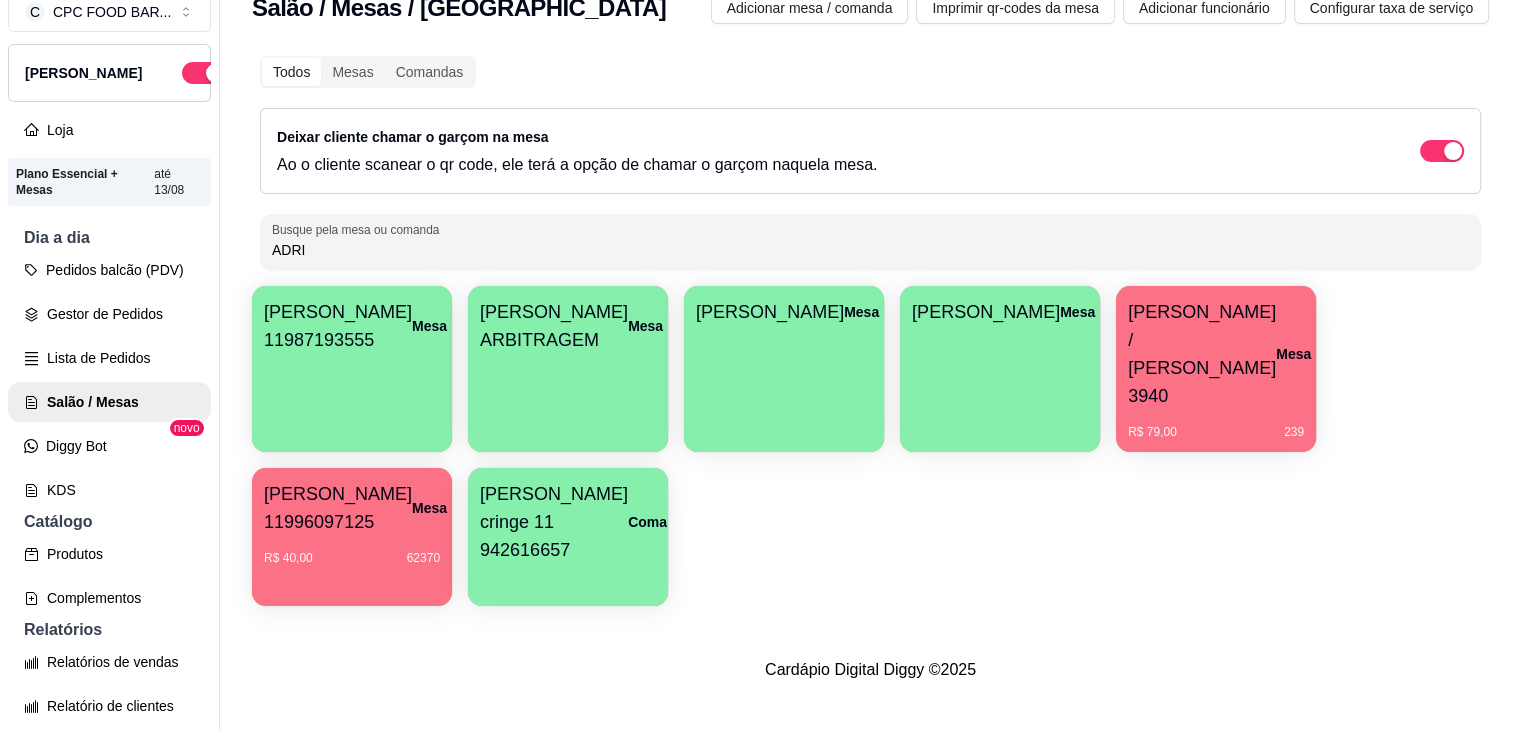 type on "ADRI" 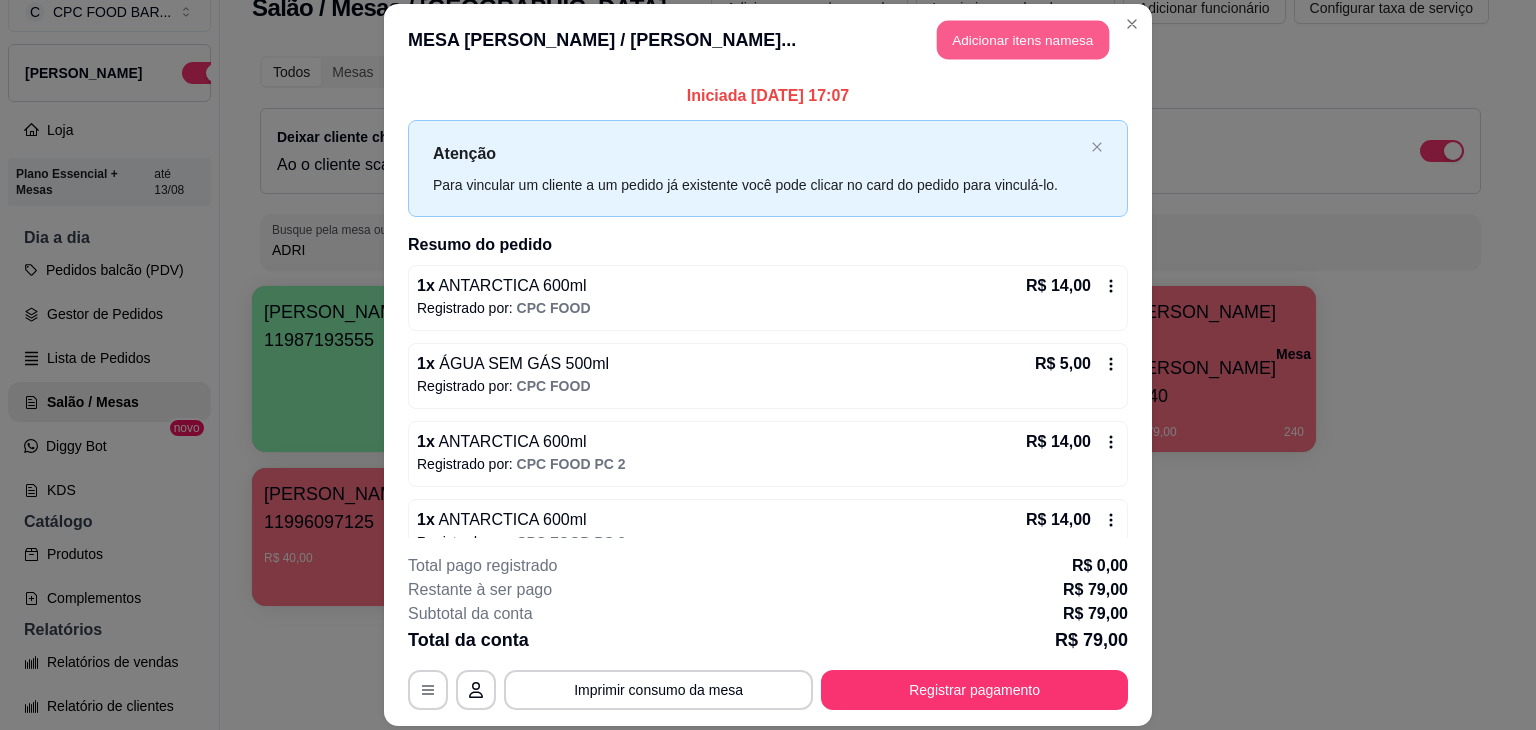 click on "Adicionar itens na  mesa" at bounding box center (1023, 39) 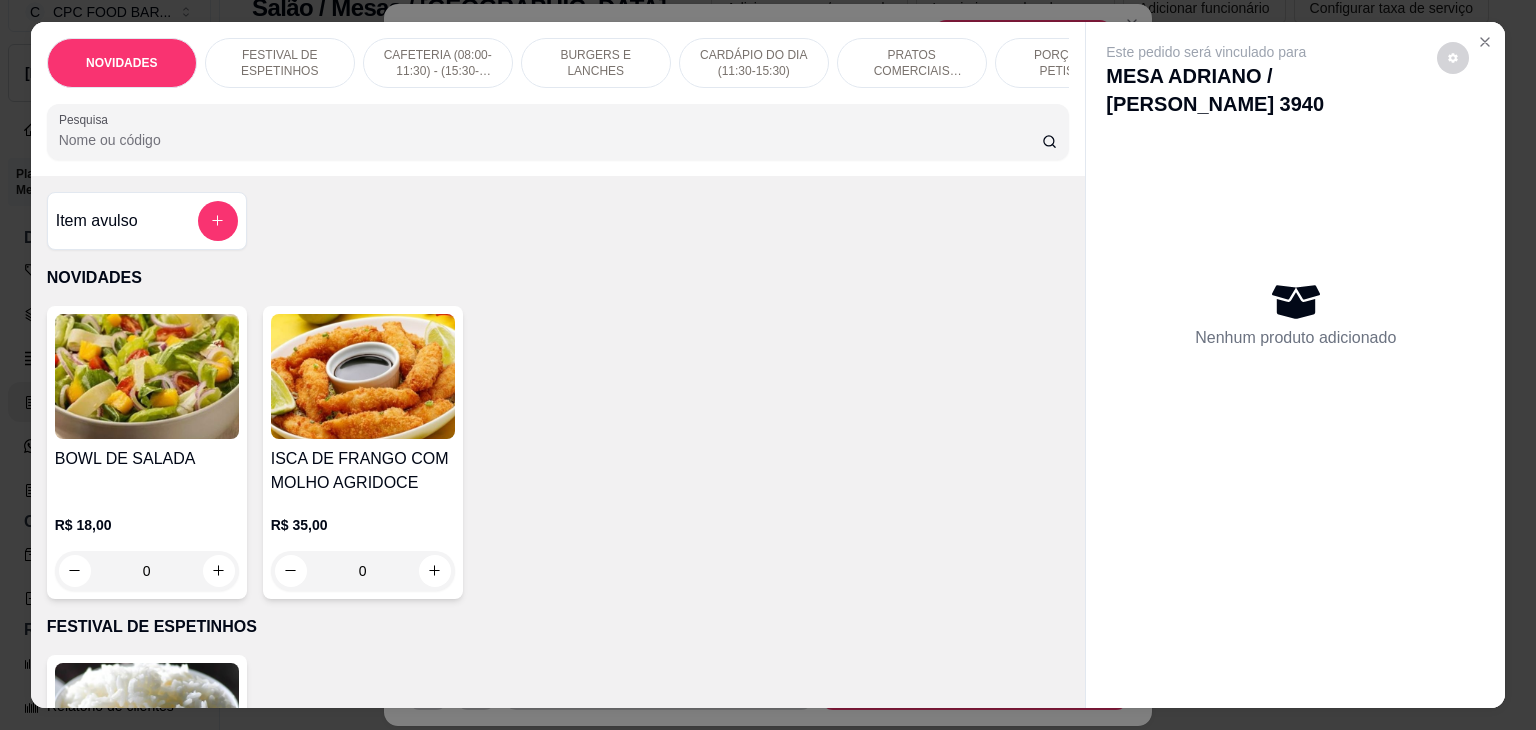 click at bounding box center [558, 132] 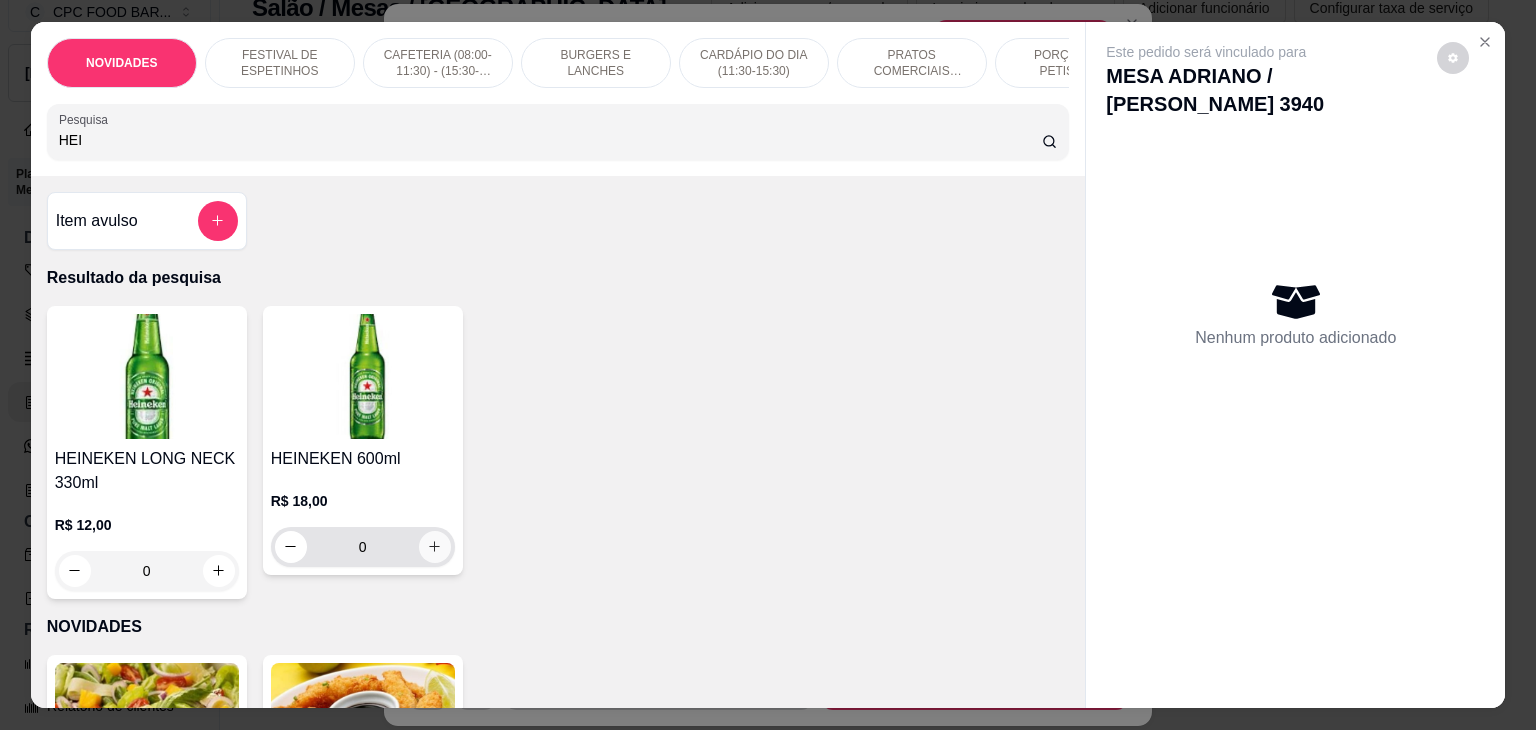 type on "HEI" 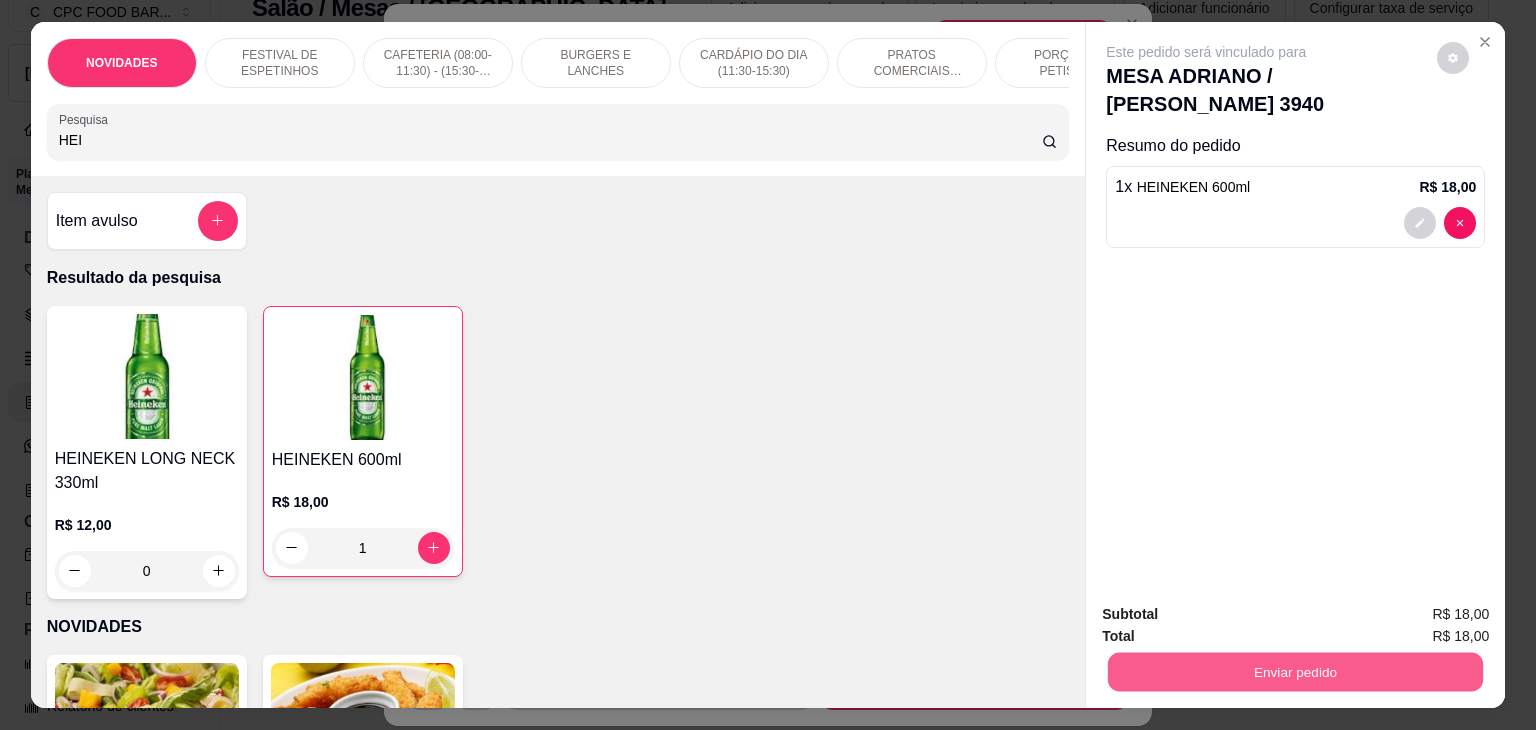 click on "Enviar pedido" at bounding box center (1295, 672) 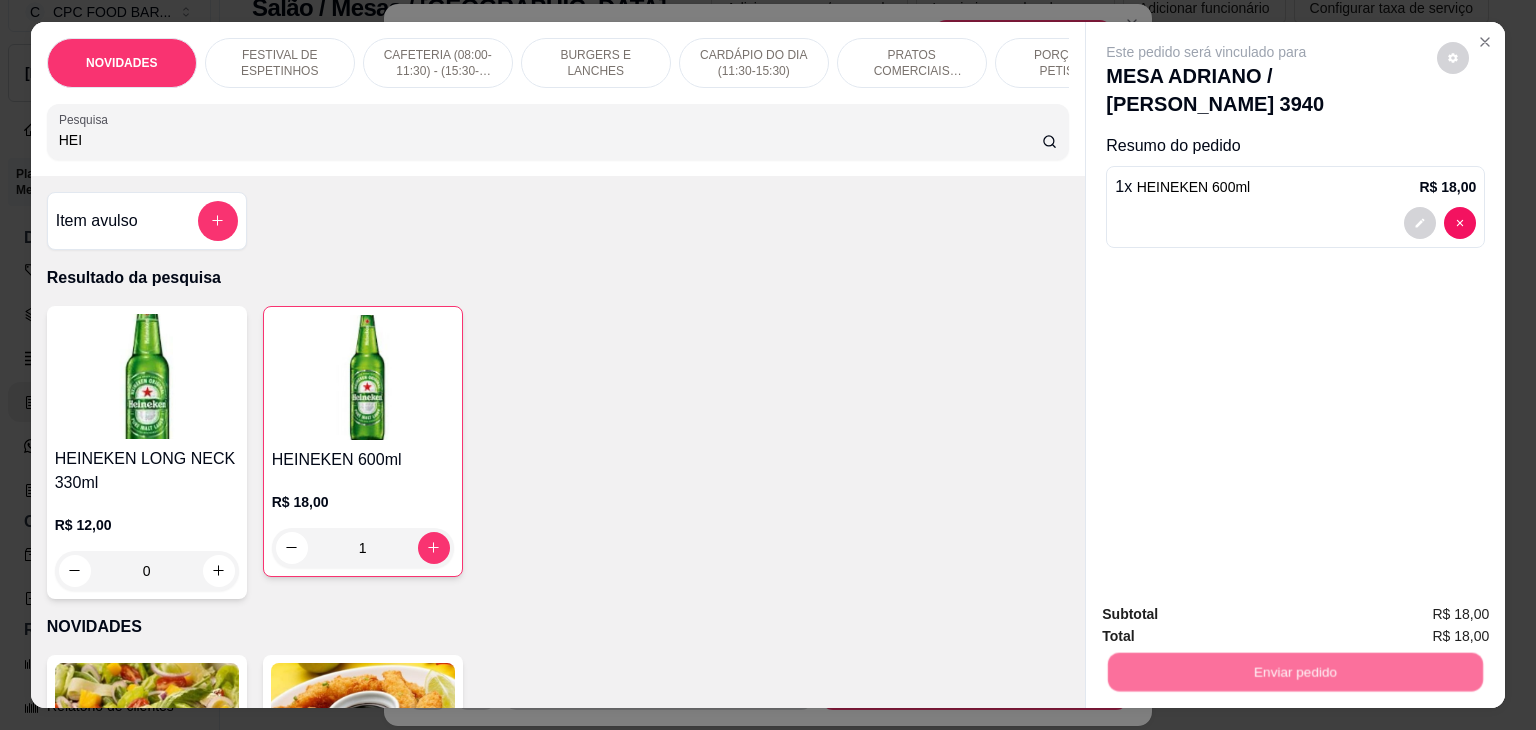 click on "Não registrar e enviar pedido" at bounding box center [1229, 615] 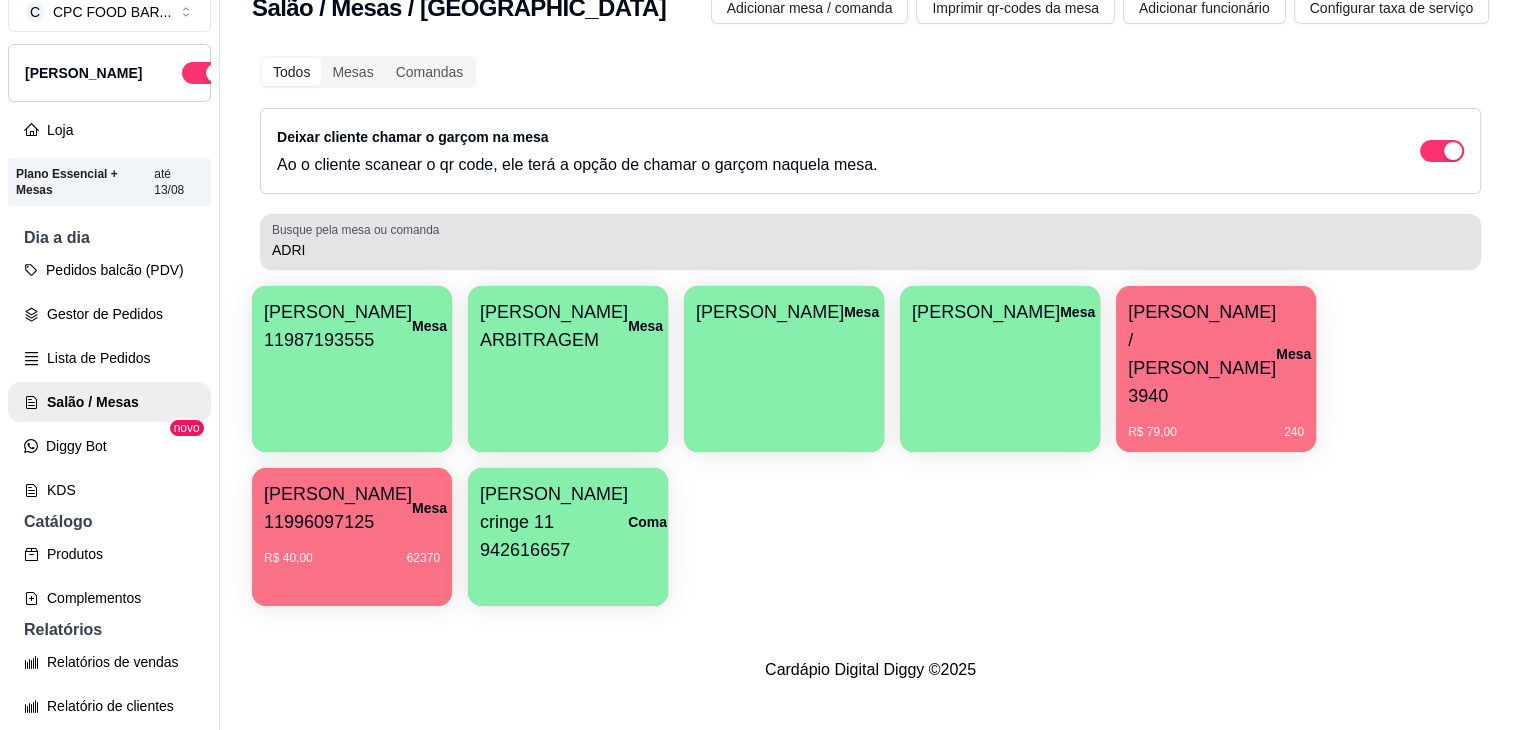 click on "ADRI" at bounding box center [870, 250] 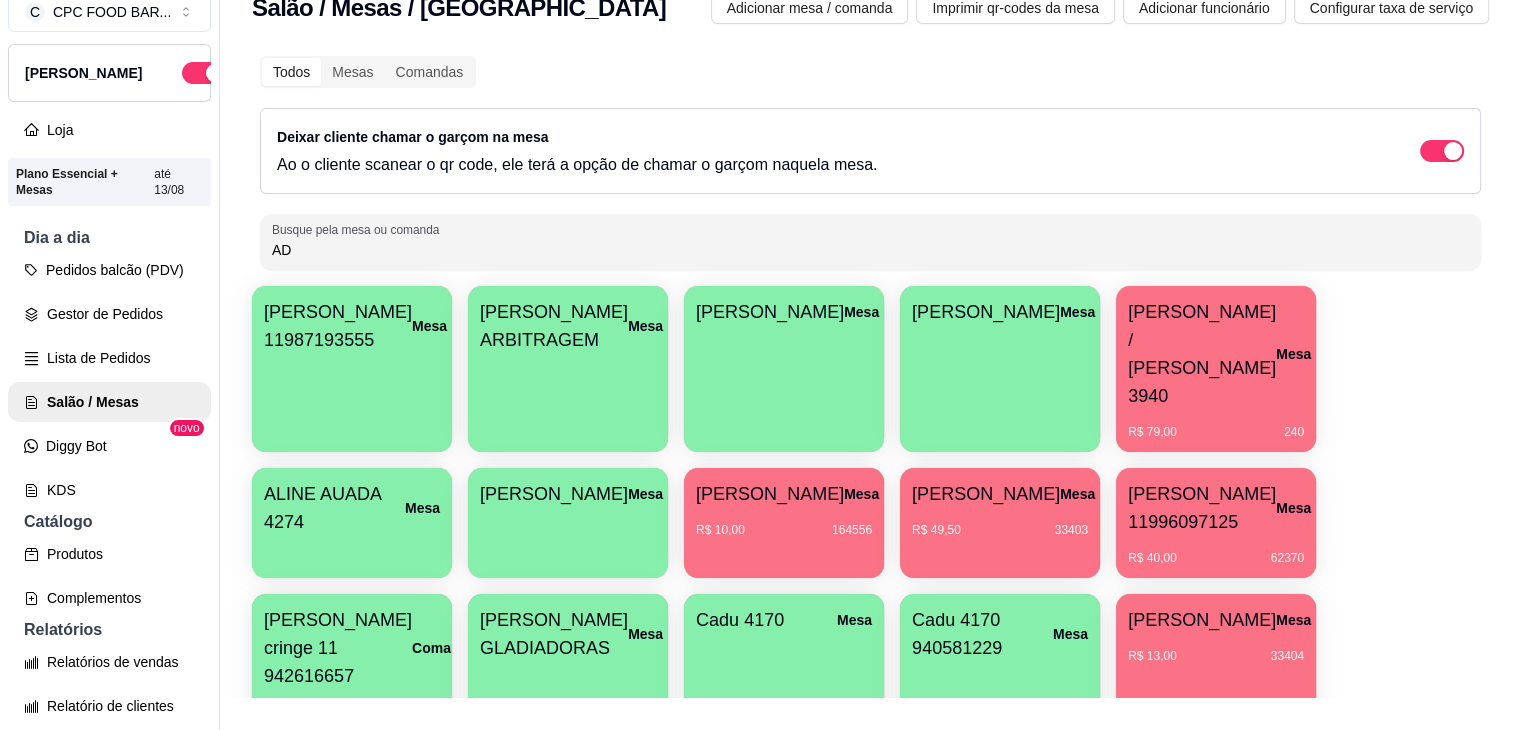 type on "A" 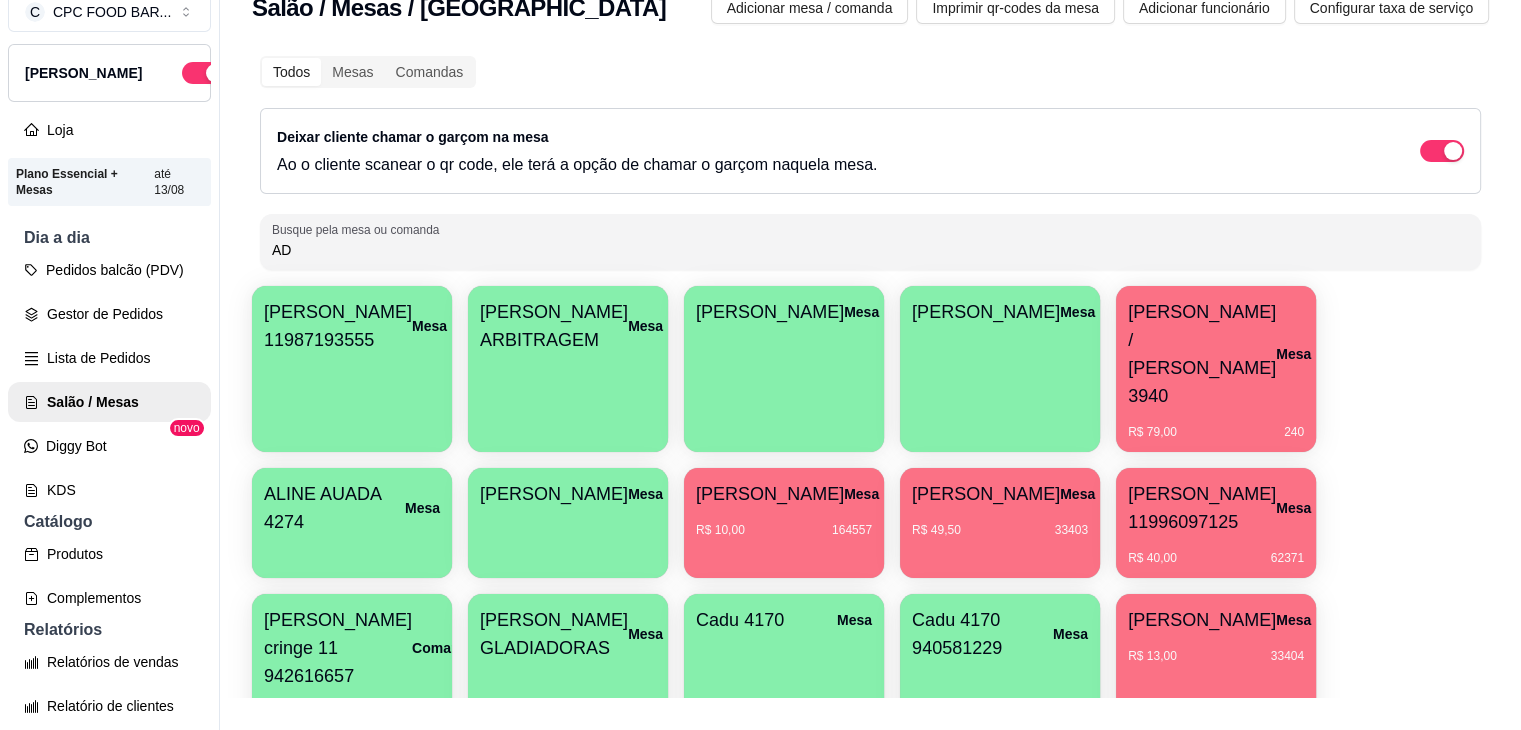 type on "ADR" 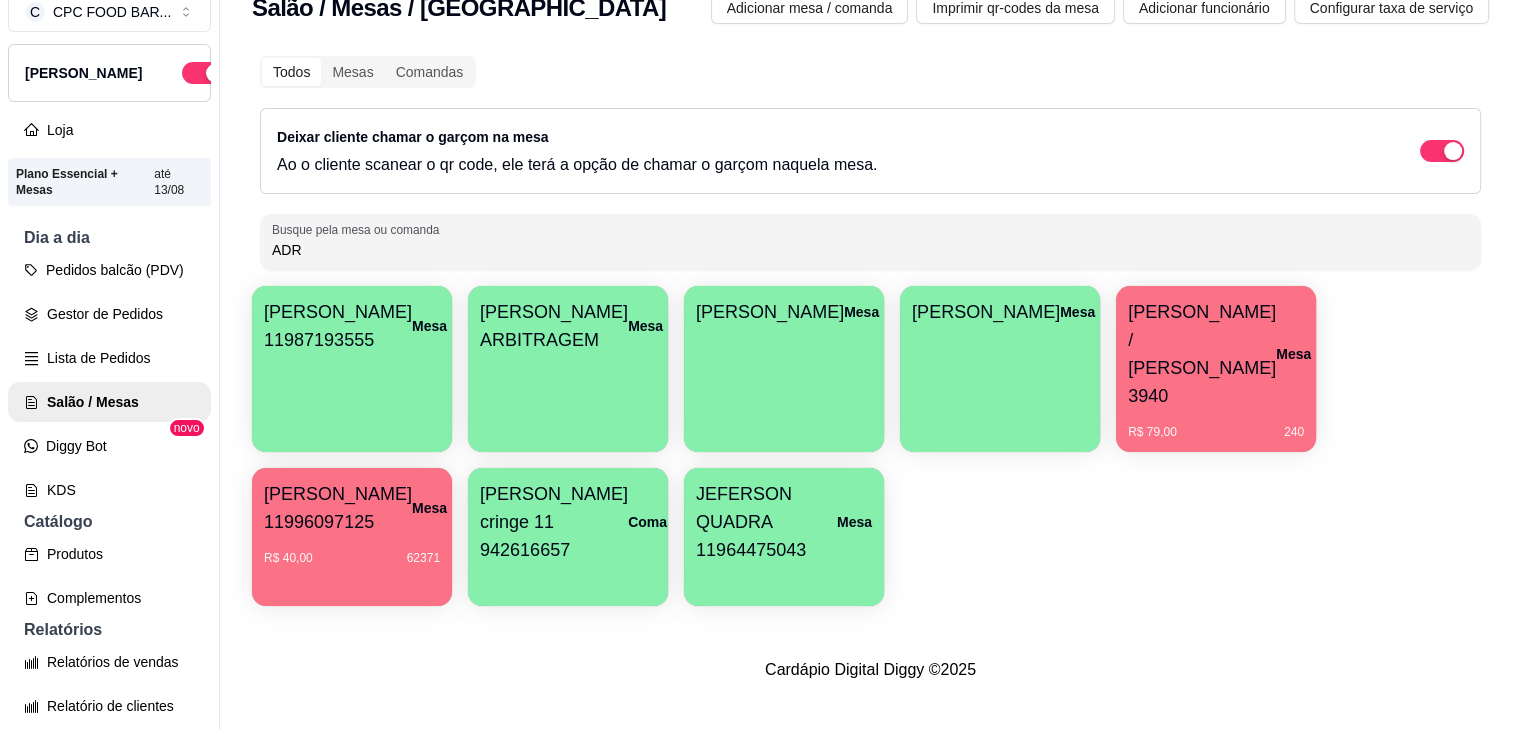drag, startPoint x: 315, startPoint y: 253, endPoint x: 251, endPoint y: 245, distance: 64.49806 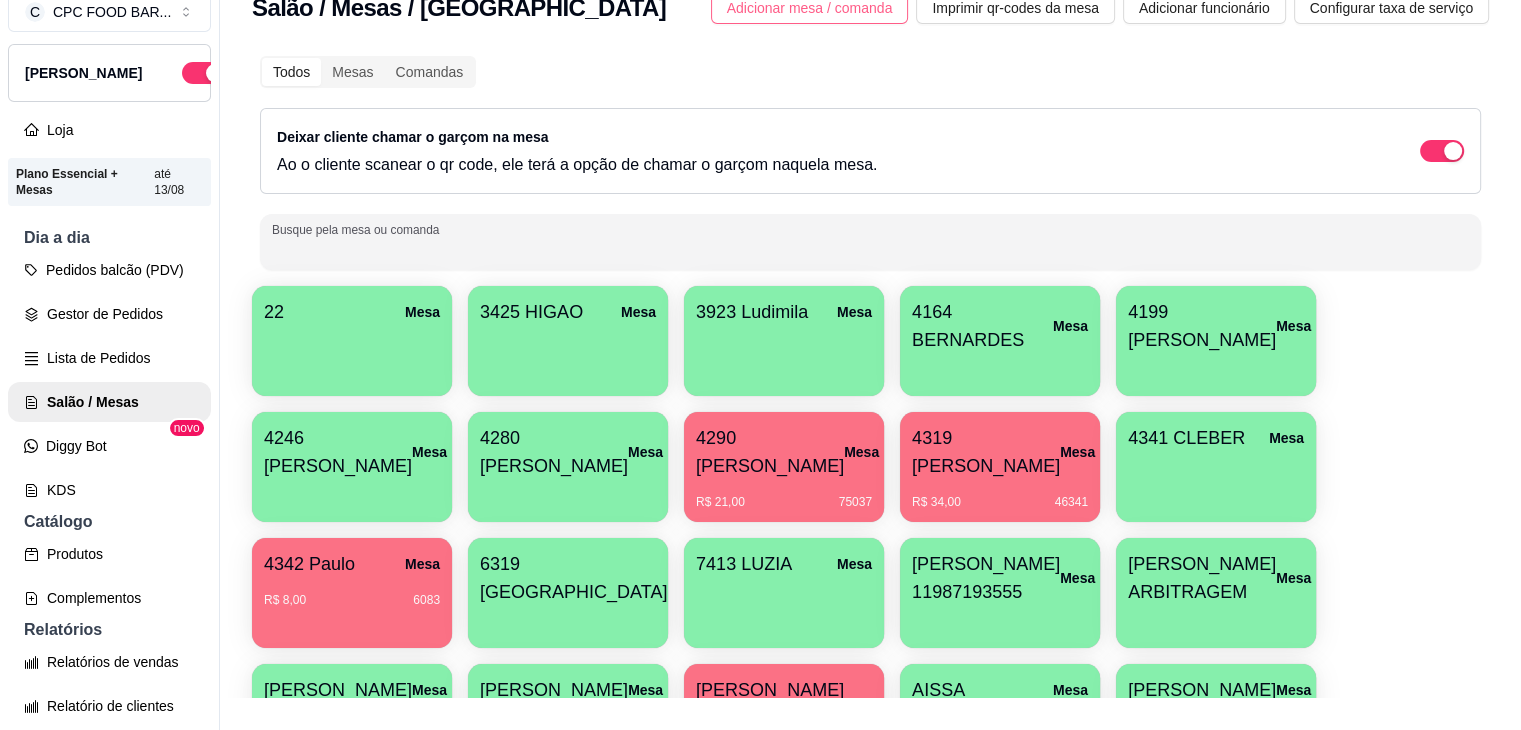 type 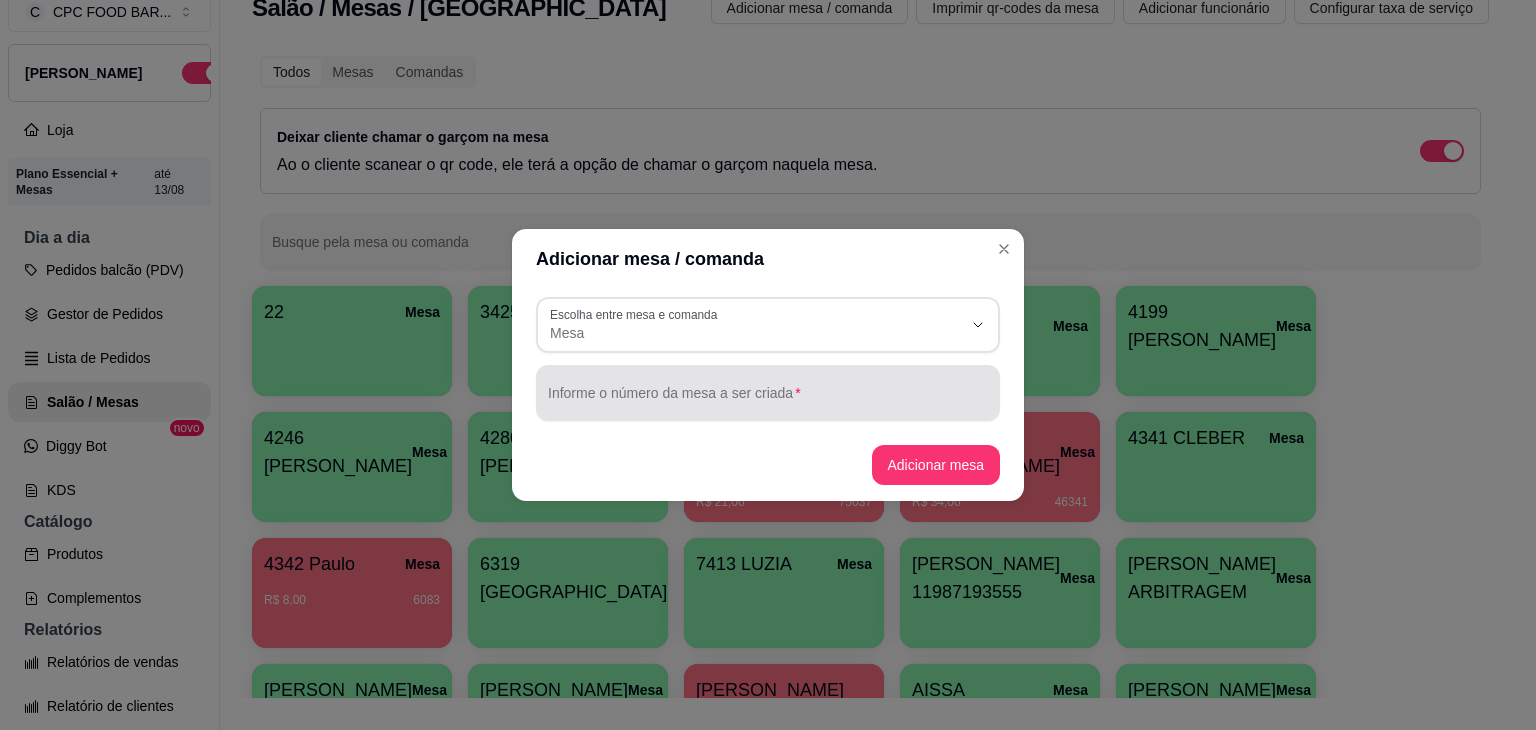 click at bounding box center (768, 393) 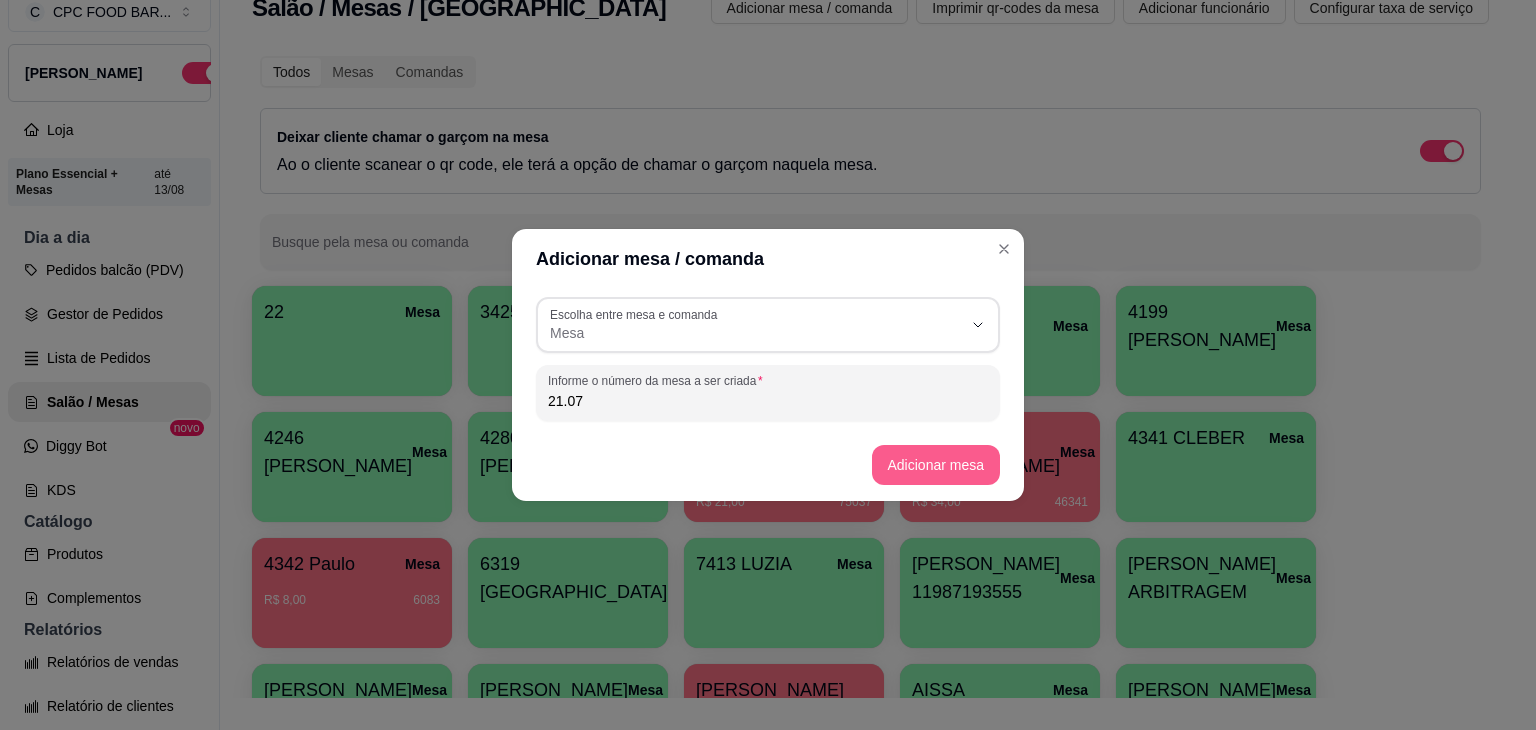 type on "21.07" 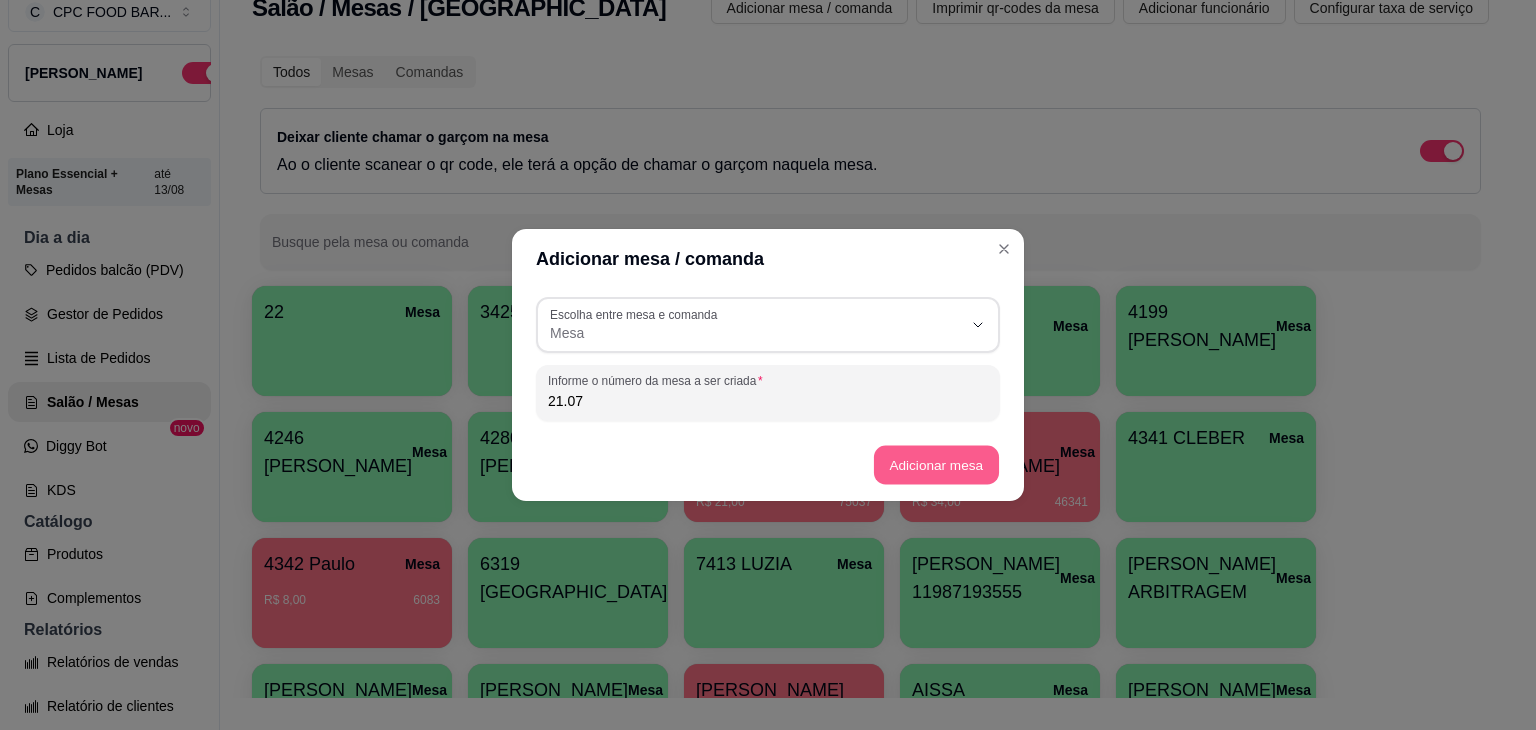 click on "Adicionar   mesa" at bounding box center [935, 465] 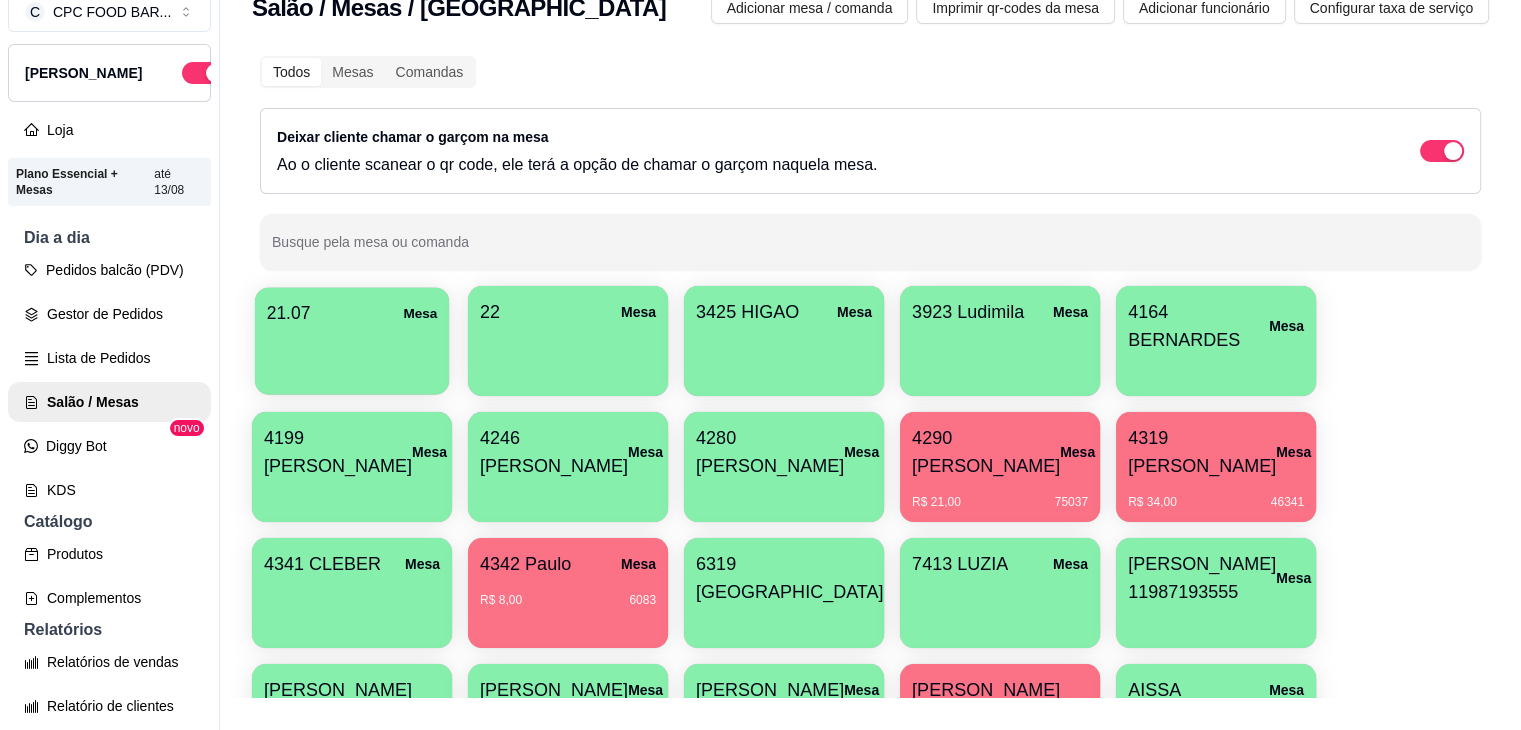 click at bounding box center (352, 340) 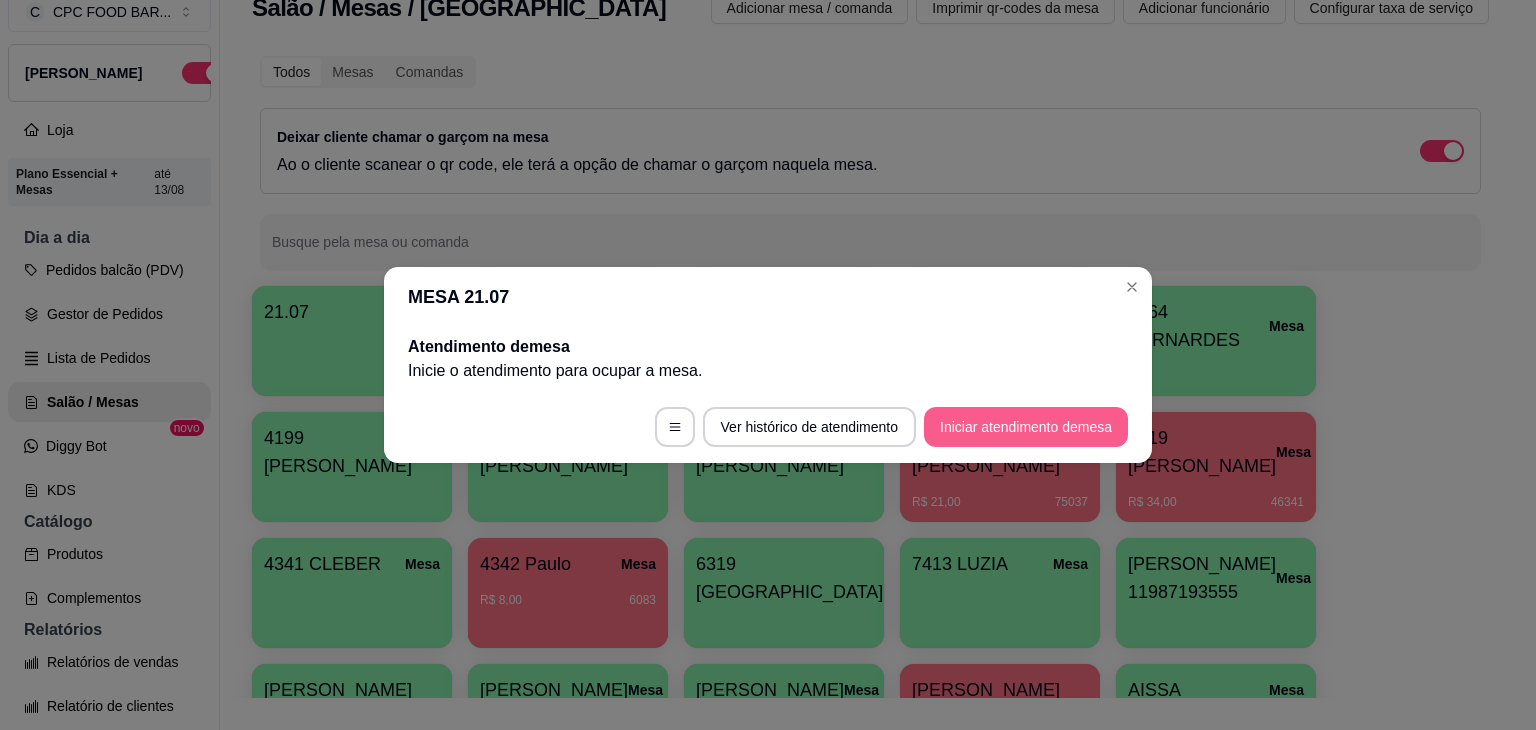 click on "Iniciar atendimento de  mesa" at bounding box center [1026, 427] 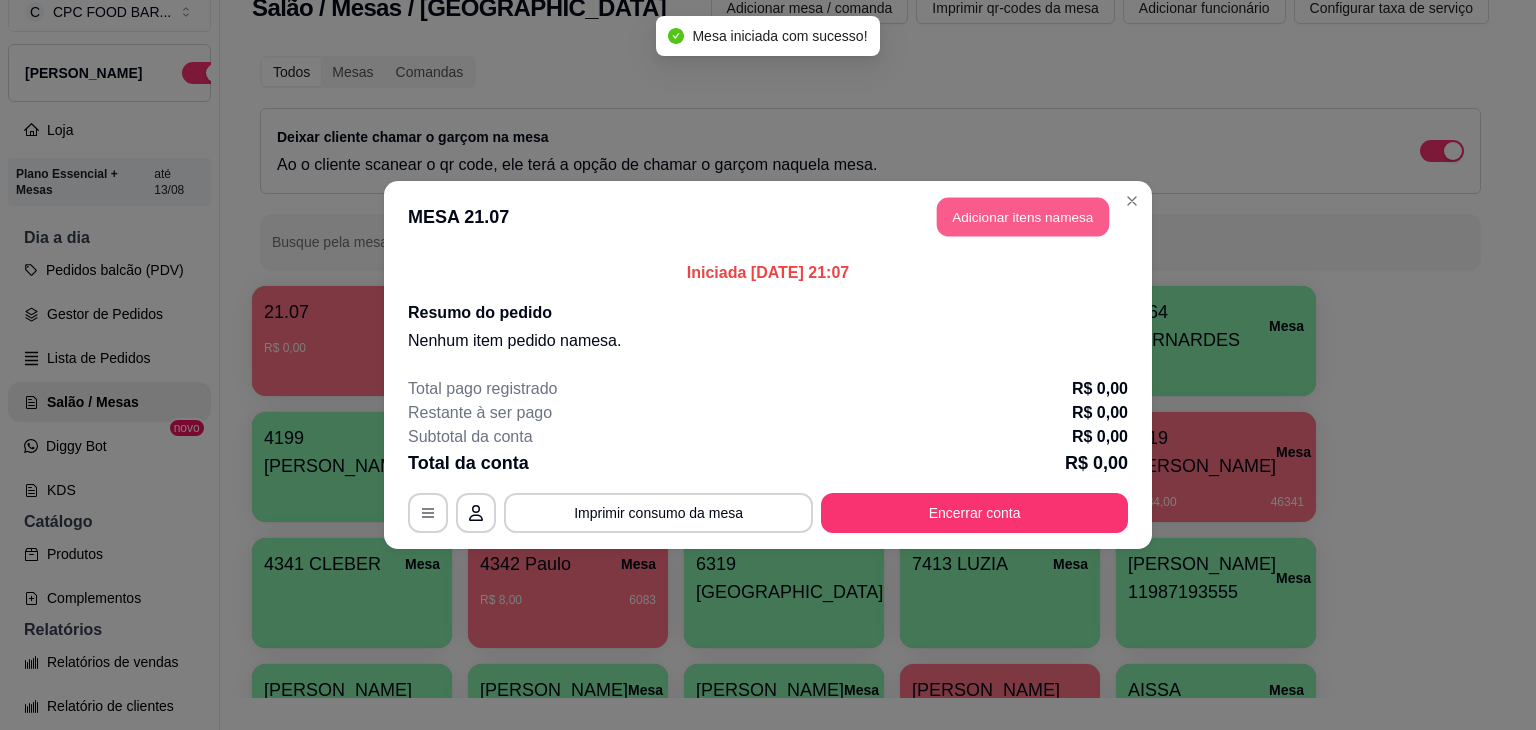 click on "Adicionar itens na  mesa" at bounding box center [1023, 217] 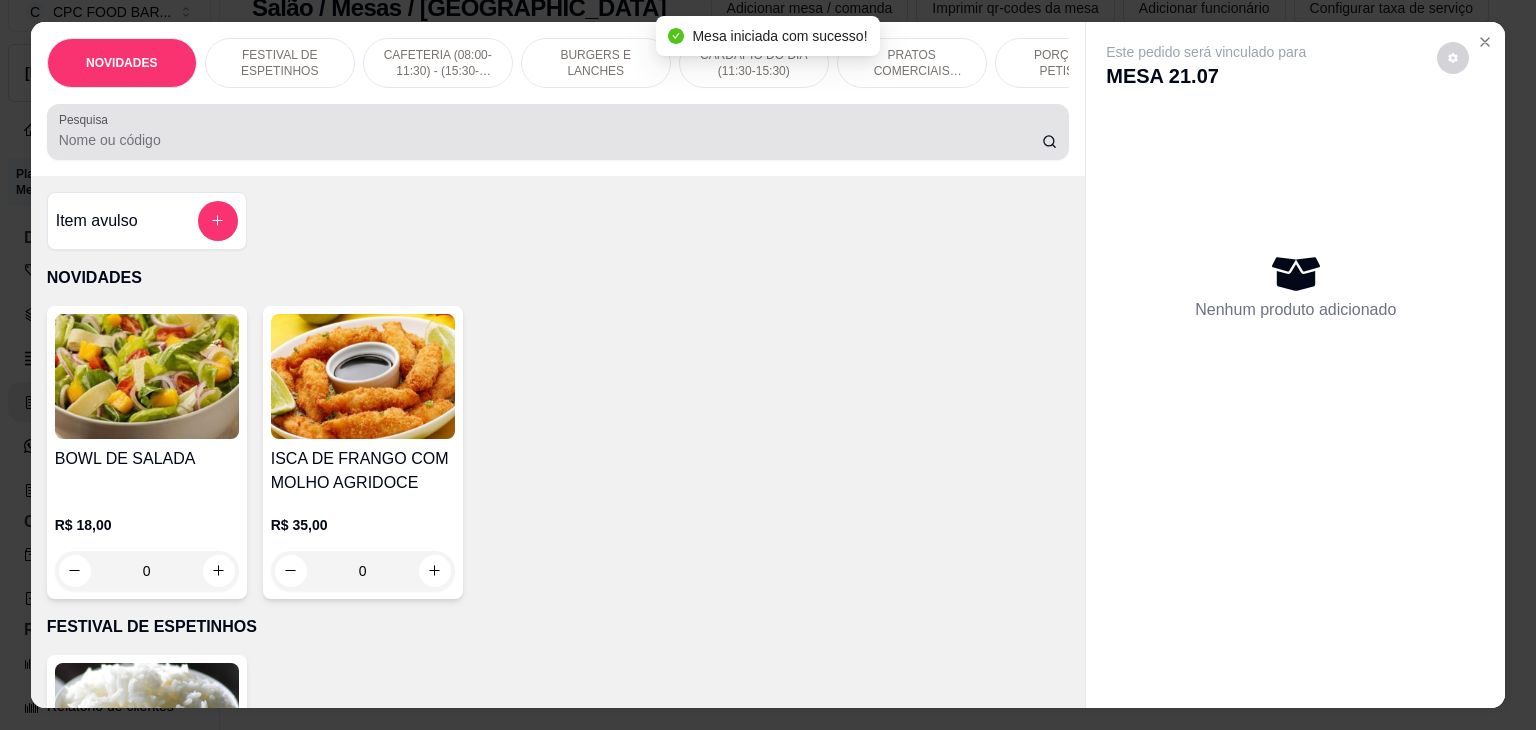 click on "Pesquisa" at bounding box center (550, 140) 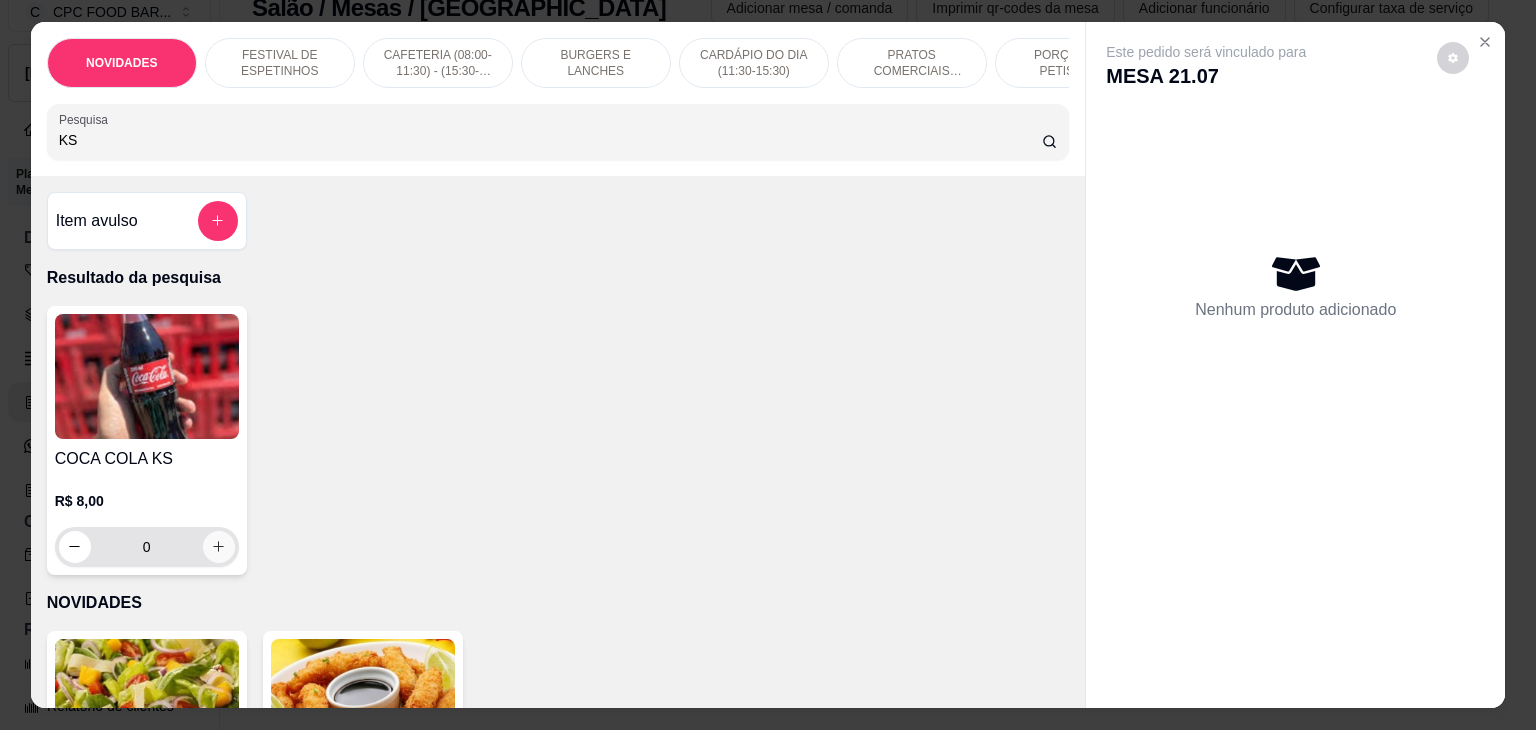 type on "KS" 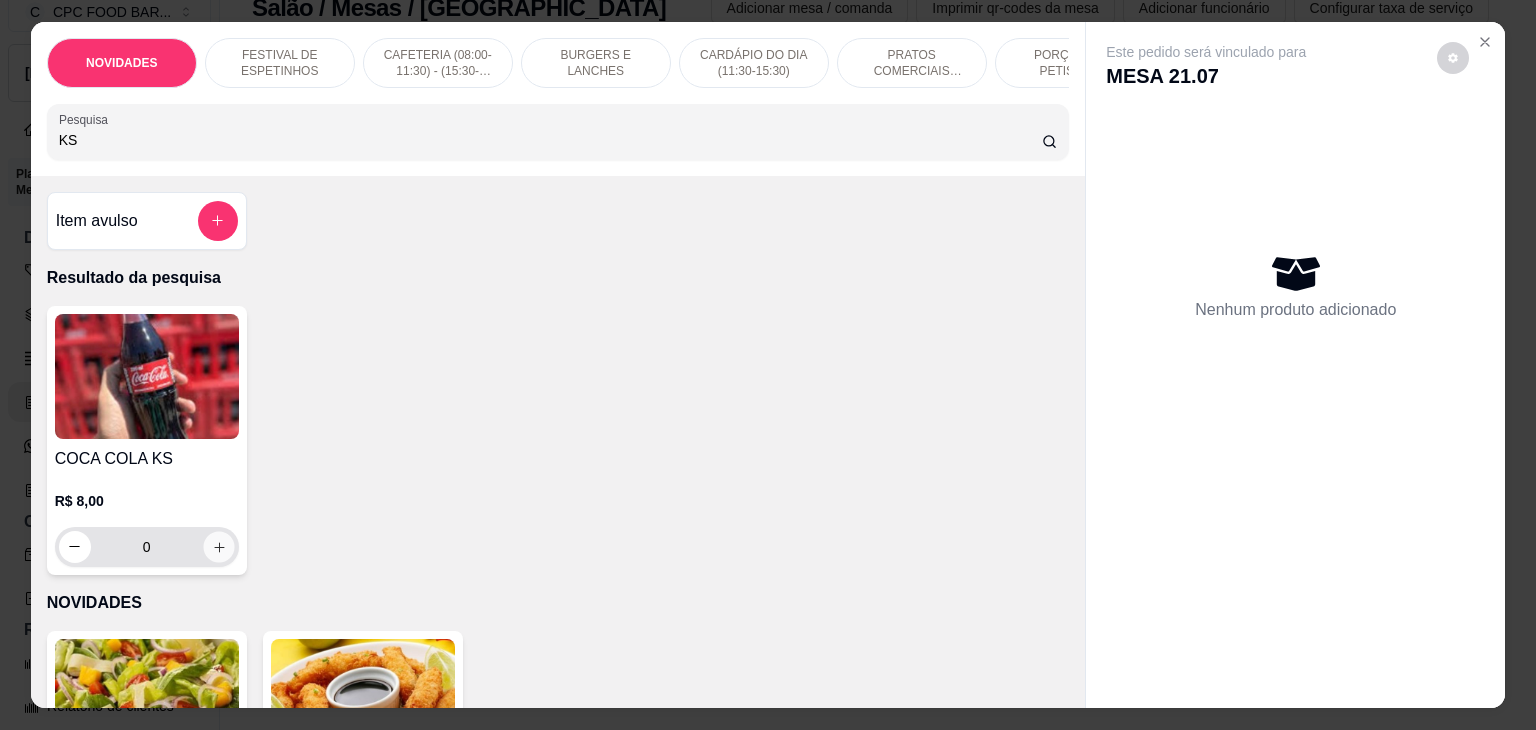 click 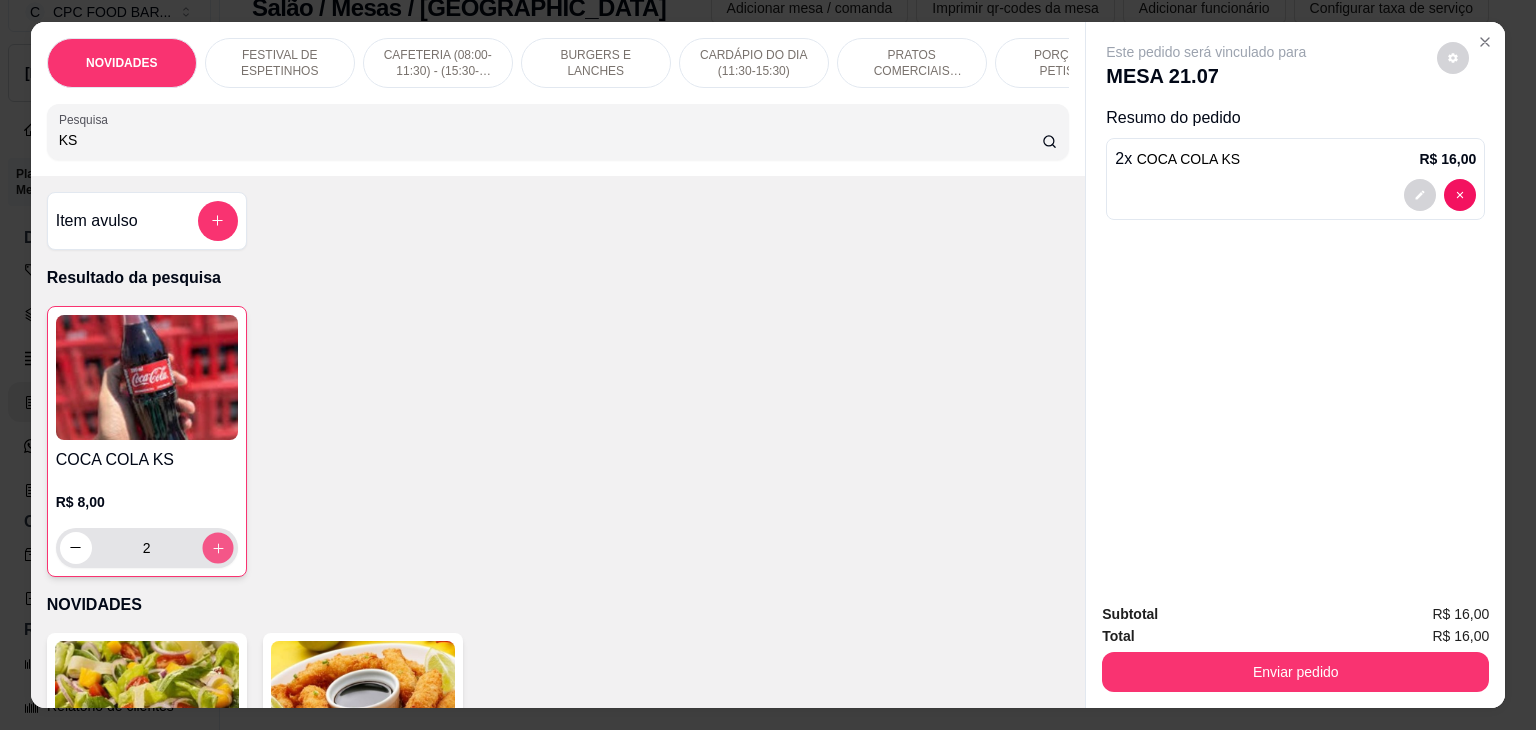click 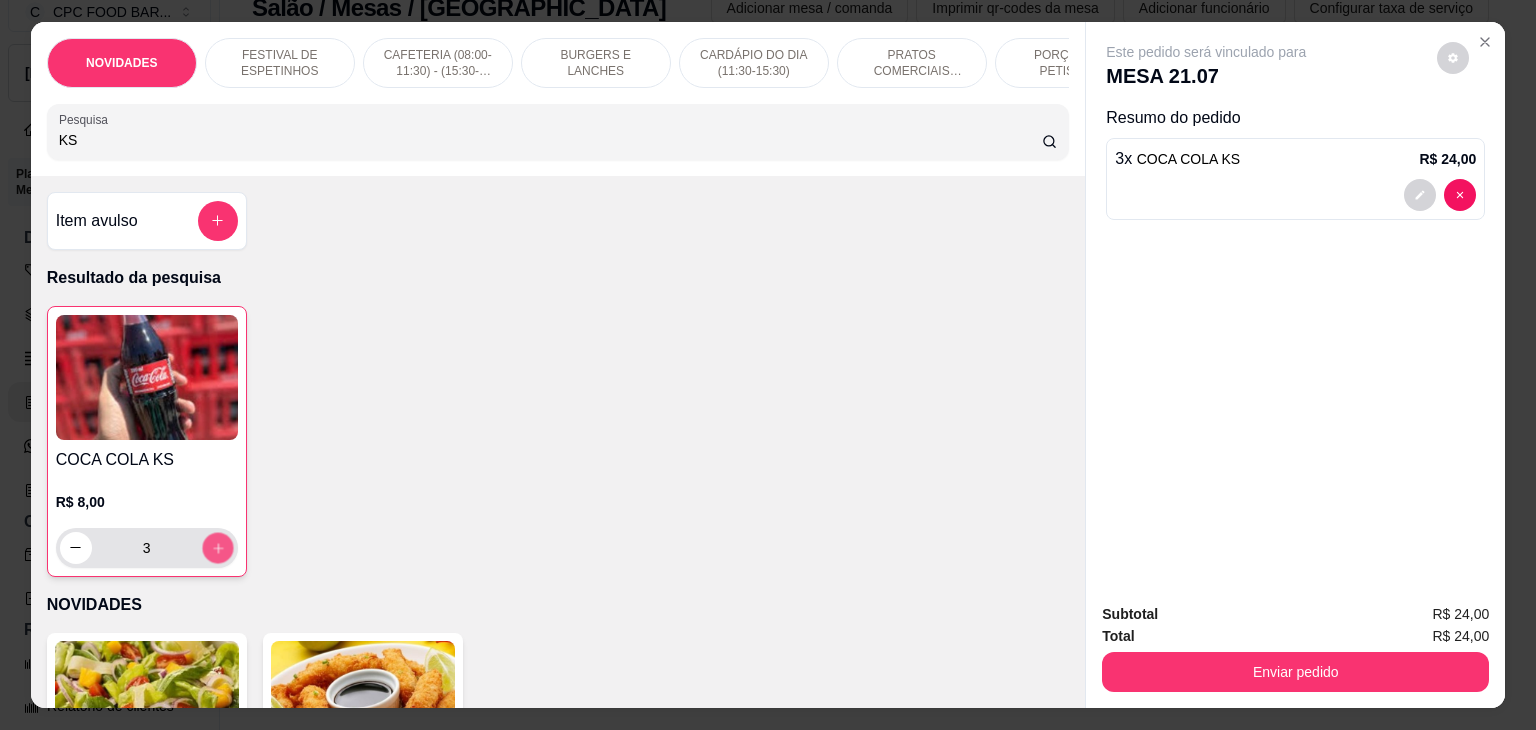 click 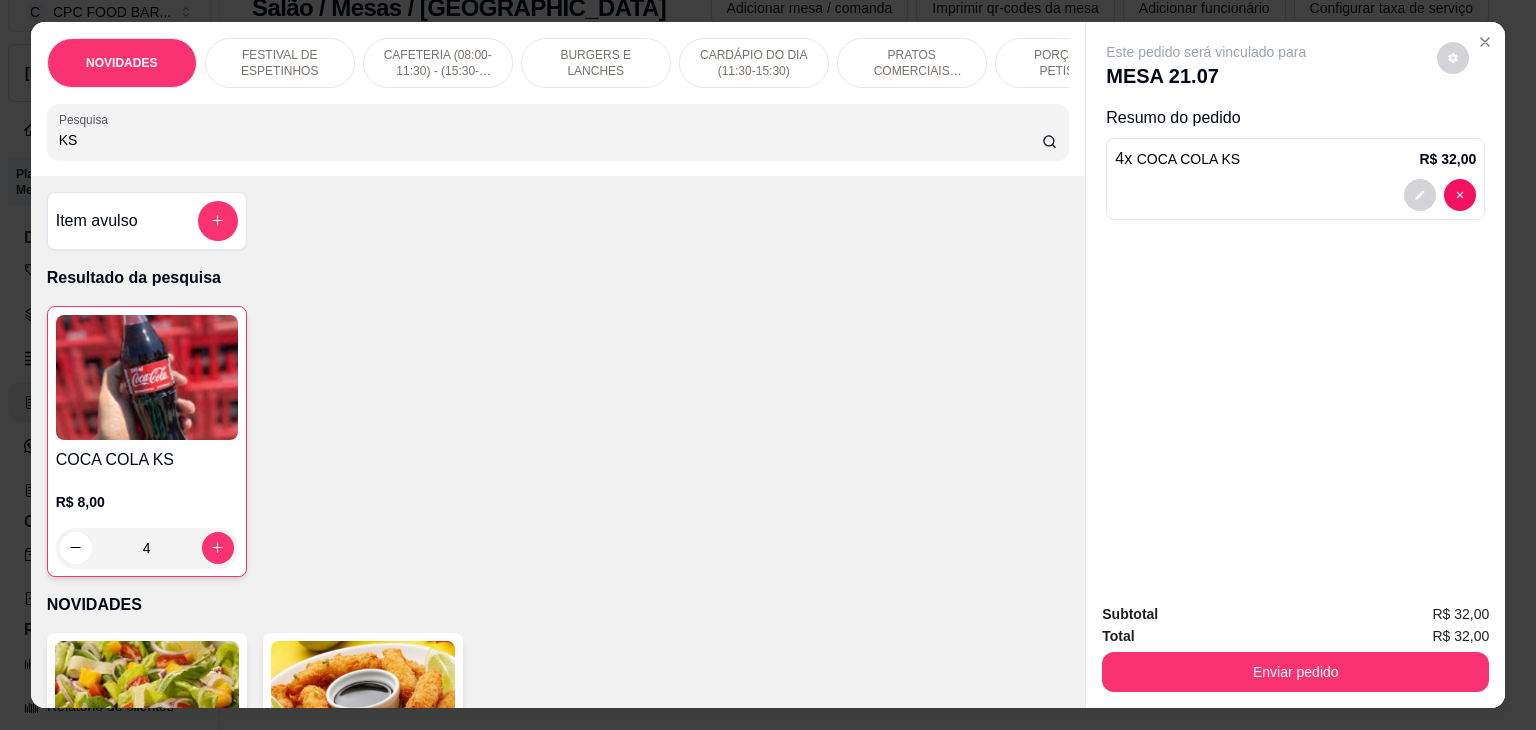 drag, startPoint x: 147, startPoint y: 145, endPoint x: 0, endPoint y: 145, distance: 147 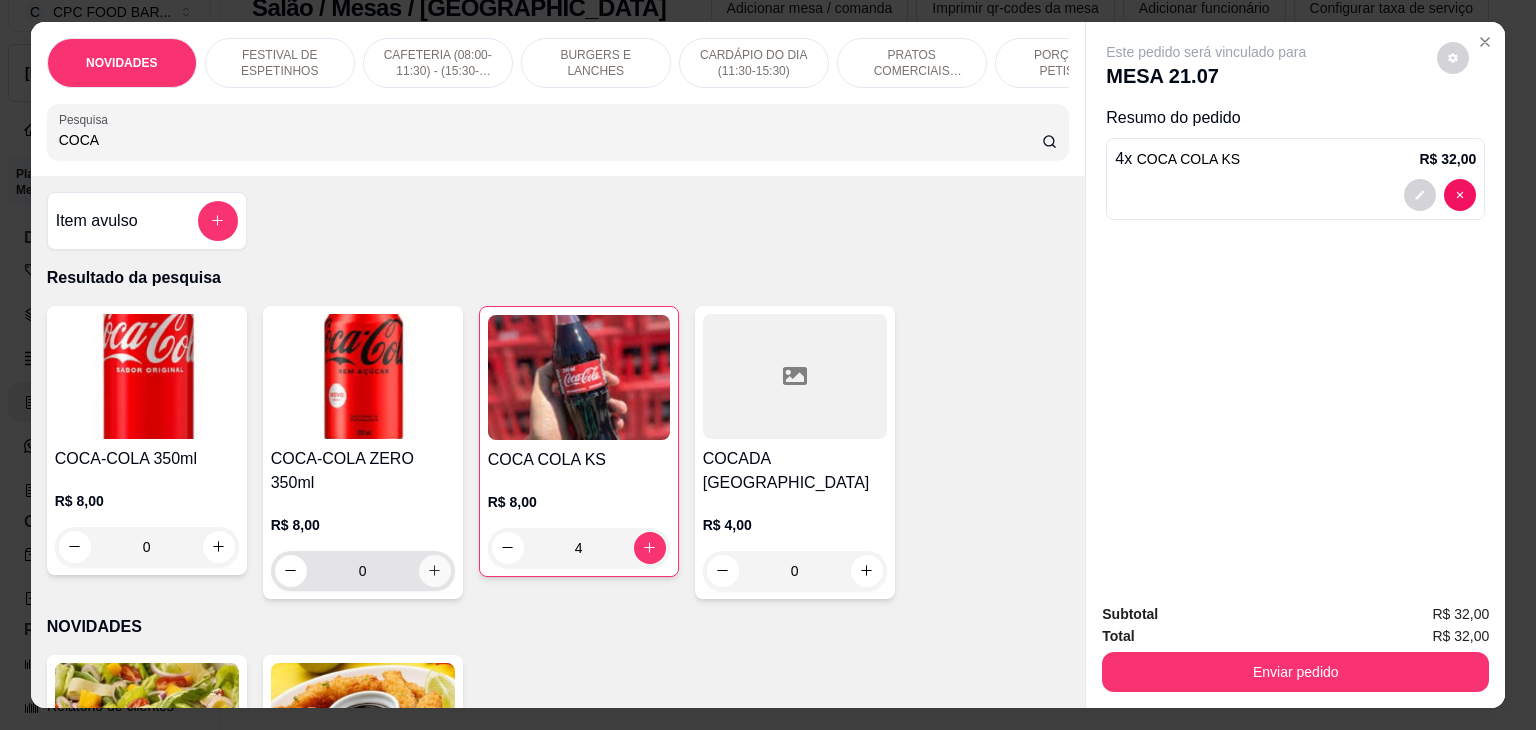 type on "COCA" 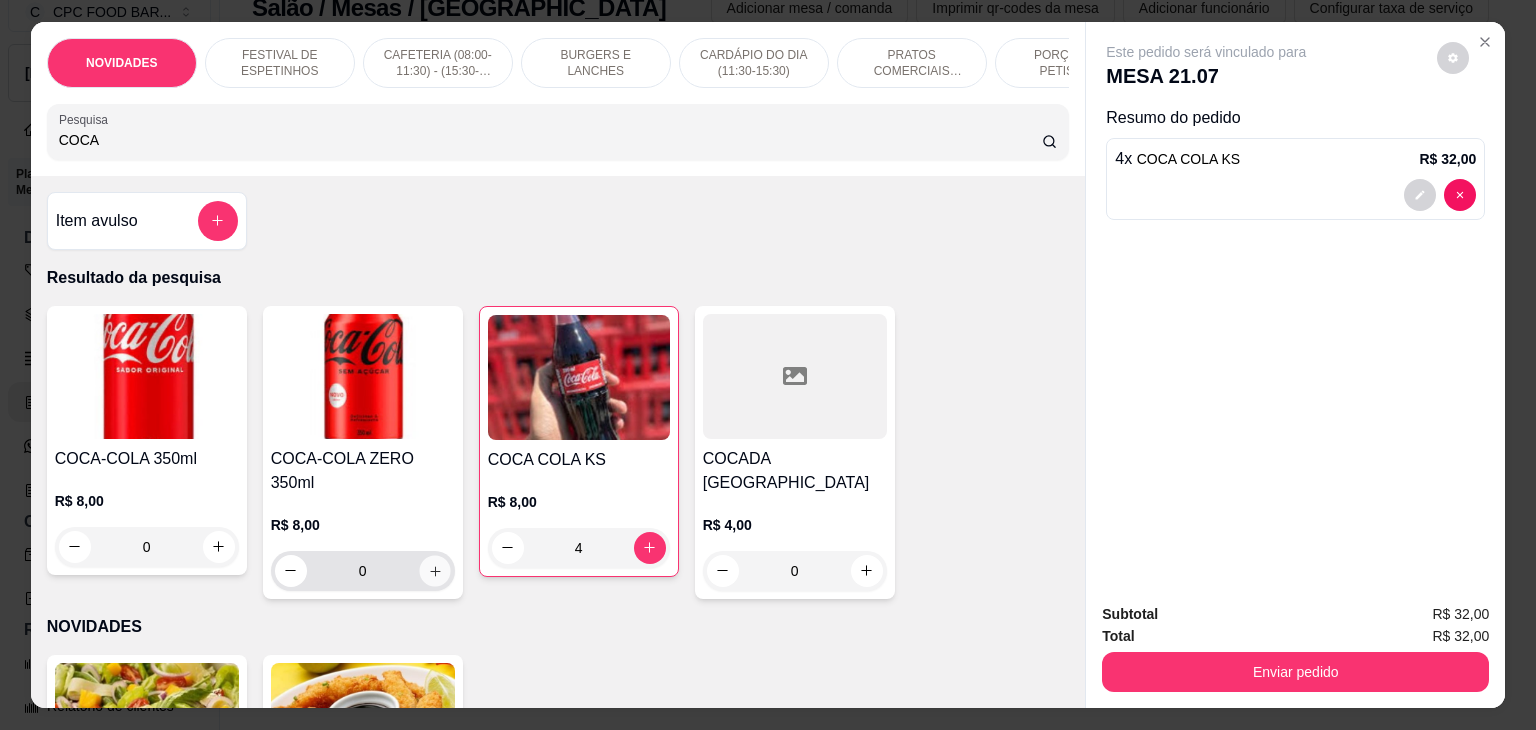 click 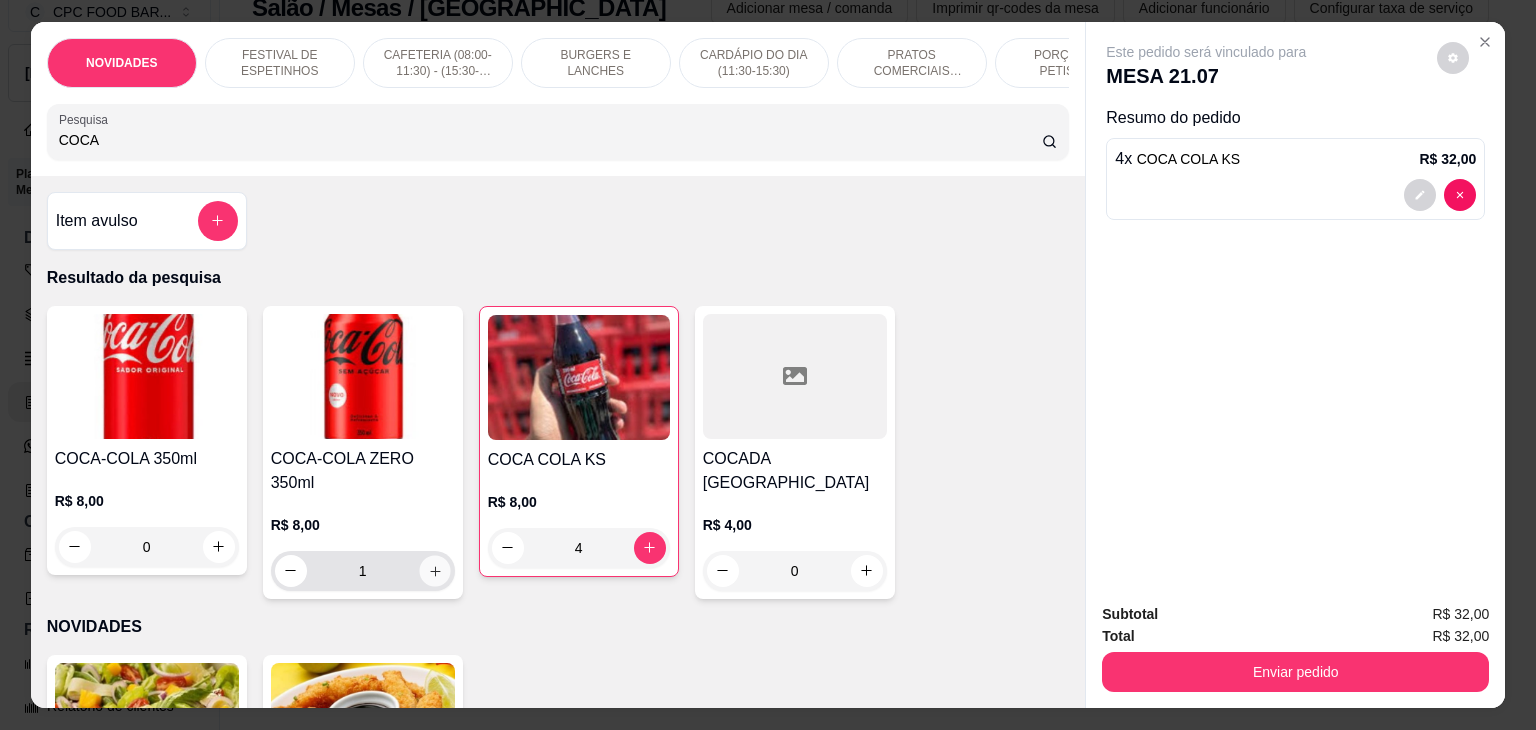 click 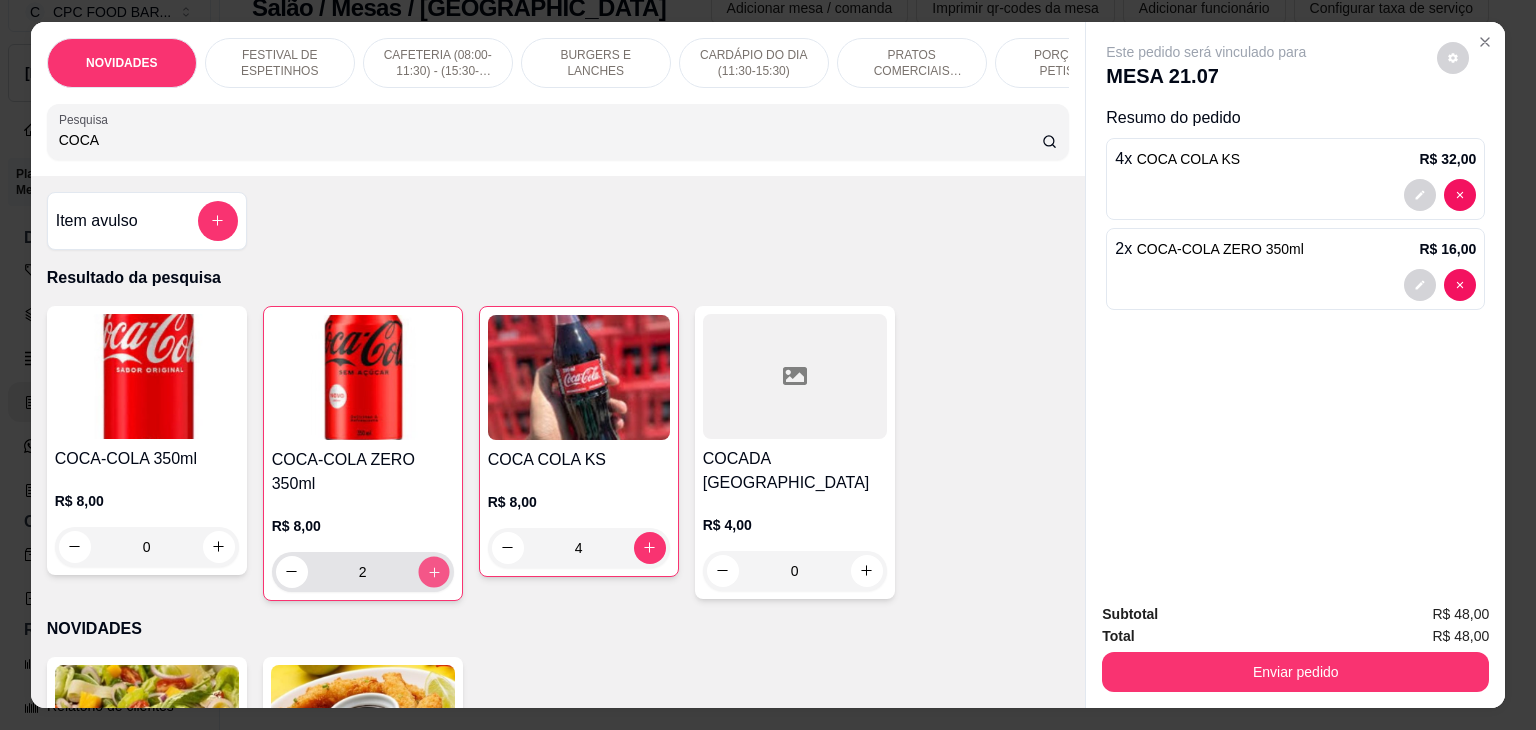 click 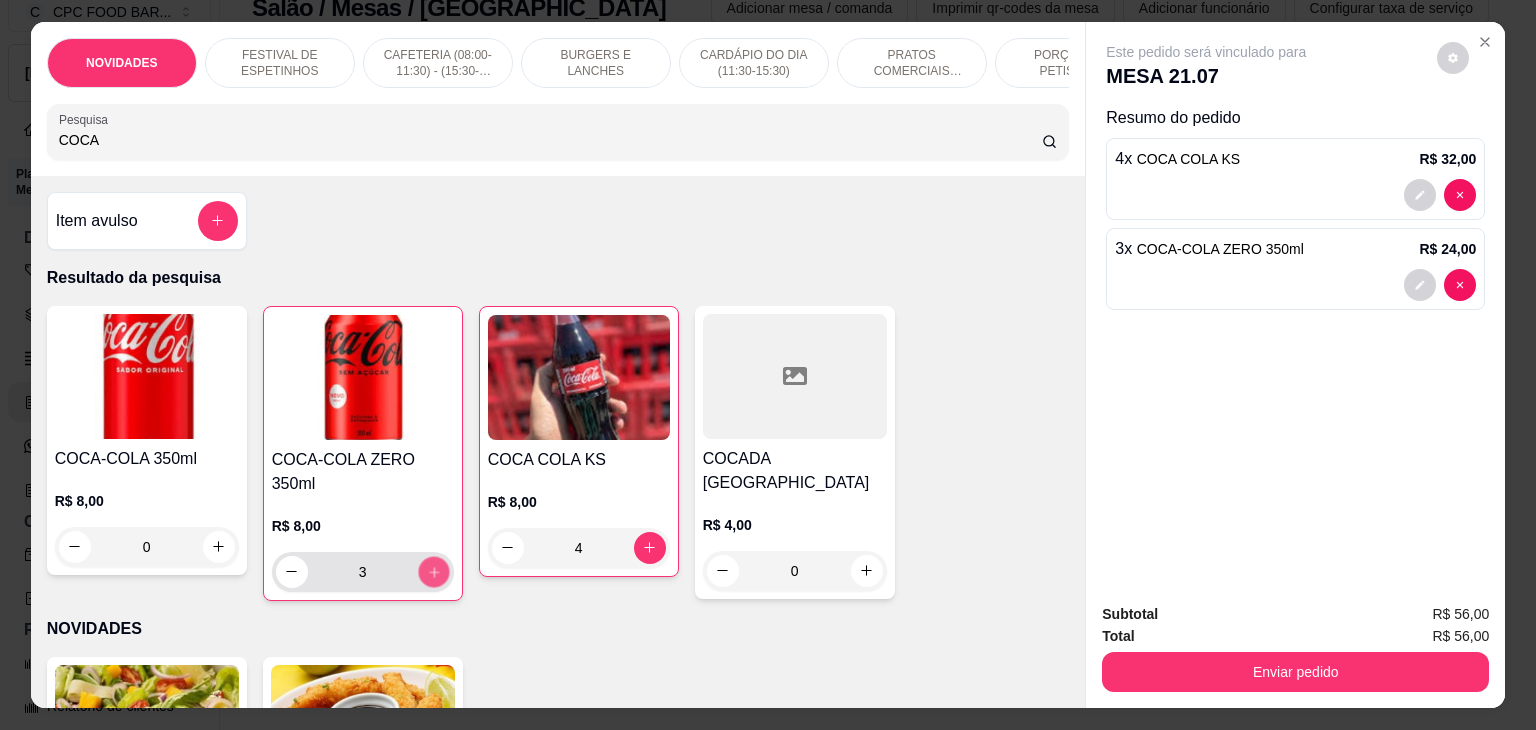 click 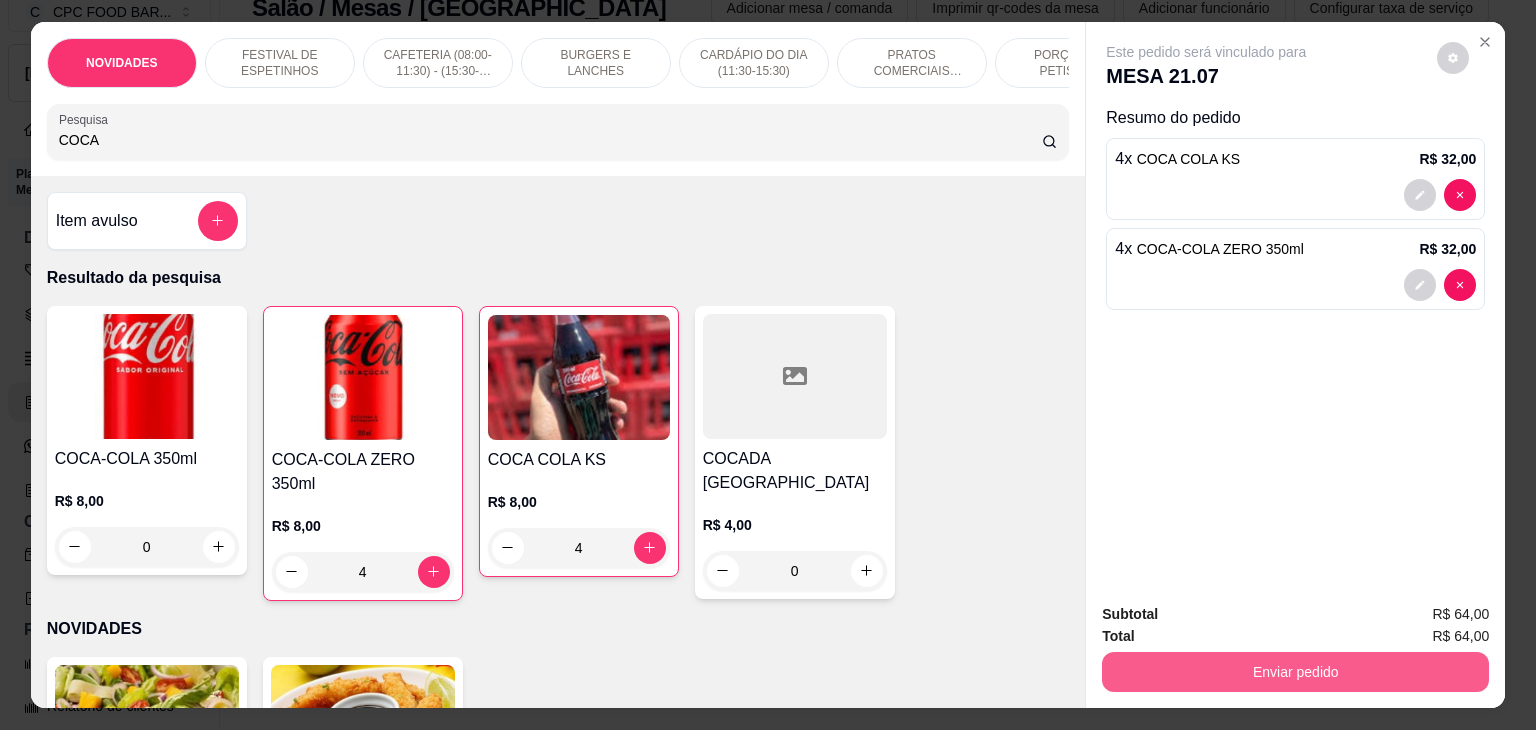 click on "Enviar pedido" at bounding box center (1295, 672) 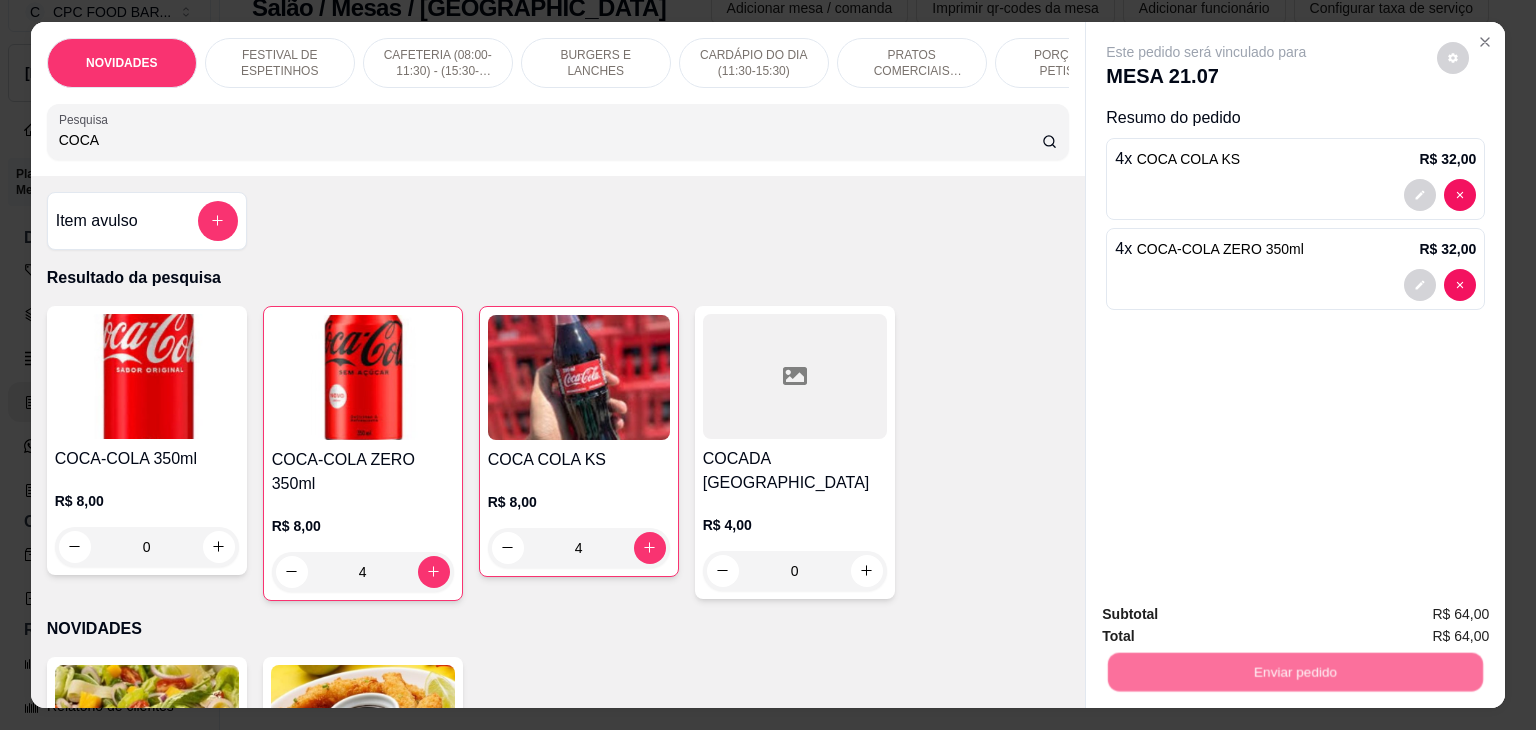 click on "Não registrar e enviar pedido" at bounding box center (1229, 614) 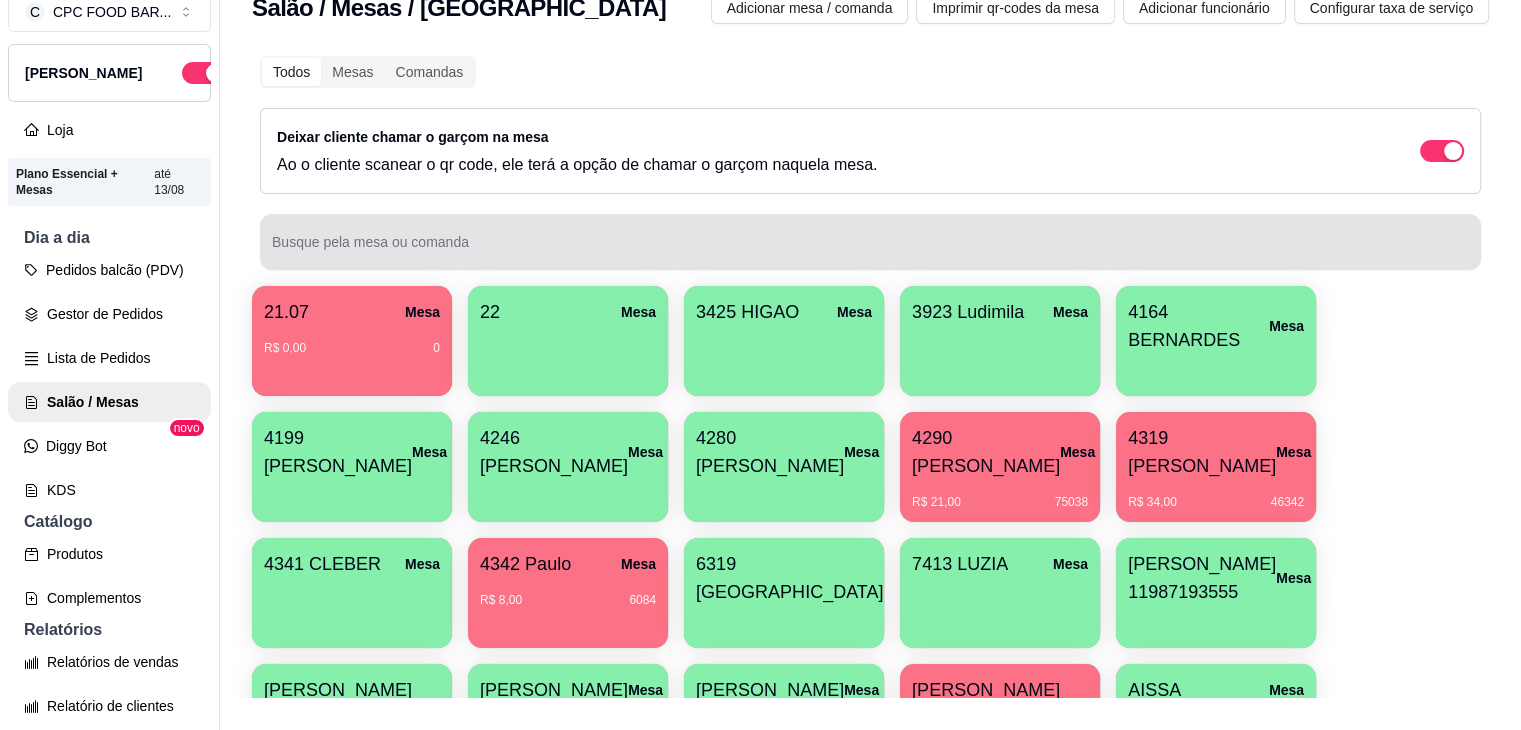 click on "Busque pela mesa ou comanda" at bounding box center (870, 250) 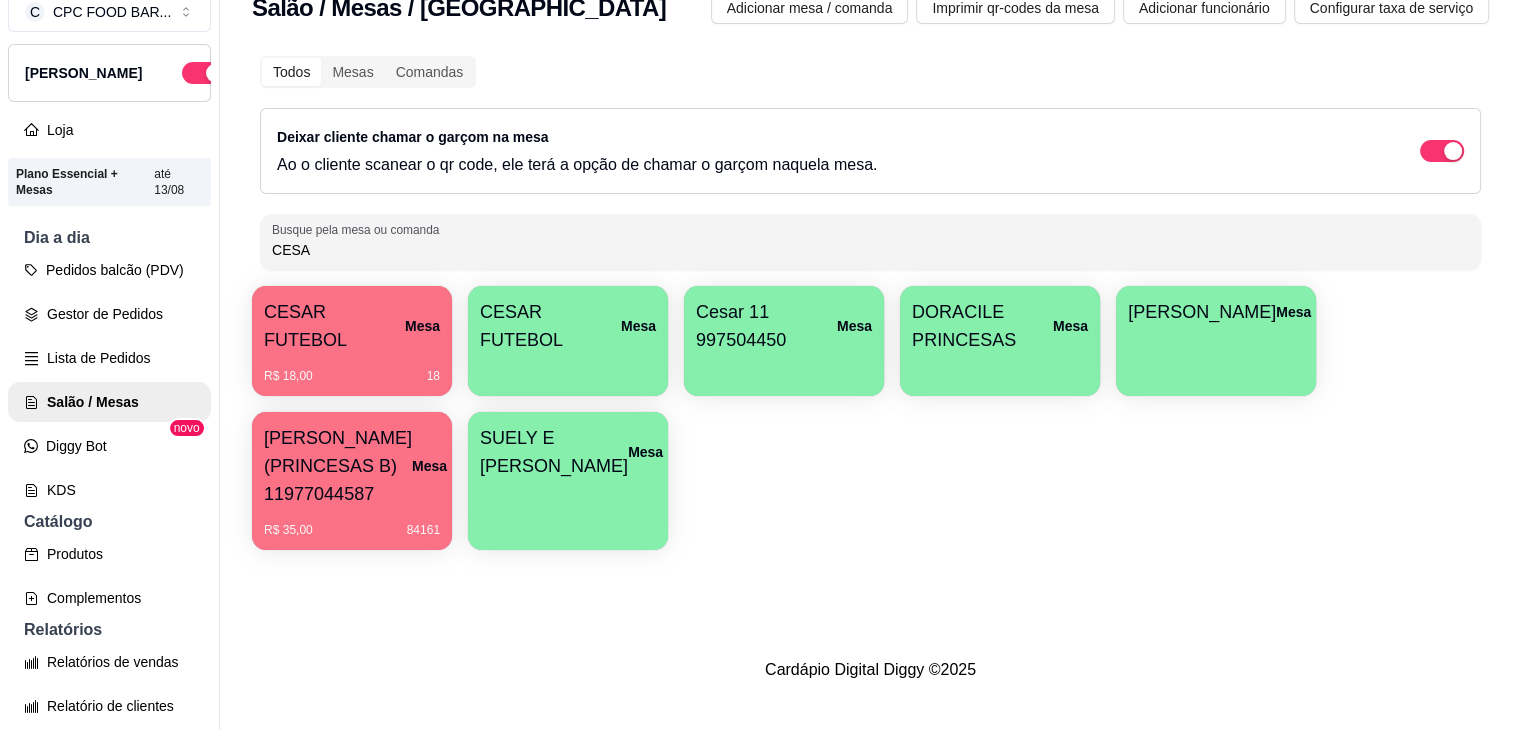 type on "CESA" 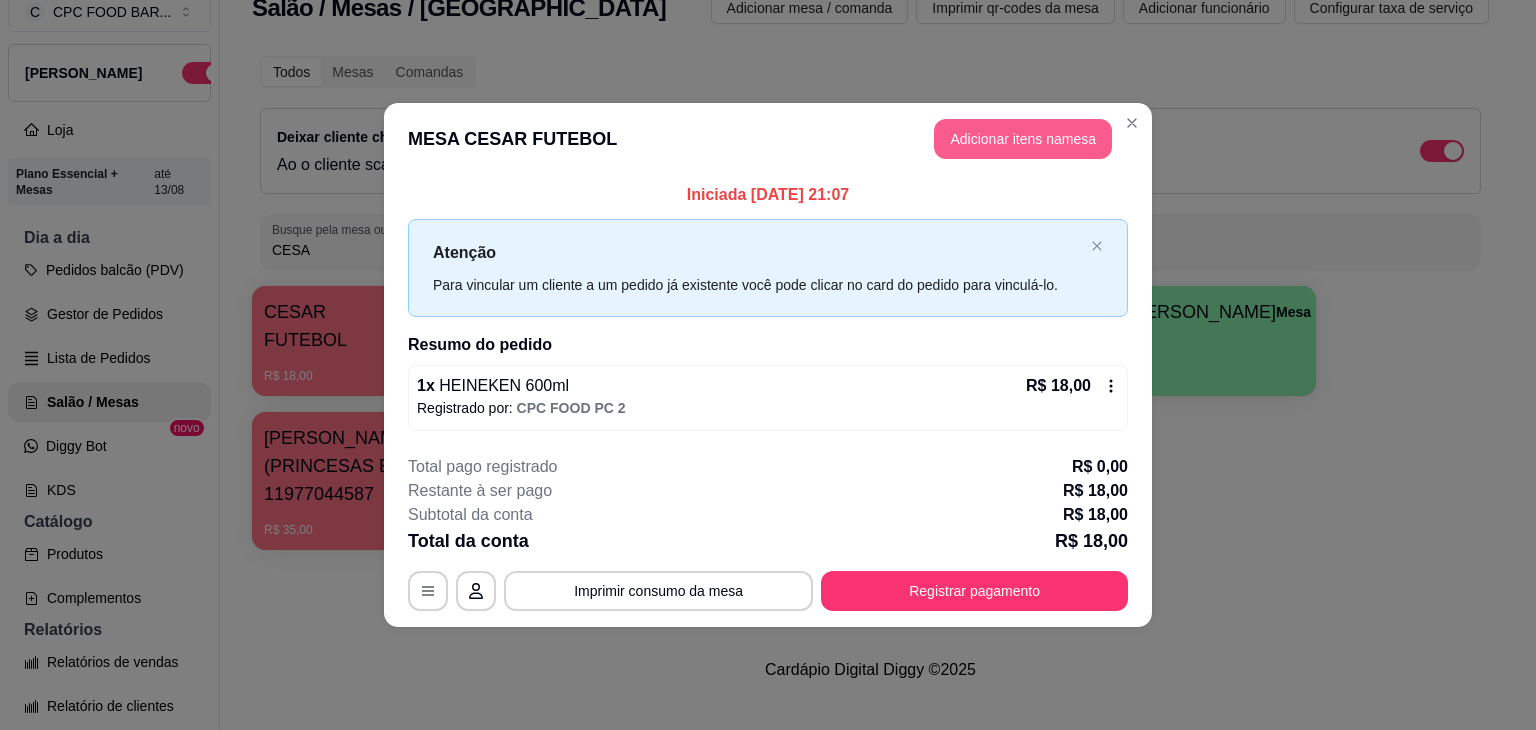 click on "Adicionar itens na  mesa" at bounding box center (1023, 139) 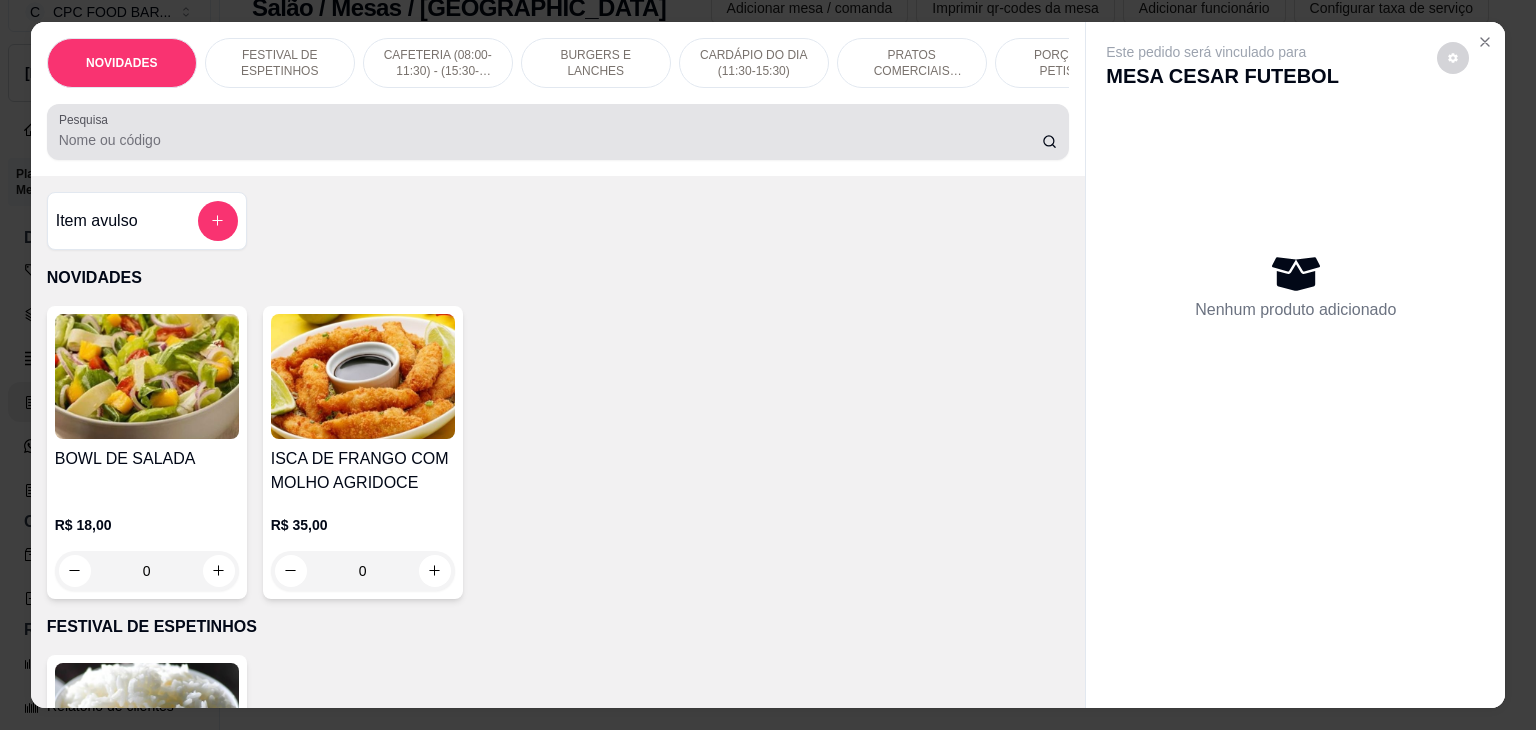 drag, startPoint x: 808, startPoint y: 145, endPoint x: 821, endPoint y: 140, distance: 13.928389 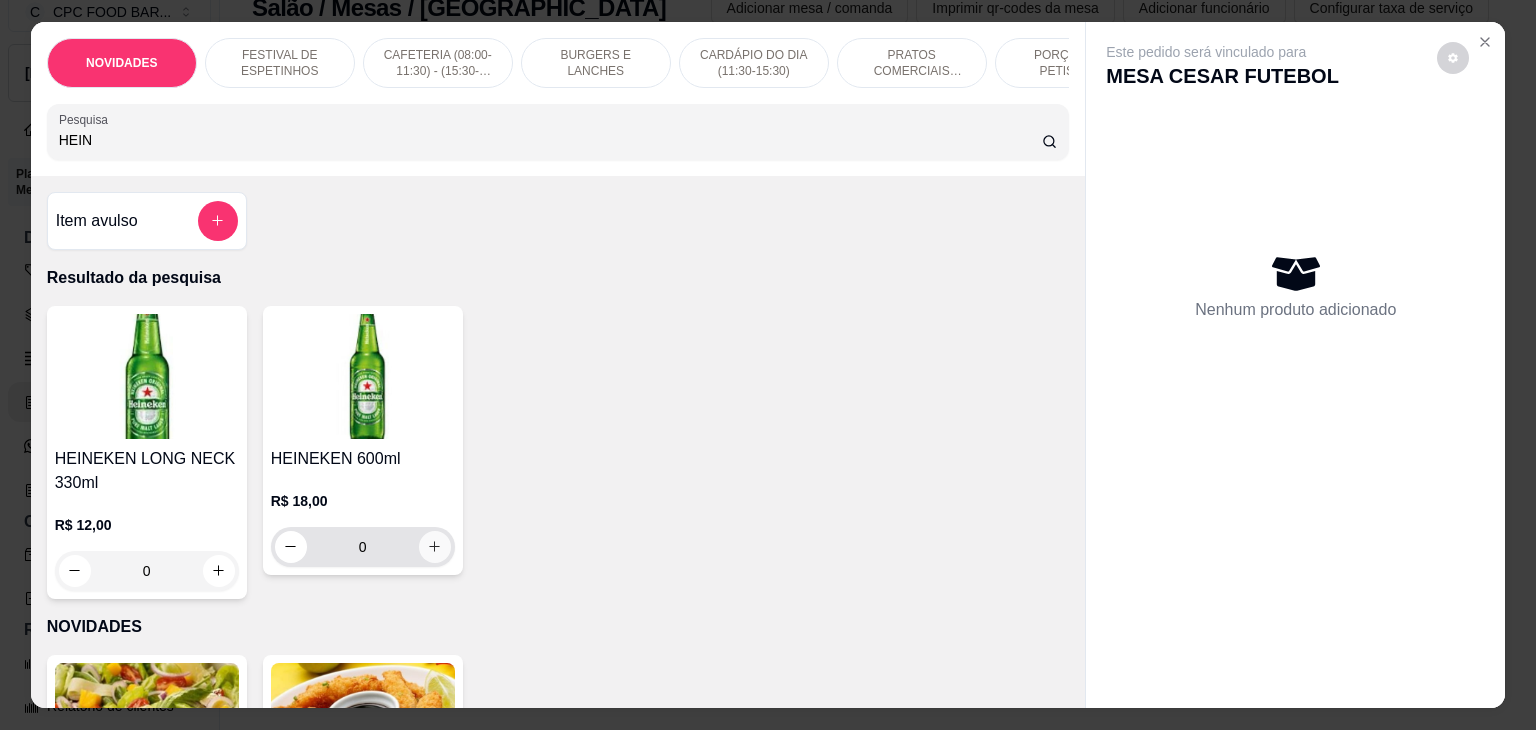 type on "HEIN" 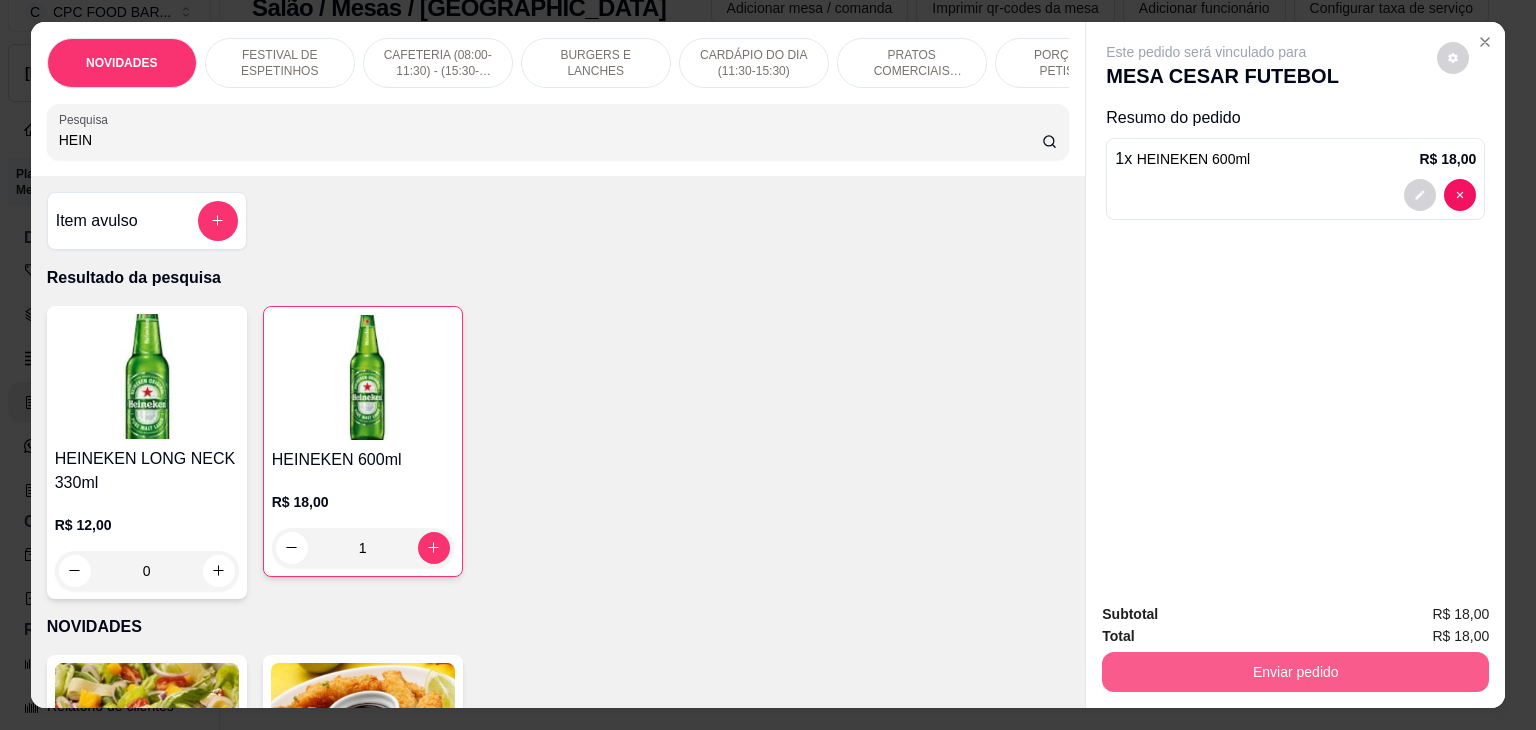 click on "Enviar pedido" at bounding box center (1295, 672) 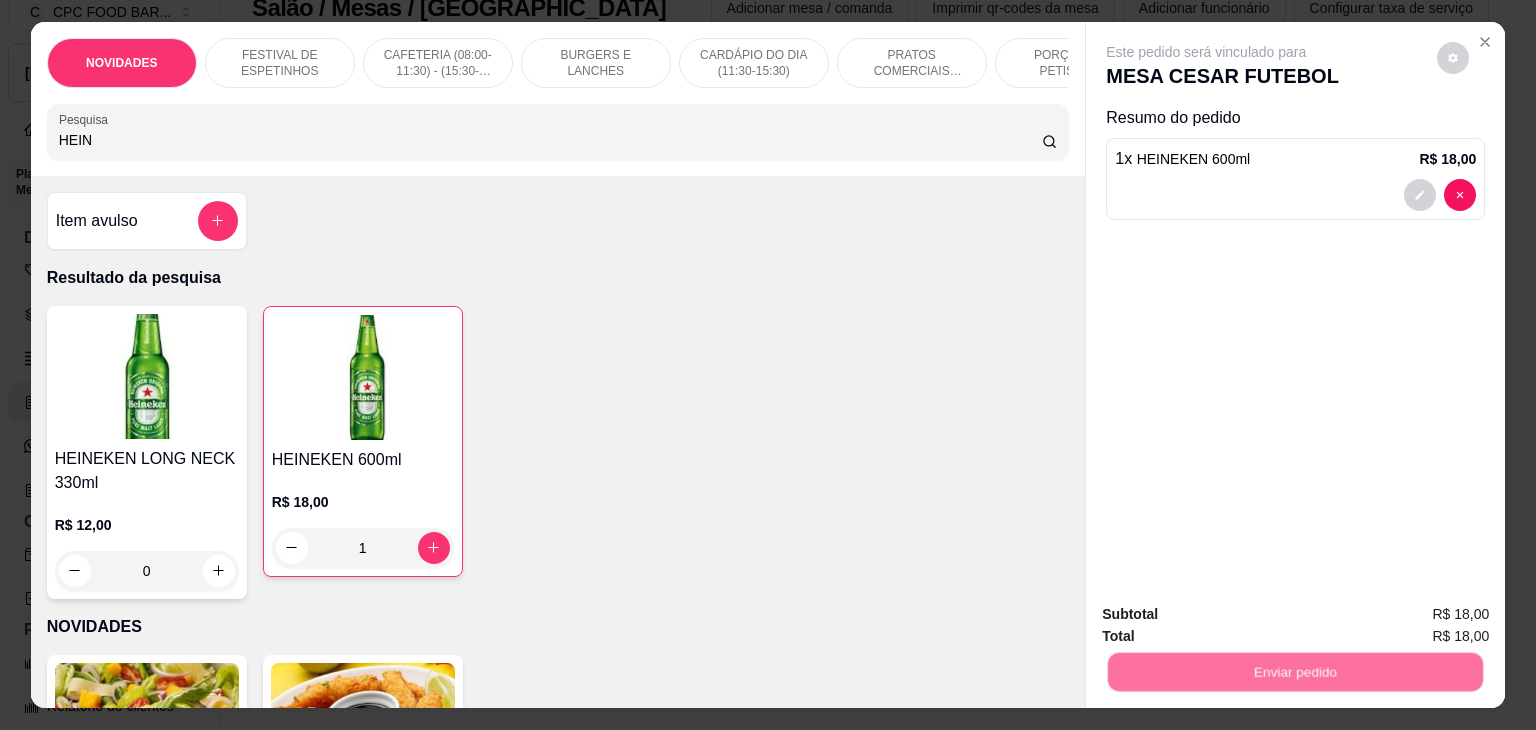 click on "Não registrar e enviar pedido" at bounding box center (1229, 615) 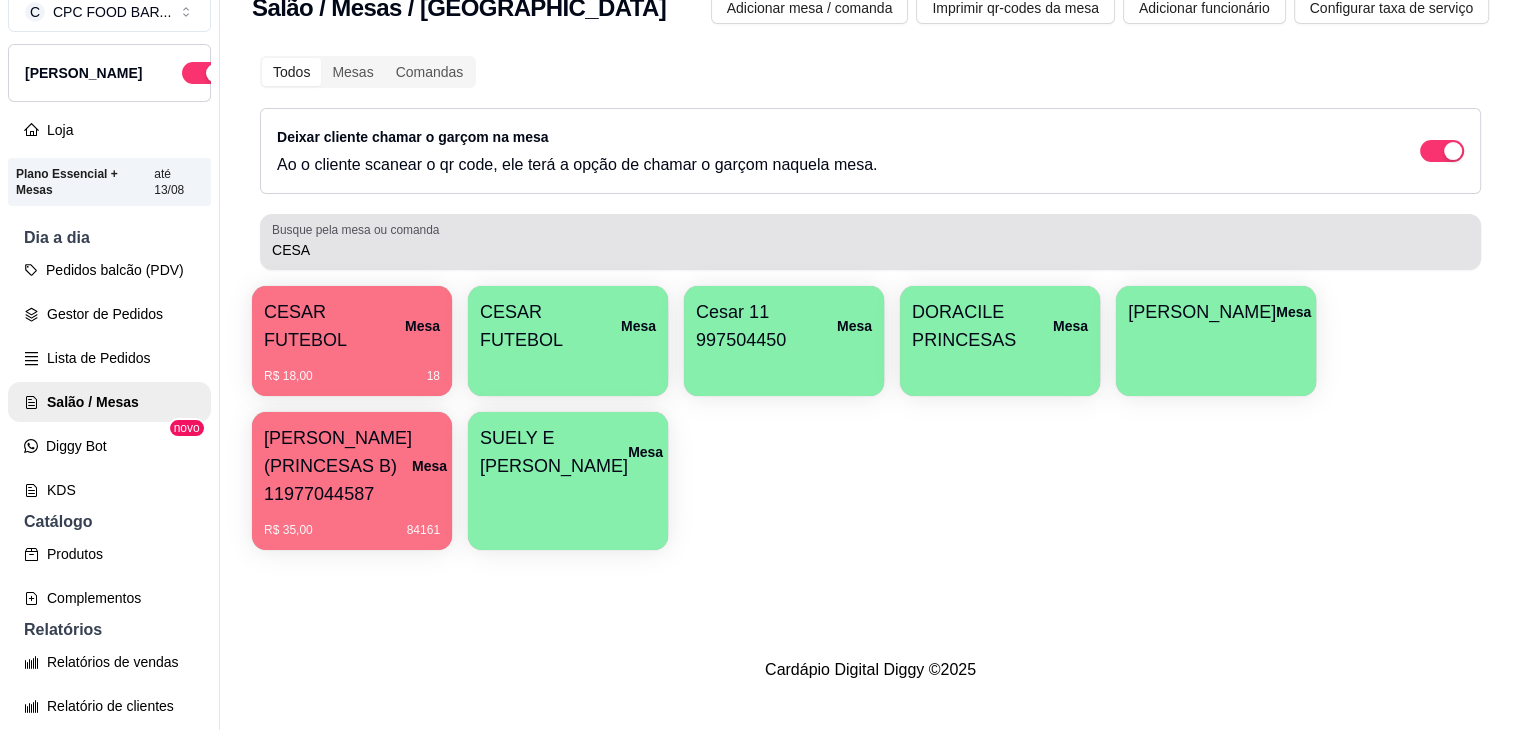 click on "Busque pela mesa ou comanda
CESA" at bounding box center (870, 242) 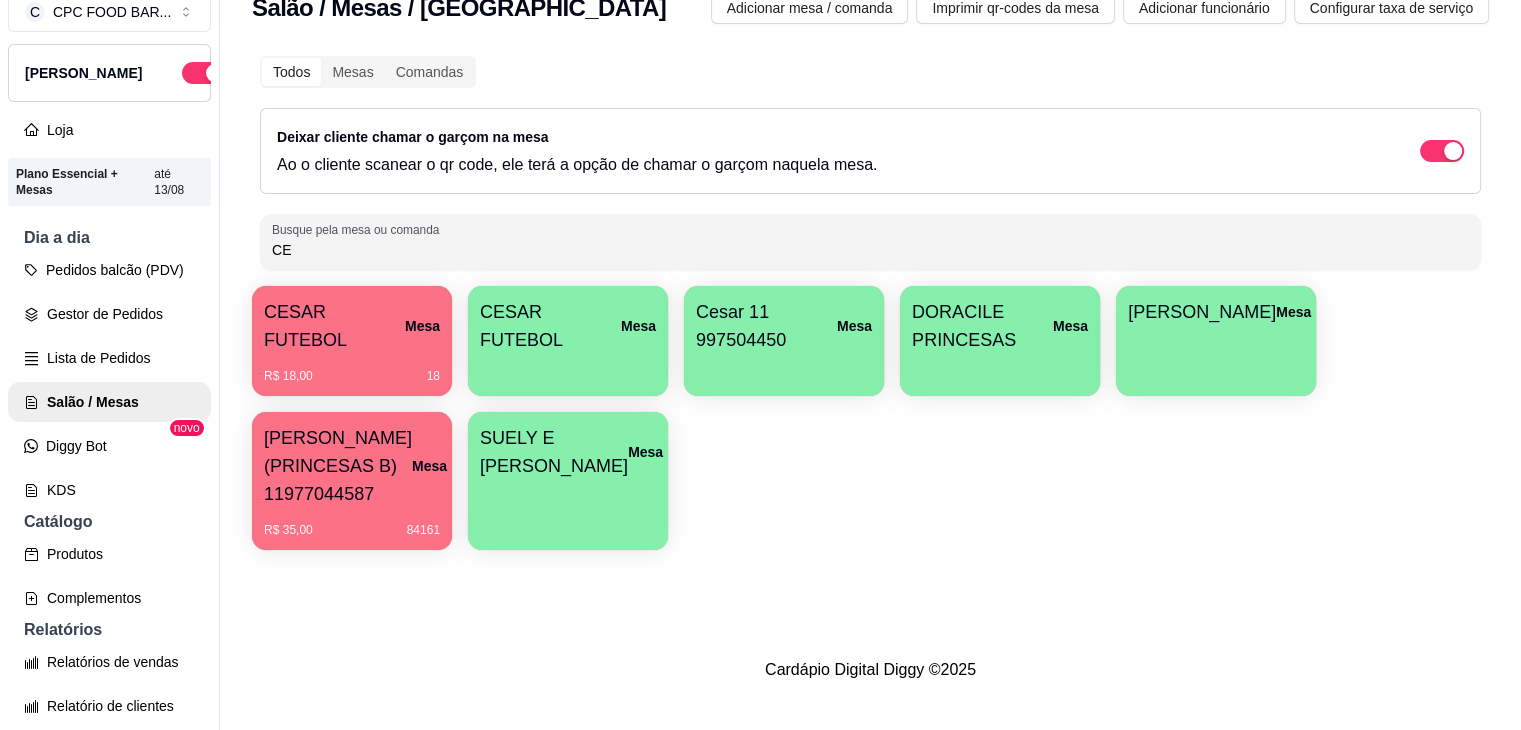 type on "C" 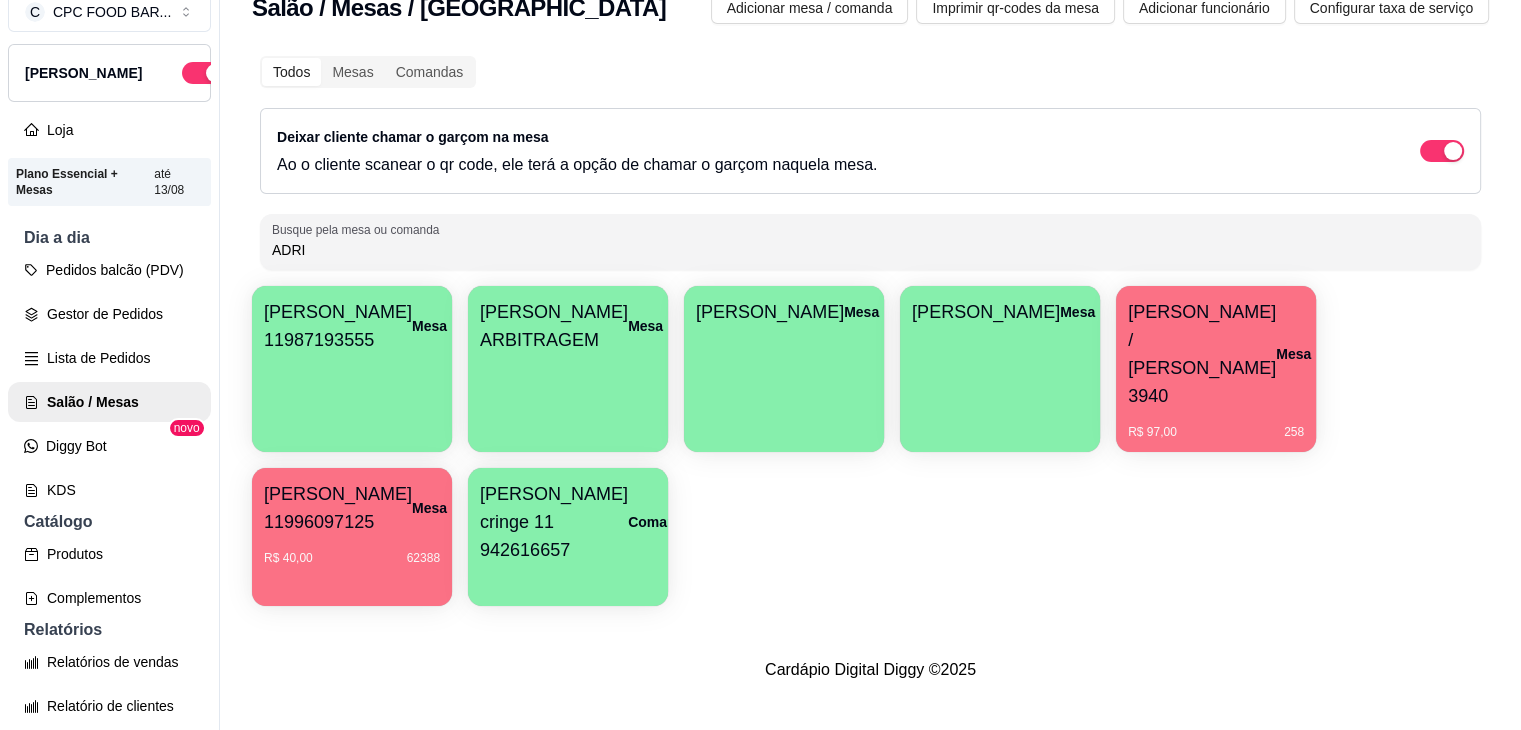 click on "Busque pela mesa ou comanda
ADRI" at bounding box center [870, 242] 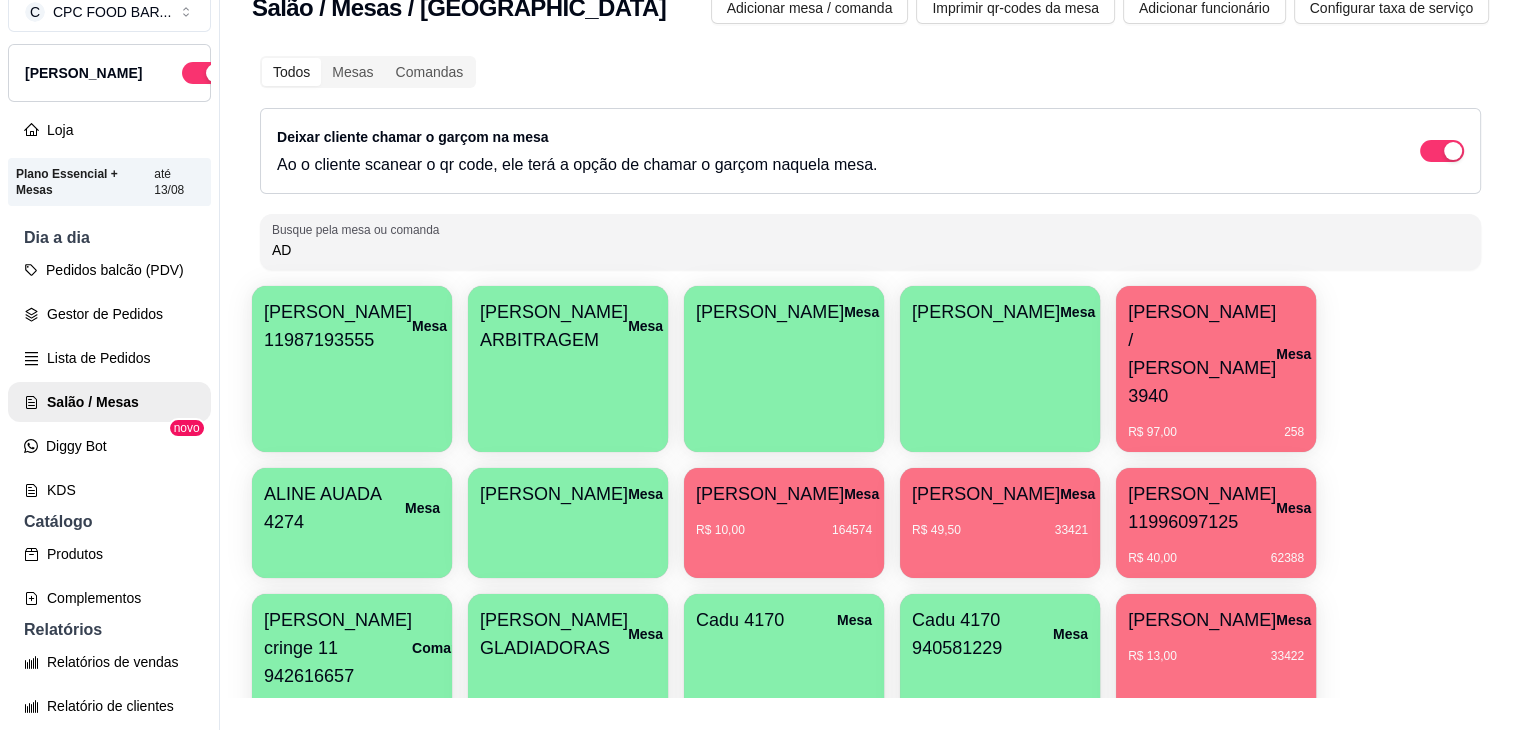 type on "A" 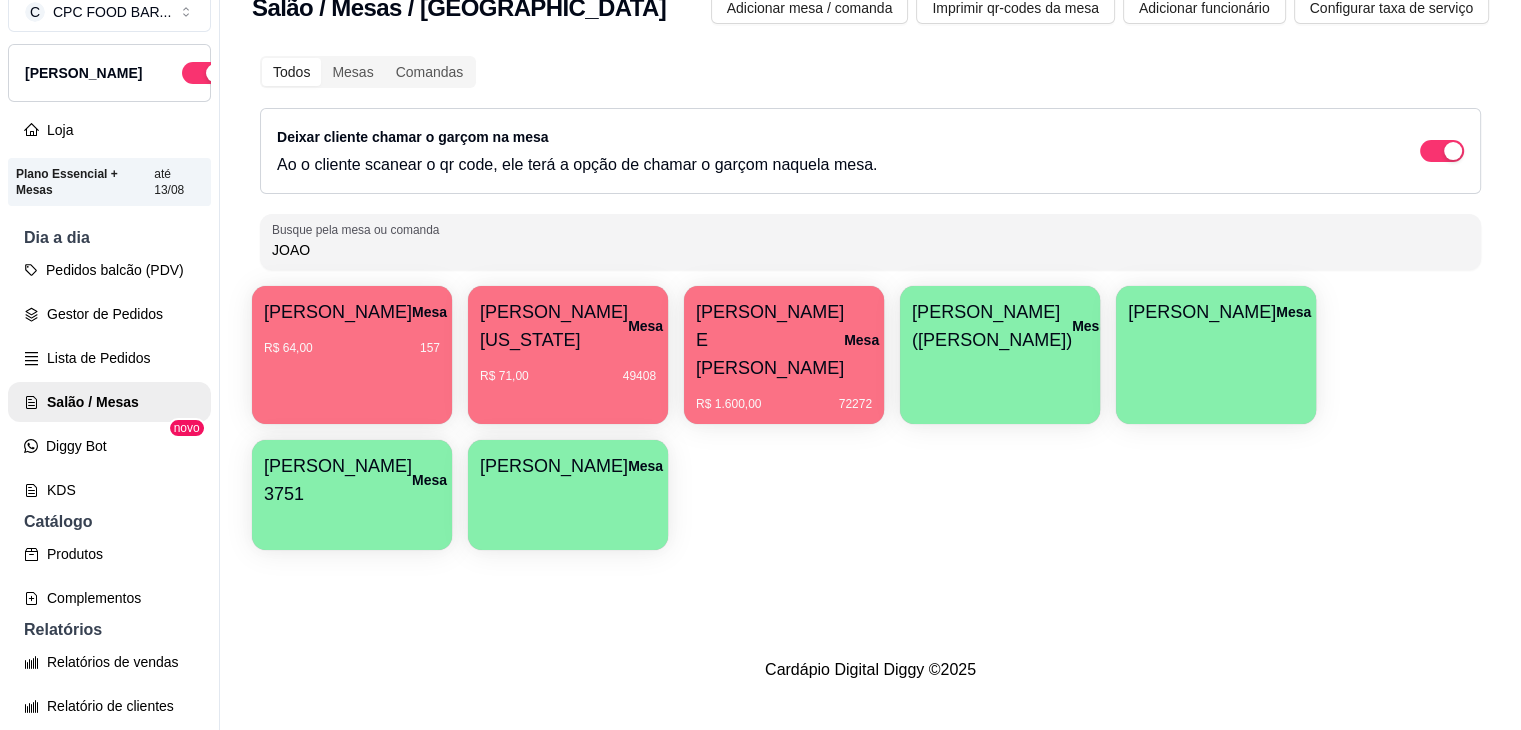type on "JOAO" 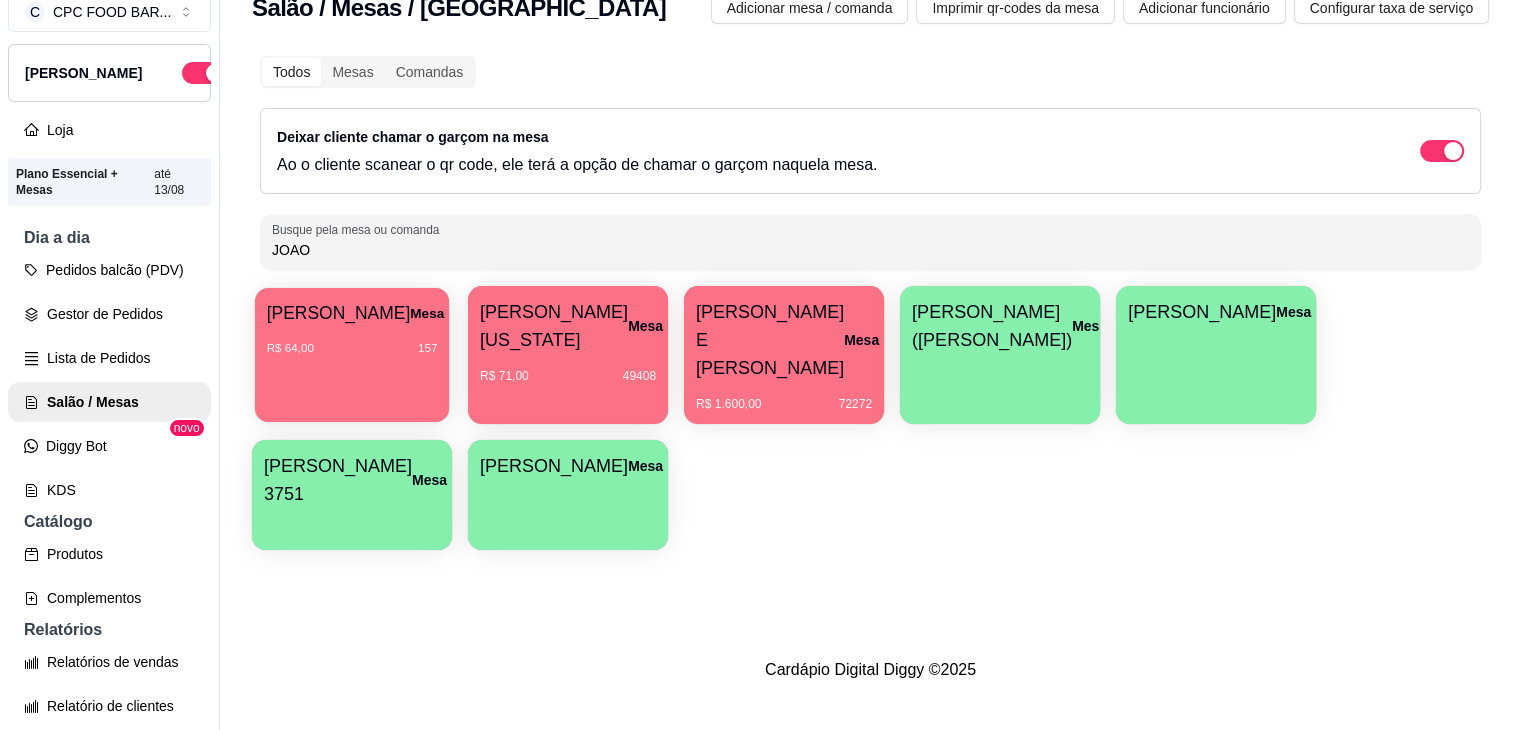 click on "[PERSON_NAME]" at bounding box center (352, 313) 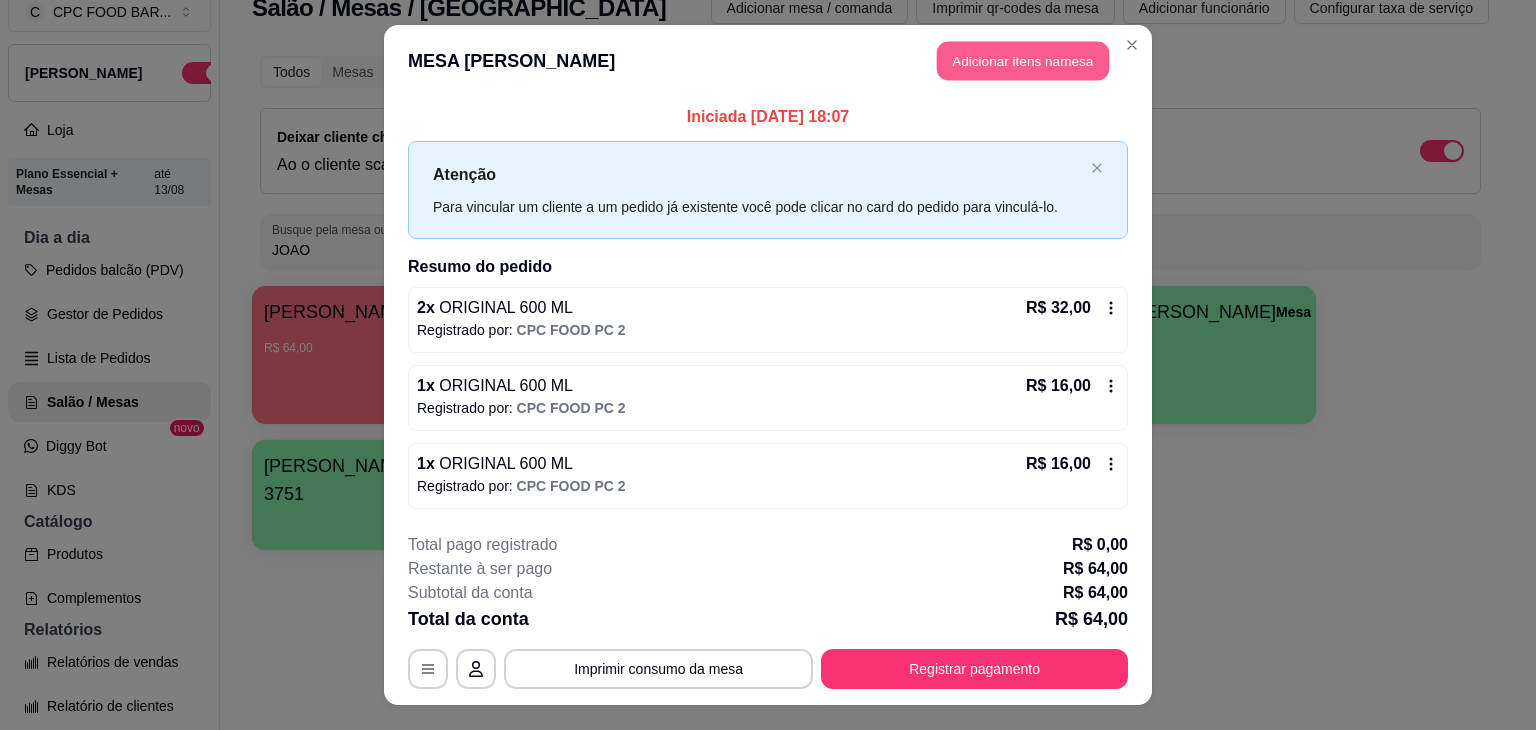click on "Adicionar itens na  mesa" at bounding box center (1023, 61) 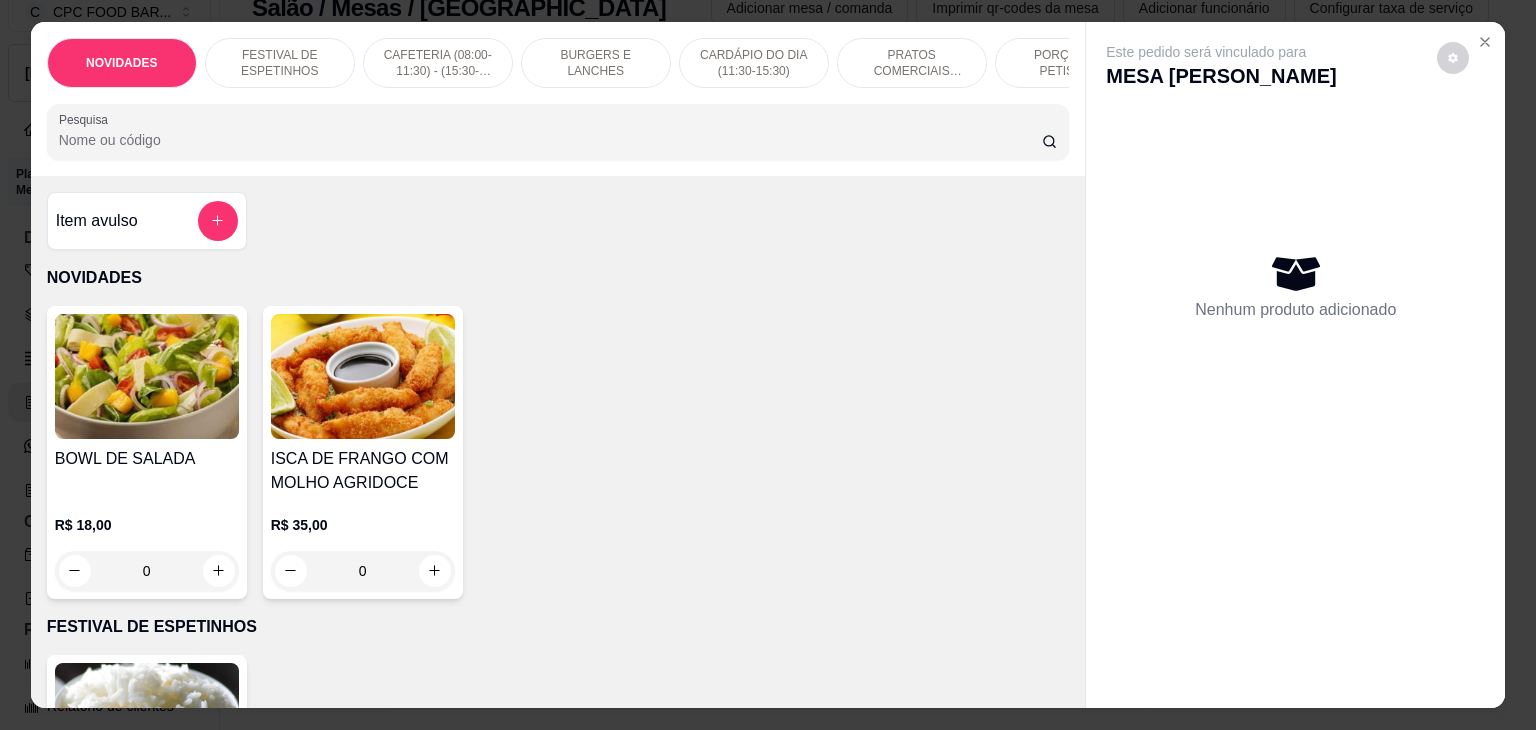 click on "Pesquisa" at bounding box center [550, 140] 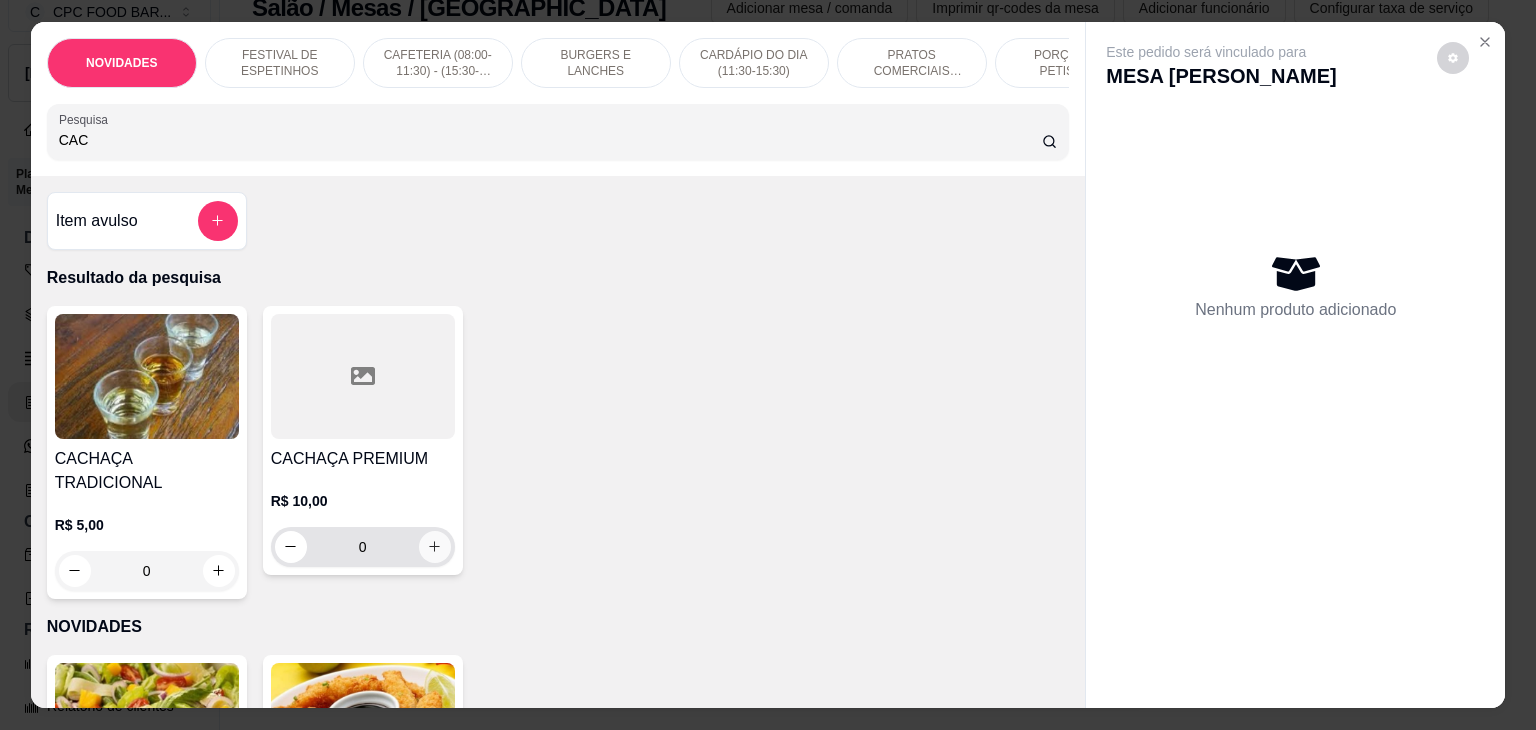type on "CAC" 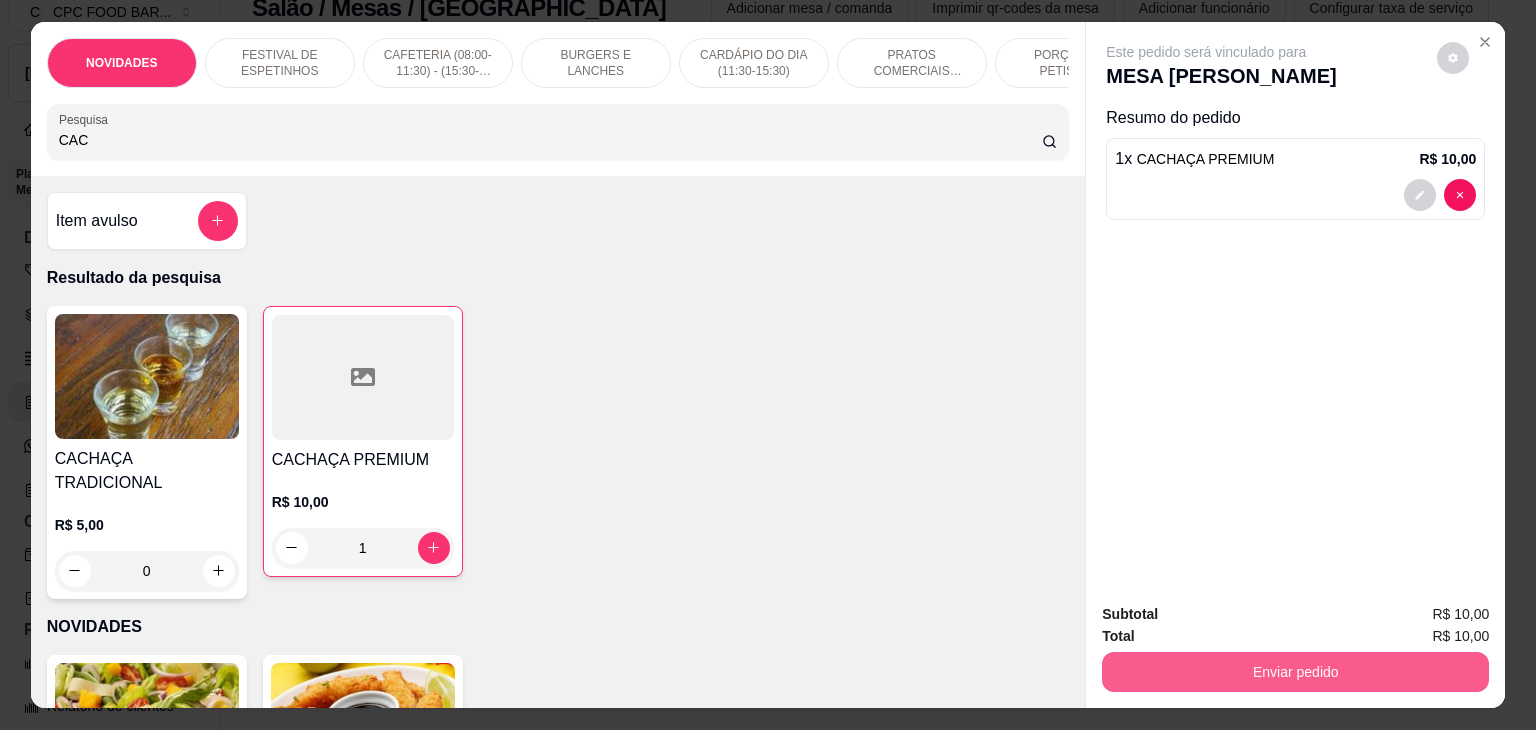 click on "Enviar pedido" at bounding box center [1295, 672] 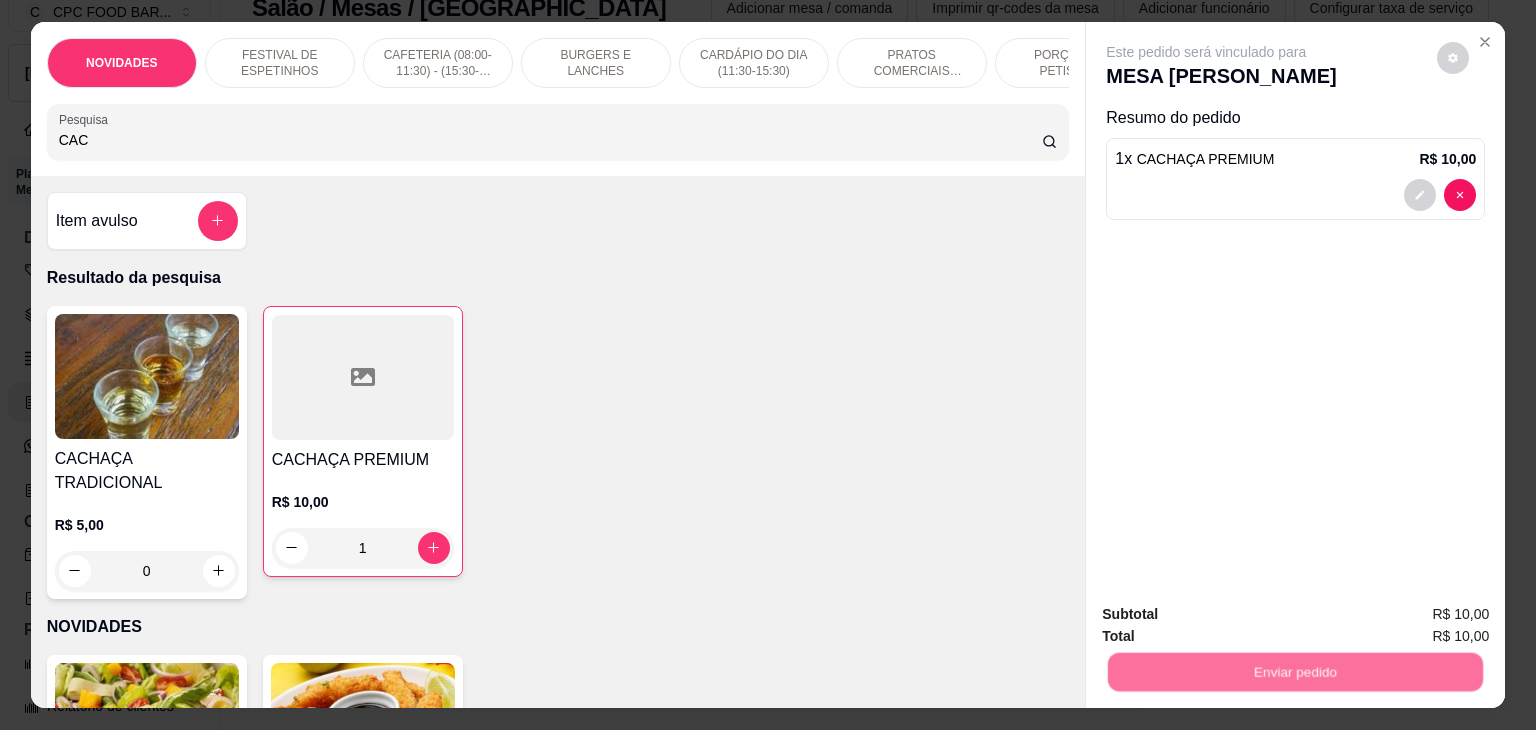 click on "Não registrar e enviar pedido" at bounding box center [1229, 615] 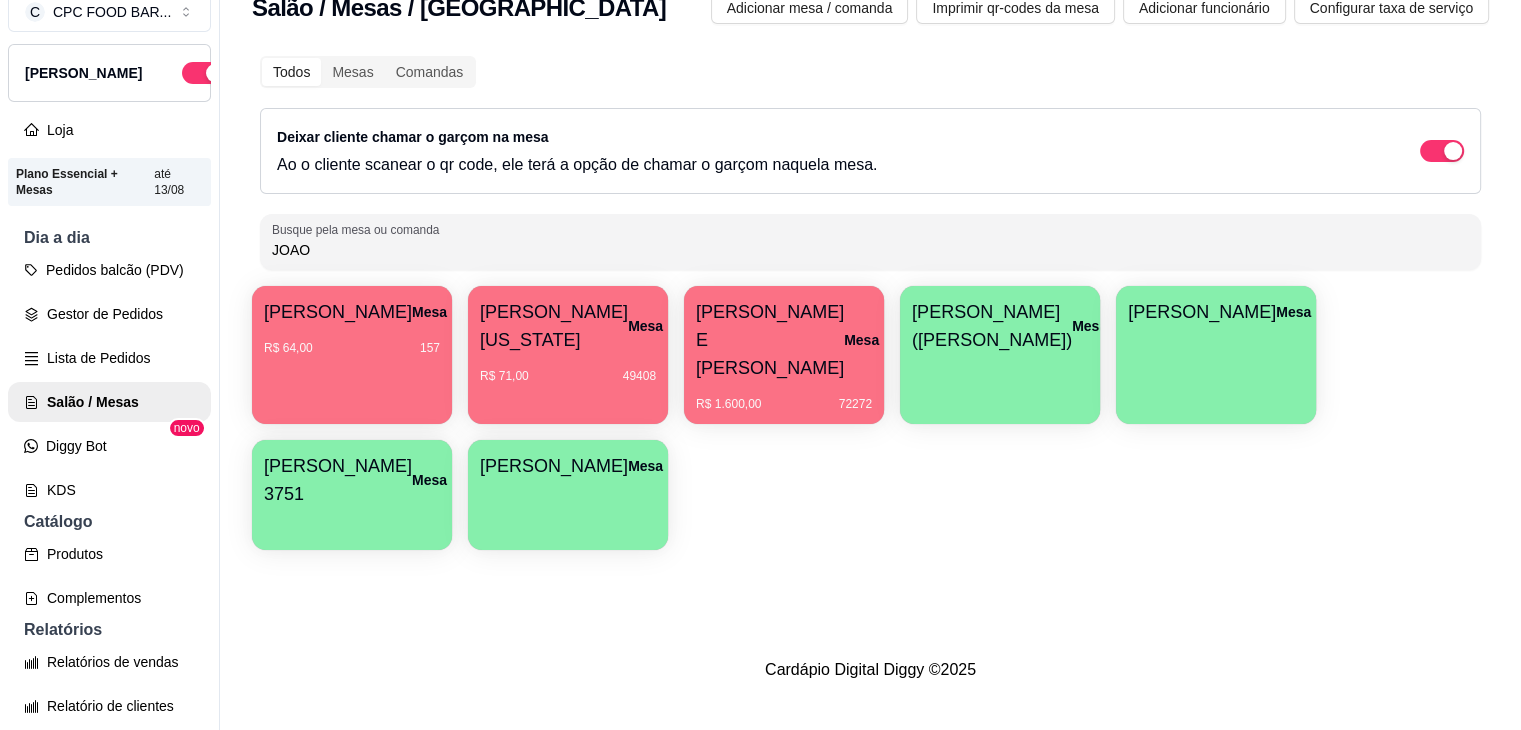 drag, startPoint x: 543, startPoint y: 245, endPoint x: 194, endPoint y: 253, distance: 349.09167 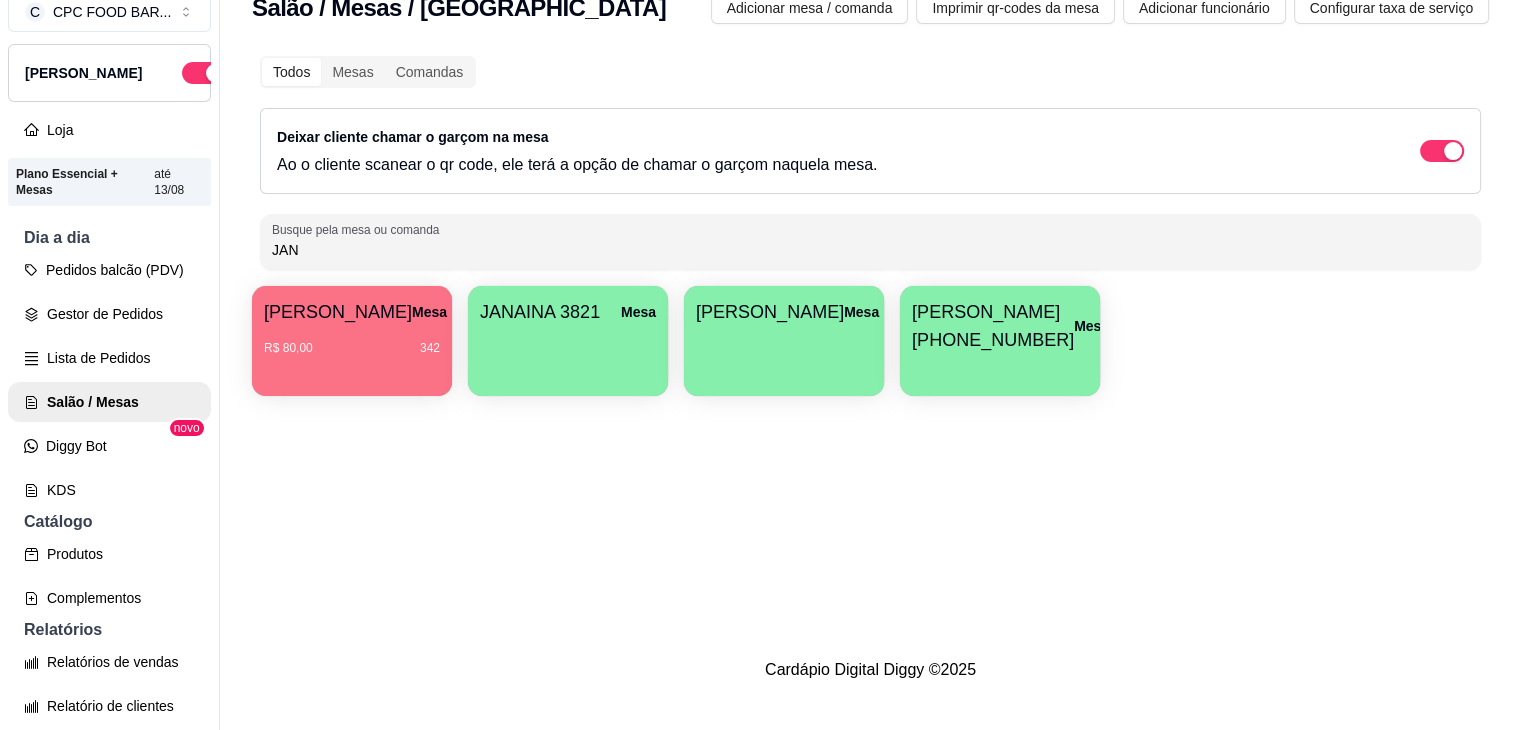 type on "JAN" 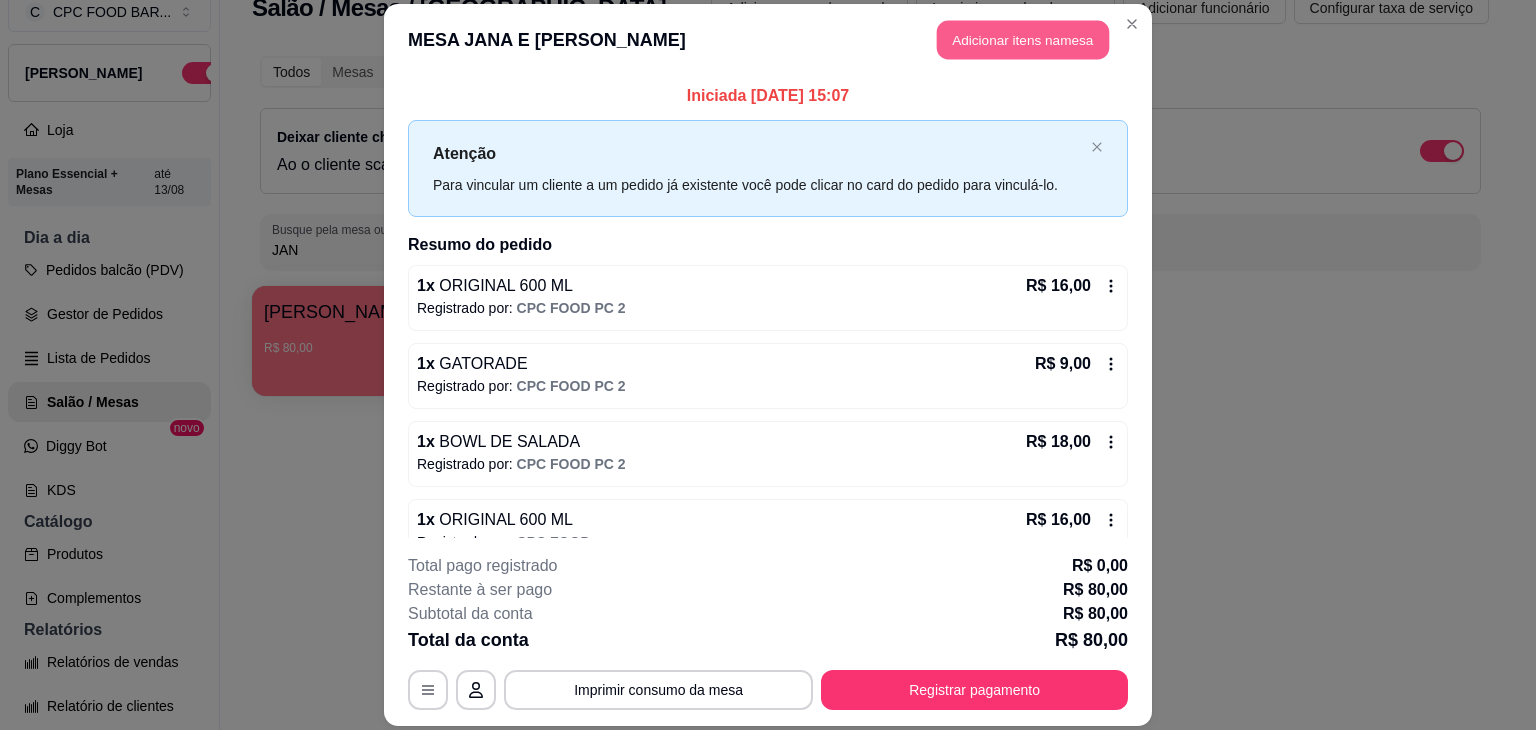 click on "Adicionar itens na  mesa" at bounding box center (1023, 39) 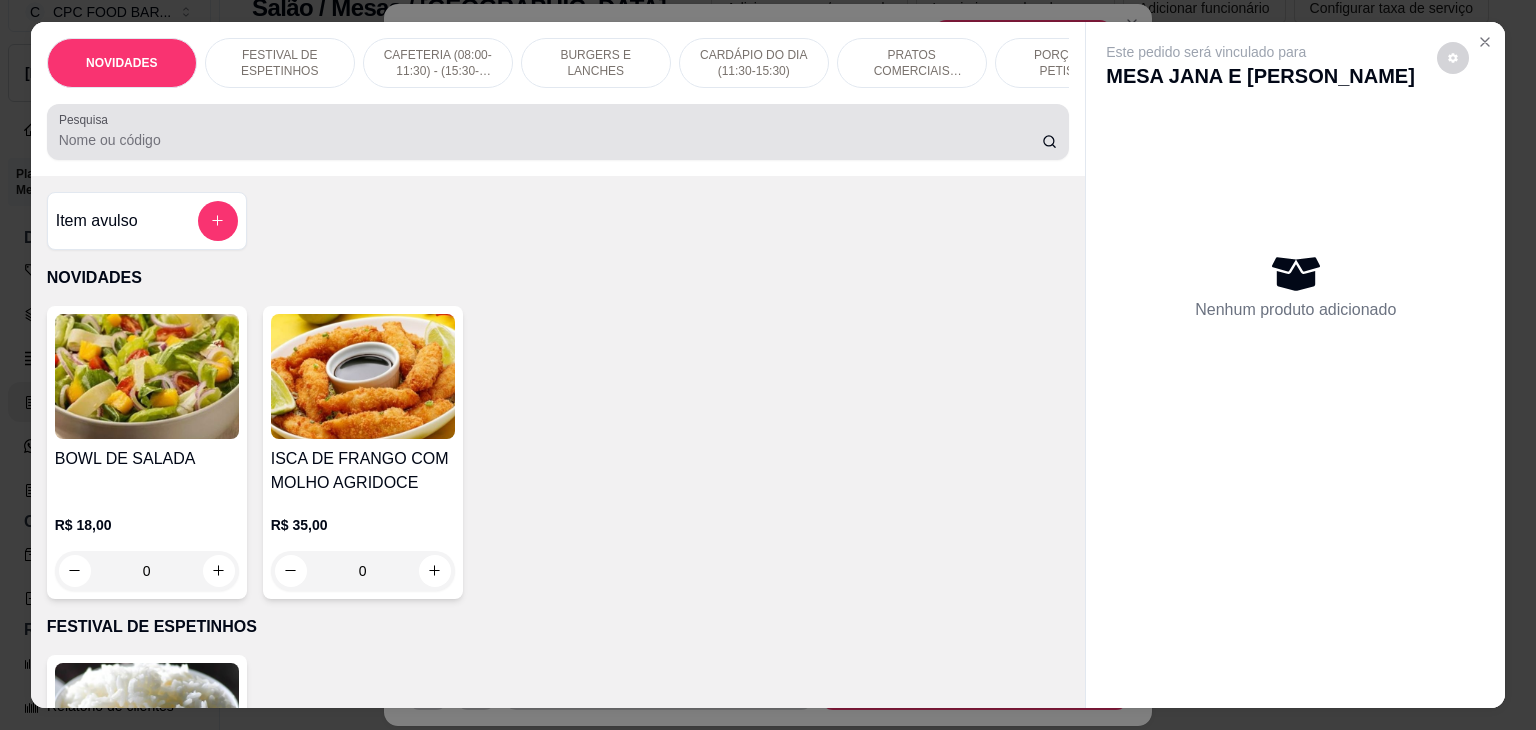 click at bounding box center [558, 132] 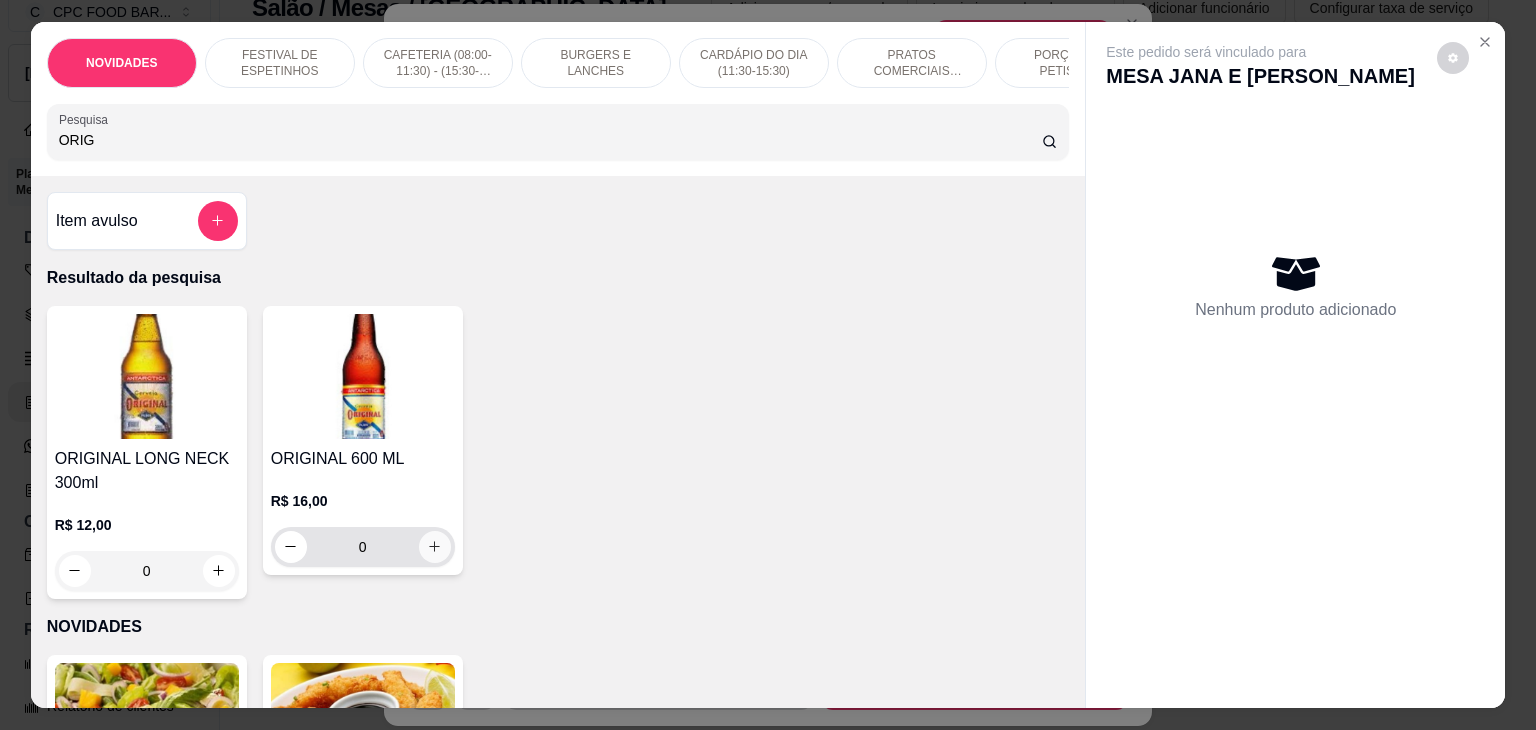 type on "ORIG" 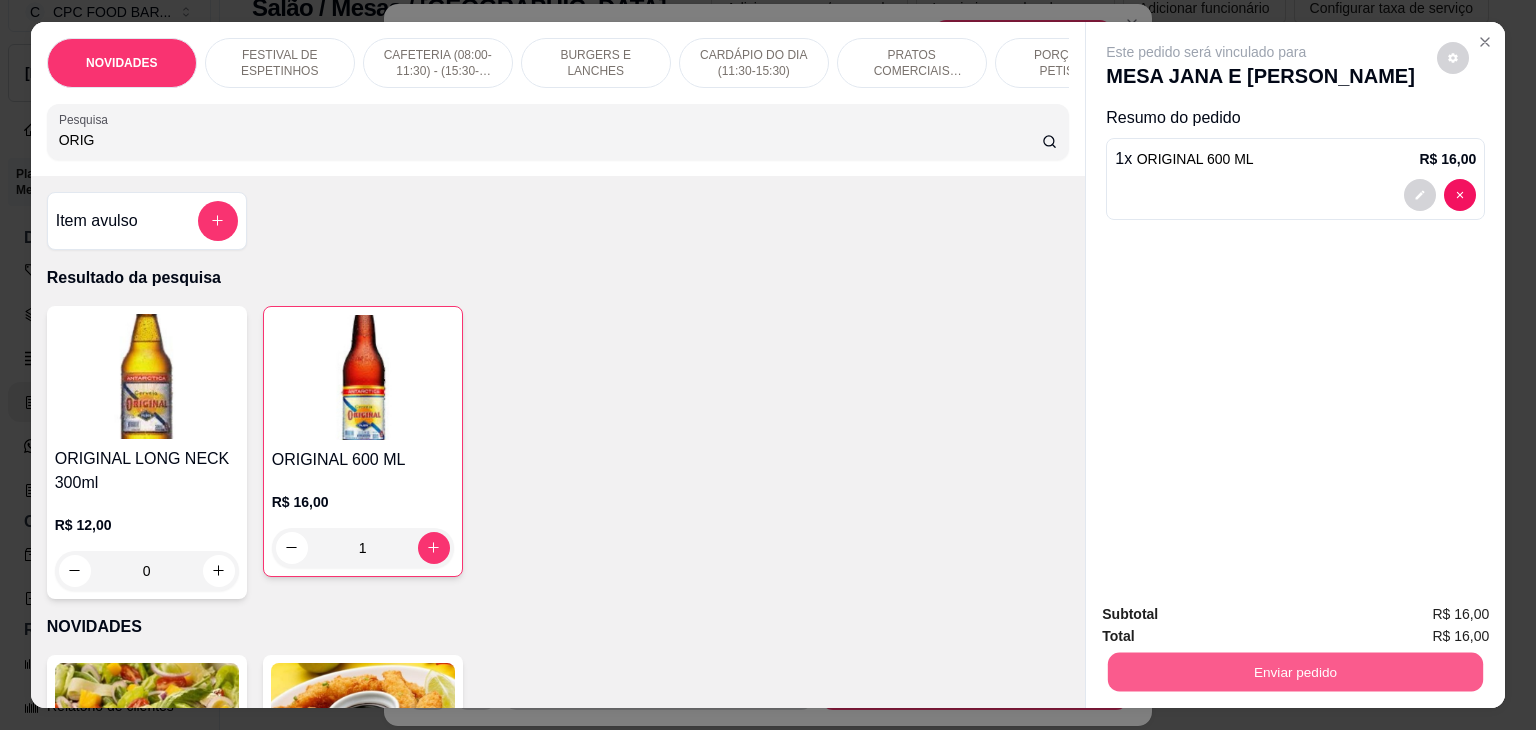click on "Enviar pedido" at bounding box center (1295, 672) 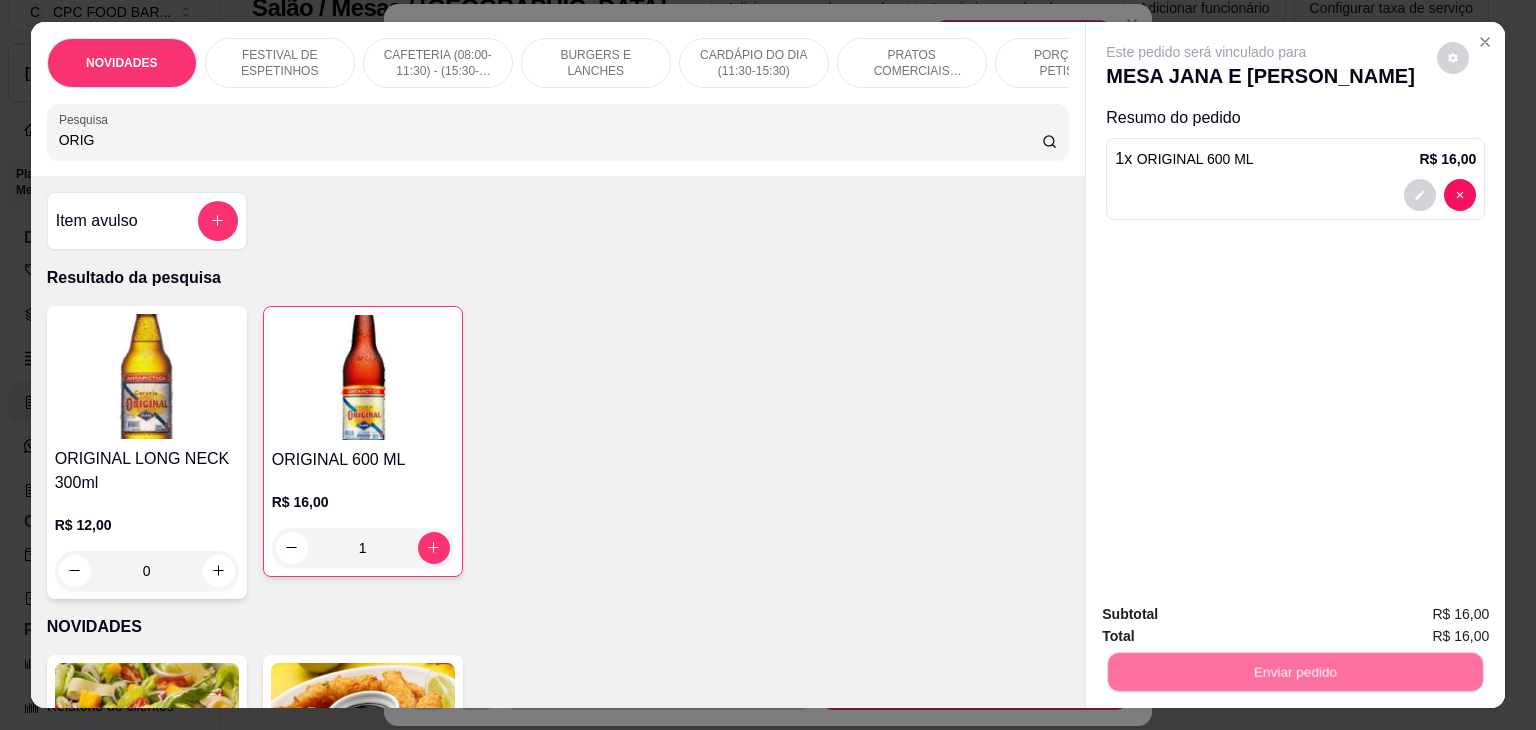 click on "Não registrar e enviar pedido" at bounding box center [1229, 615] 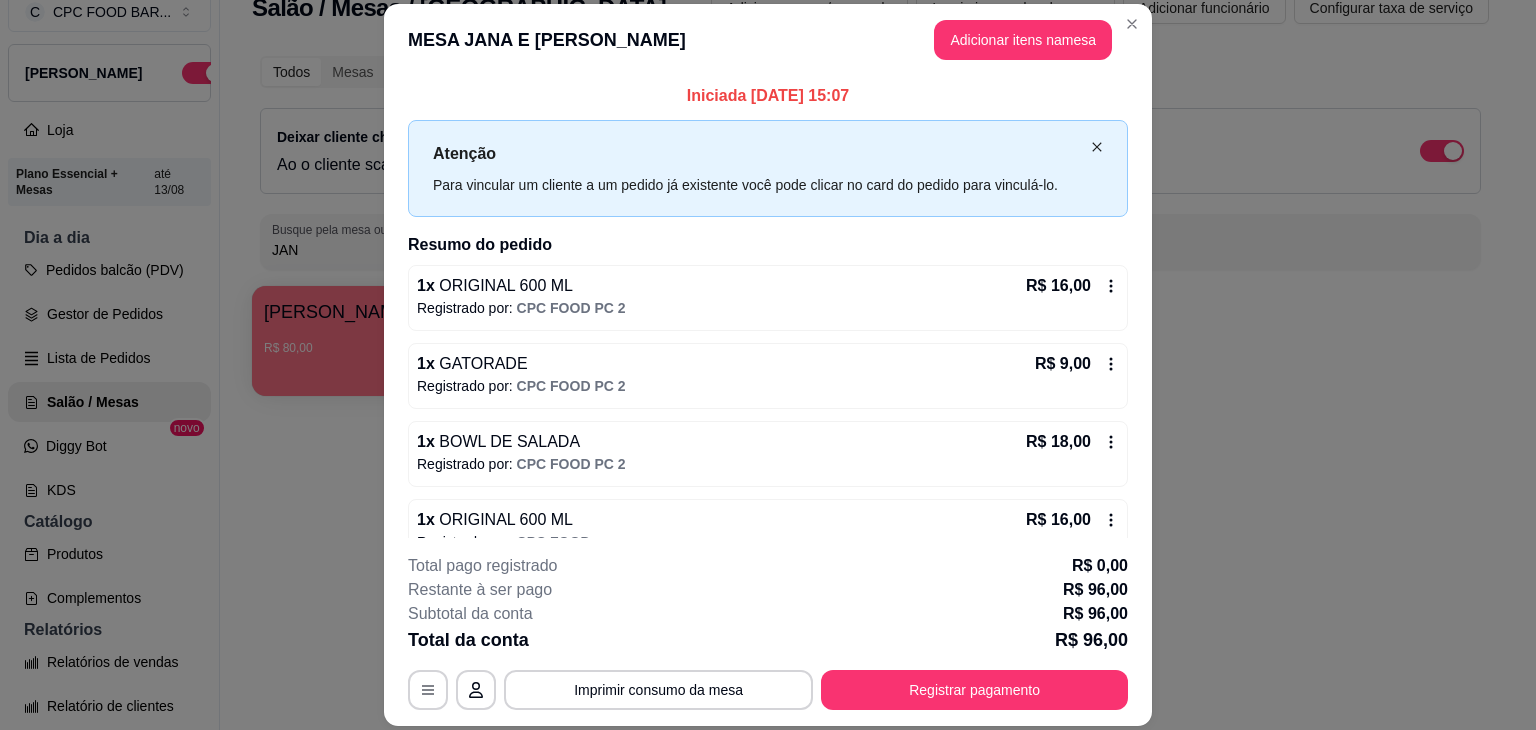 click 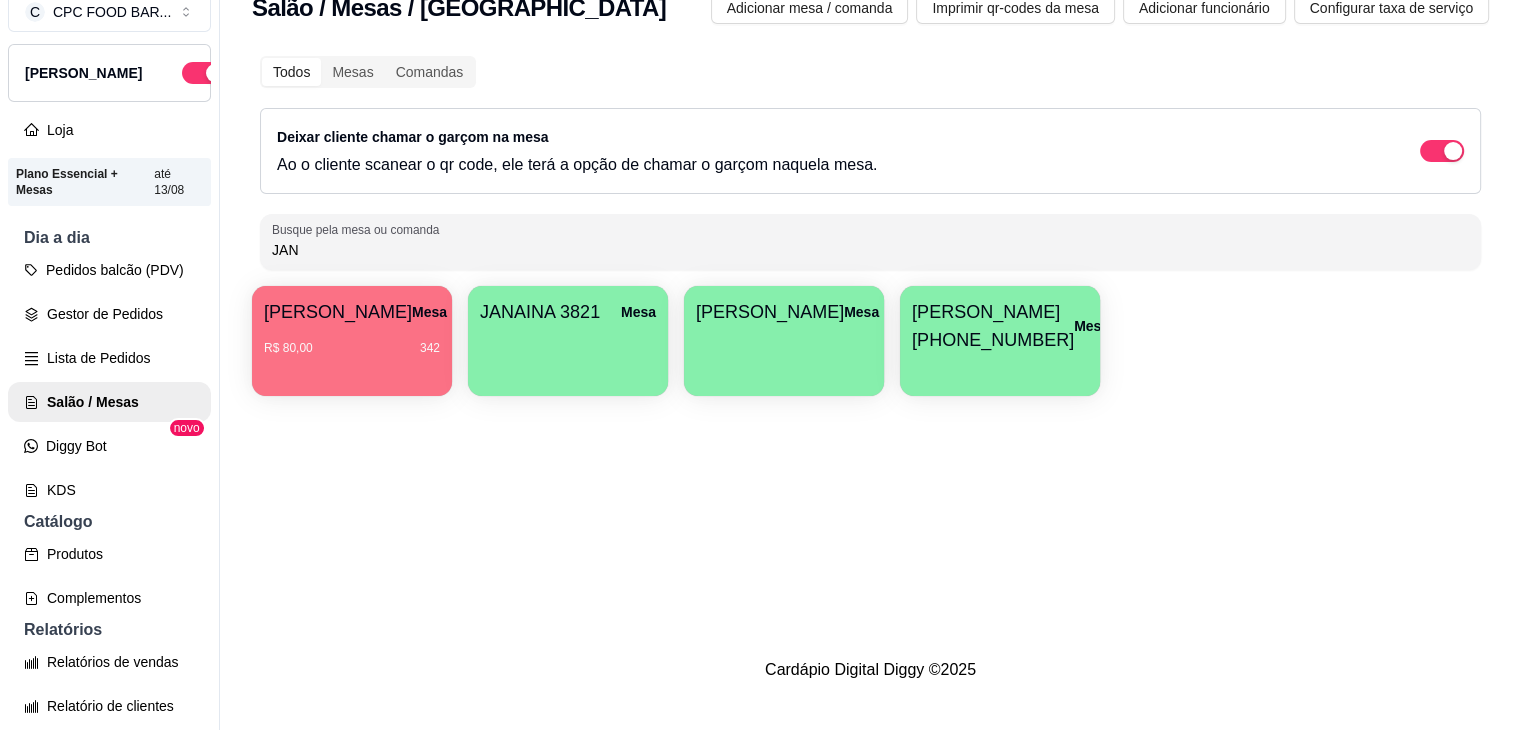 drag, startPoint x: 365, startPoint y: 256, endPoint x: 233, endPoint y: 237, distance: 133.36041 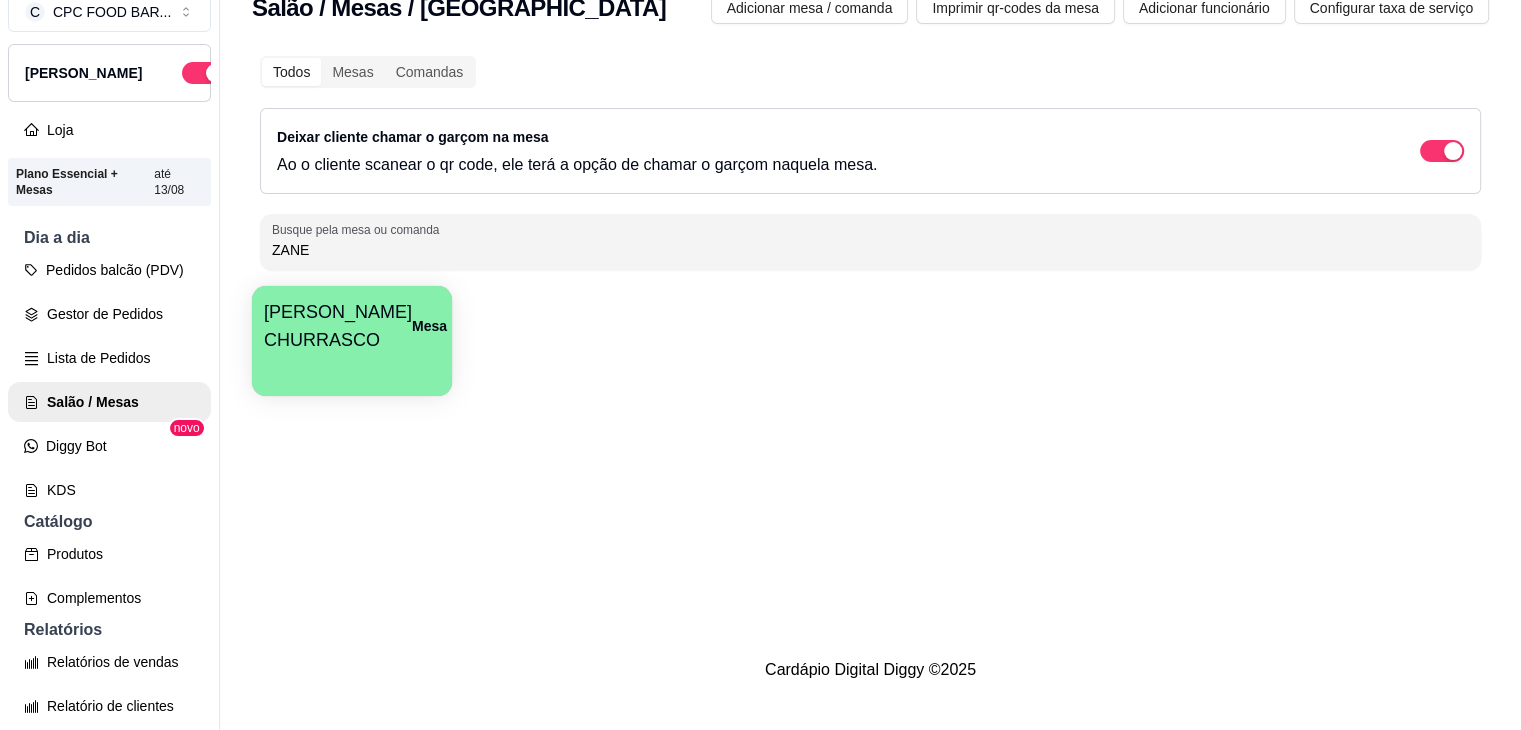 type on "ZANE" 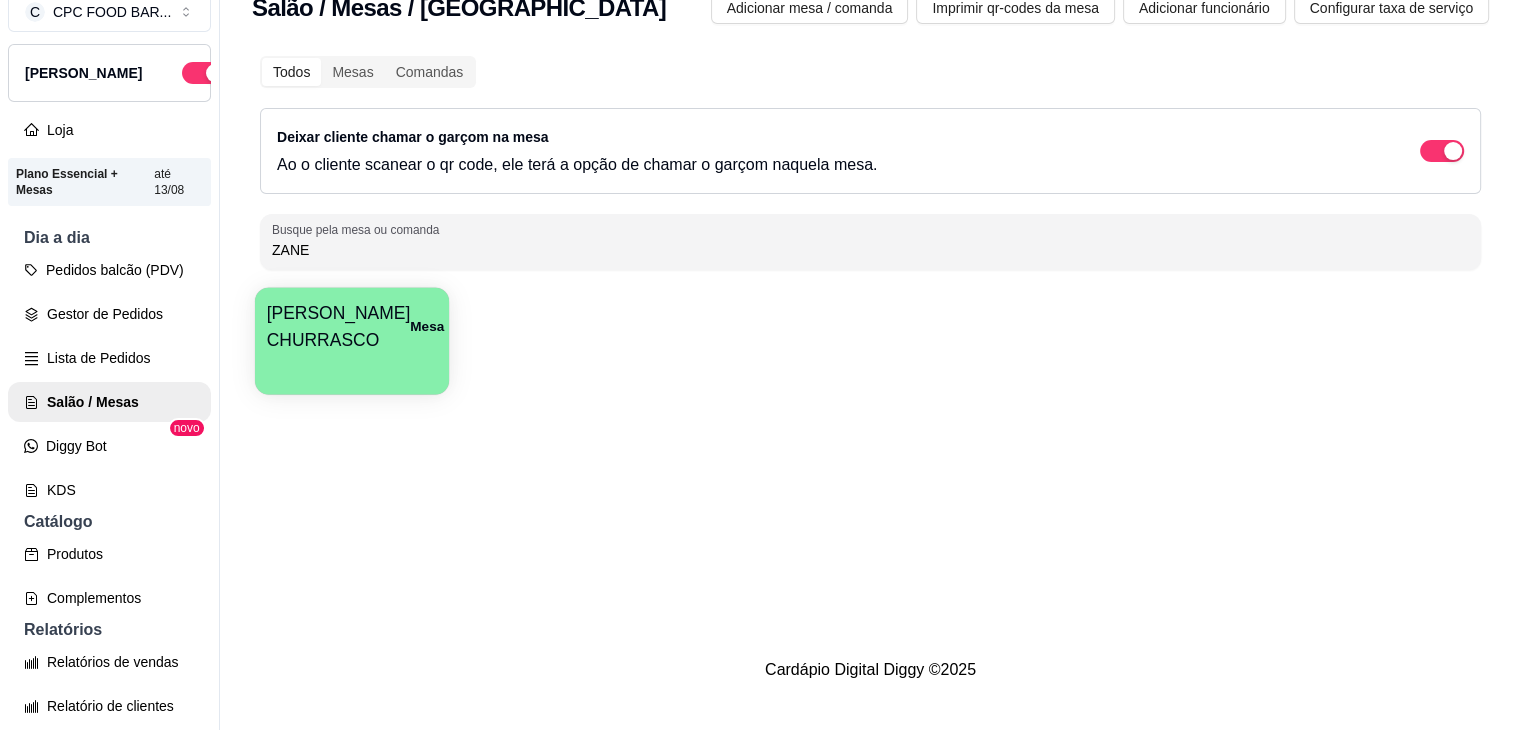 click on "[PERSON_NAME] CHURRASCO" at bounding box center (339, 326) 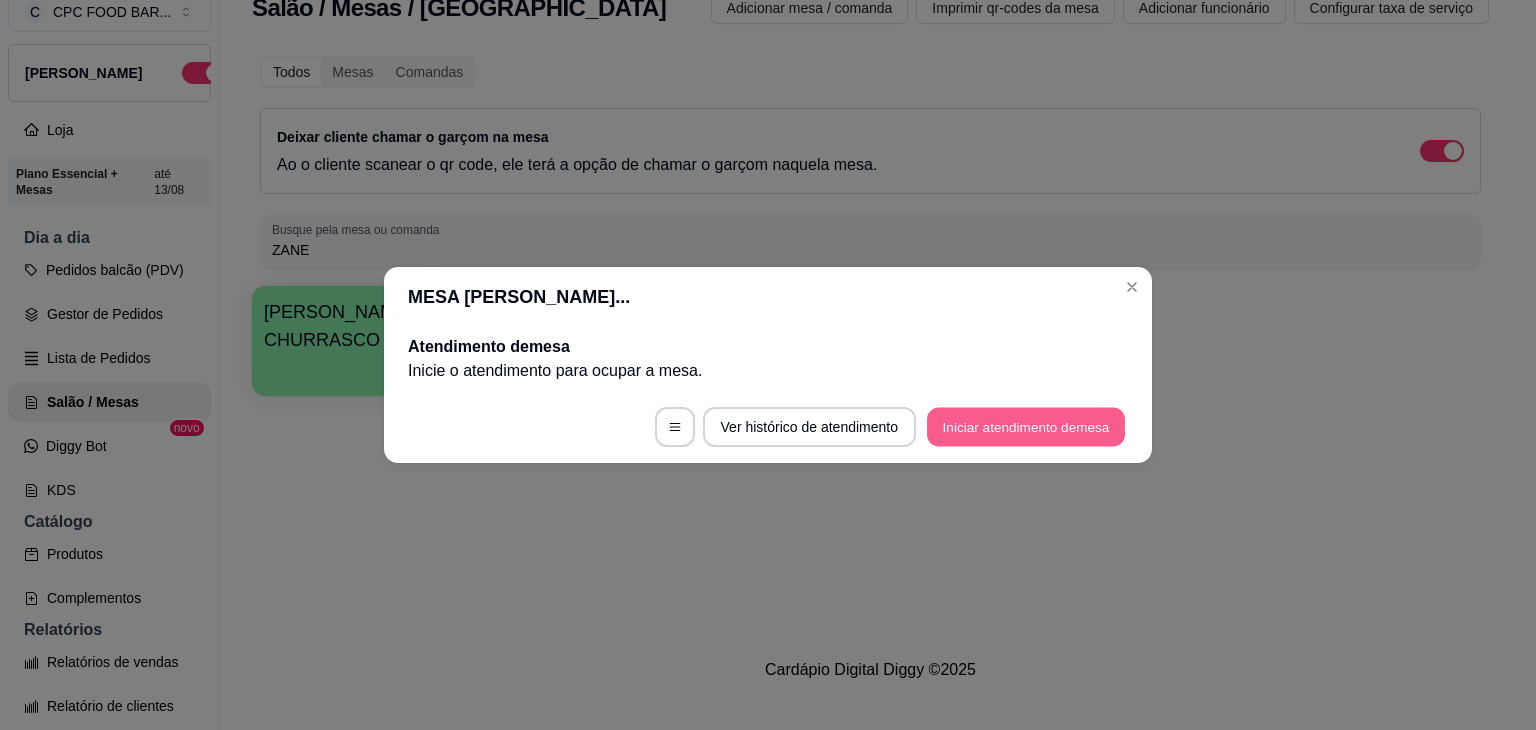 click on "Iniciar atendimento de  mesa" at bounding box center (1026, 427) 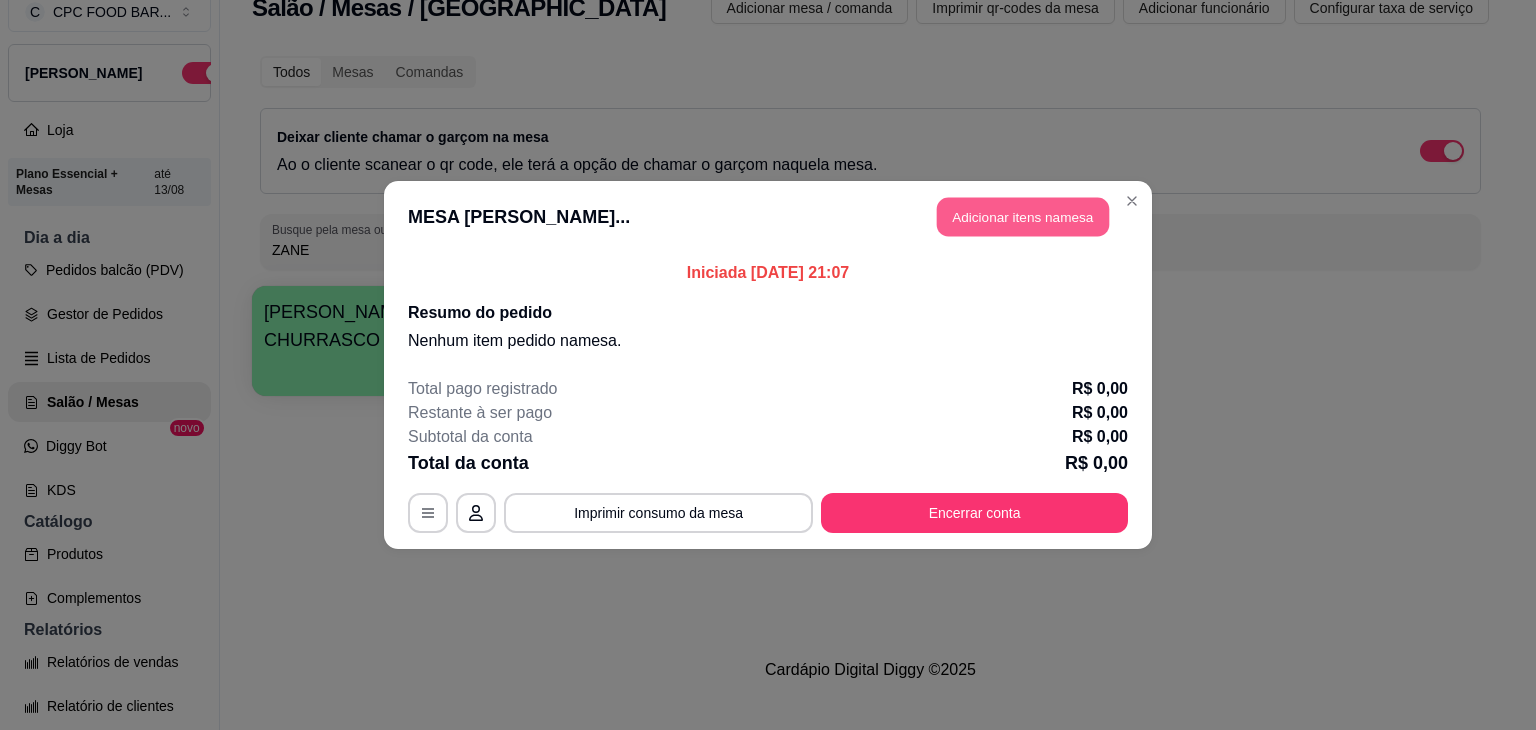 click on "Adicionar itens na  mesa" at bounding box center (1023, 217) 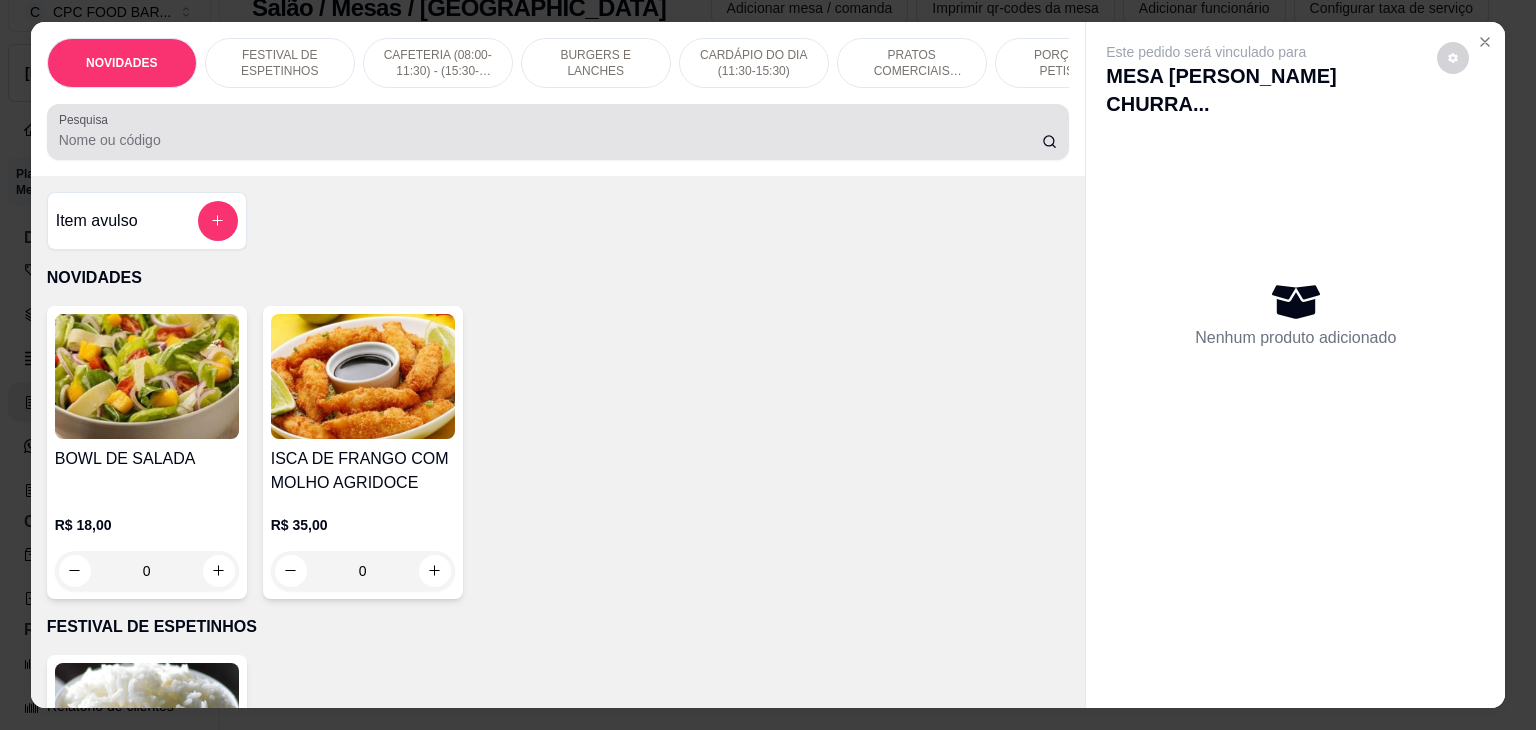 click on "Pesquisa" at bounding box center [550, 140] 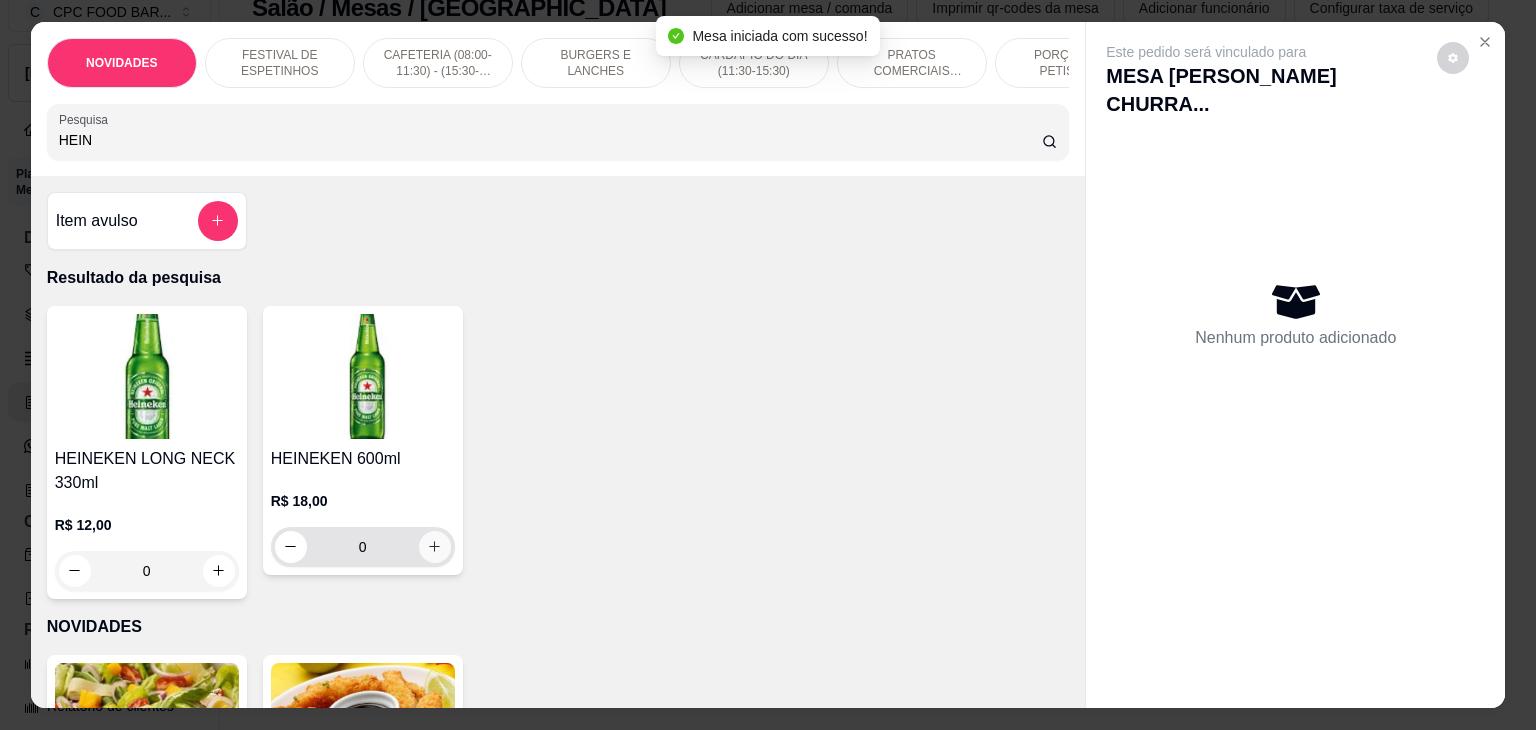 type on "HEIN" 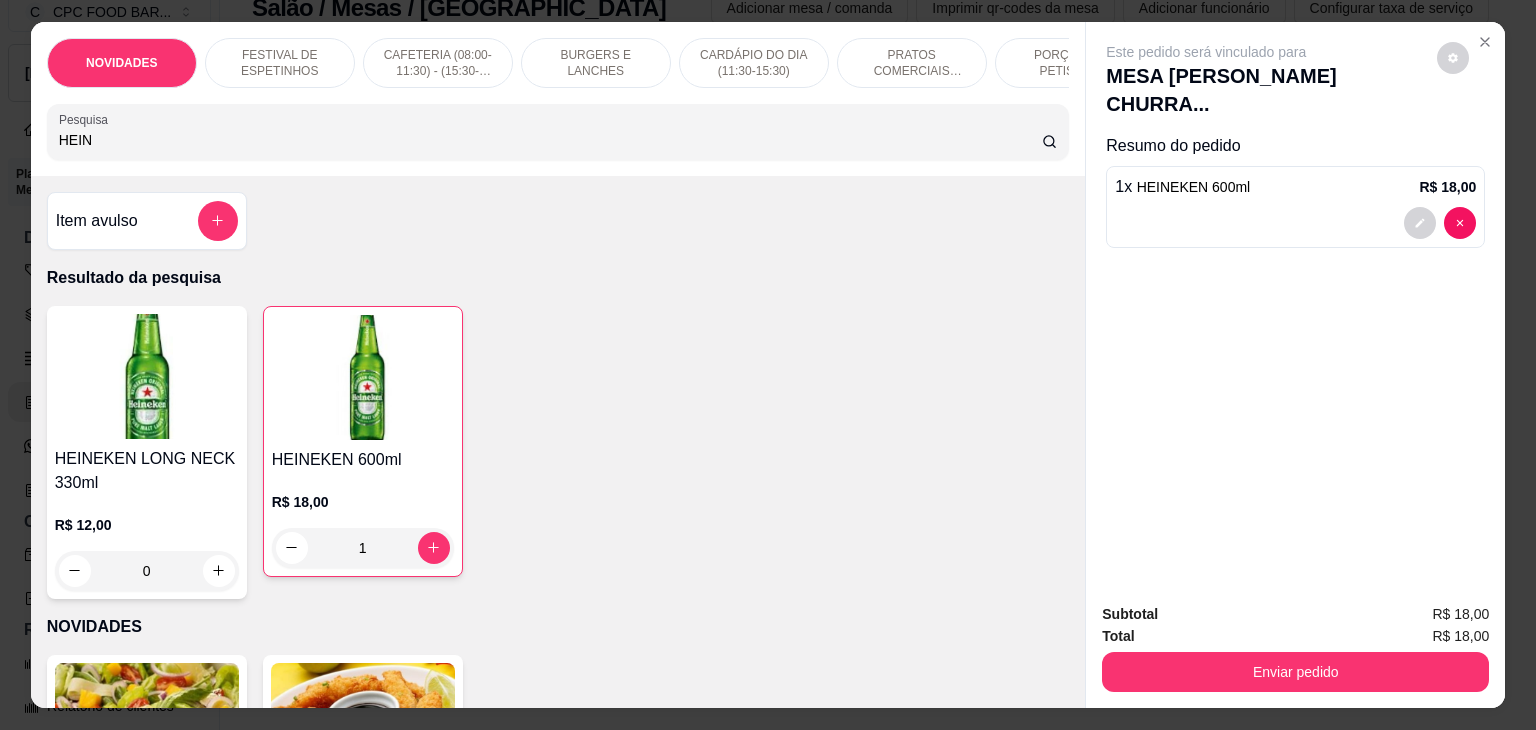 type on "1" 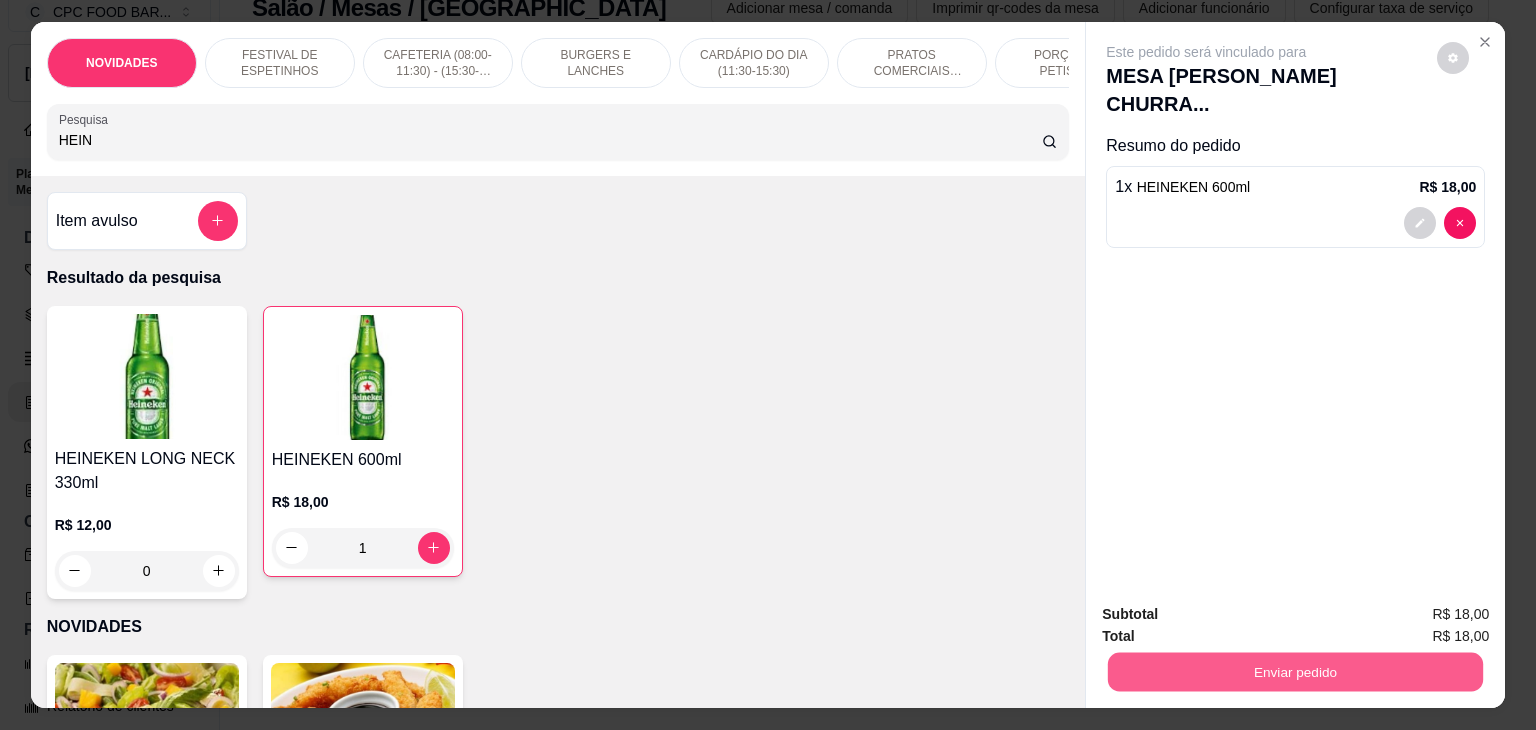 click on "Enviar pedido" at bounding box center [1295, 672] 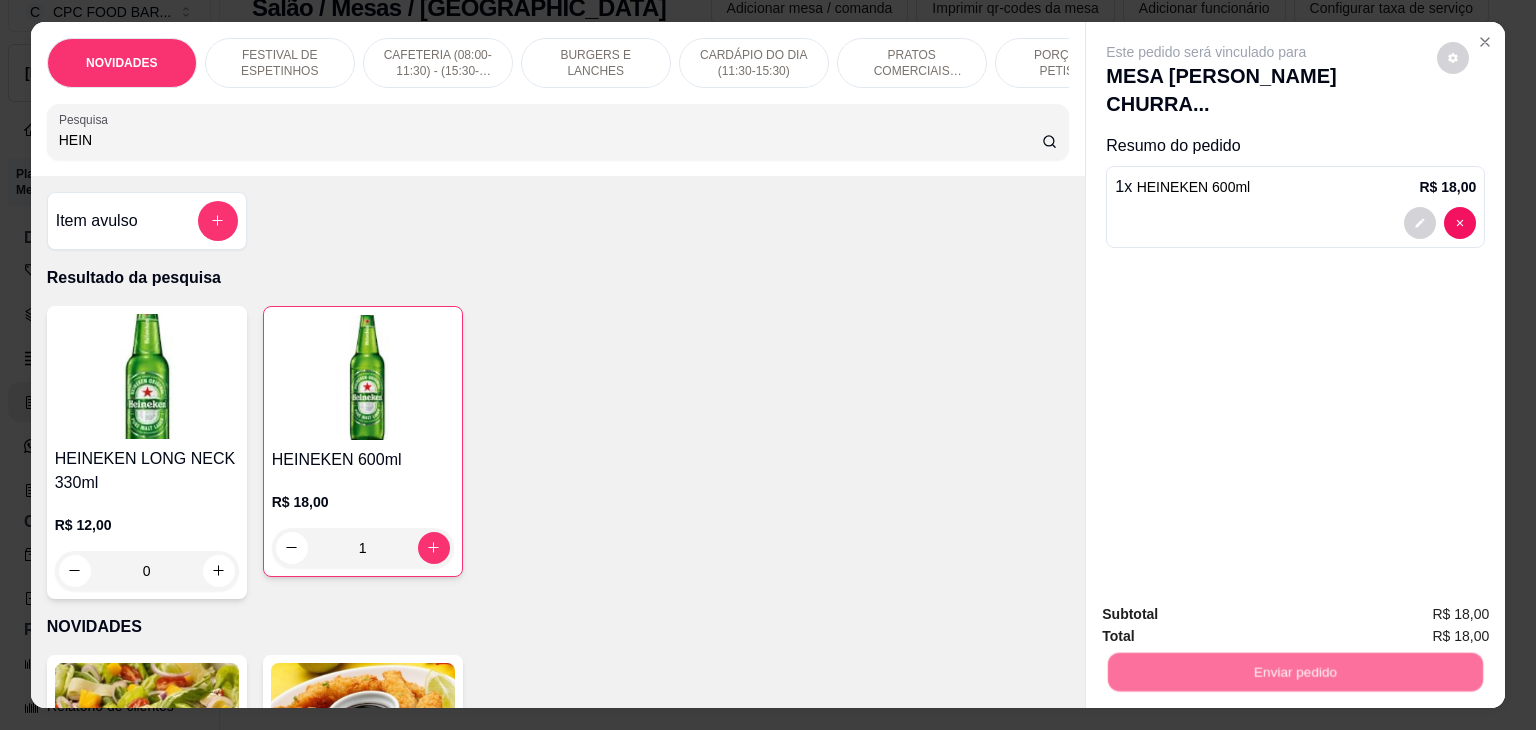 click on "Não registrar e enviar pedido" at bounding box center [1229, 615] 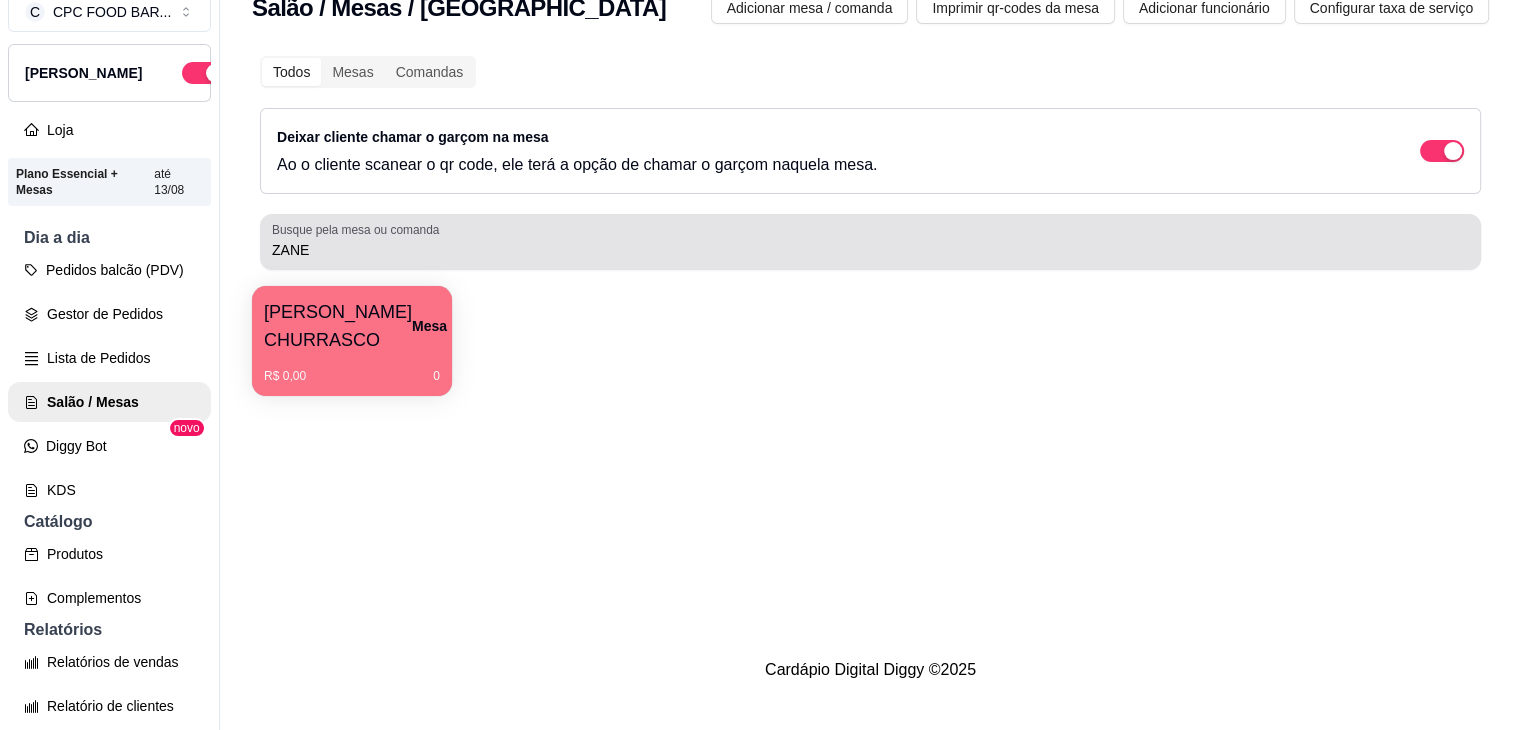 click on "ZANE" at bounding box center [870, 242] 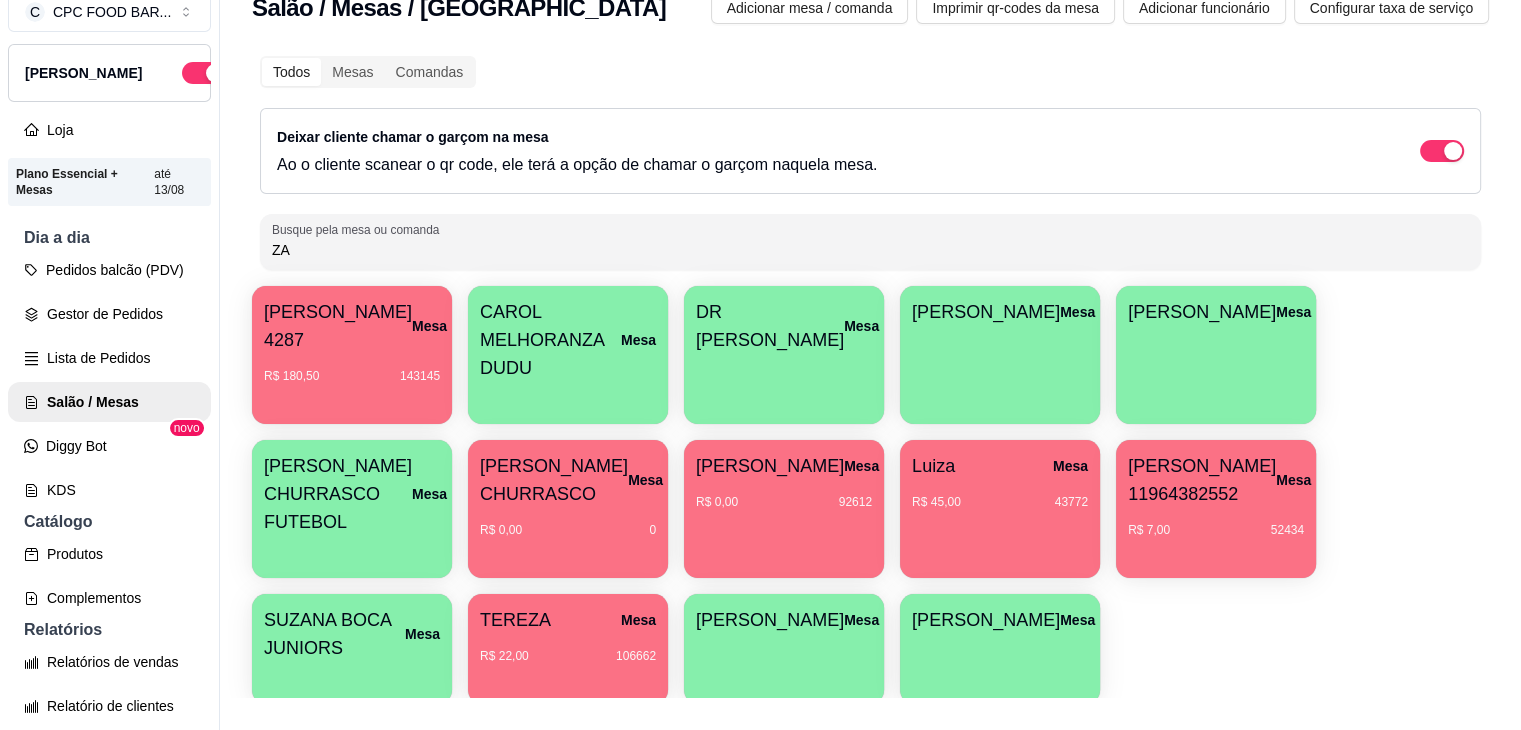 type on "Z" 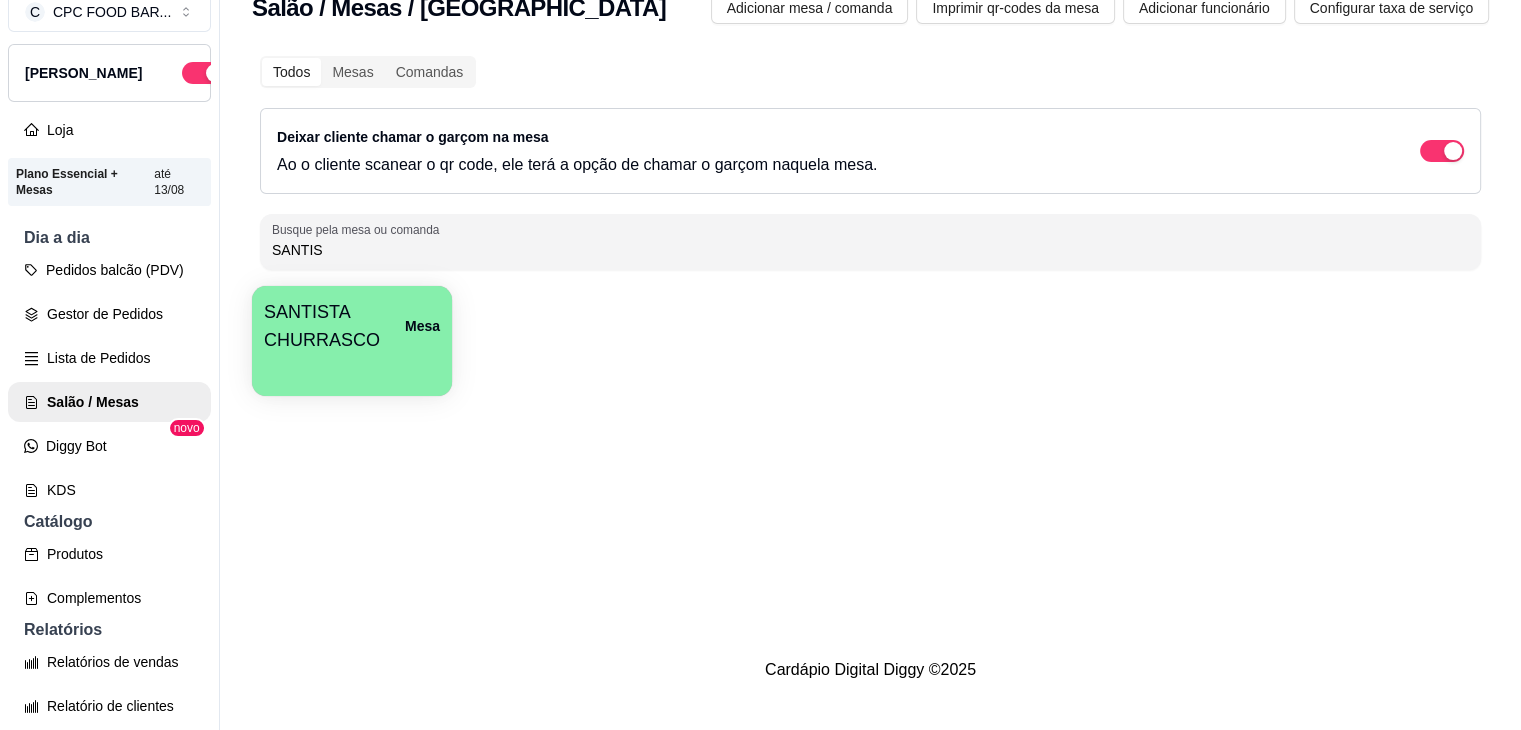 type on "SANTIS" 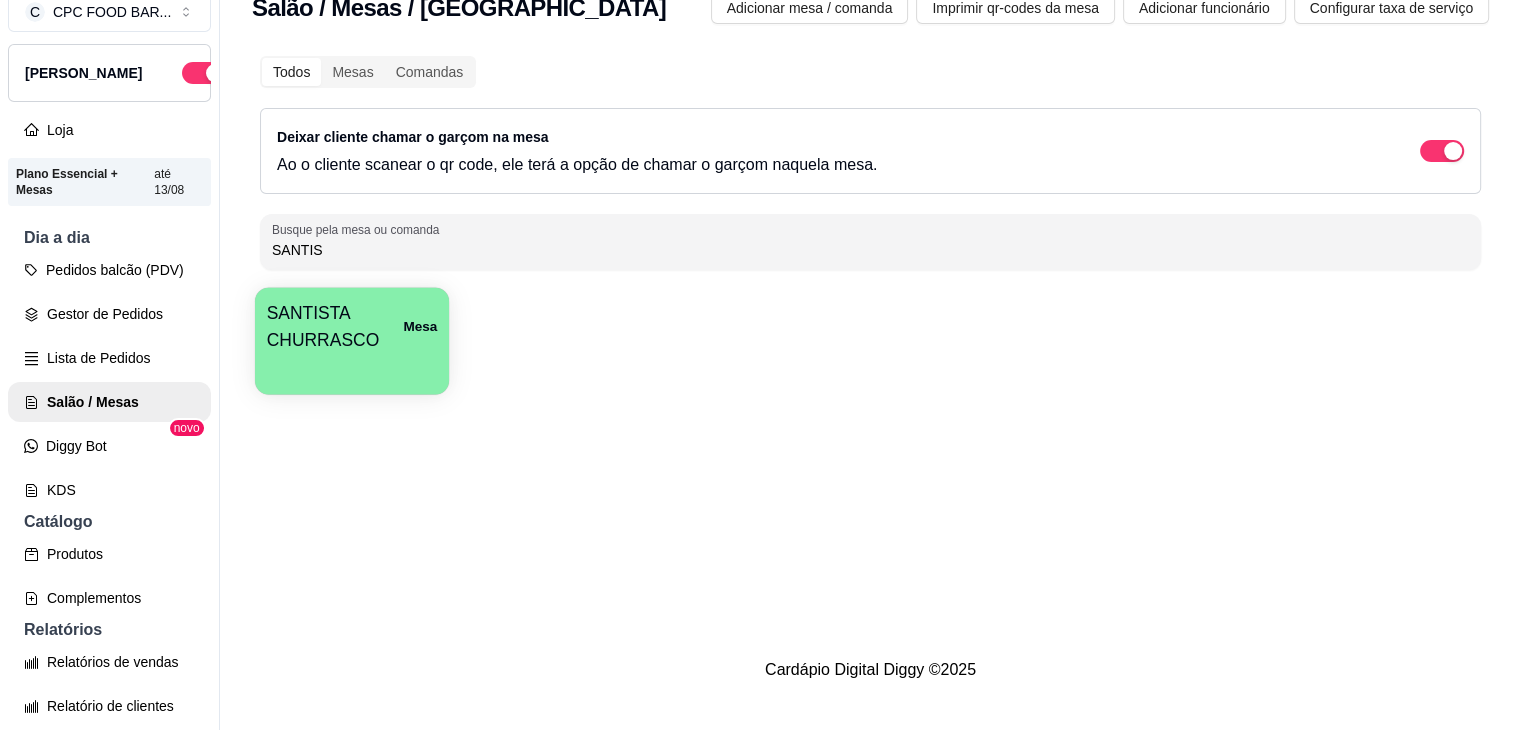 click on "SANTISTA CHURRASCO" at bounding box center [335, 326] 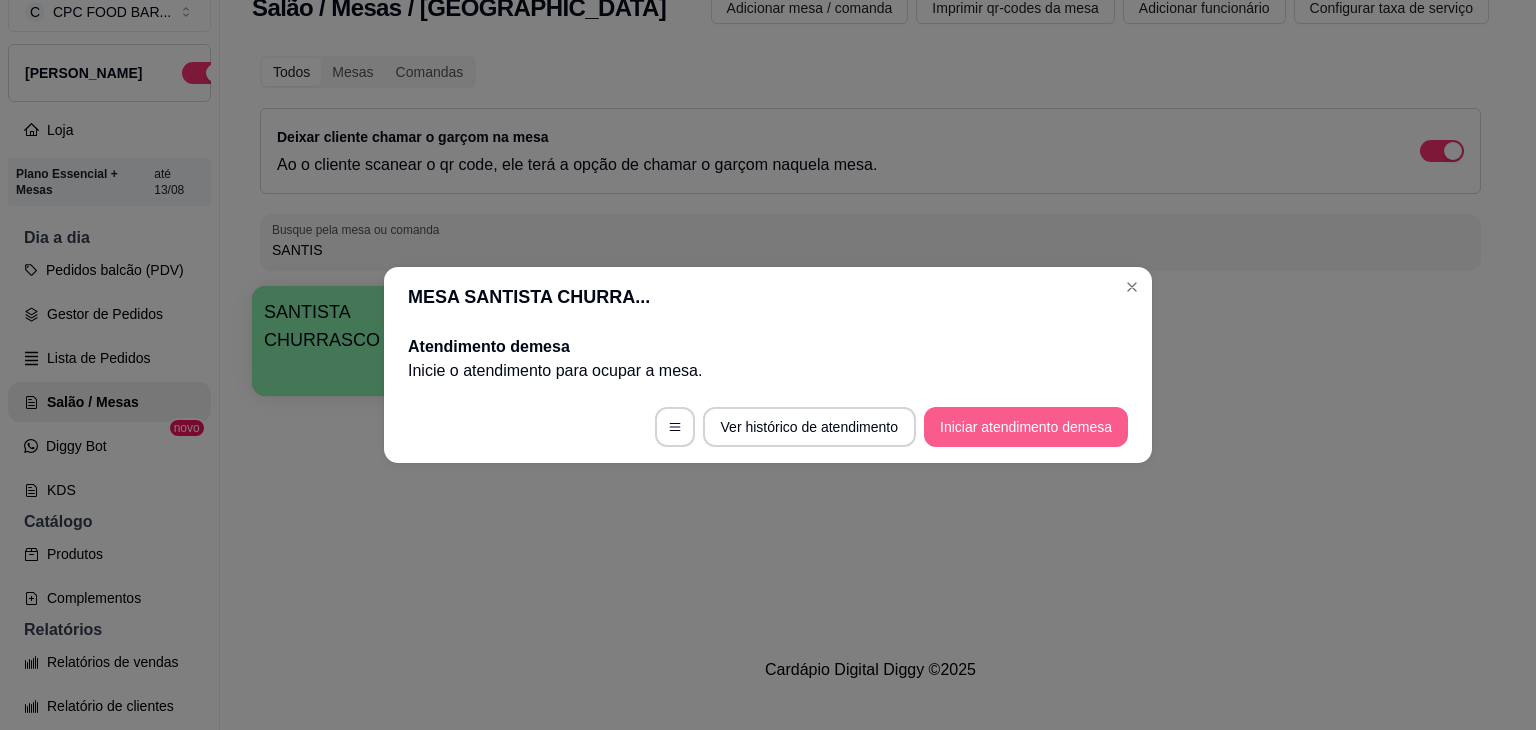 click on "Iniciar atendimento de  mesa" at bounding box center (1026, 427) 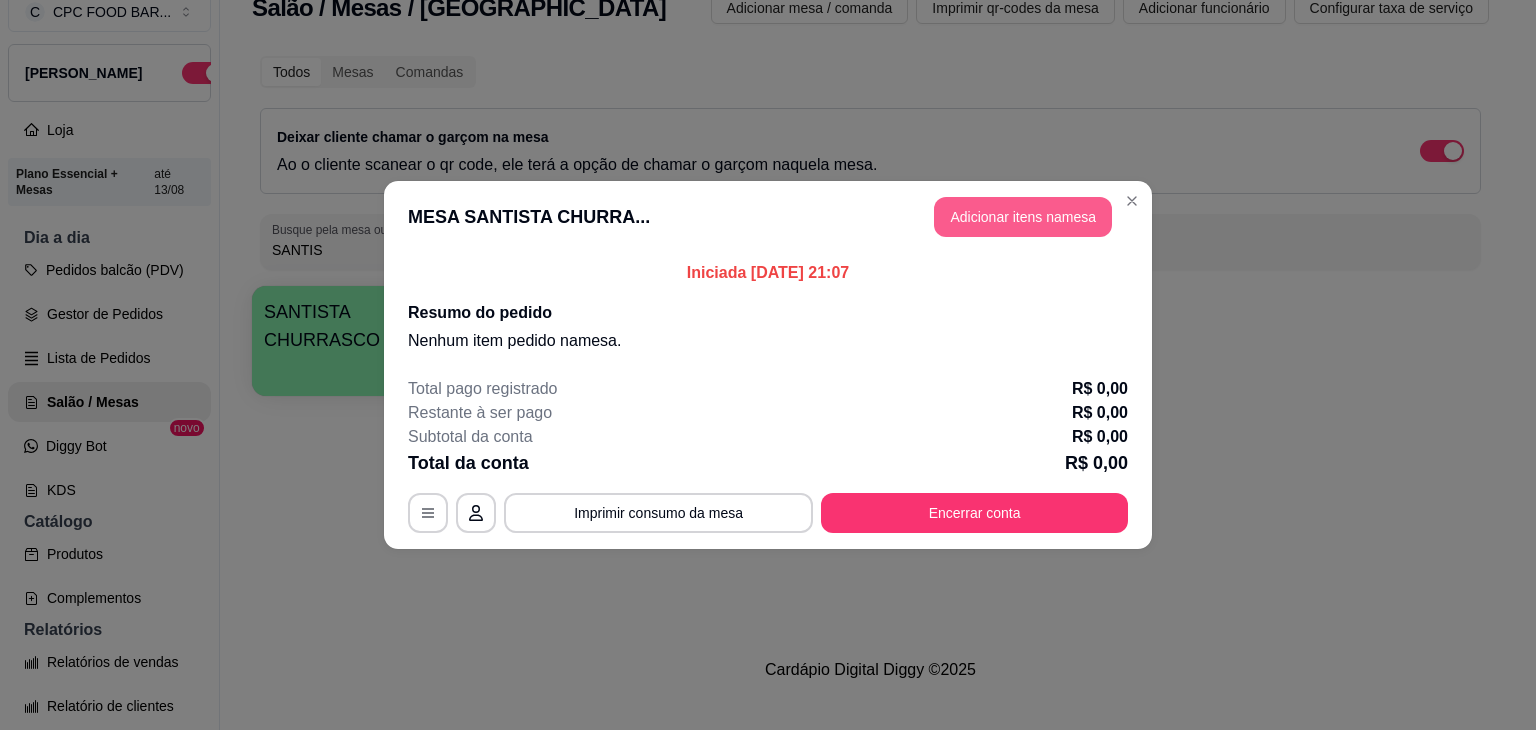 click on "Adicionar itens na  mesa" at bounding box center (1023, 217) 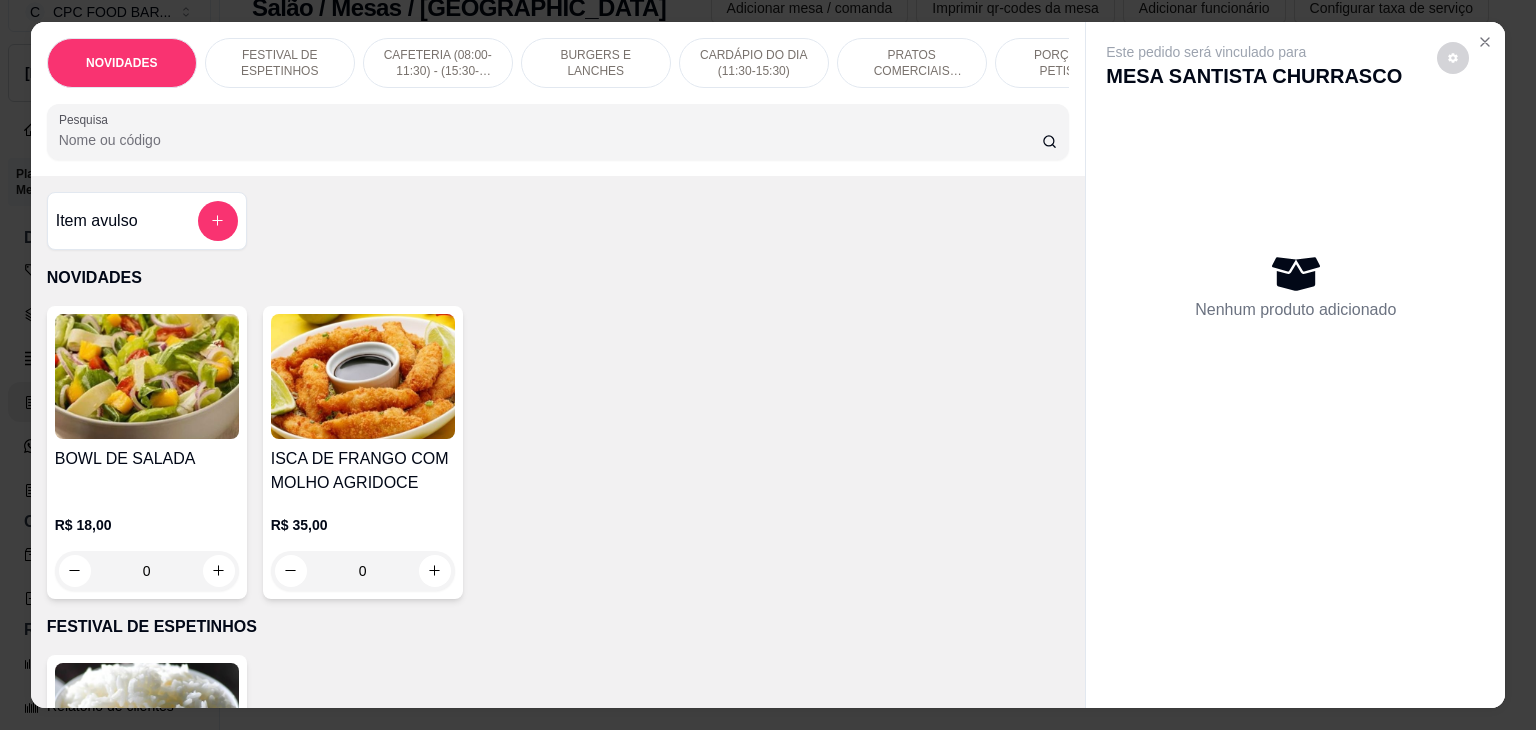 click on "Pesquisa" at bounding box center [550, 140] 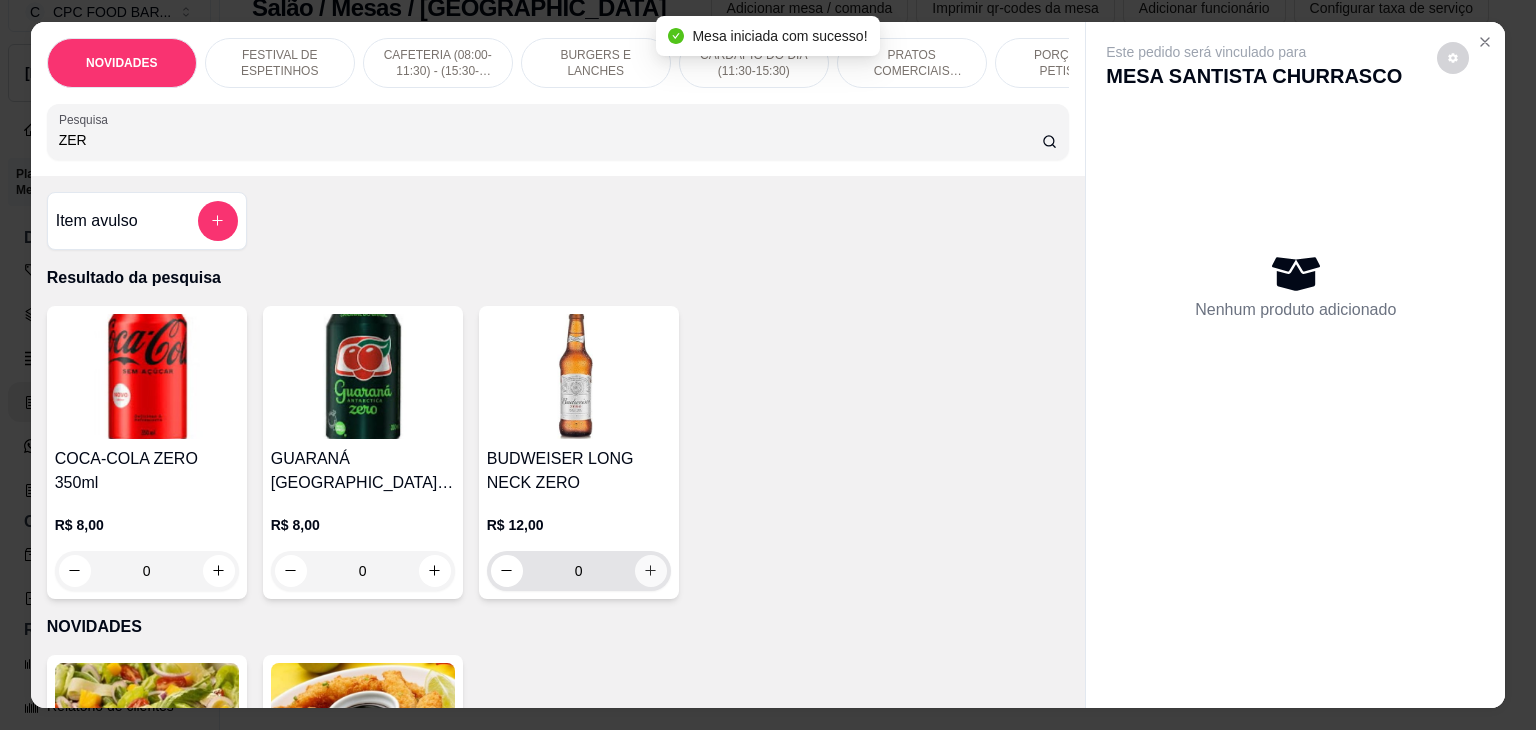type on "ZER" 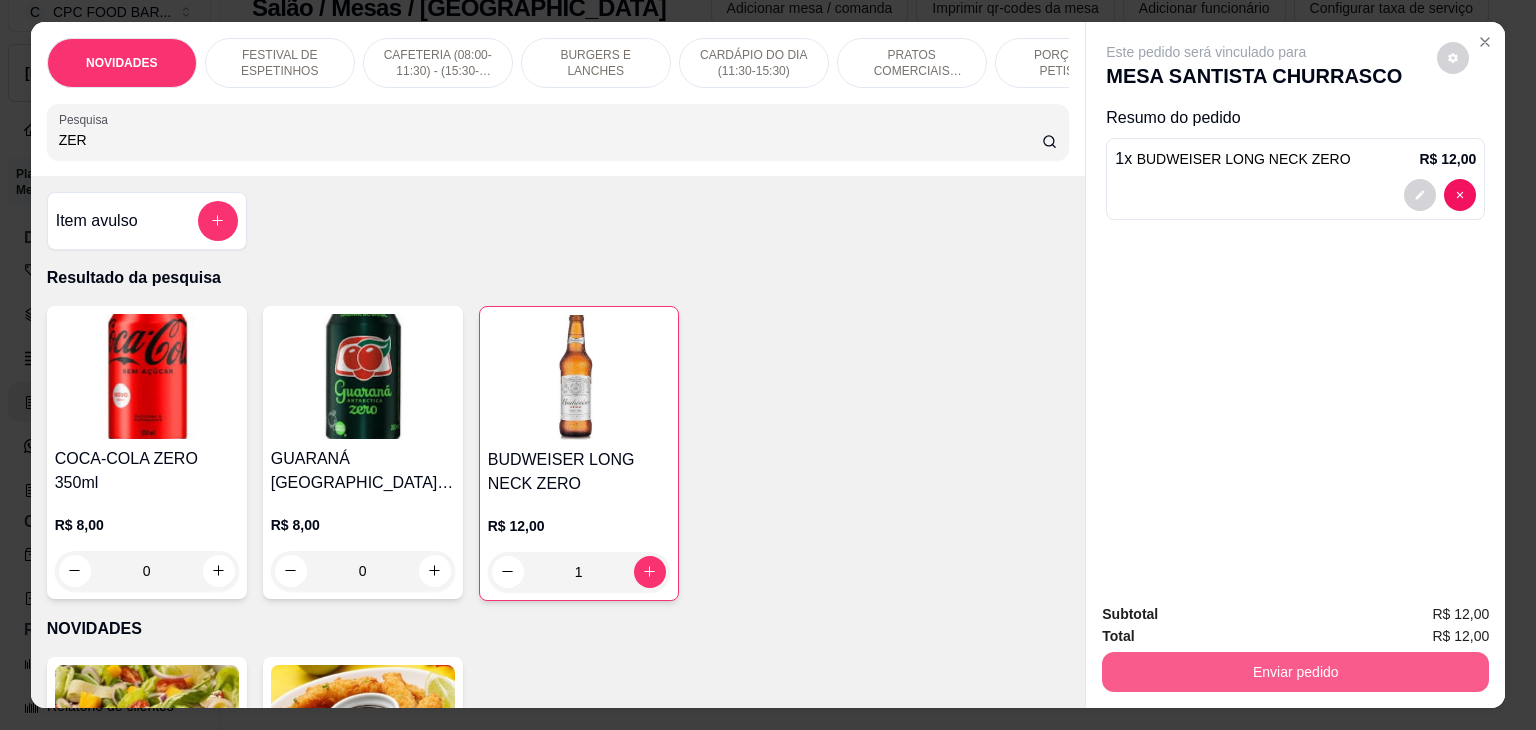 click on "Enviar pedido" at bounding box center [1295, 672] 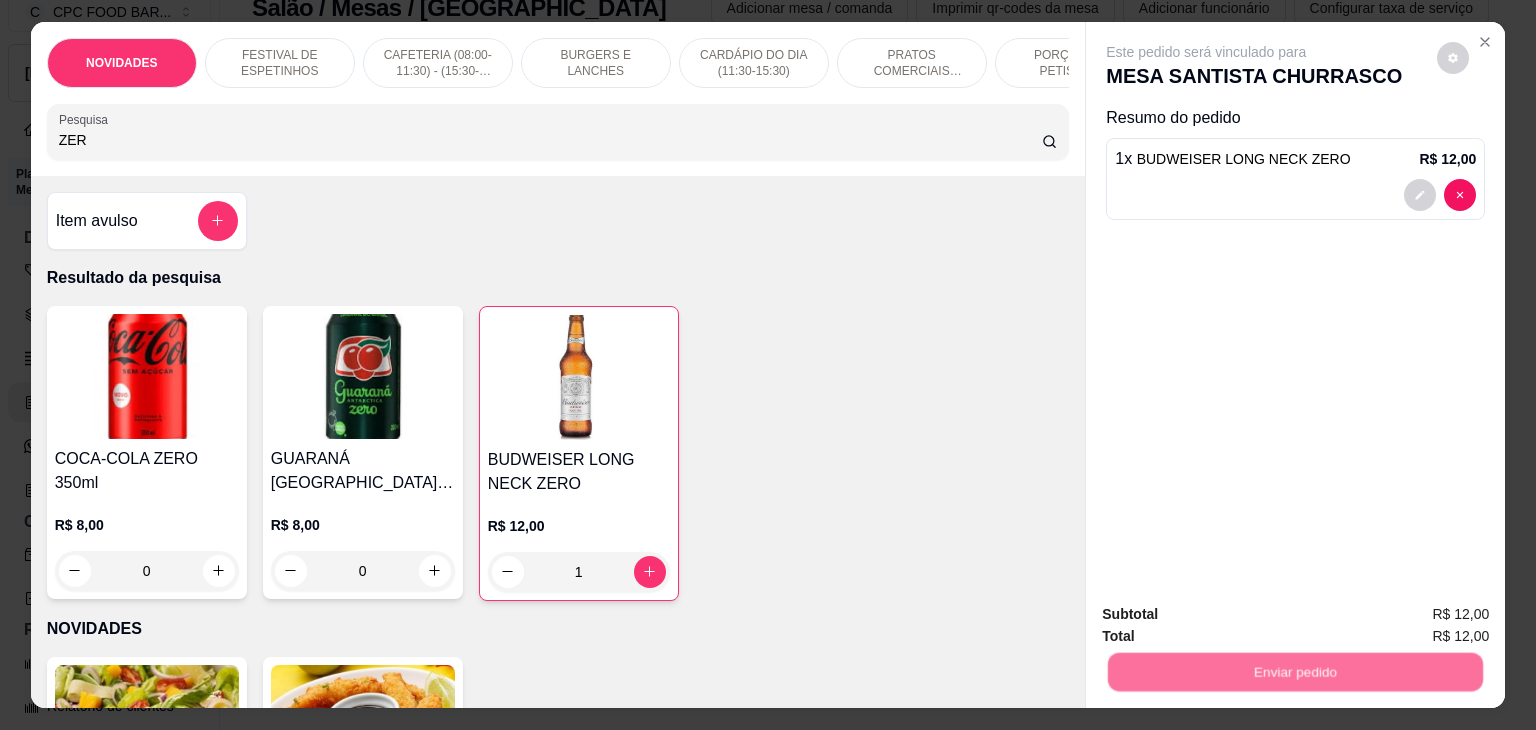 click on "Não registrar e enviar pedido" at bounding box center [1229, 614] 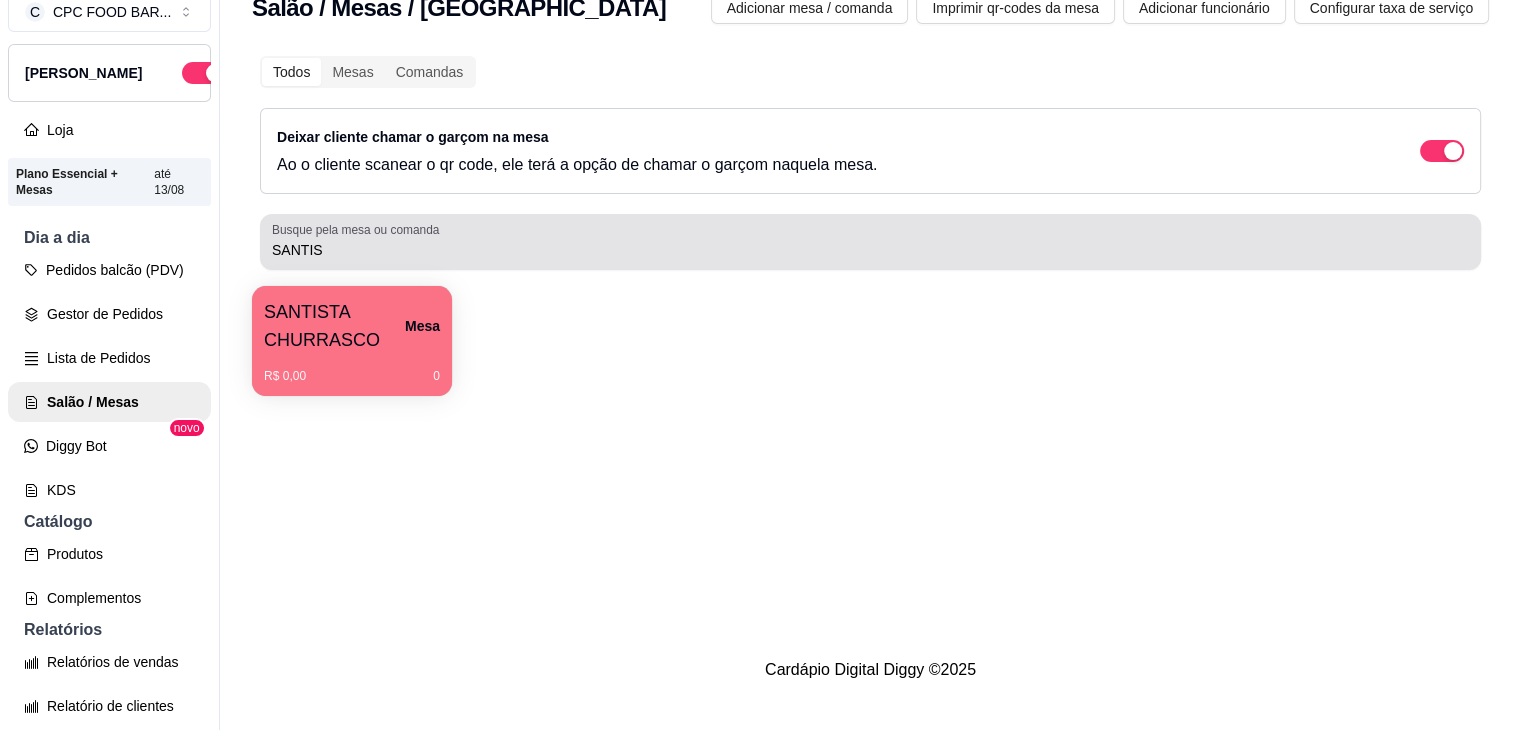 click on "SANTIS" at bounding box center (870, 242) 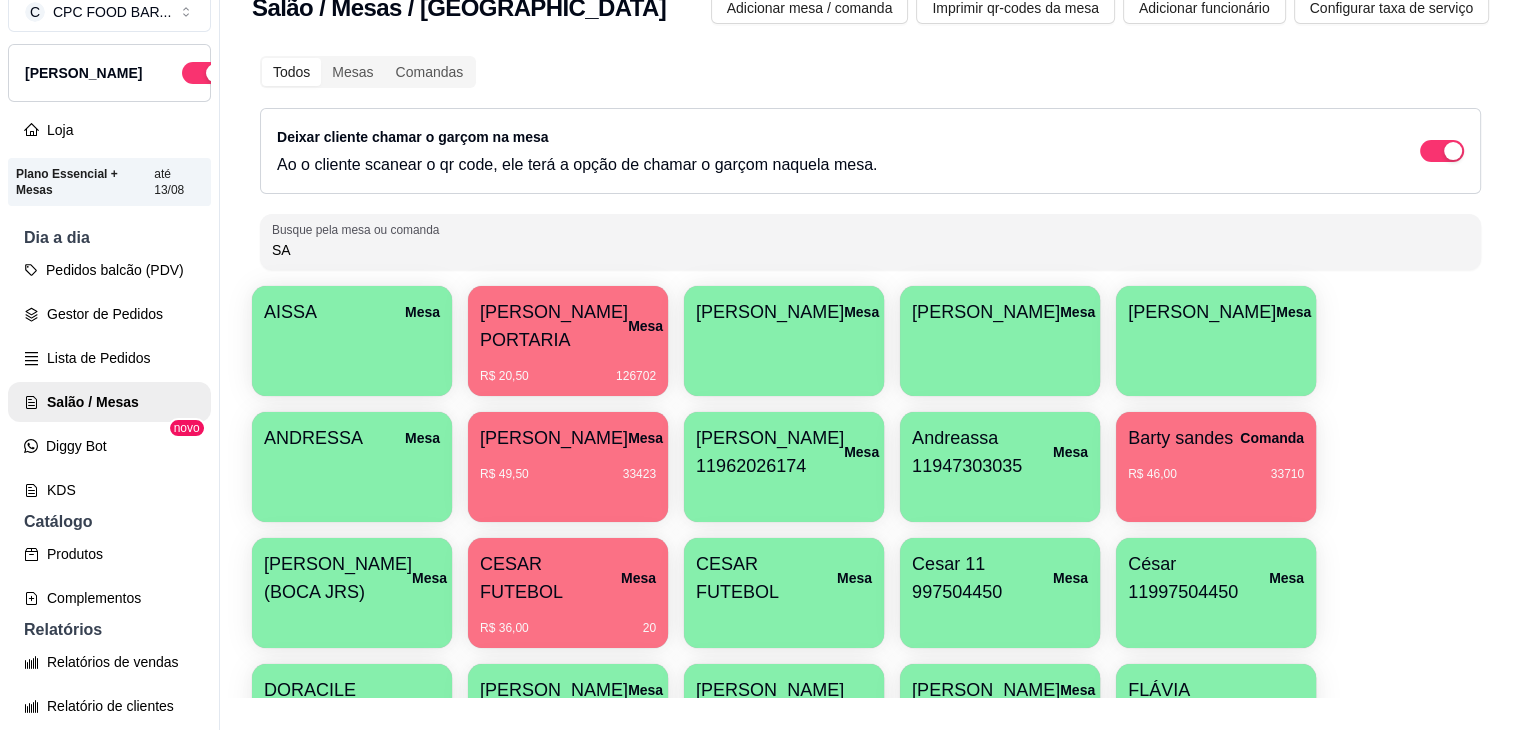 type on "S" 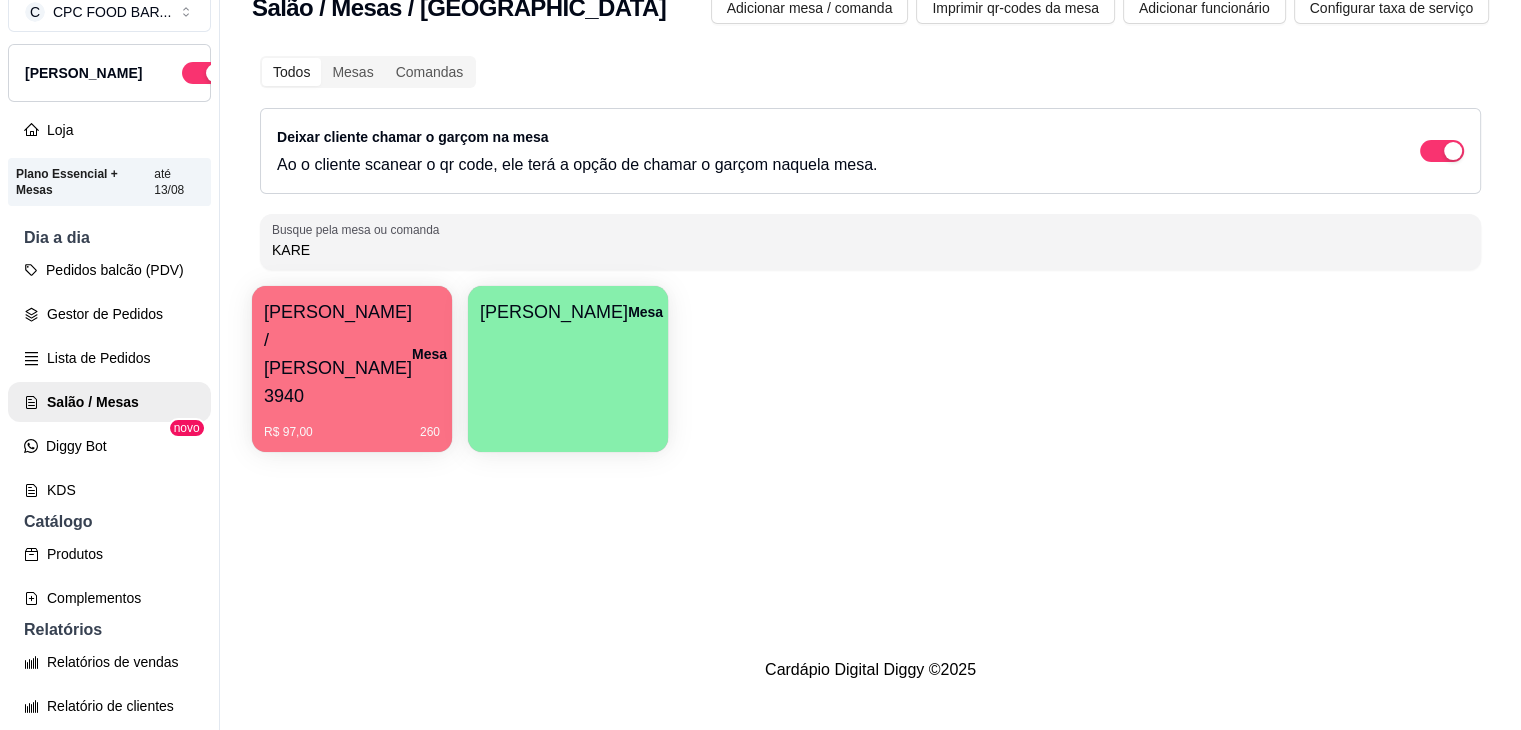 type on "KARE" 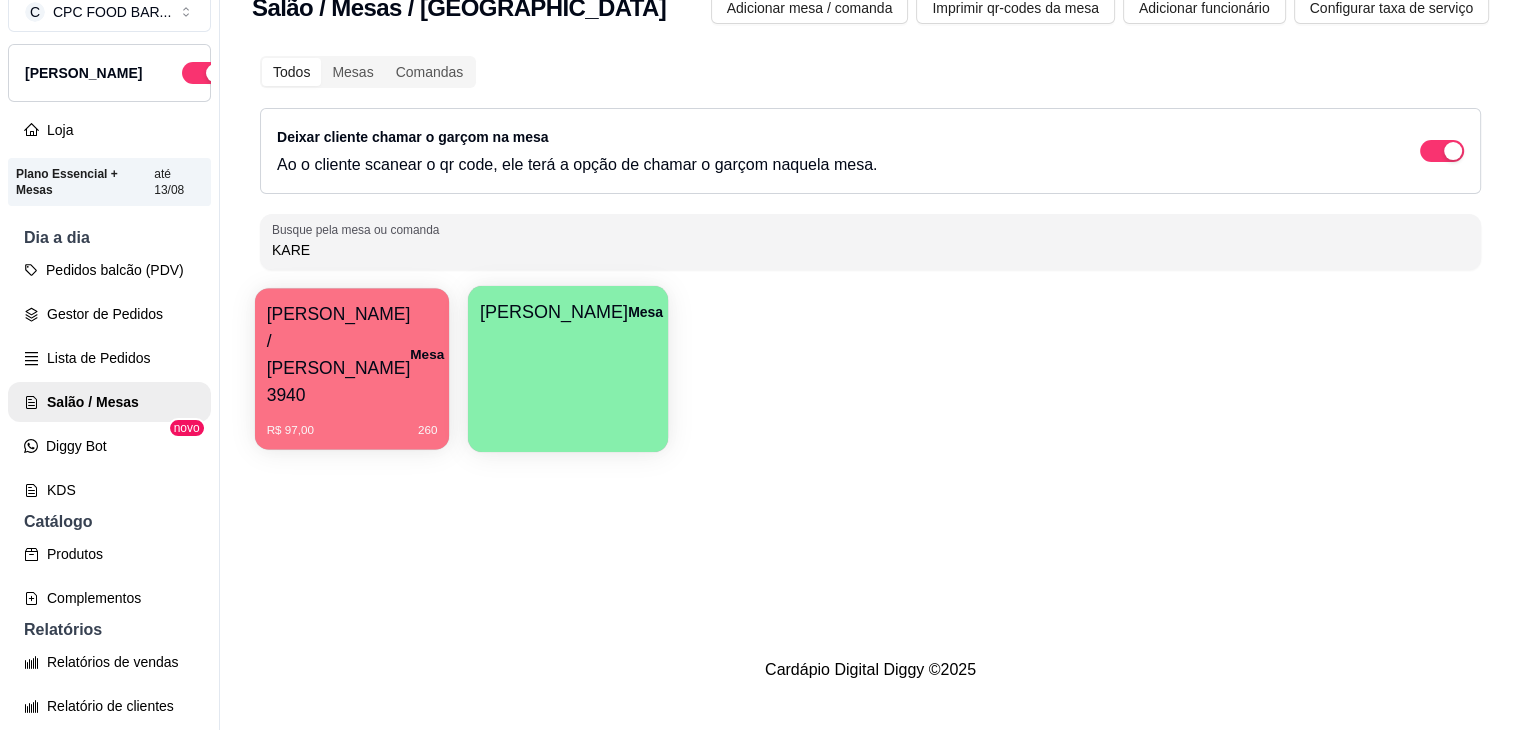 click on "[PERSON_NAME] / [PERSON_NAME] 3940" at bounding box center [339, 354] 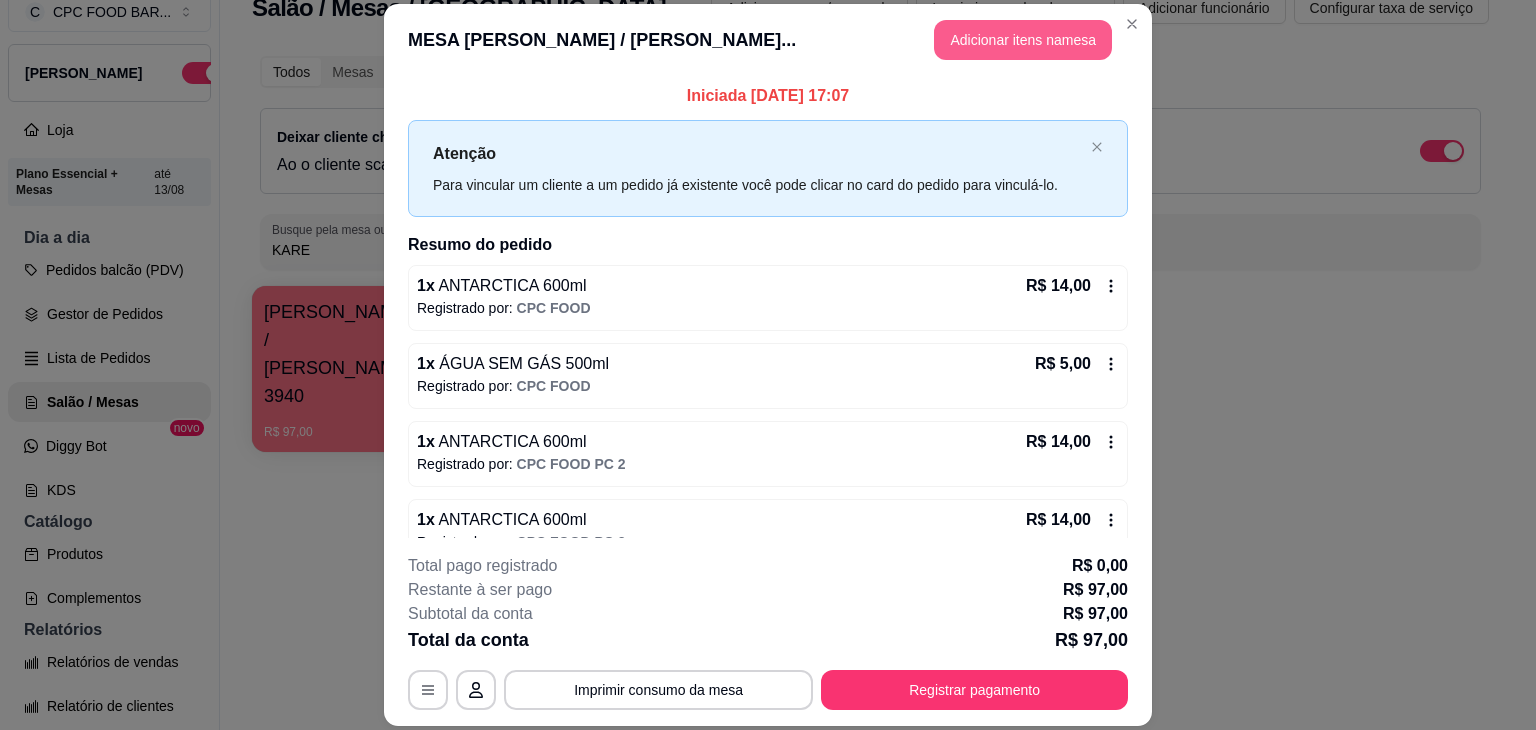 click on "Adicionar itens na  mesa" at bounding box center [1023, 40] 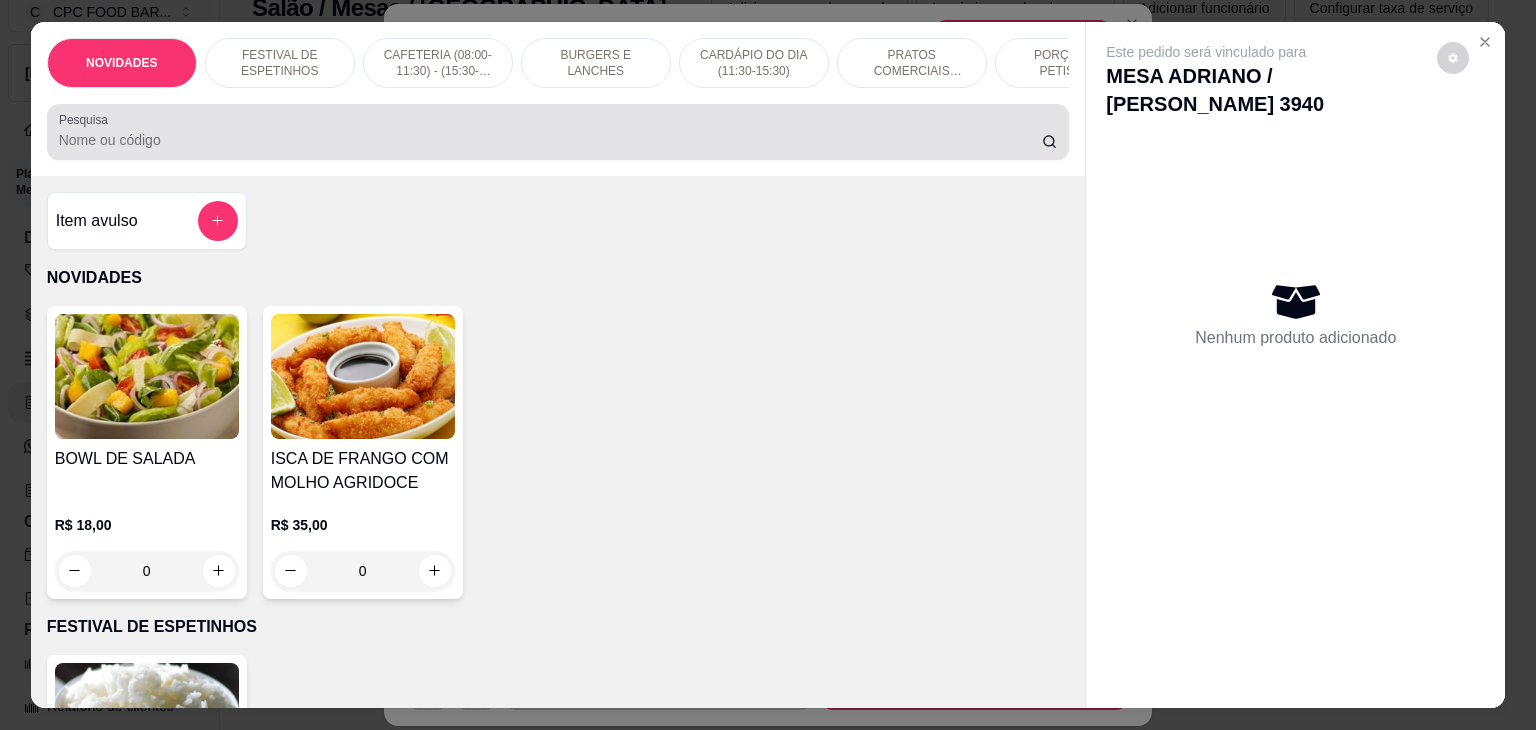 click on "Pesquisa" at bounding box center (550, 140) 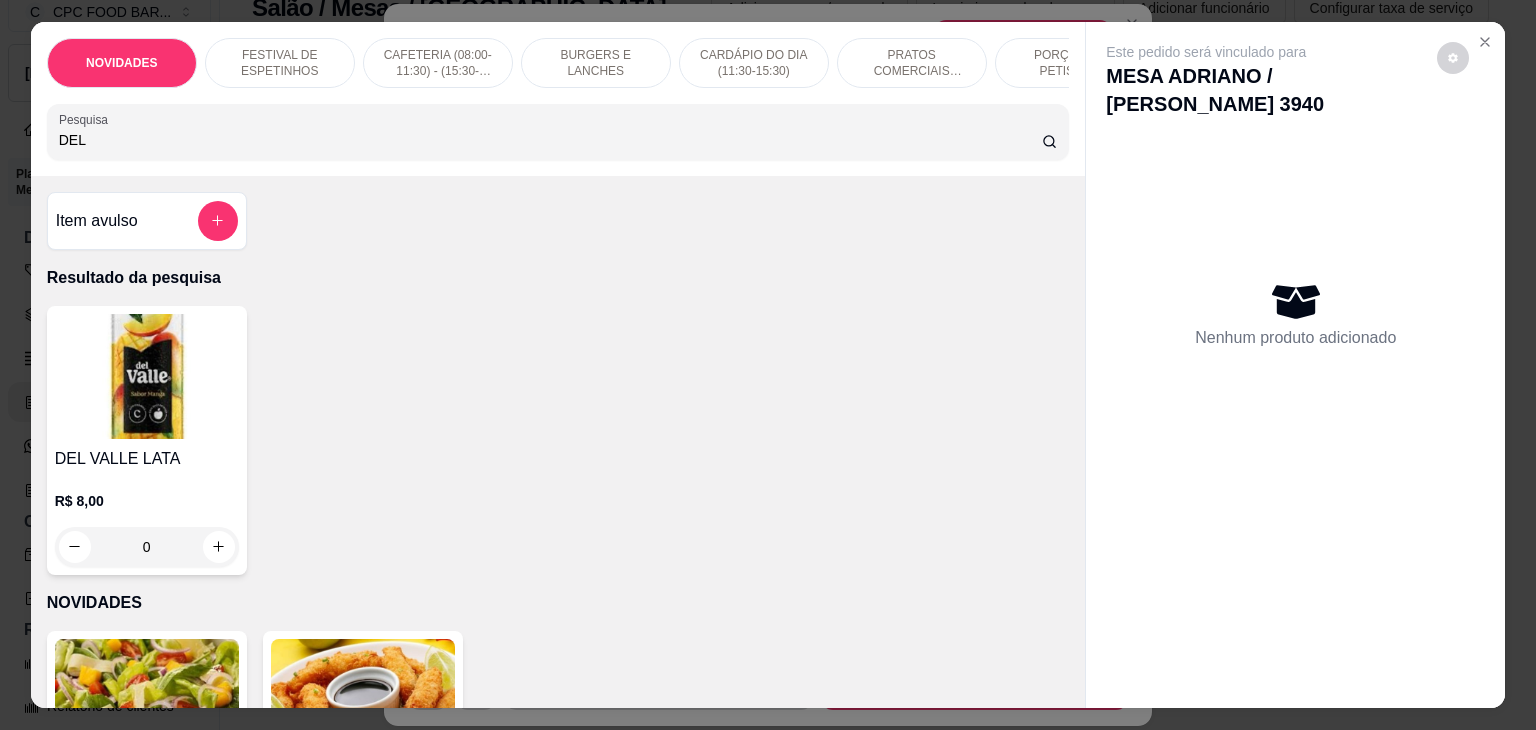 type on "DEL" 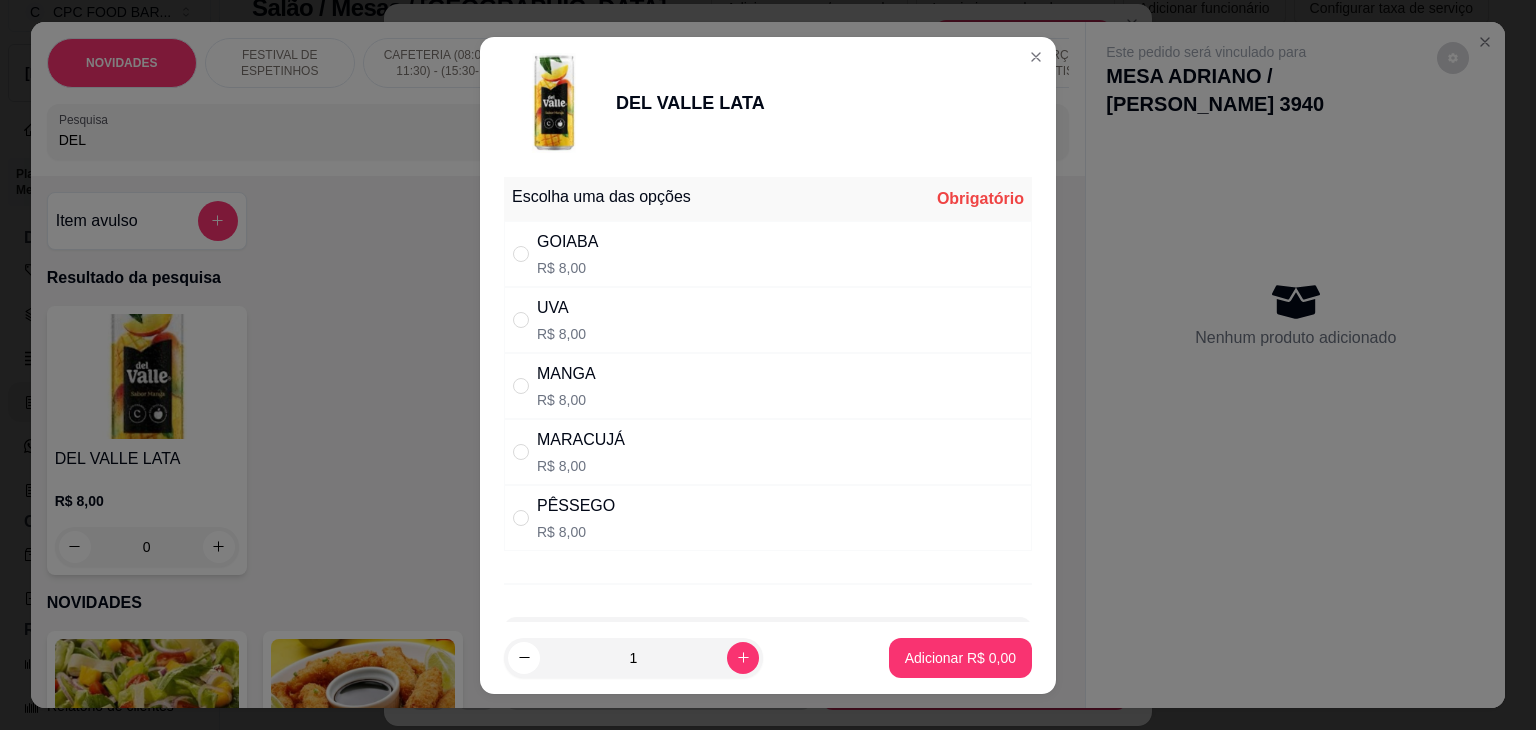 click on "MANGA R$ 8,00" at bounding box center [768, 386] 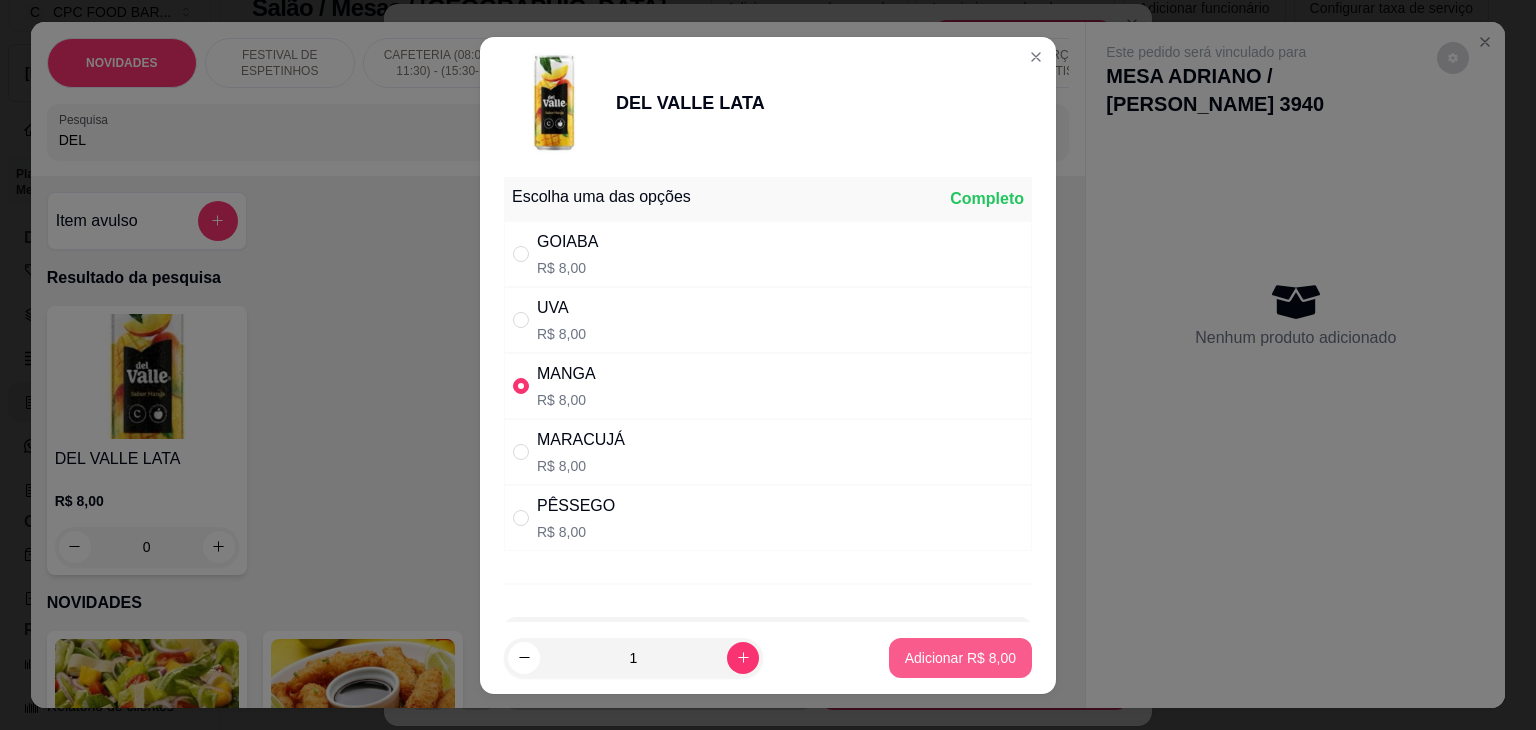 click on "Adicionar   R$ 8,00" at bounding box center [960, 658] 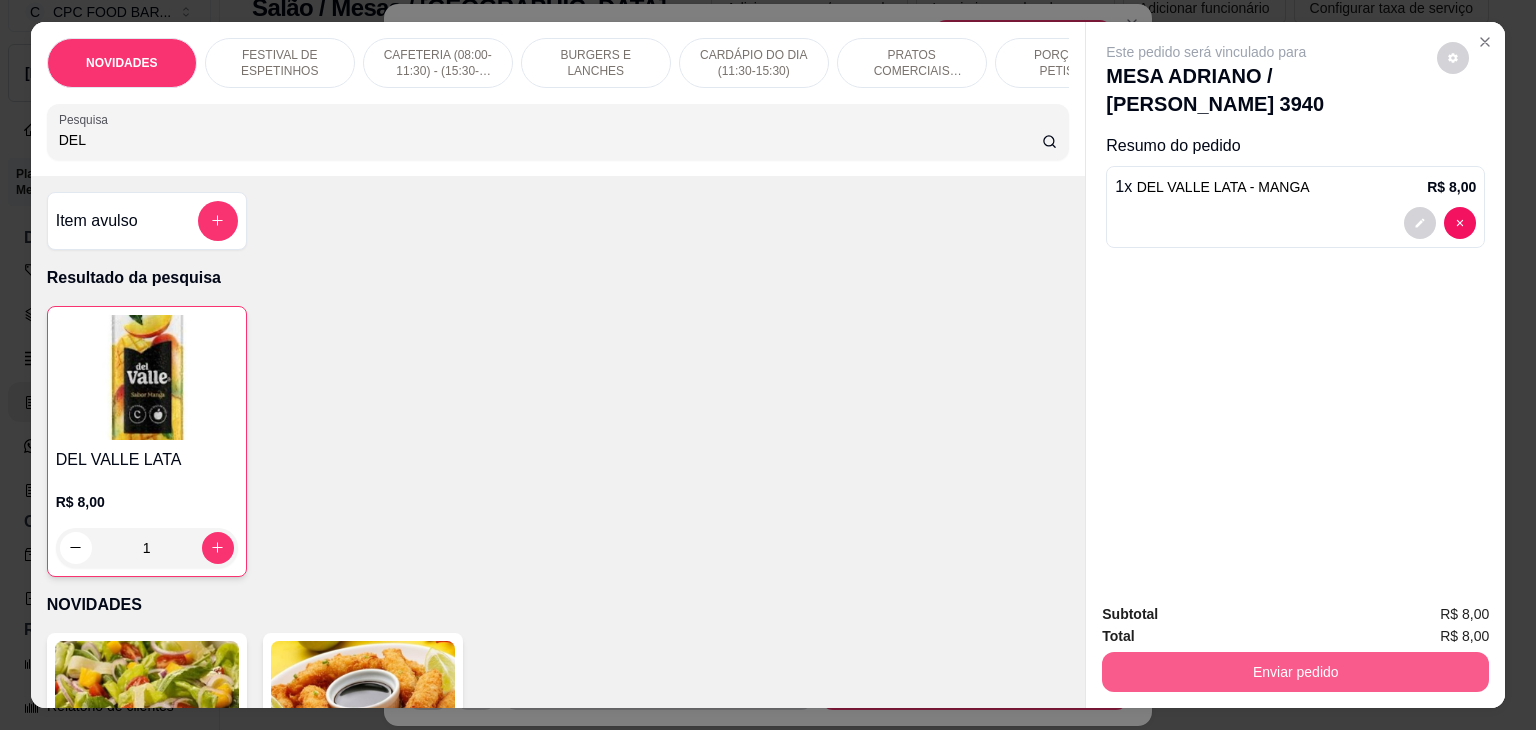 click on "Enviar pedido" at bounding box center [1295, 672] 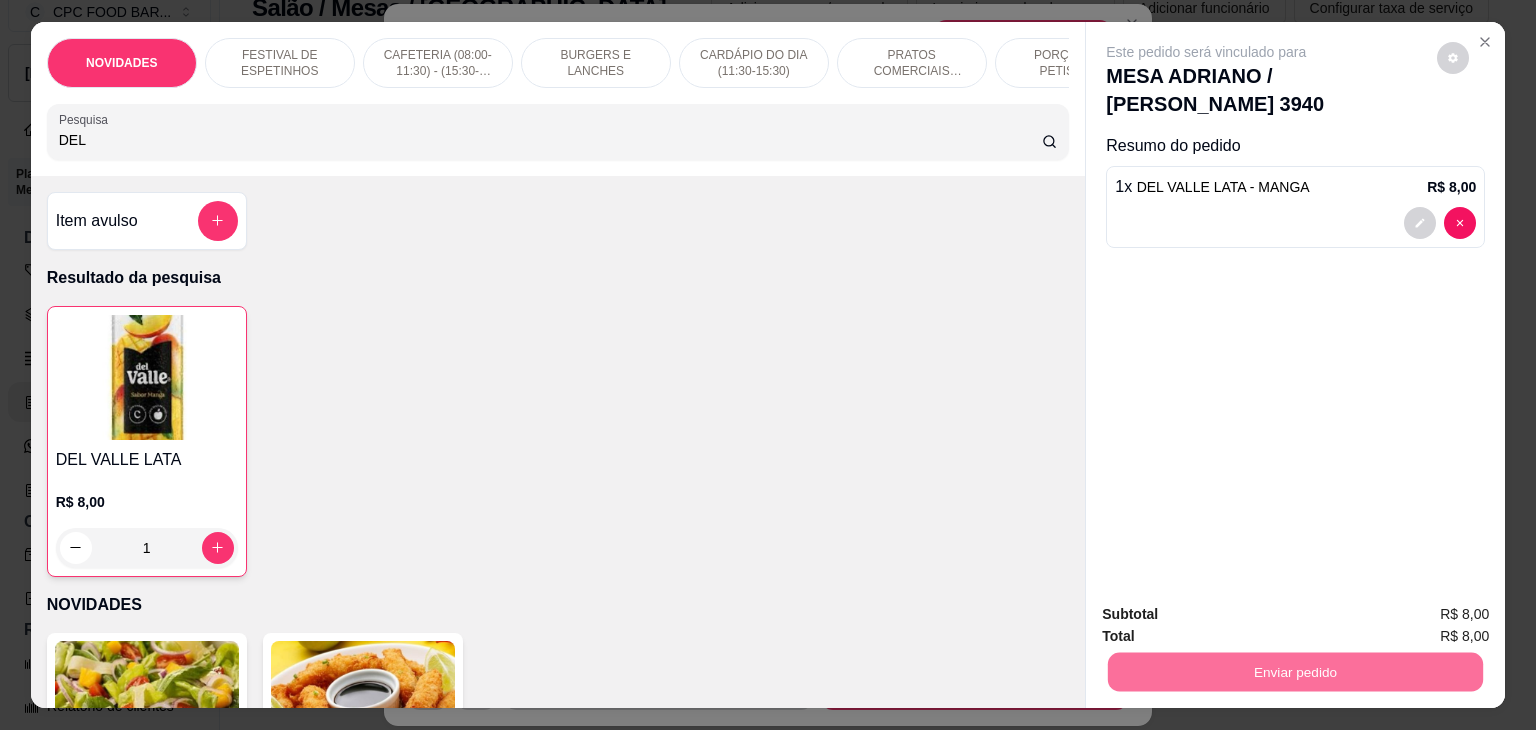 click on "Não registrar e enviar pedido" at bounding box center (1229, 614) 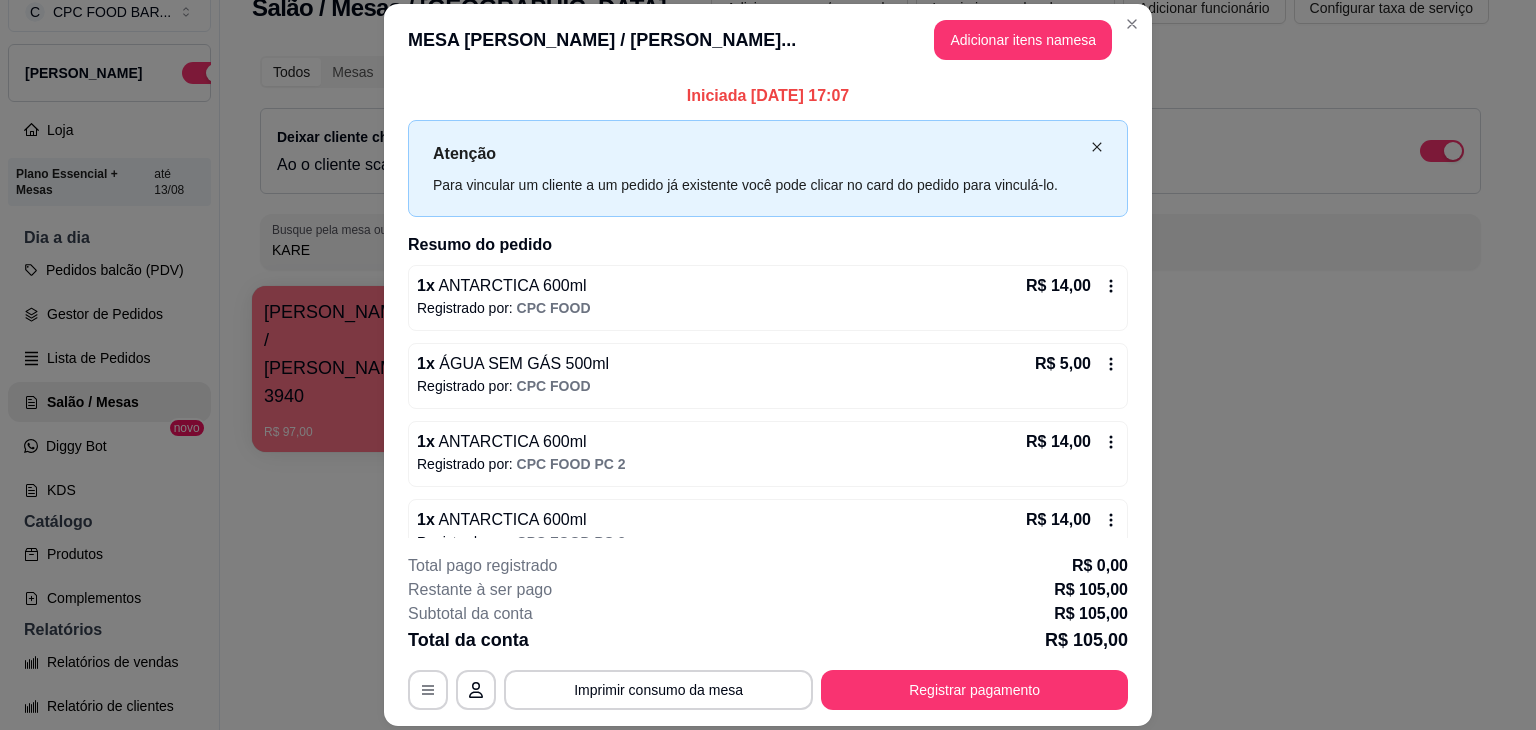 click 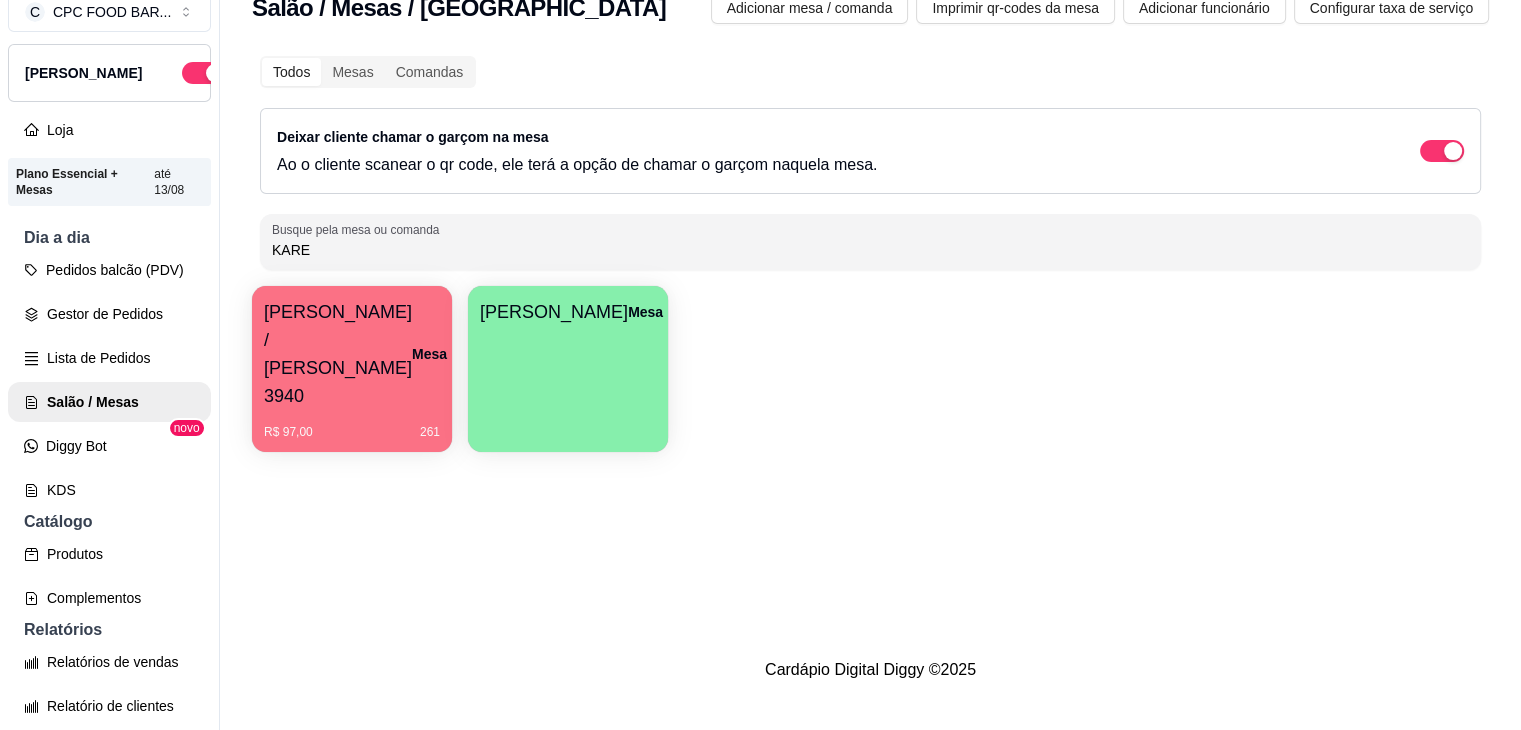 drag, startPoint x: 476, startPoint y: 240, endPoint x: 212, endPoint y: 260, distance: 264.7565 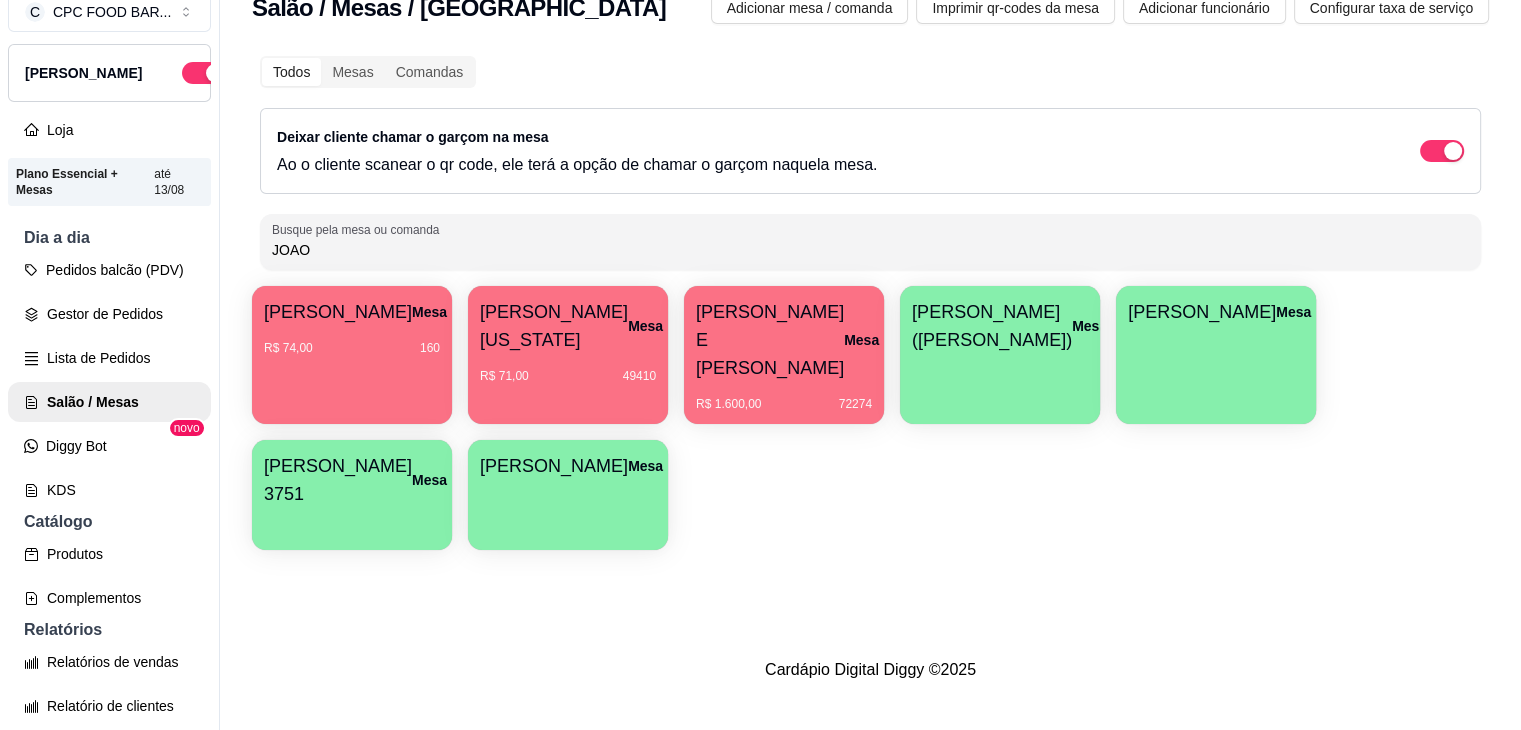 type on "JOAO" 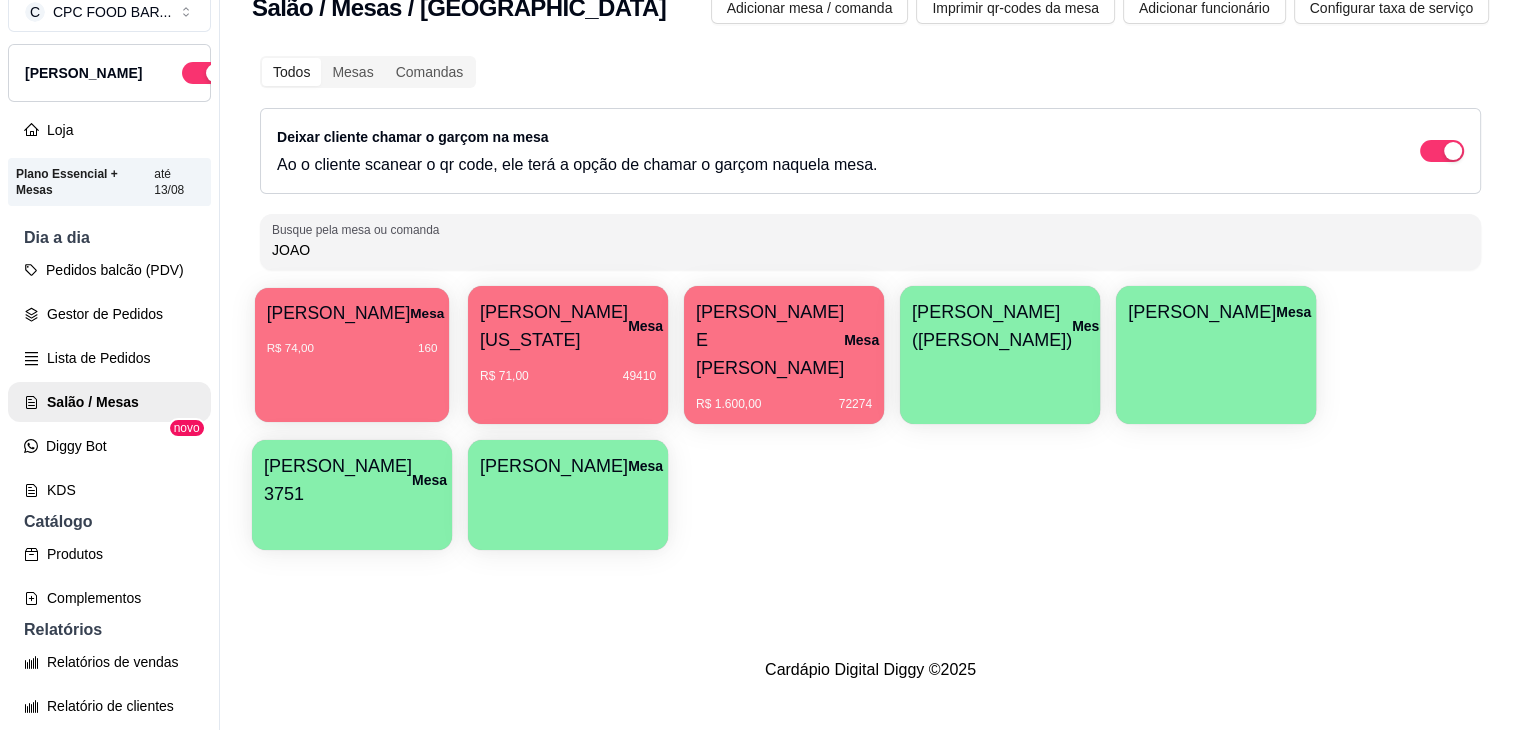 click on "[PERSON_NAME]" at bounding box center (339, 313) 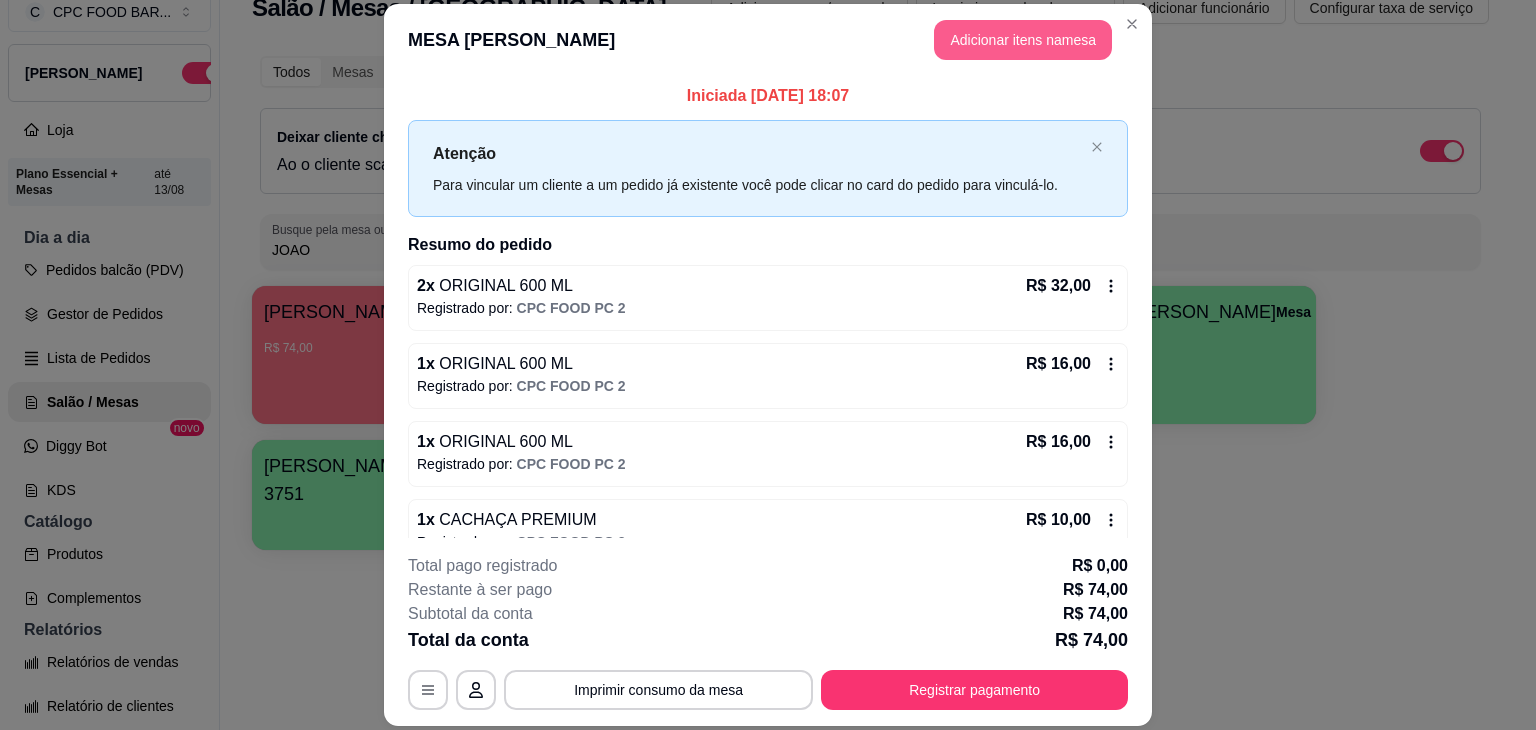 click on "Adicionar itens na  mesa" at bounding box center [1023, 40] 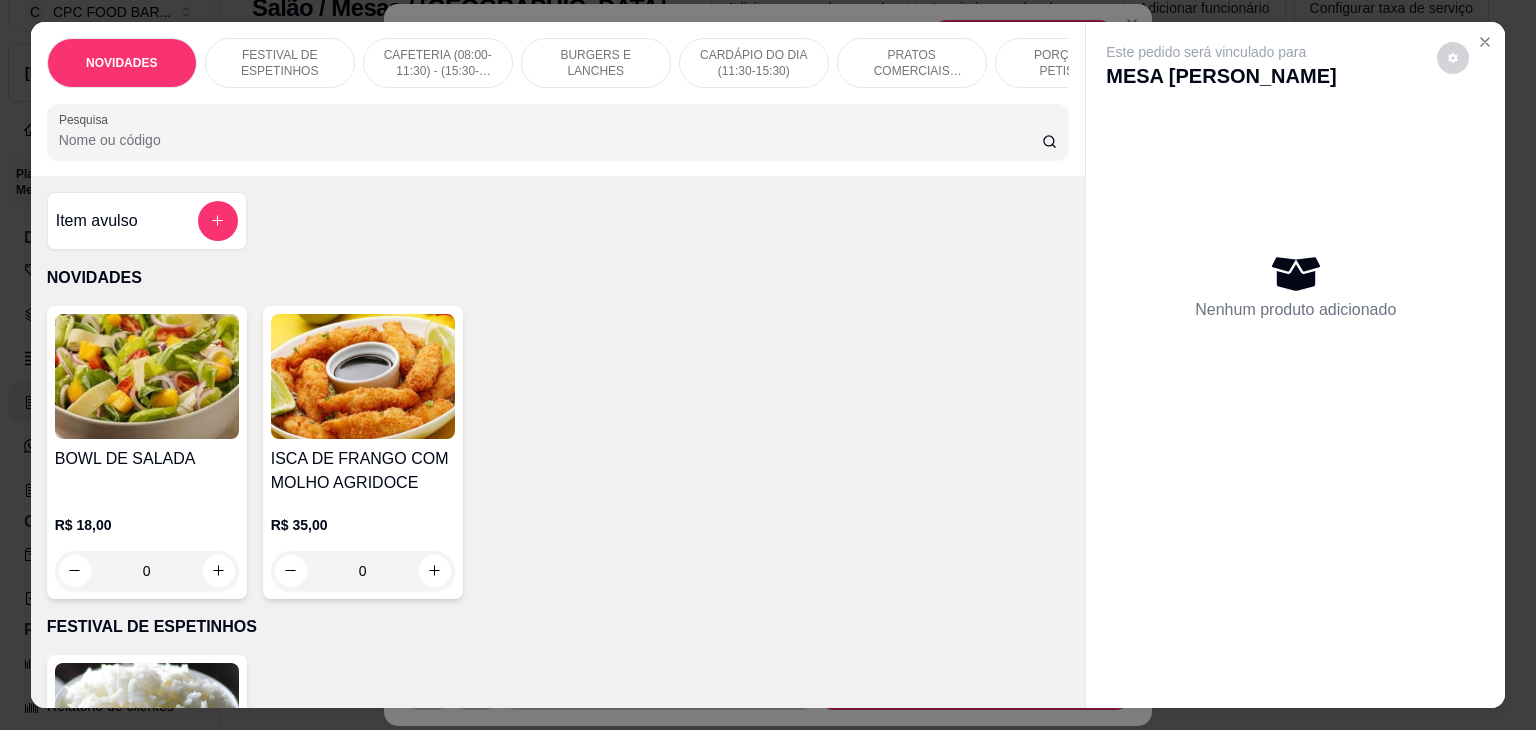 click on "Pesquisa" at bounding box center [550, 140] 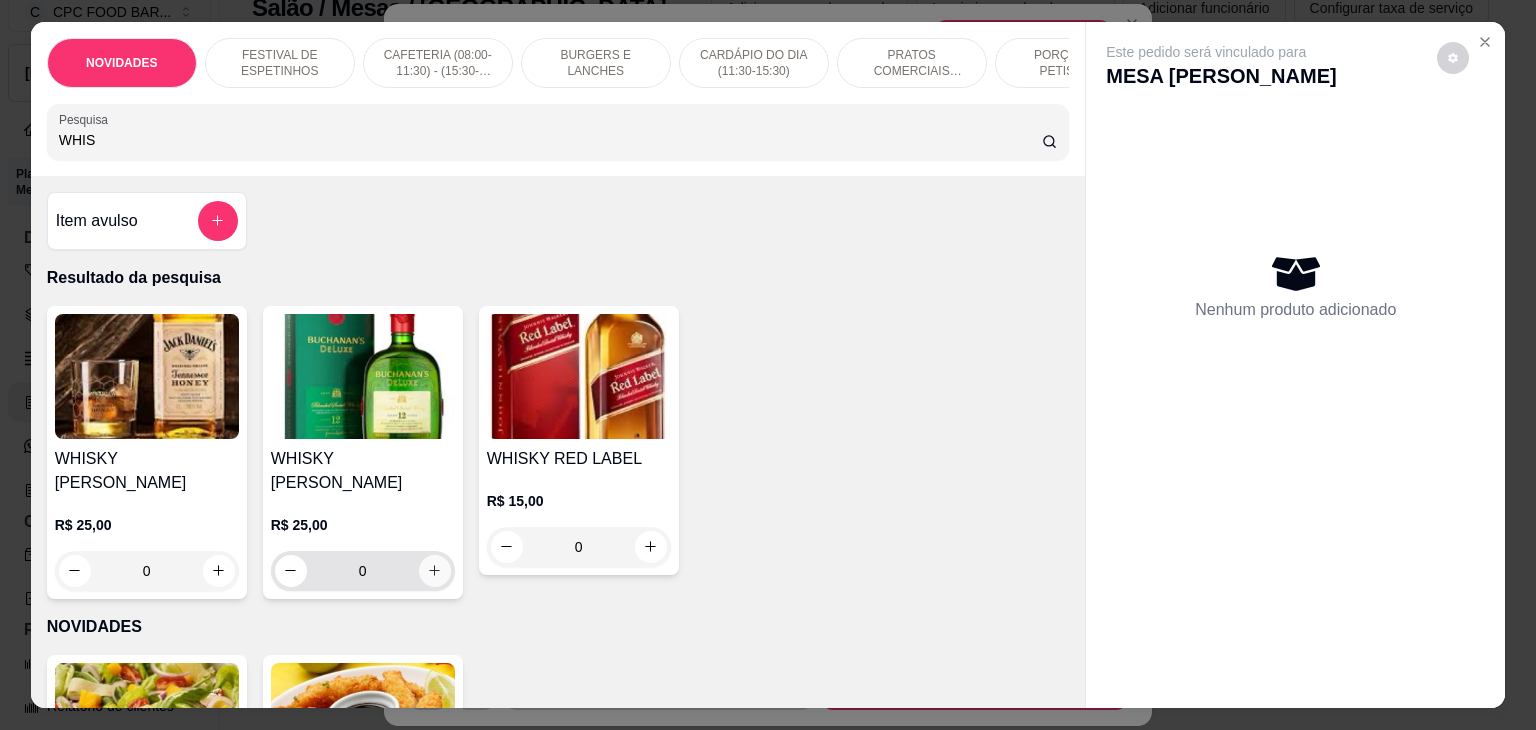 type on "WHIS" 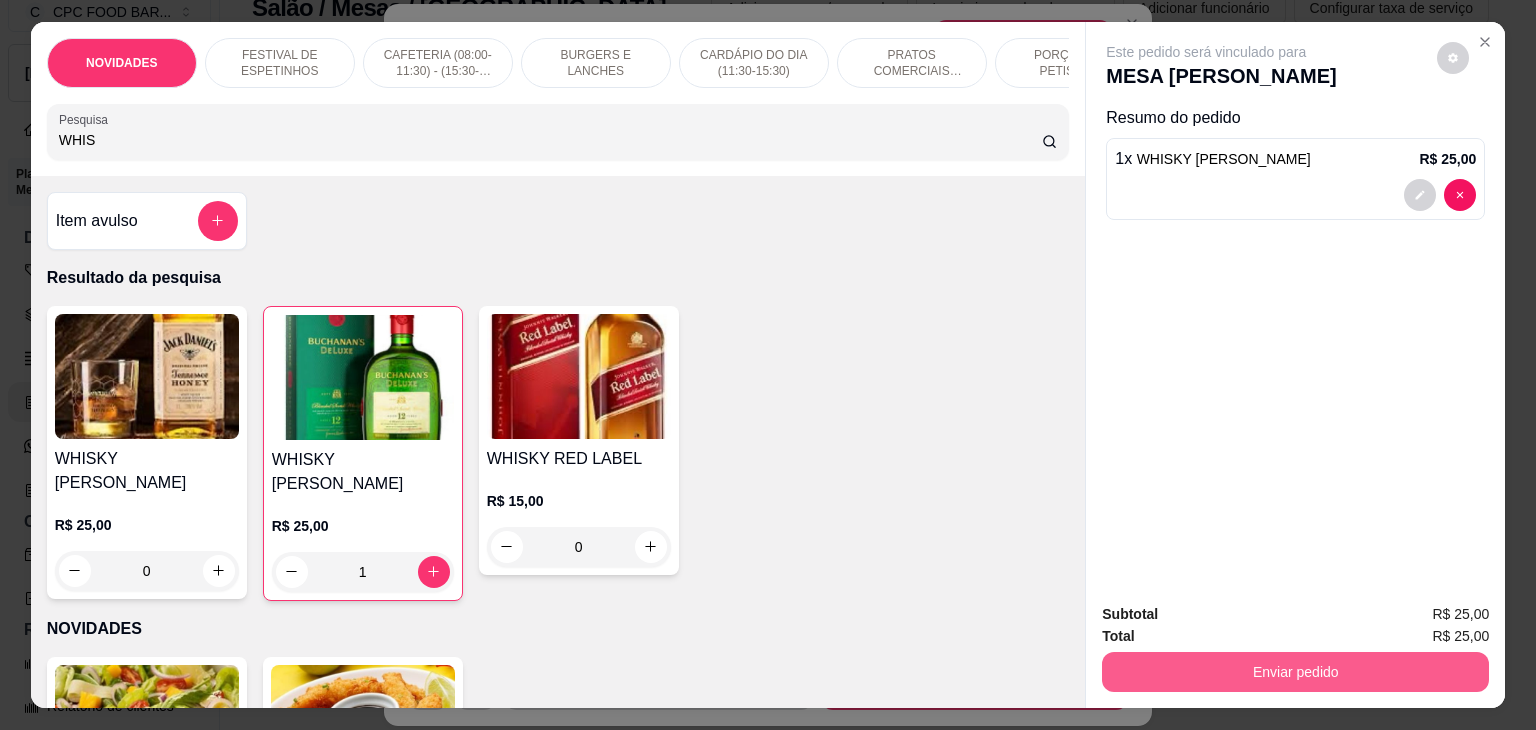 click on "Enviar pedido" at bounding box center (1295, 672) 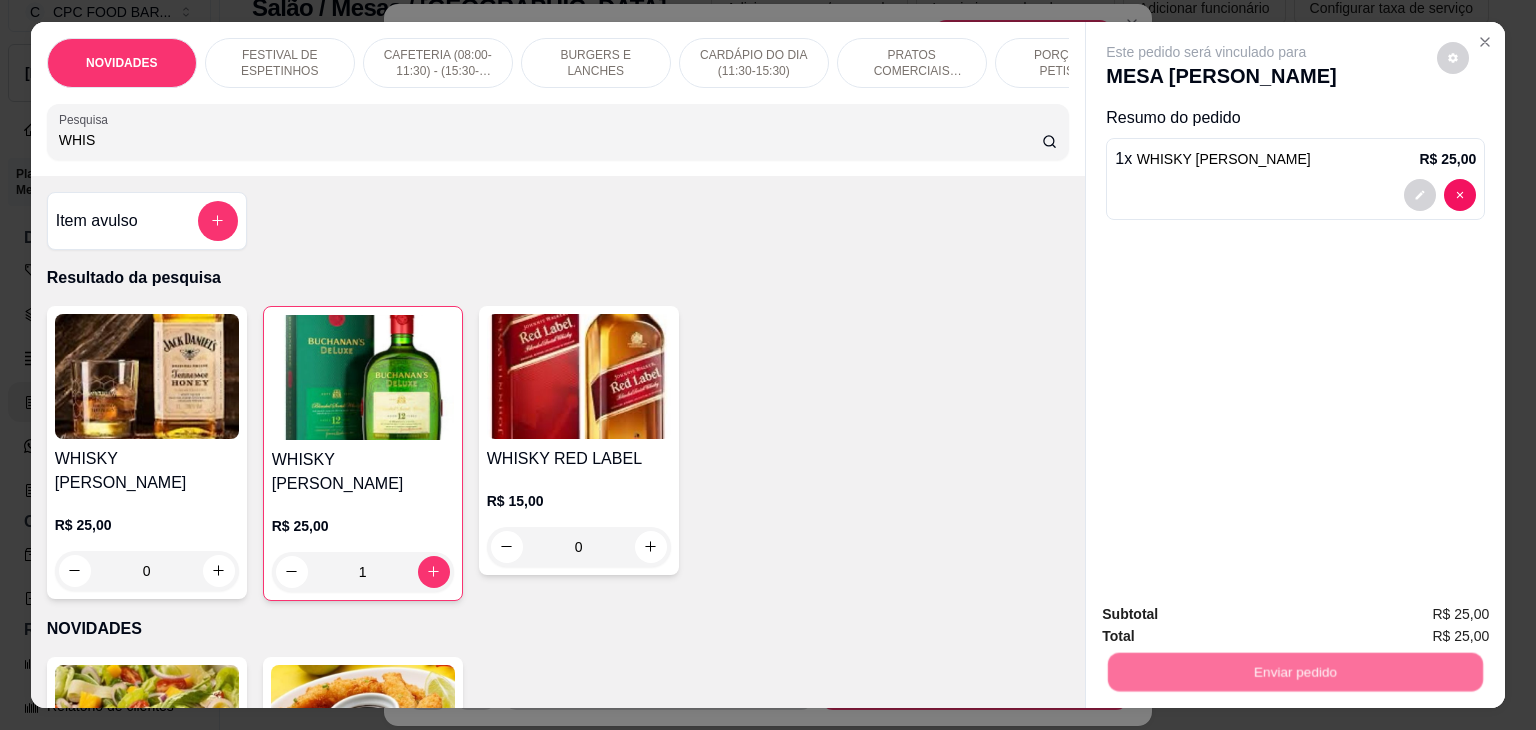 click on "Não registrar e enviar pedido" at bounding box center (1229, 615) 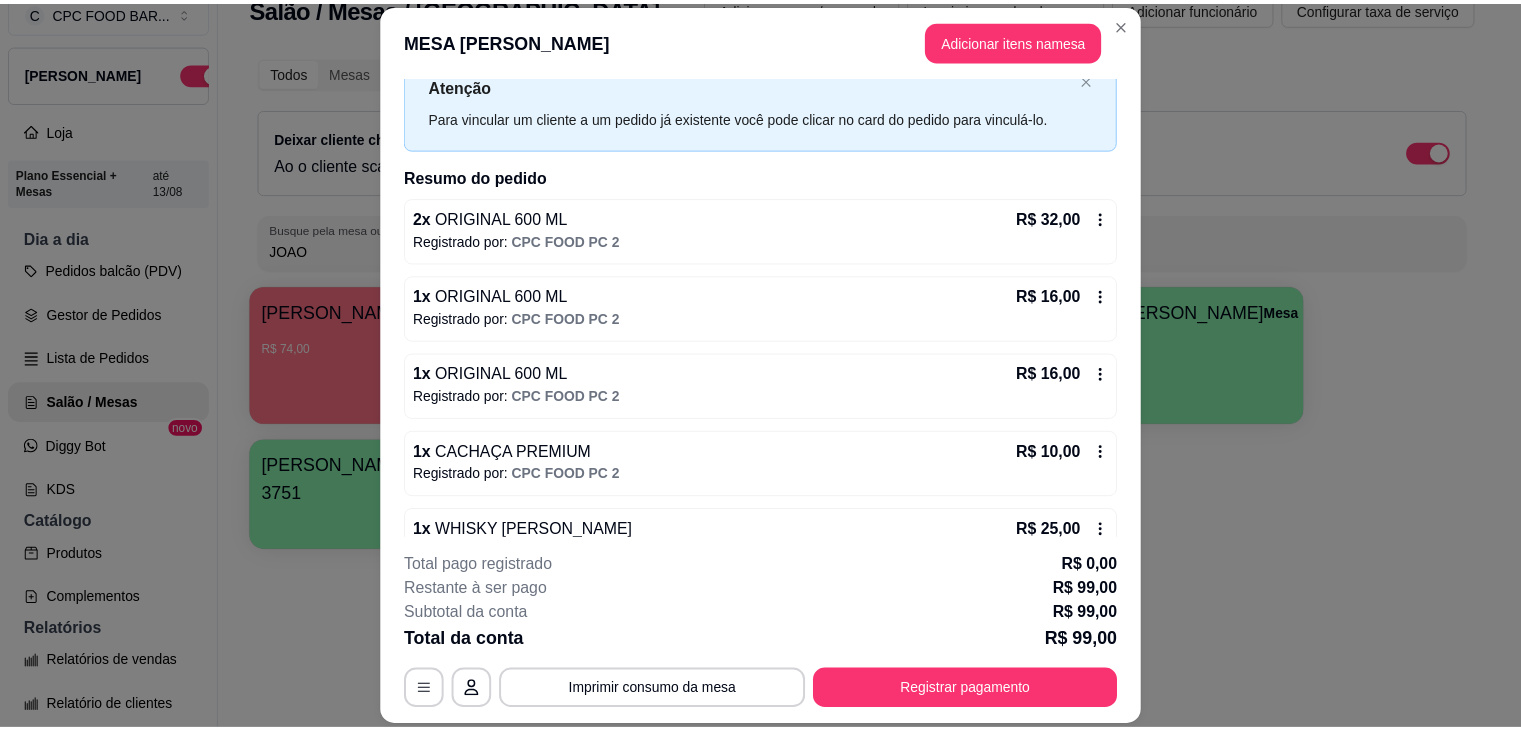 scroll, scrollTop: 110, scrollLeft: 0, axis: vertical 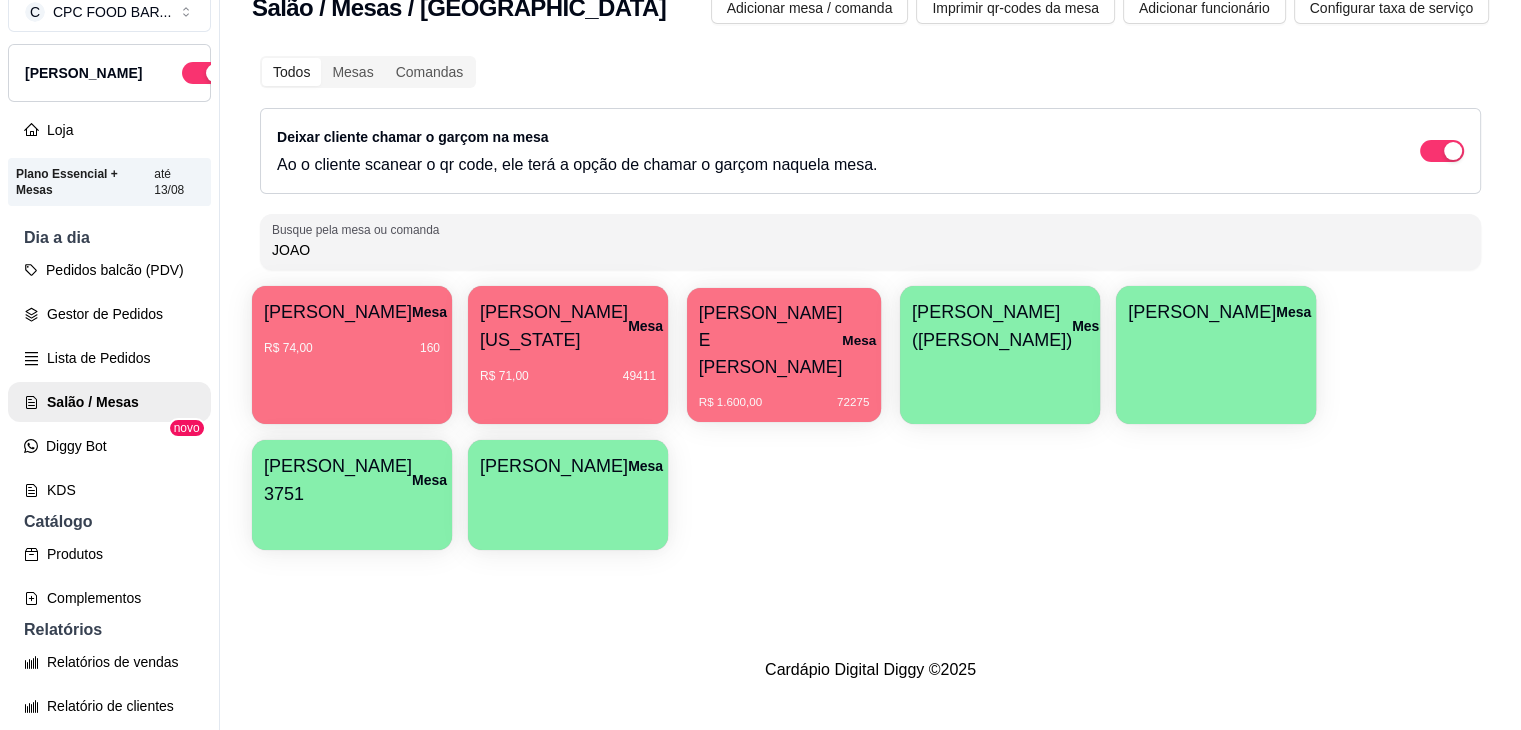 click on "R$ 1.600,00 72275" at bounding box center (784, 395) 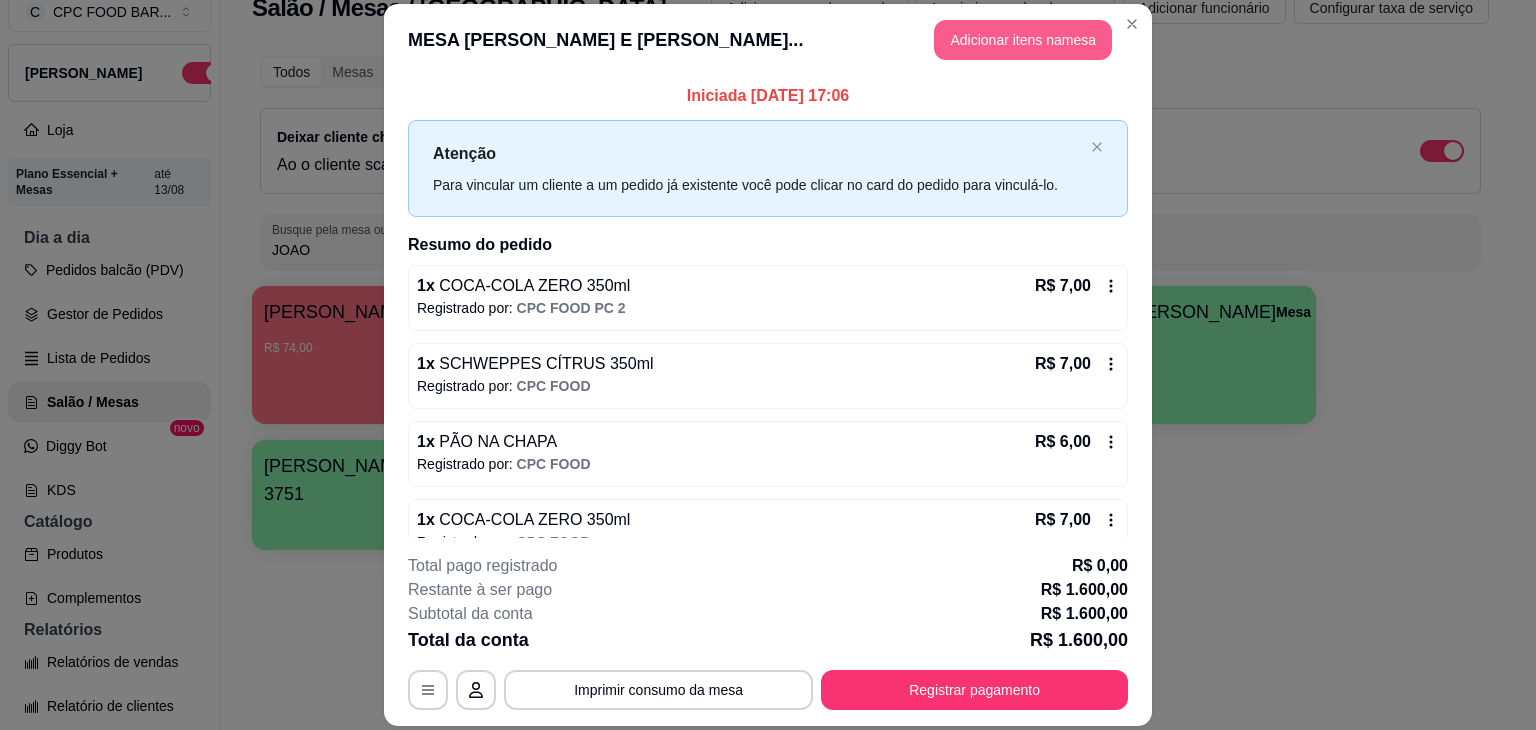 click on "Adicionar itens na  mesa" at bounding box center [1023, 40] 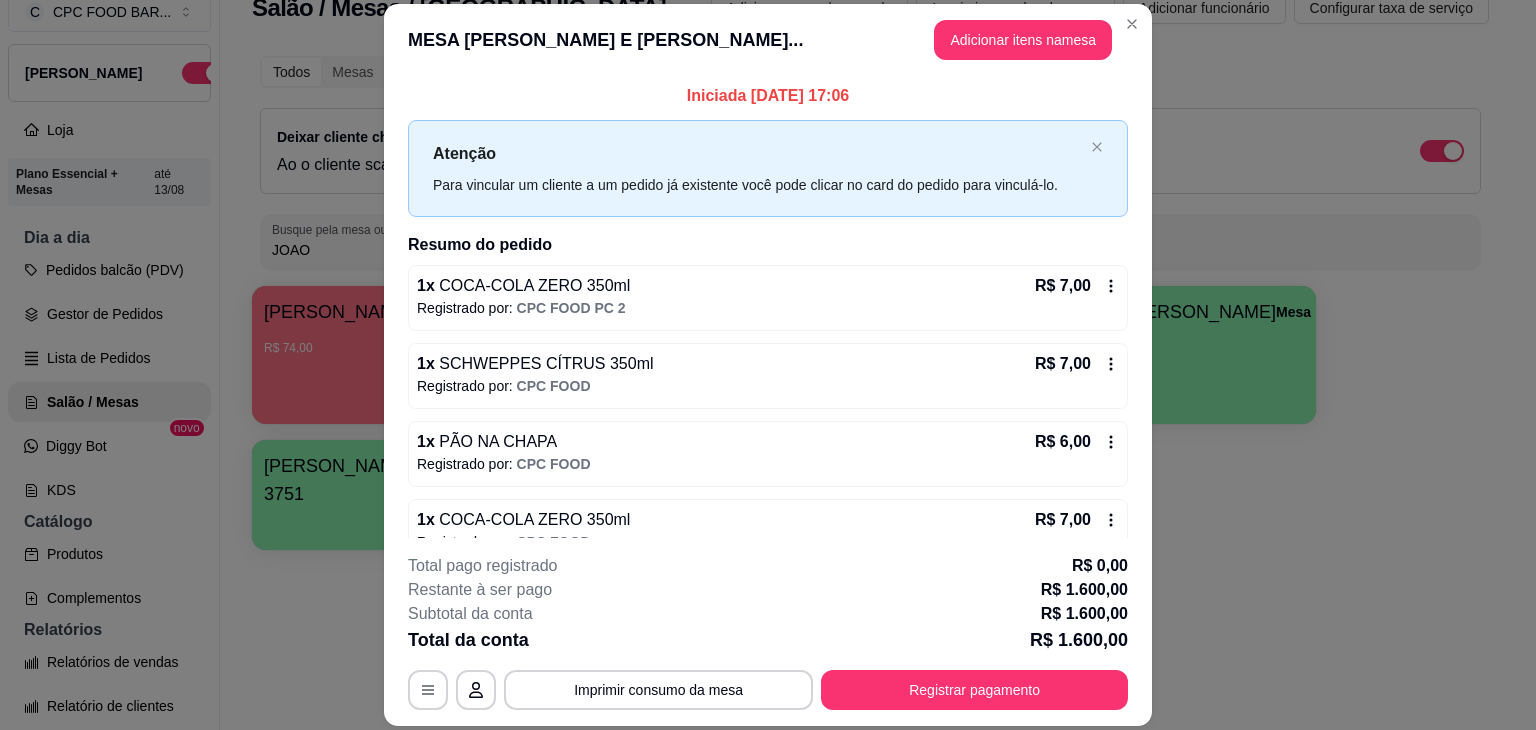 click on "Pesquisa" at bounding box center (550, 140) 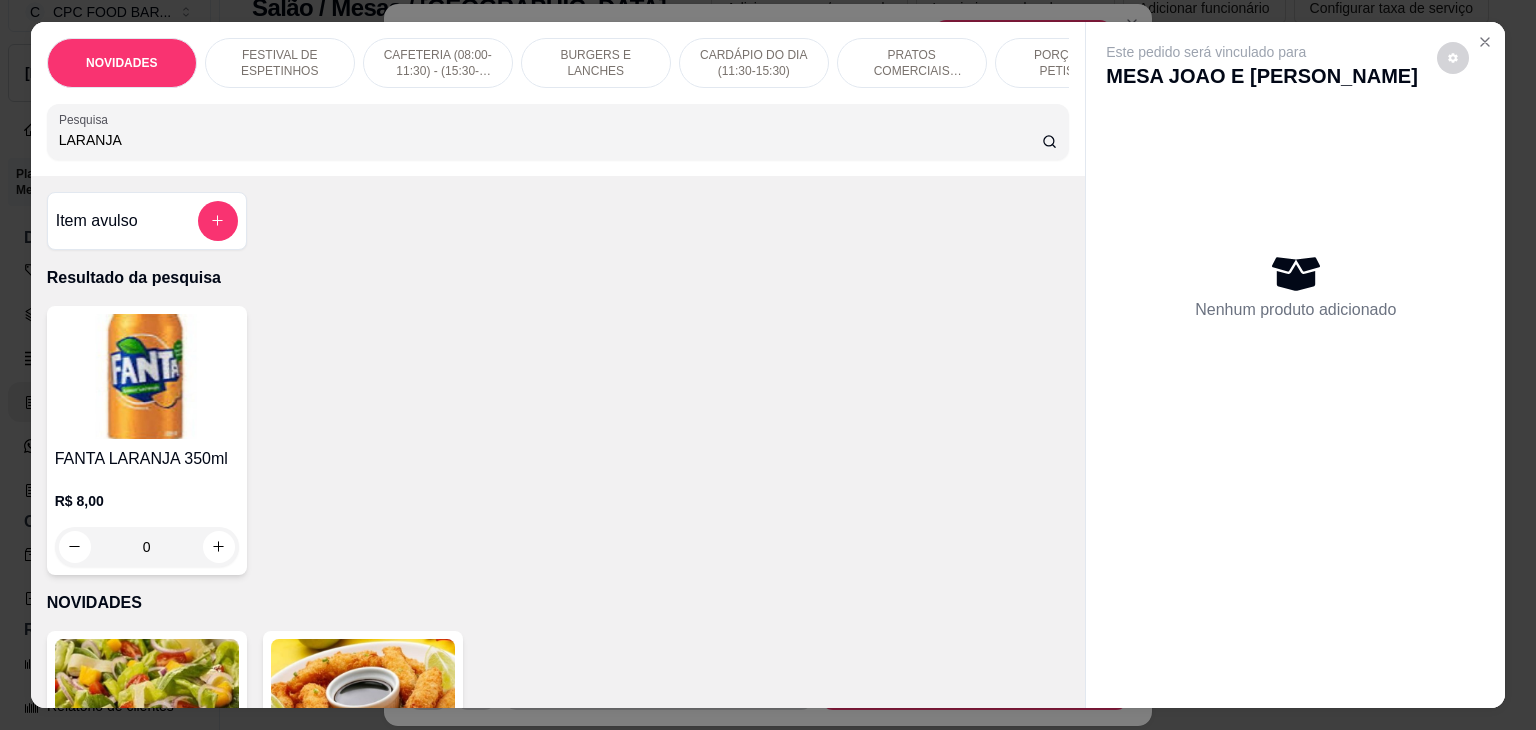 type on "LARANJA" 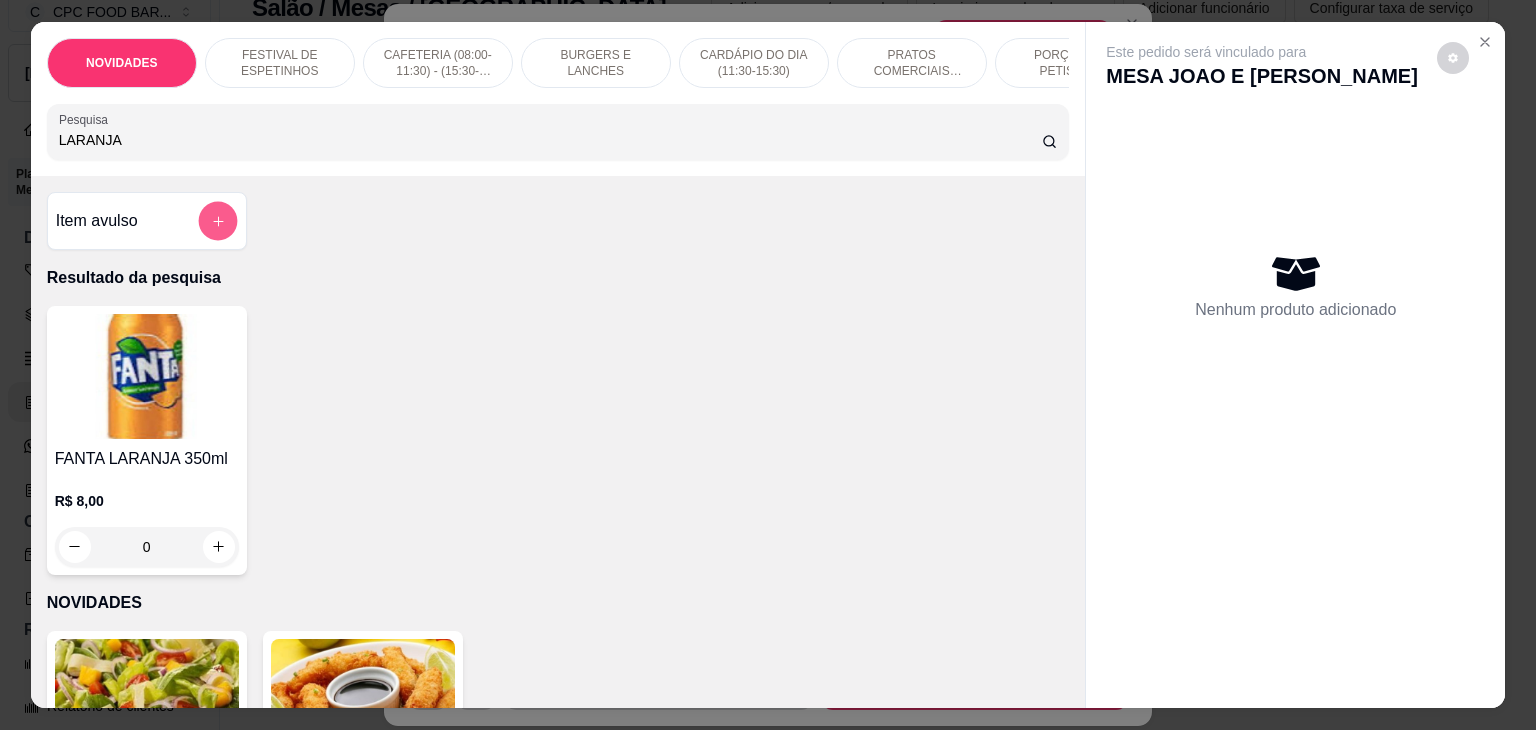 click at bounding box center (217, 221) 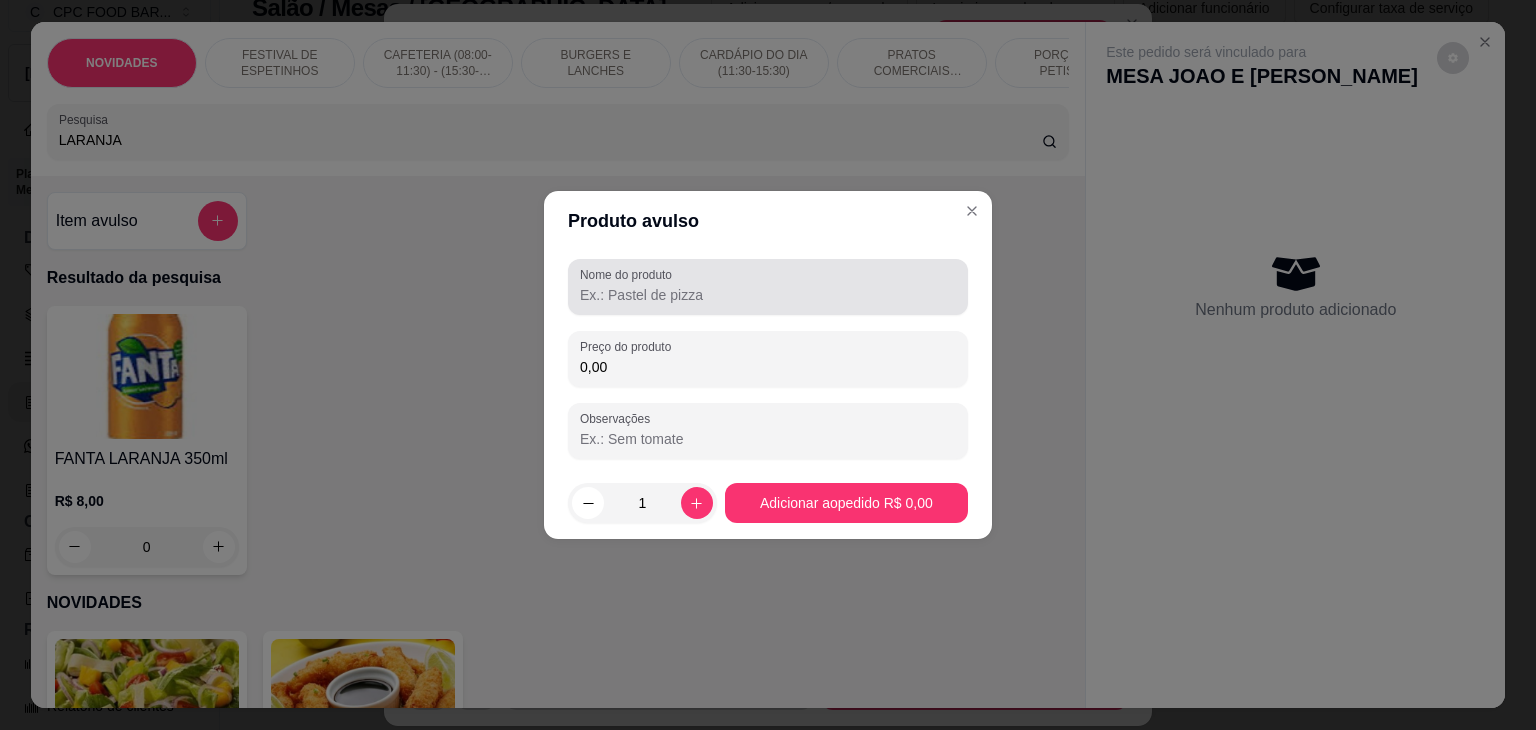 click on "Nome do produto" at bounding box center [768, 295] 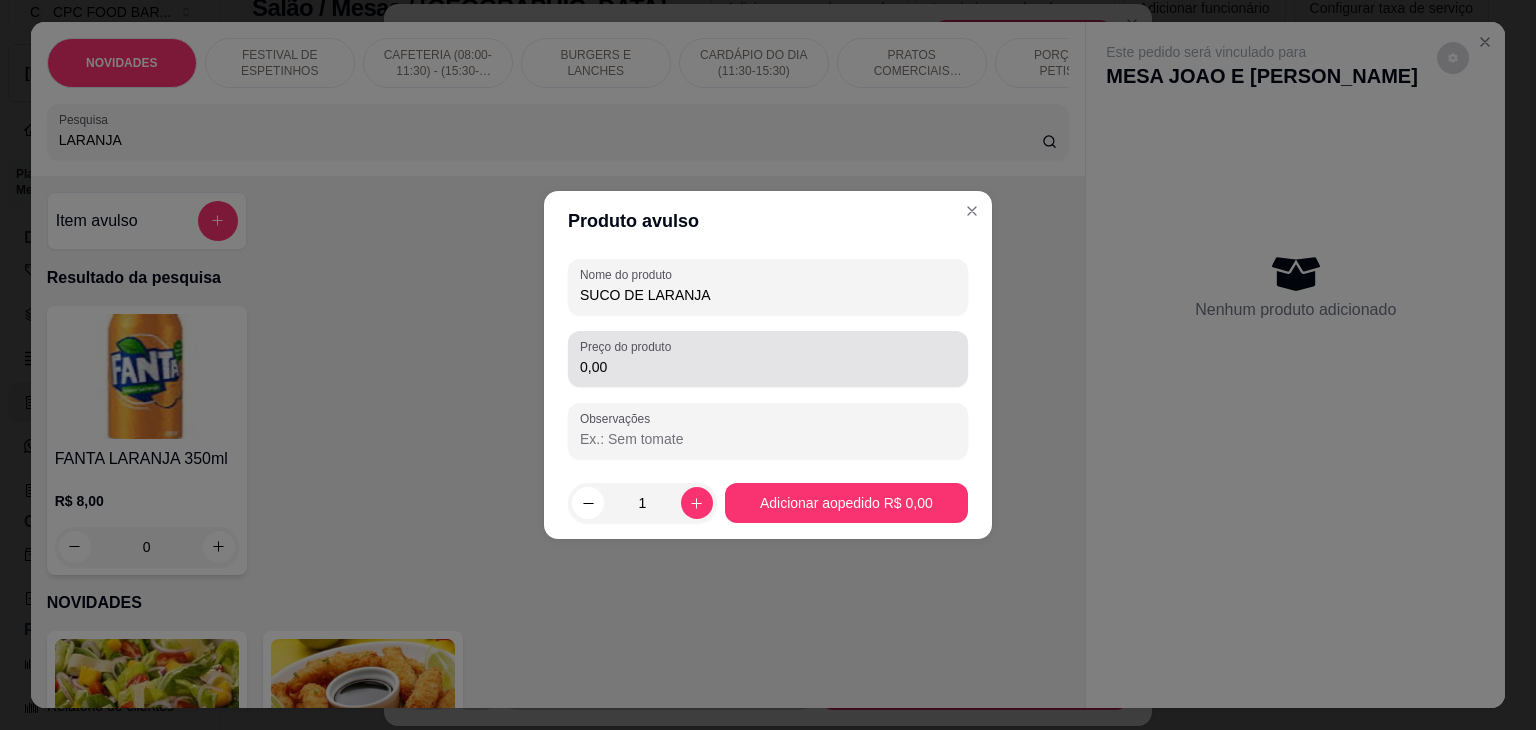 type on "SUCO DE LARANJA" 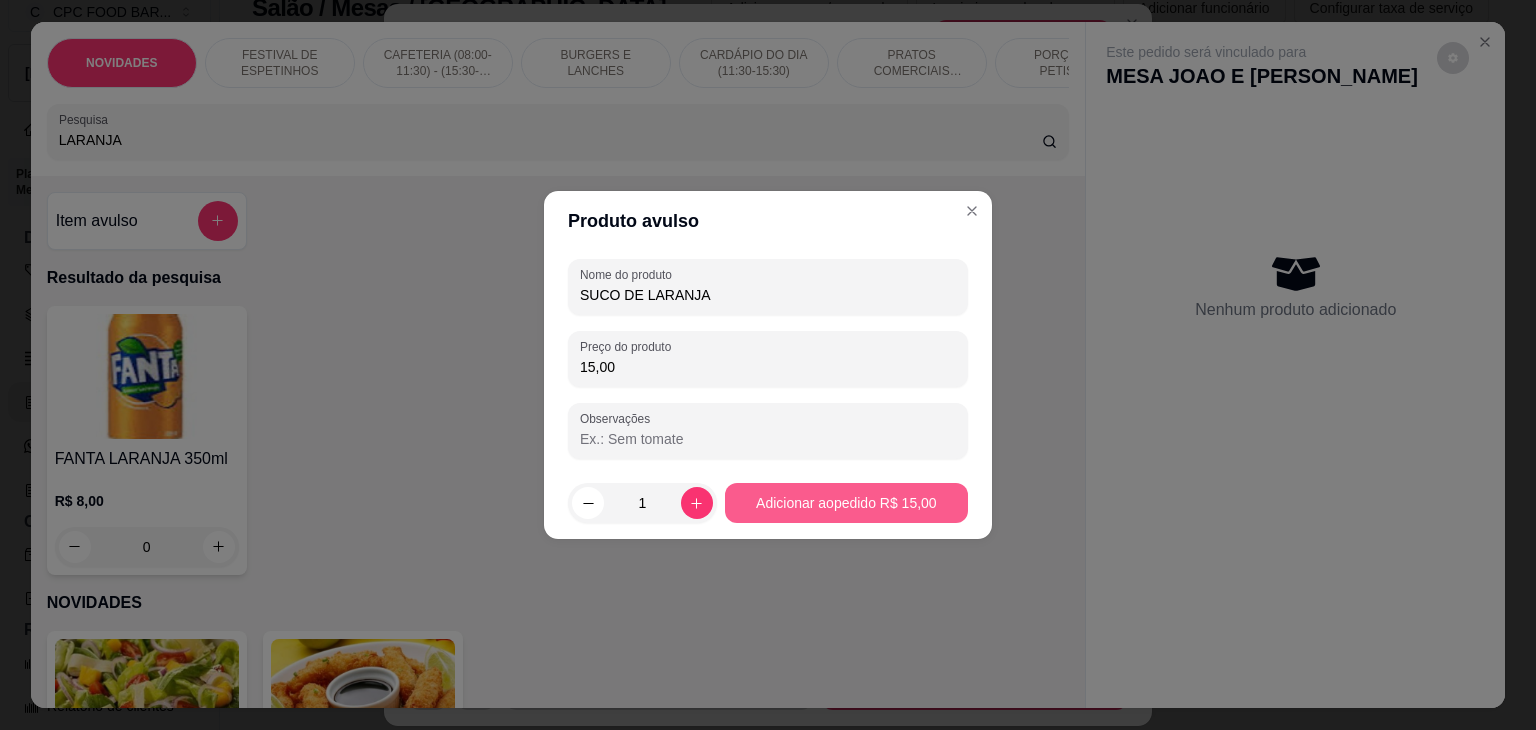 type on "15,00" 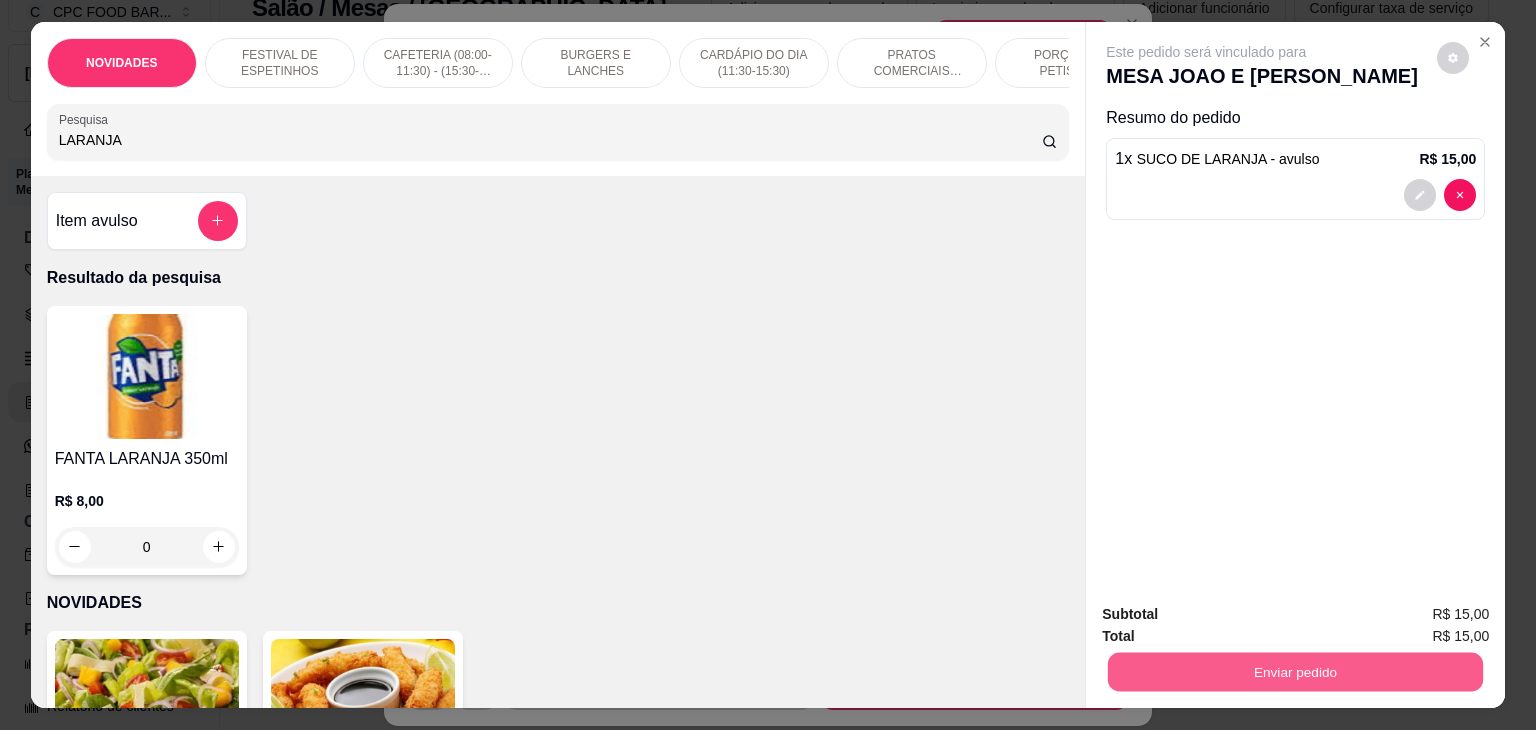 click on "Enviar pedido" at bounding box center [1295, 672] 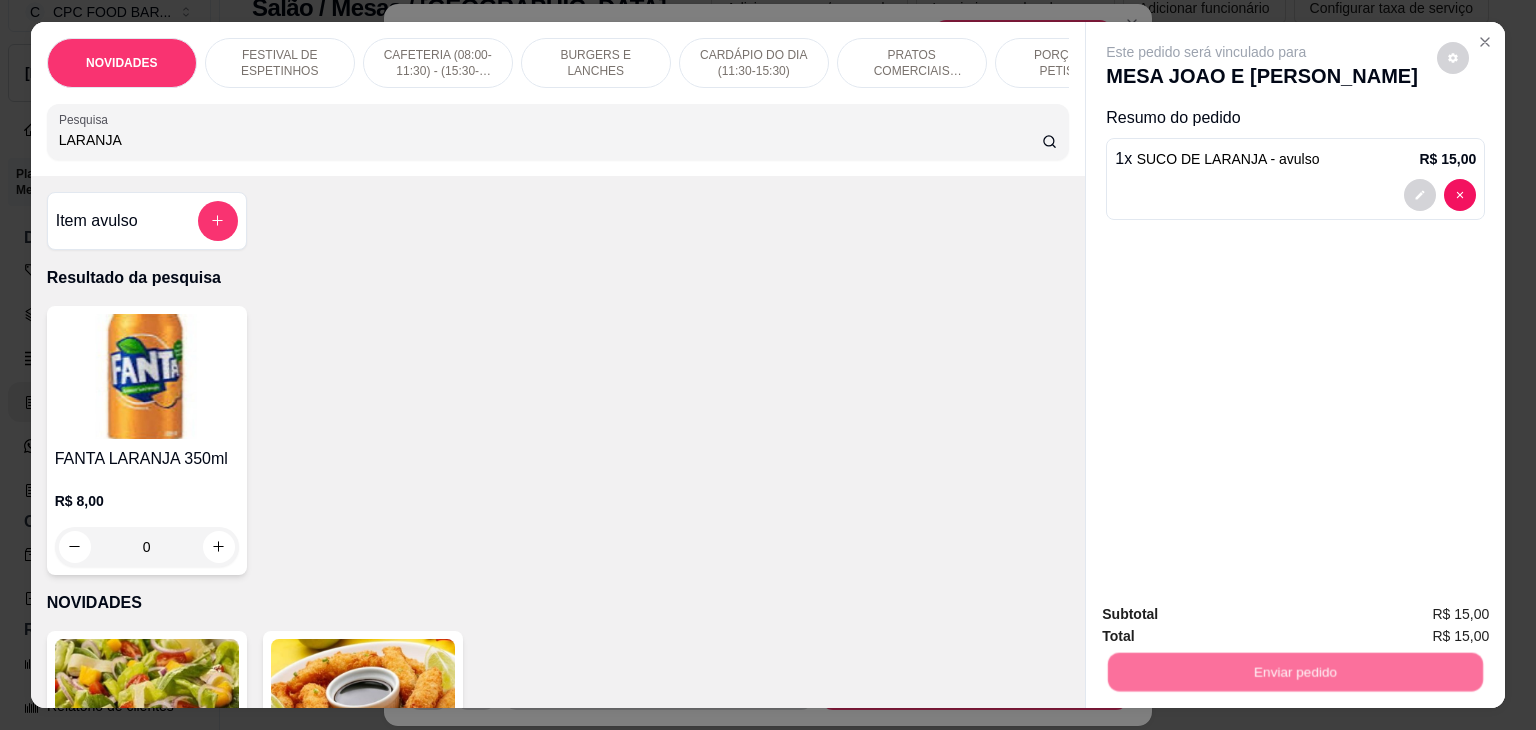 click on "Não registrar e enviar pedido" at bounding box center [1229, 615] 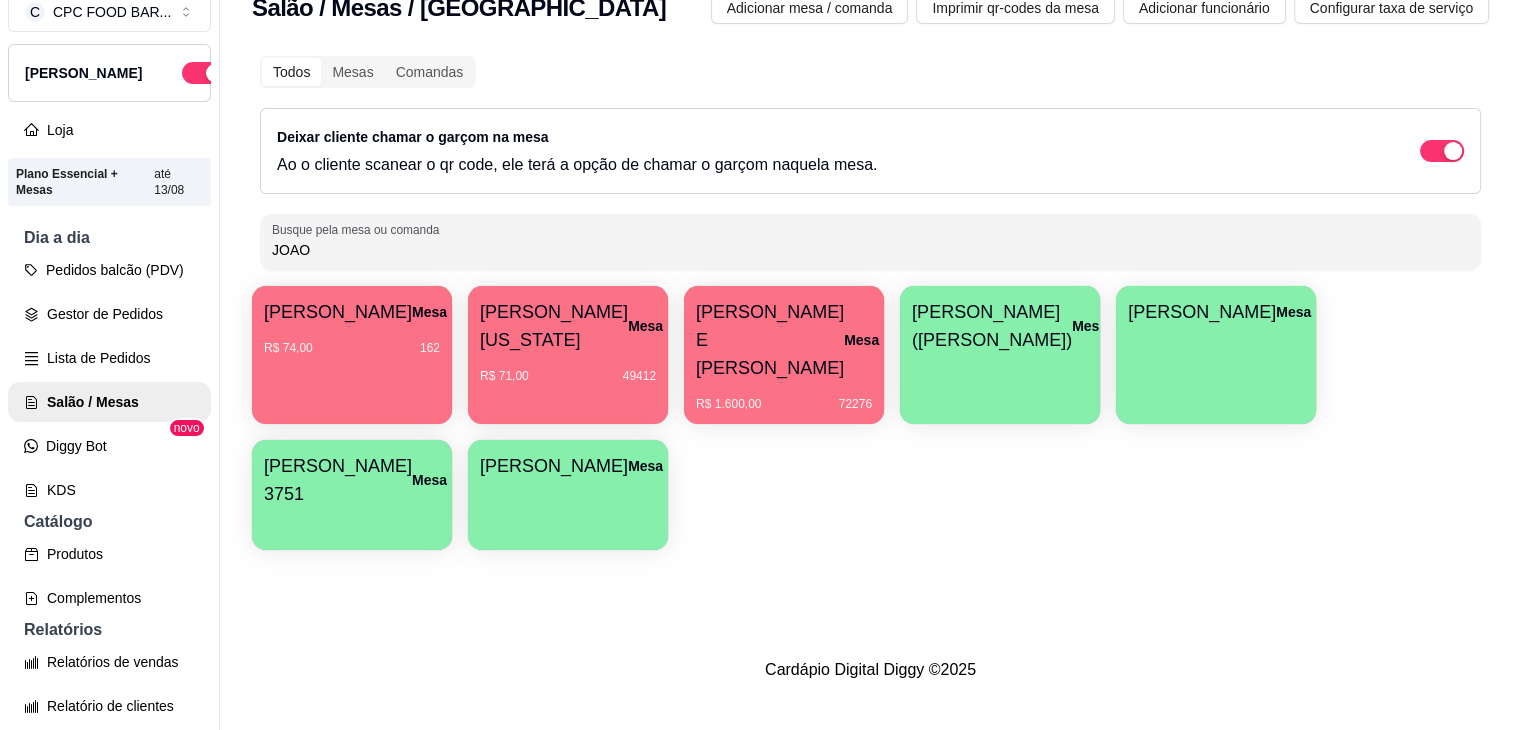 click on "Todos Mesas Comandas Deixar cliente chamar o garçom na mesa Ao o cliente scanear o qr code, ele terá a opção de chamar o garçom naquela mesa. Busque pela mesa ou comanda
[PERSON_NAME]" at bounding box center (870, 163) 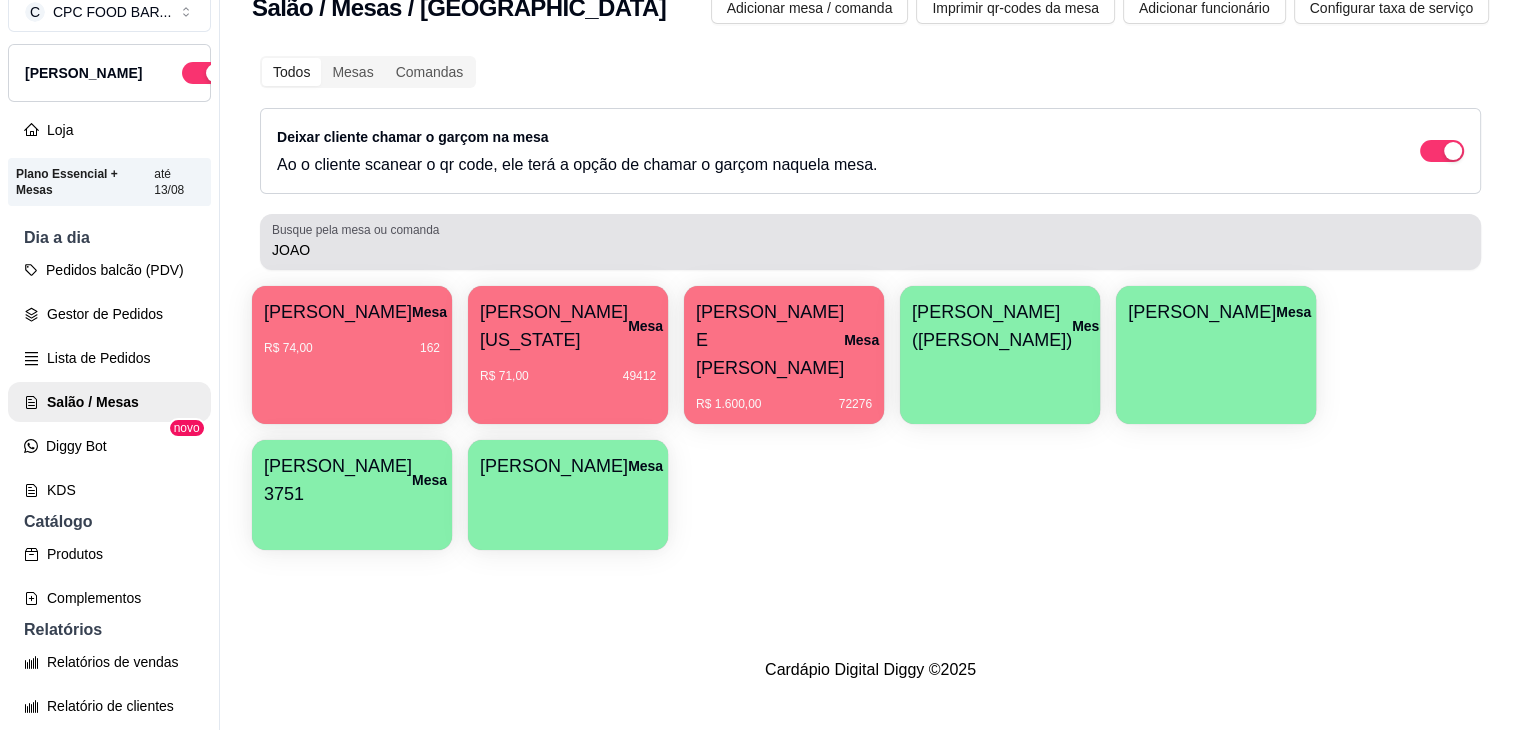 click on "JOAO" at bounding box center (870, 250) 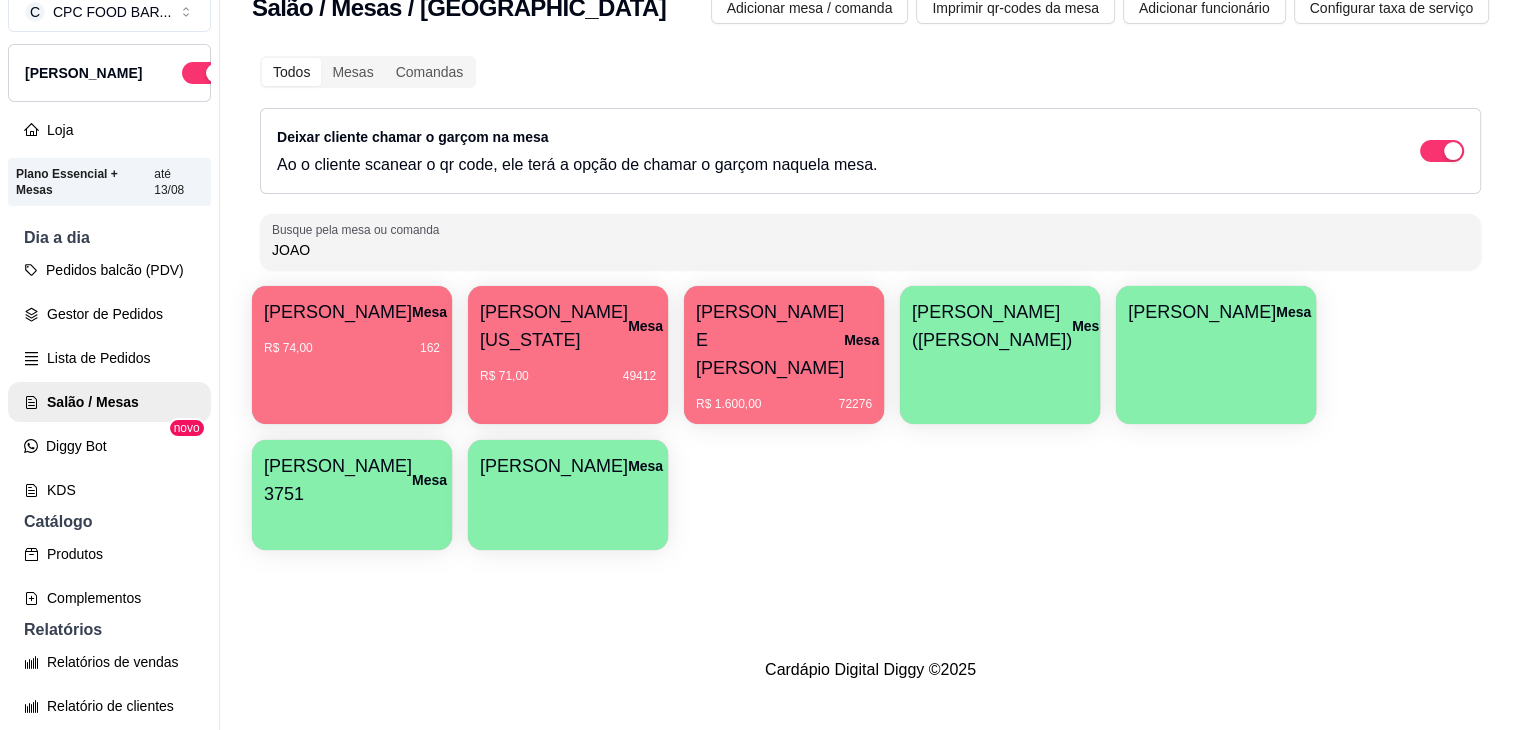 click on "R$ 74,00 162" at bounding box center (352, 341) 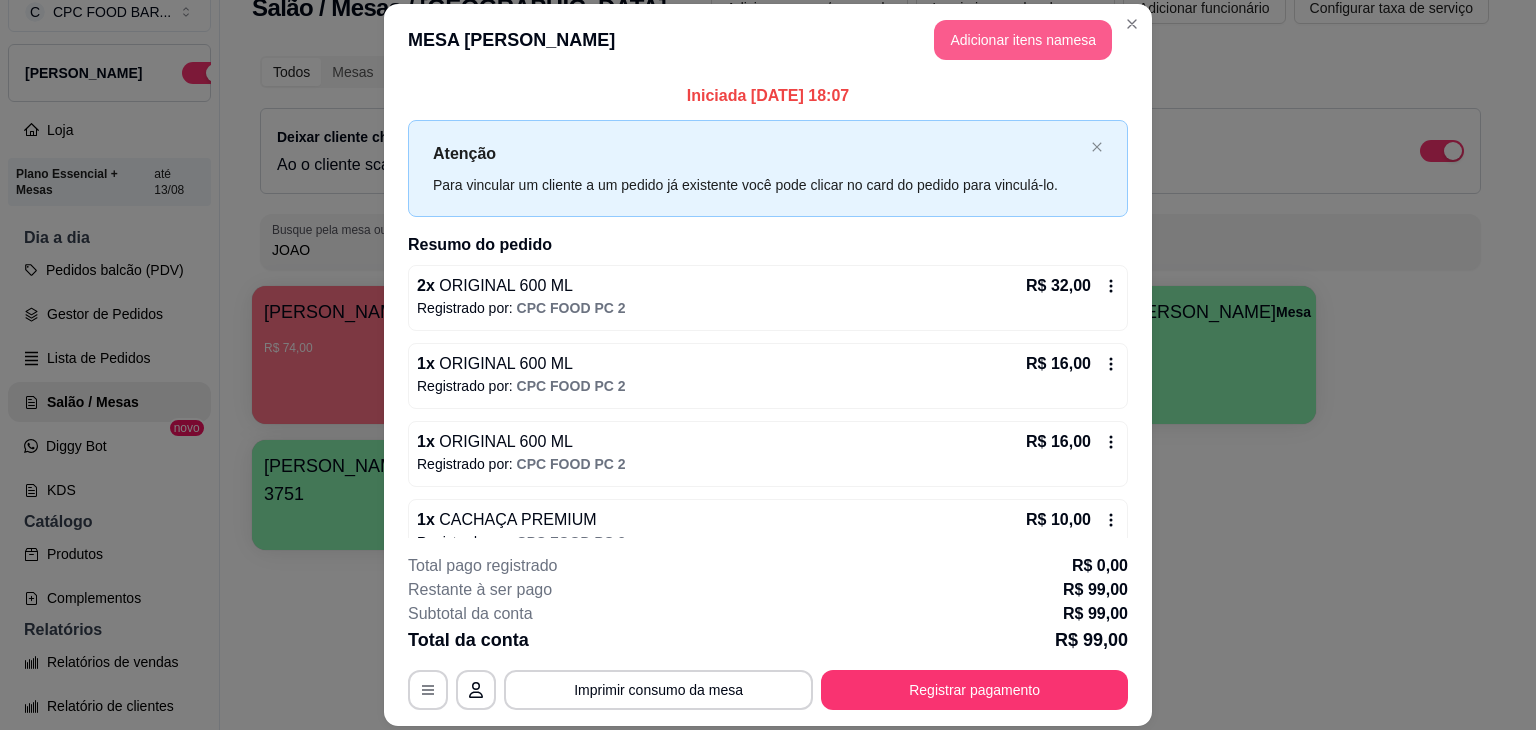 click on "Adicionar itens na  mesa" at bounding box center (1023, 40) 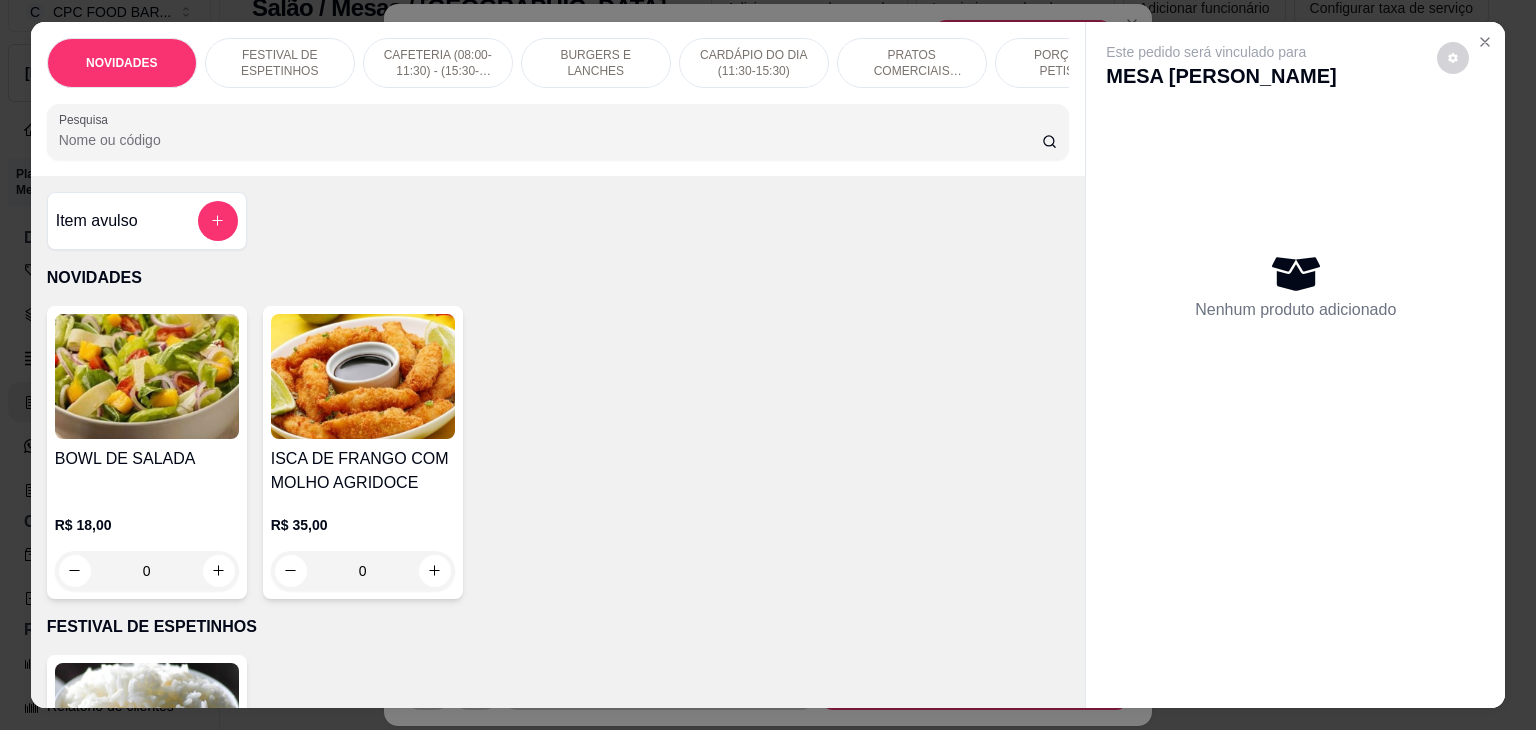 click at bounding box center (558, 132) 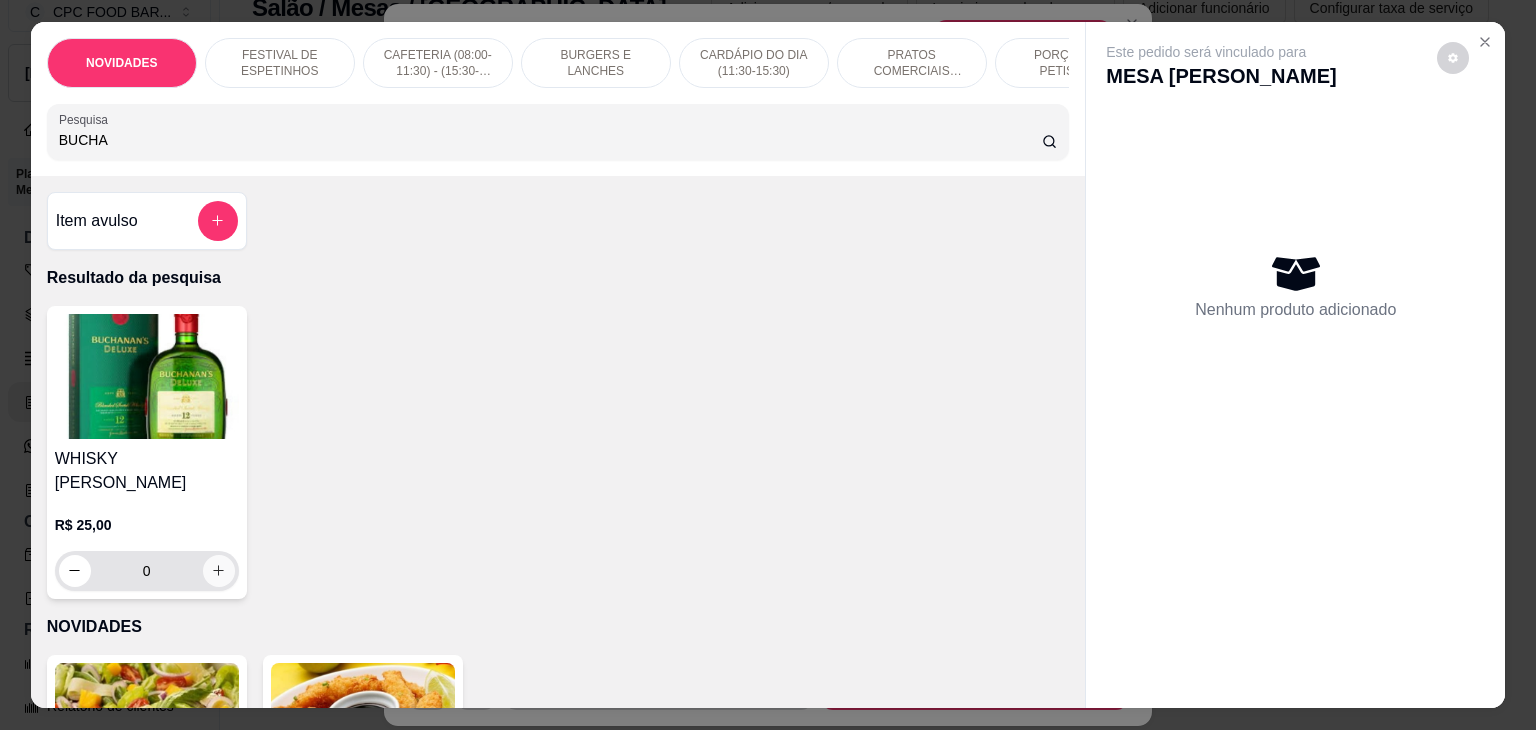 type on "BUCHA" 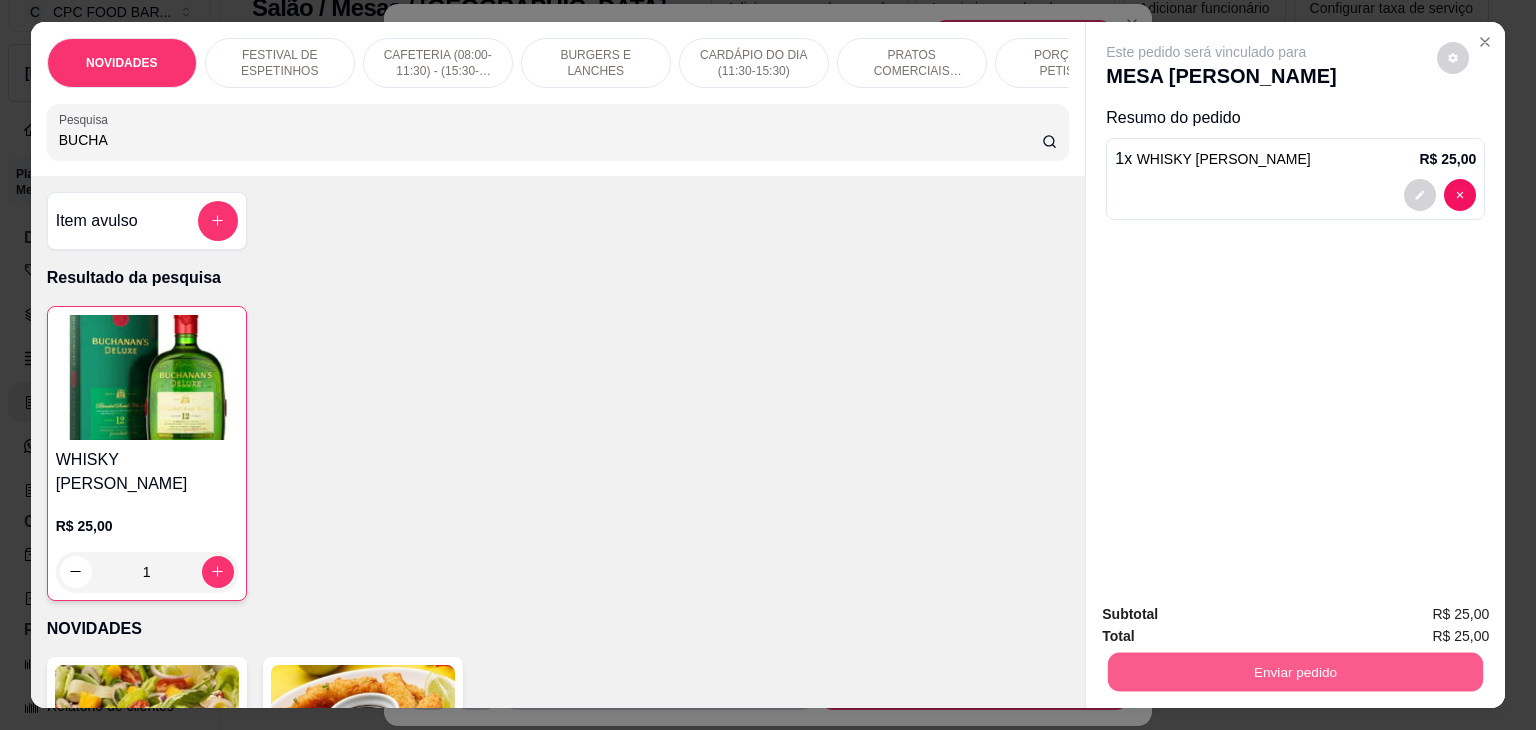 click on "Enviar pedido" at bounding box center (1295, 672) 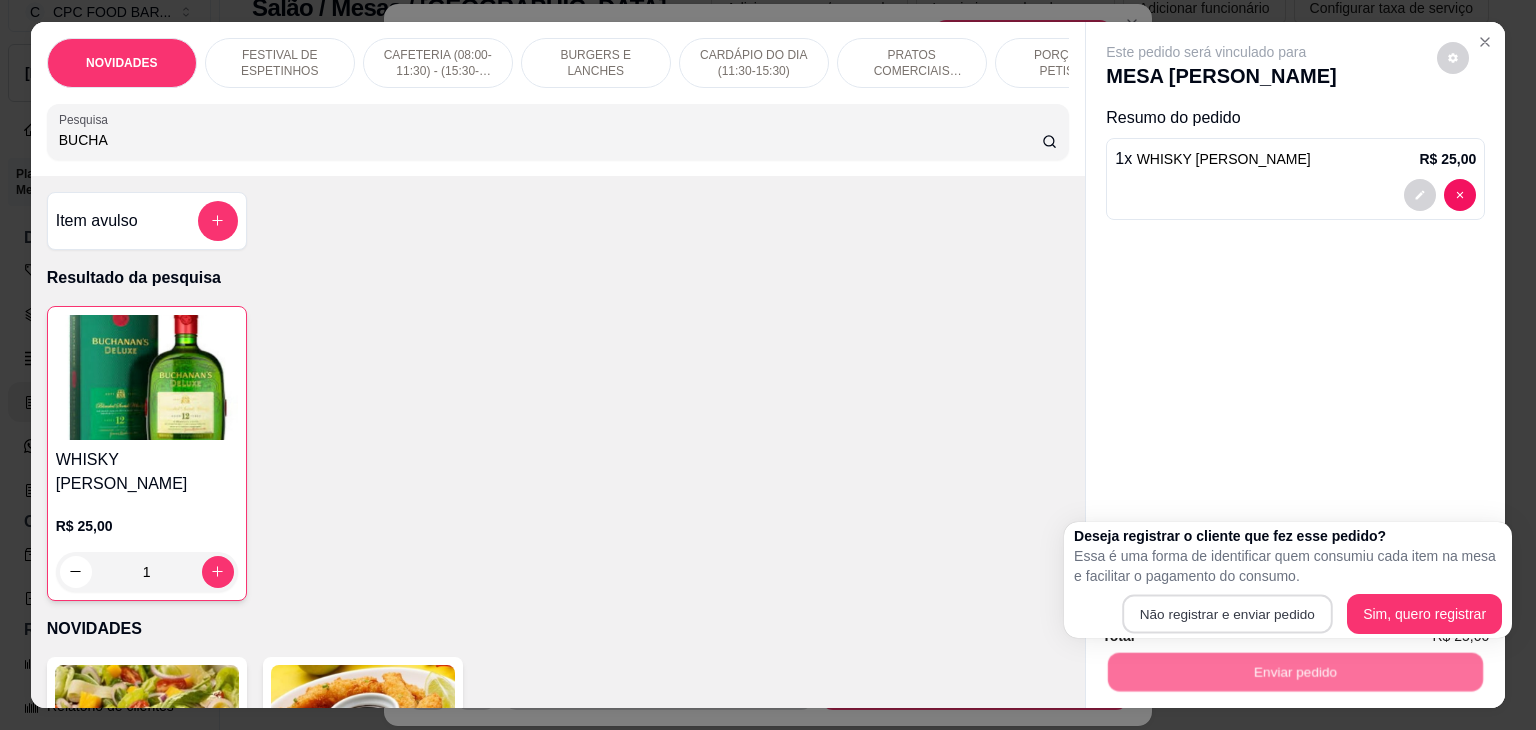 click on "Não registrar e enviar pedido Sim, quero registrar" at bounding box center [1288, 614] 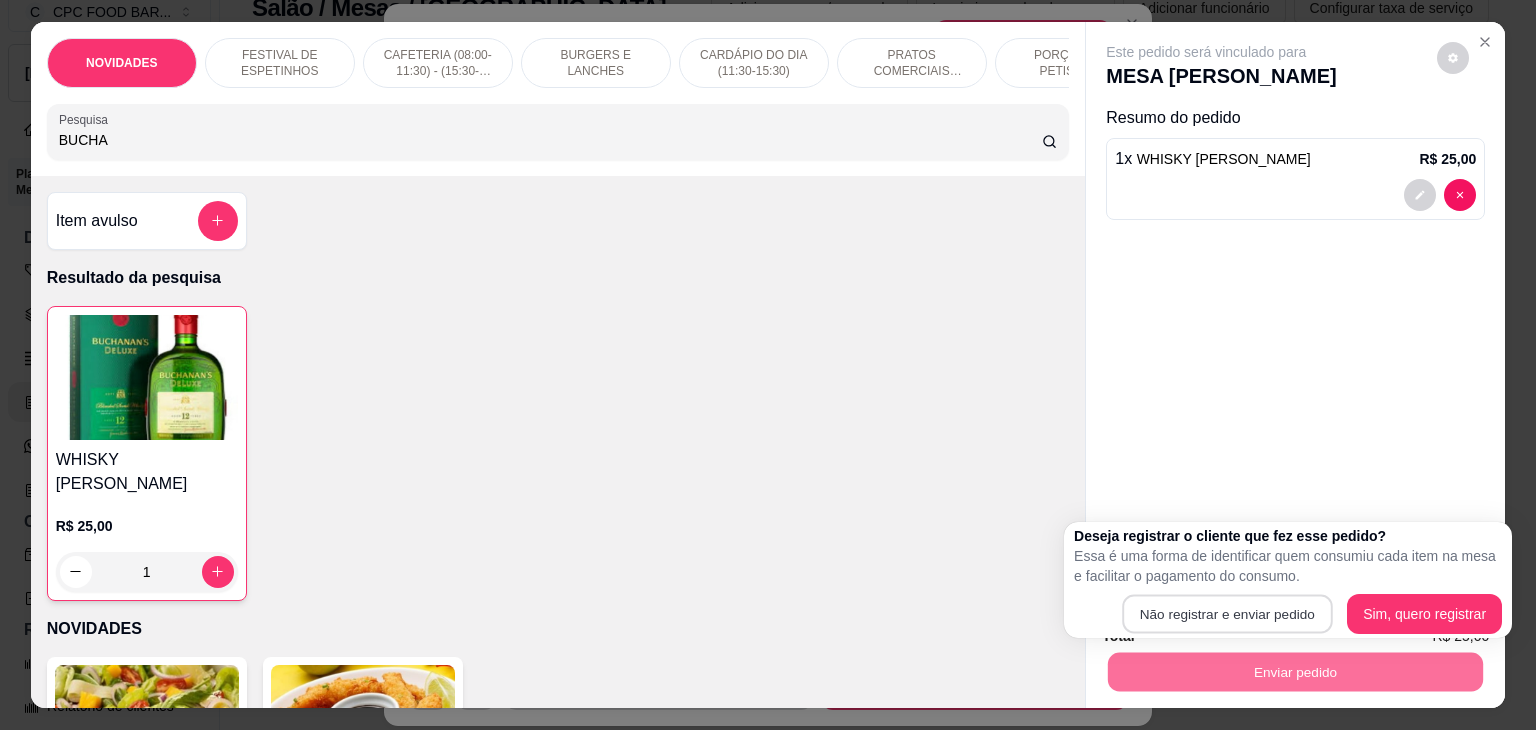 click on "Não registrar e enviar pedido Sim, quero registrar" at bounding box center [1288, 614] 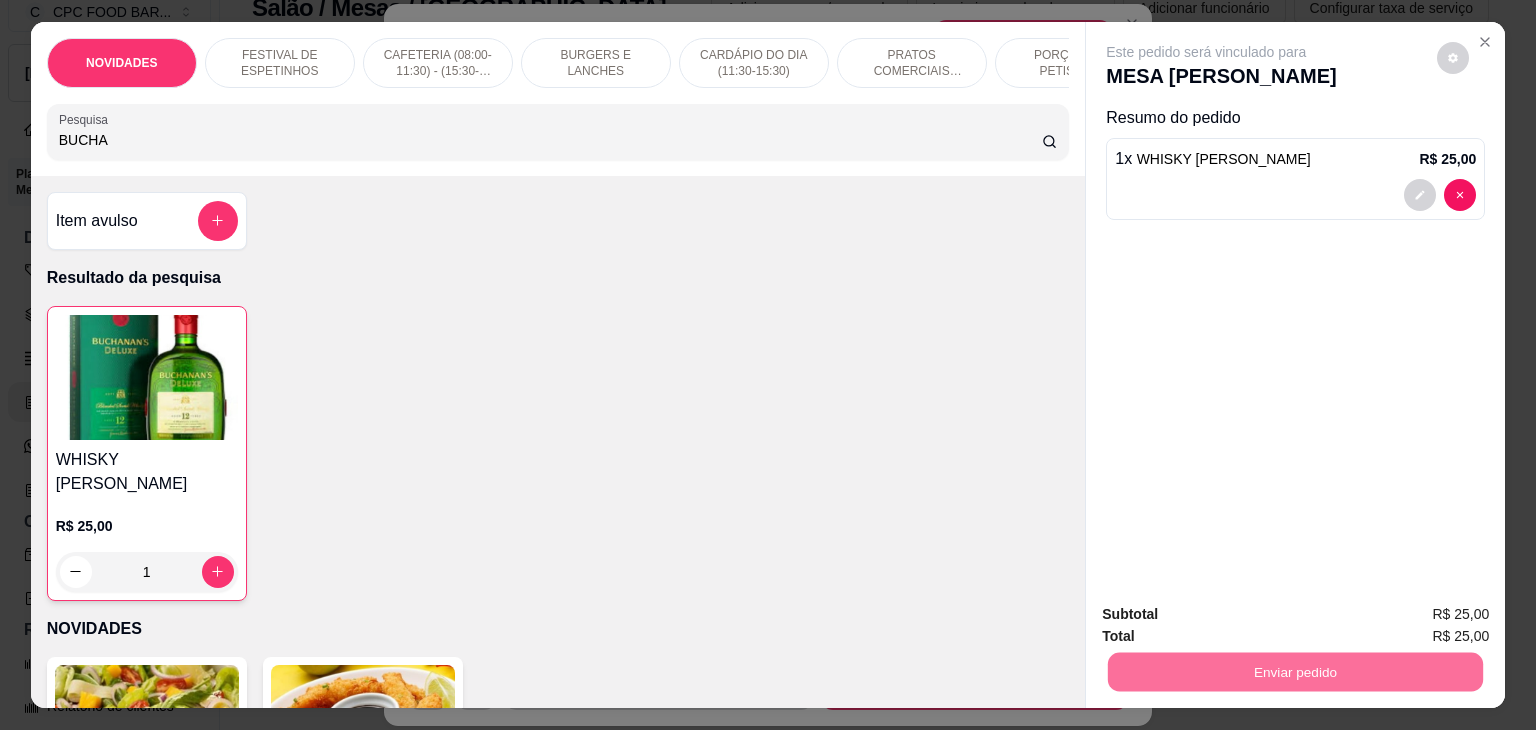 click on "Não registrar e enviar pedido" at bounding box center (1229, 614) 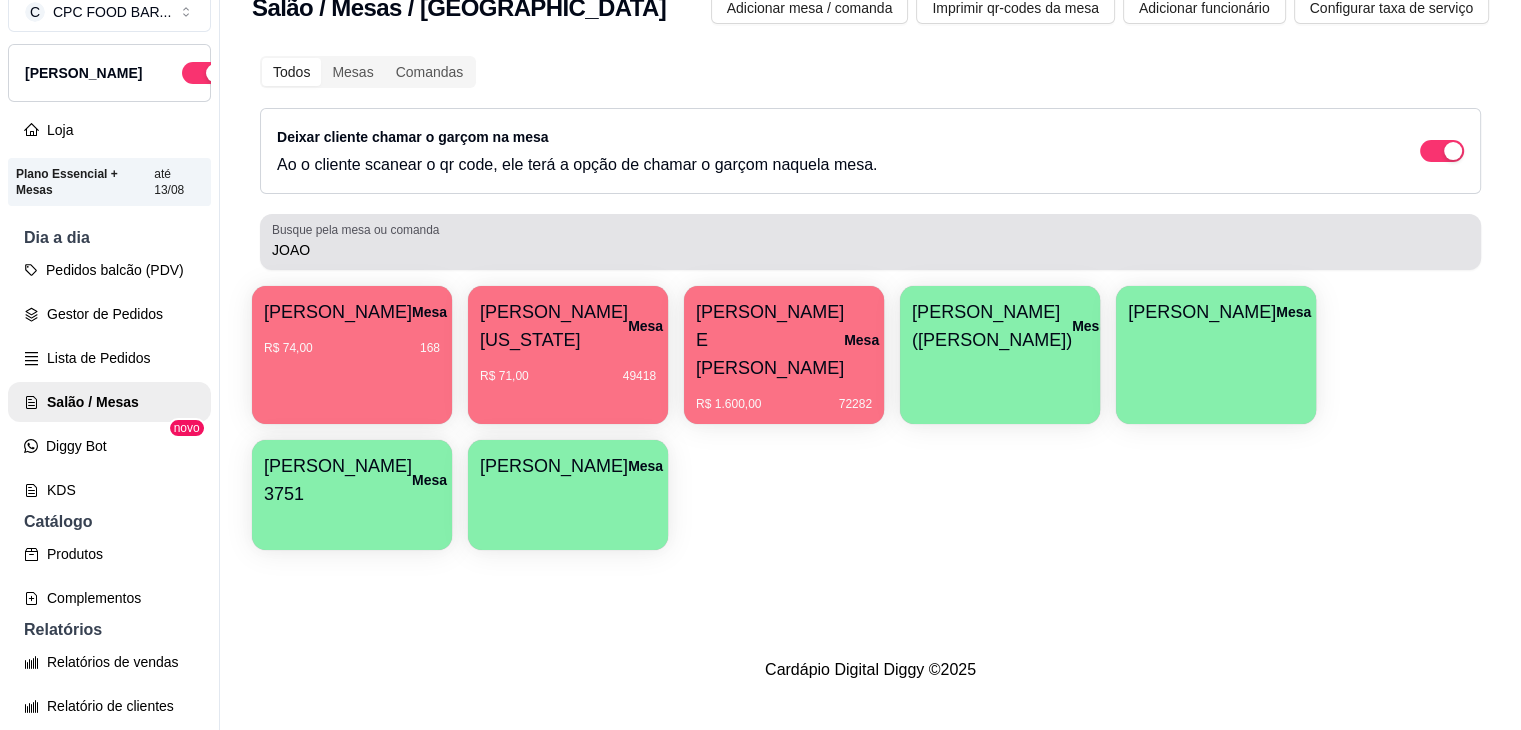 click on "Busque pela mesa ou comanda
[PERSON_NAME]" at bounding box center [870, 242] 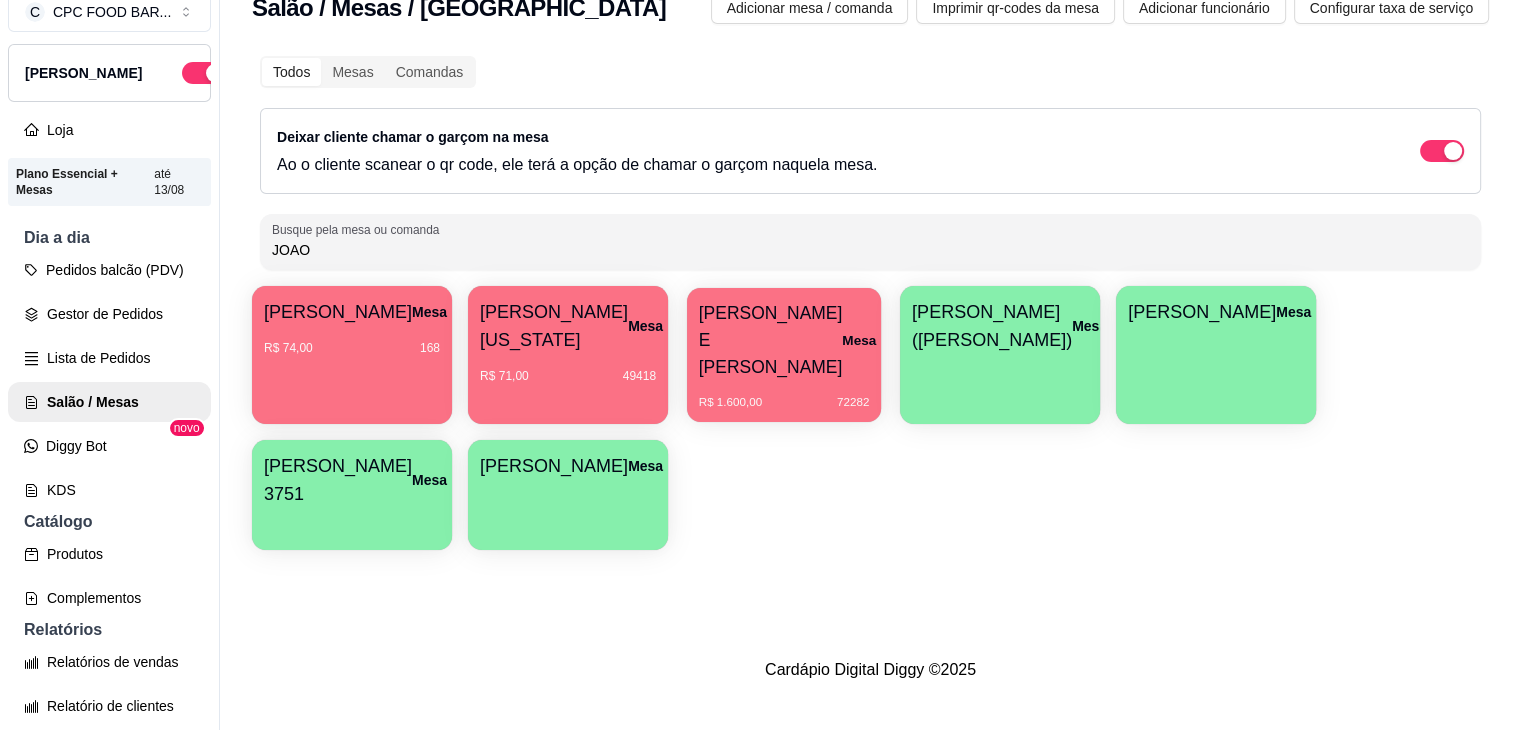 click on "[PERSON_NAME] E [PERSON_NAME]" at bounding box center [771, 340] 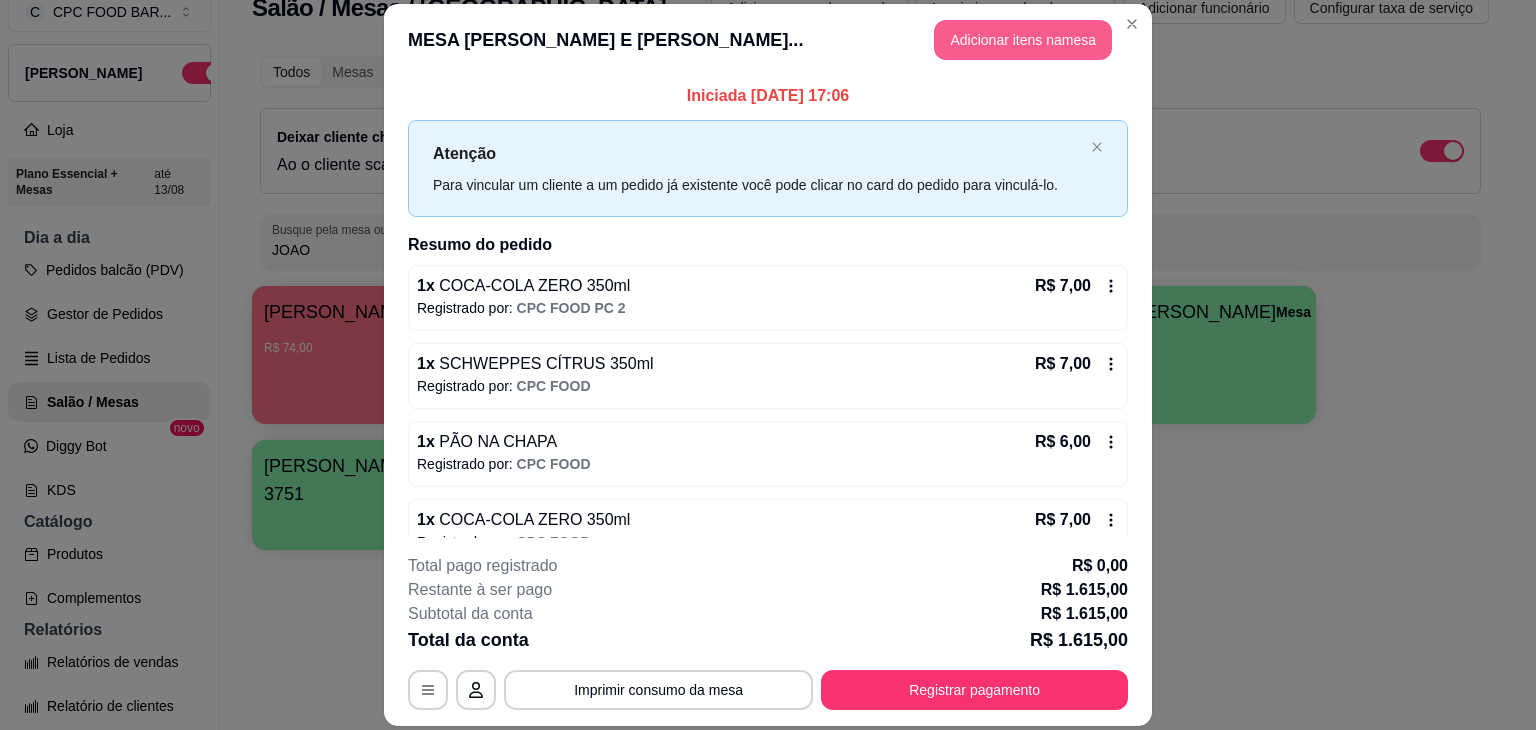 click on "Adicionar itens na  mesa" at bounding box center [1023, 40] 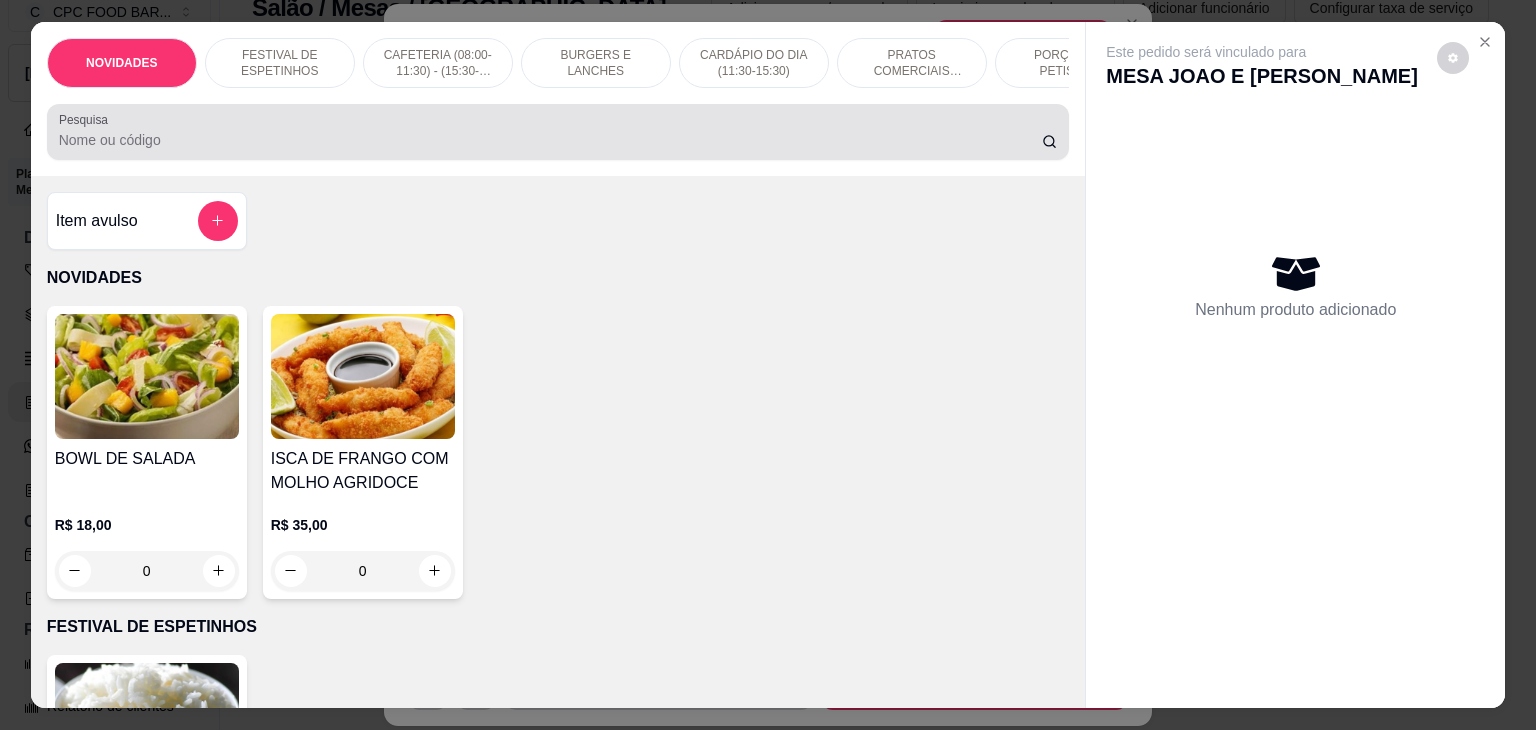 click on "Pesquisa" at bounding box center [550, 140] 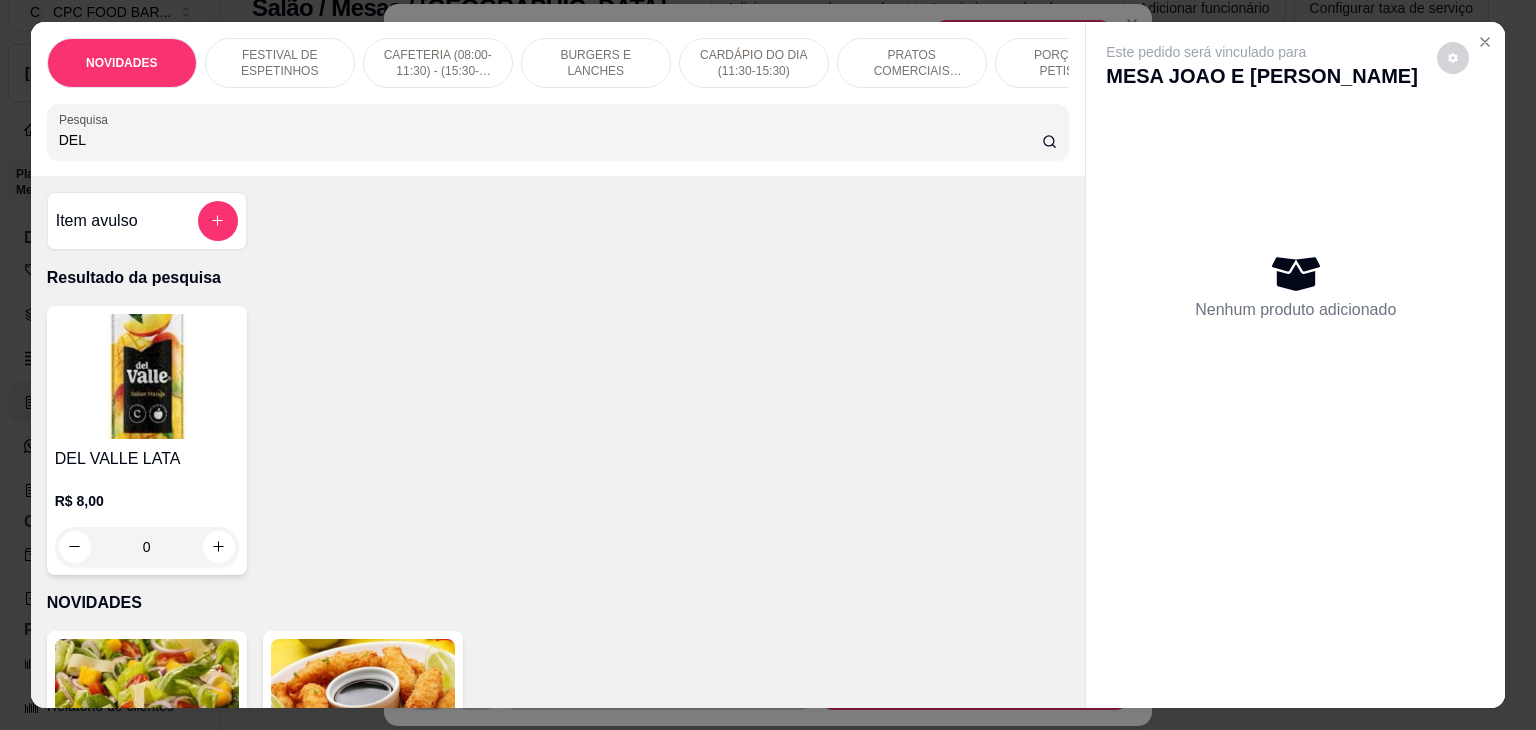 type on "DEL" 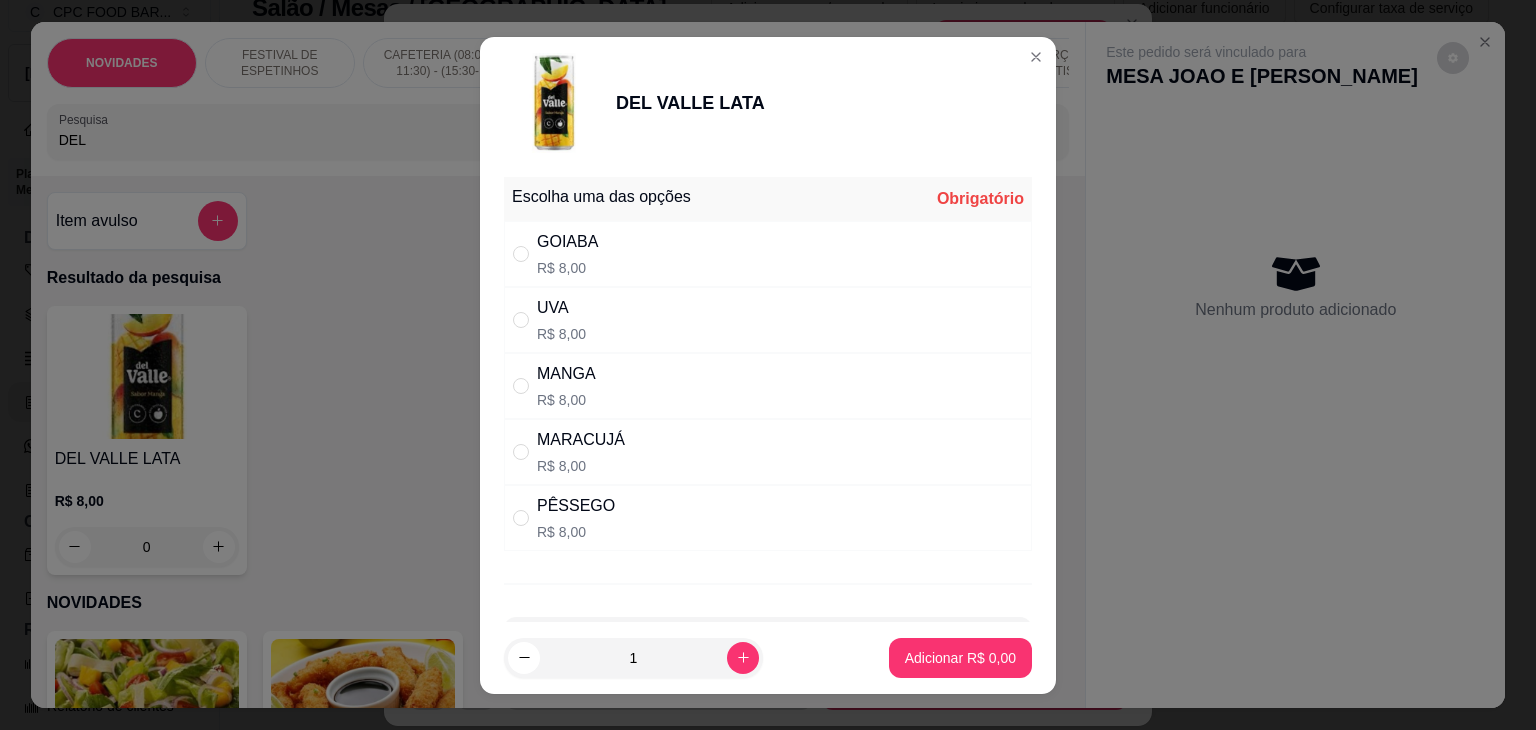 click on "MARACUJÁ R$ 8,00" at bounding box center (768, 452) 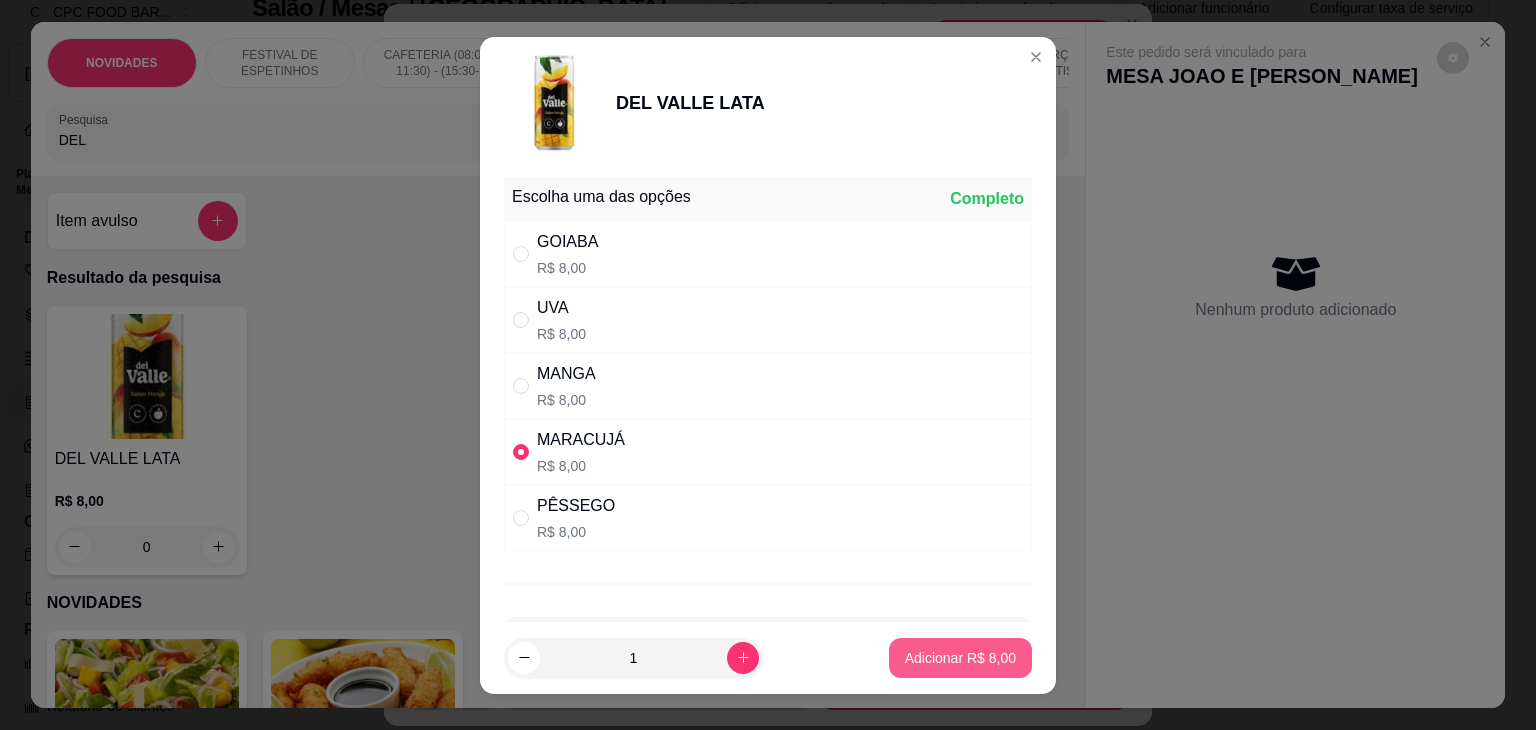 click on "Adicionar   R$ 8,00" at bounding box center [960, 658] 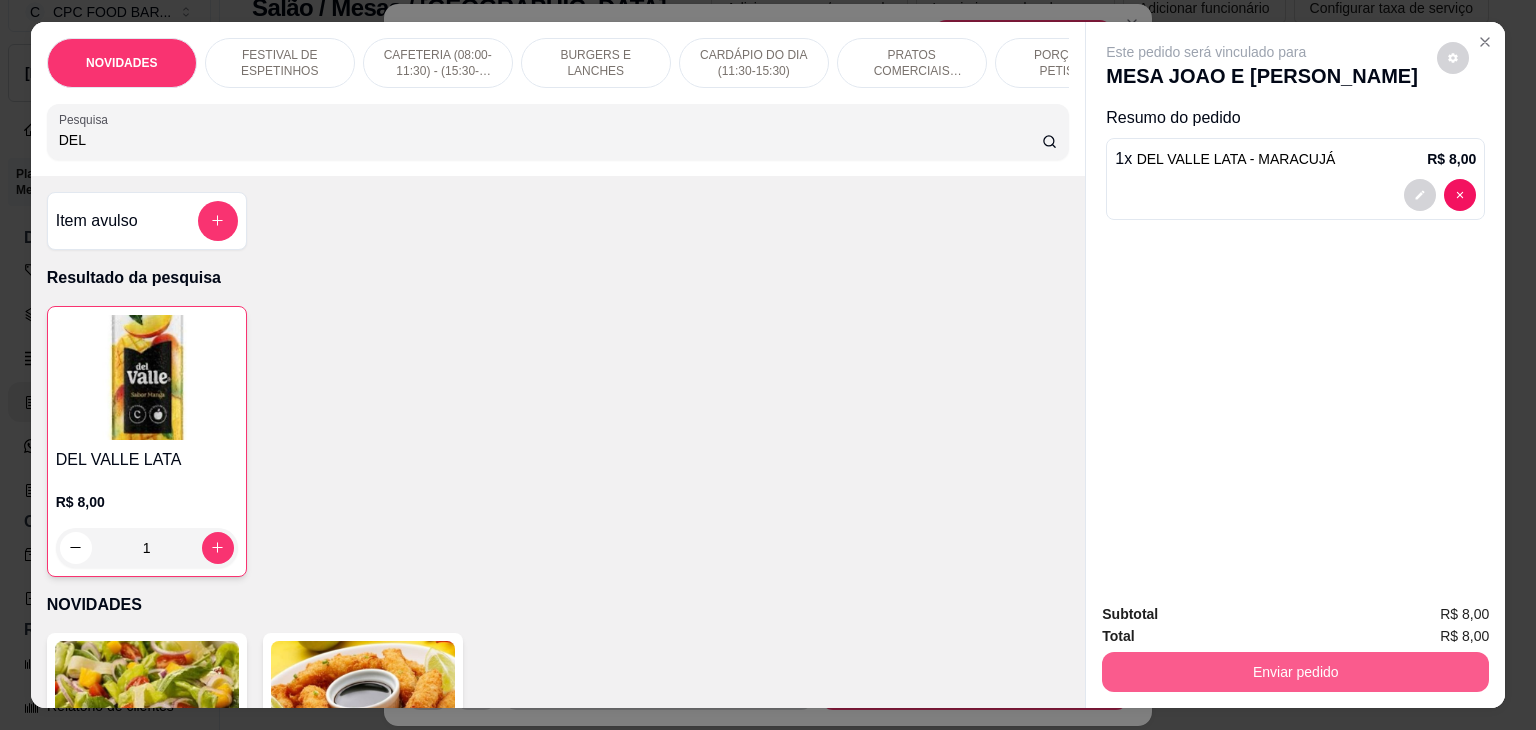 click on "Enviar pedido" at bounding box center (1295, 672) 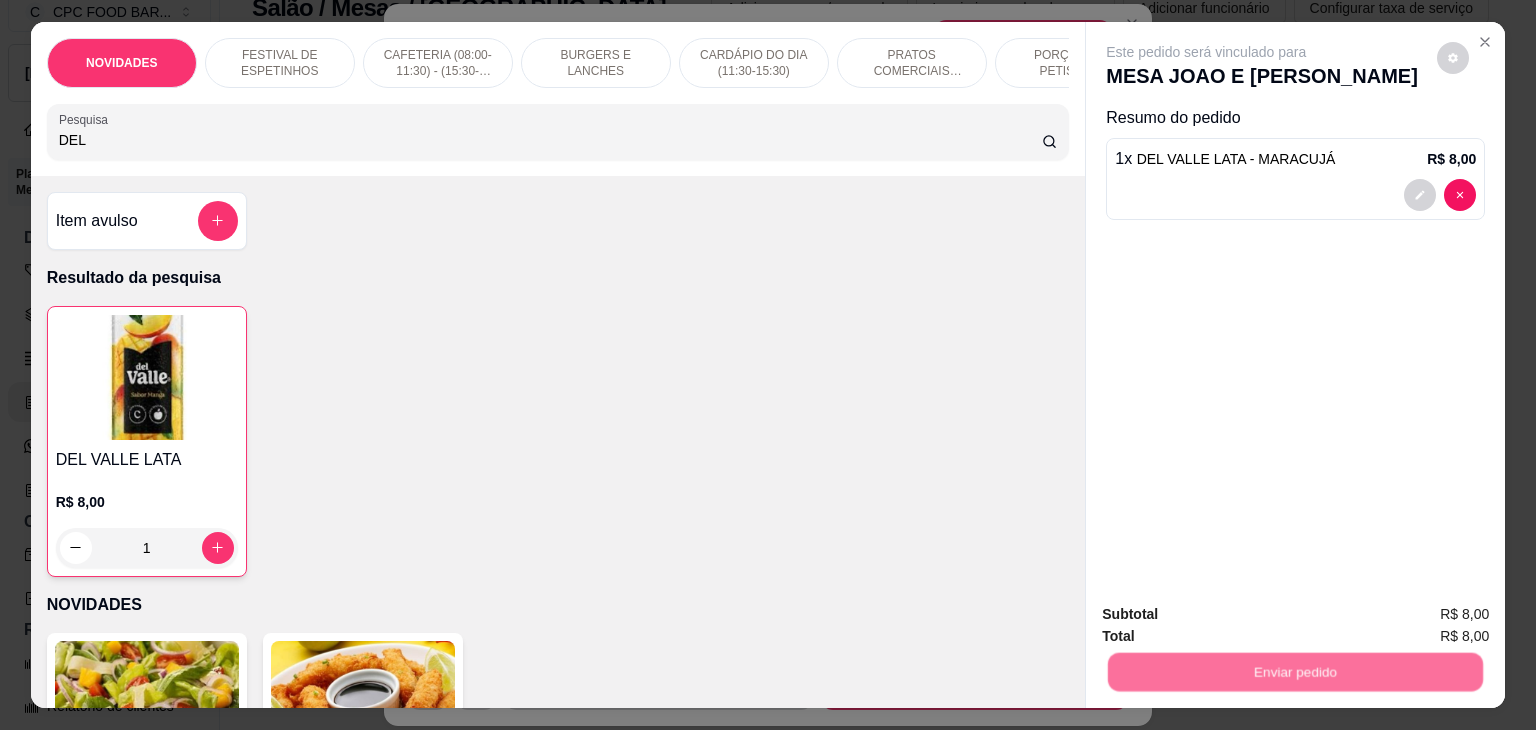 click on "Não registrar e enviar pedido" at bounding box center (1229, 615) 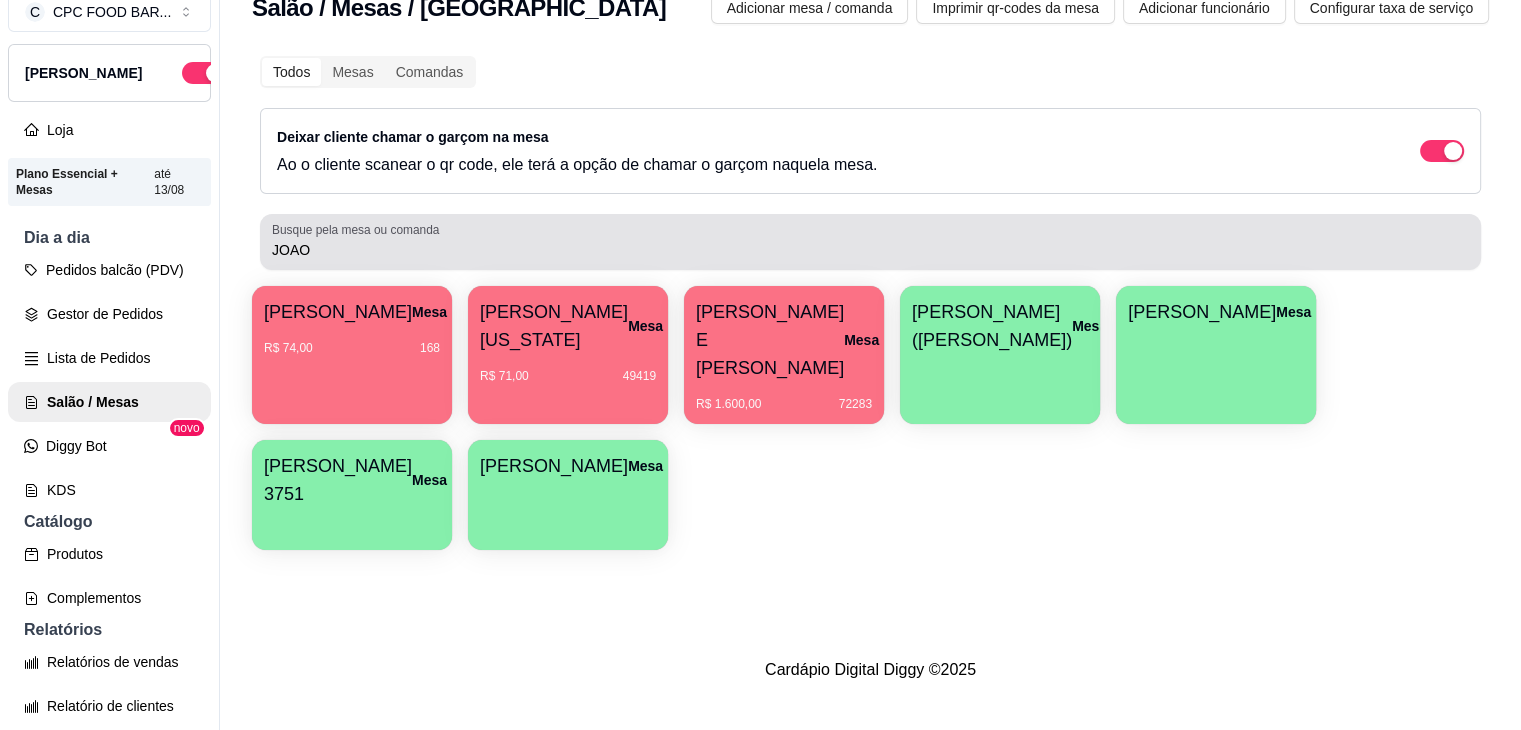 click on "JOAO" at bounding box center (870, 242) 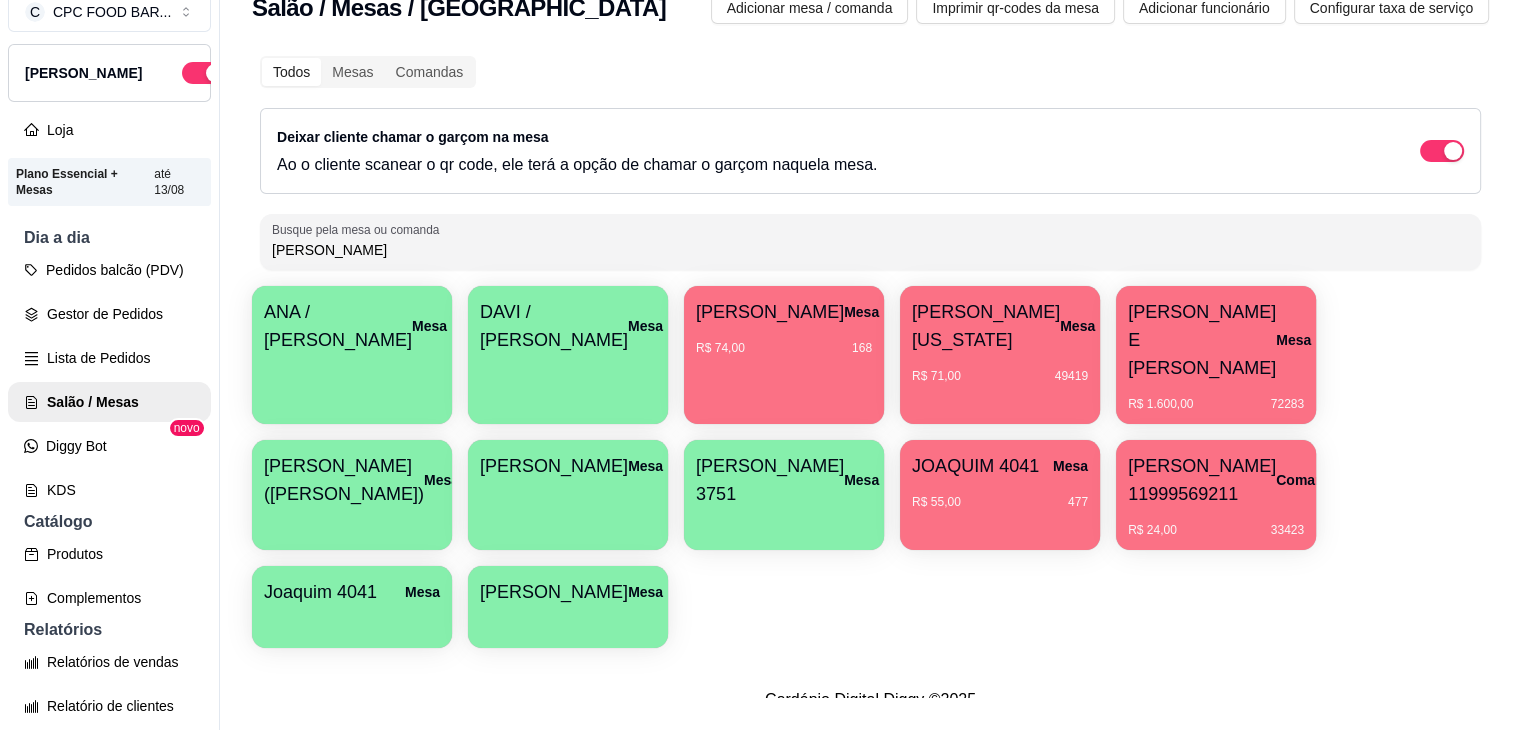 type on "J" 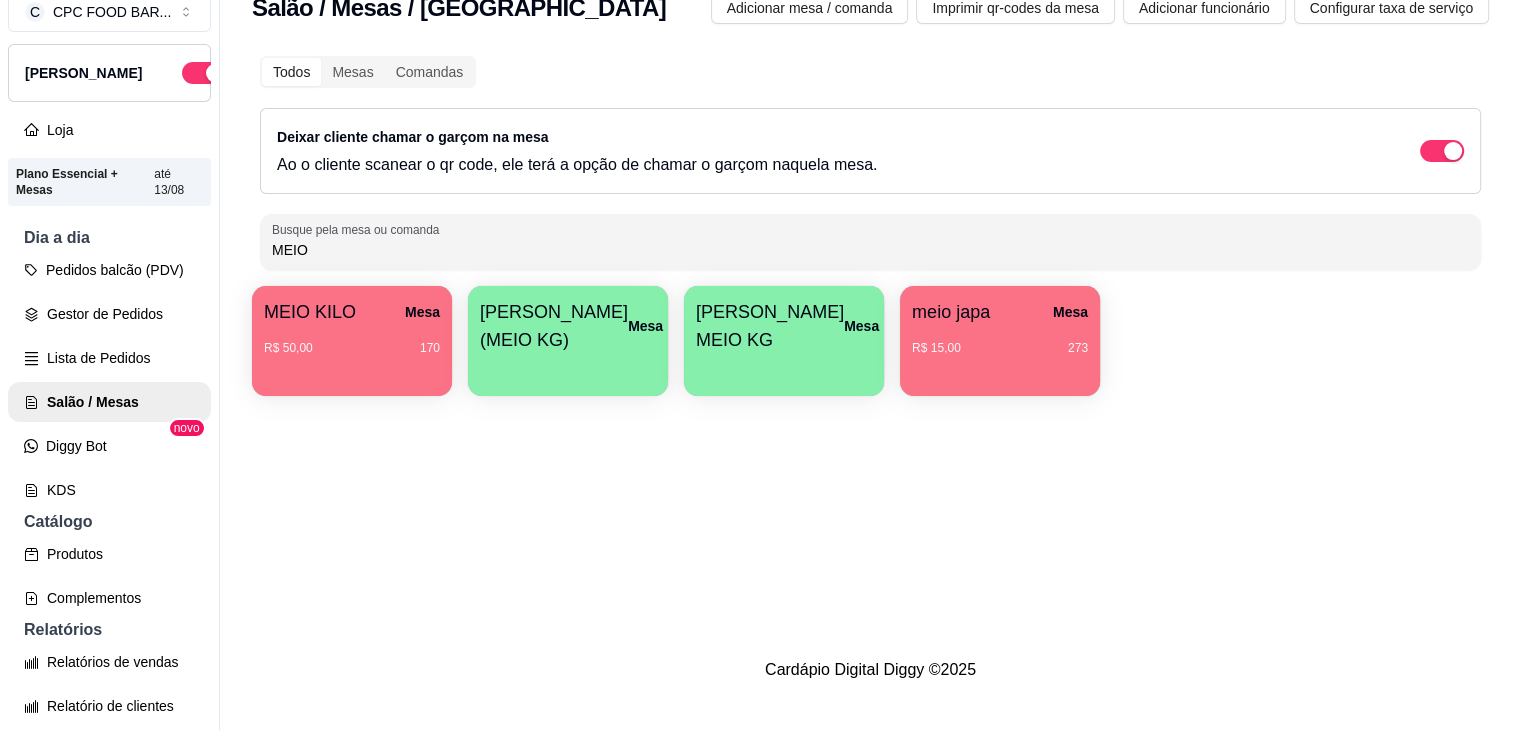 type on "MEIO" 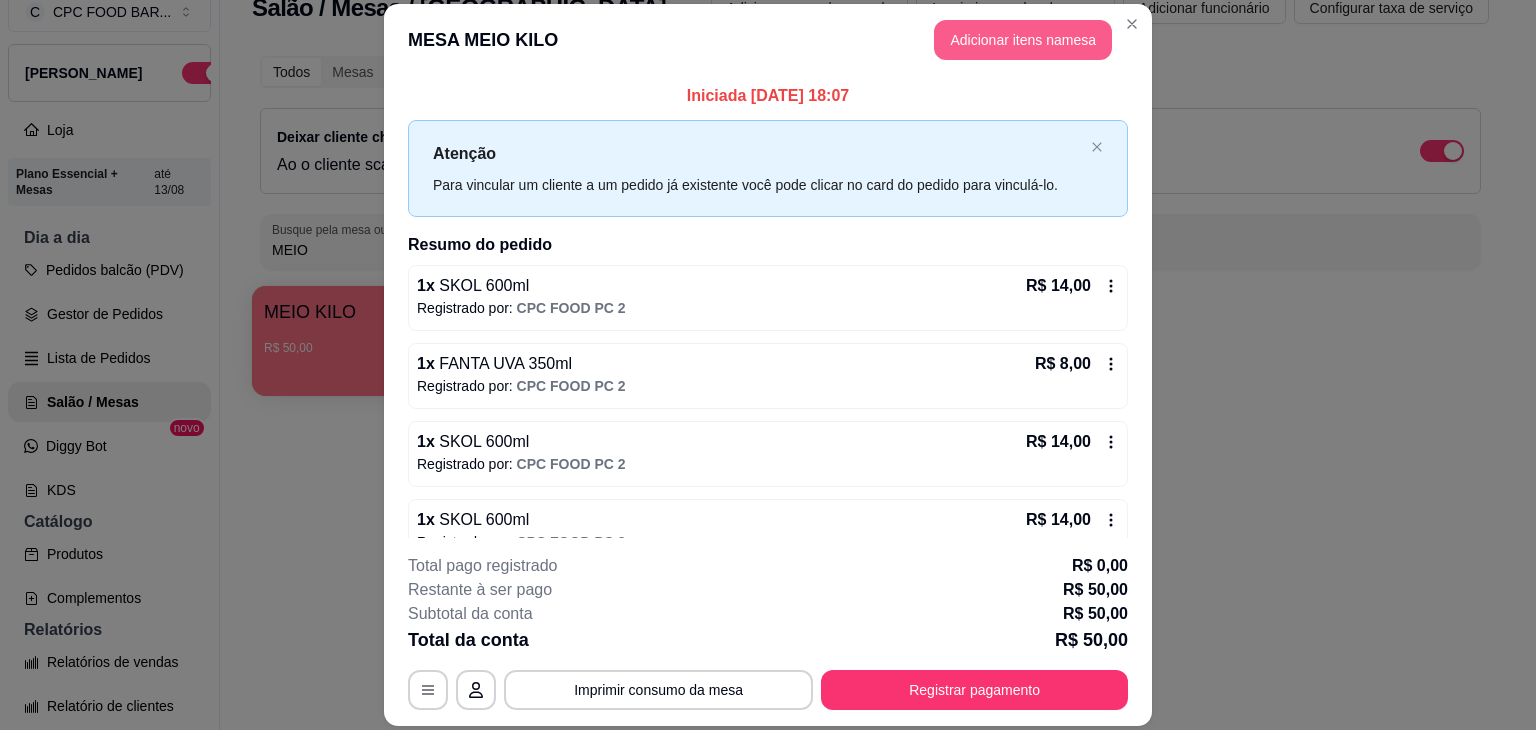 click on "Adicionar itens na  mesa" at bounding box center [1023, 40] 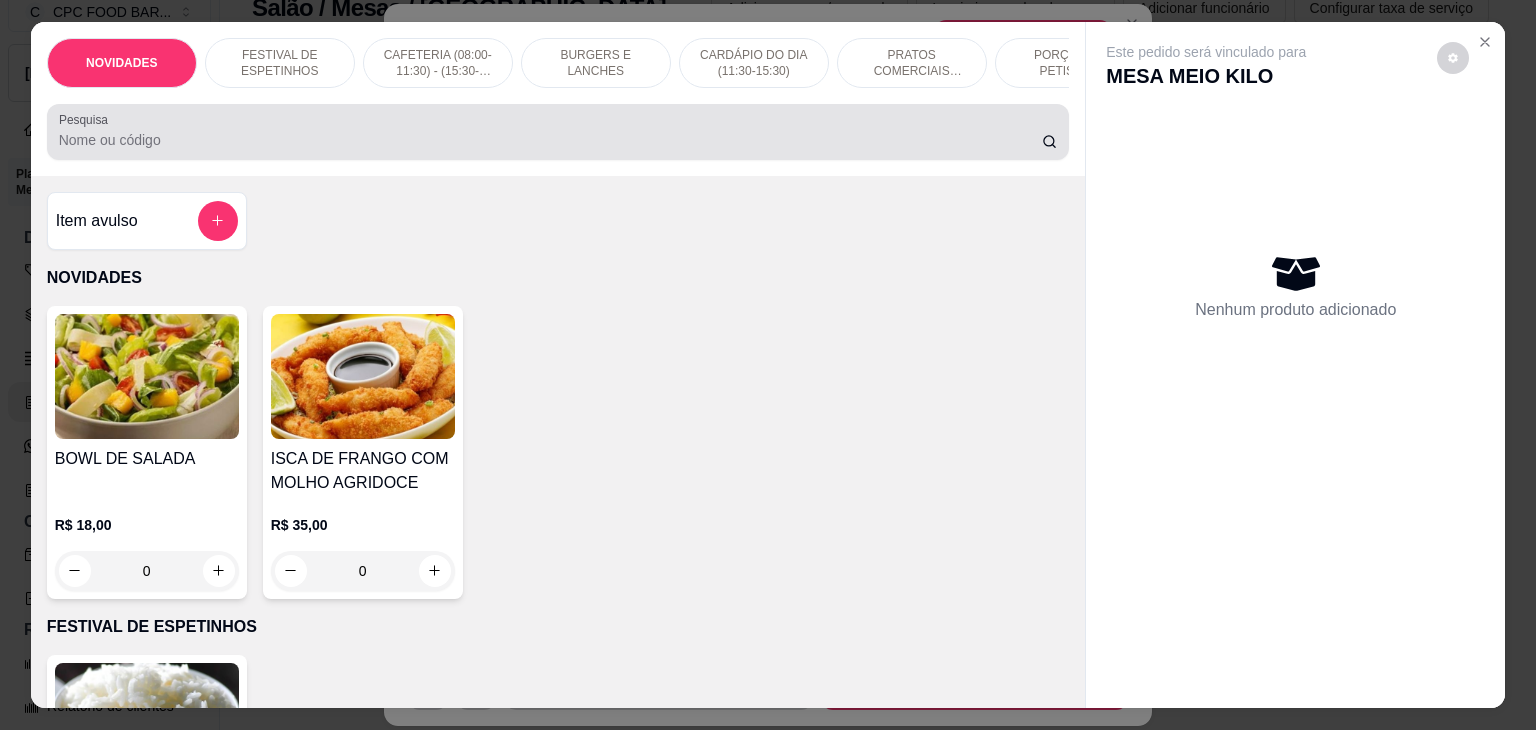 click on "Pesquisa" at bounding box center [550, 140] 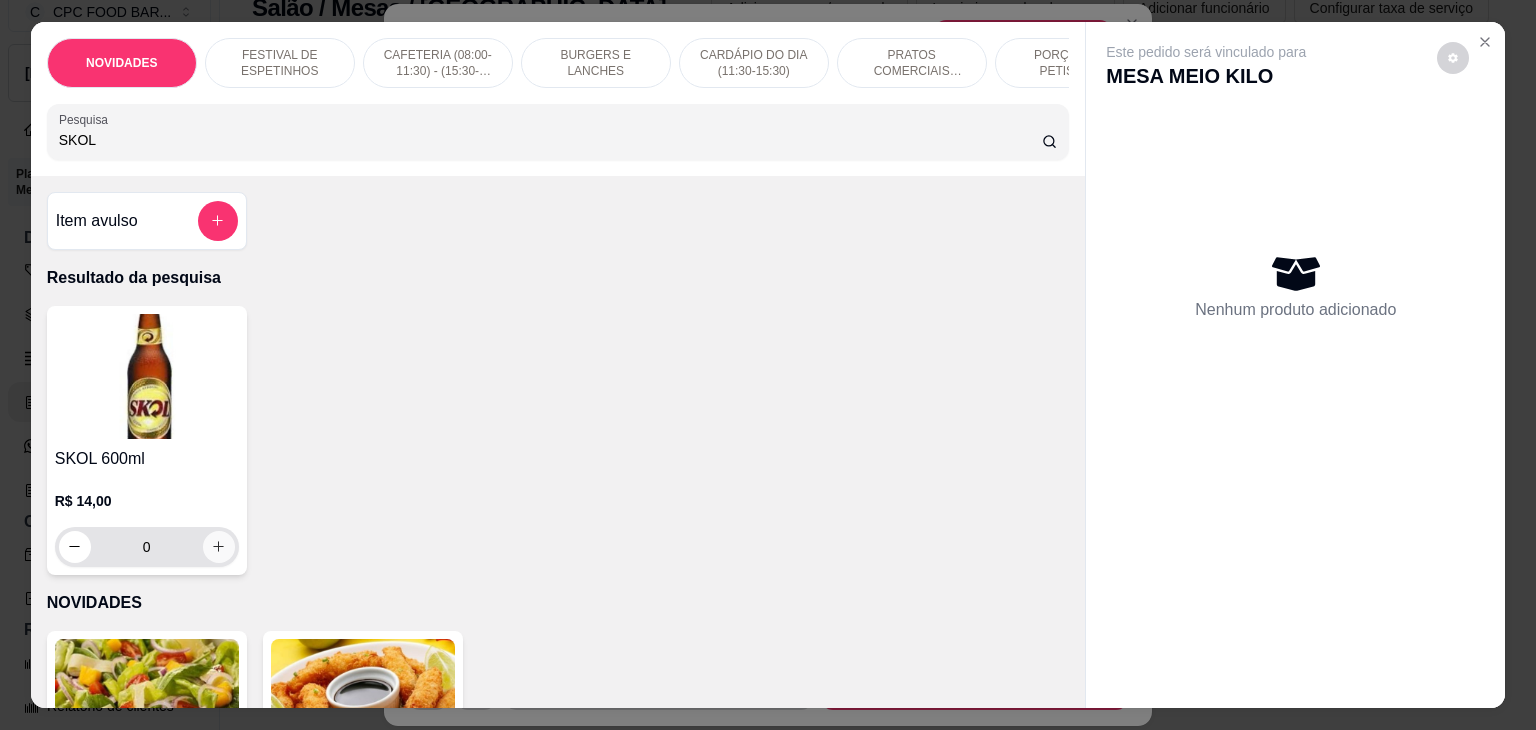 type on "SKOL" 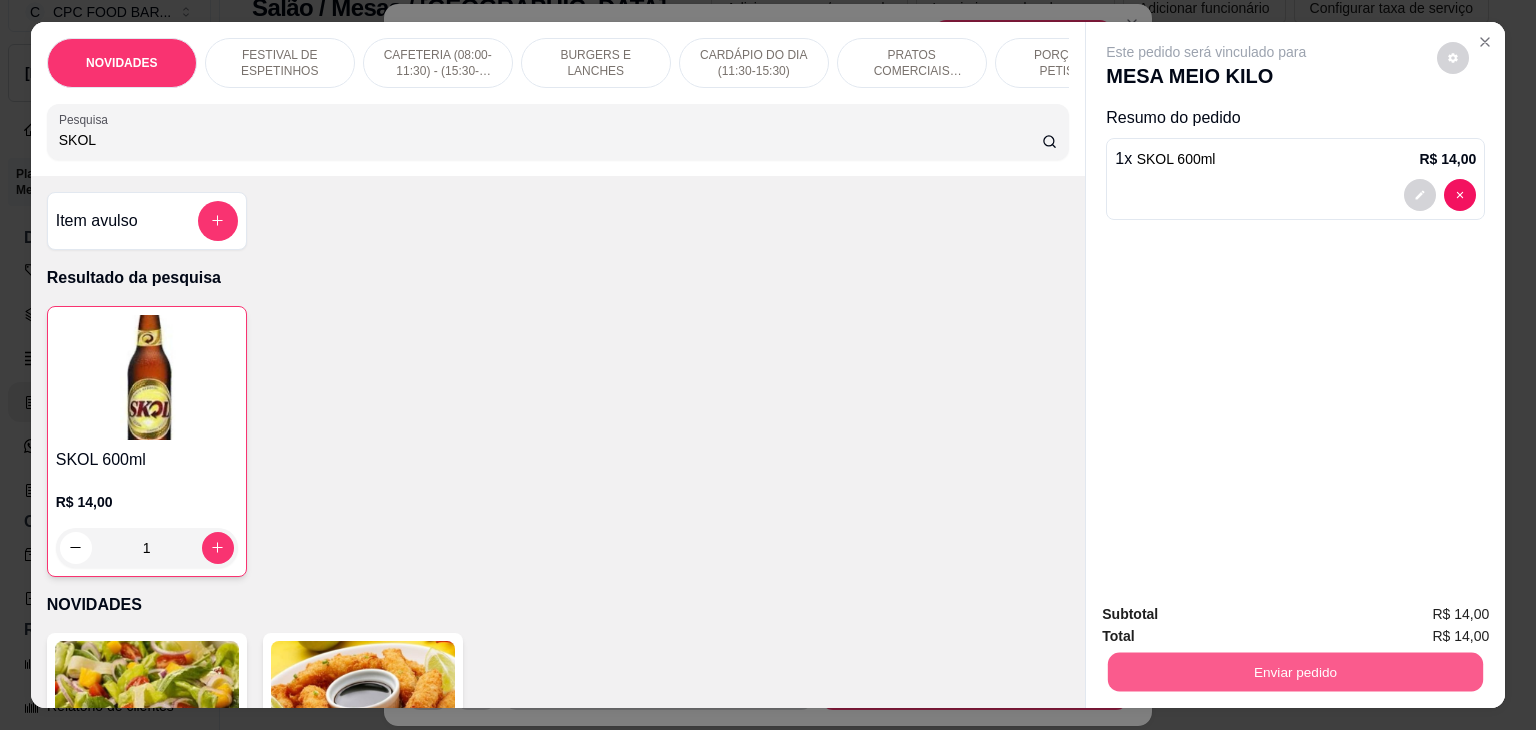 click on "Enviar pedido" at bounding box center [1295, 672] 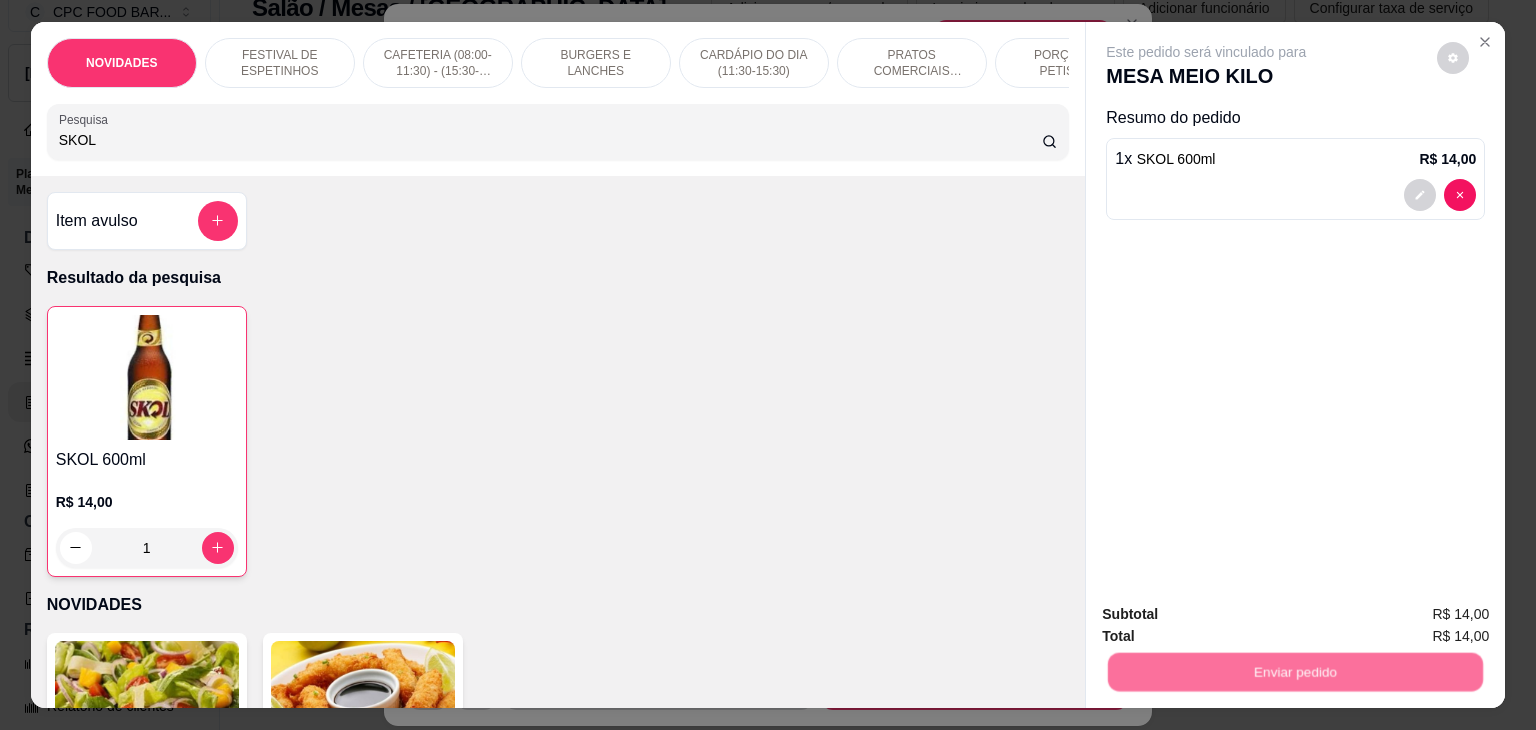 click on "Não registrar e enviar pedido" at bounding box center [1229, 614] 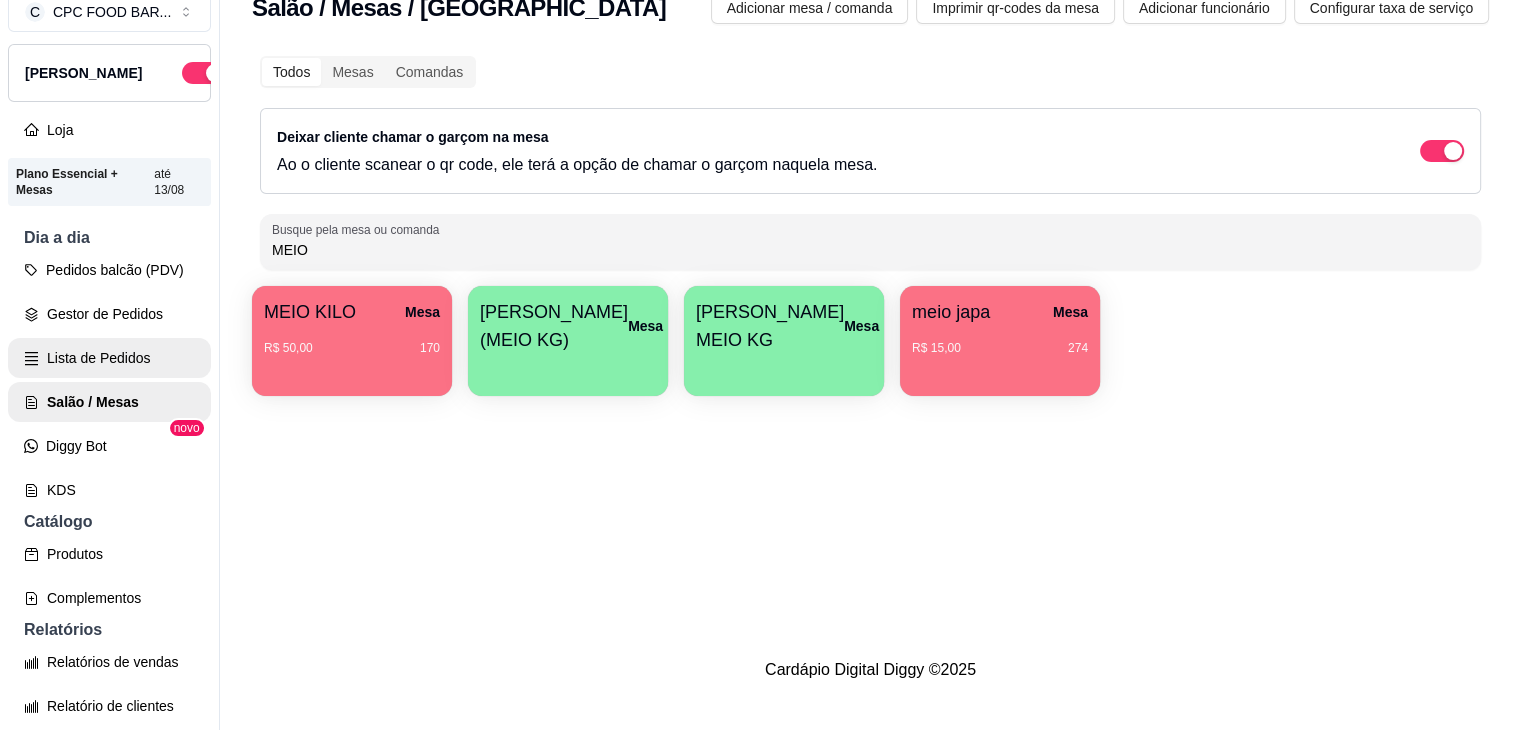 click on "Lista de Pedidos" at bounding box center [109, 358] 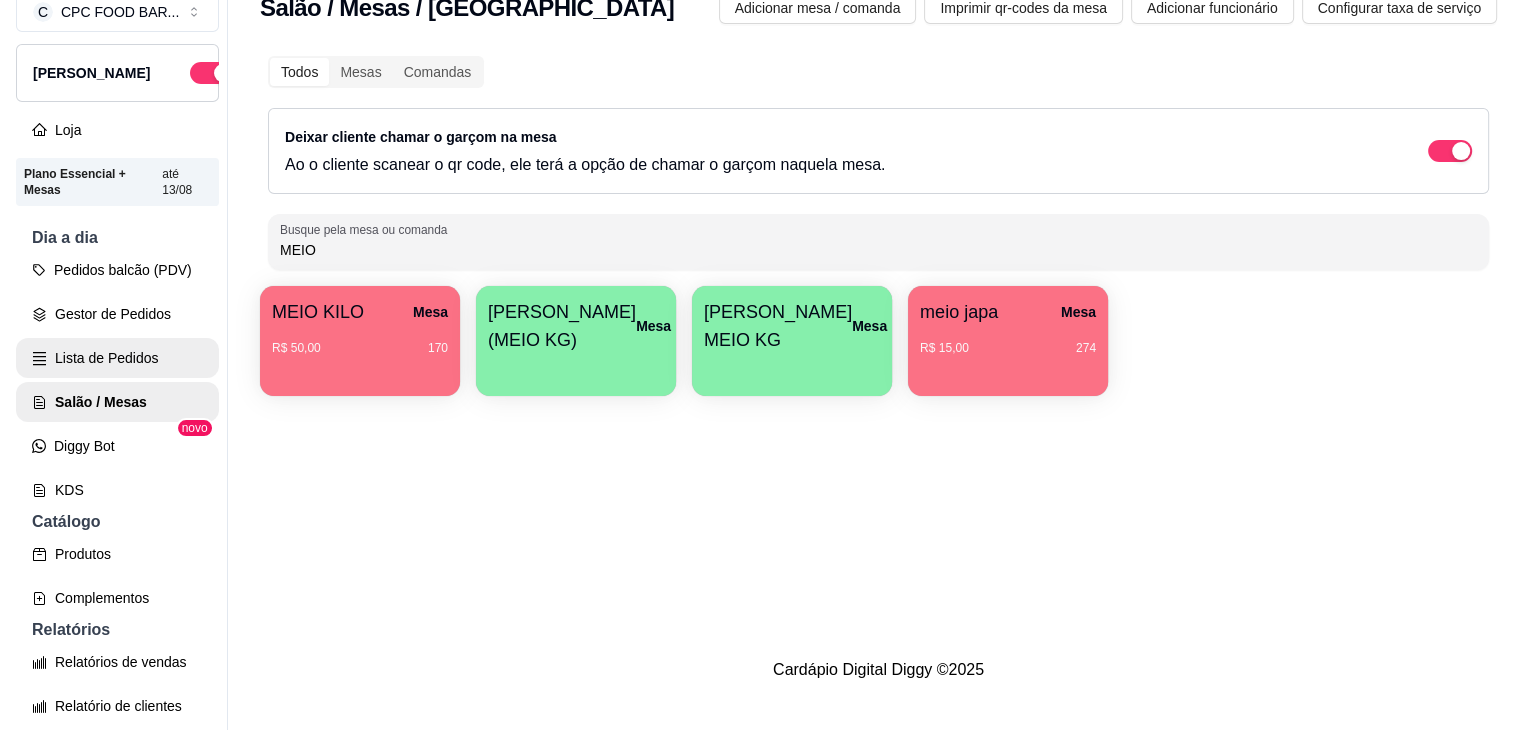scroll, scrollTop: 0, scrollLeft: 0, axis: both 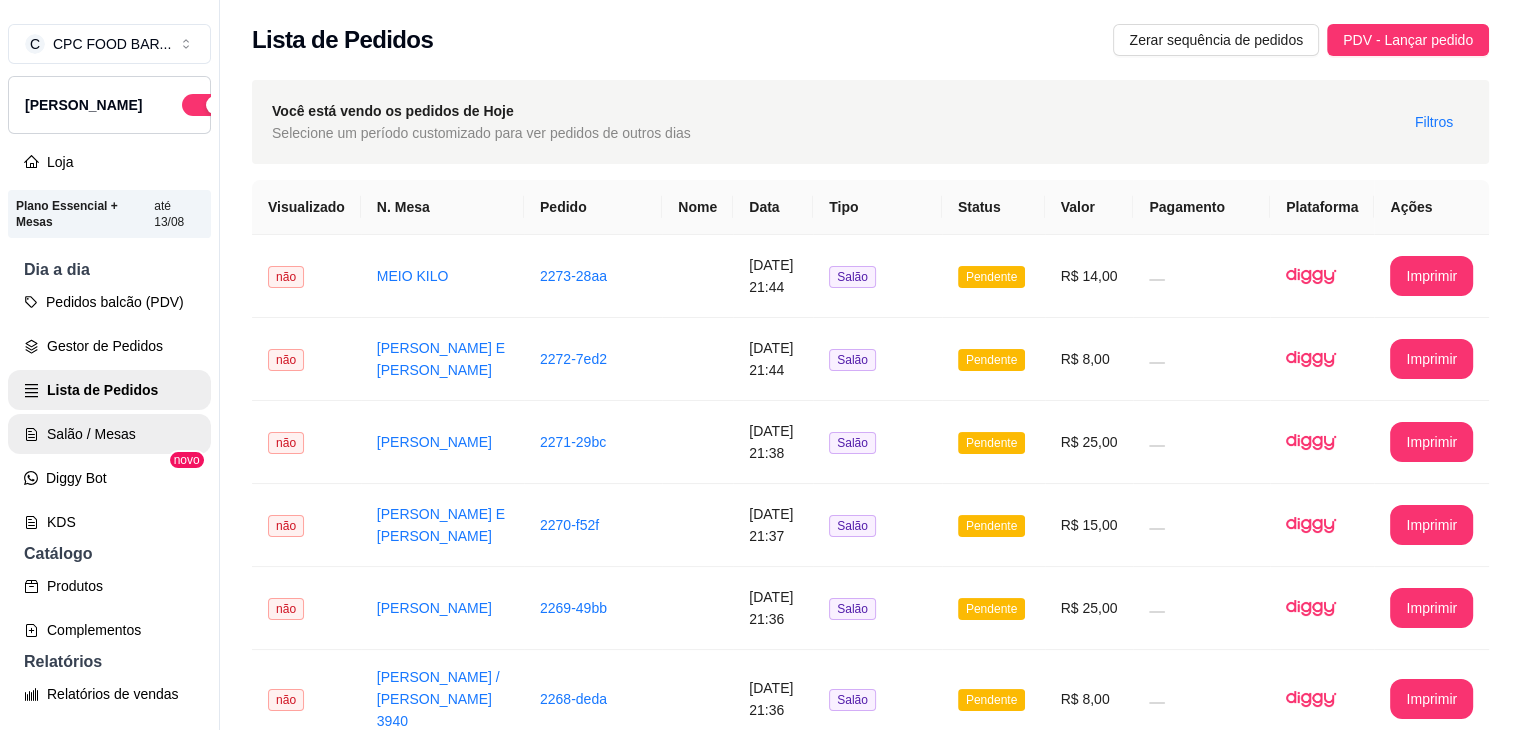 click on "Salão / Mesas" at bounding box center [109, 434] 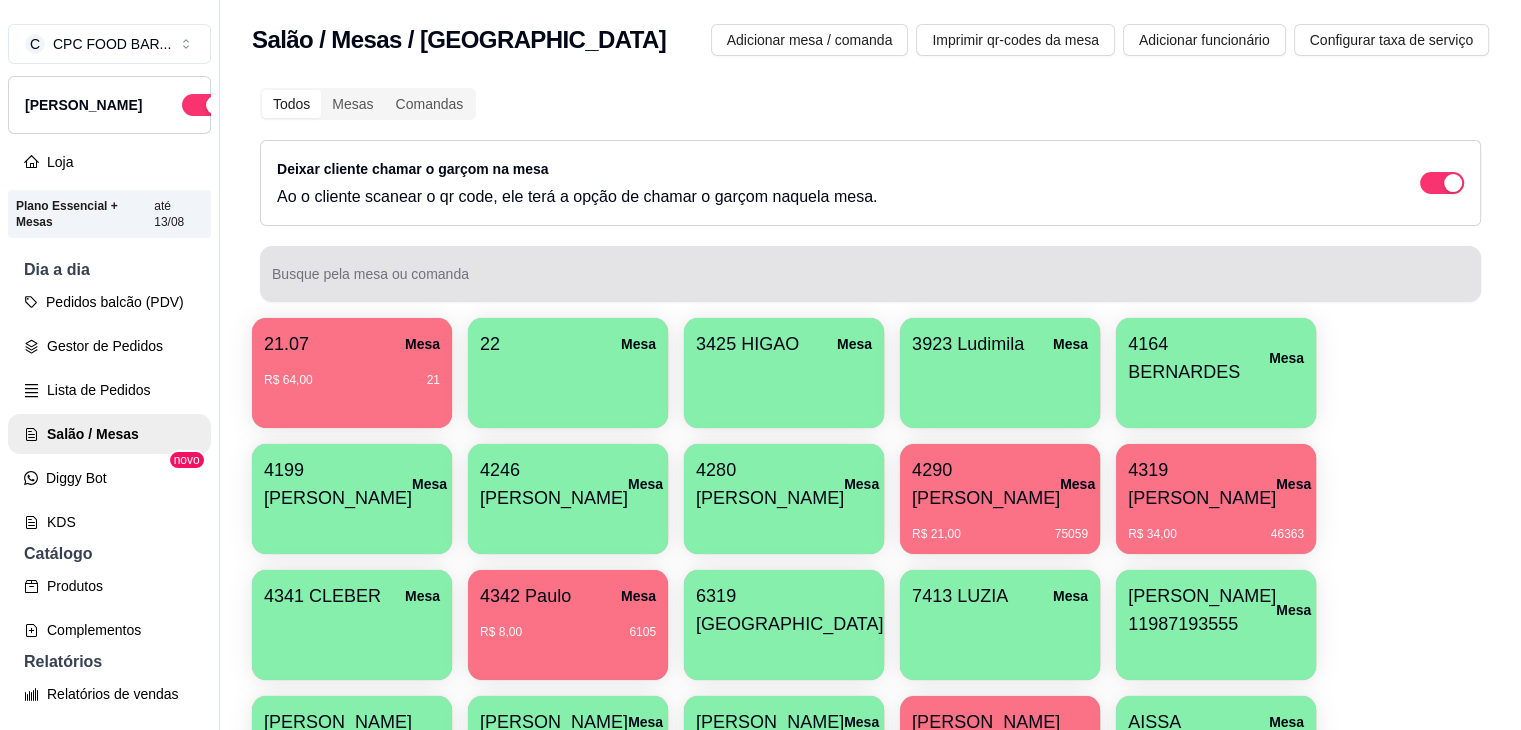 click on "Busque pela mesa ou comanda" at bounding box center [870, 282] 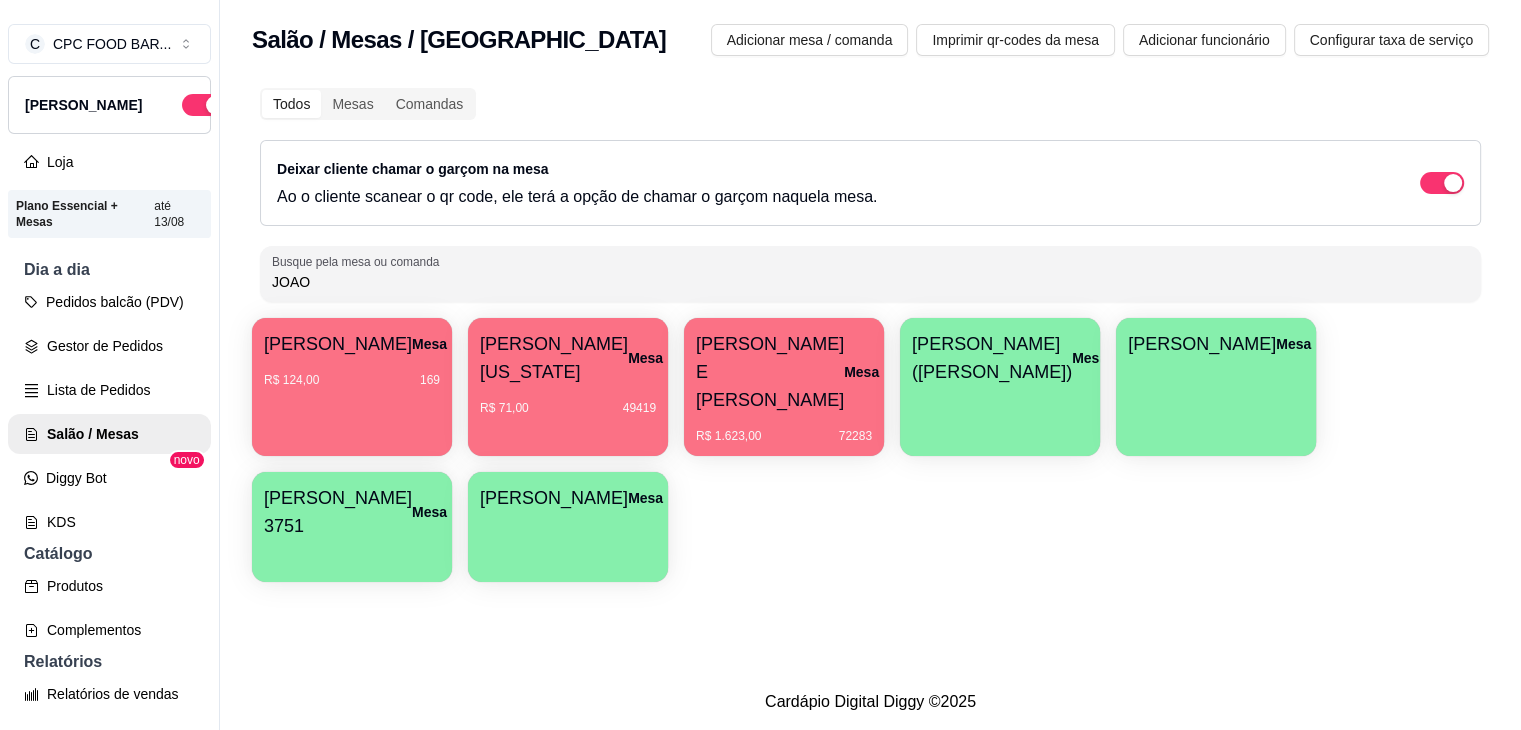 type on "JOAO" 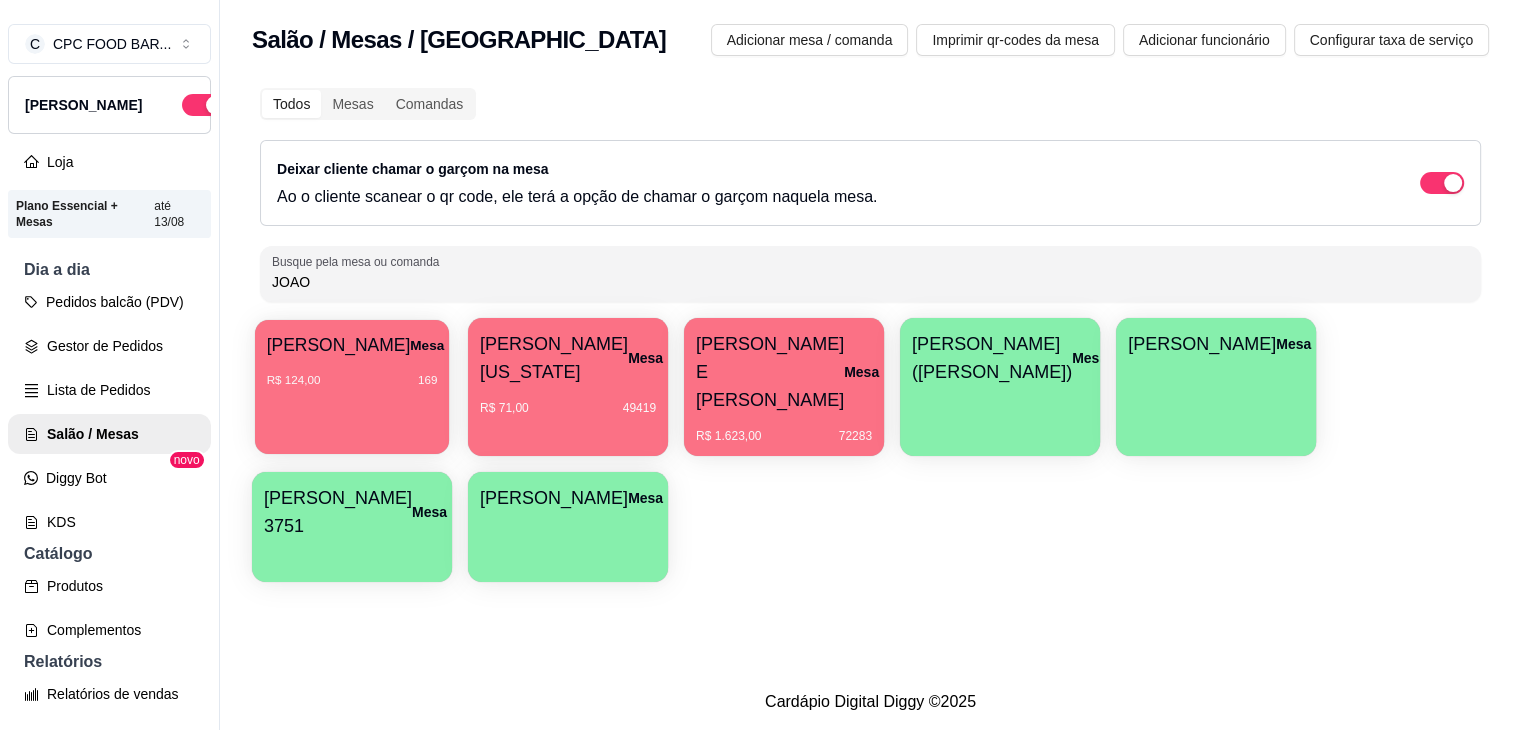 click on "[PERSON_NAME]" at bounding box center (339, 345) 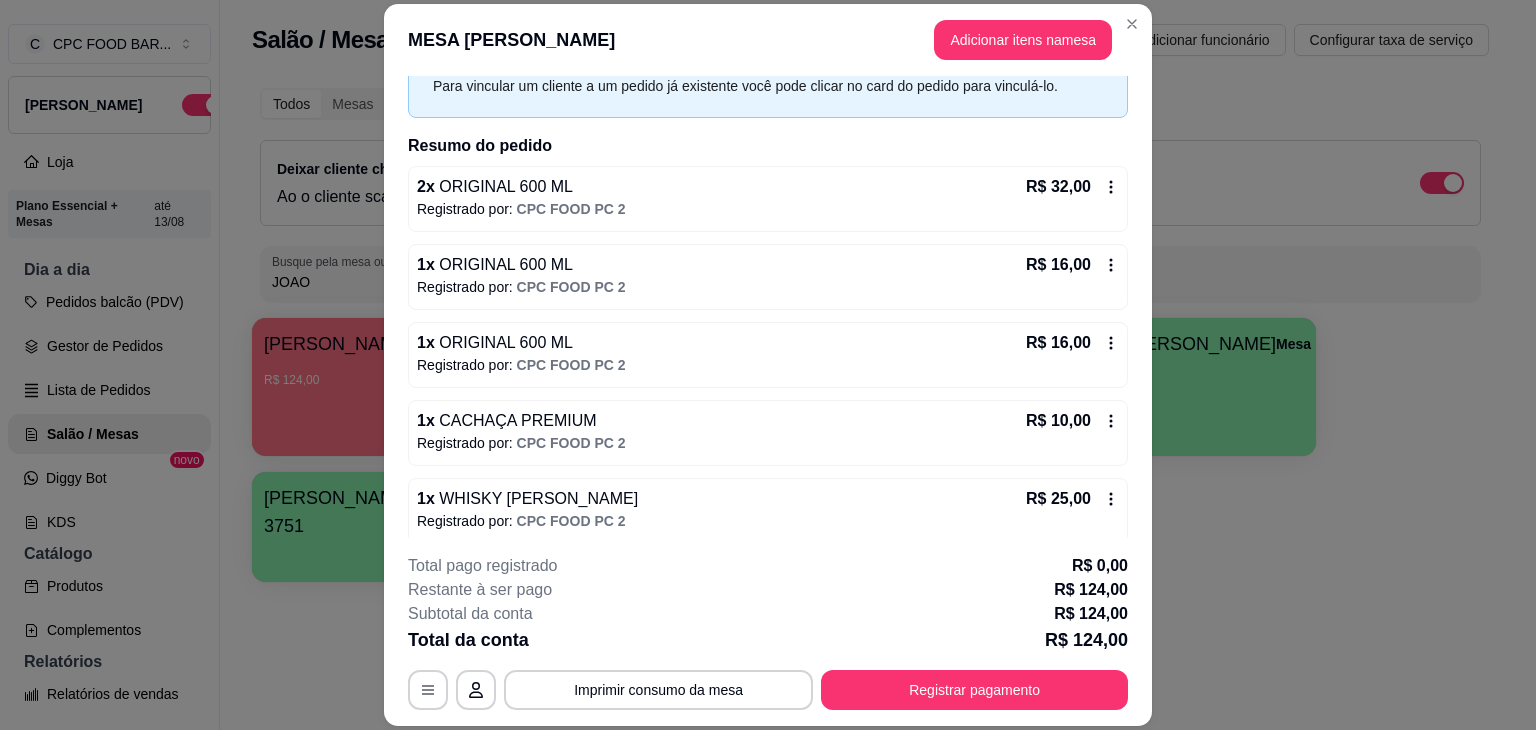 scroll, scrollTop: 188, scrollLeft: 0, axis: vertical 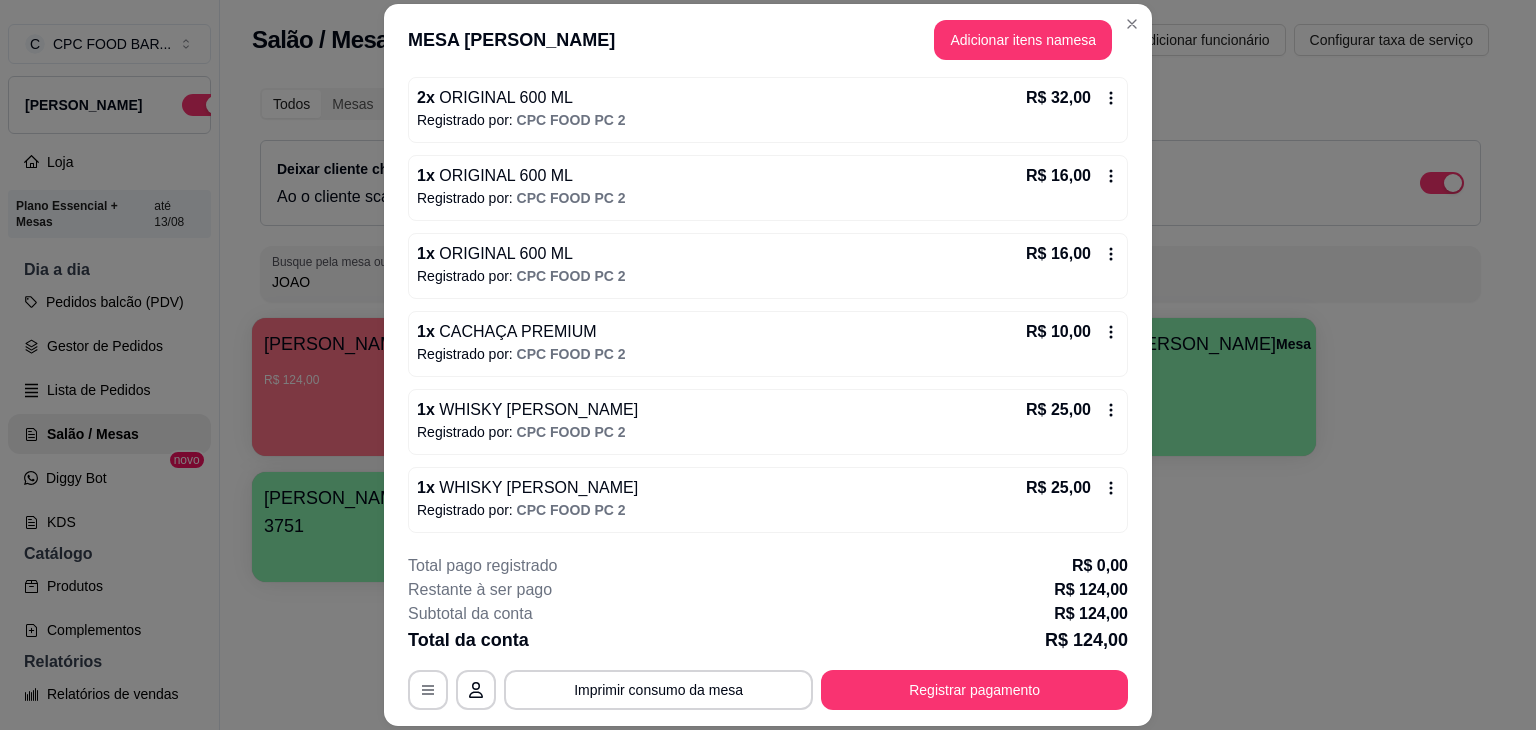 click on "CPC FOOD PC 2" at bounding box center (571, 510) 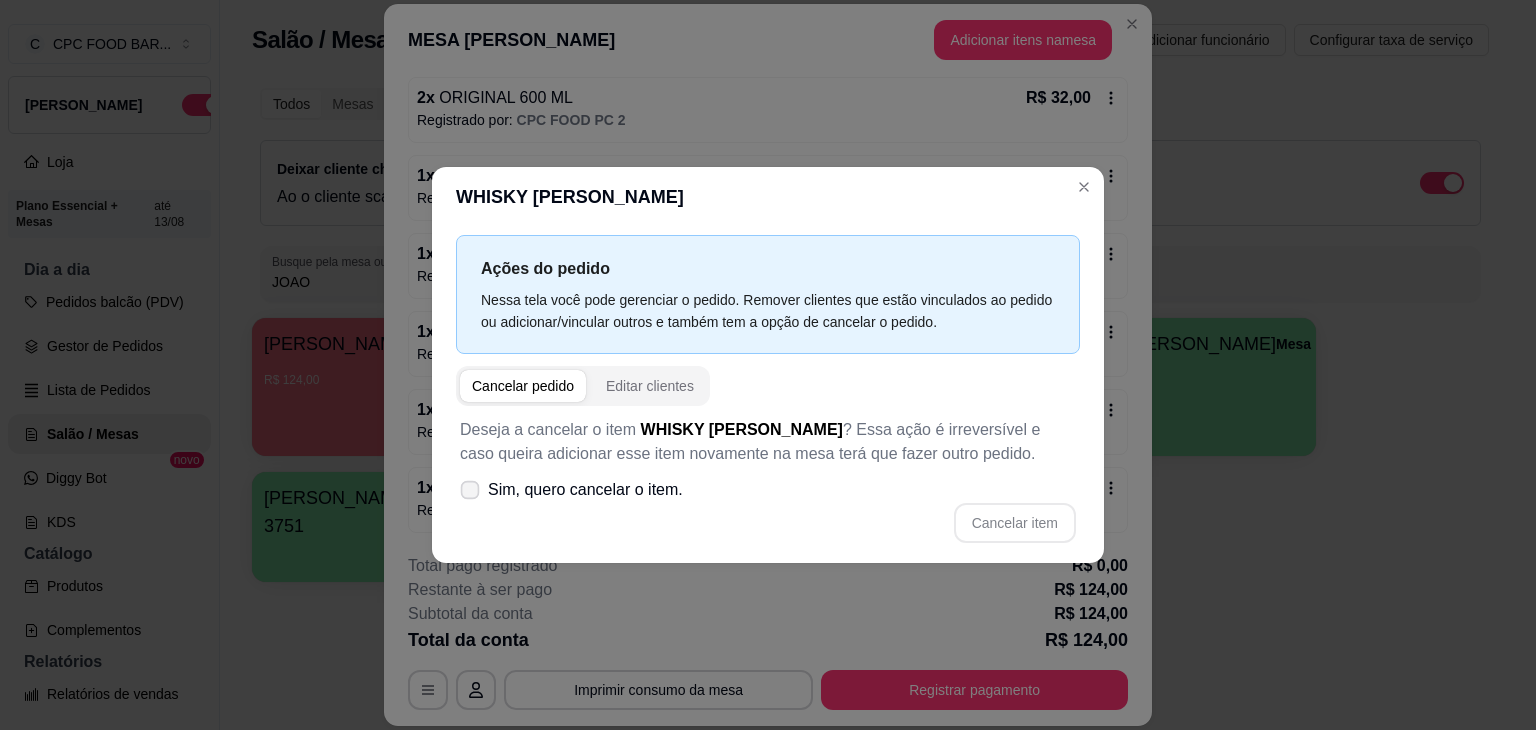 click on "Sim, quero cancelar o item." at bounding box center [585, 490] 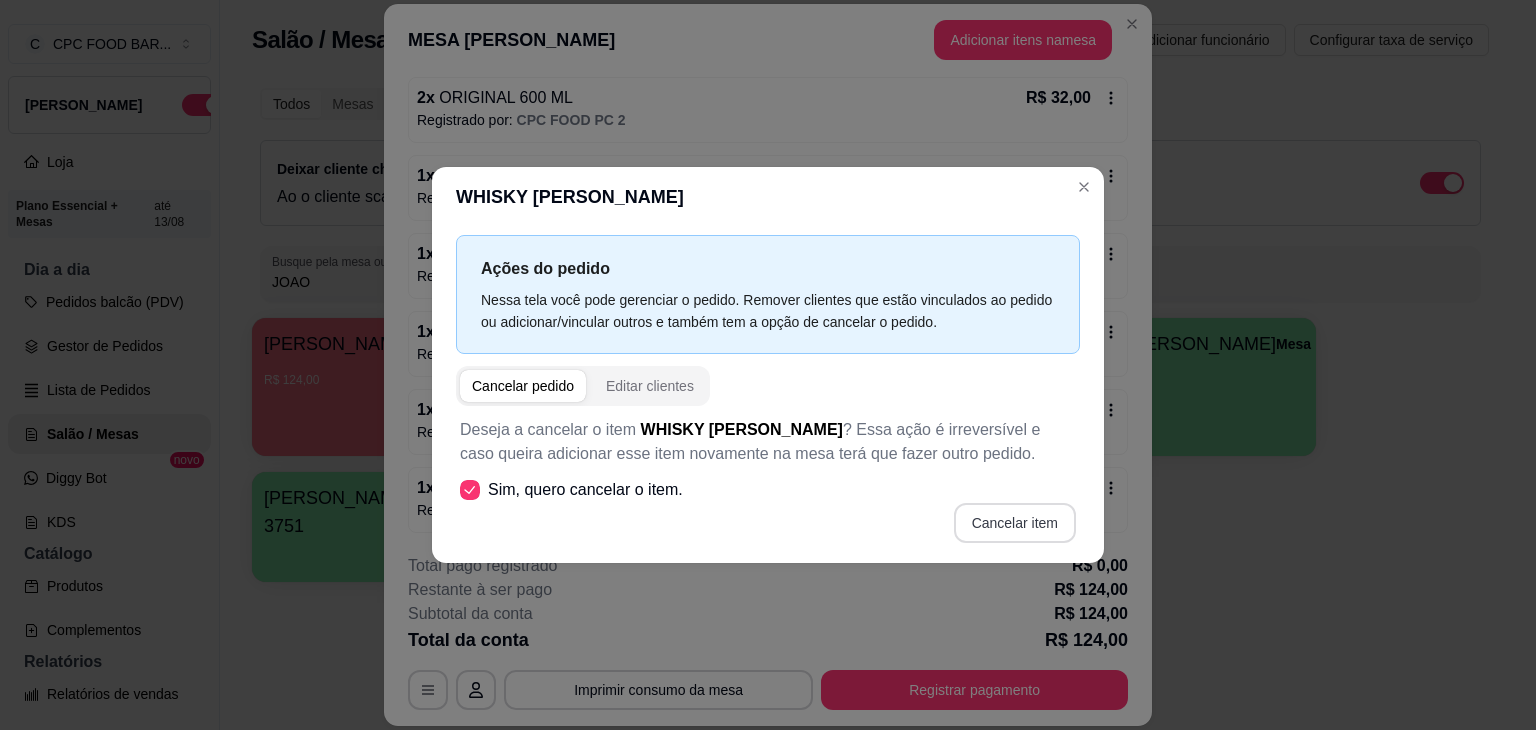 click on "Cancelar item" at bounding box center (1015, 523) 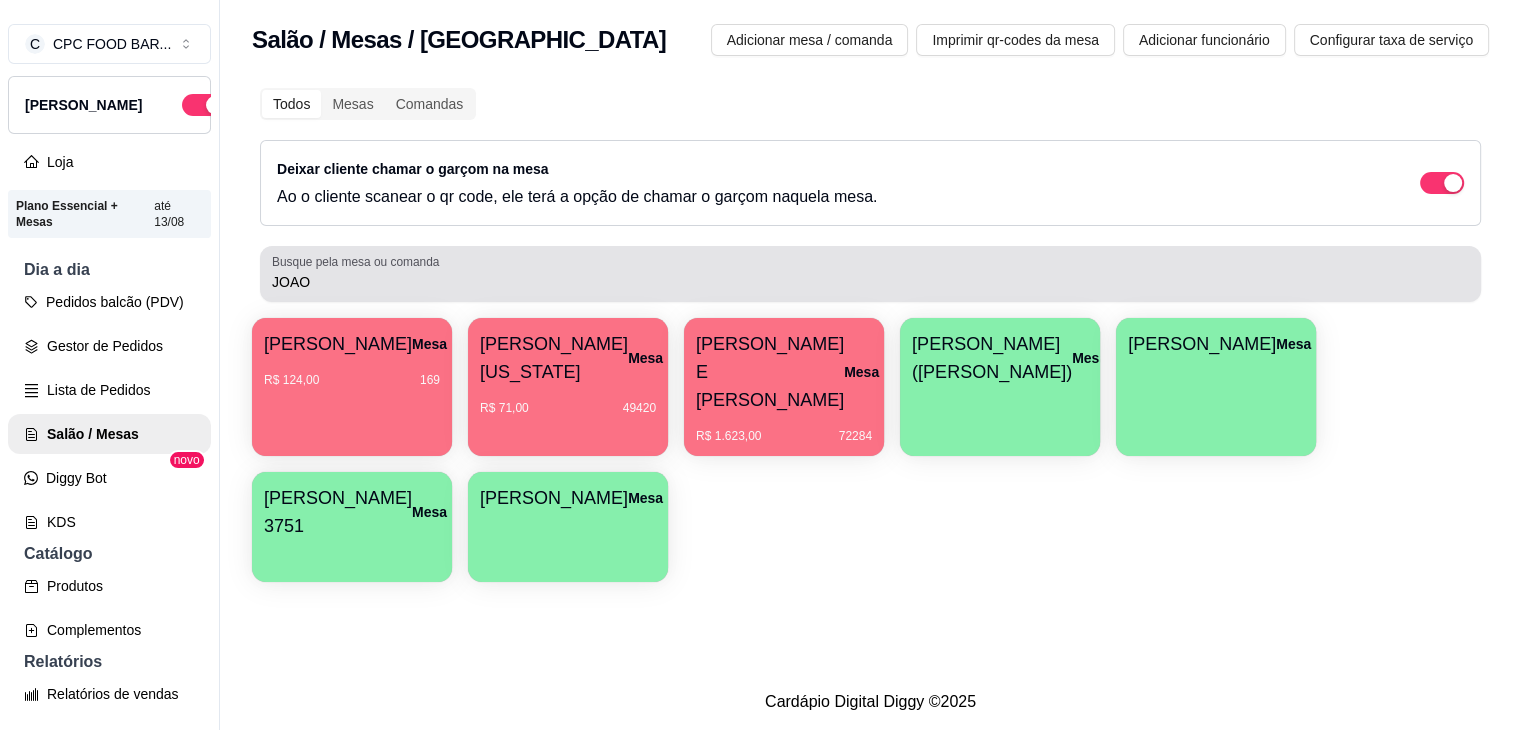 click on "JOAO" at bounding box center (870, 282) 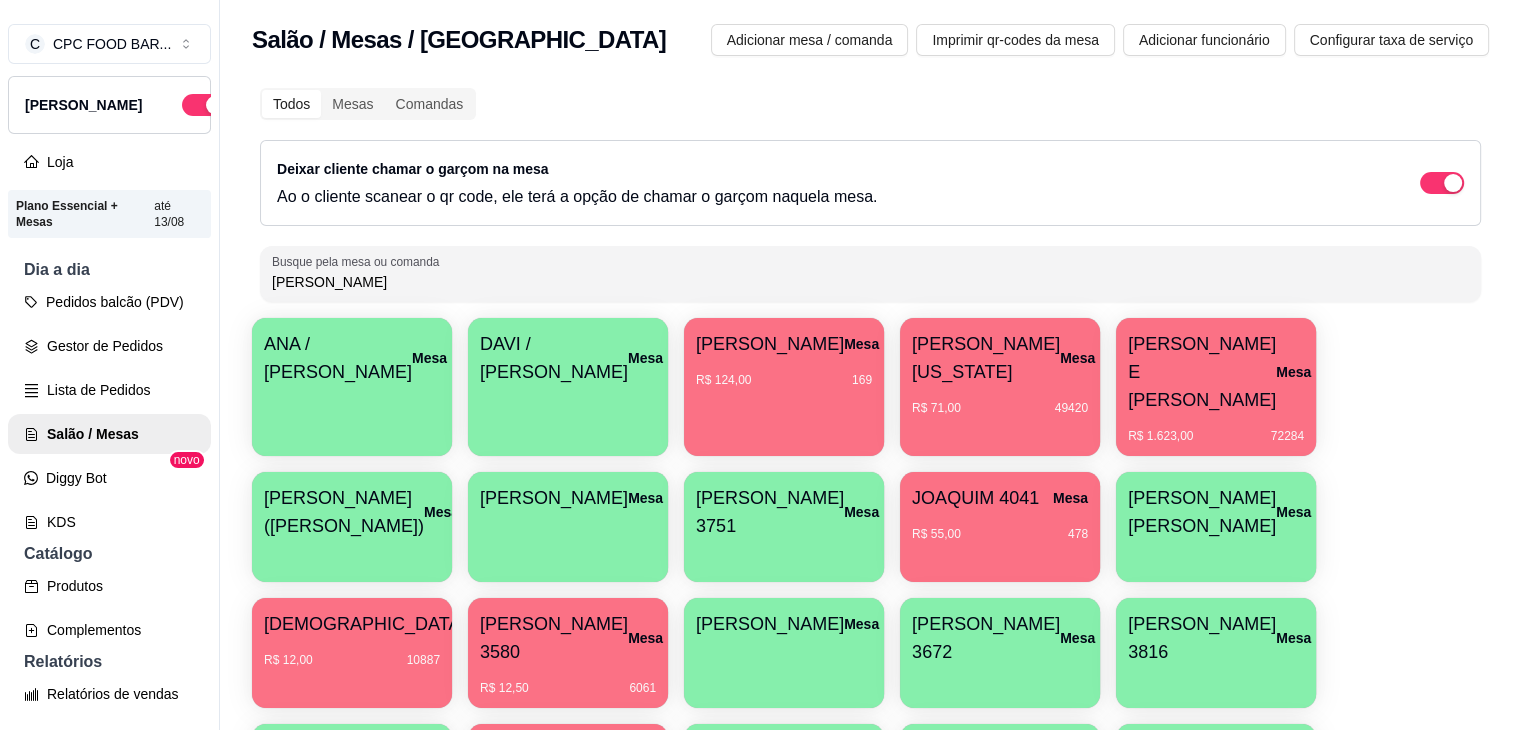 type on "J" 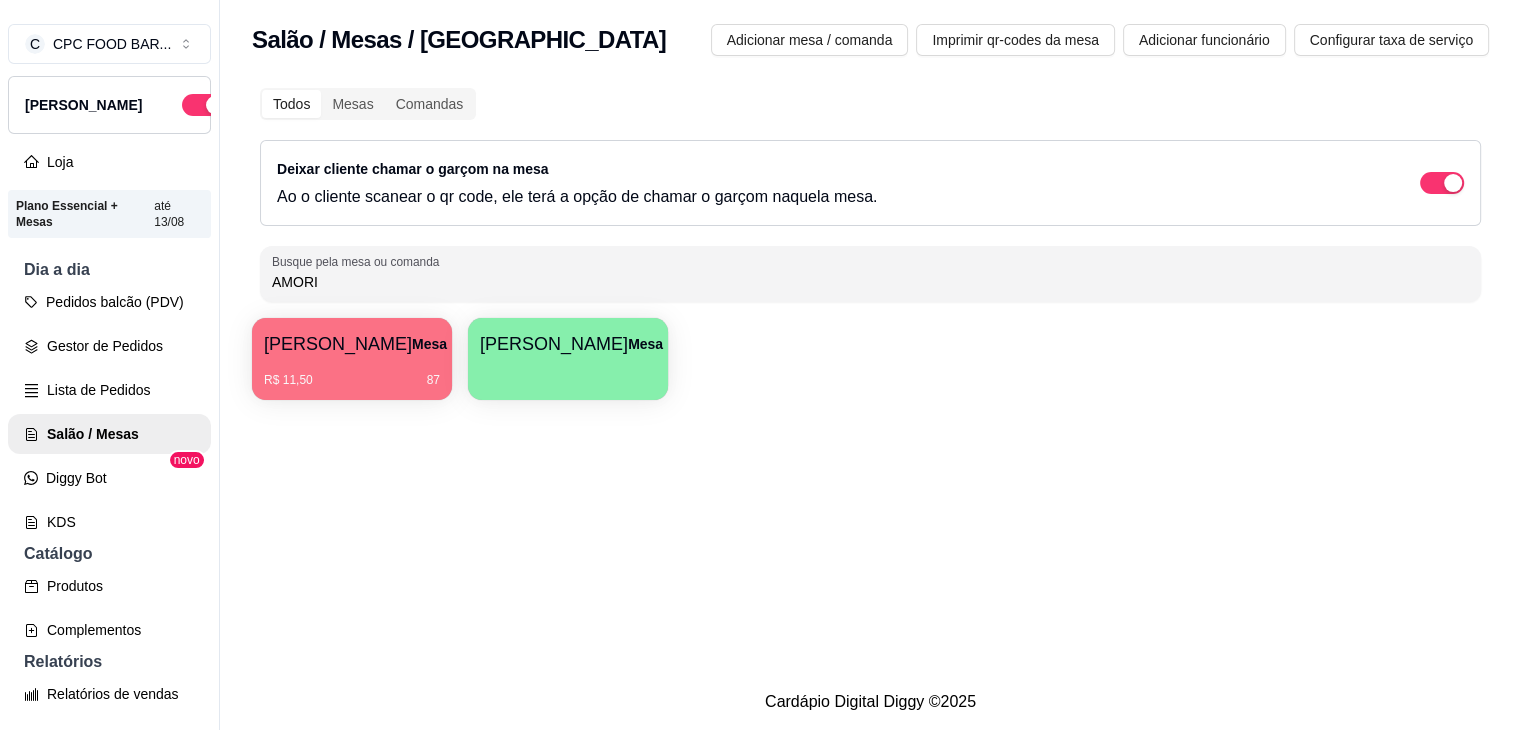 type on "AMORI" 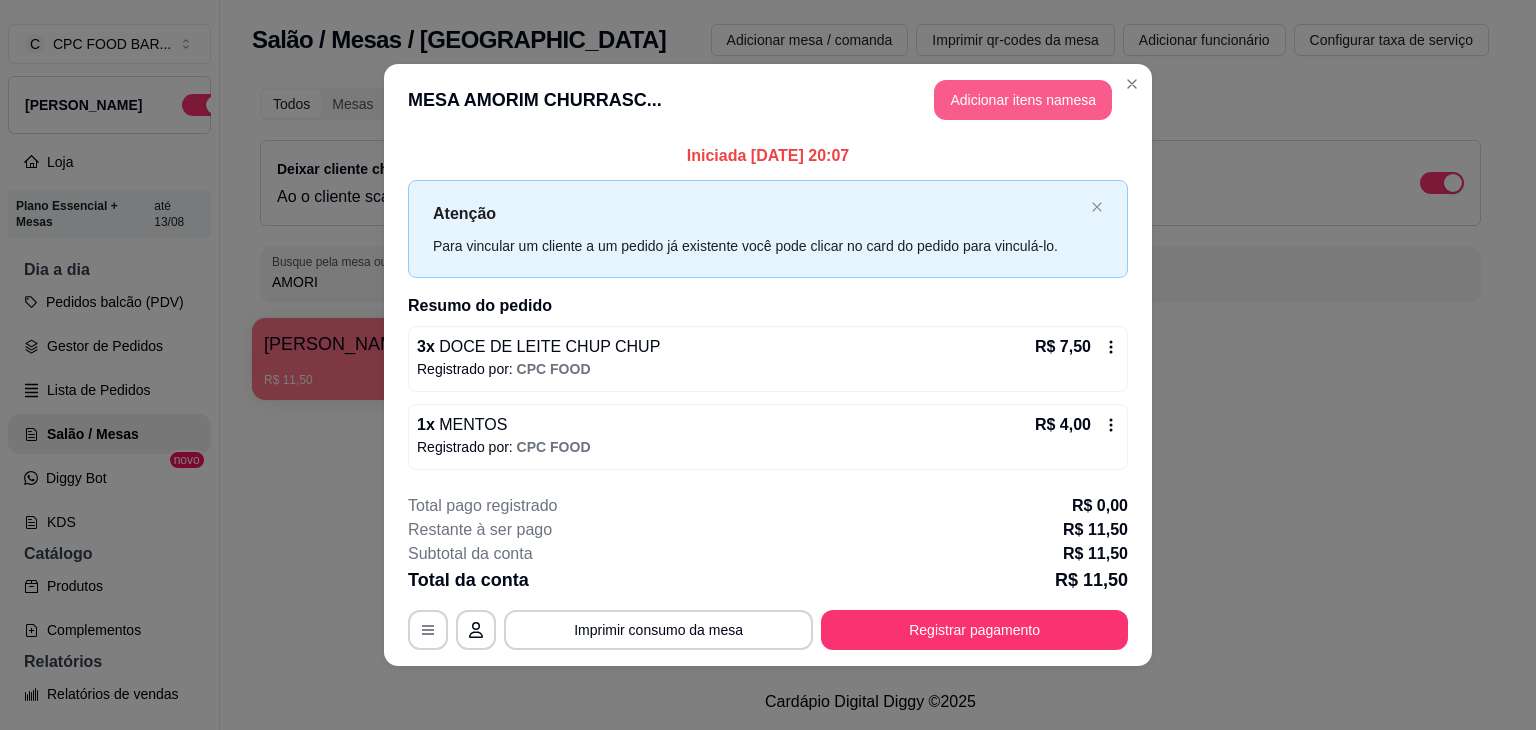 click on "Adicionar itens na  mesa" at bounding box center [1023, 100] 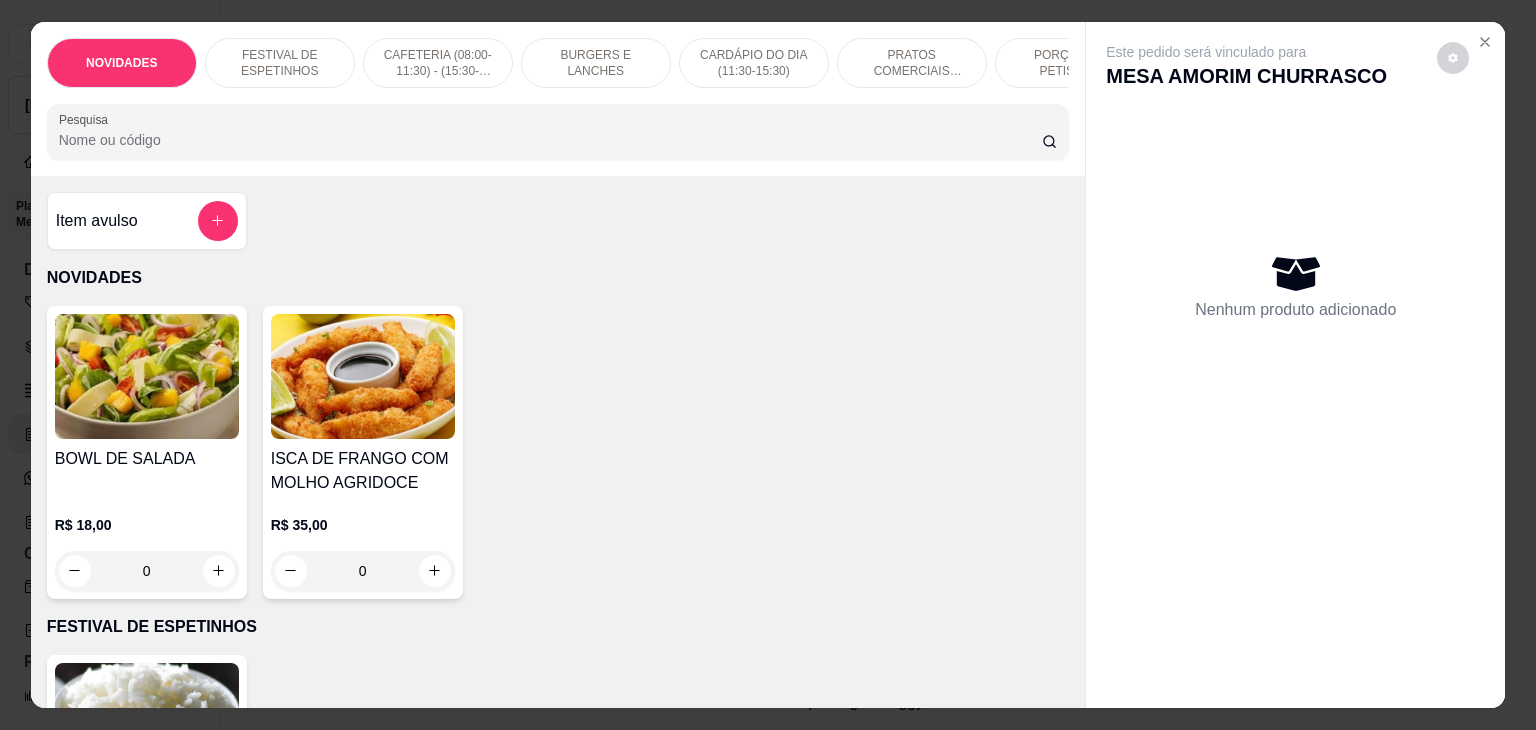click on "Pesquisa" at bounding box center (550, 140) 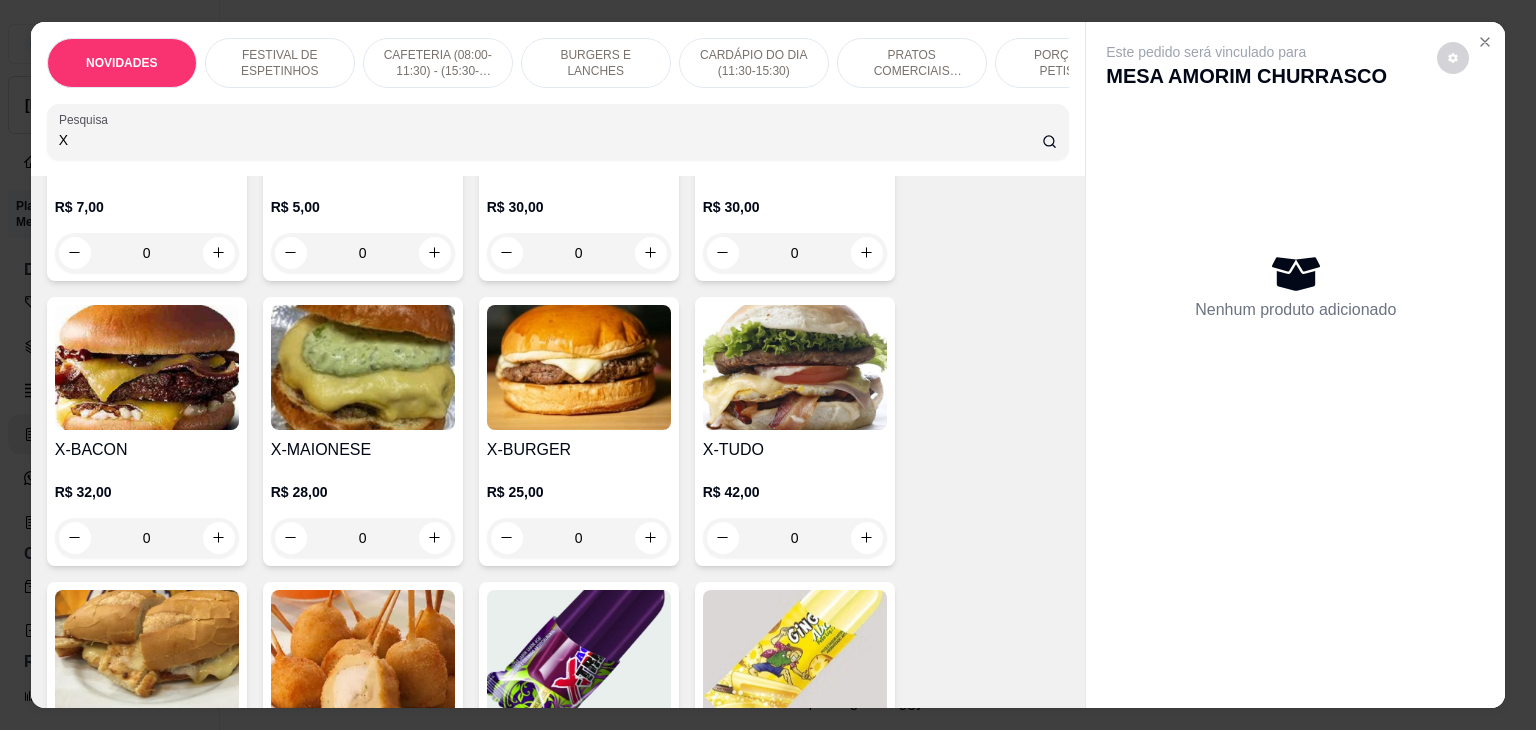 scroll, scrollTop: 300, scrollLeft: 0, axis: vertical 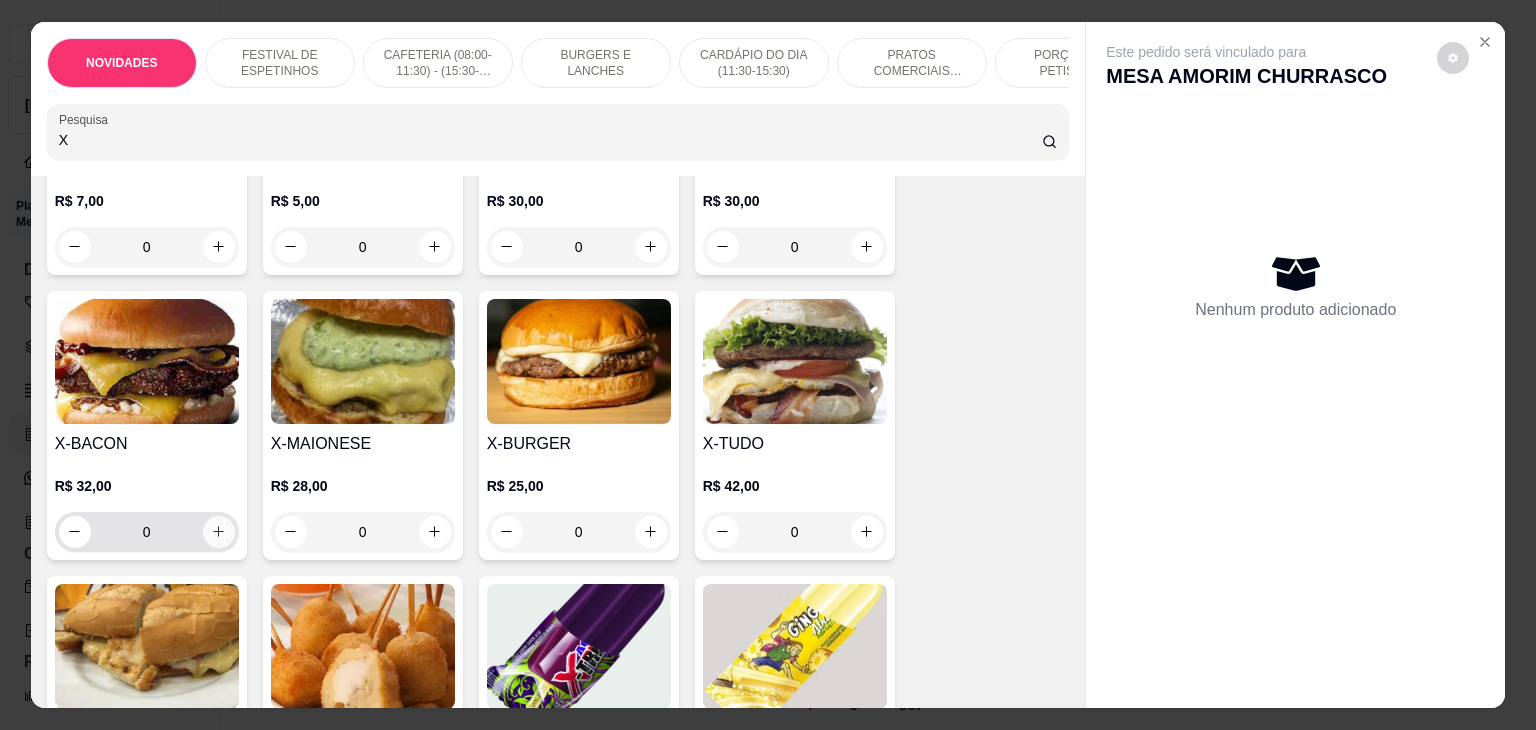 type on "X" 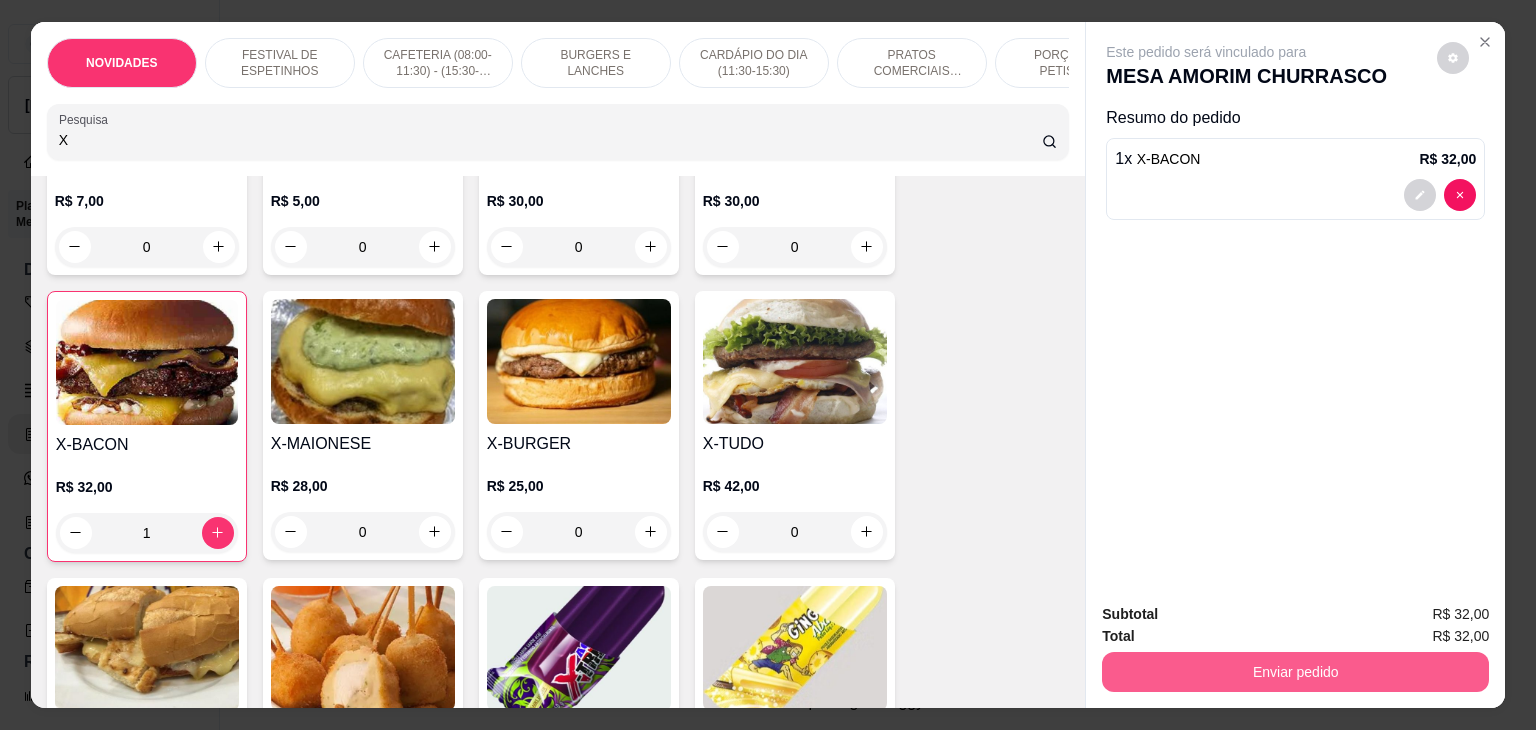 click on "Enviar pedido" at bounding box center [1295, 672] 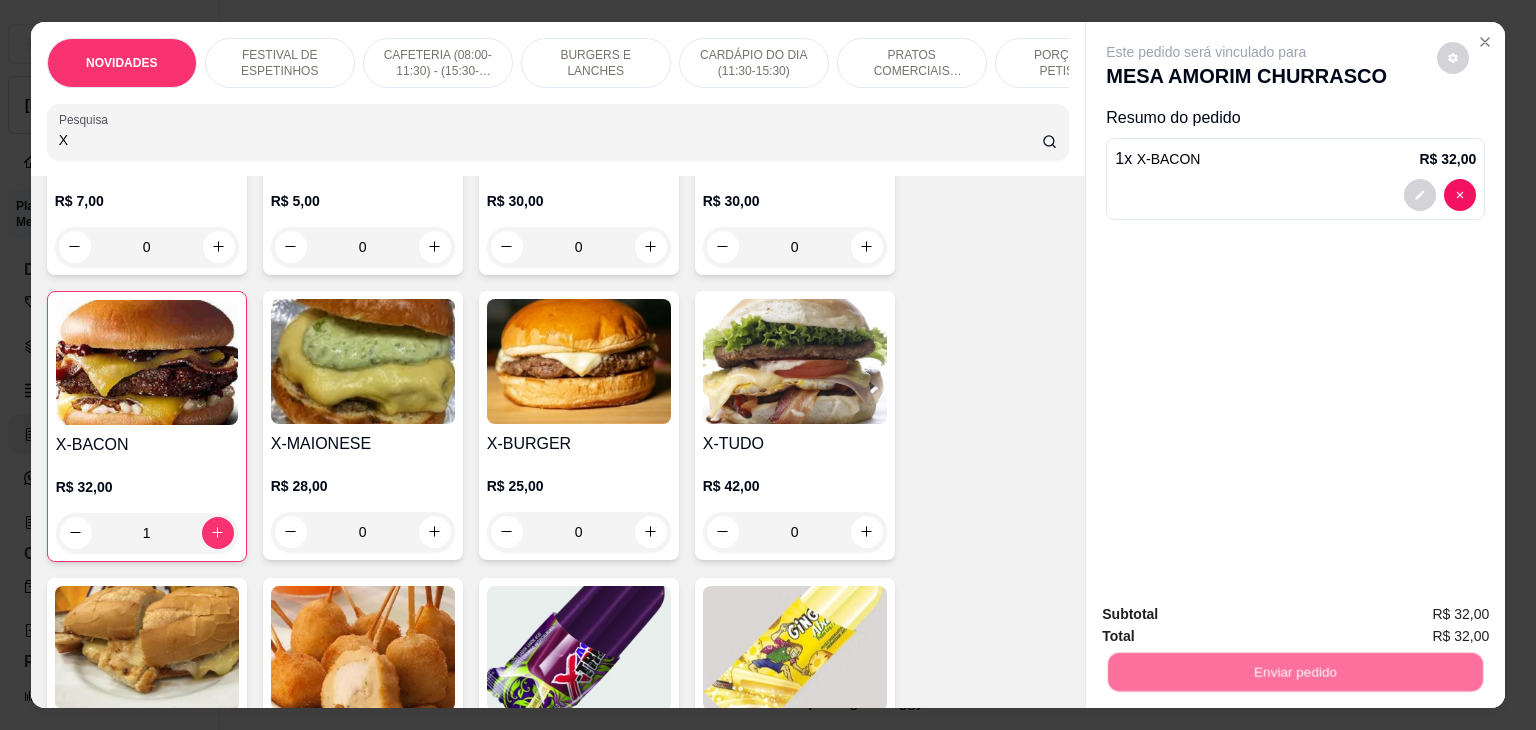 click on "Não registrar e enviar pedido" at bounding box center [1229, 614] 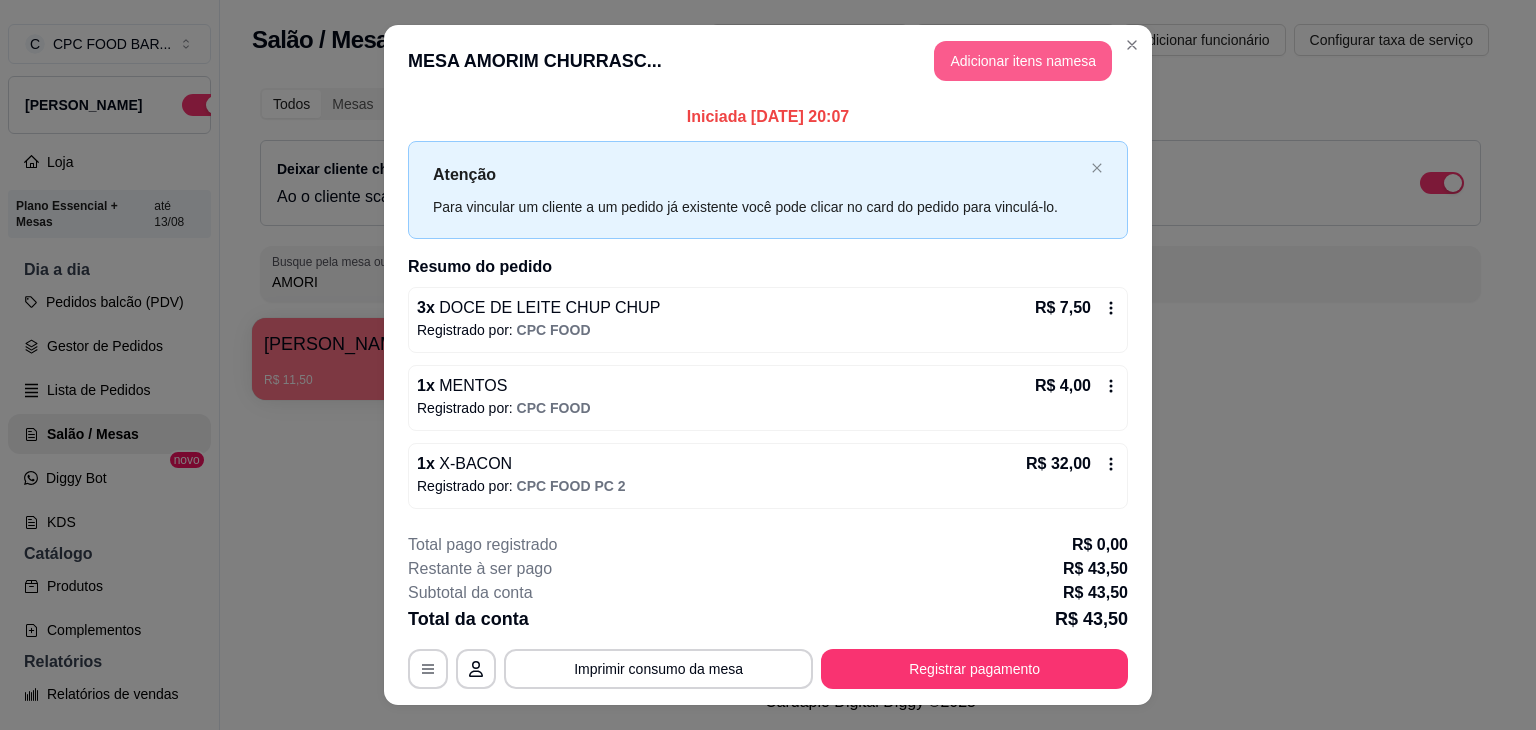 click on "Adicionar itens na  mesa" at bounding box center [1023, 61] 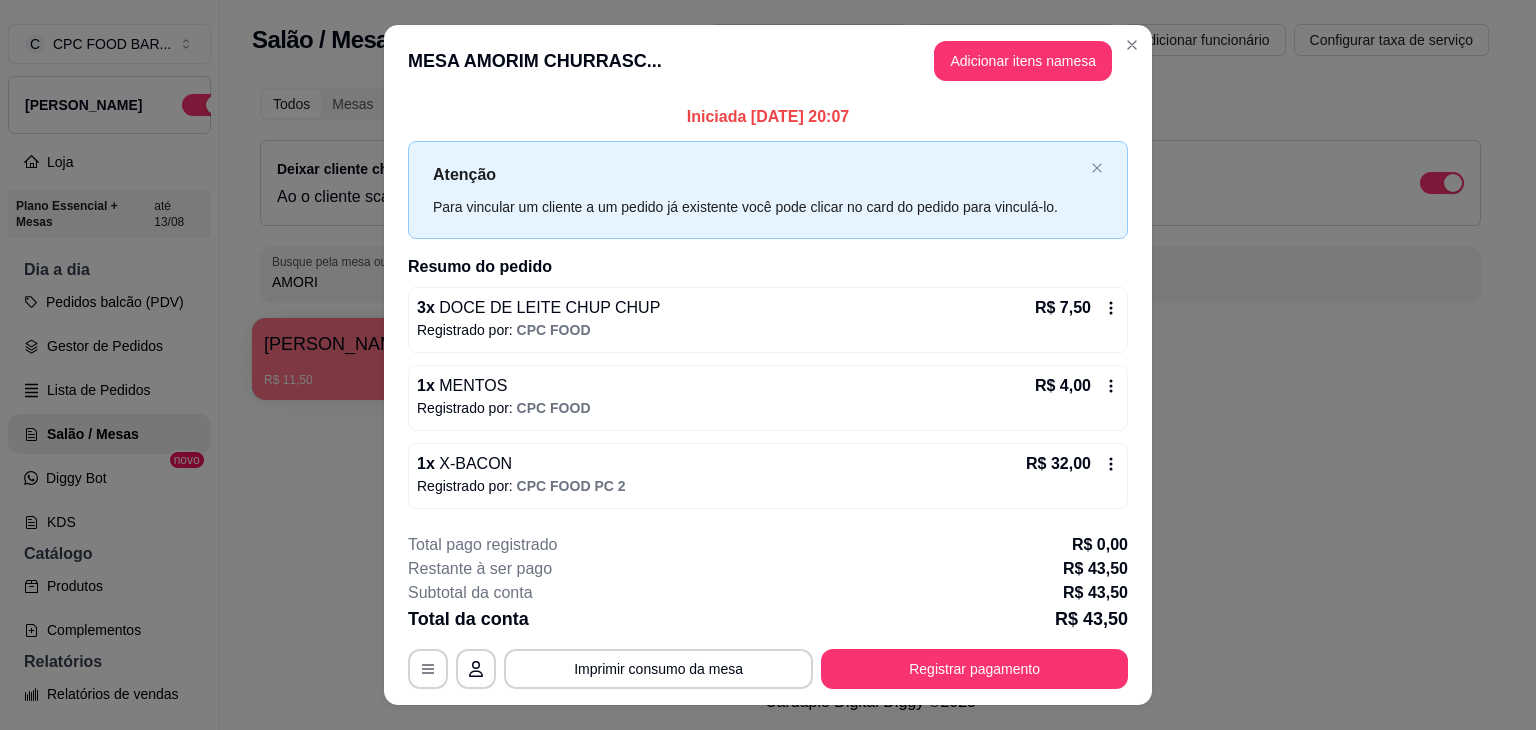 click on "NOVIDADES  FESTIVAL DE ESPETINHOS CAFETERIA (08:00-11:30) - (15:30-18:00) BURGERS E LANCHES  CARDÁPIO DO DIA (11:30-15:30) PRATOS COMERCIAIS (11:30-15:30) PORÇÕES E PETISCOS  ÁGUAS  ISOTÔNICOS ENERGÉTICOS  REFRIGERANTES  SUCOS  CERVEJAS  DRINKS  DOSES  VINHOS  AÇAÍ NO COPO GULOSEIMAS SORVETES SOBREMESA Pesquisa" at bounding box center [558, 99] 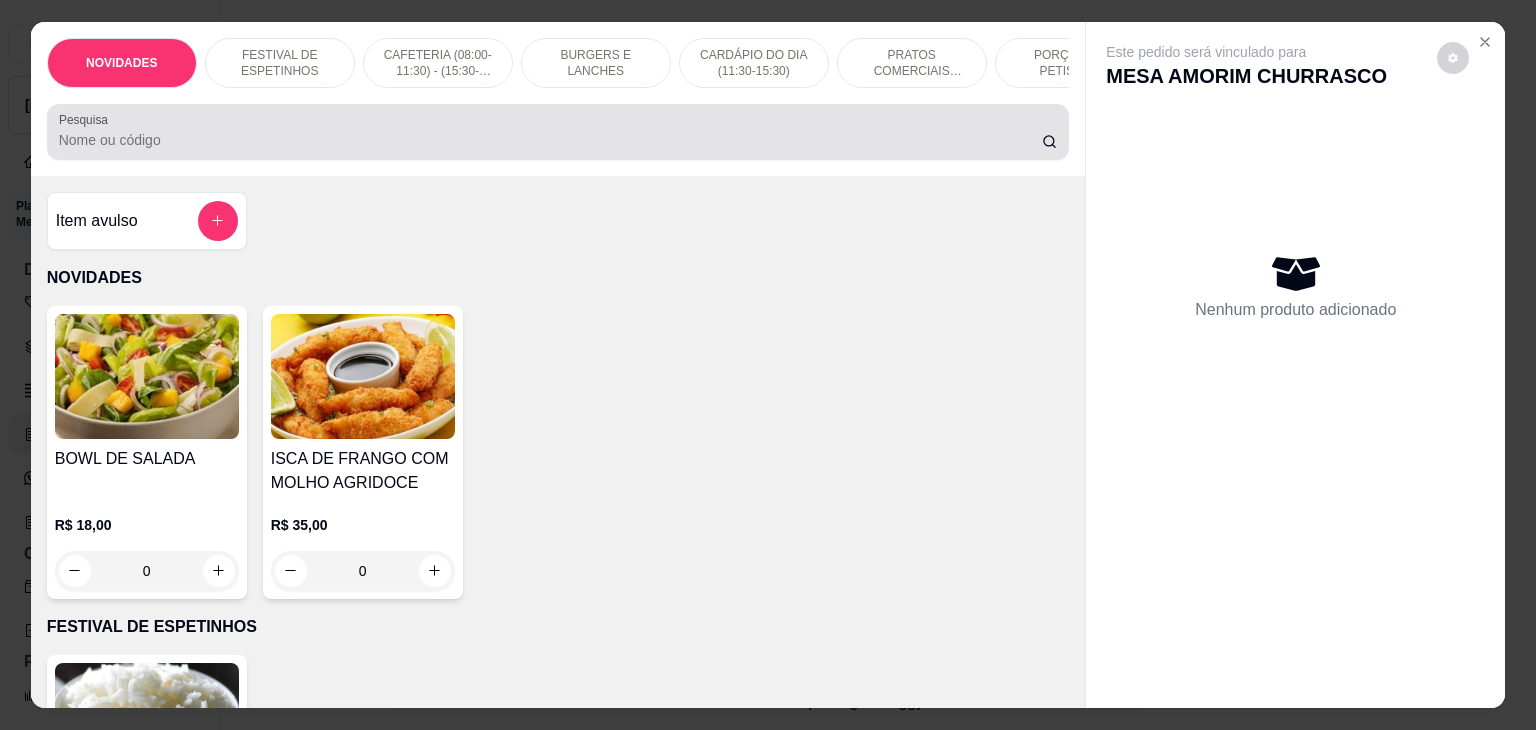 click on "Pesquisa" at bounding box center (550, 140) 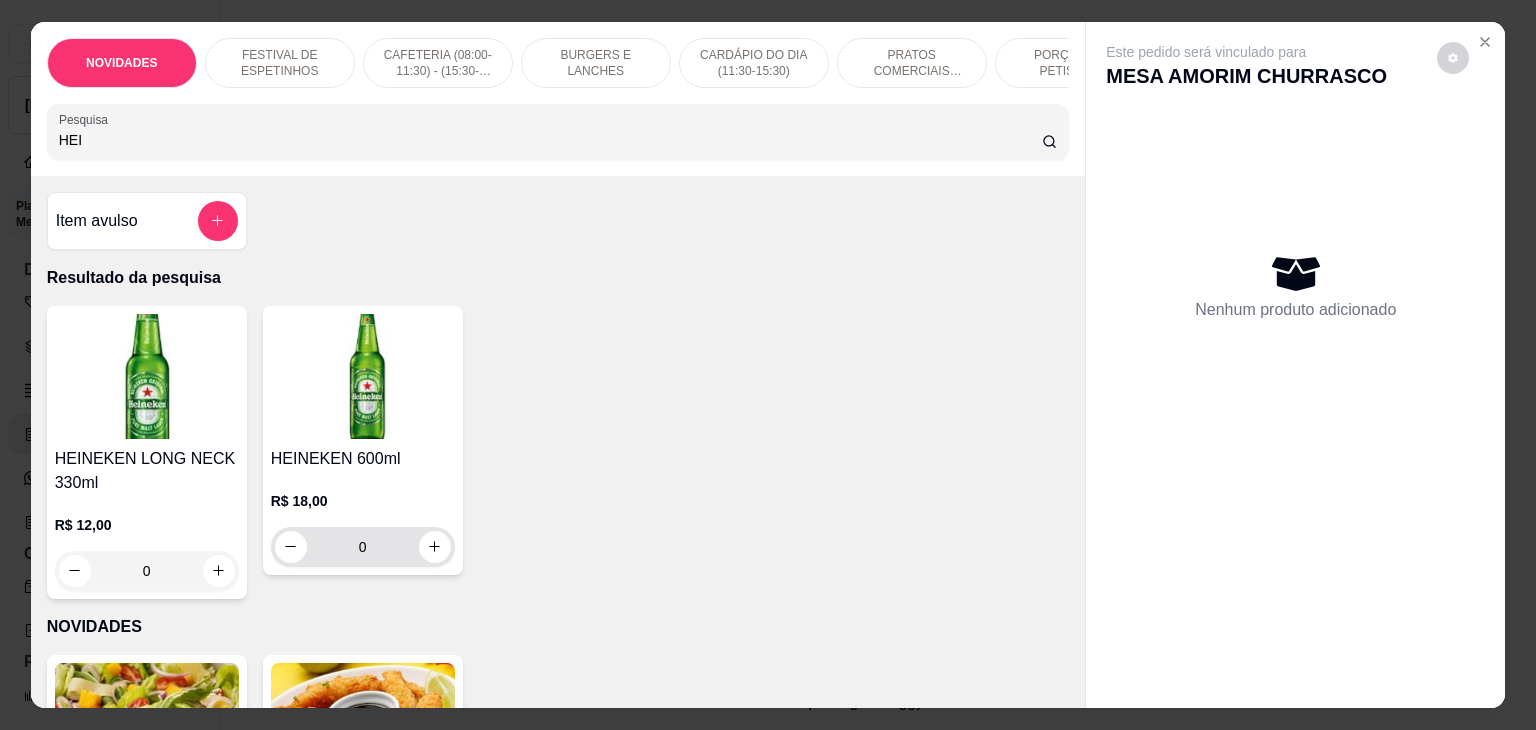 type on "HEI" 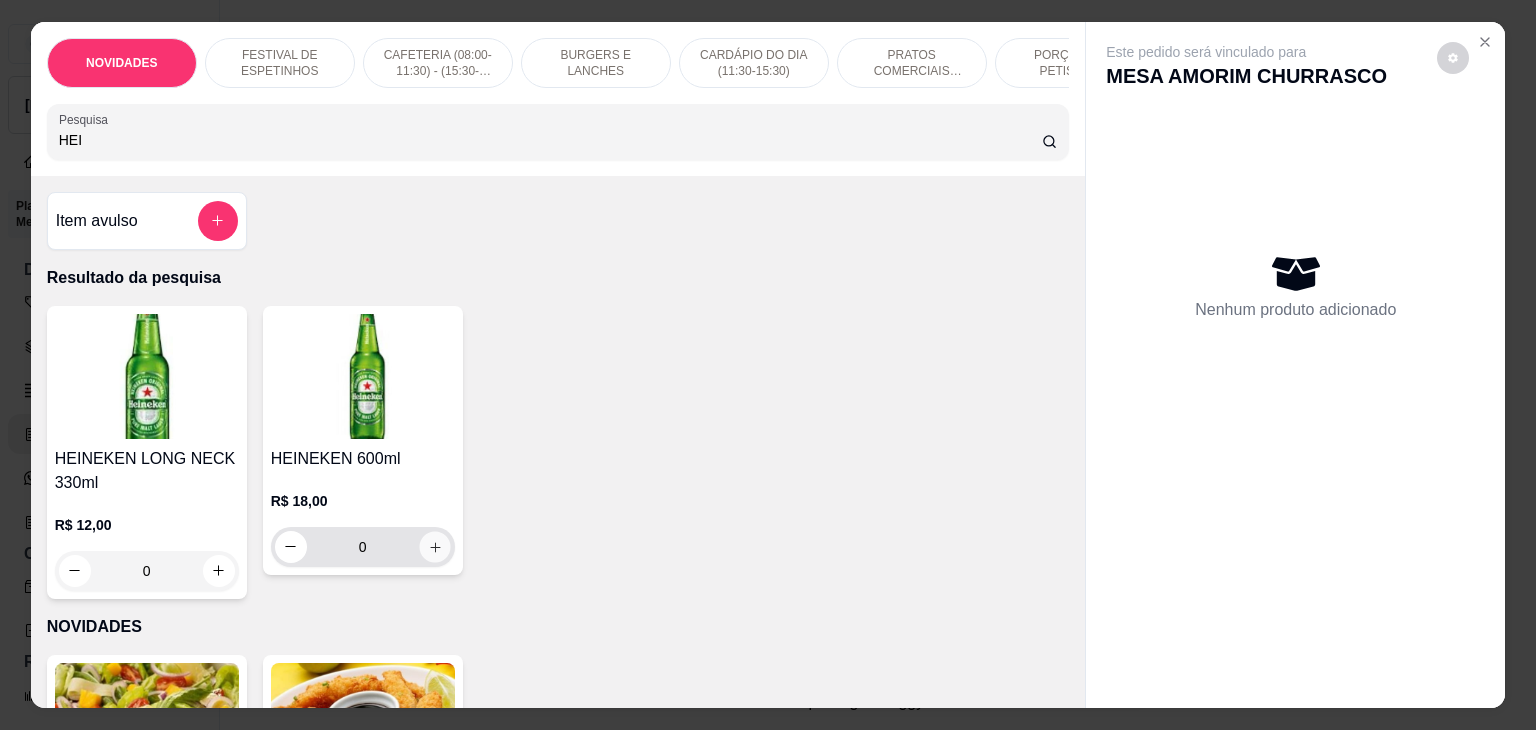 click 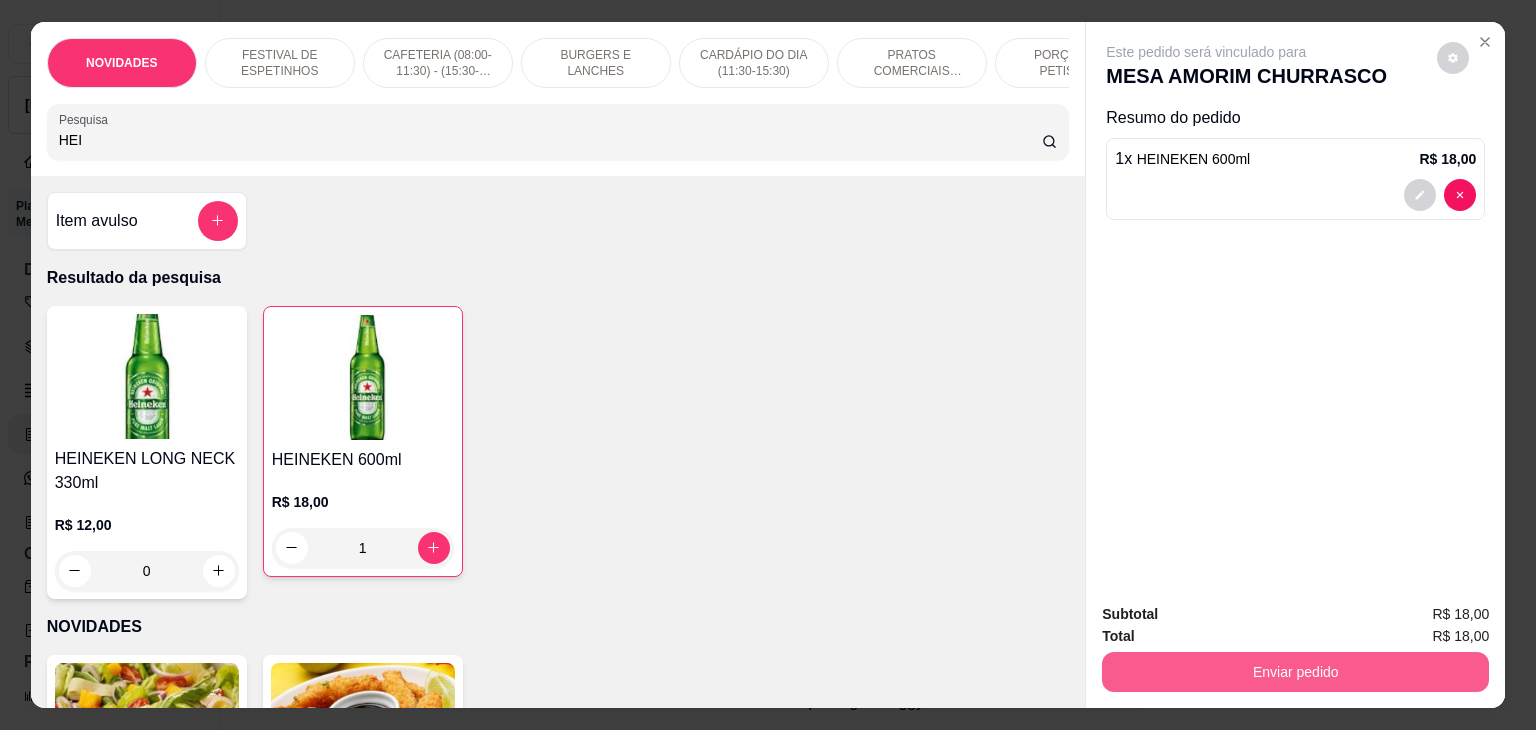 click on "Enviar pedido" at bounding box center [1295, 672] 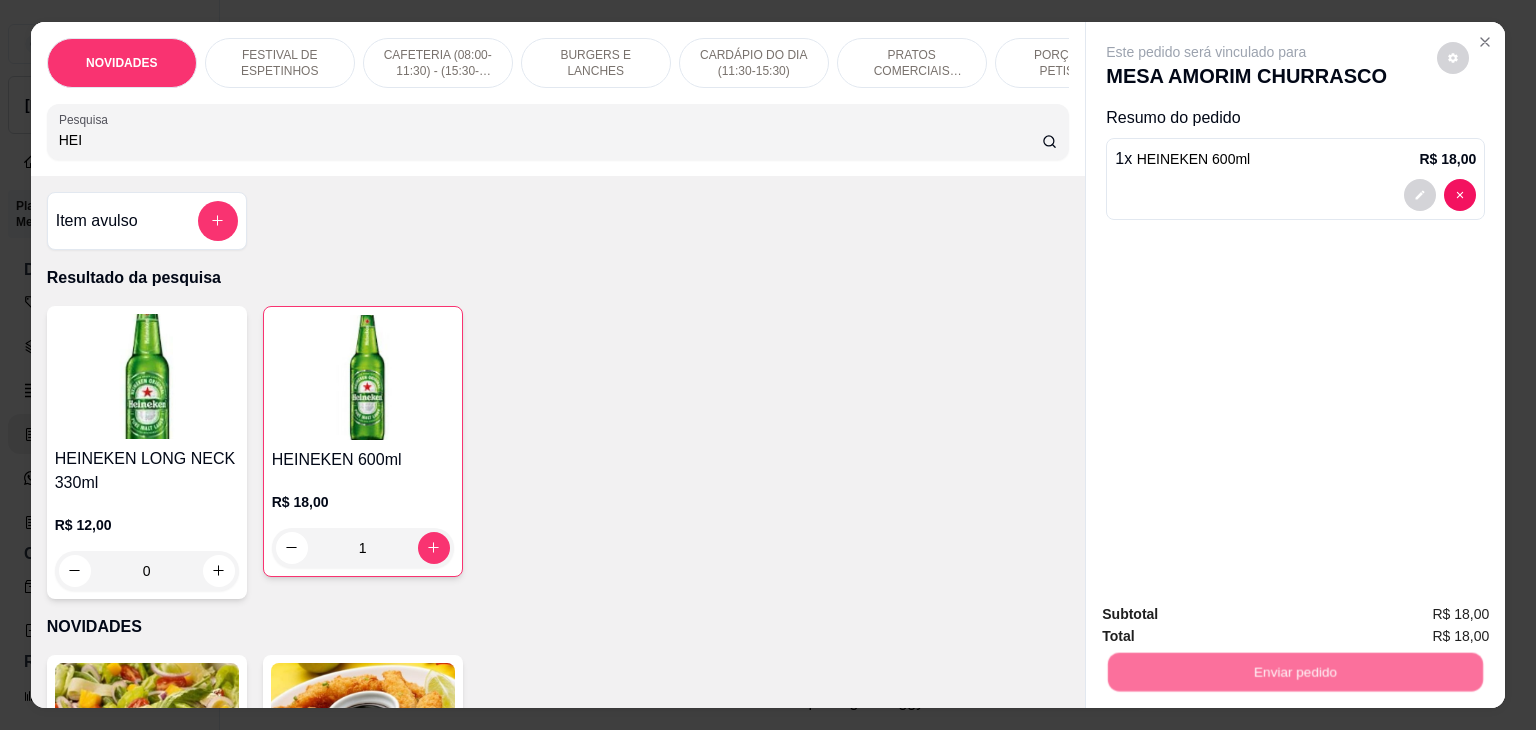 click on "Não registrar e enviar pedido" at bounding box center (1229, 615) 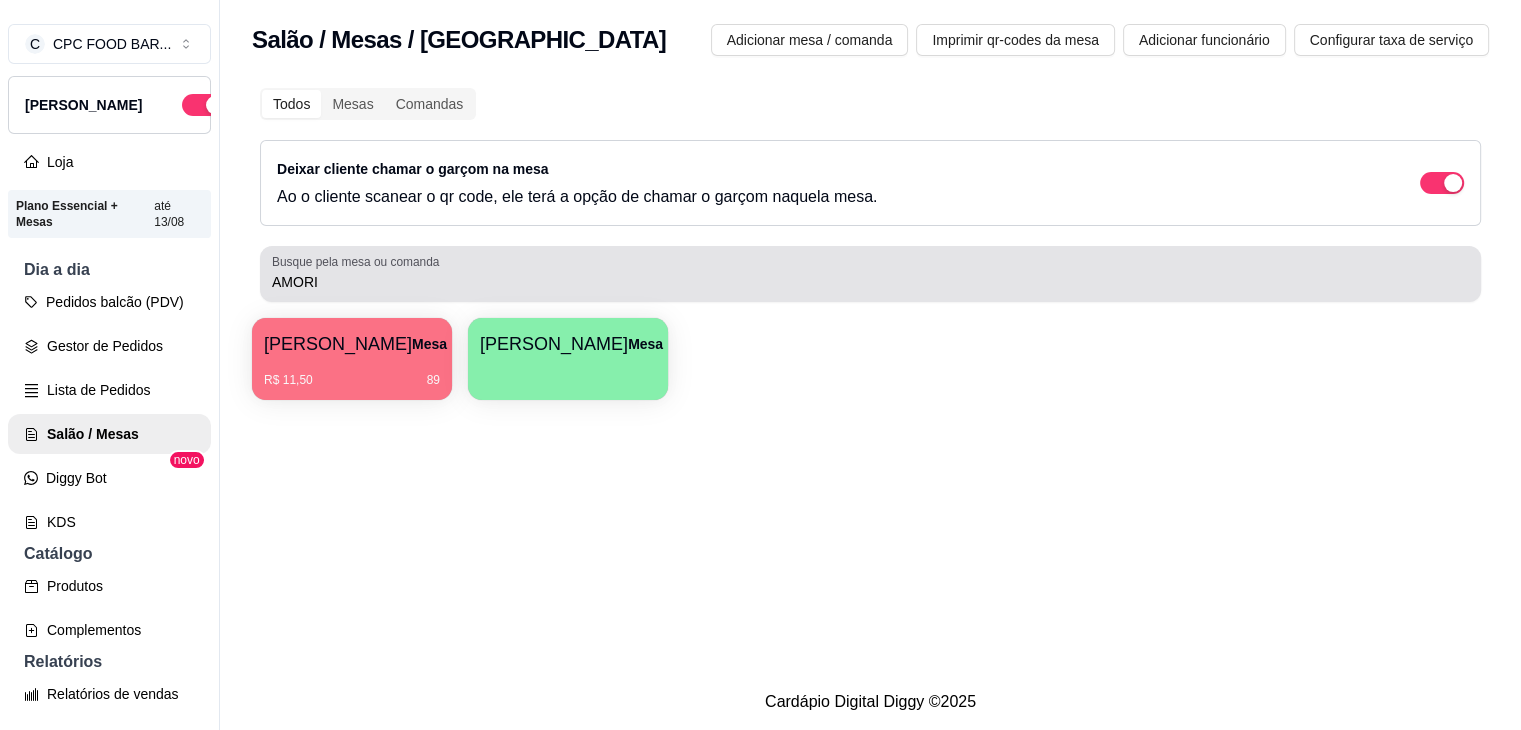 click on "AMORI" at bounding box center (870, 274) 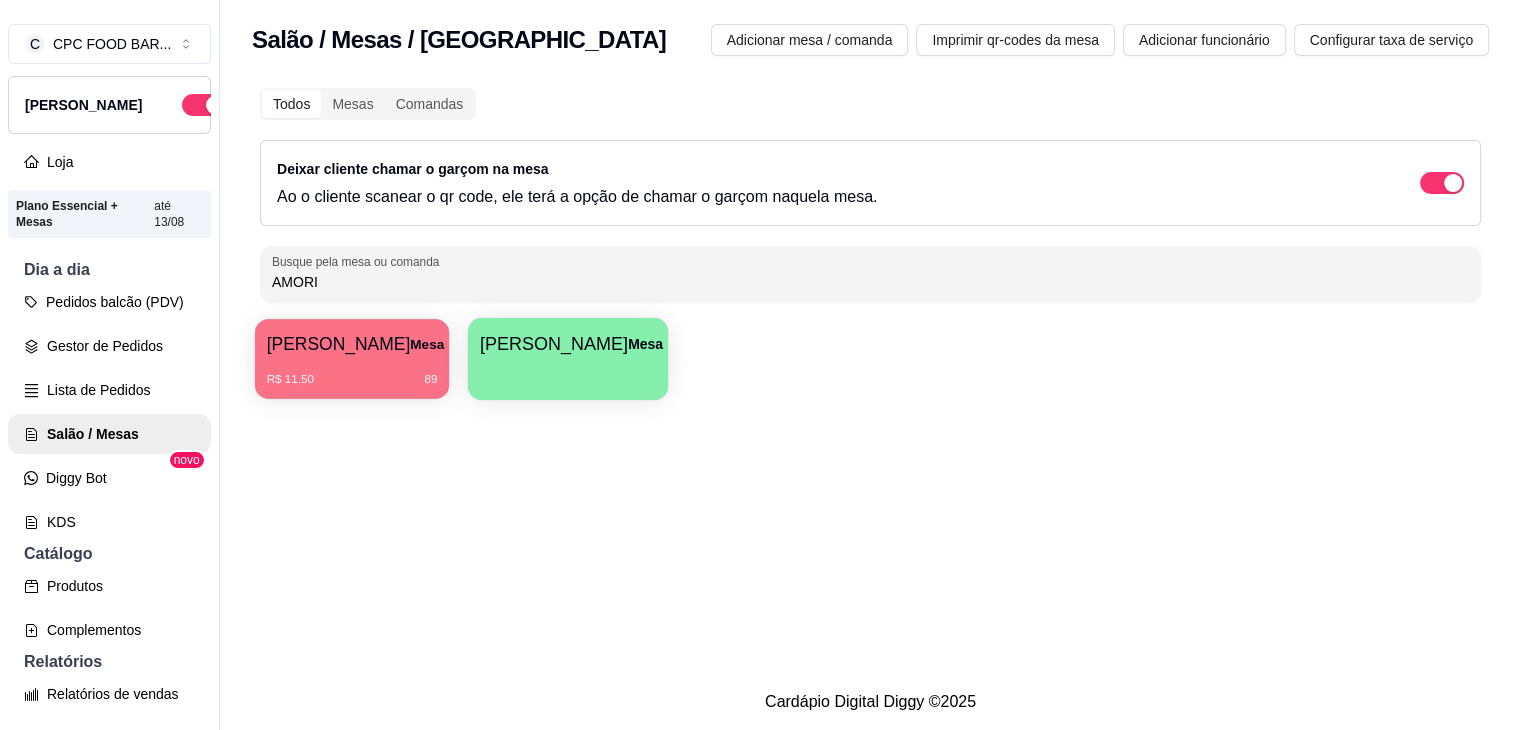 click on "R$ 11,50 89" at bounding box center [352, 372] 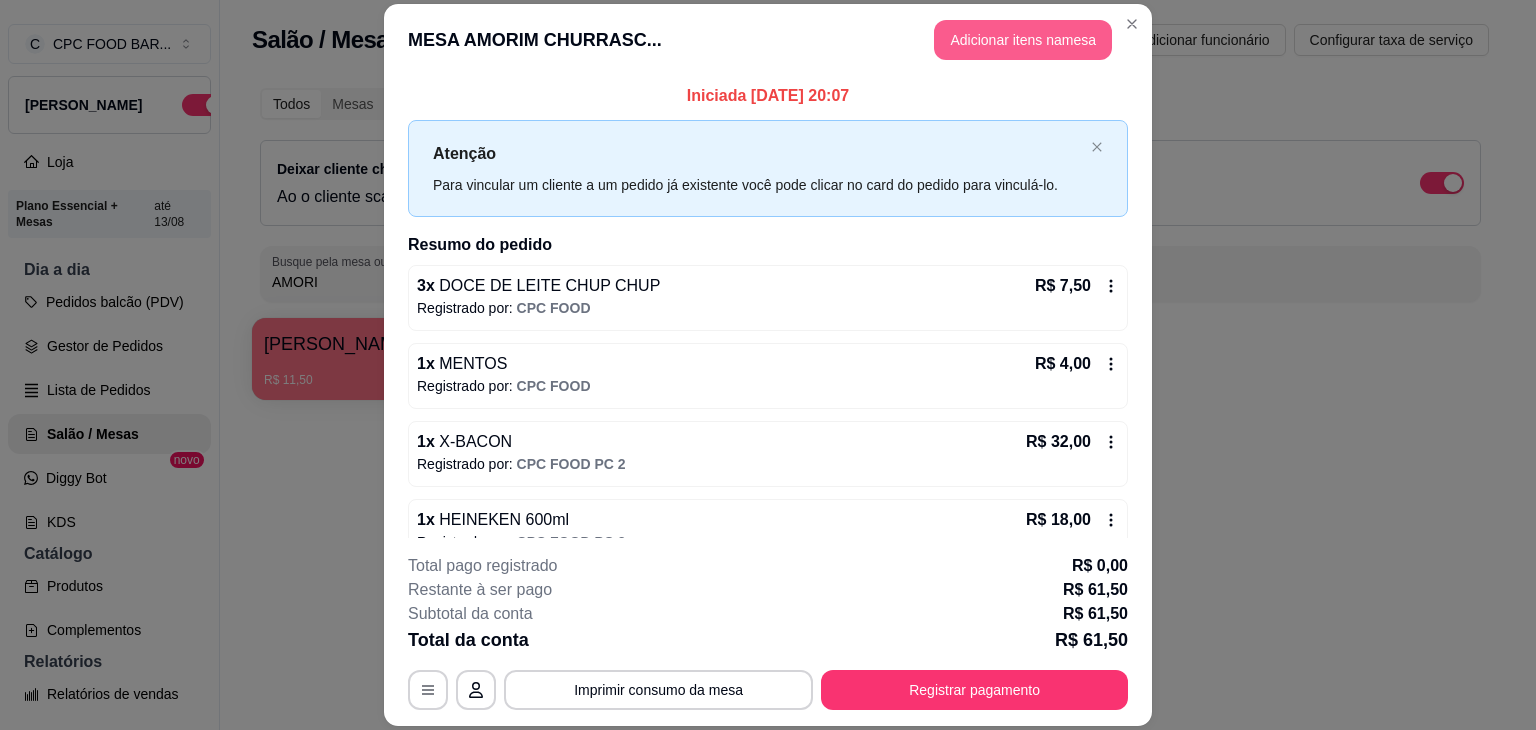click on "Adicionar itens na  mesa" at bounding box center [1023, 40] 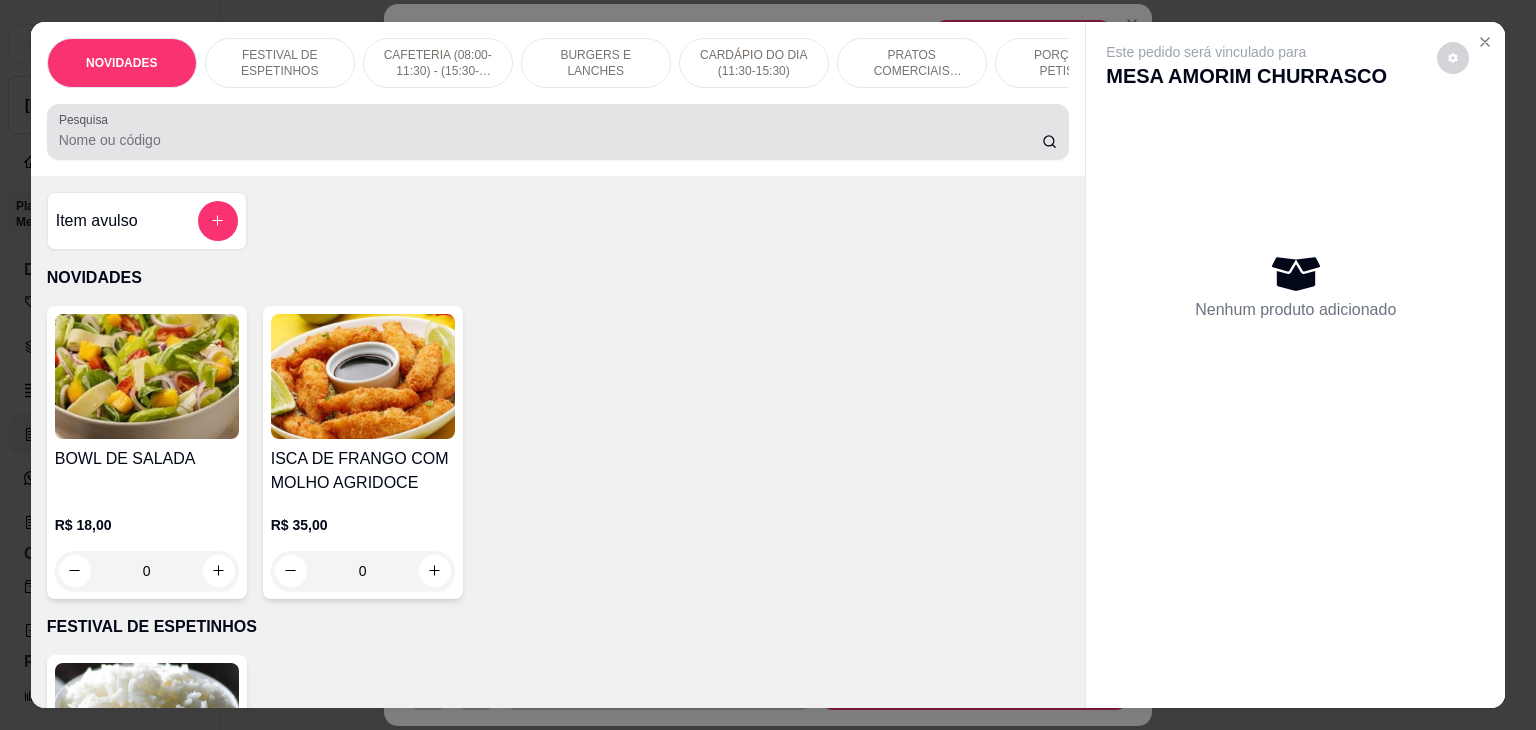 click at bounding box center (558, 132) 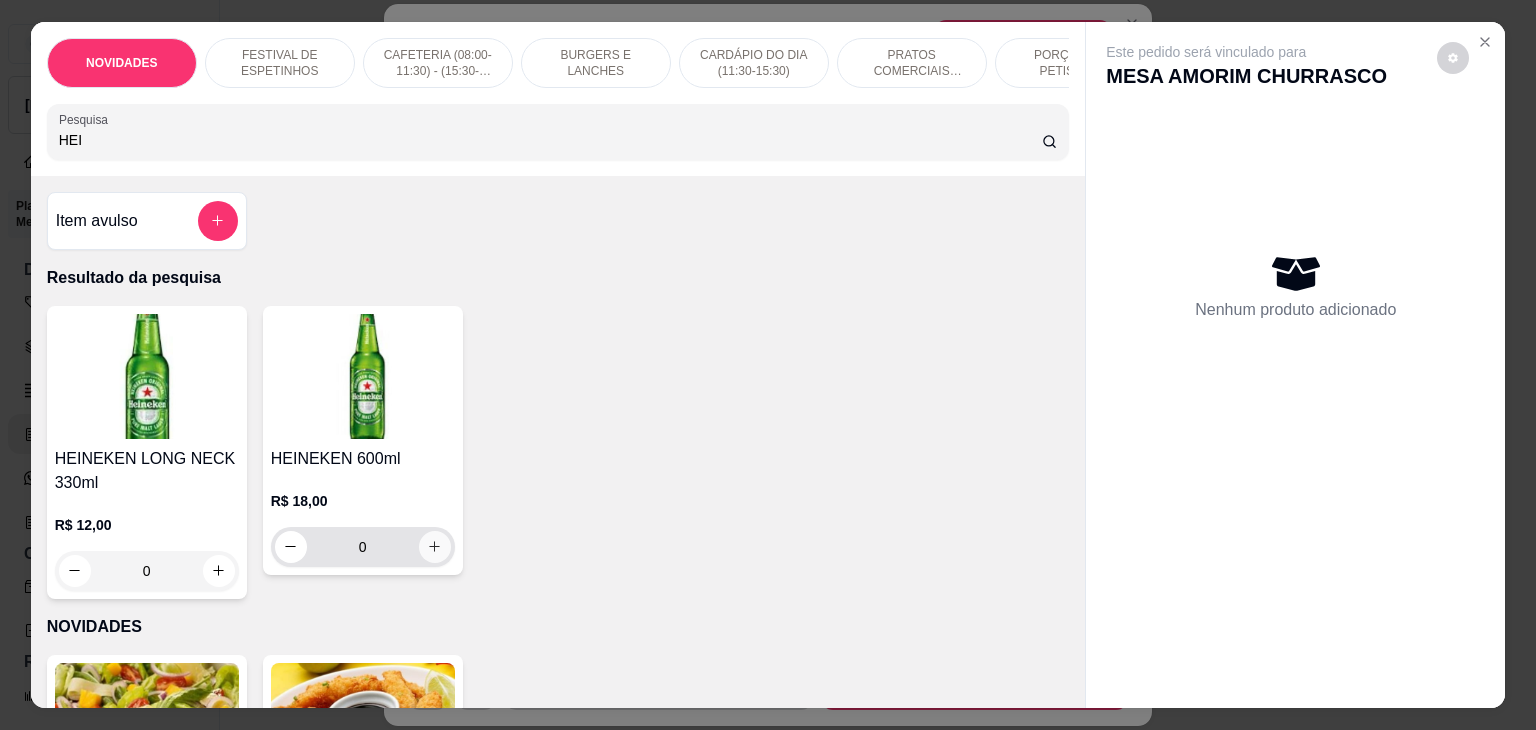type on "HEI" 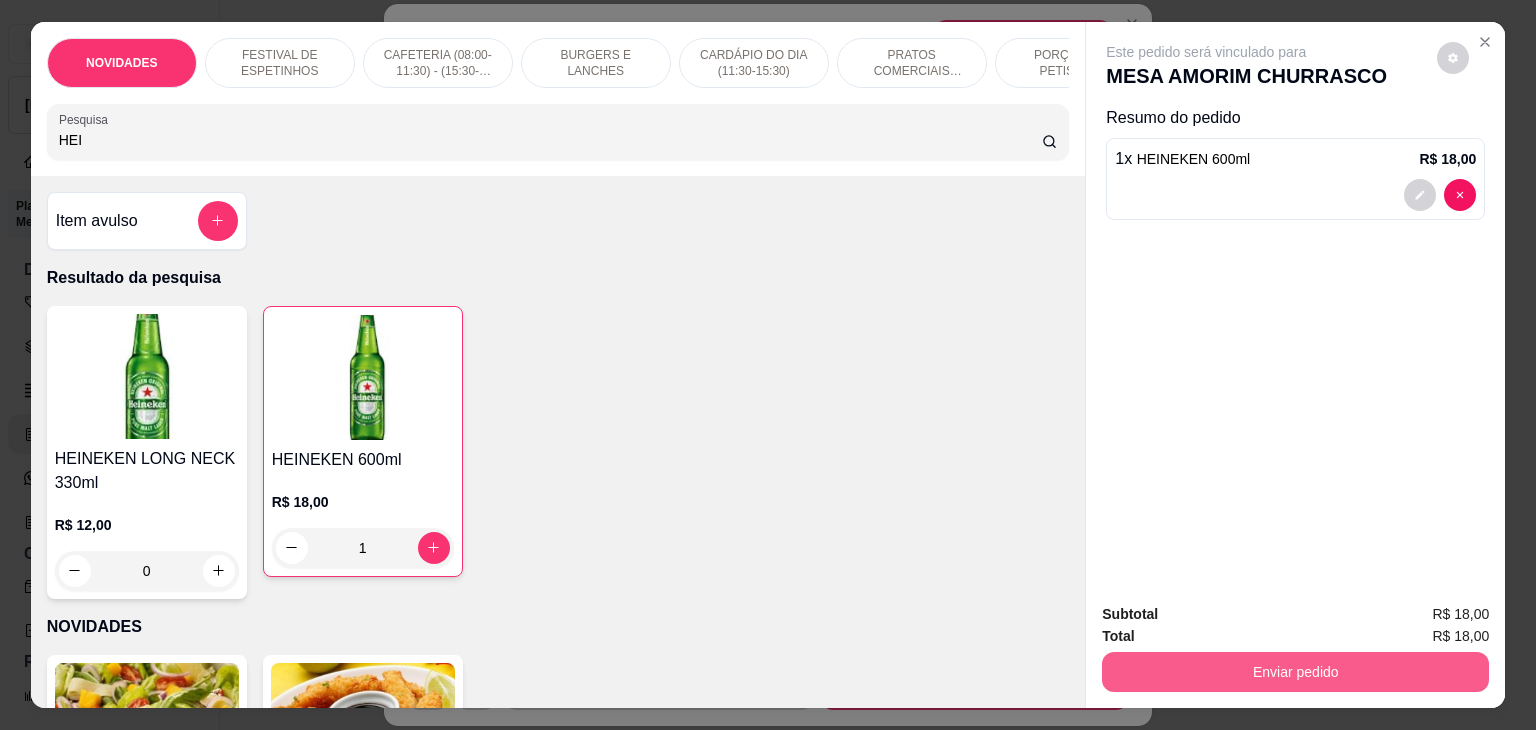 click on "Enviar pedido" at bounding box center [1295, 672] 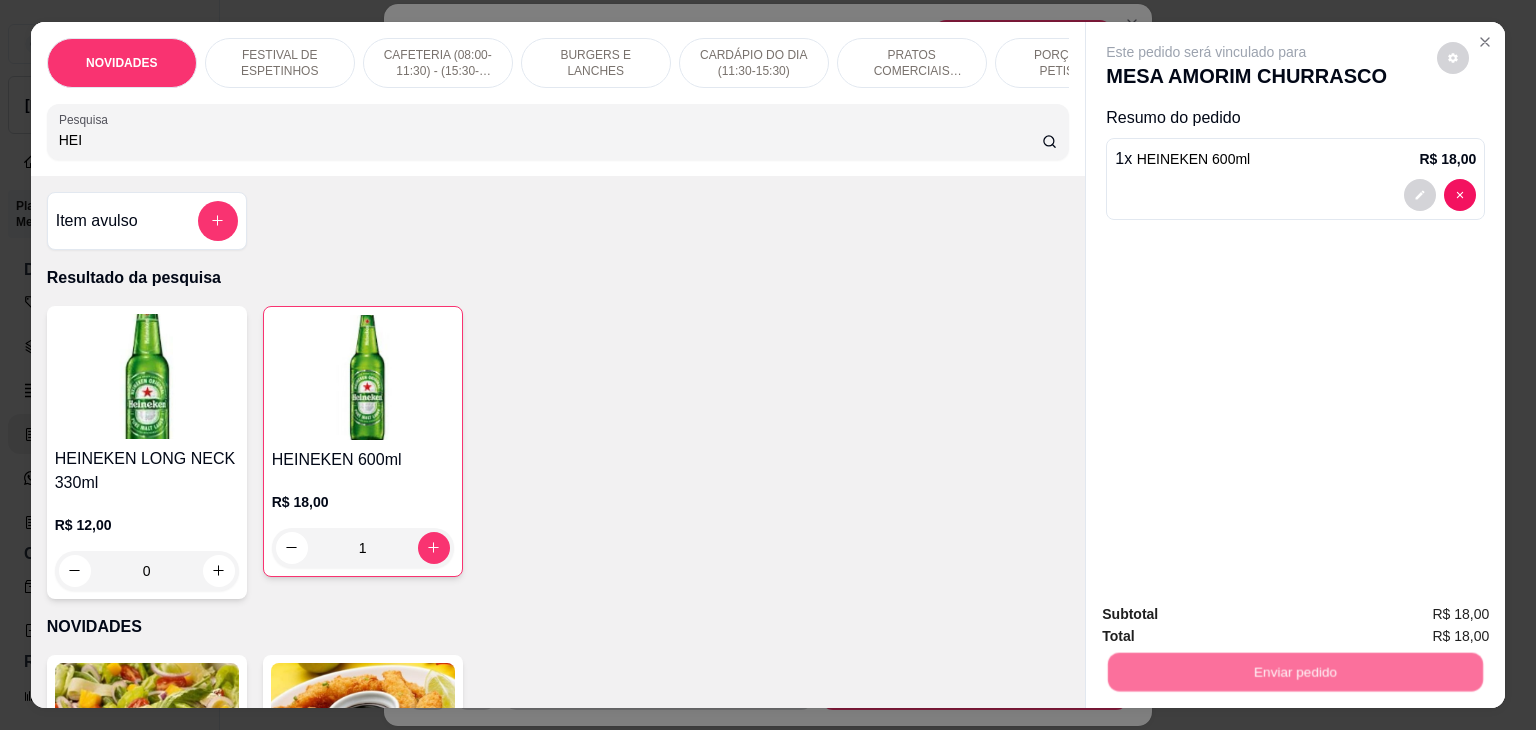 click on "Não registrar e enviar pedido" at bounding box center (1229, 615) 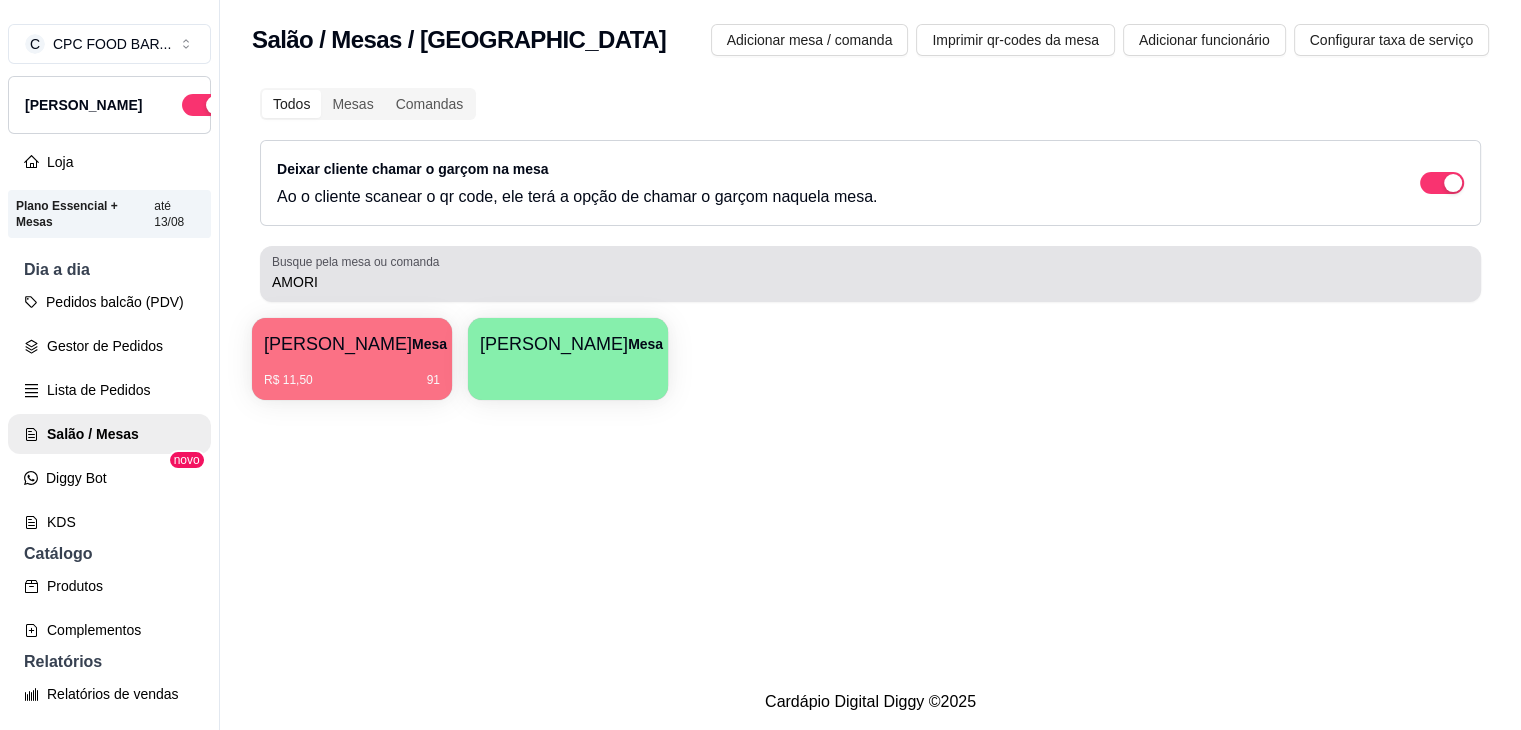 click on "Busque pela mesa ou comanda
AMORI" at bounding box center [870, 274] 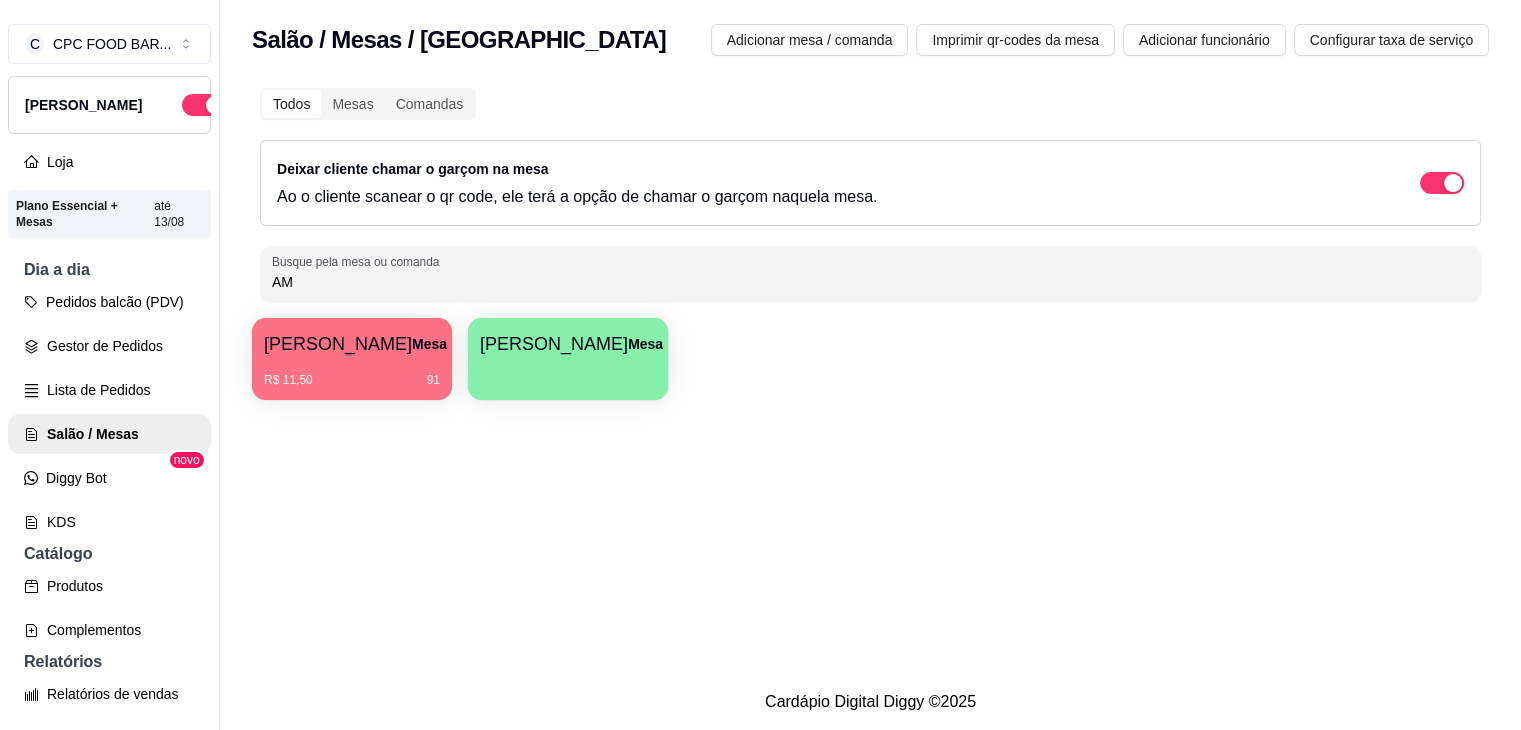 type on "A" 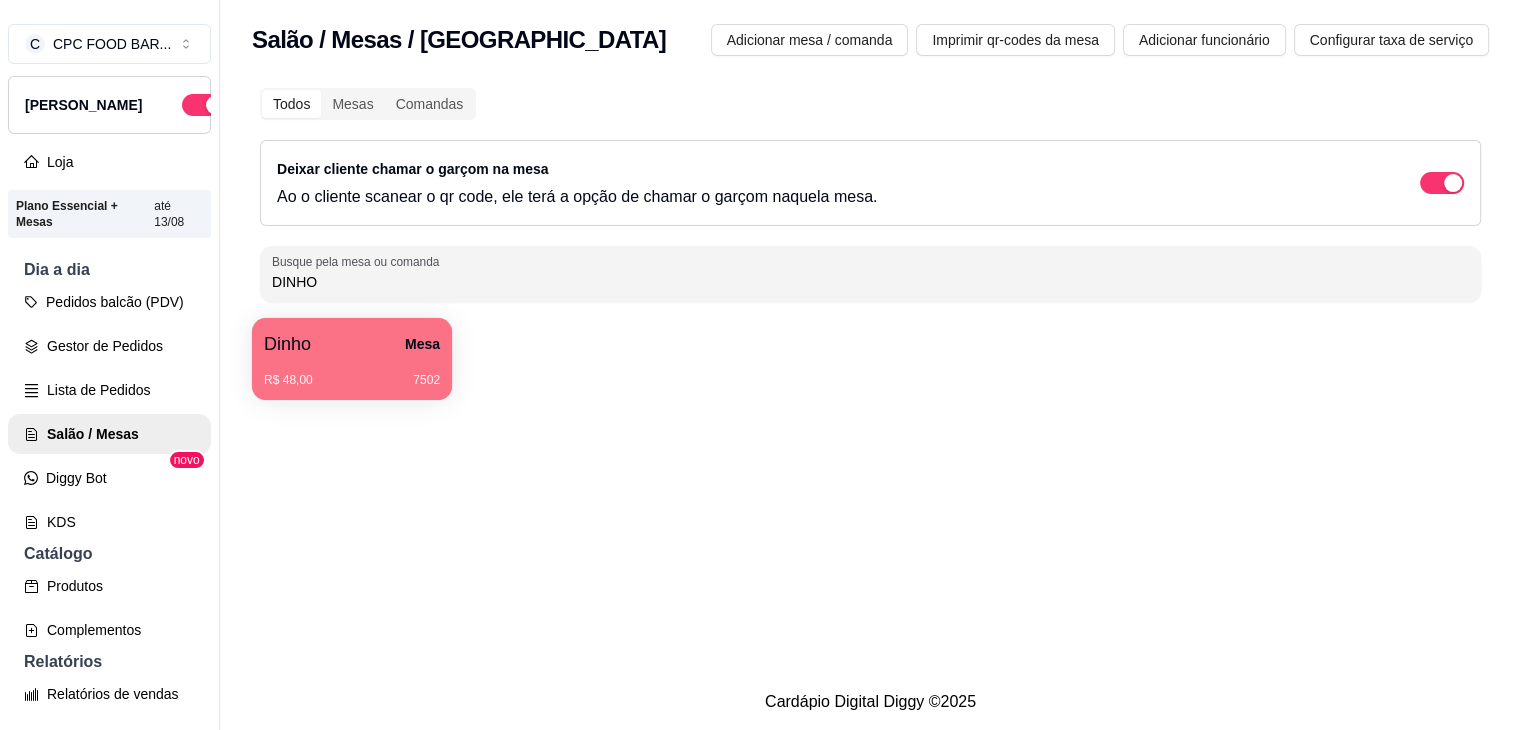 type on "DINHO" 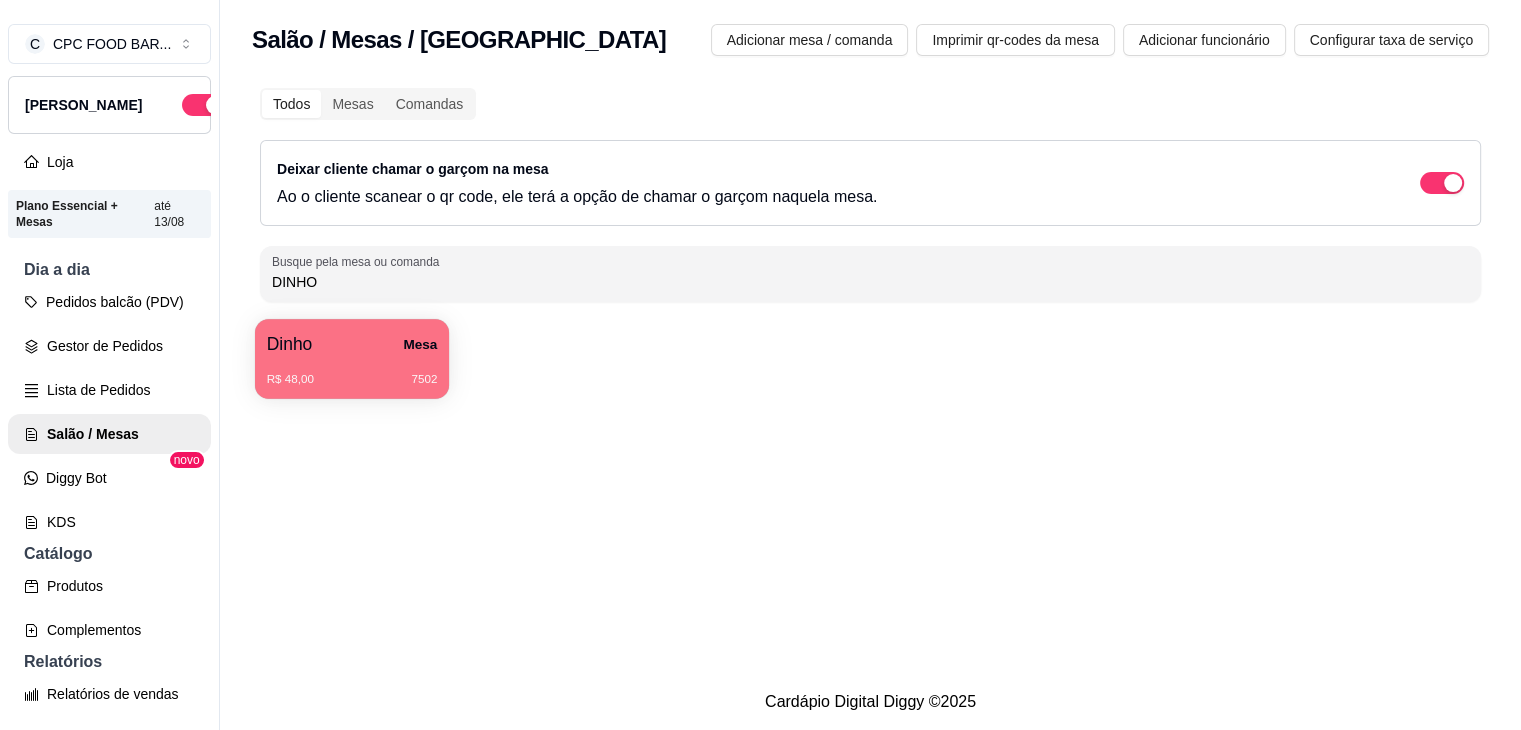 click on "R$ 48,00 7502" at bounding box center [352, 372] 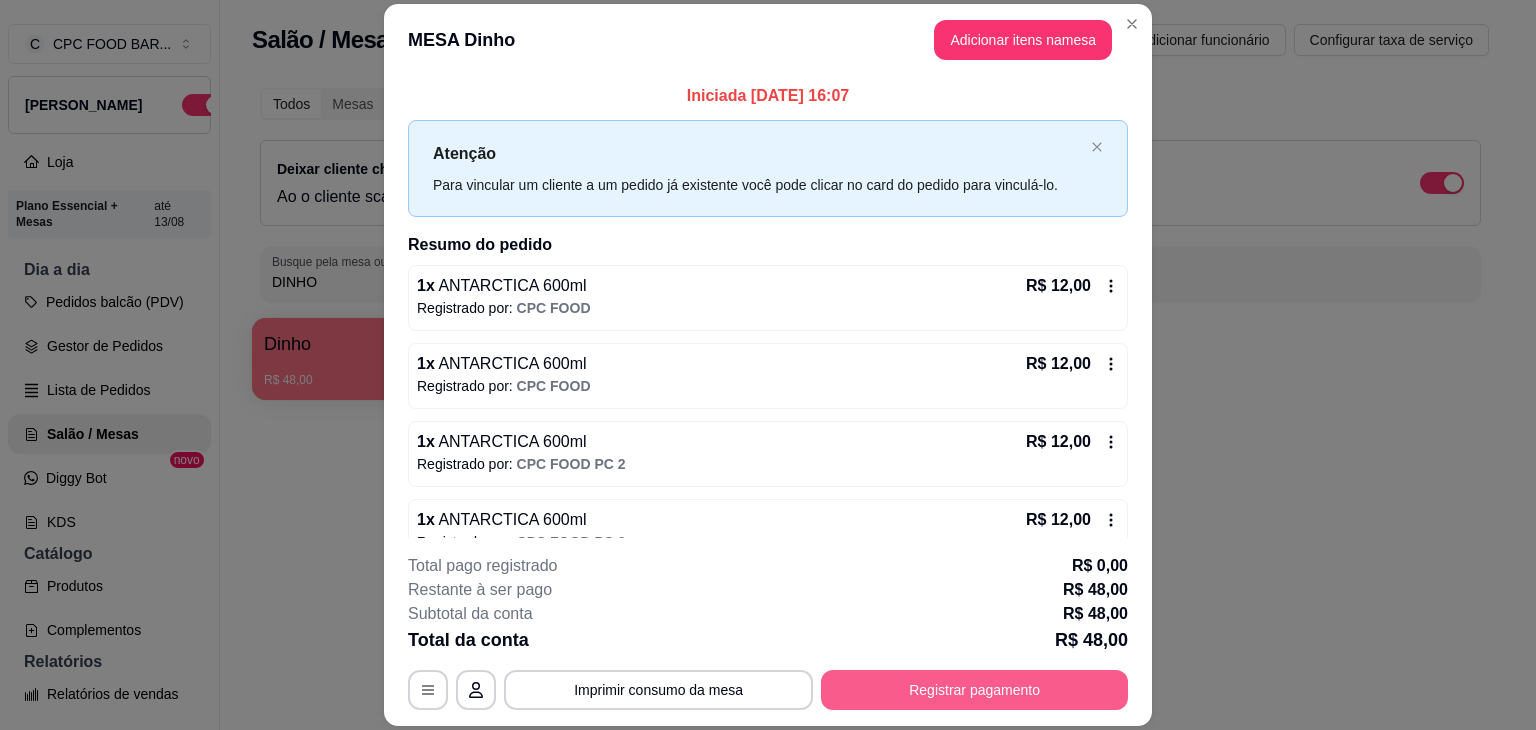 click on "Registrar pagamento" at bounding box center (974, 690) 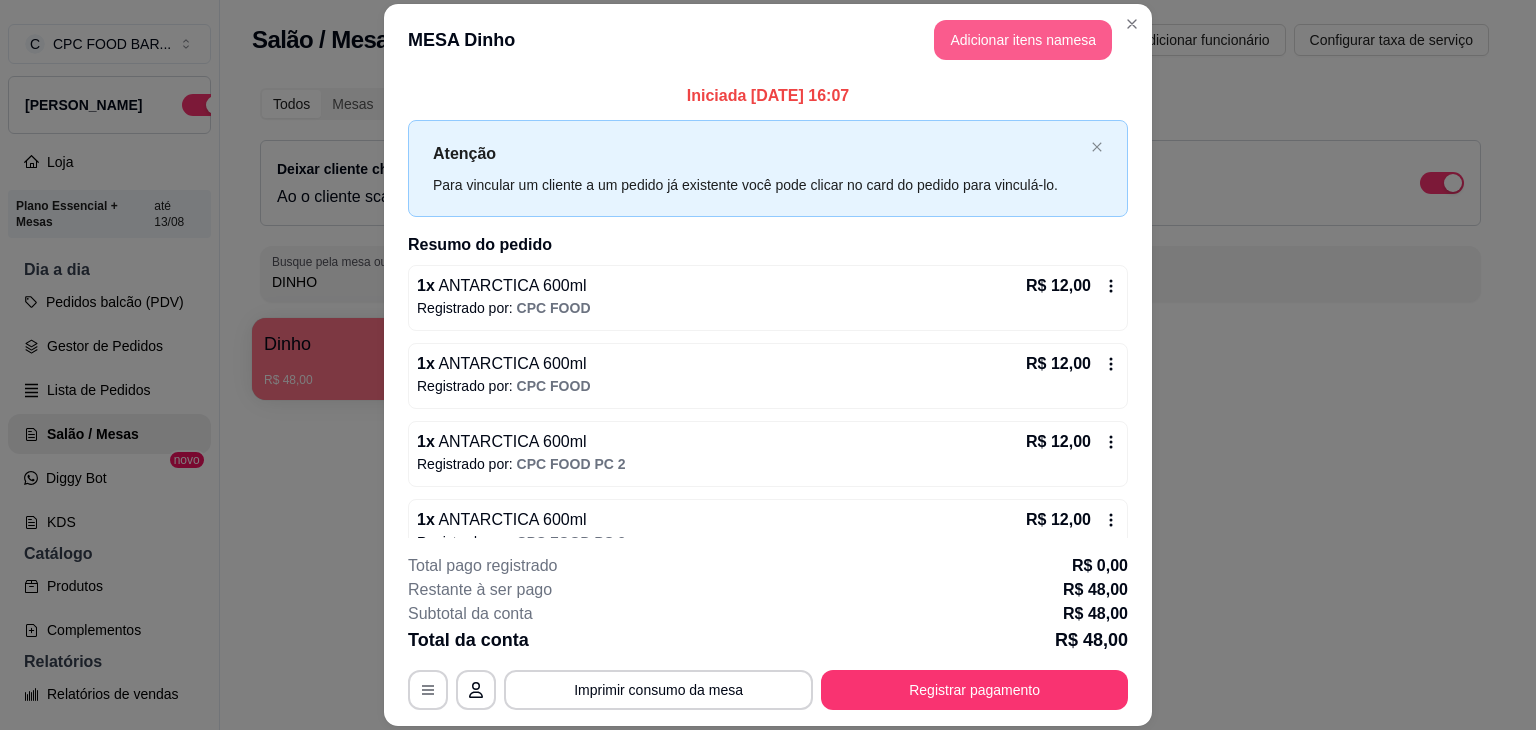 click on "Adicionar itens na  mesa" at bounding box center [1023, 40] 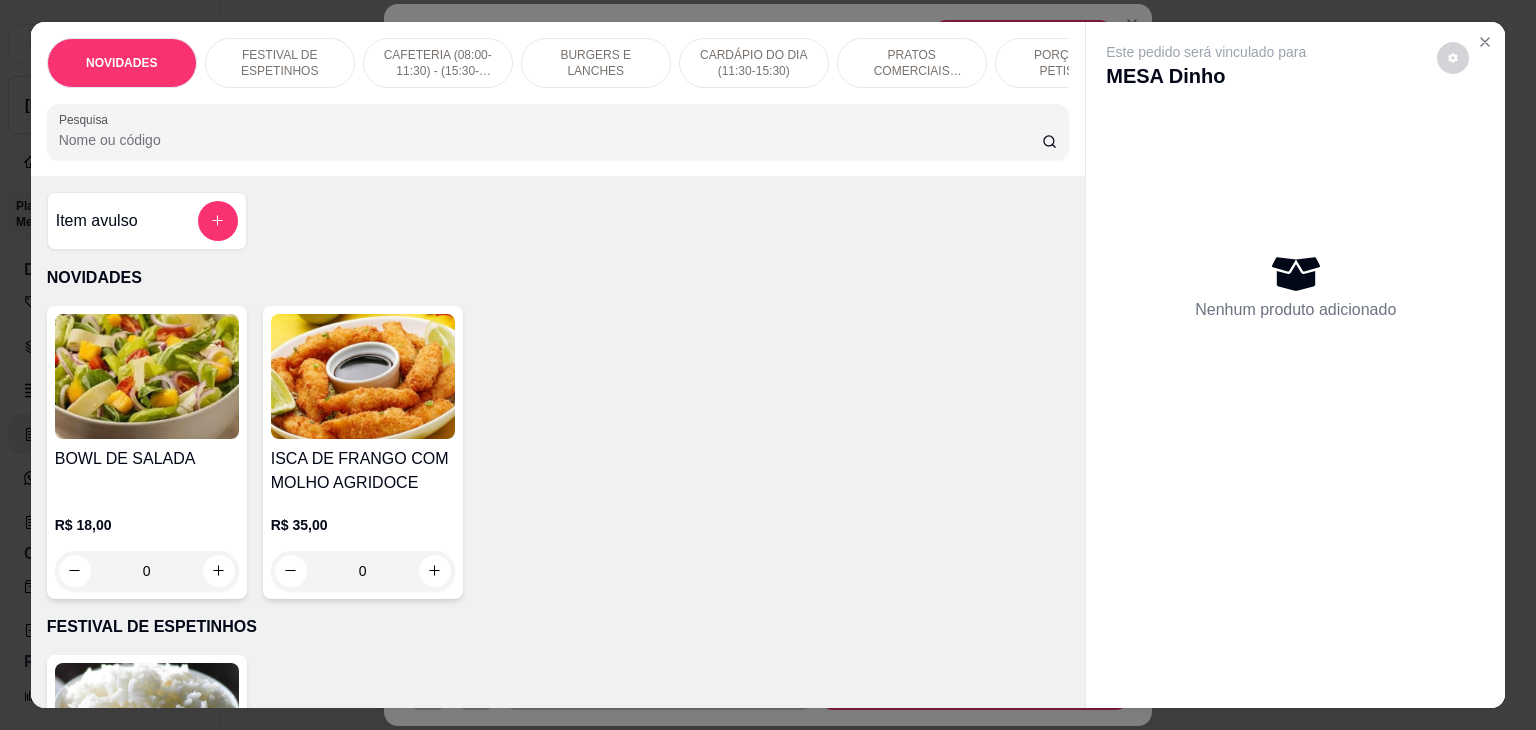 click on "BURGERS E LANCHES" at bounding box center [596, 63] 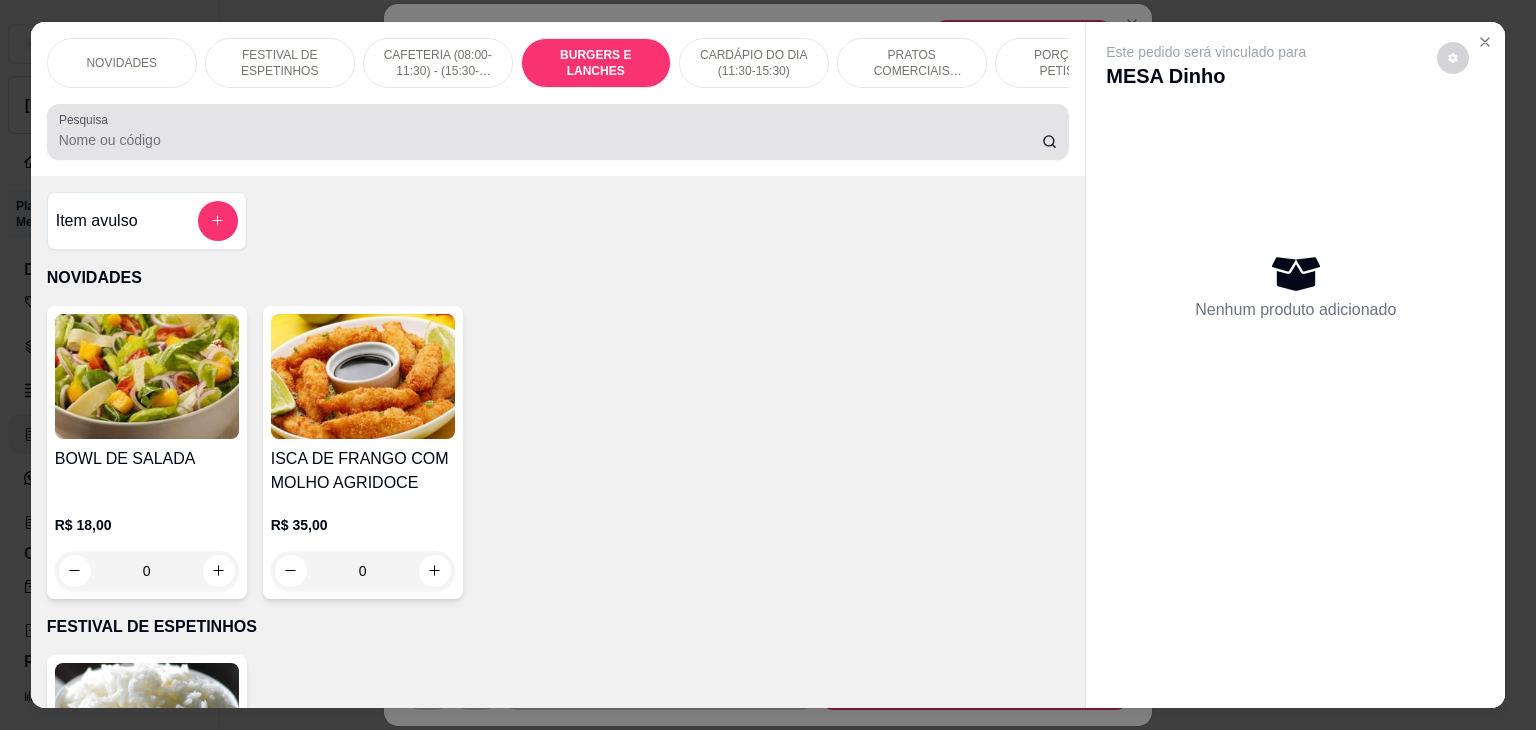 scroll, scrollTop: 1706, scrollLeft: 0, axis: vertical 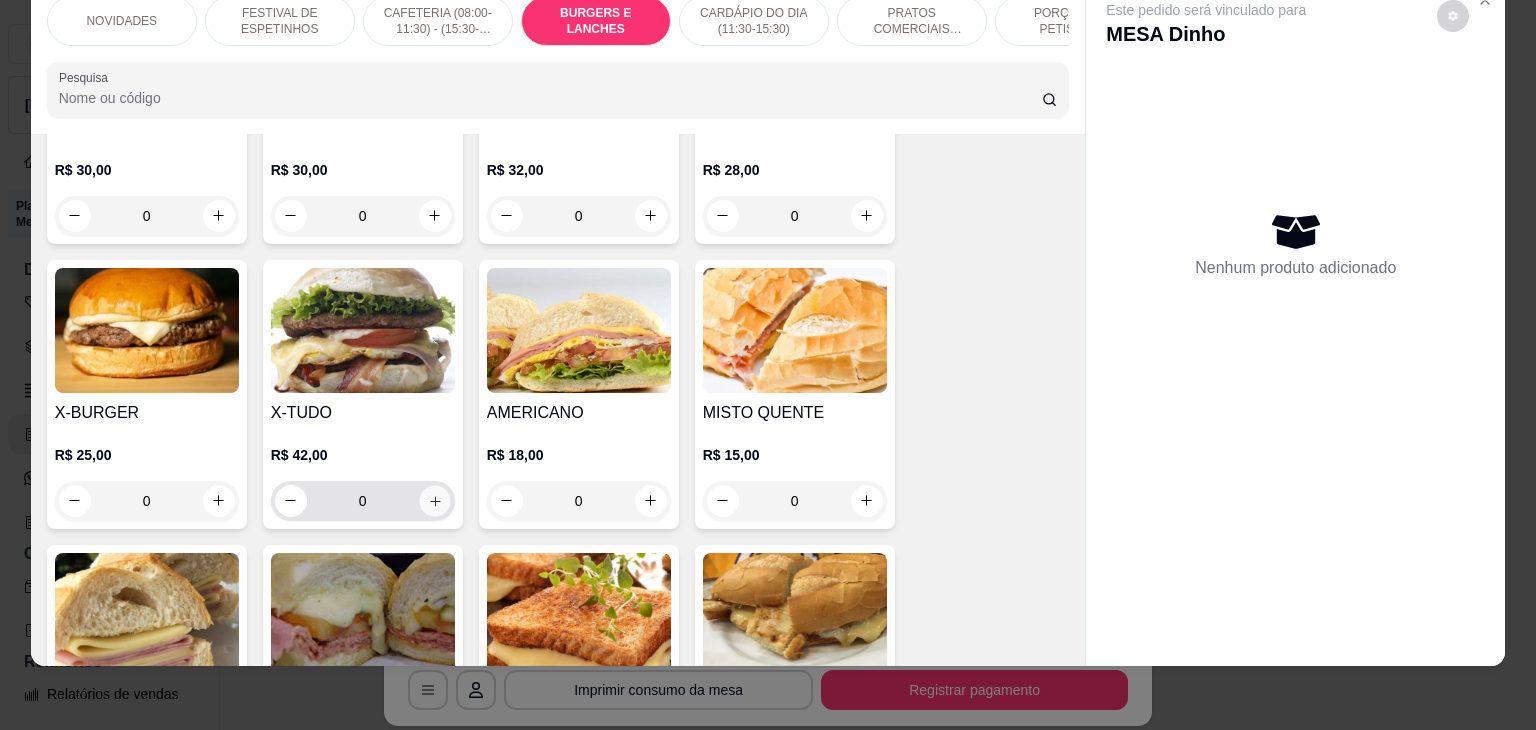 click 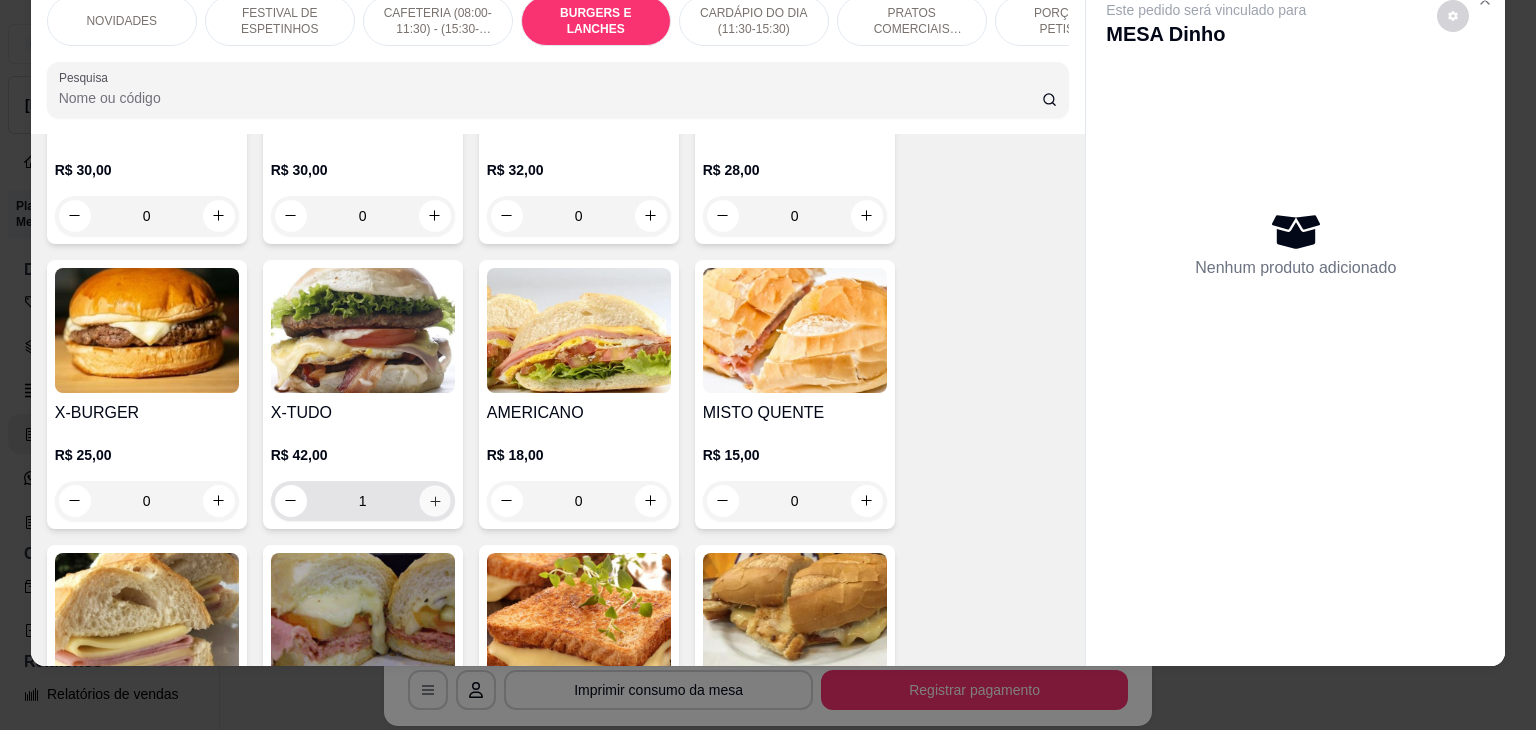 click 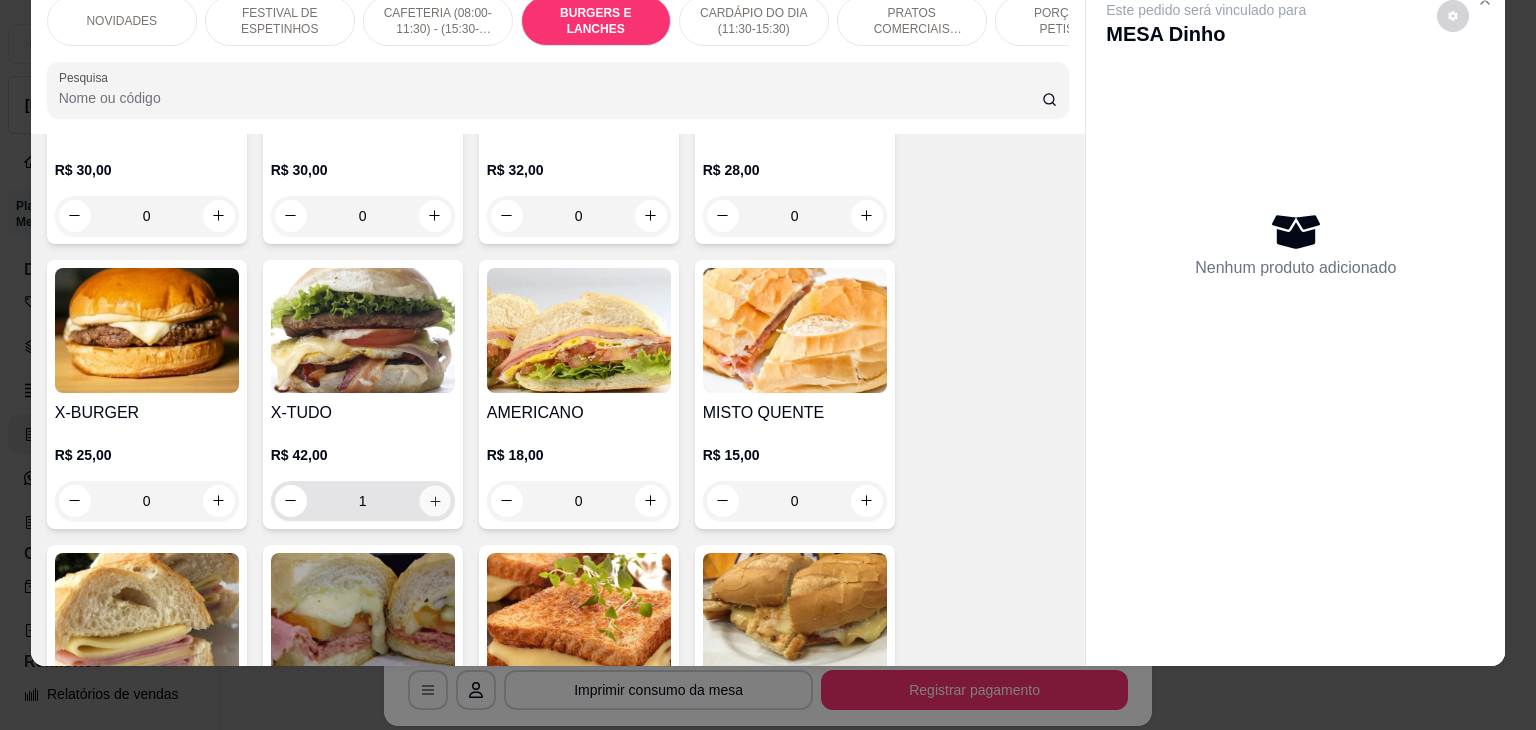 type on "2" 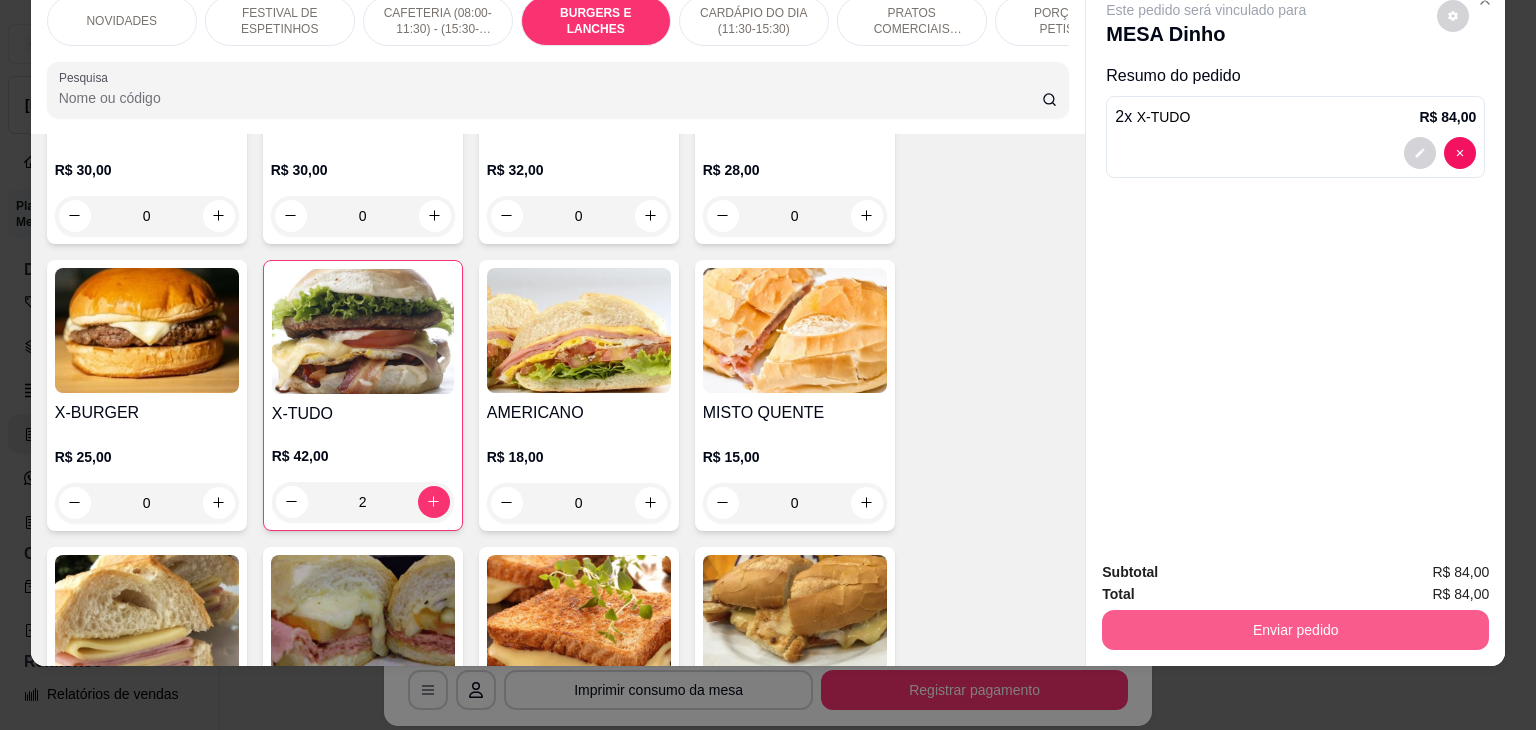 click on "Enviar pedido" at bounding box center [1295, 630] 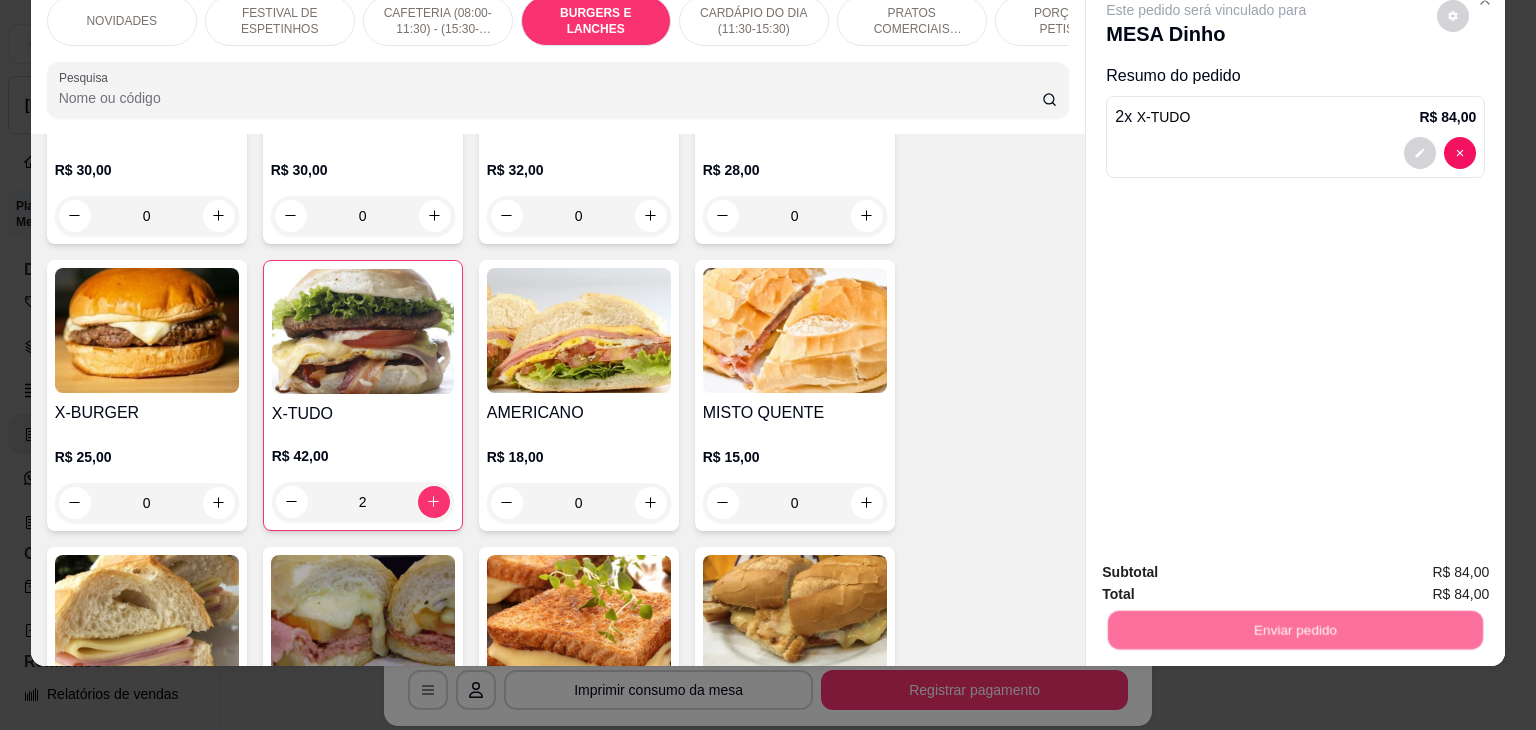 click on "Não registrar e enviar pedido" at bounding box center (1229, 566) 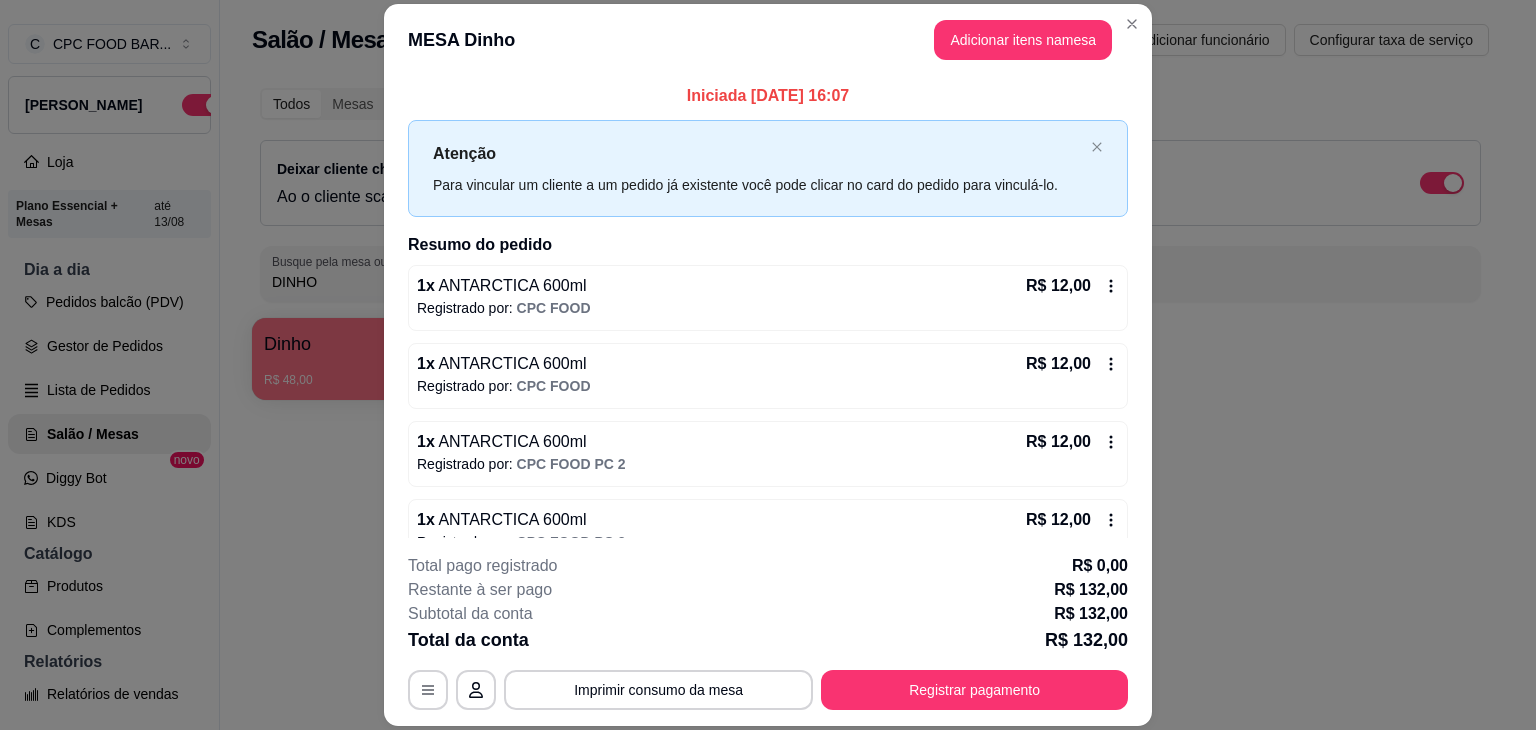 scroll, scrollTop: 60, scrollLeft: 0, axis: vertical 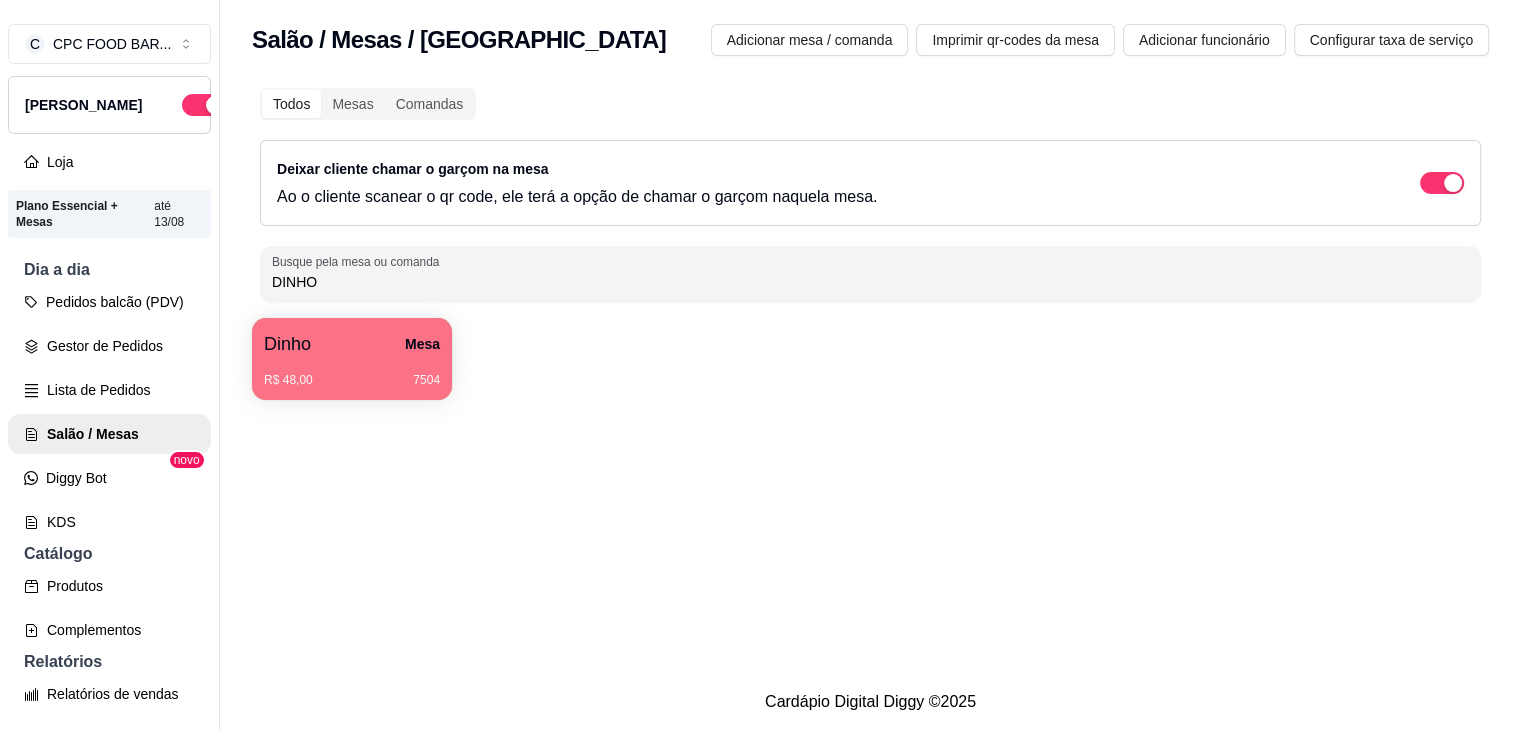 drag, startPoint x: 696, startPoint y: 258, endPoint x: 254, endPoint y: 289, distance: 443.0858 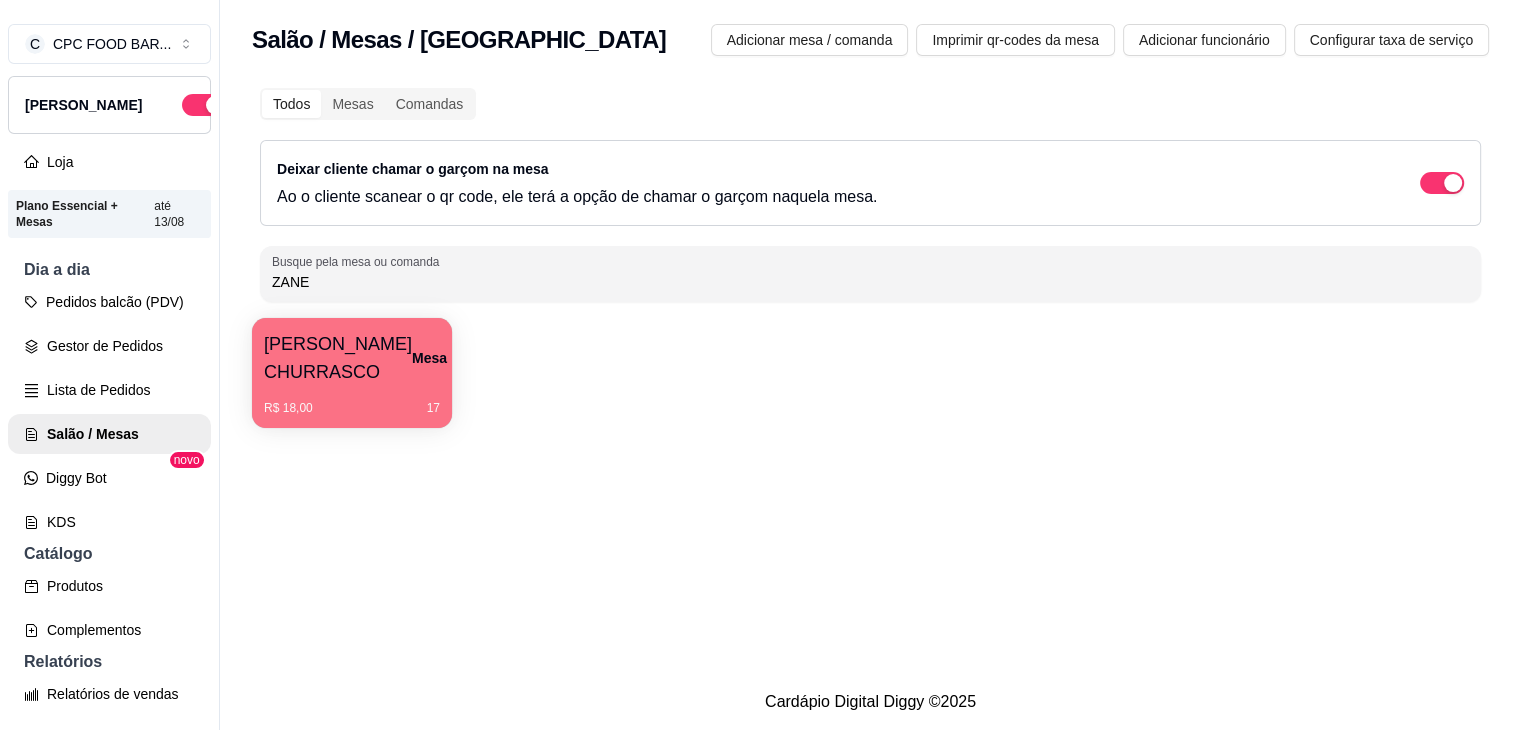 type on "ZANE" 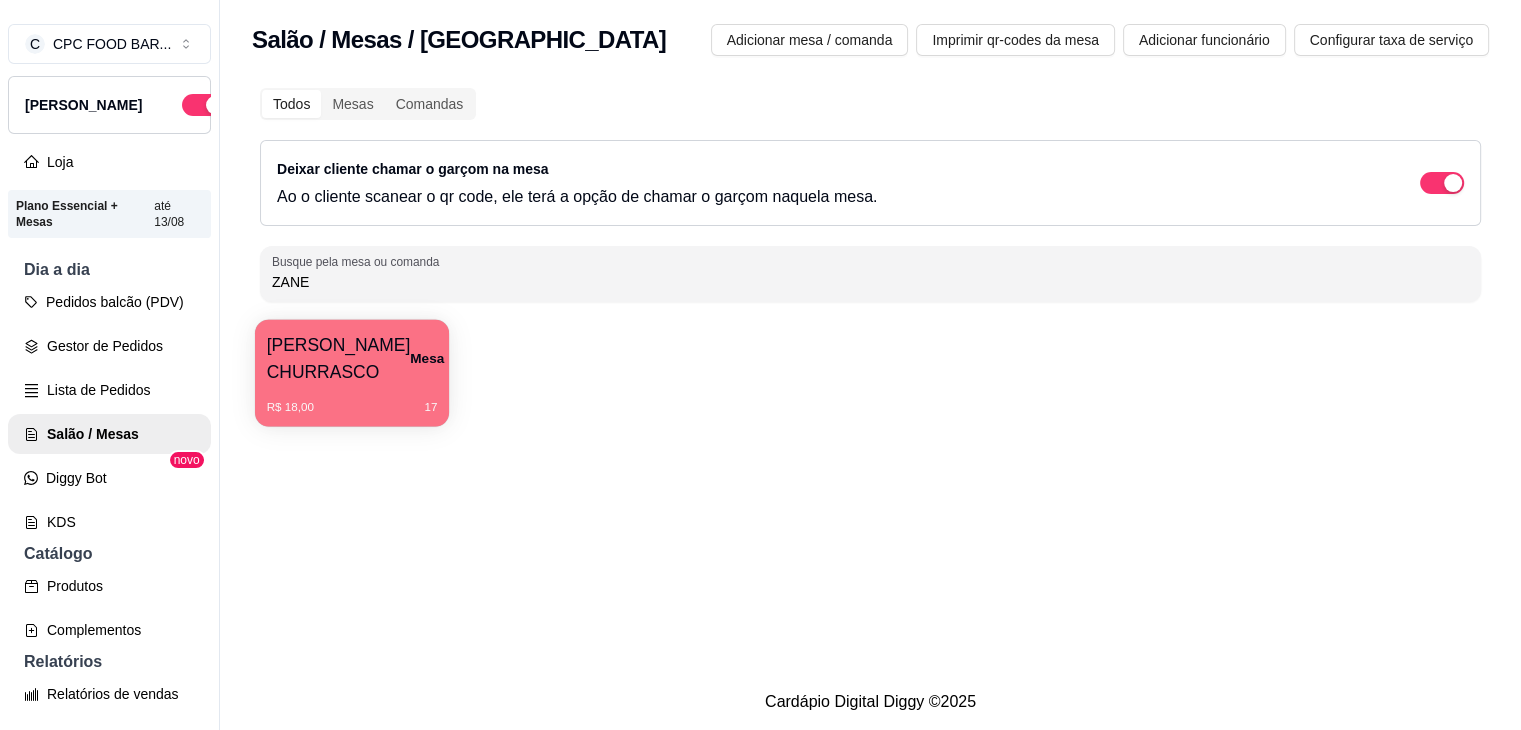 click on "[PERSON_NAME] CHURRASCO" at bounding box center (339, 358) 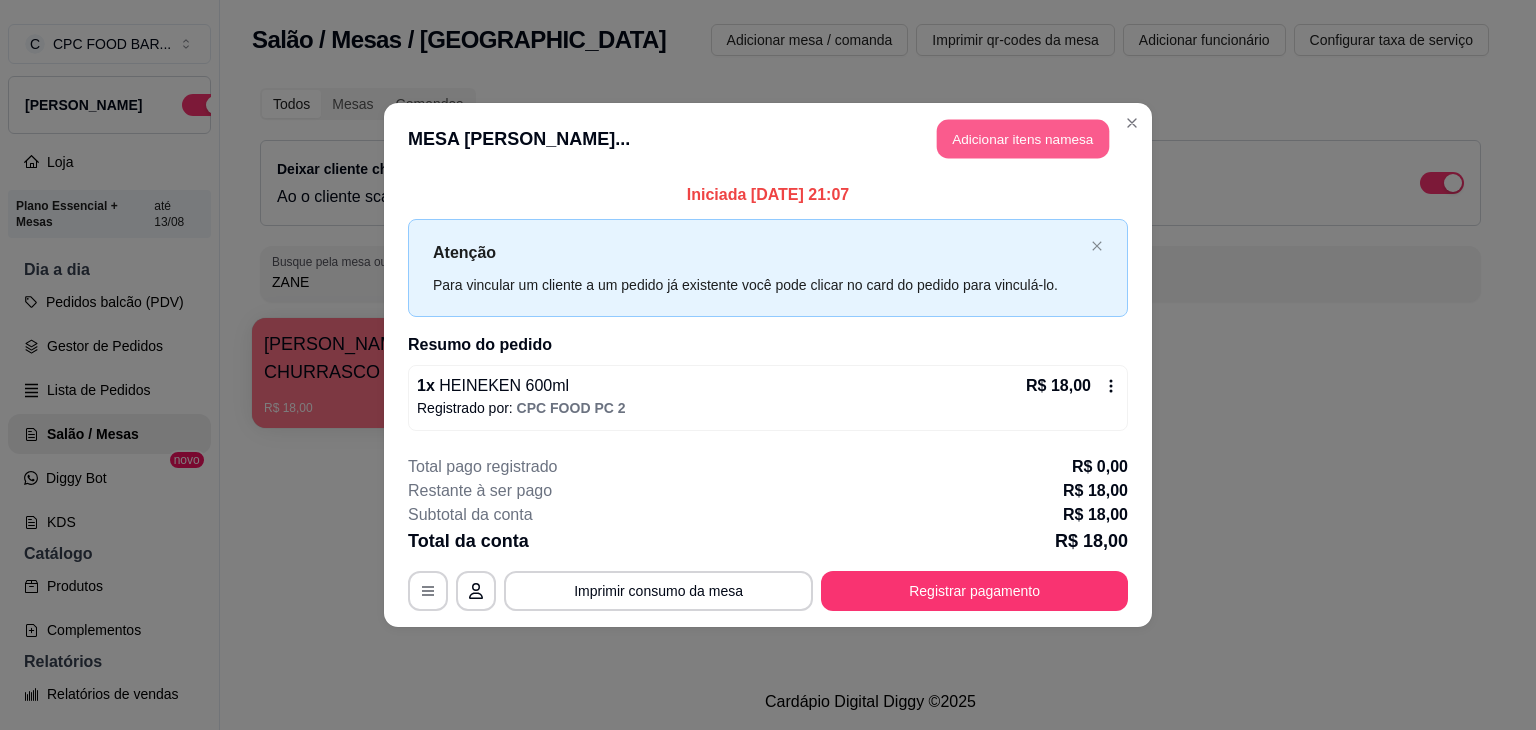 click on "Adicionar itens na  mesa" at bounding box center (1023, 139) 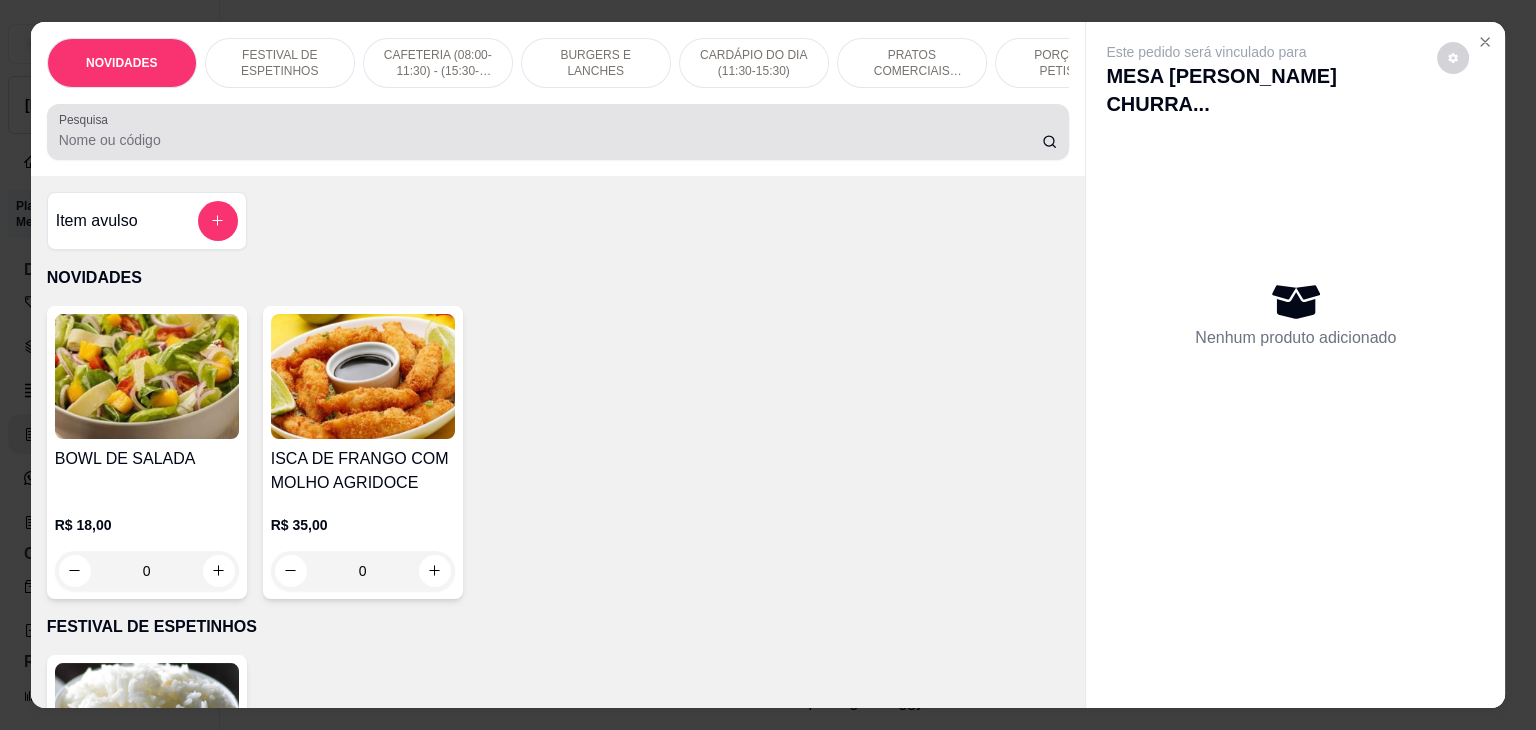 click on "Pesquisa" at bounding box center (558, 132) 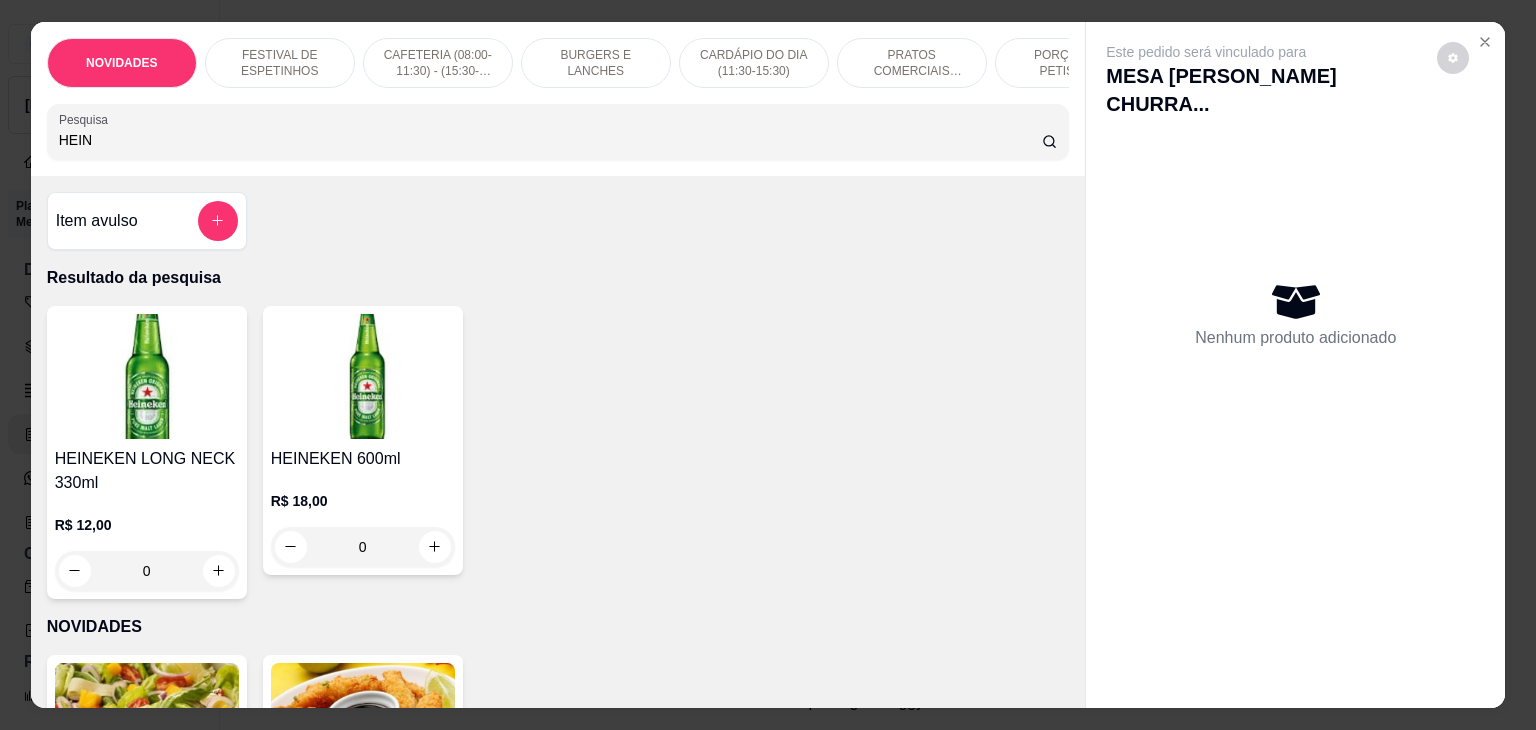type on "HEIN" 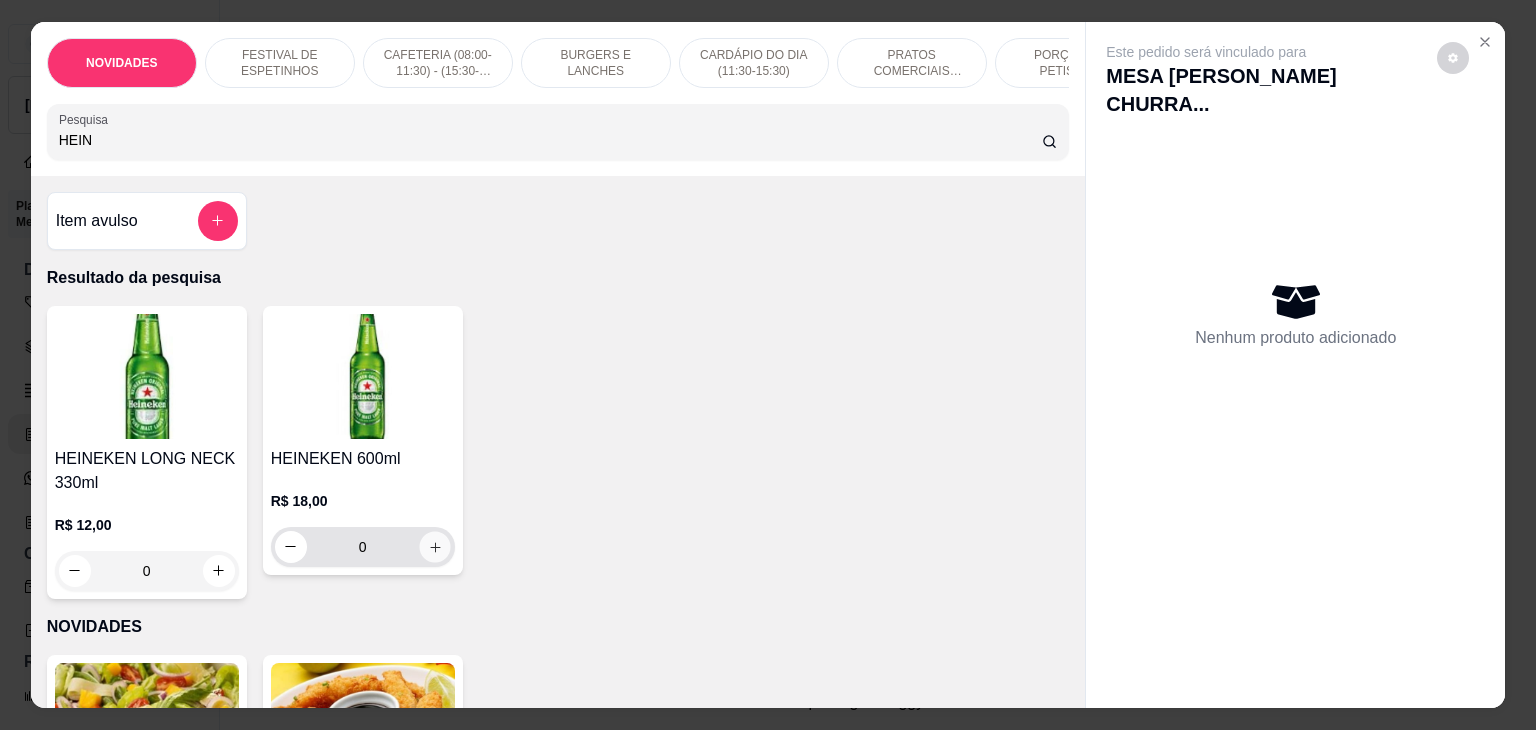 click 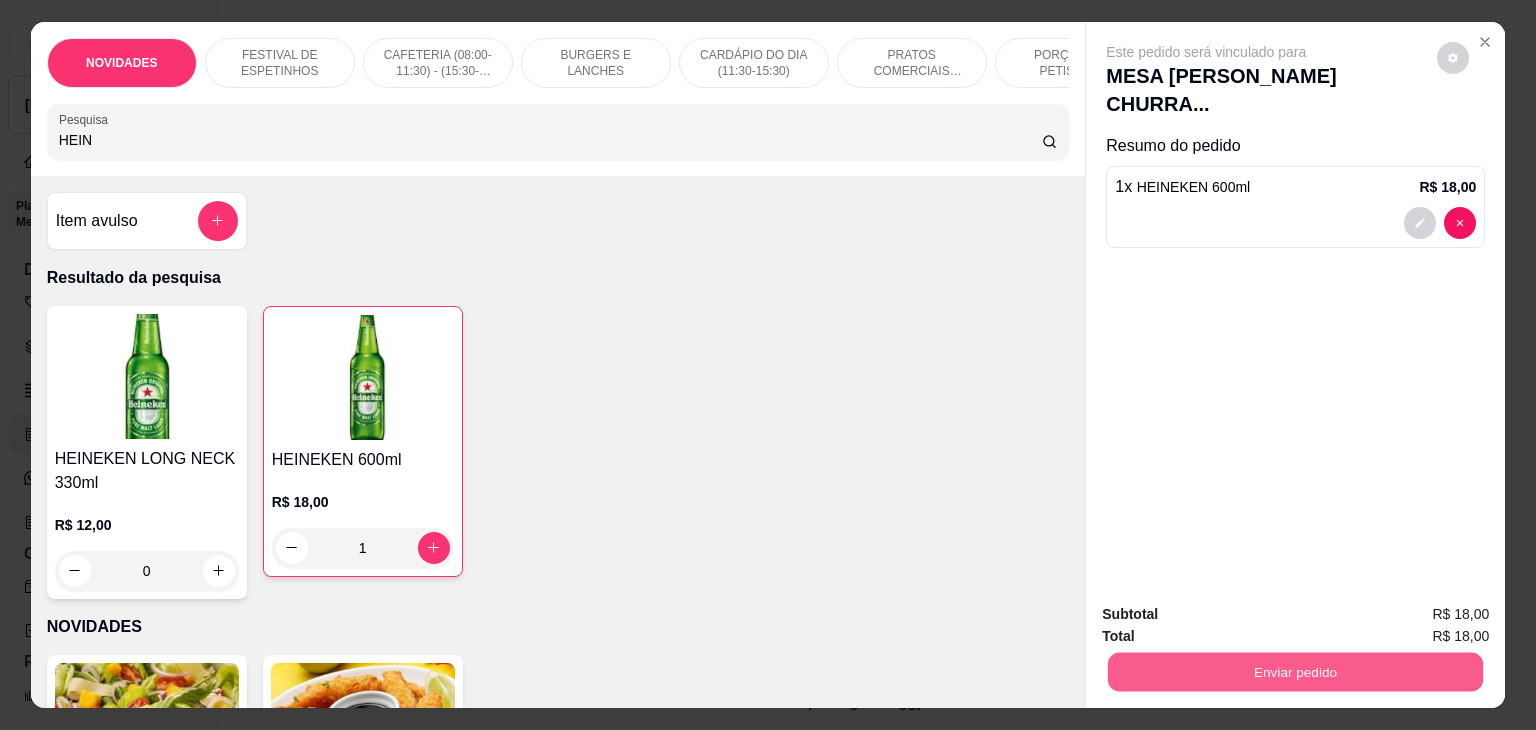 click on "Enviar pedido" at bounding box center [1295, 672] 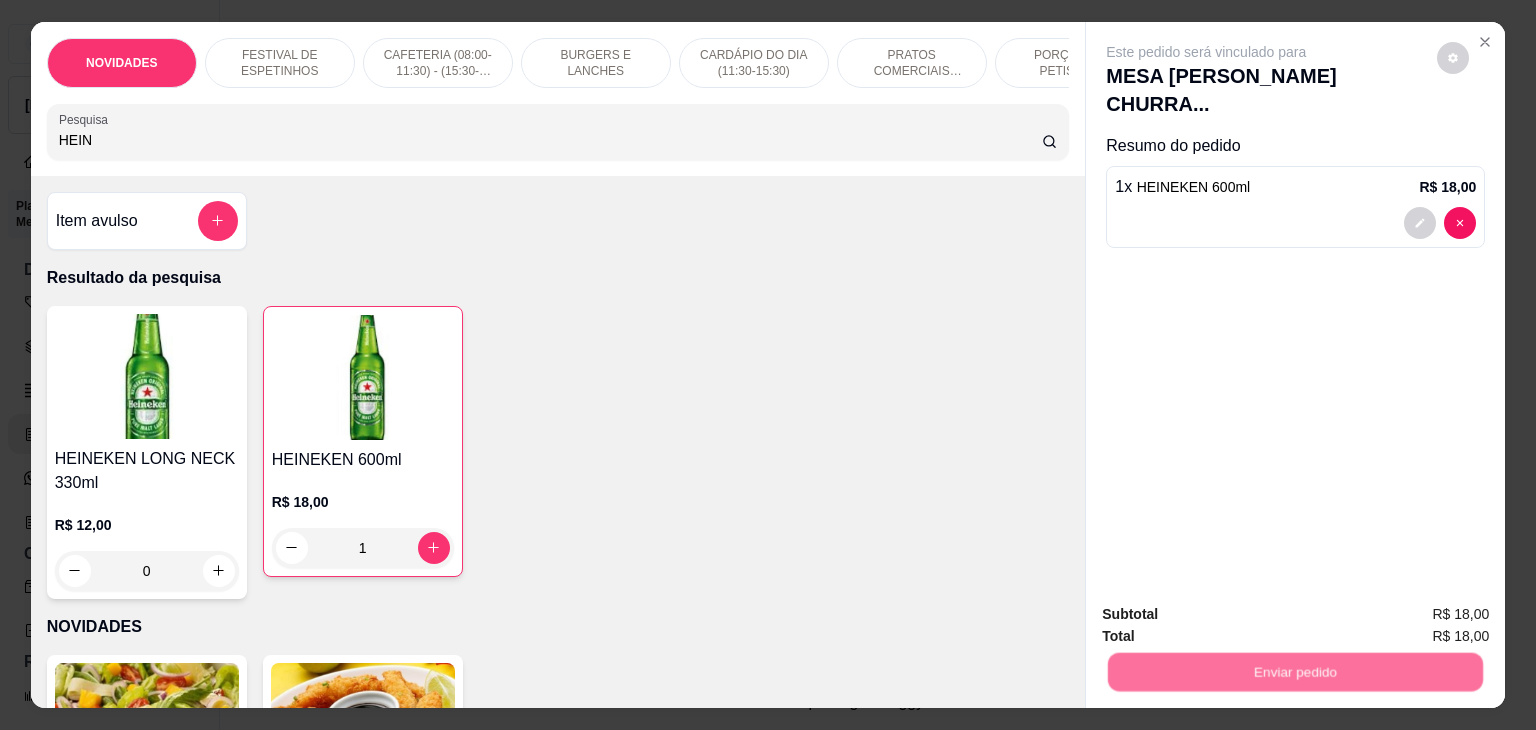 click on "Não registrar e enviar pedido" at bounding box center (1229, 615) 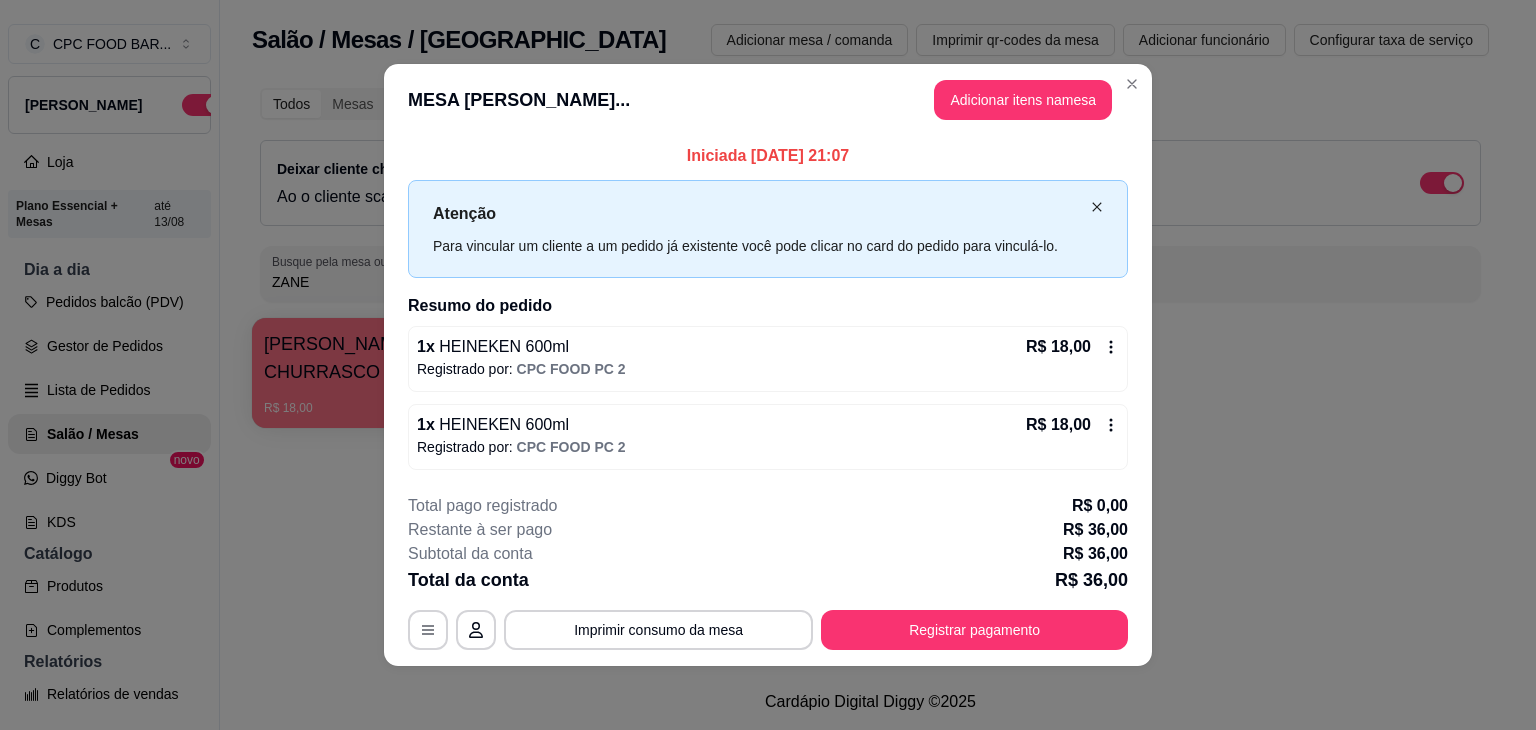 click 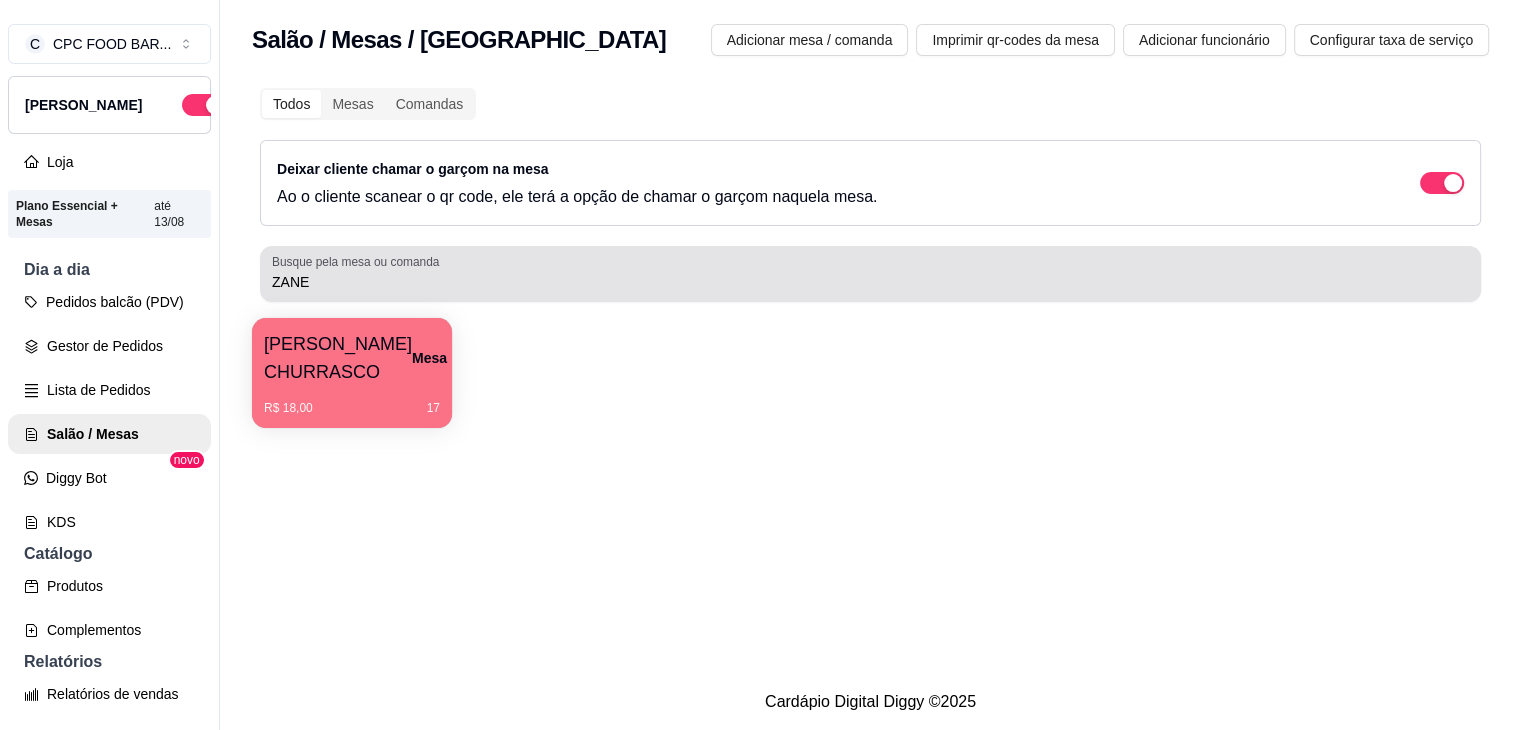 drag, startPoint x: 1148, startPoint y: 261, endPoint x: 420, endPoint y: 289, distance: 728.53827 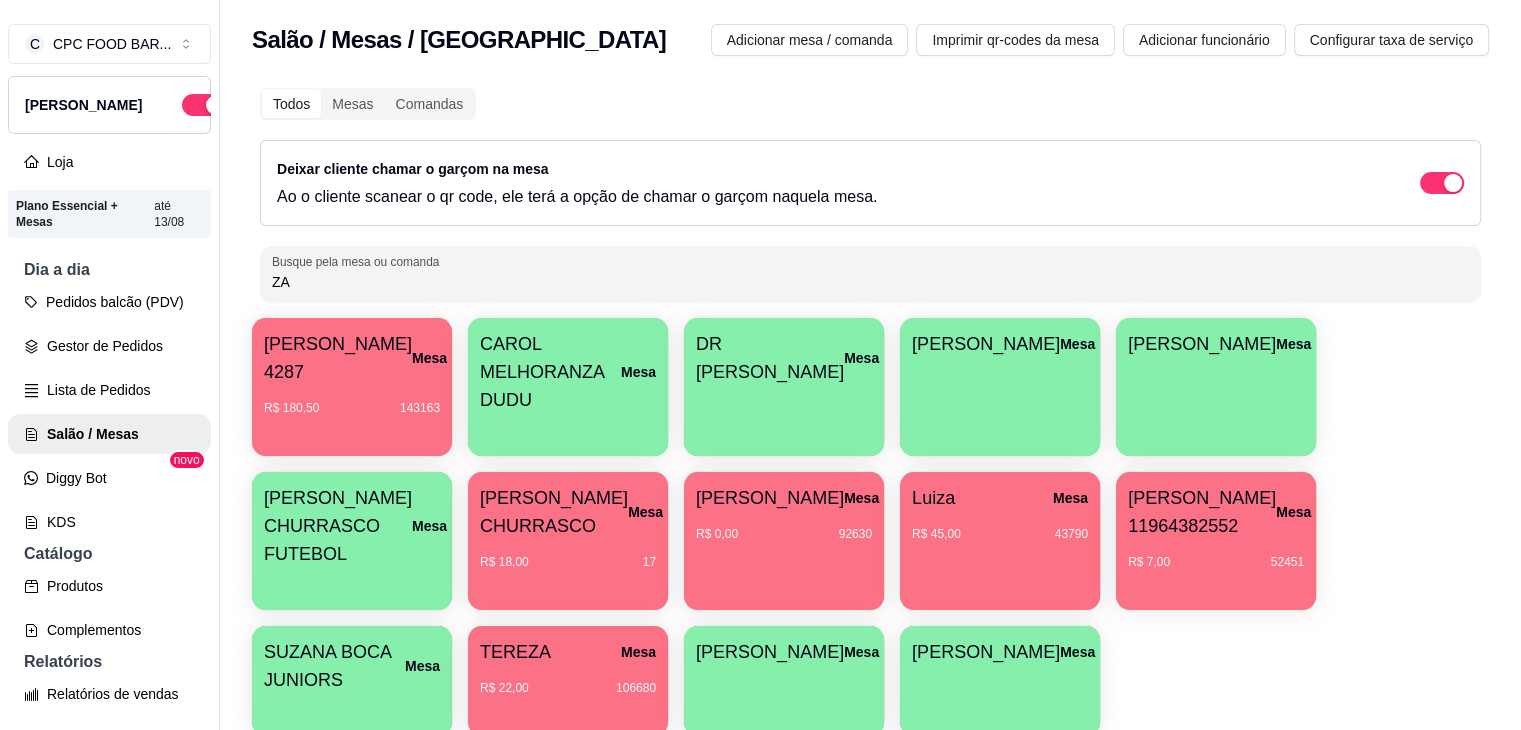 type on "Z" 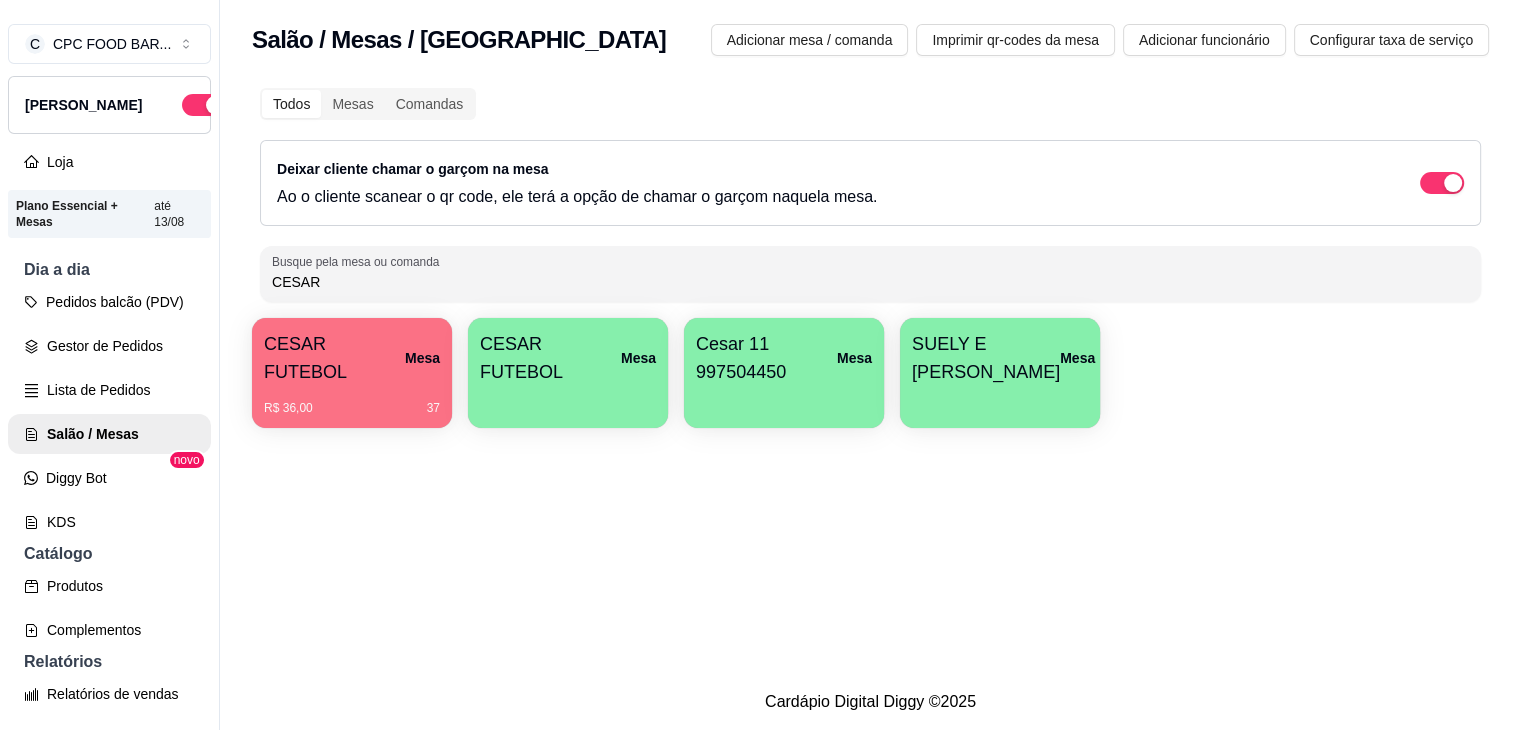 type on "CESAR" 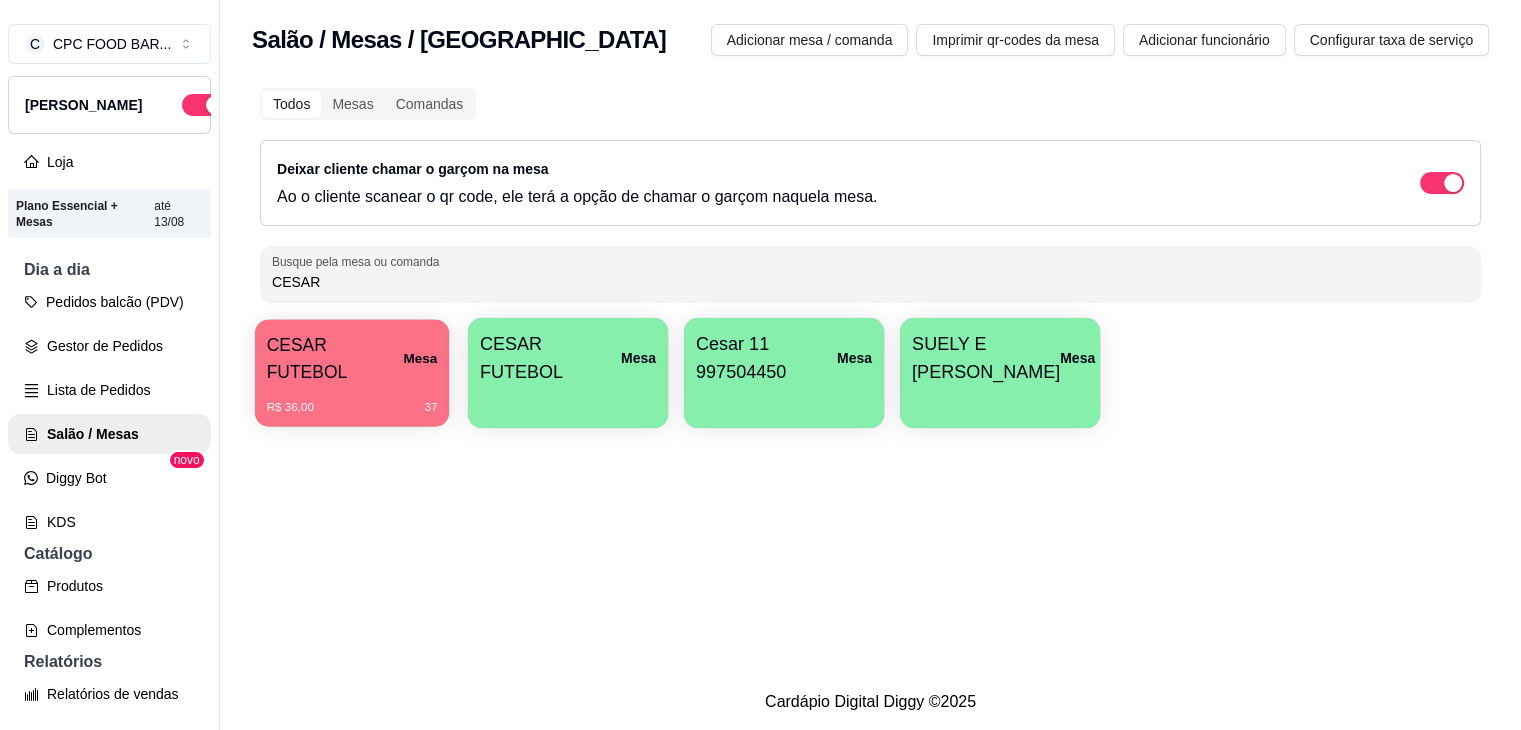 click on "CESAR FUTEBOL Mesa R$ 36,00 37" at bounding box center [352, 373] 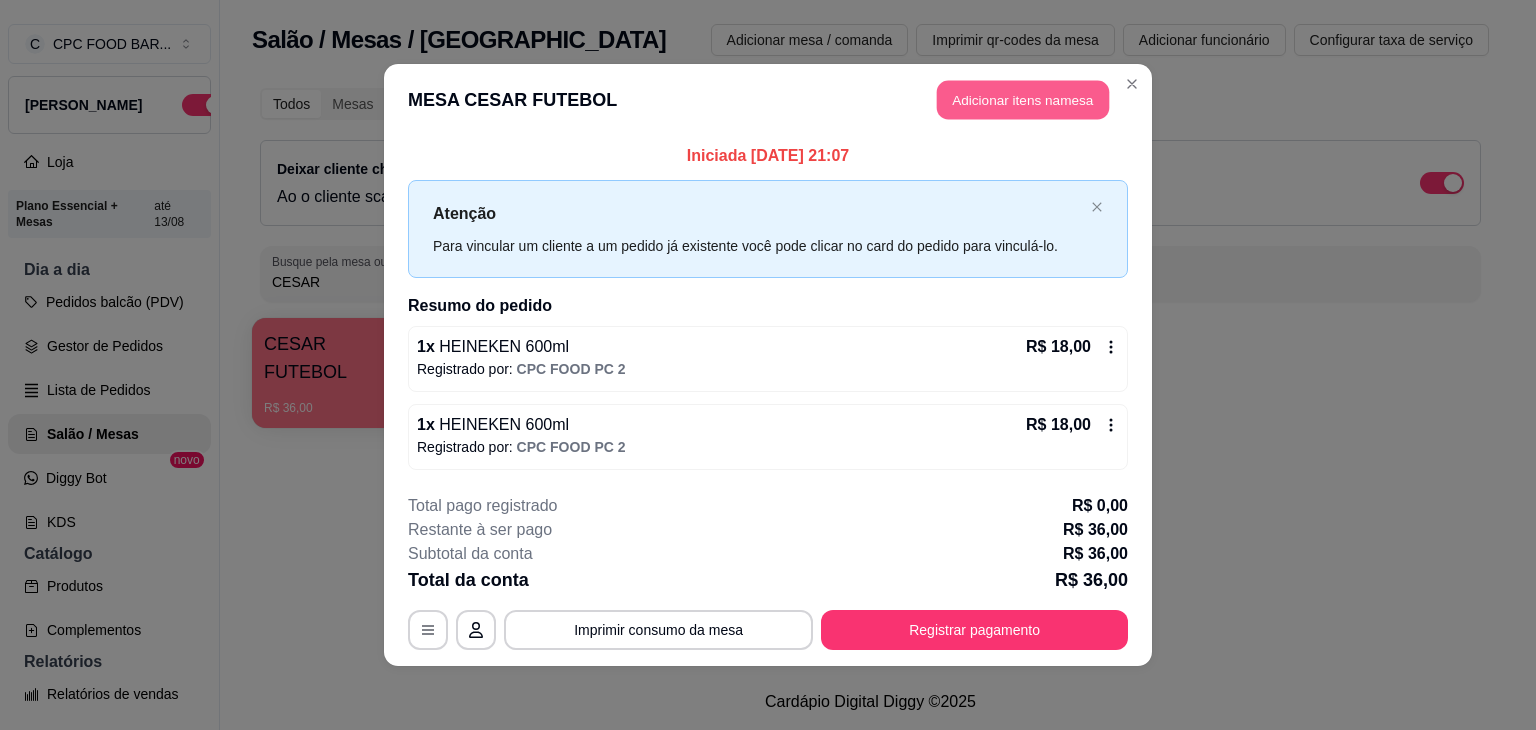 click on "Adicionar itens na  mesa" at bounding box center (1023, 100) 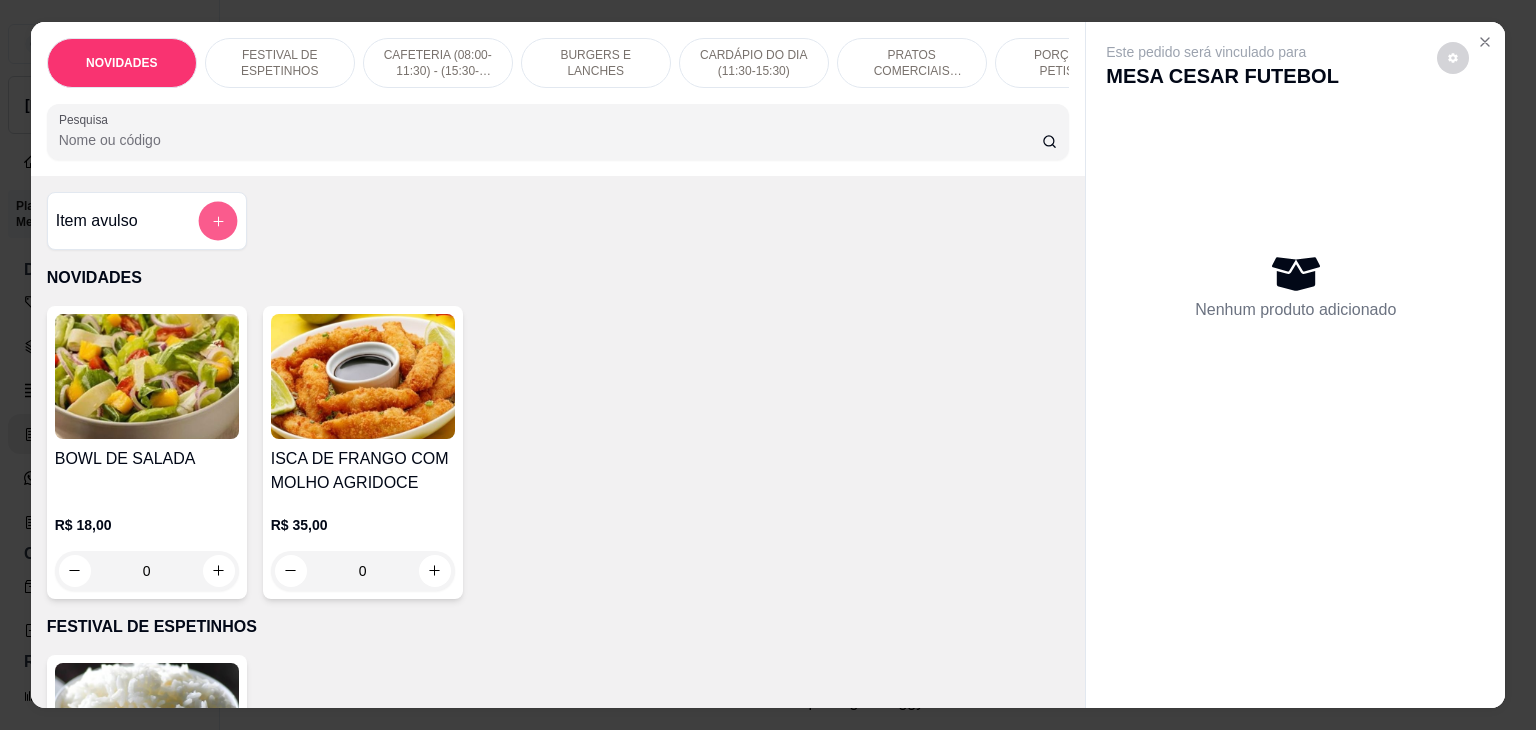 click at bounding box center [217, 221] 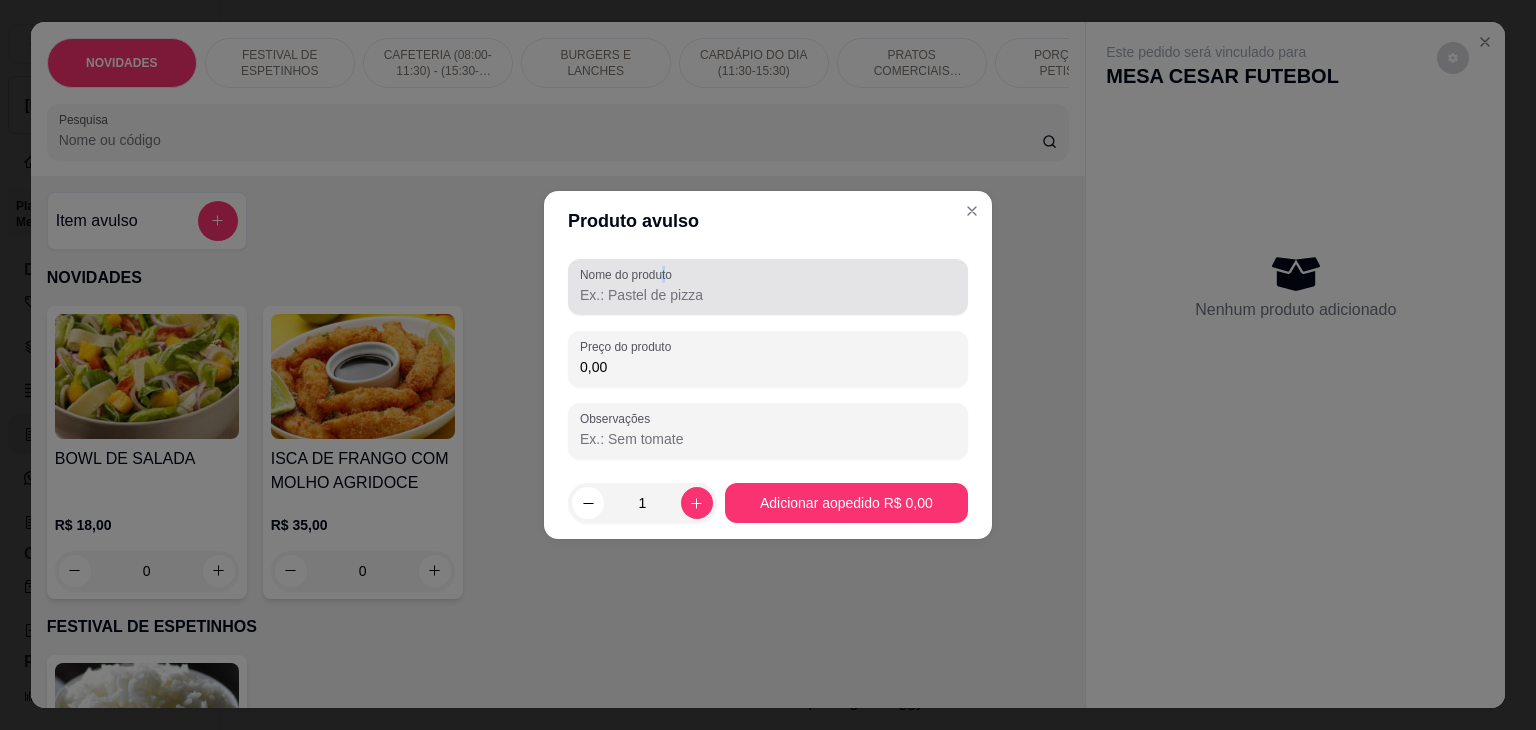 drag, startPoint x: 664, startPoint y: 276, endPoint x: 676, endPoint y: 277, distance: 12.0415945 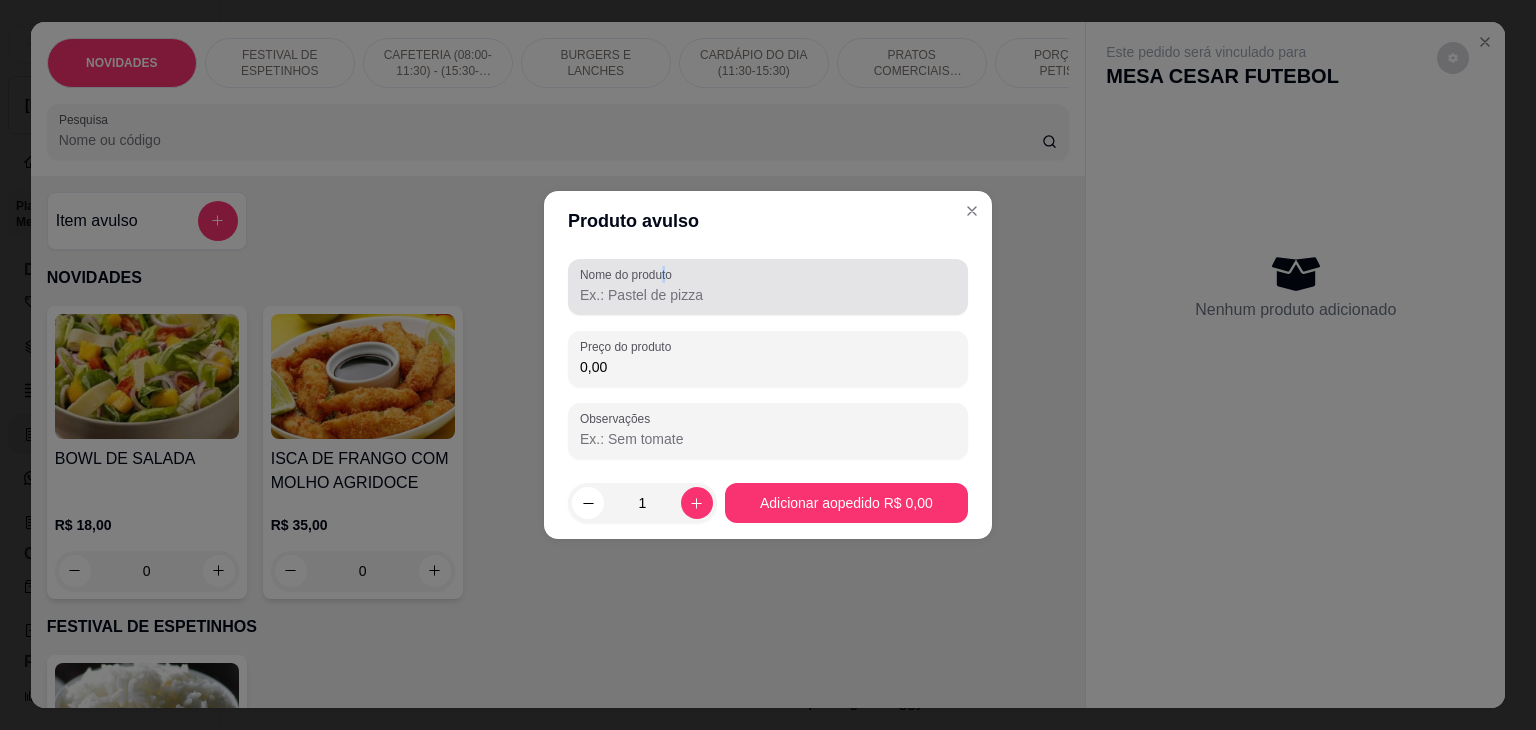 click on "Nome do produto" at bounding box center (629, 274) 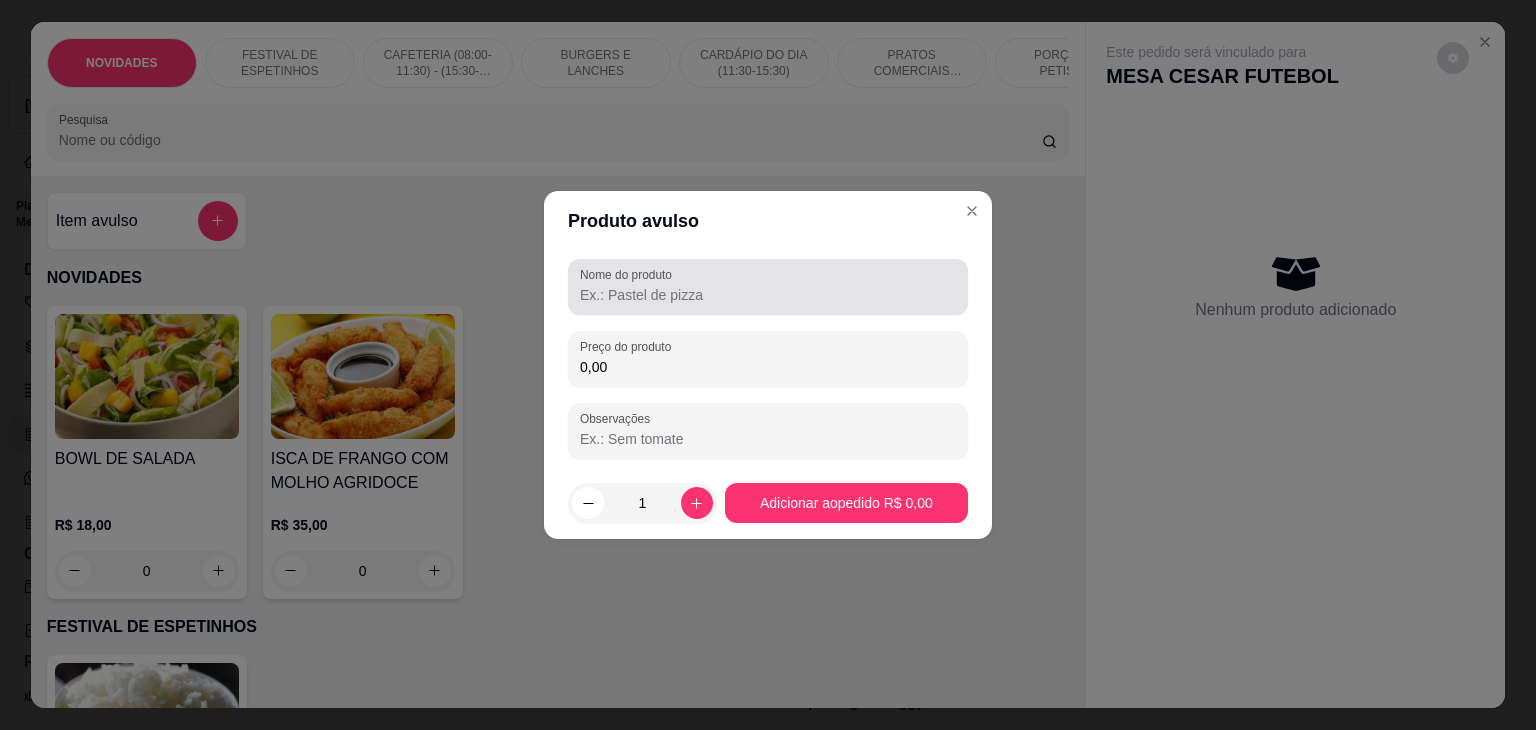 click on "Nome do produto" at bounding box center [768, 287] 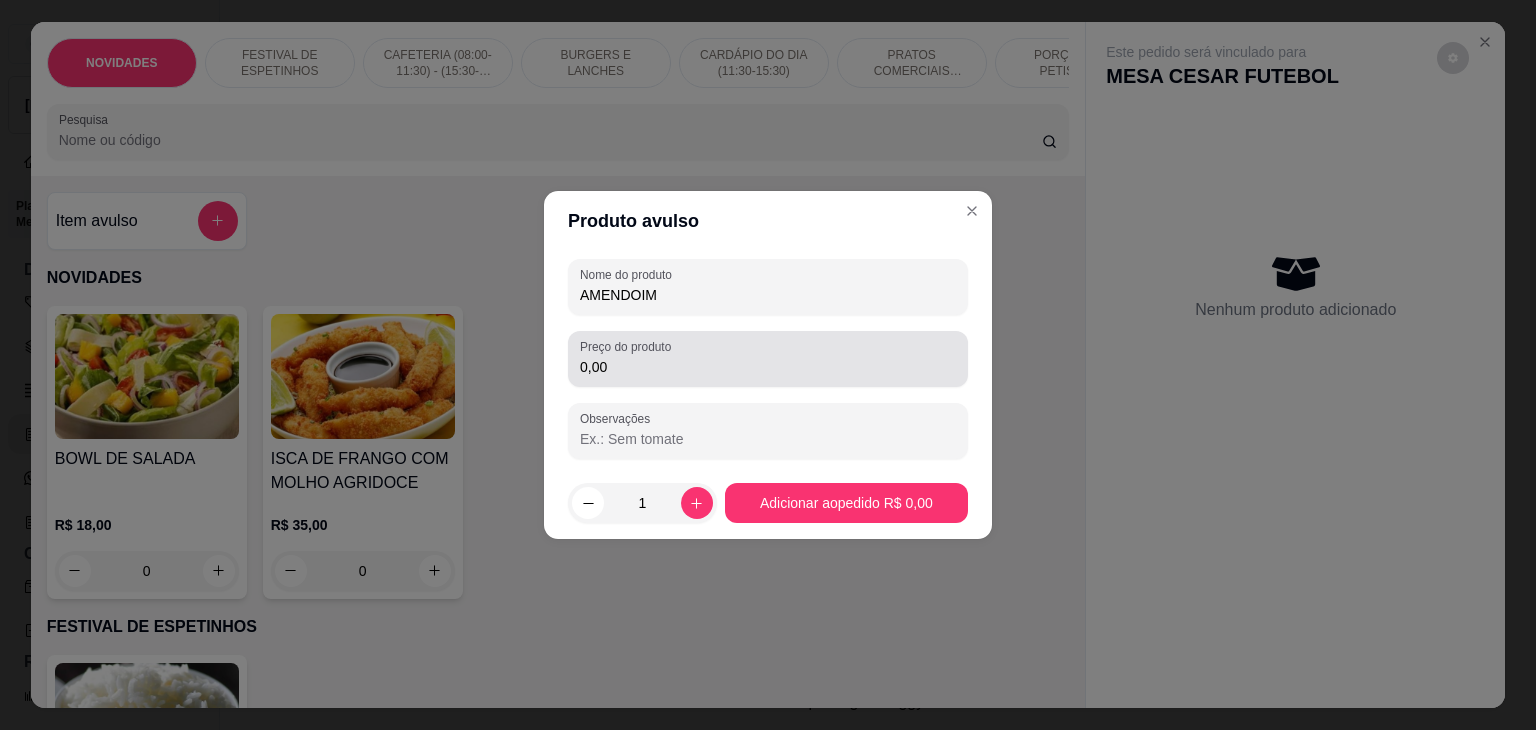 type on "AMENDOIM" 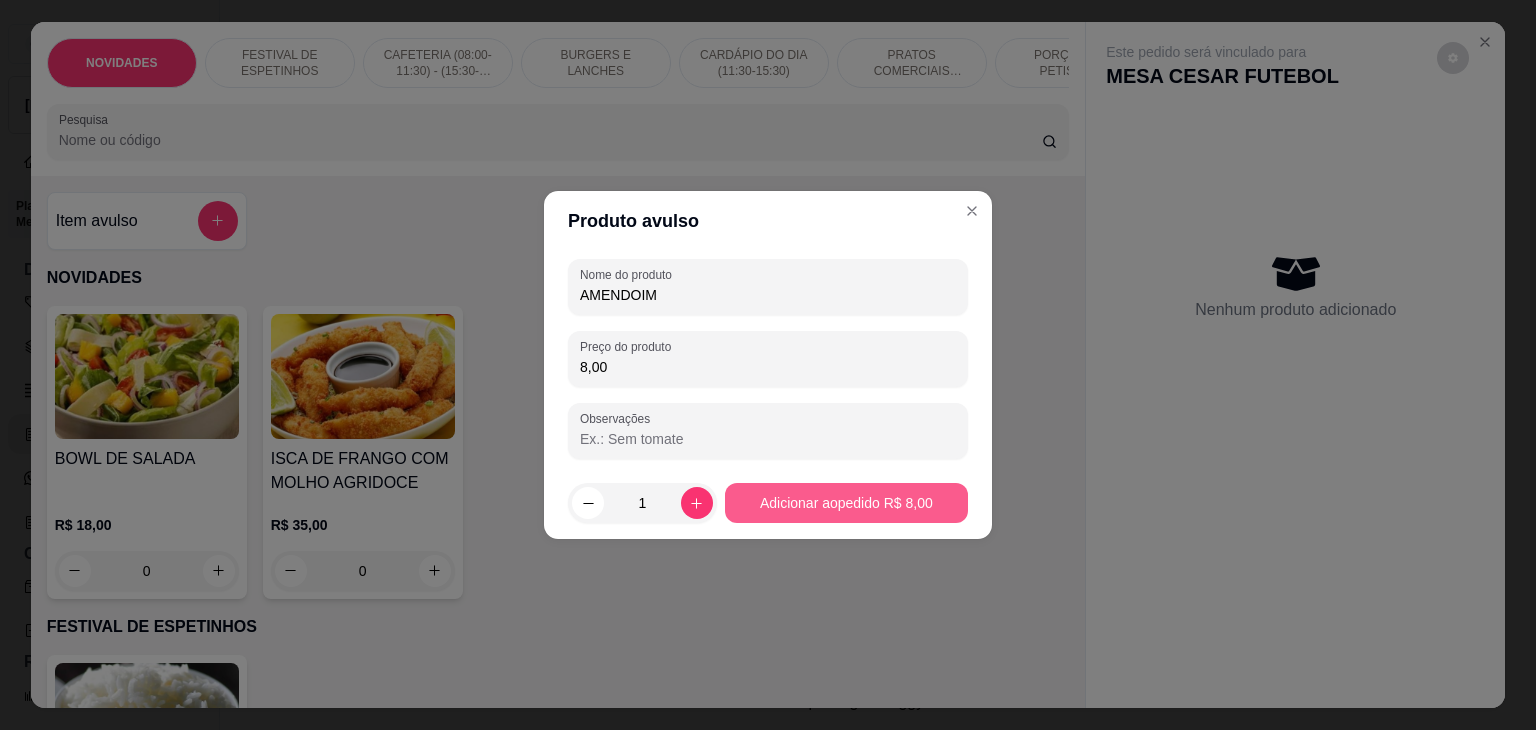 type on "8,00" 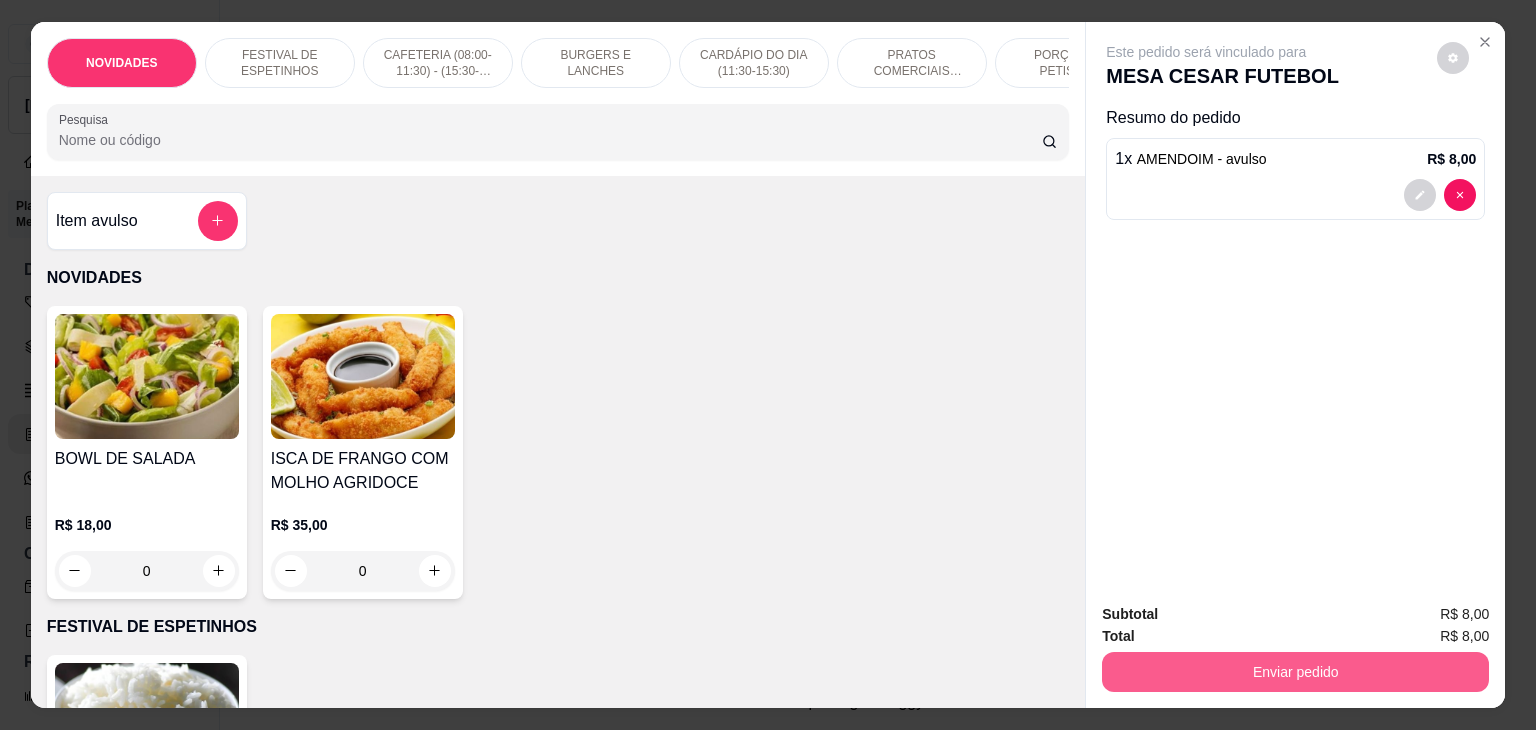 click on "Enviar pedido" at bounding box center (1295, 672) 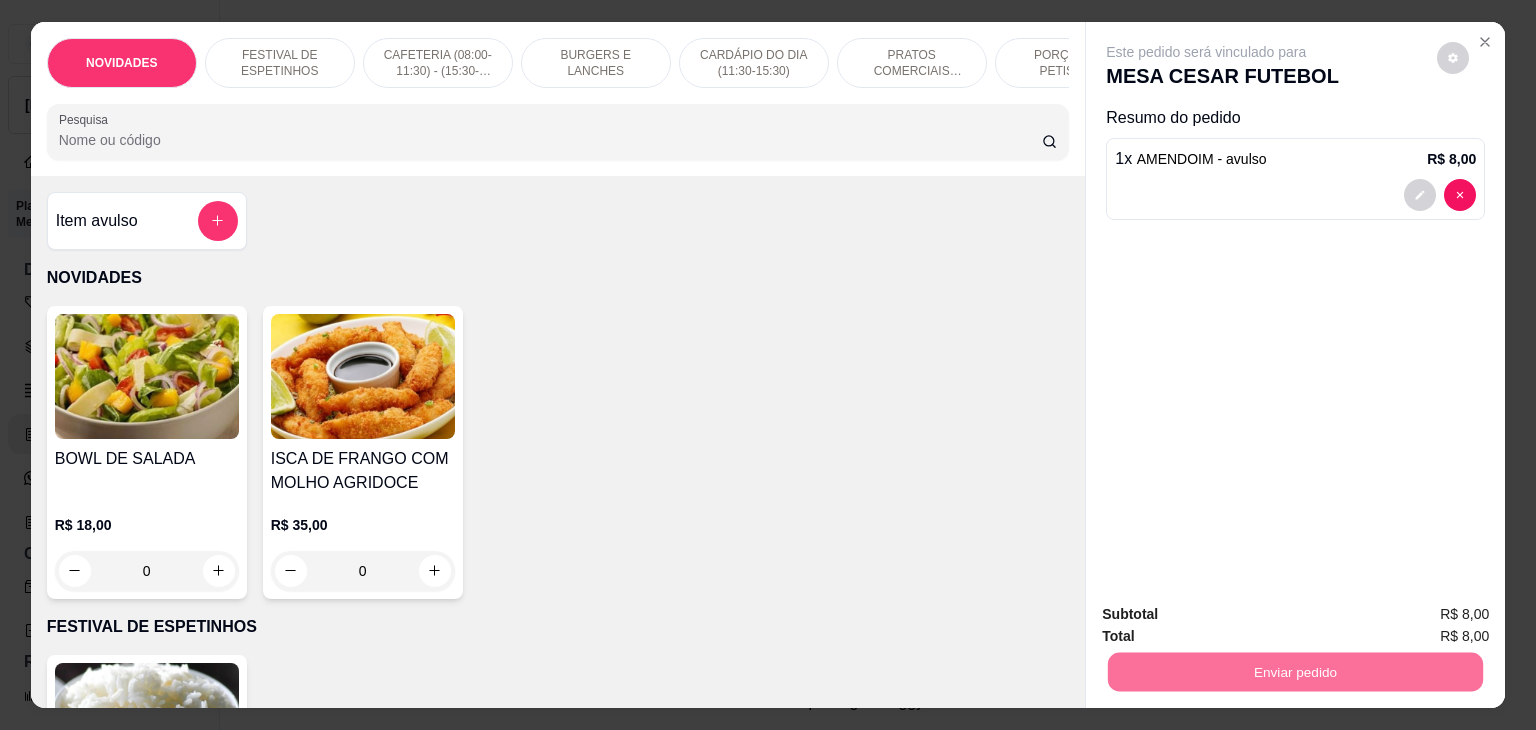 click on "Não registrar e enviar pedido" at bounding box center (1229, 614) 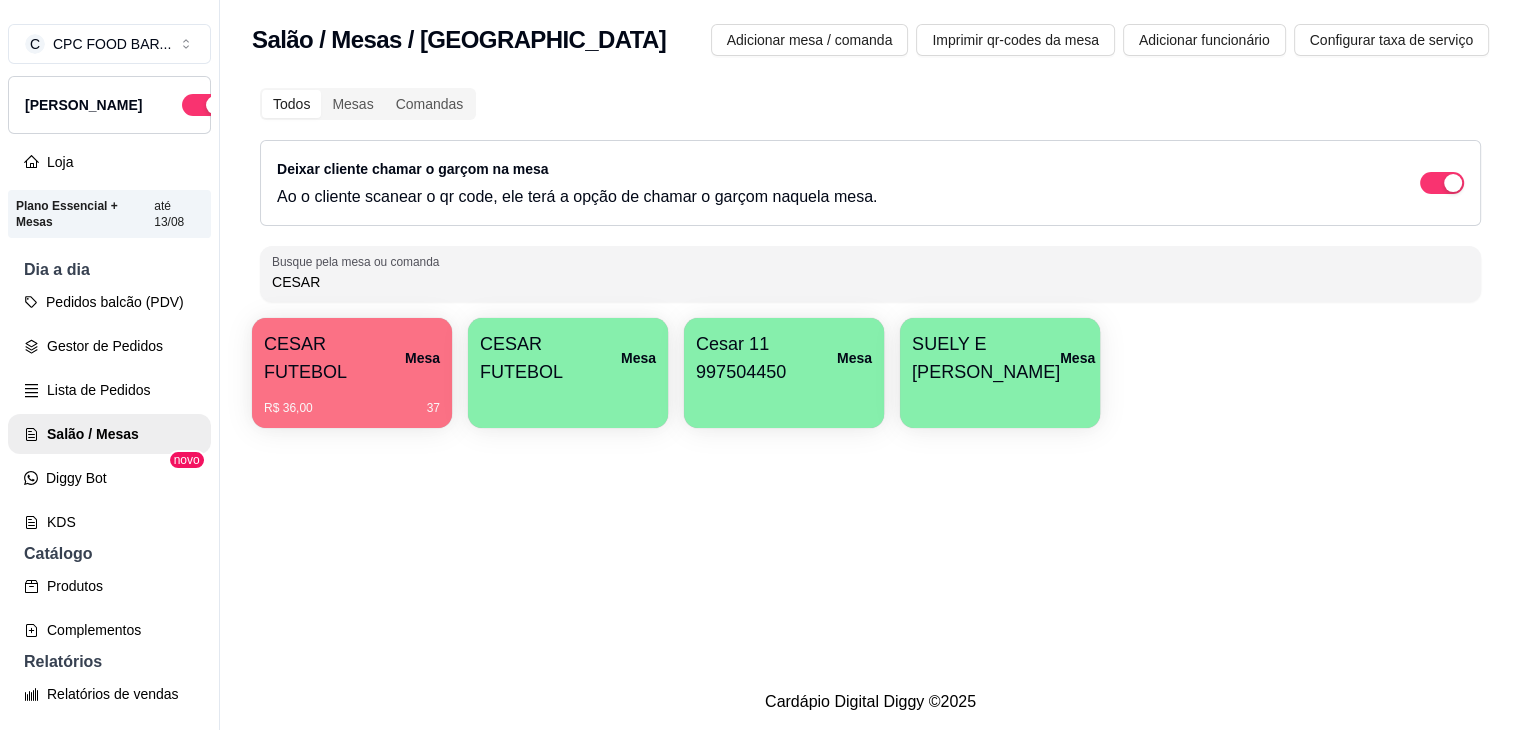 drag, startPoint x: 1017, startPoint y: 270, endPoint x: 285, endPoint y: 285, distance: 732.1537 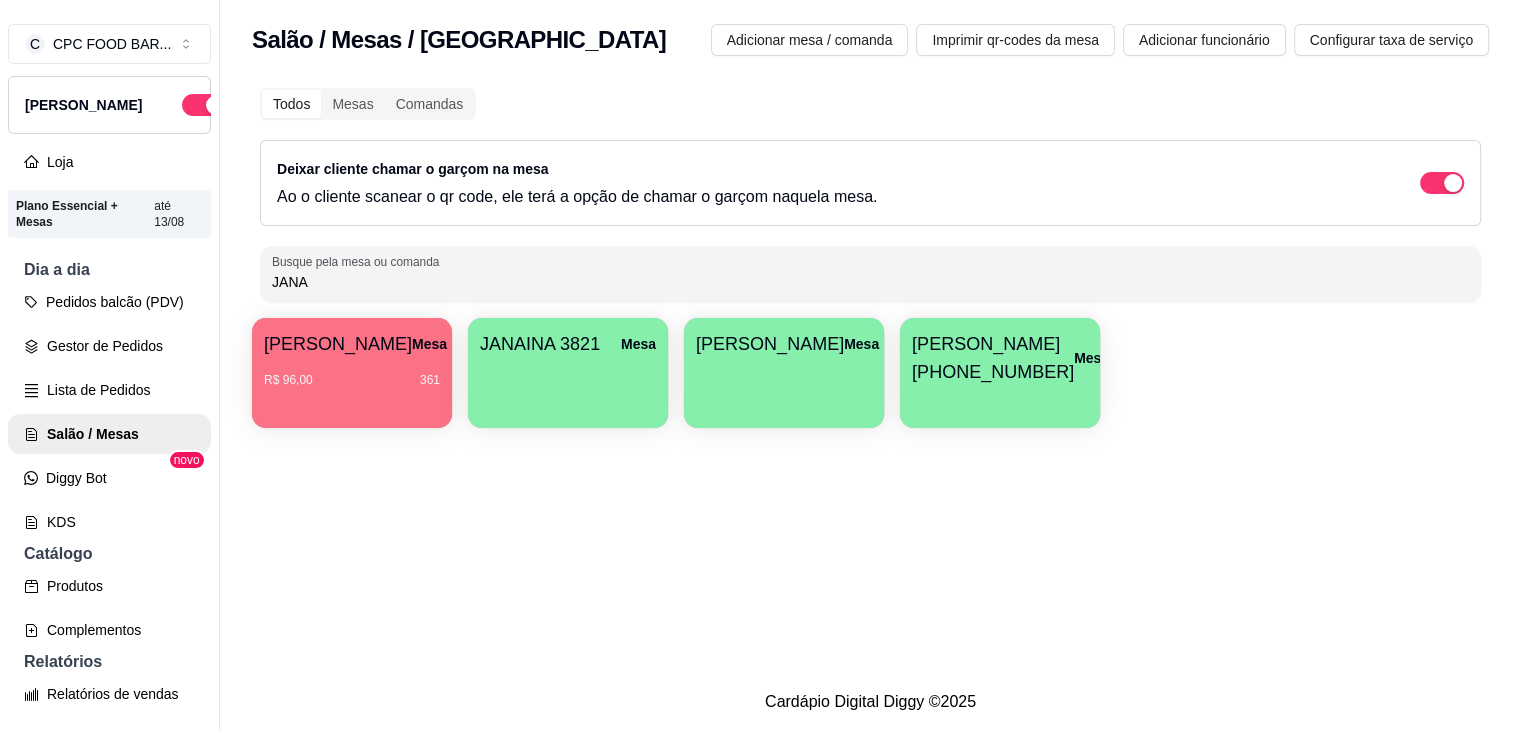 type on "JANA" 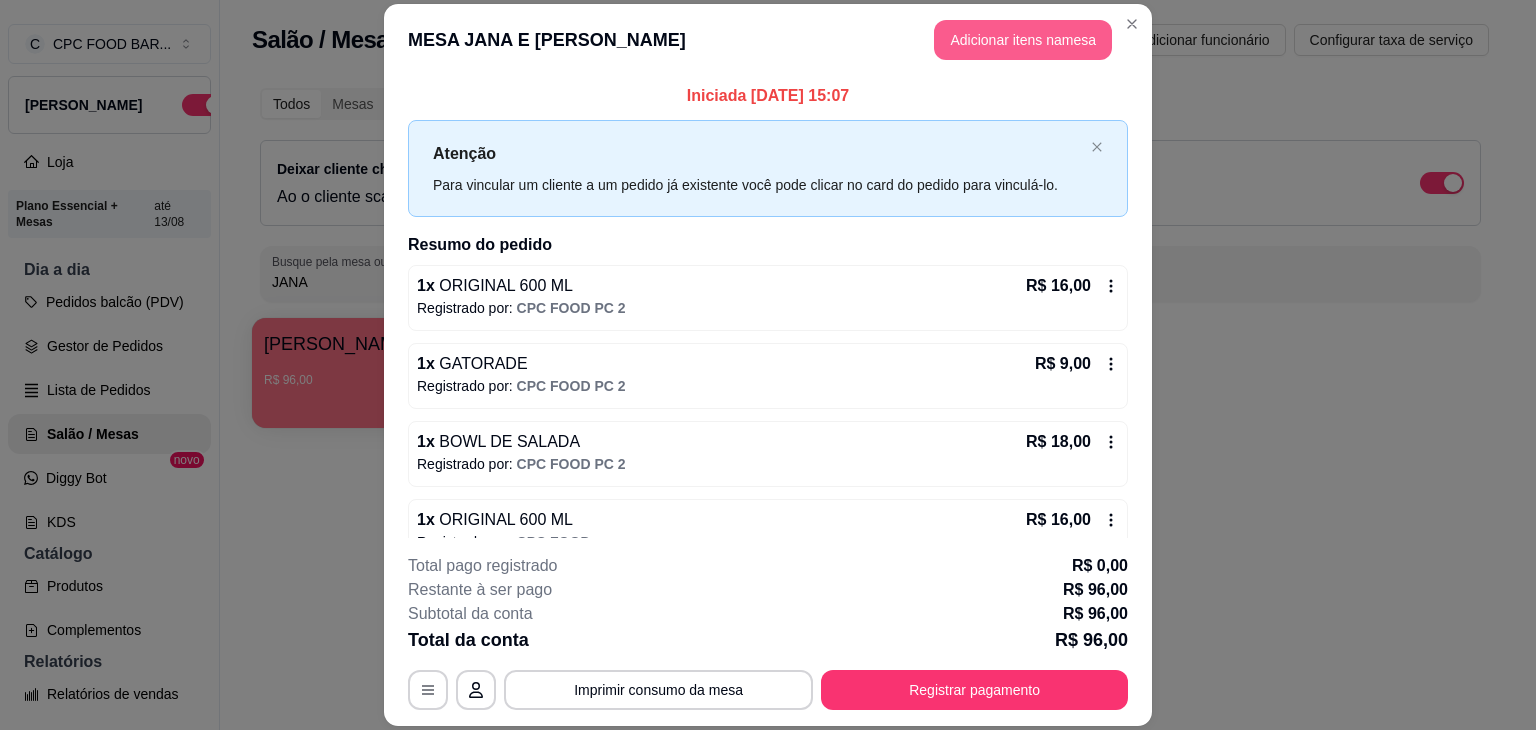 click on "Adicionar itens na  mesa" at bounding box center [1023, 40] 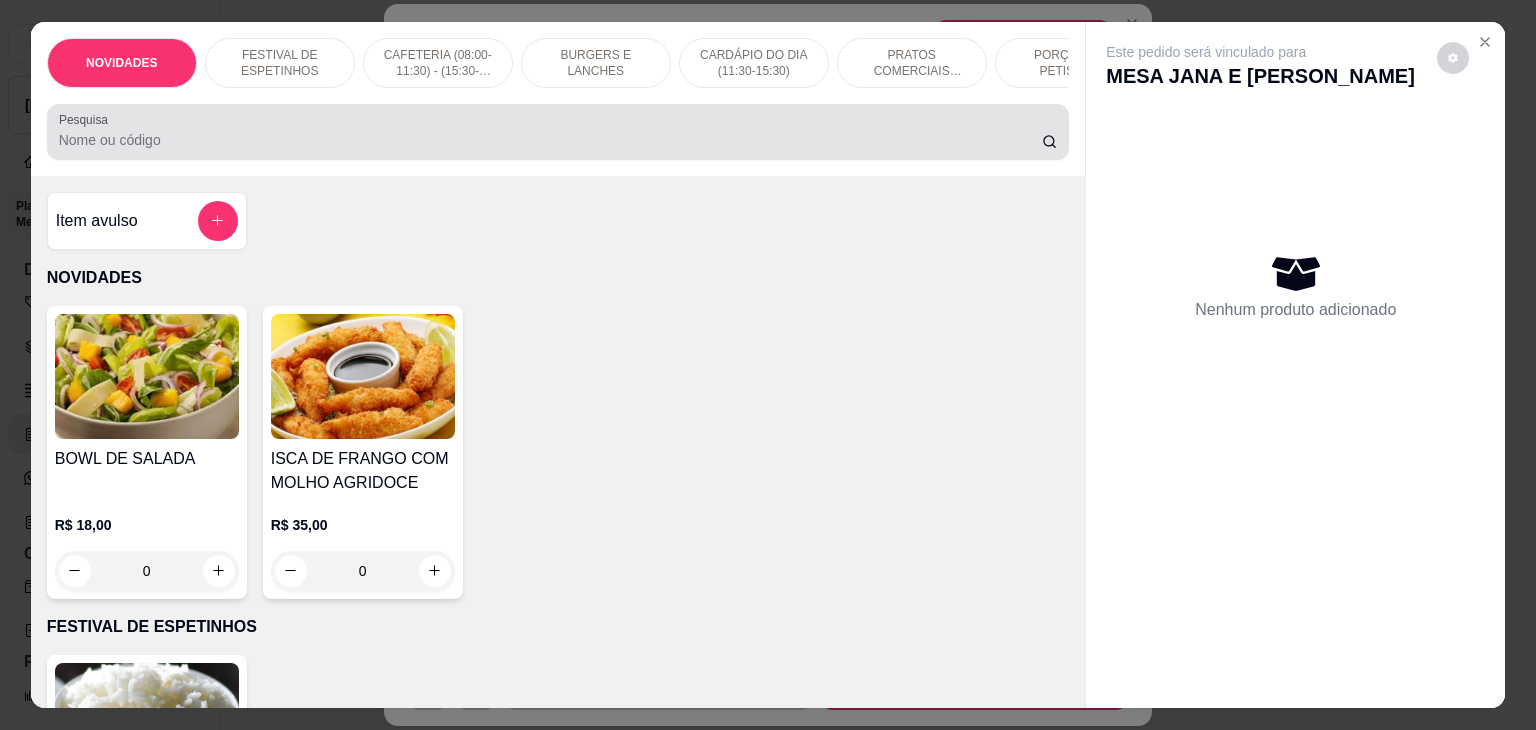 click at bounding box center [558, 132] 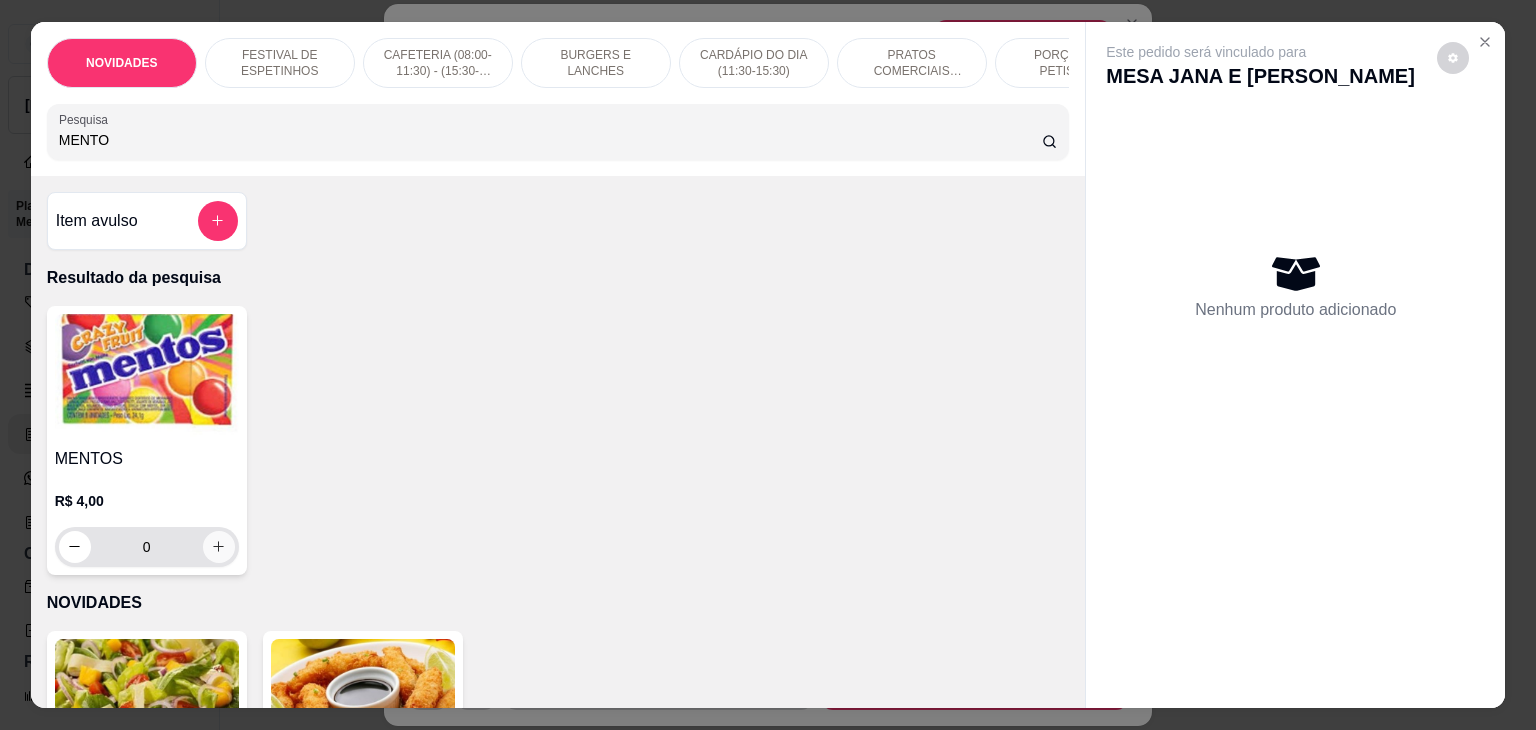type on "MENTO" 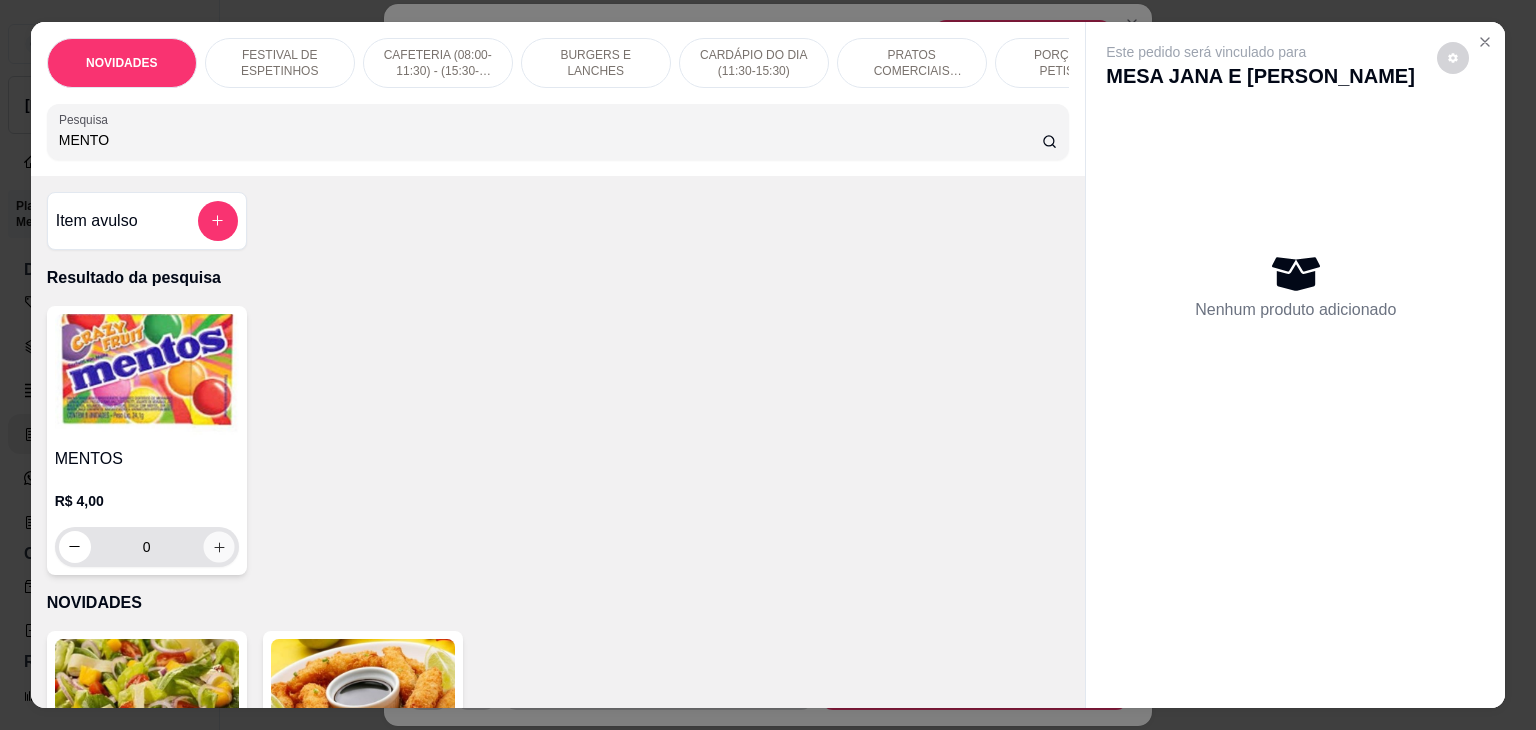 click 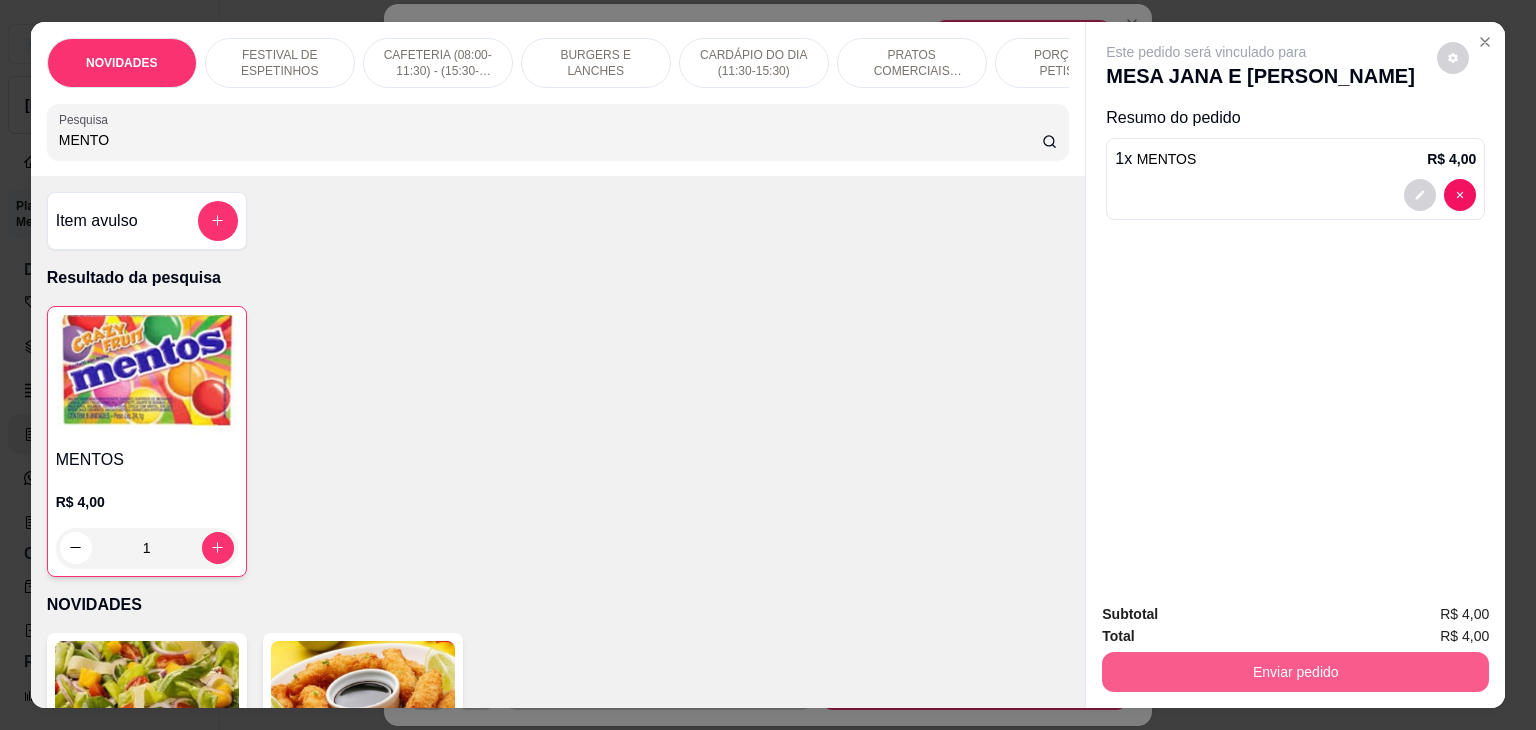 click on "Enviar pedido" at bounding box center [1295, 672] 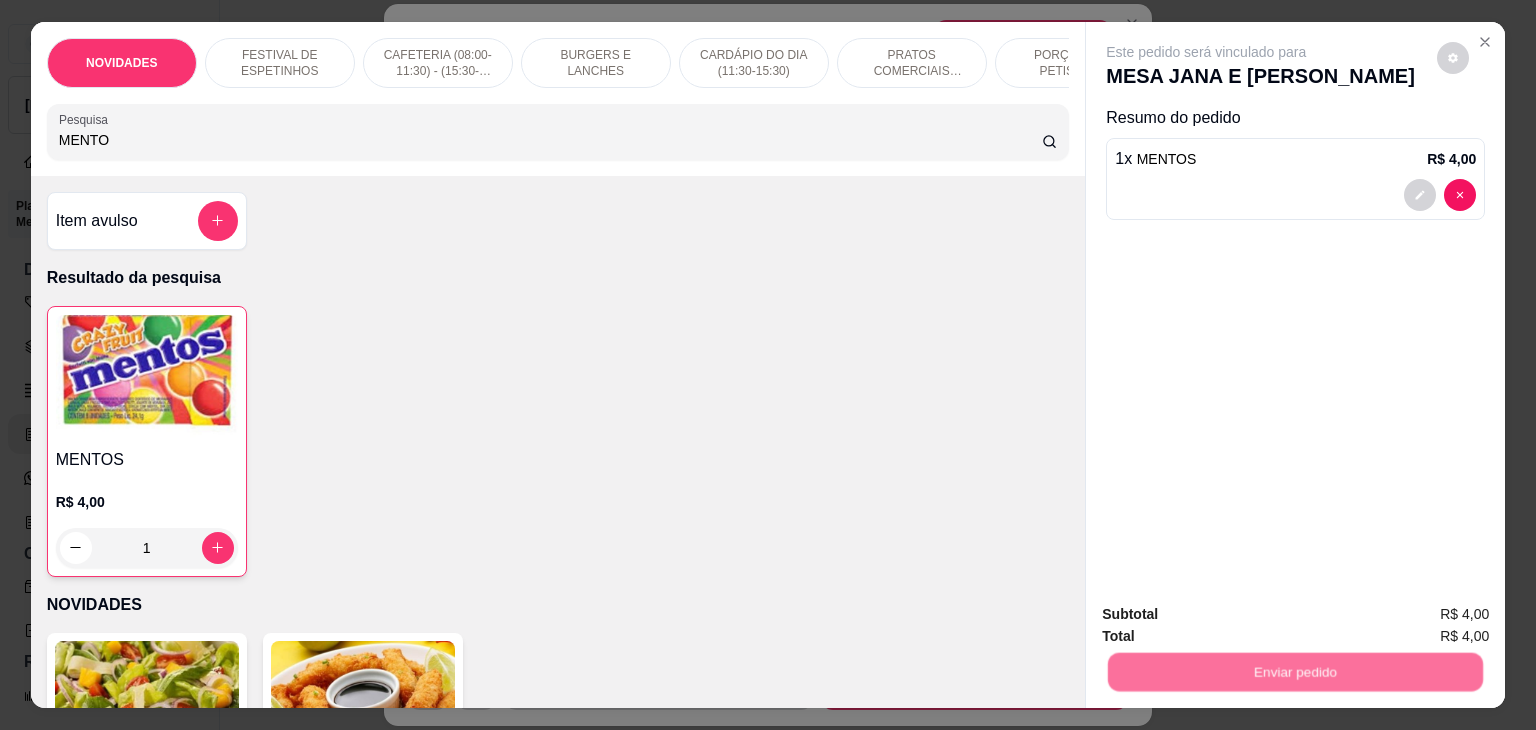 click on "Não registrar e enviar pedido" at bounding box center [1229, 614] 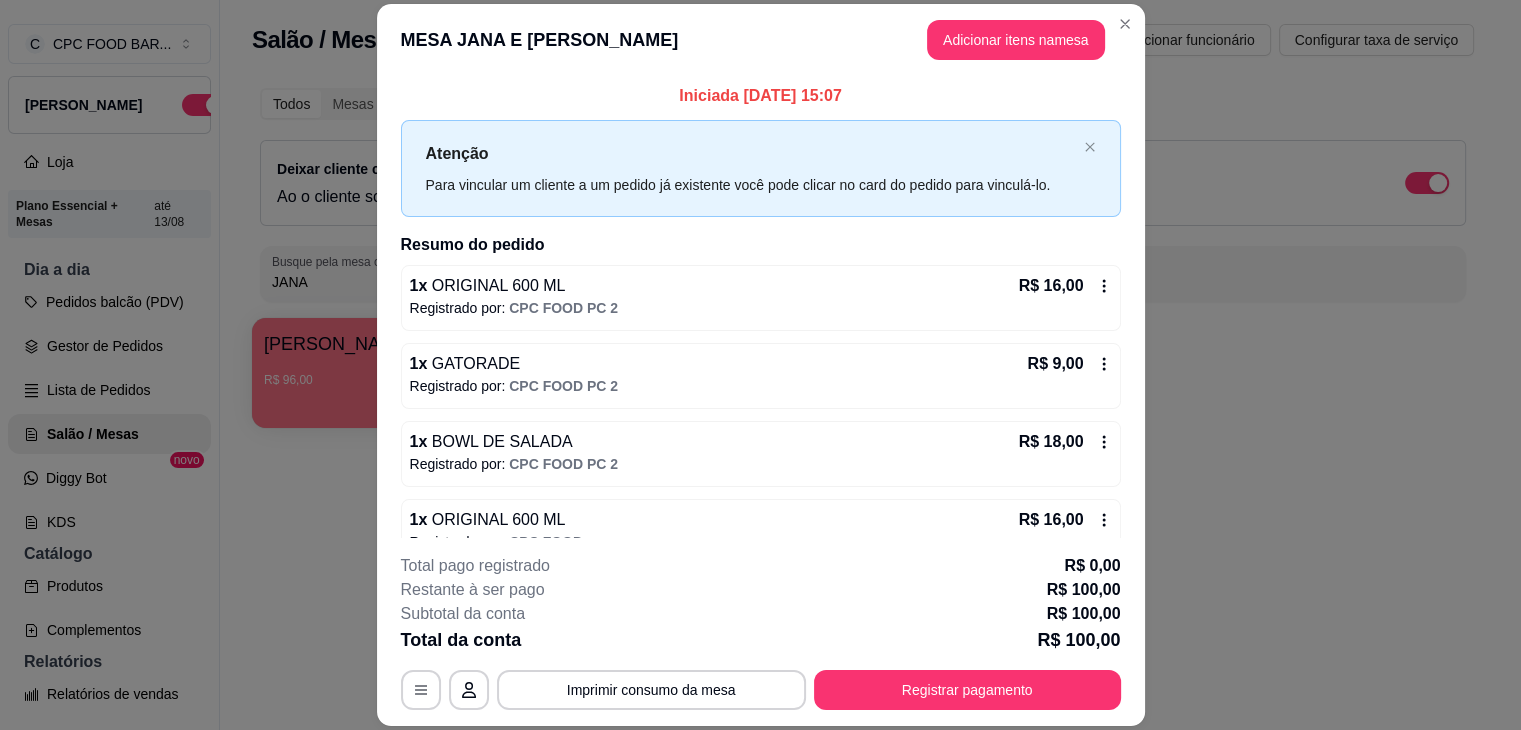 click on "JANA" at bounding box center (863, 282) 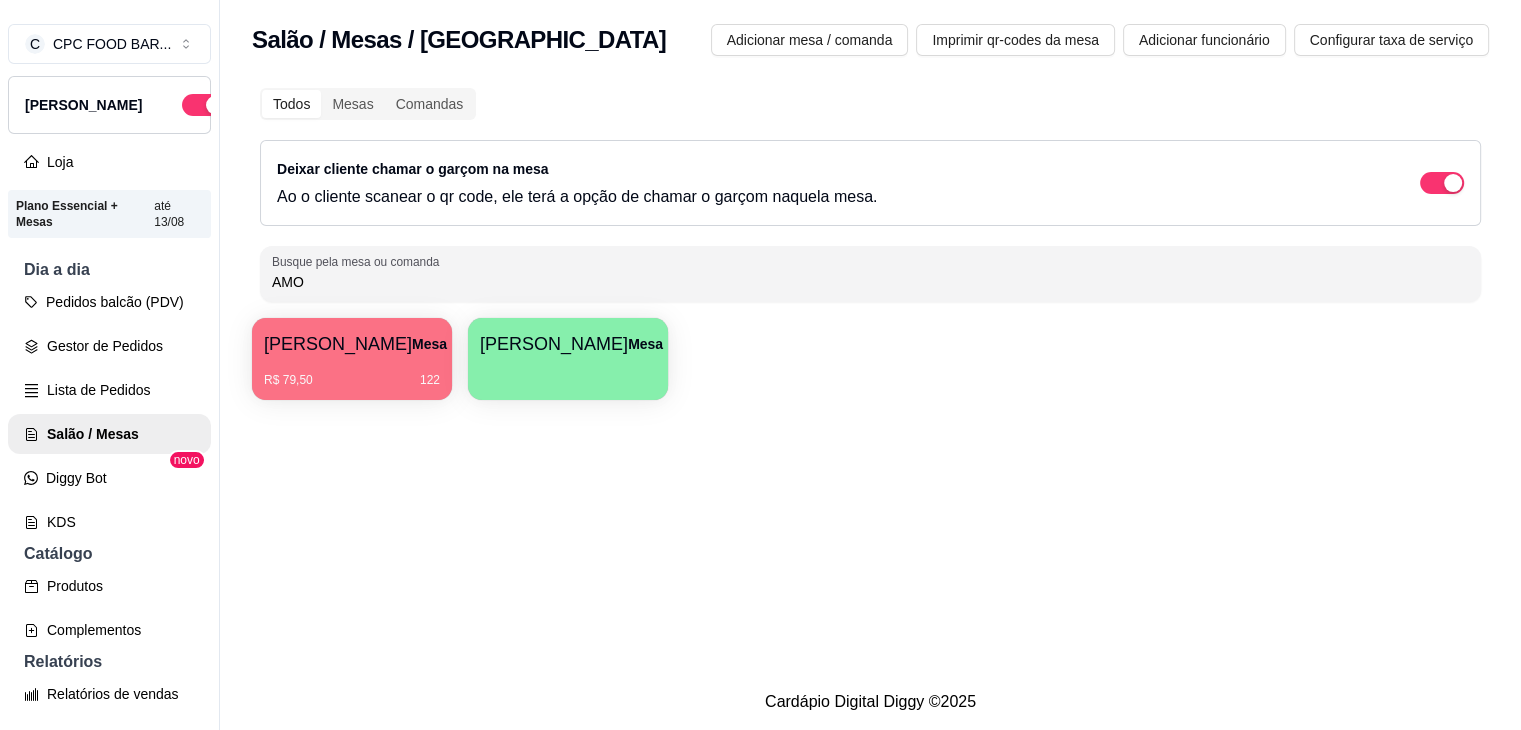 type on "AMO" 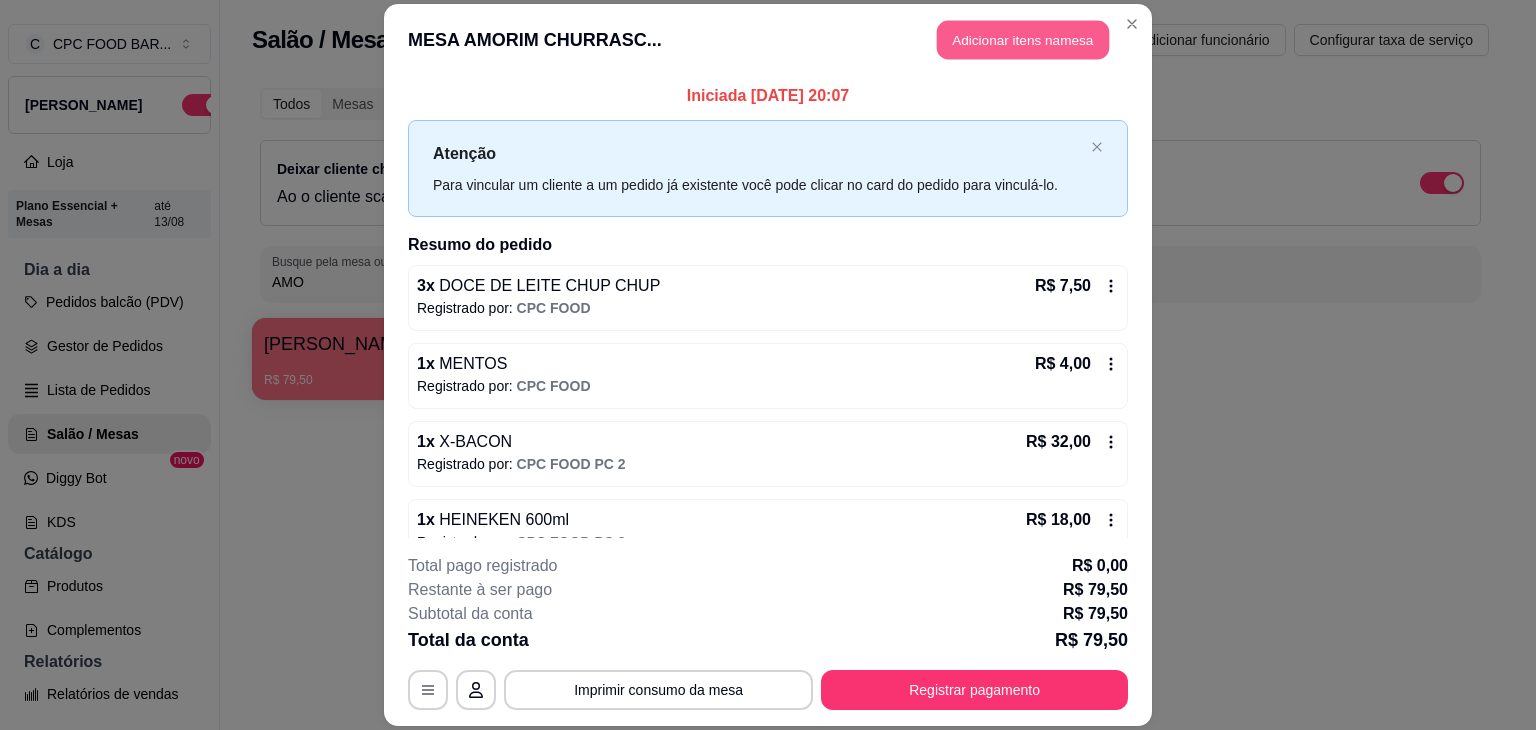 click on "Adicionar itens na  mesa" at bounding box center [1023, 39] 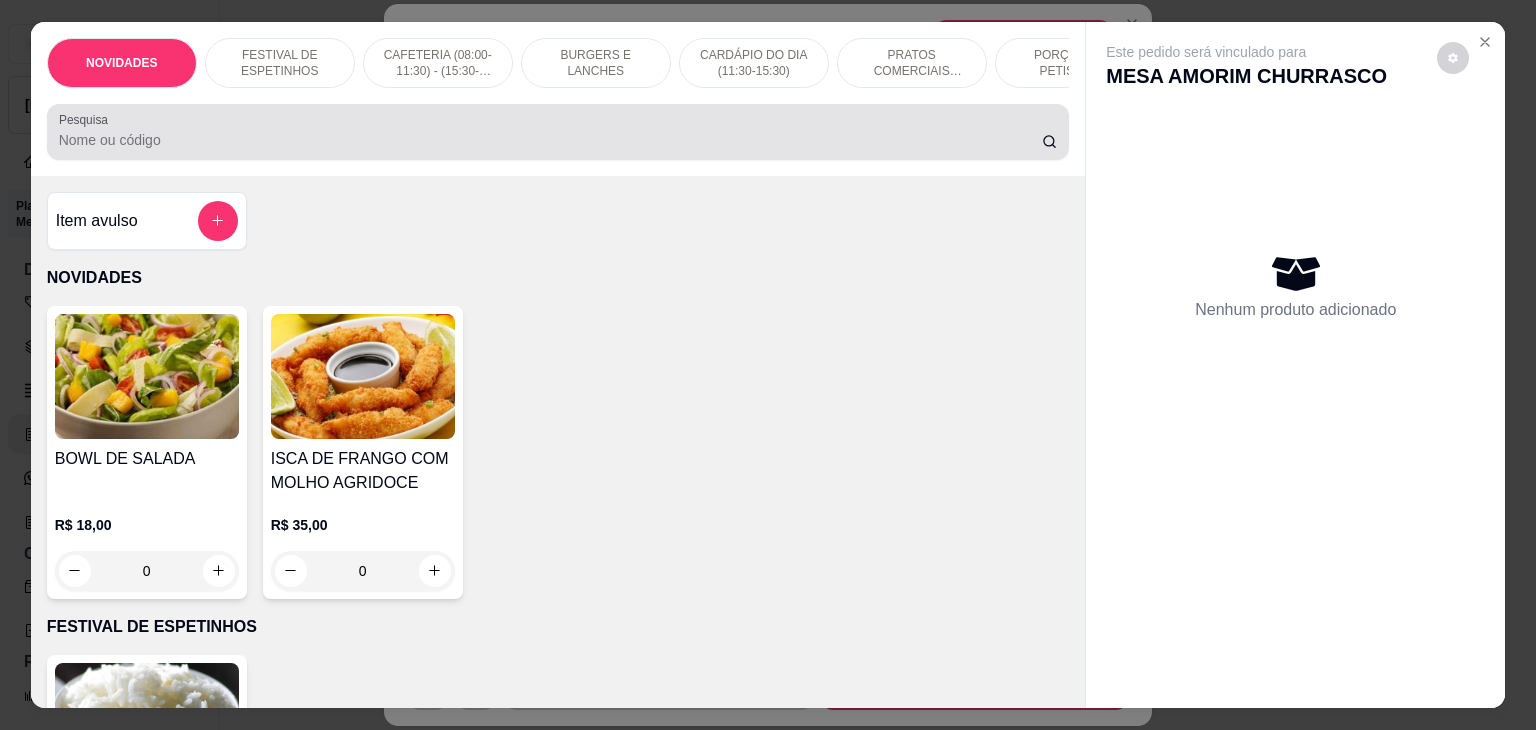 click at bounding box center (558, 132) 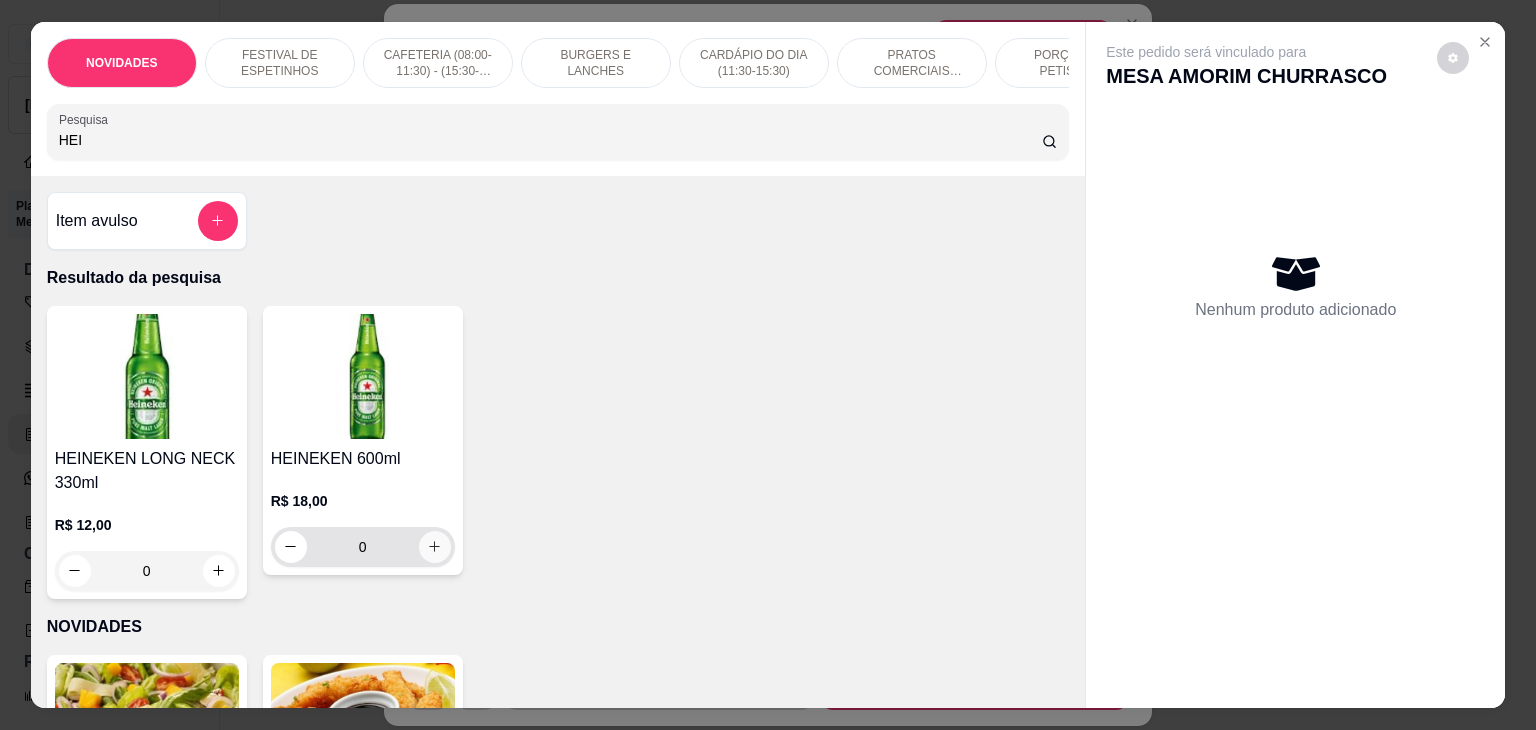 type on "HEI" 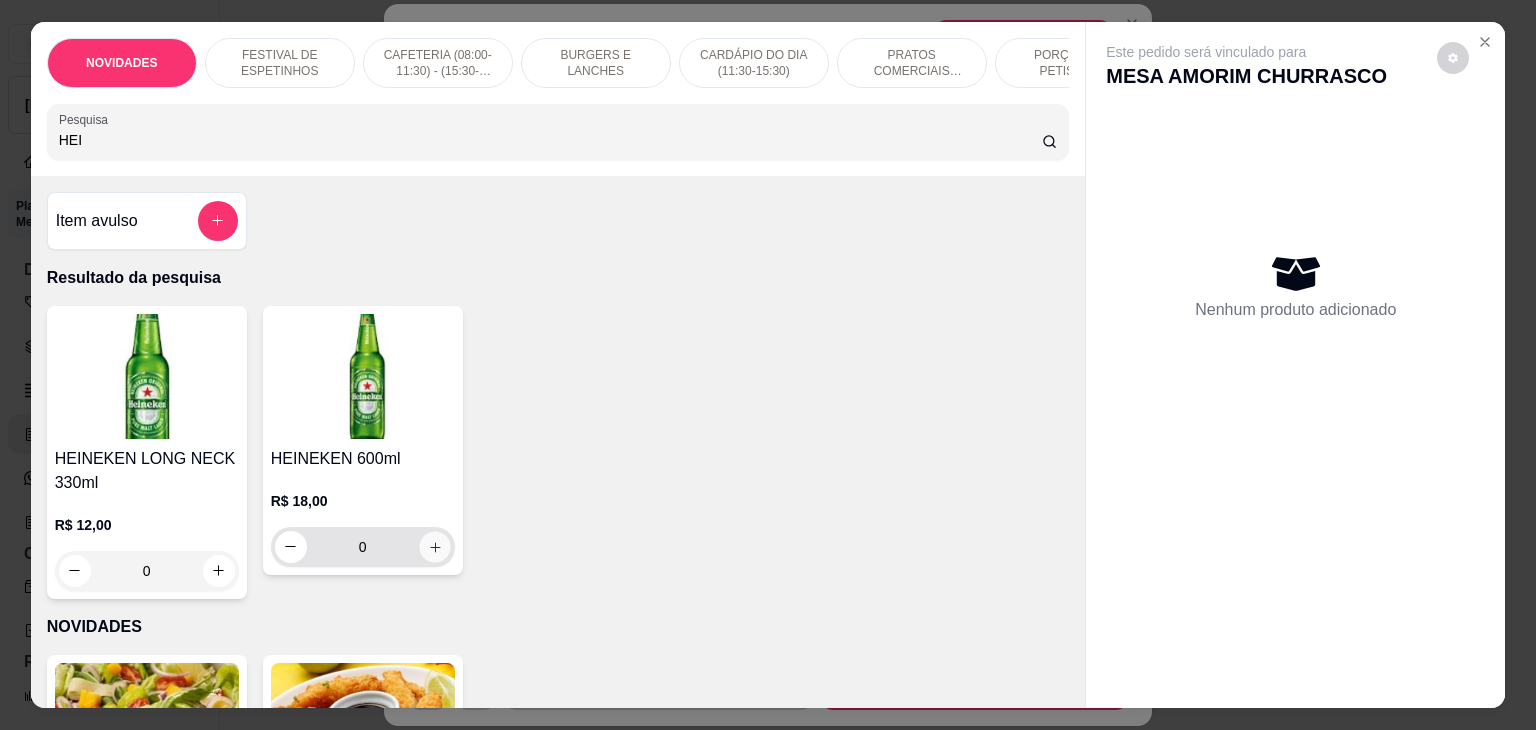 click at bounding box center [434, 546] 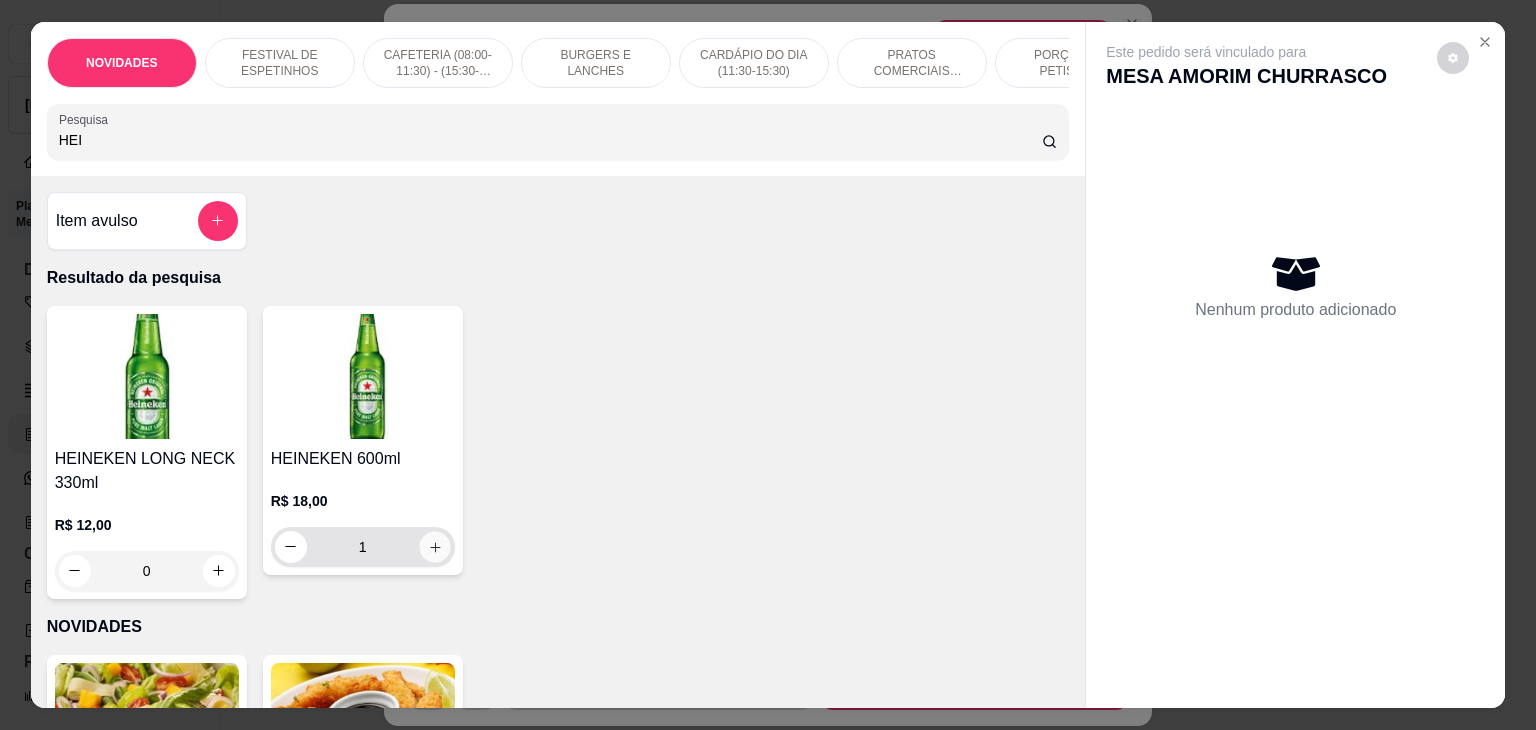 click at bounding box center (434, 546) 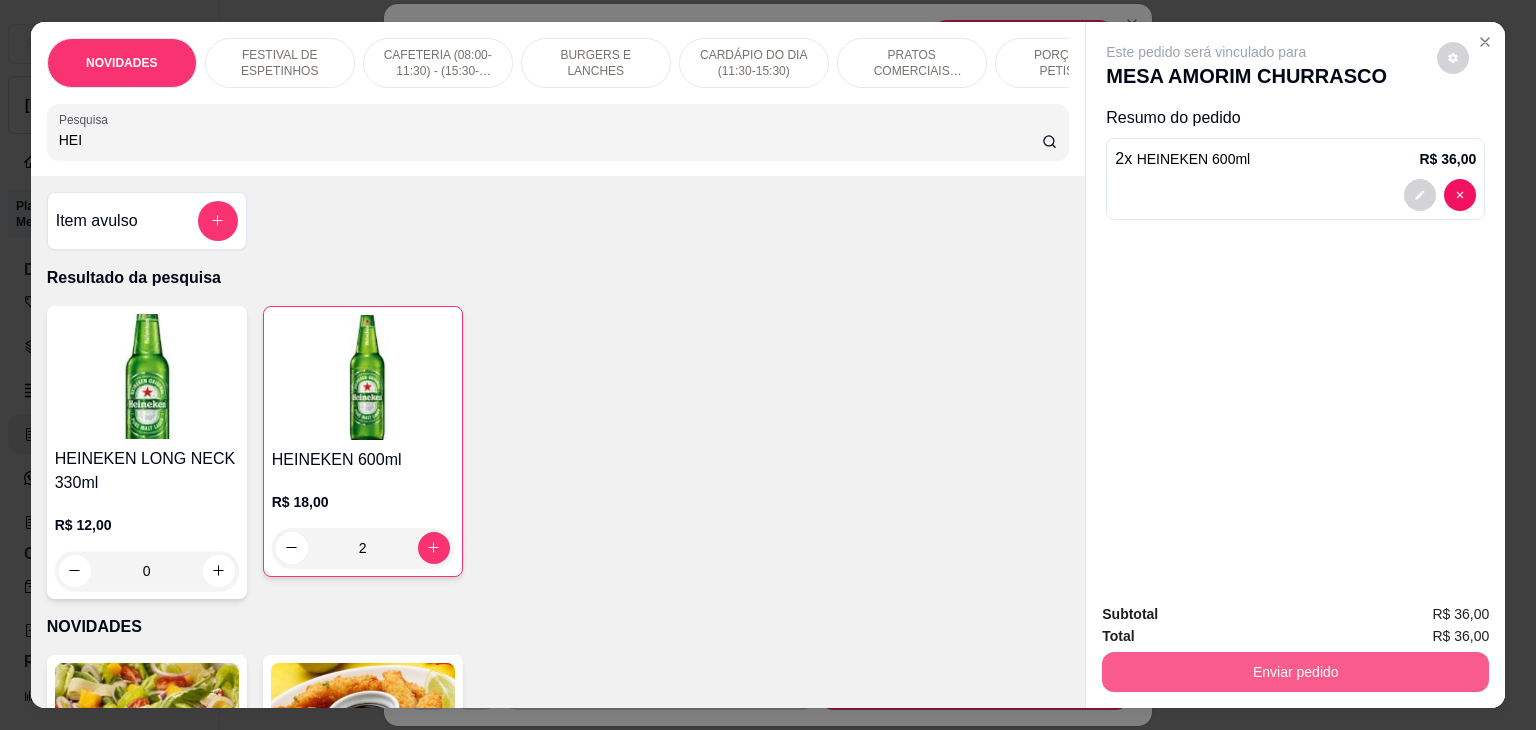 click on "Enviar pedido" at bounding box center (1295, 672) 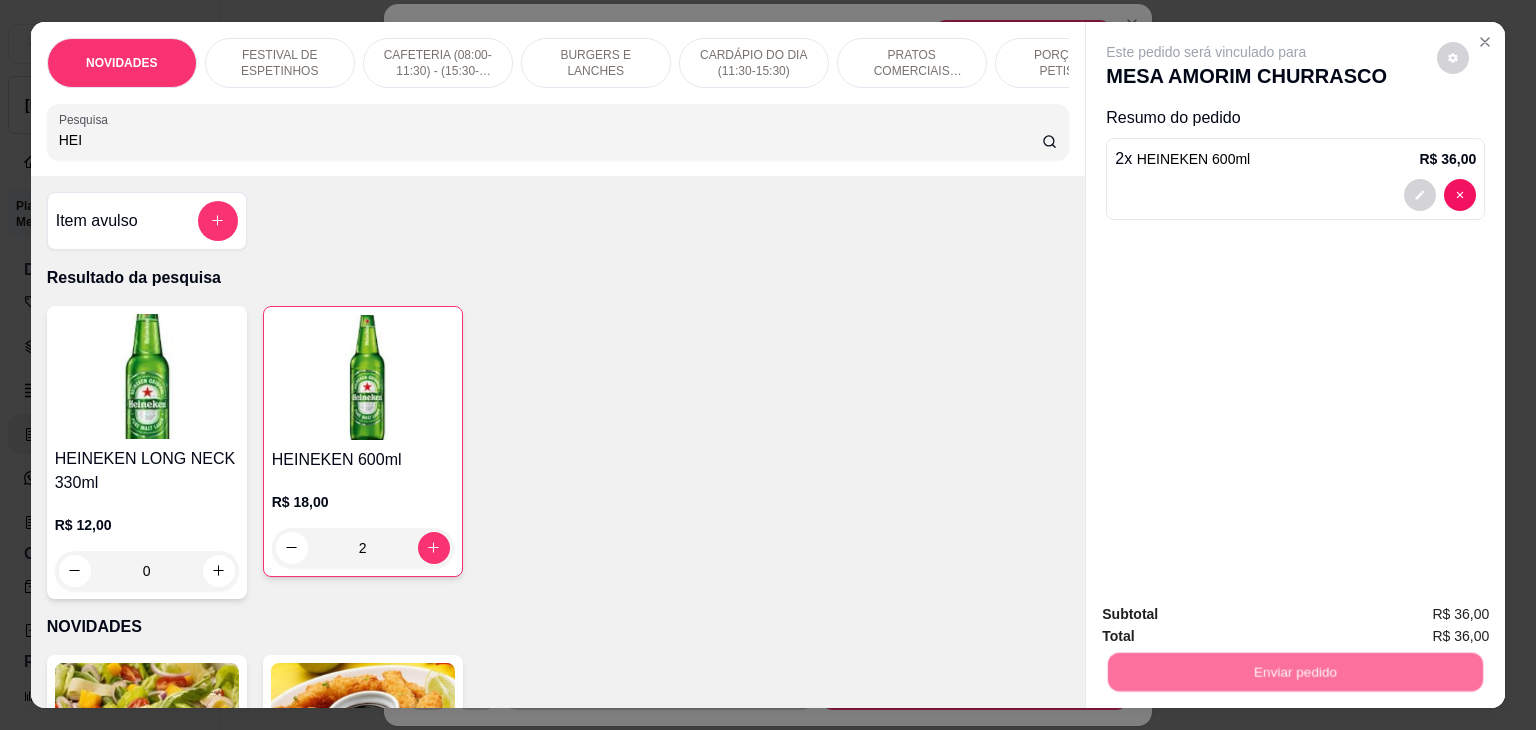 click on "Não registrar e enviar pedido" at bounding box center (1229, 615) 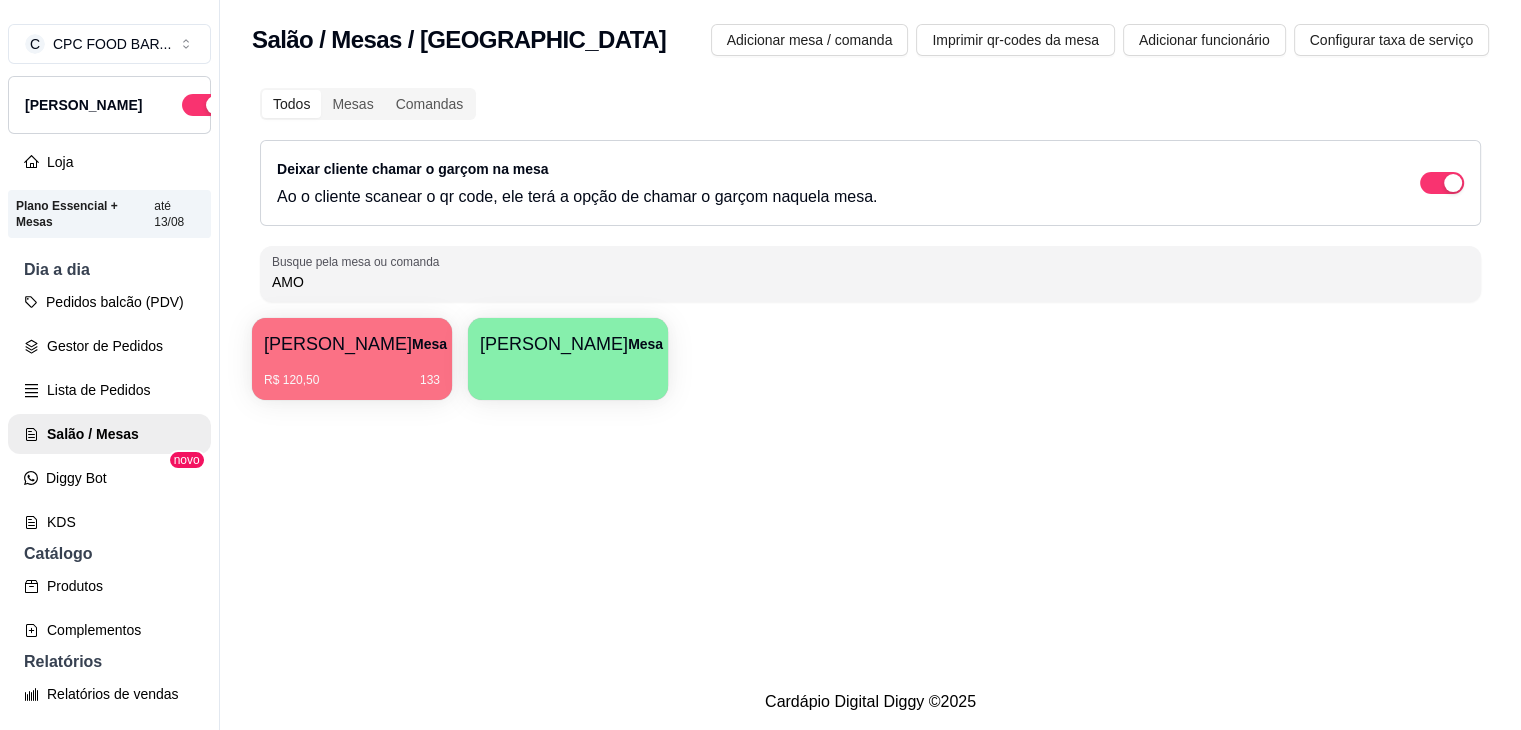 click on "AMO" at bounding box center (870, 282) 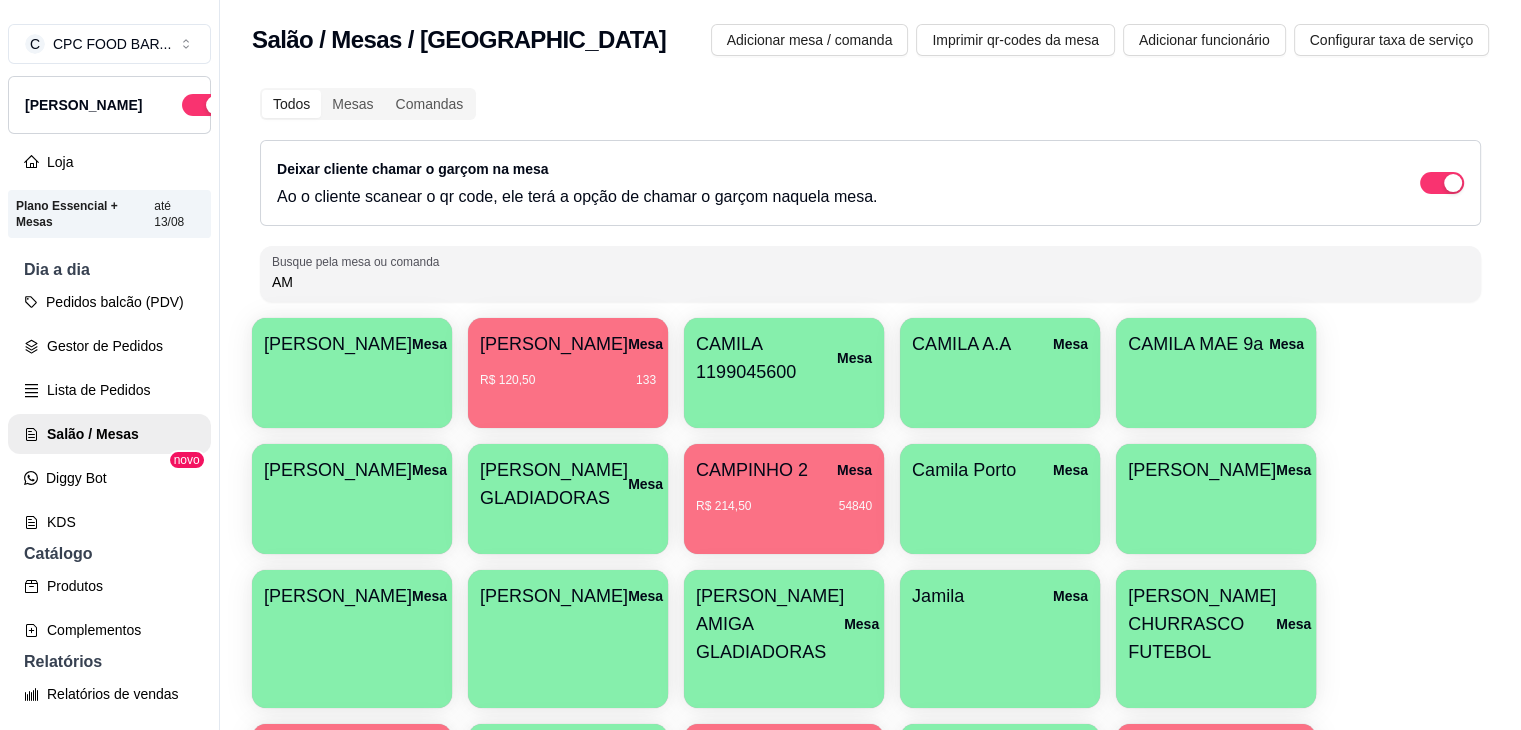 type on "A" 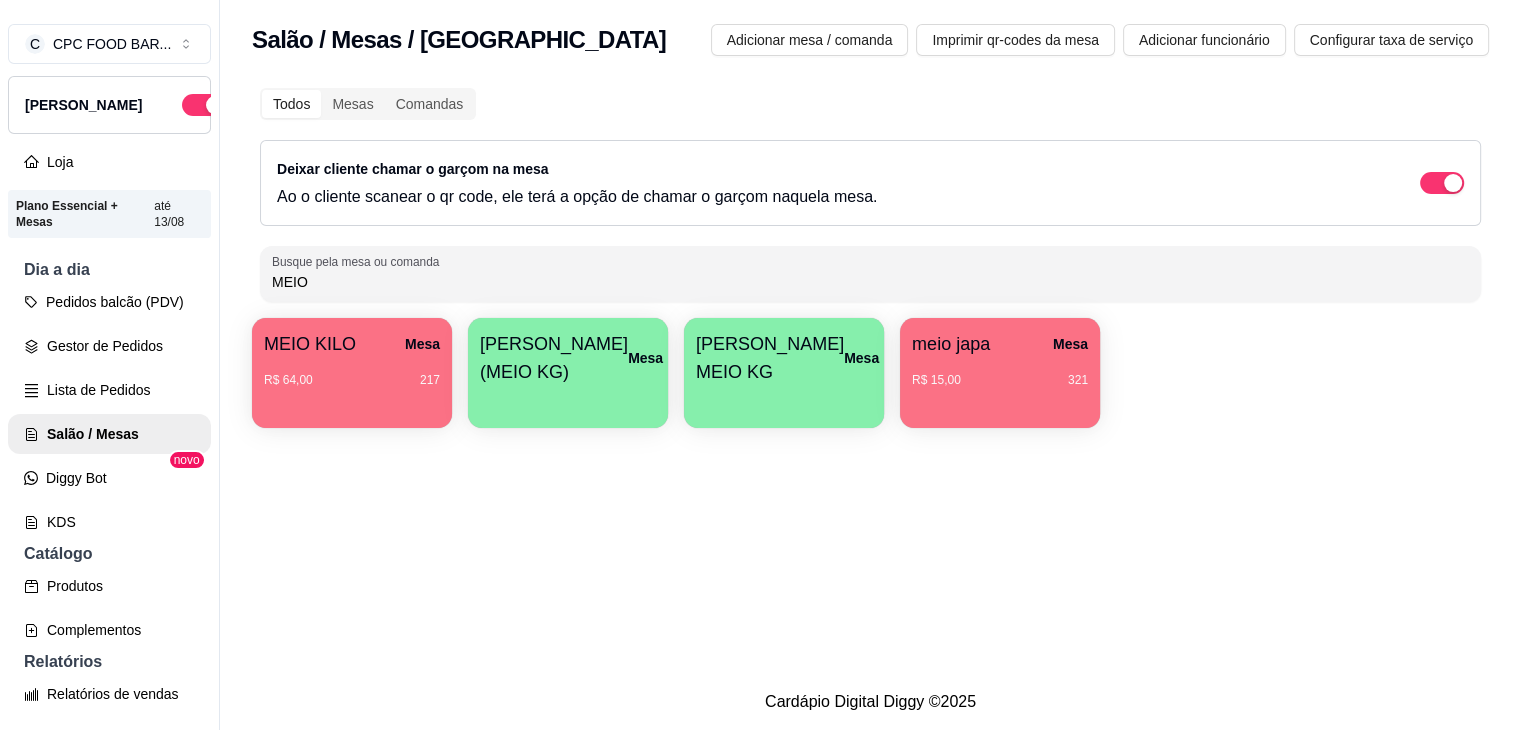 type on "MEIO" 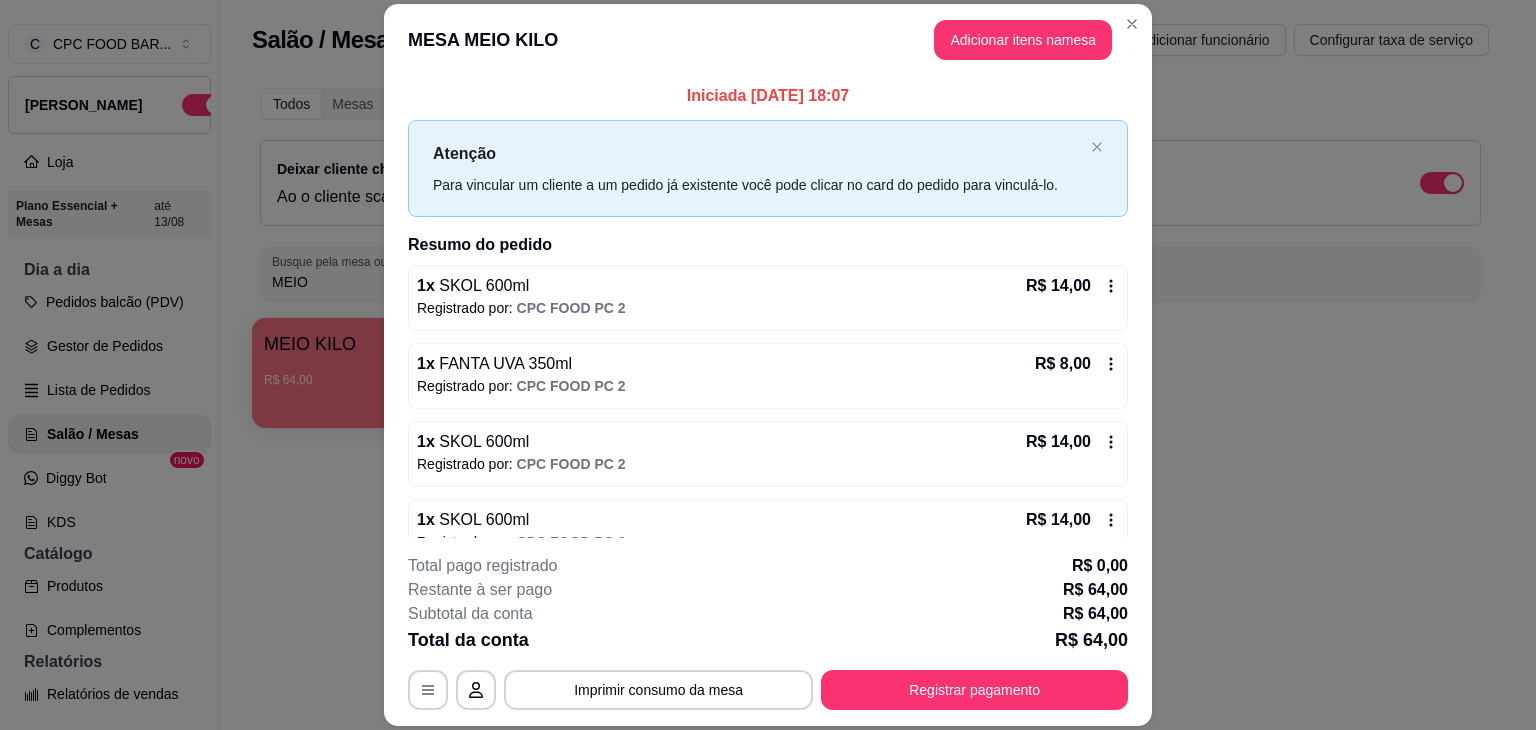 click on "**********" at bounding box center (768, 632) 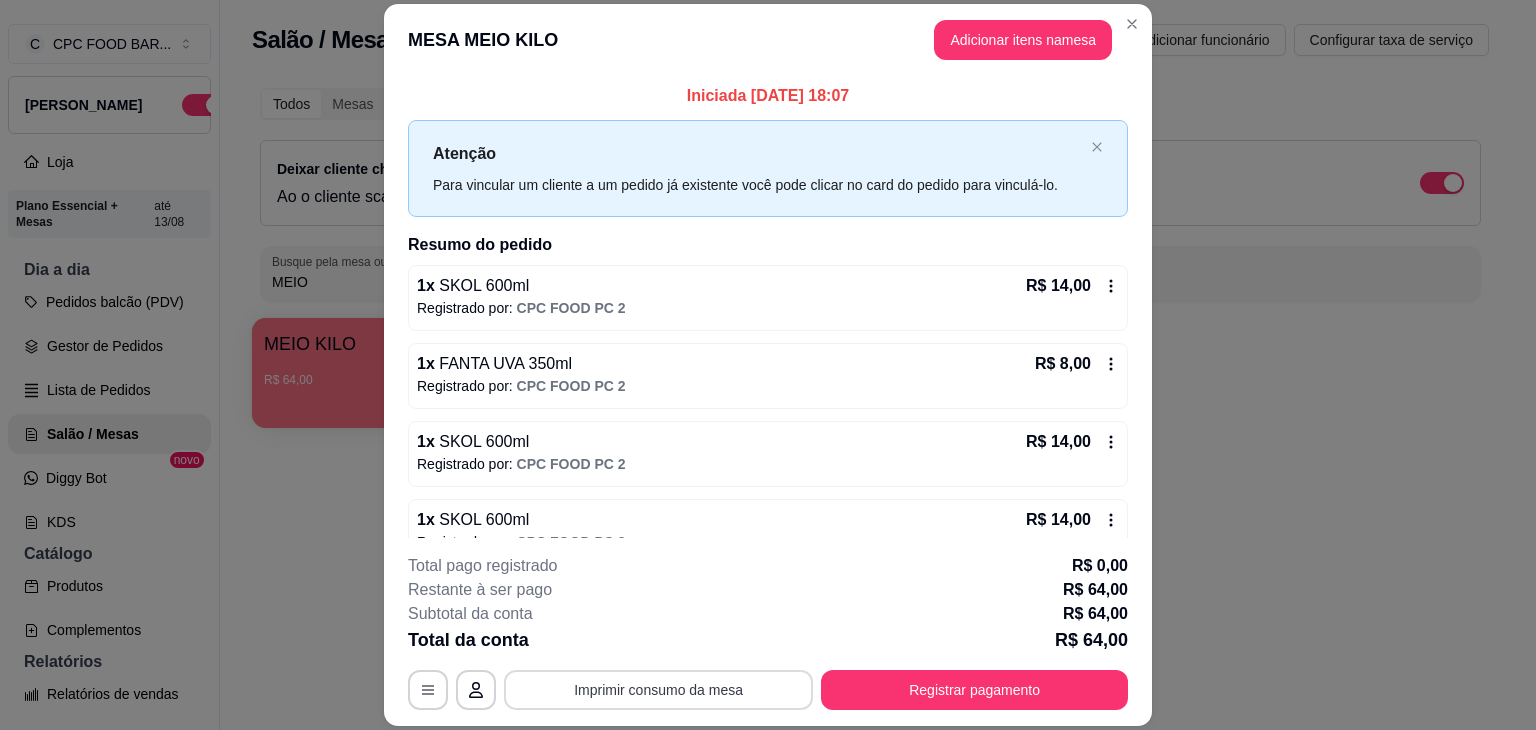 click on "Imprimir consumo da mesa" at bounding box center [658, 690] 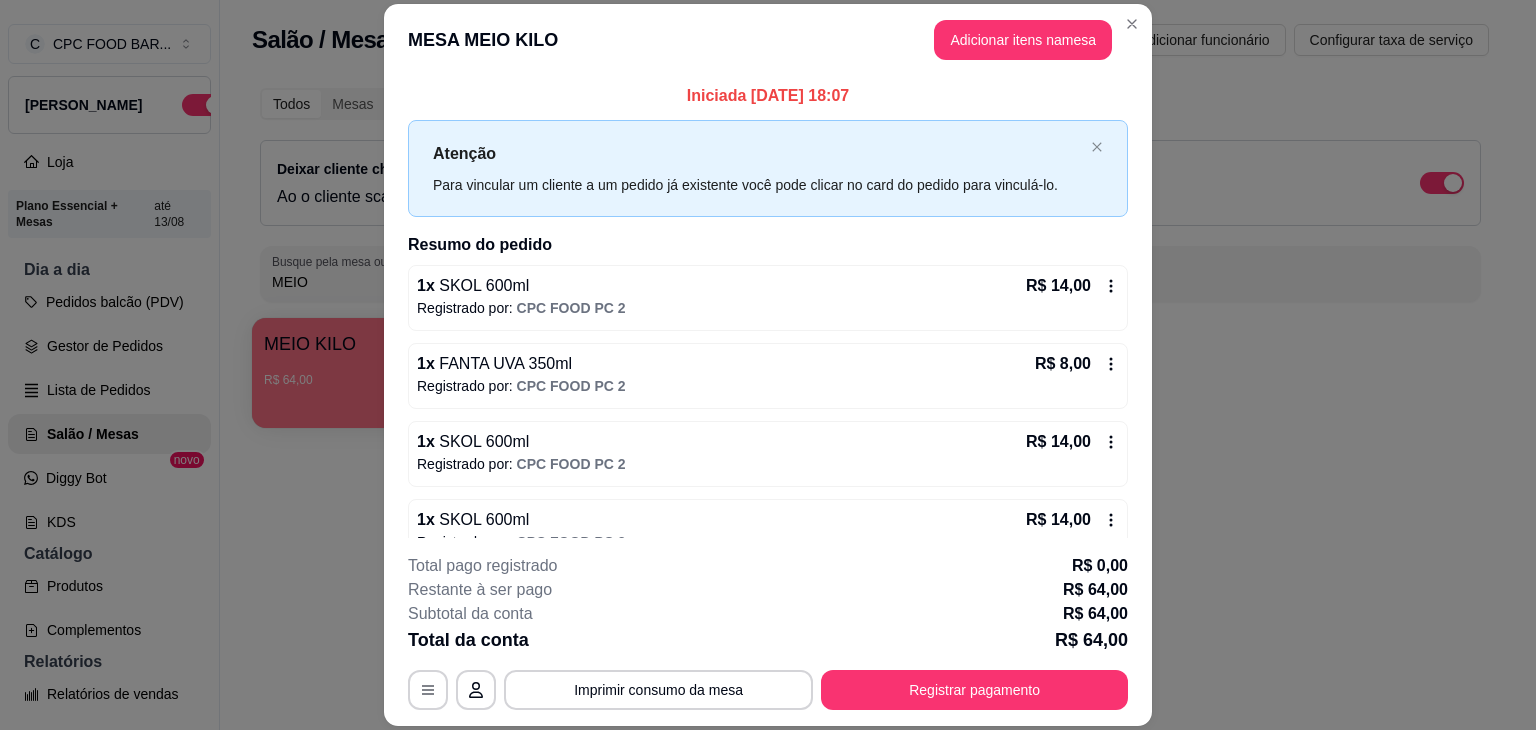 scroll, scrollTop: 0, scrollLeft: 0, axis: both 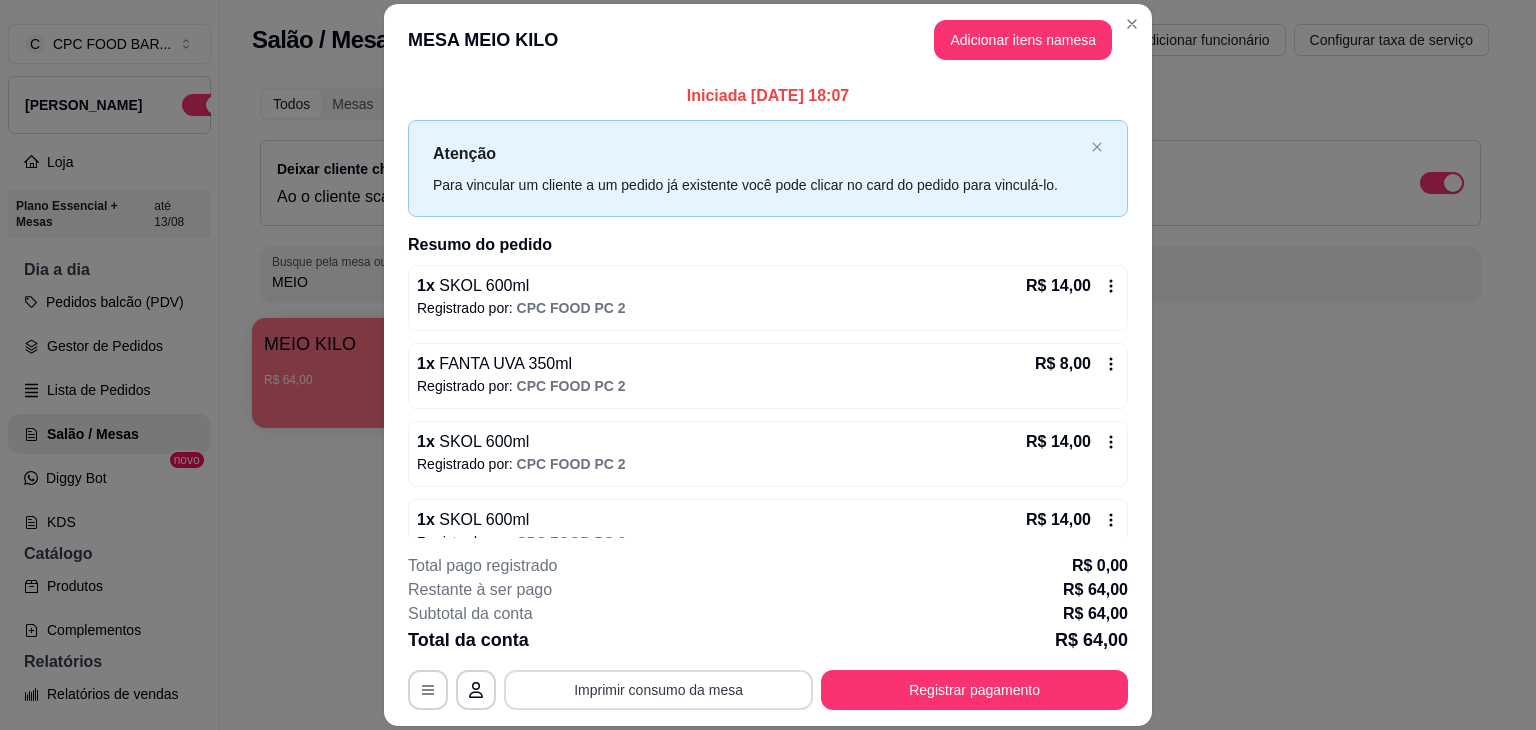 click on "Imprimir consumo da mesa" at bounding box center [658, 690] 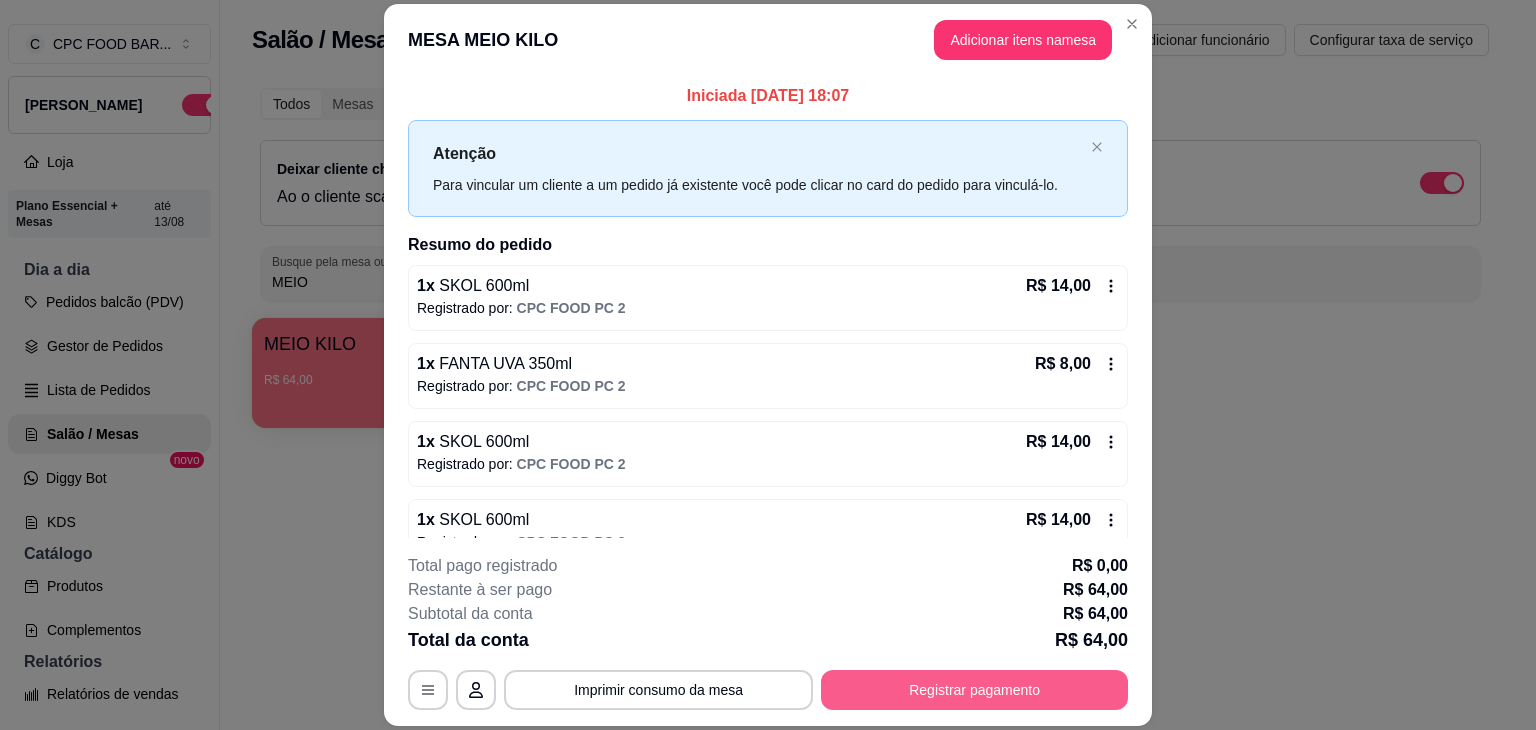 scroll, scrollTop: 0, scrollLeft: 0, axis: both 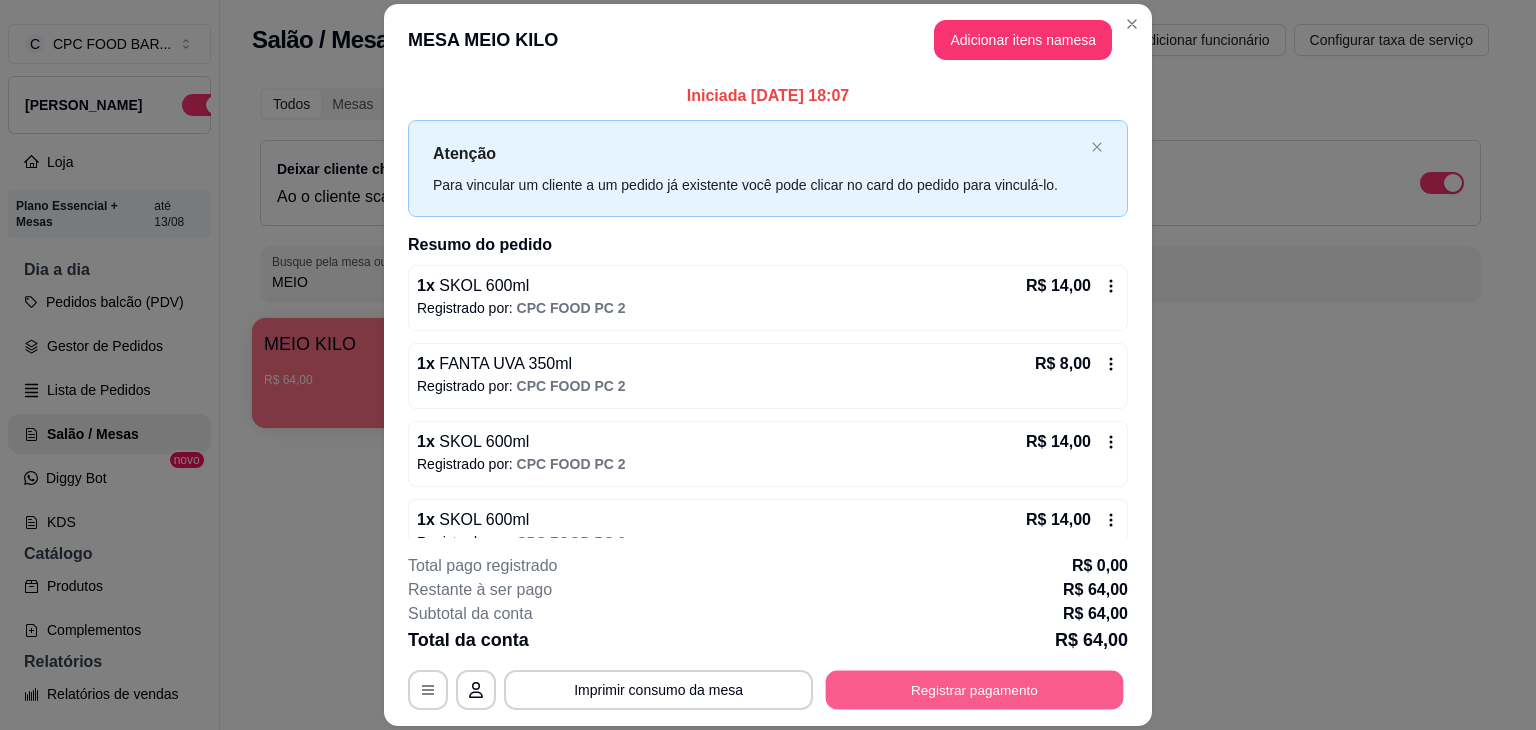 click on "Registrar pagamento" at bounding box center [975, 690] 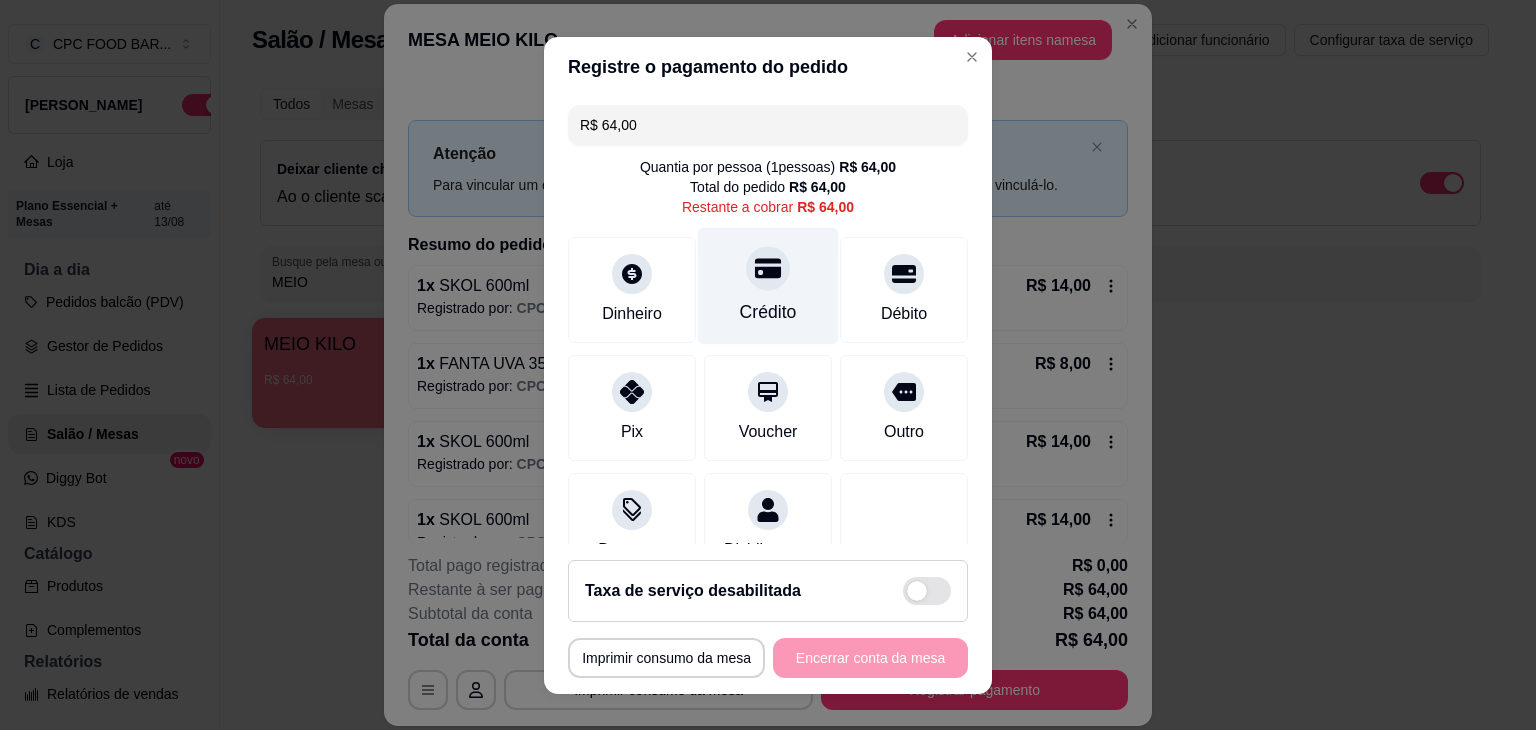 click on "Crédito" at bounding box center (768, 285) 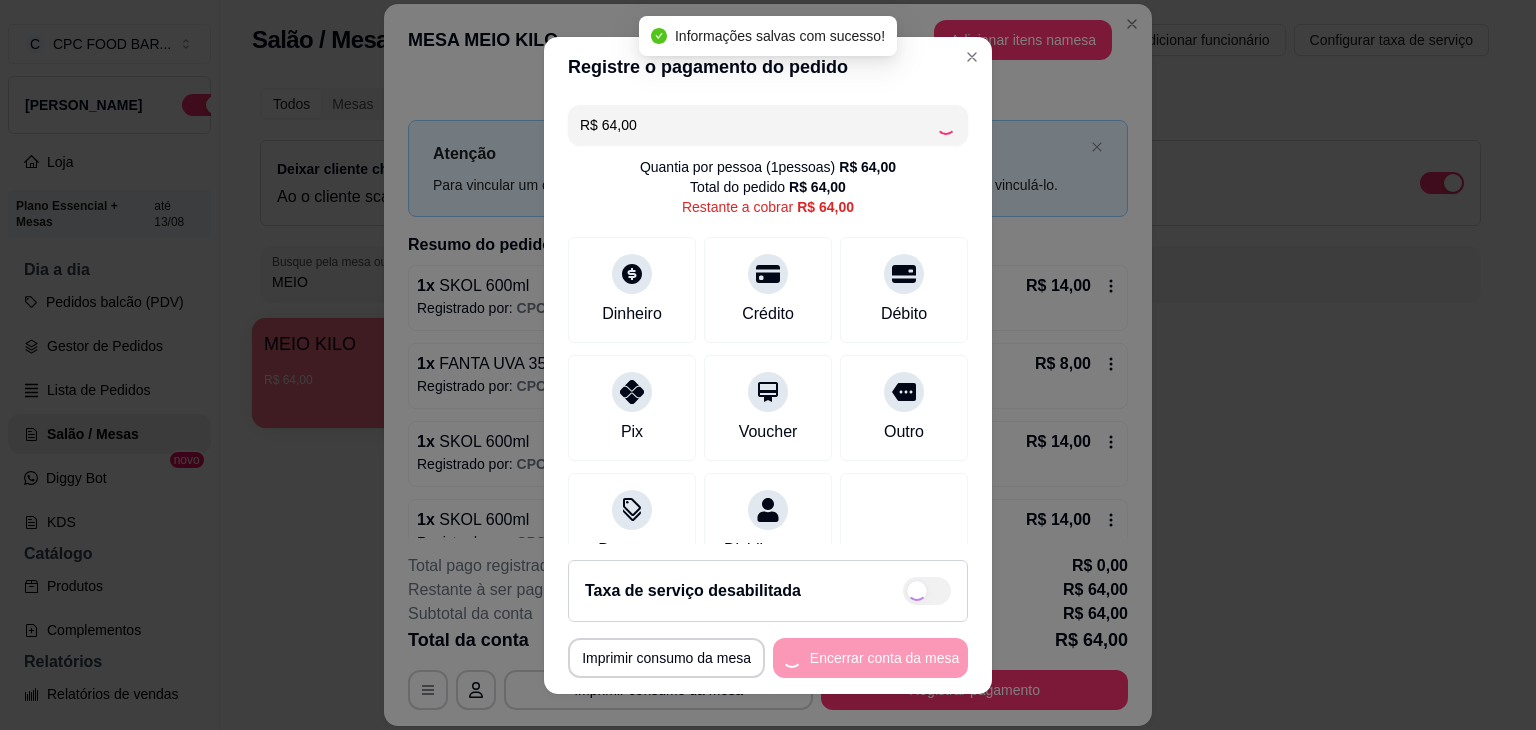 type on "R$ 0,00" 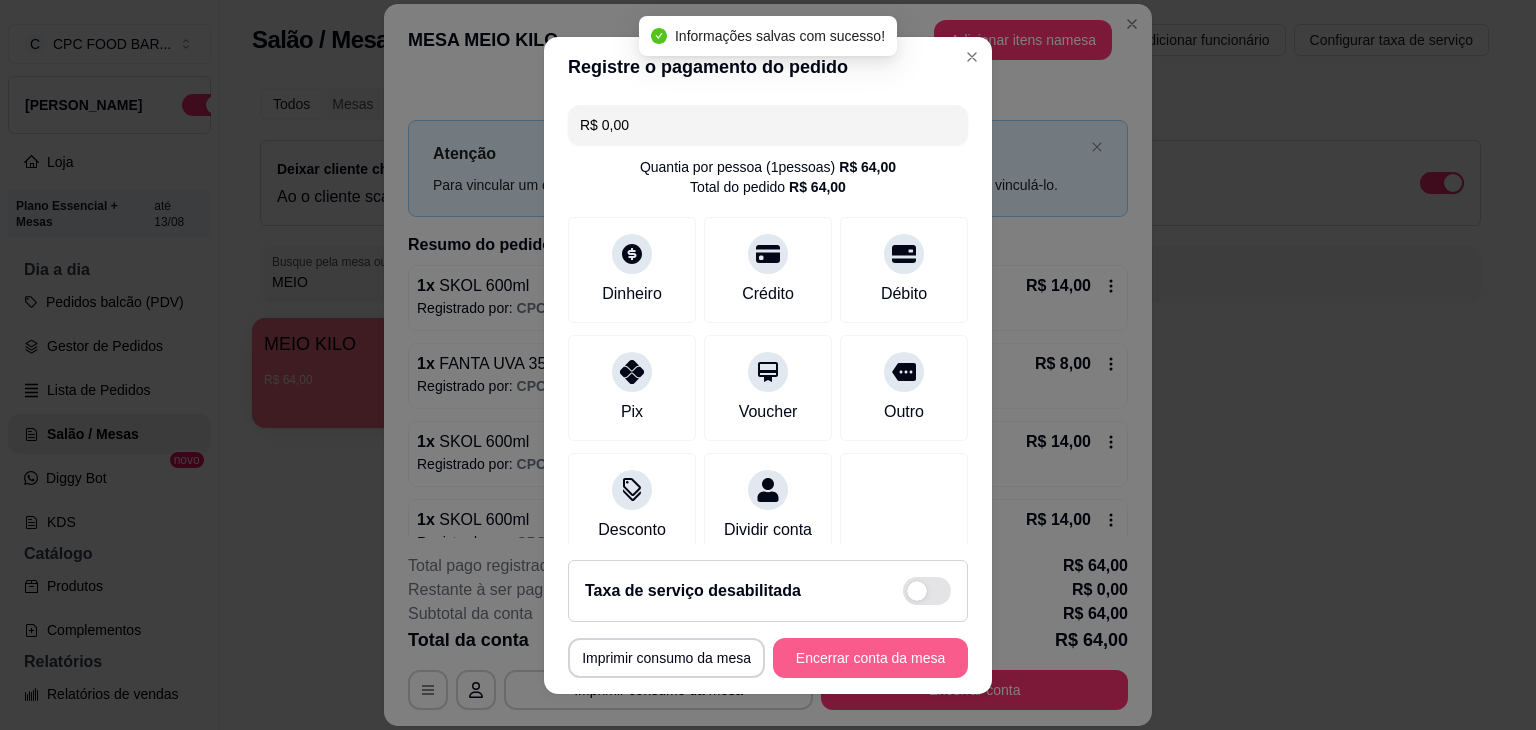 click on "Encerrar conta da mesa" at bounding box center (870, 658) 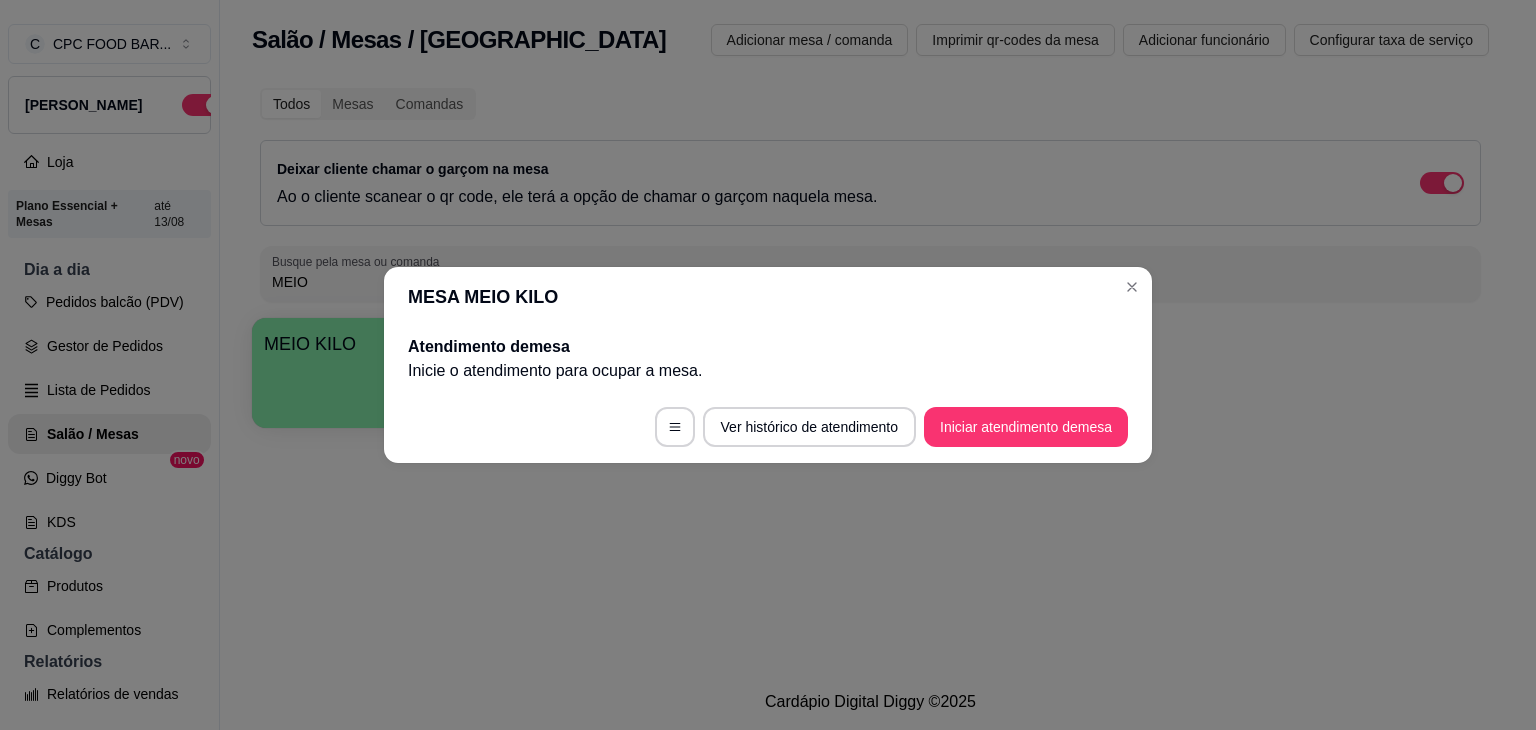 click on "MESA MEIO KILO" at bounding box center [768, 297] 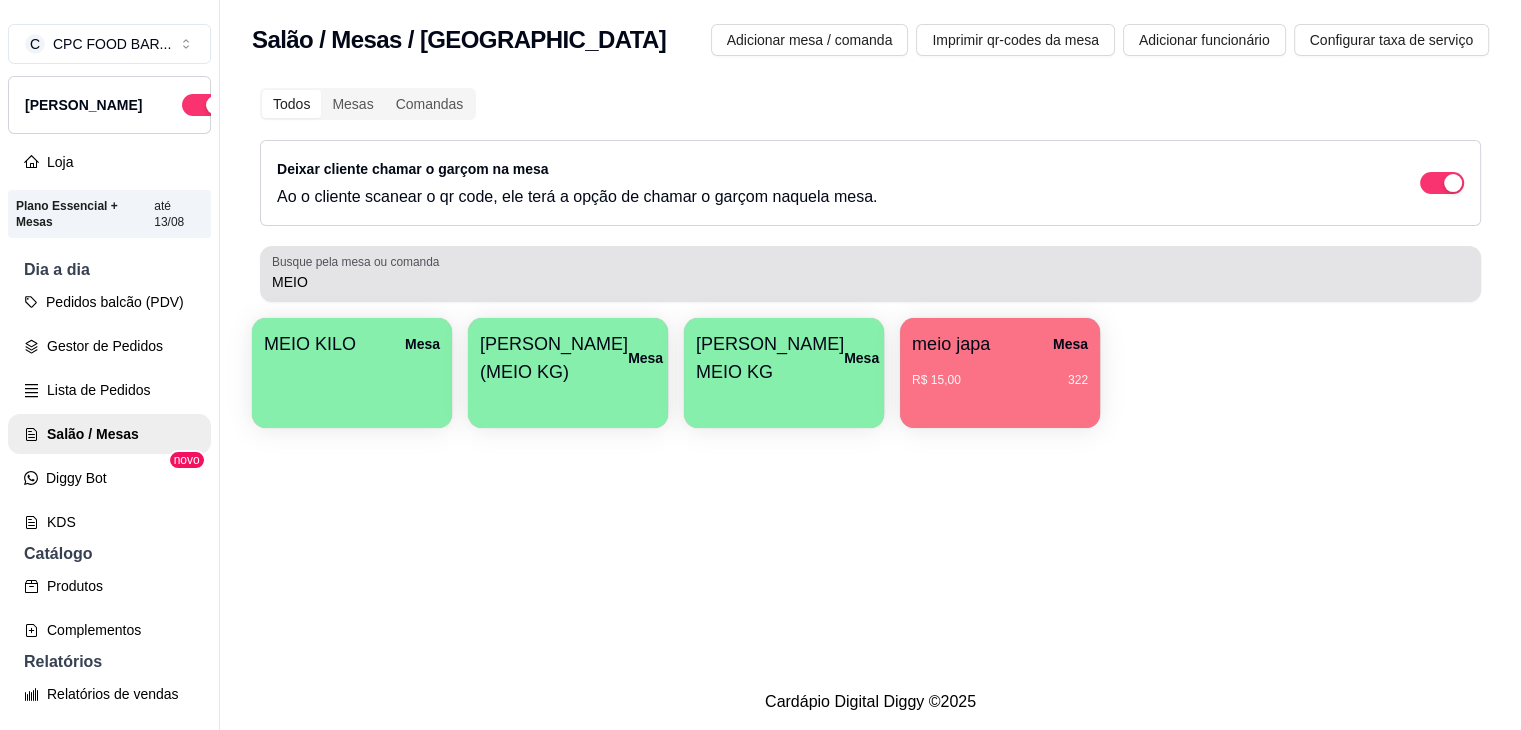 click on "MEIO" at bounding box center [870, 274] 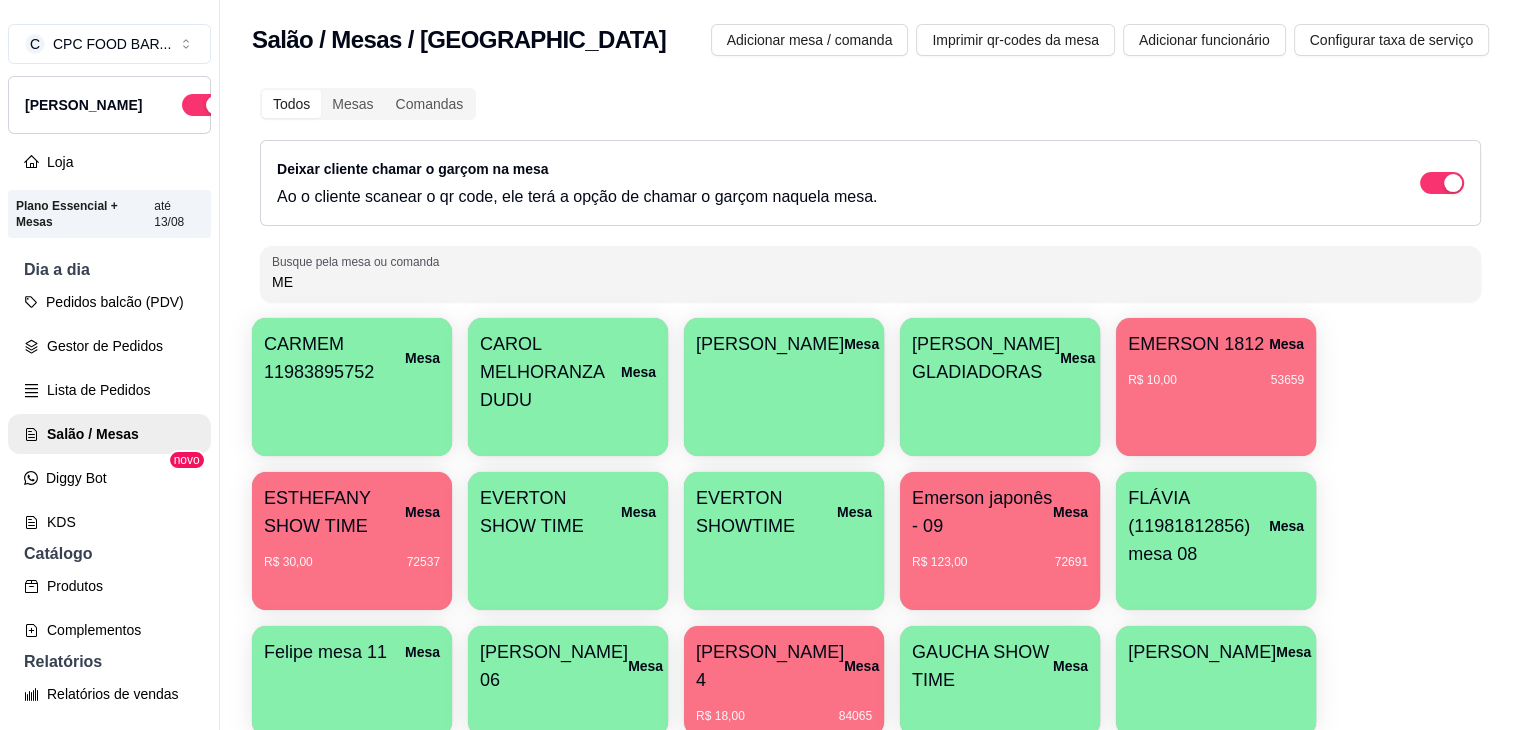 type on "M" 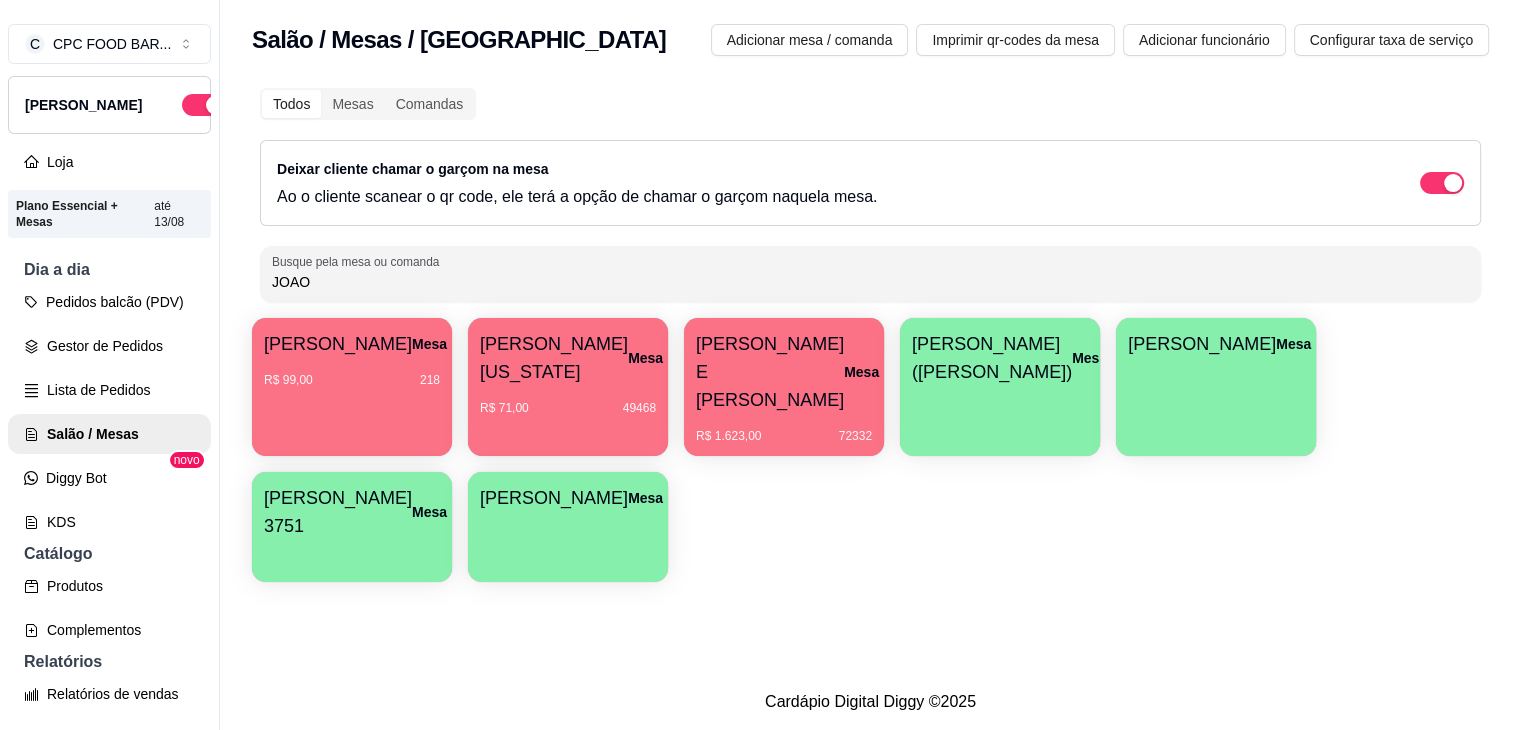 type on "JOAO" 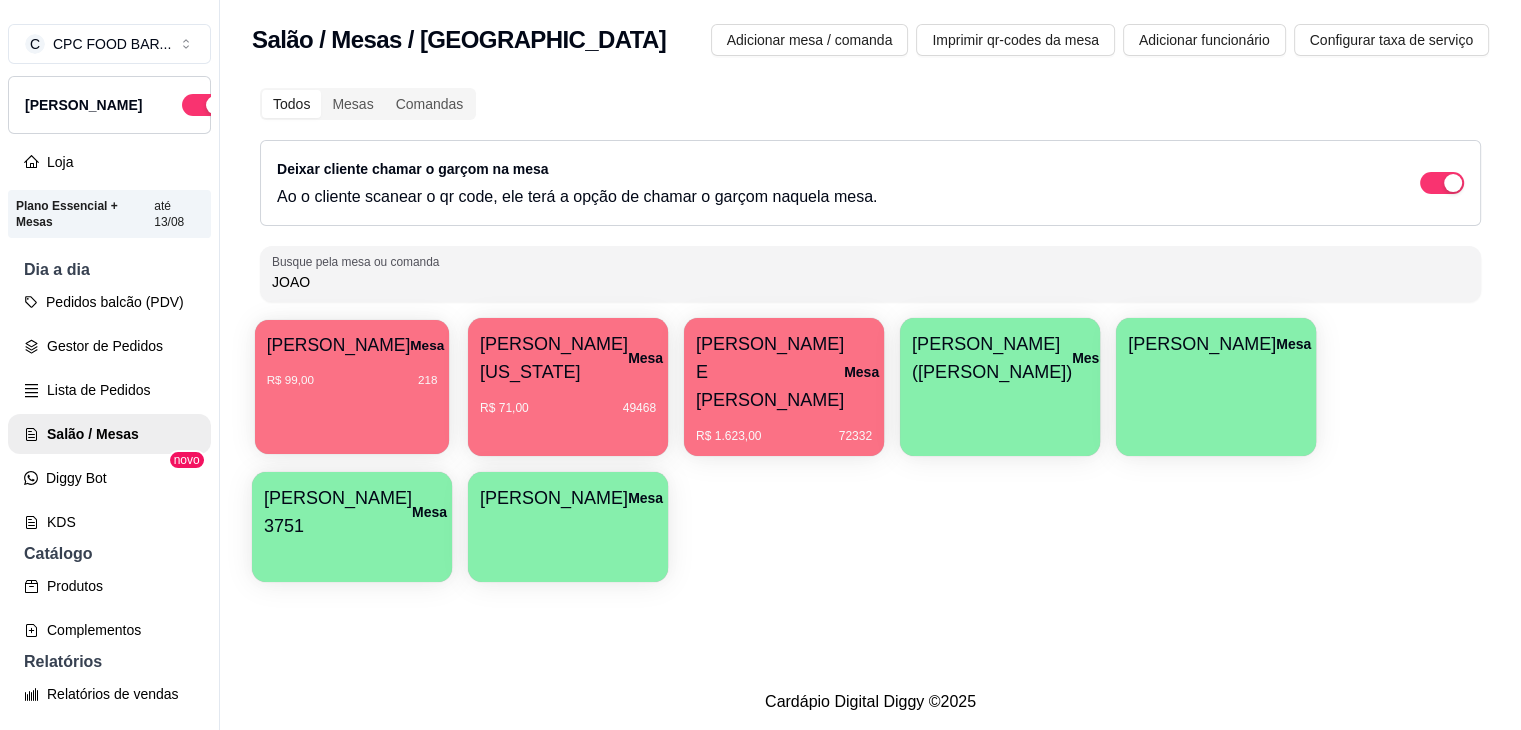 click on "[PERSON_NAME]" at bounding box center (352, 345) 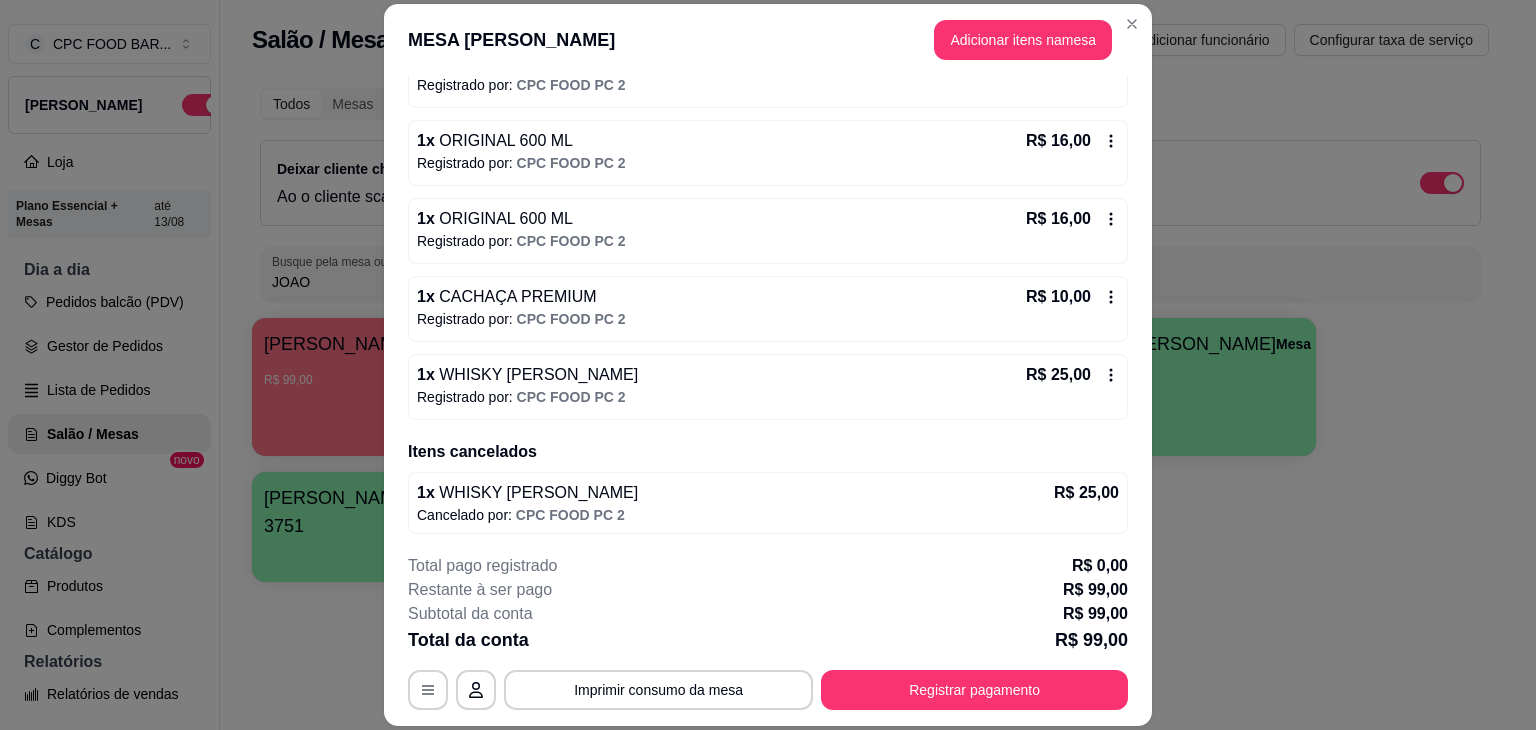 scroll, scrollTop: 224, scrollLeft: 0, axis: vertical 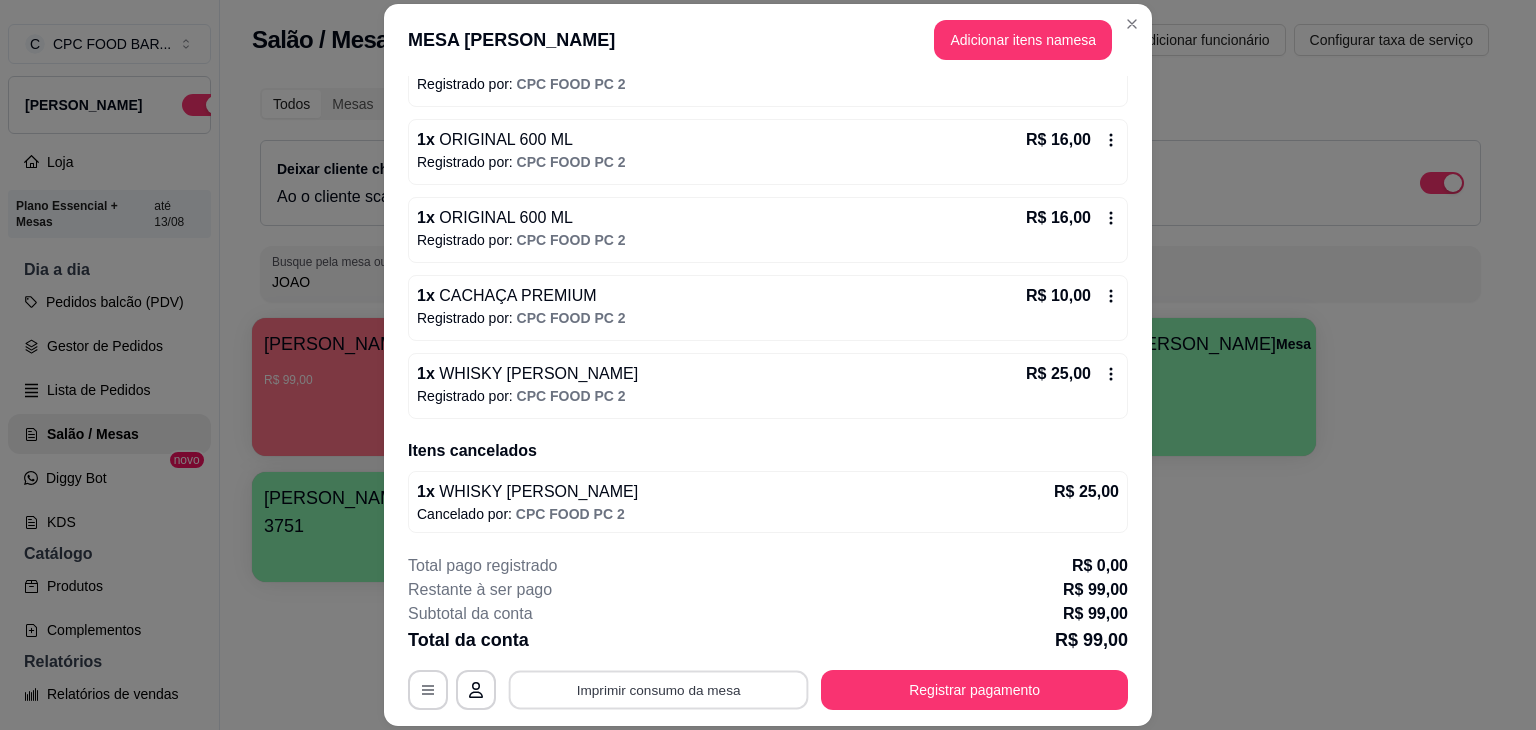 click on "Imprimir consumo da mesa" at bounding box center (659, 690) 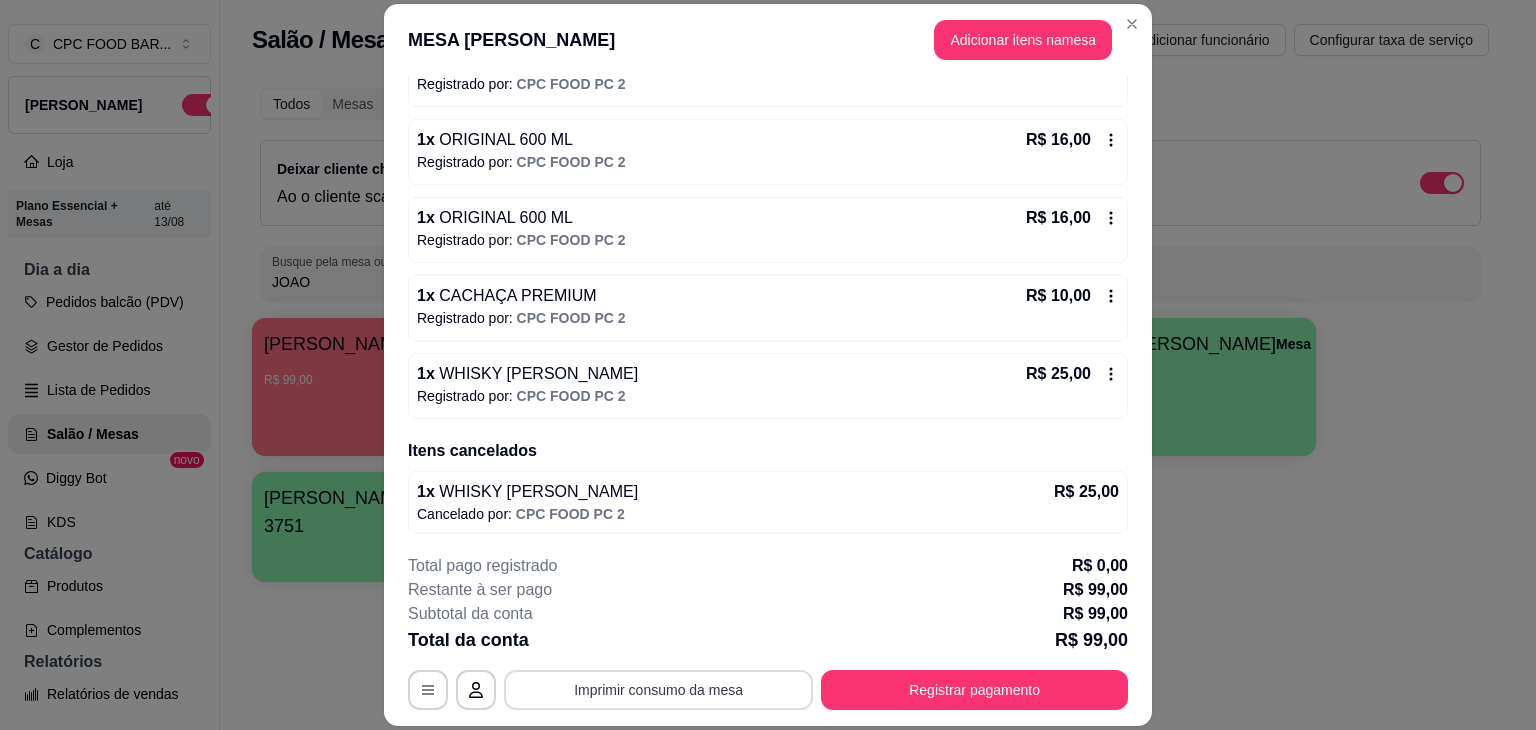 scroll, scrollTop: 0, scrollLeft: 0, axis: both 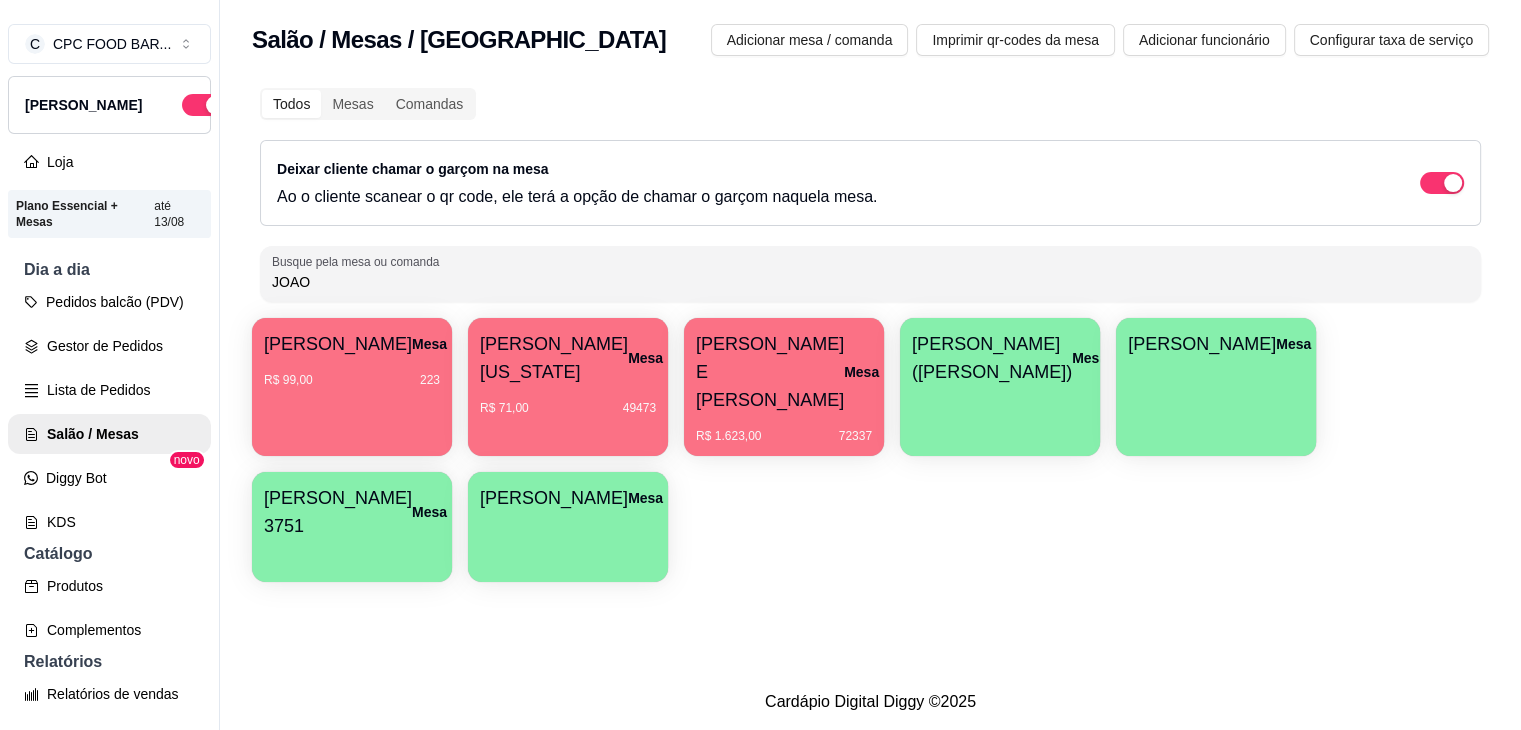 click on "[PERSON_NAME]" at bounding box center (338, 344) 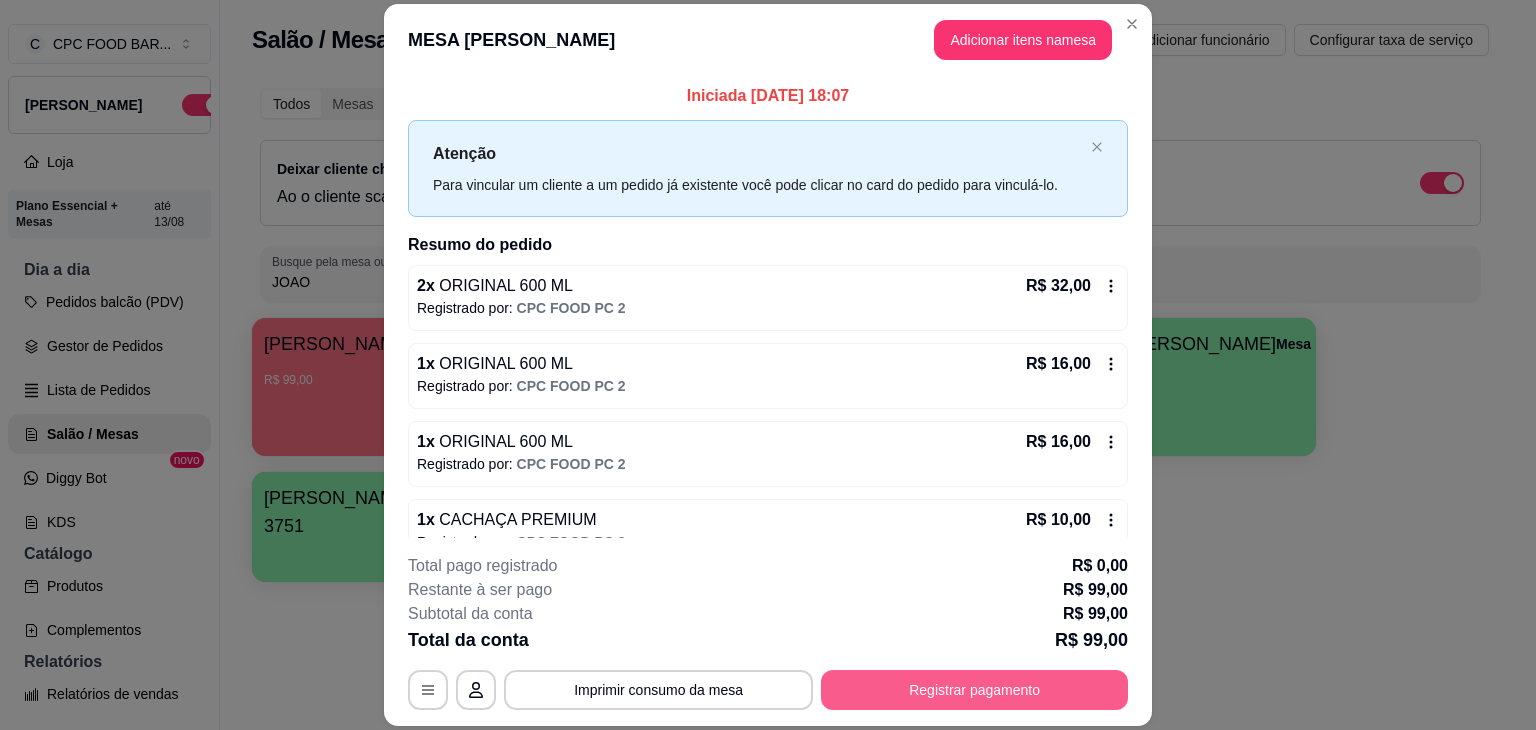 click on "Registrar pagamento" at bounding box center [974, 690] 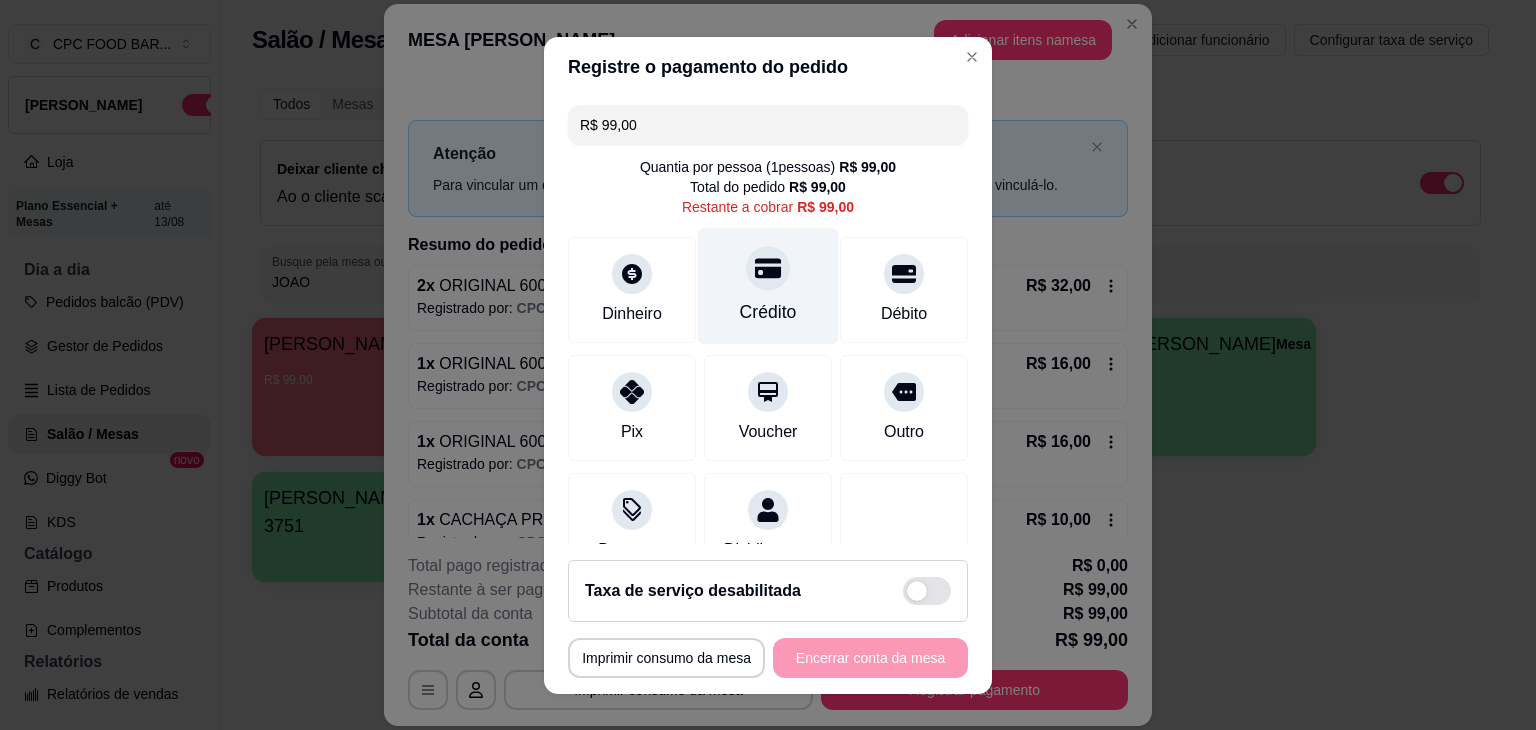 click on "Crédito" at bounding box center (768, 285) 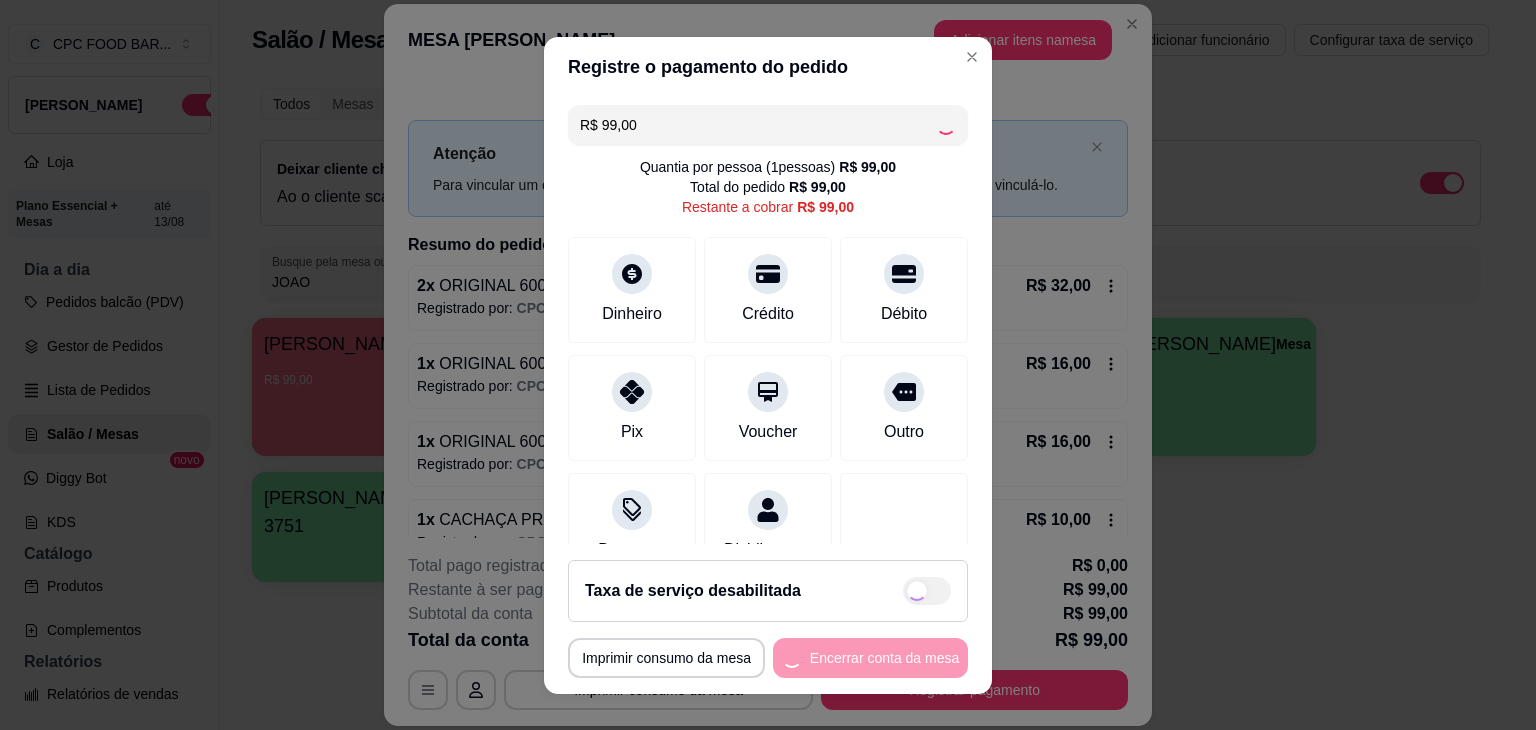 type on "R$ 0,00" 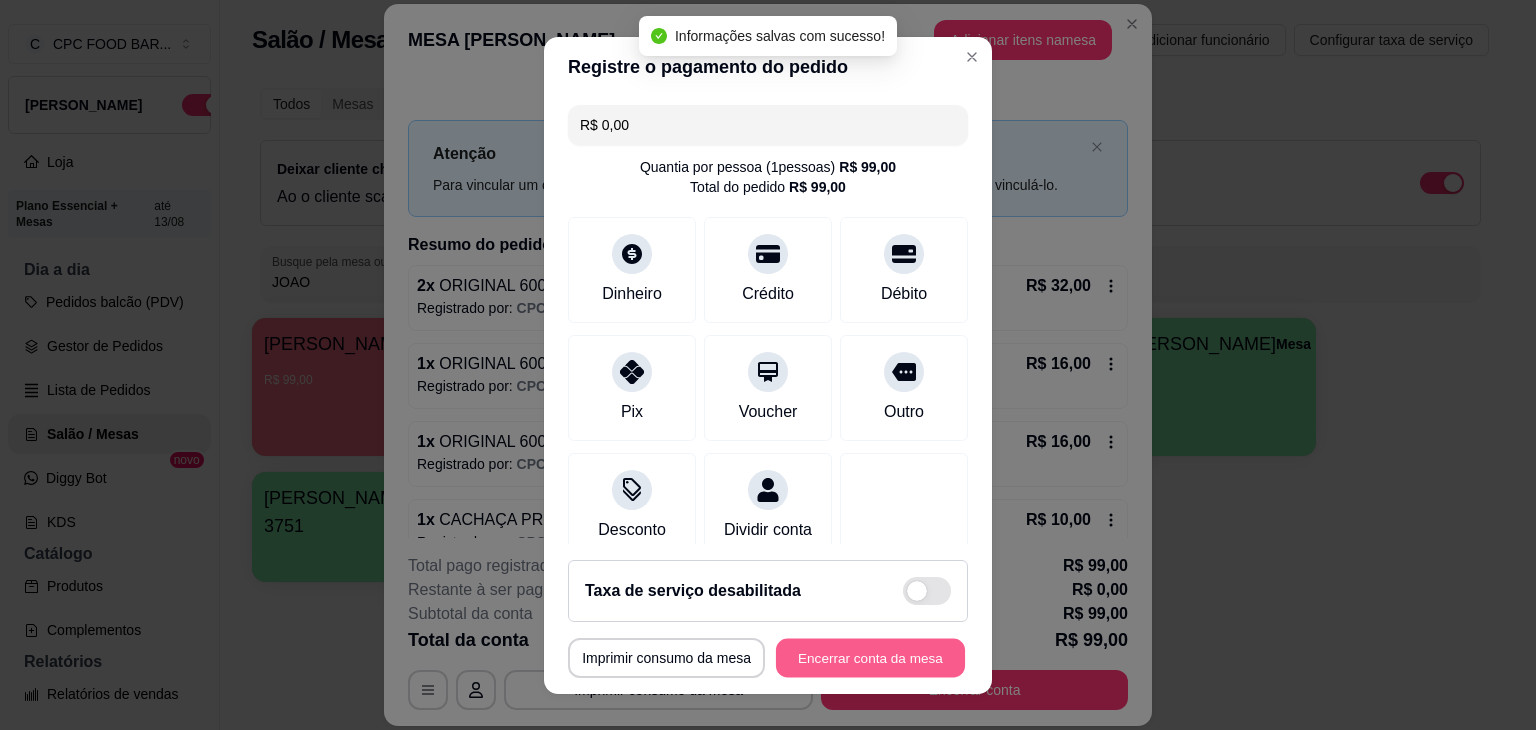 click on "Encerrar conta da mesa" at bounding box center (870, 657) 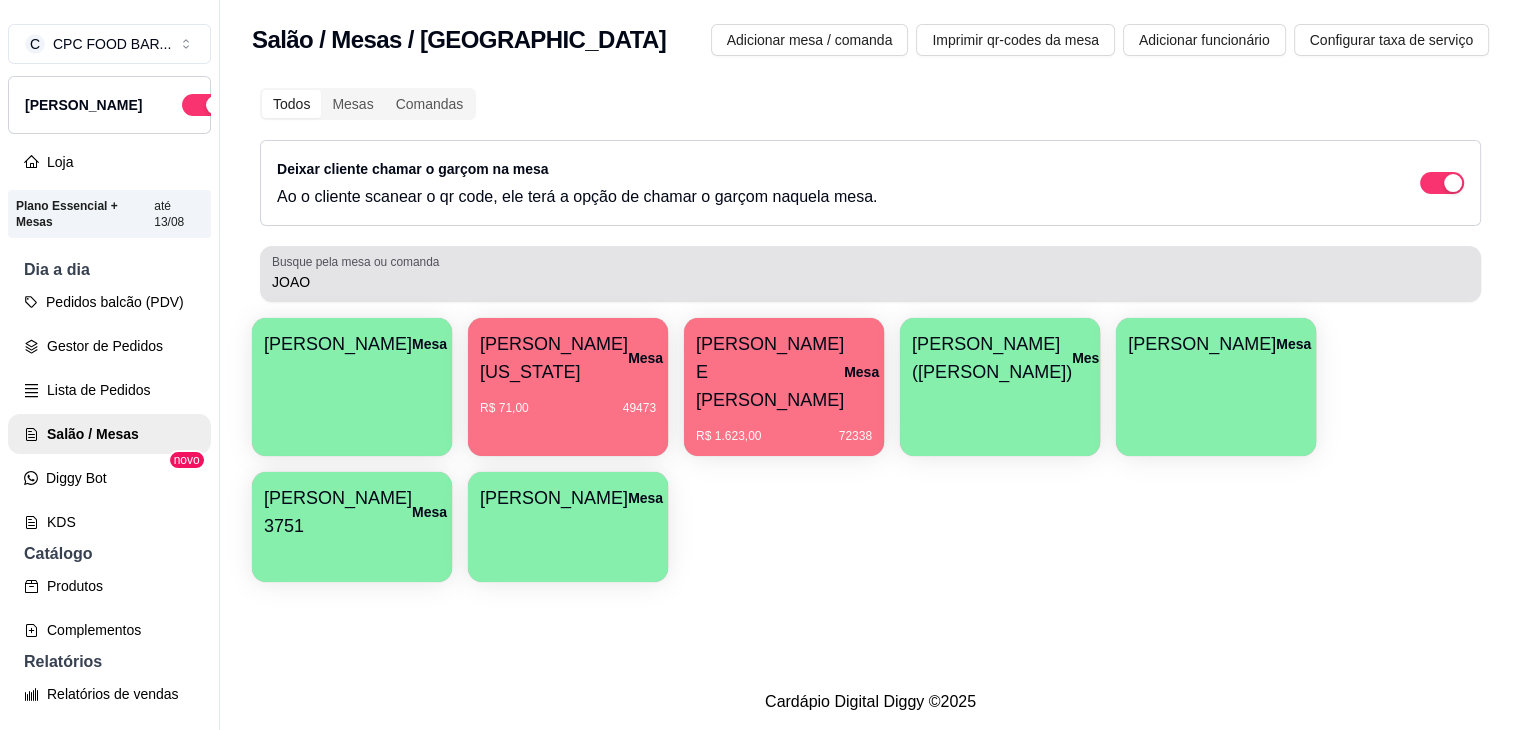 click on "Busque pela mesa ou comanda
[PERSON_NAME]" at bounding box center (870, 274) 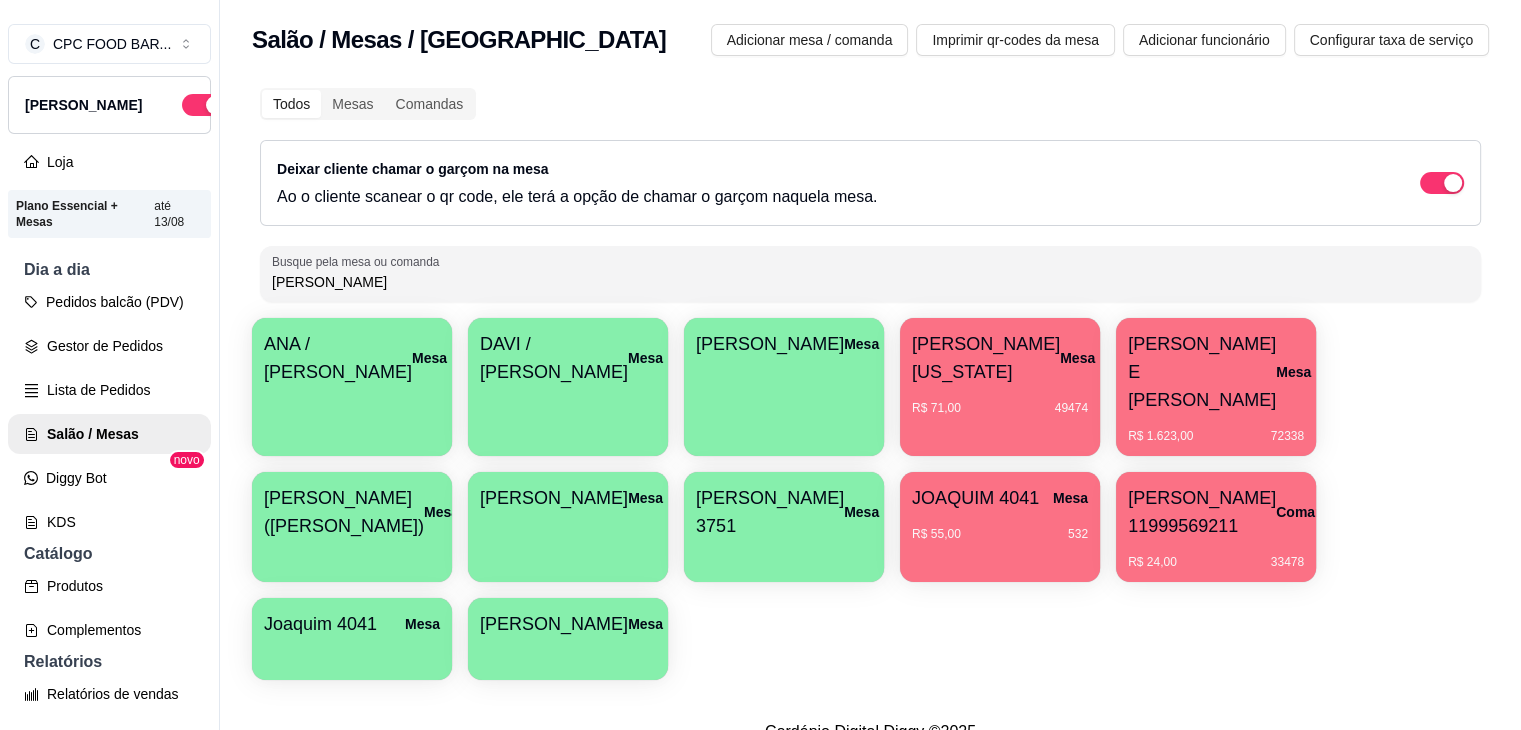 type on "J" 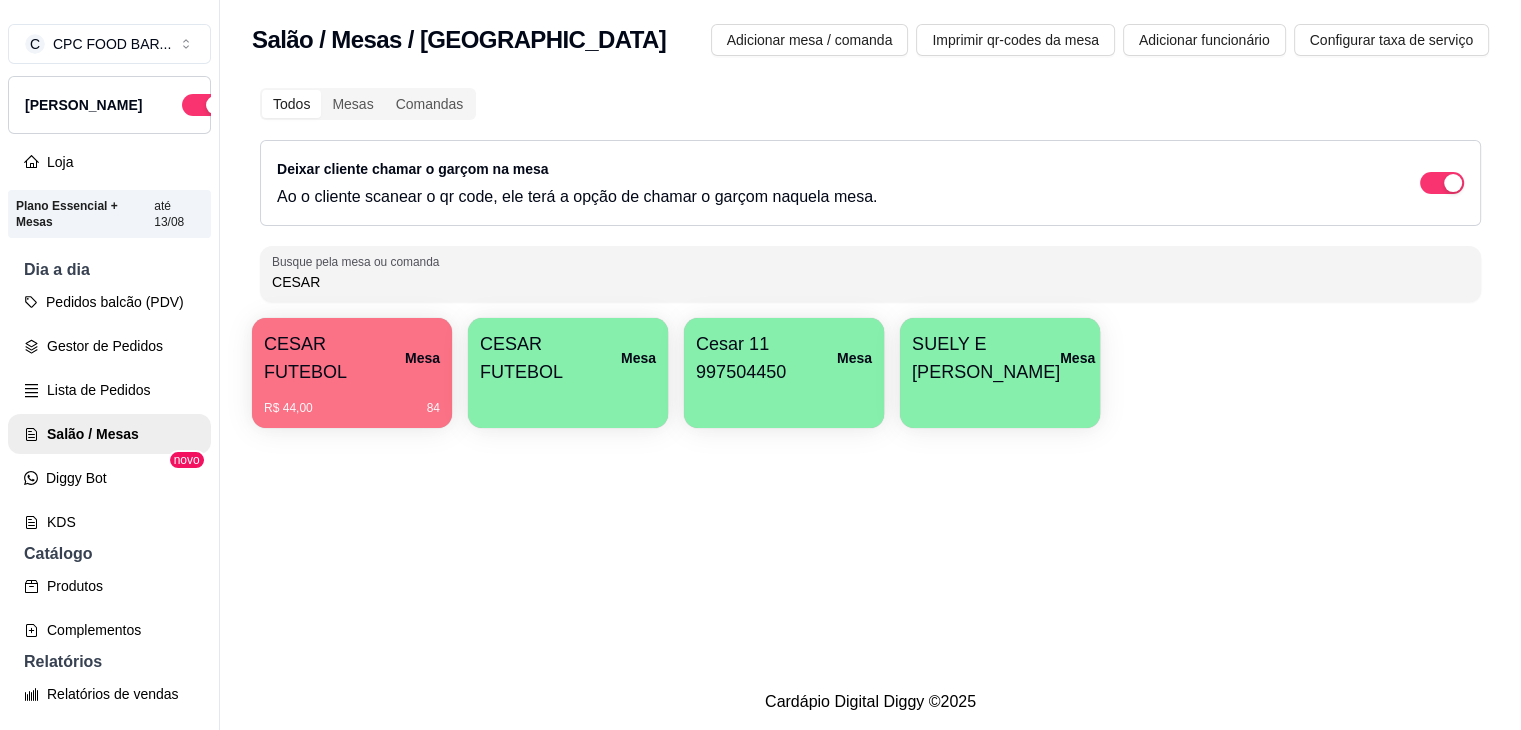 type on "CESAR" 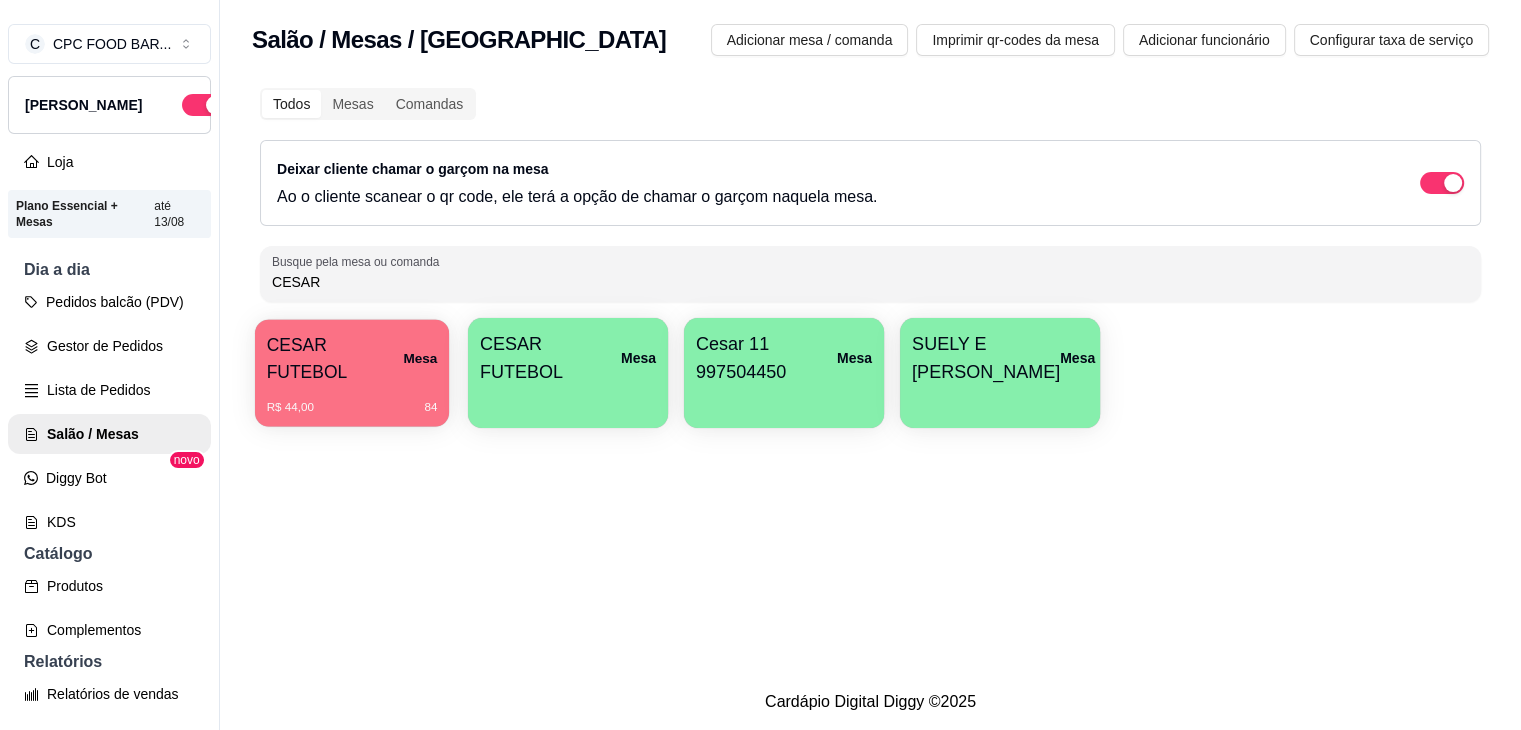 click on "R$ 44,00 84" at bounding box center [352, 400] 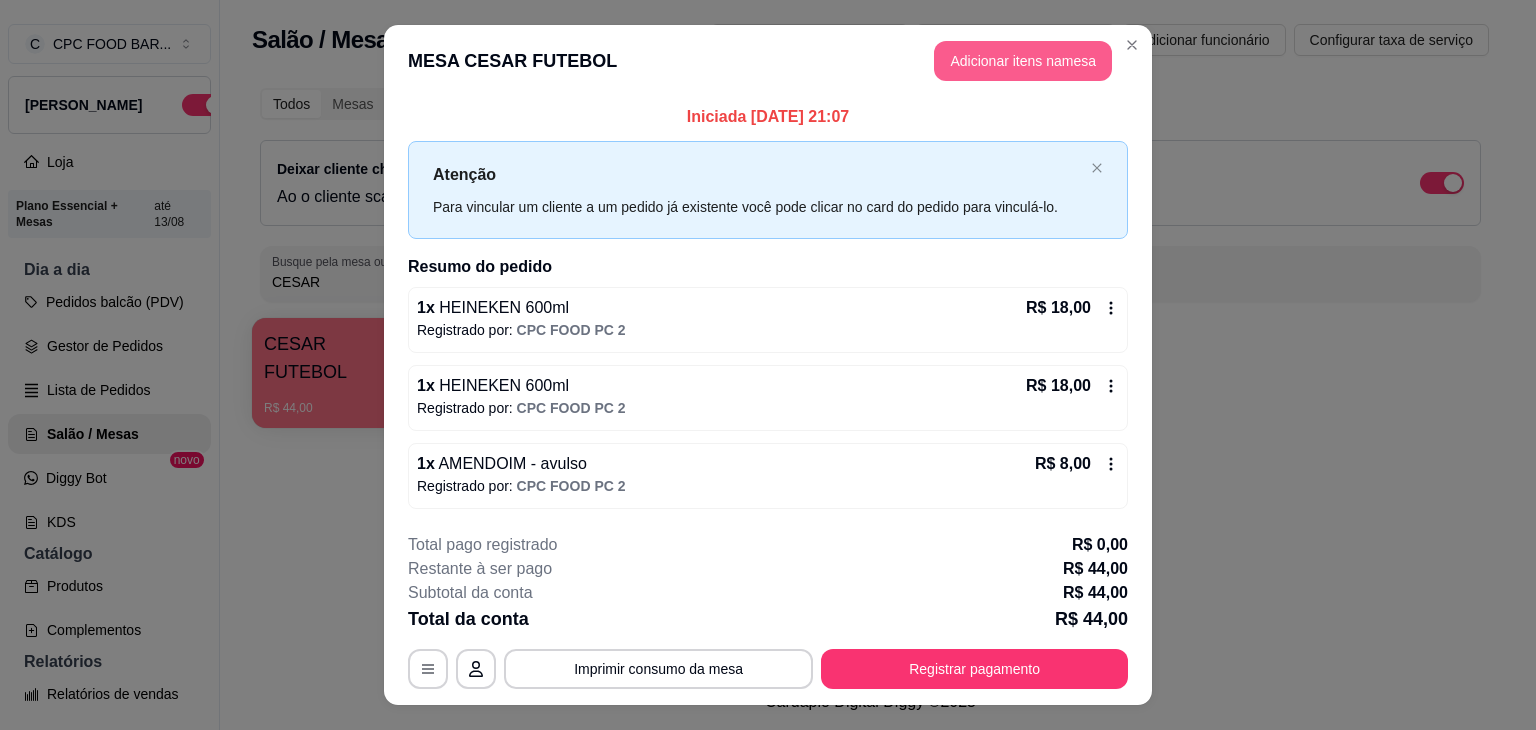 click on "Adicionar itens na  mesa" at bounding box center (1023, 61) 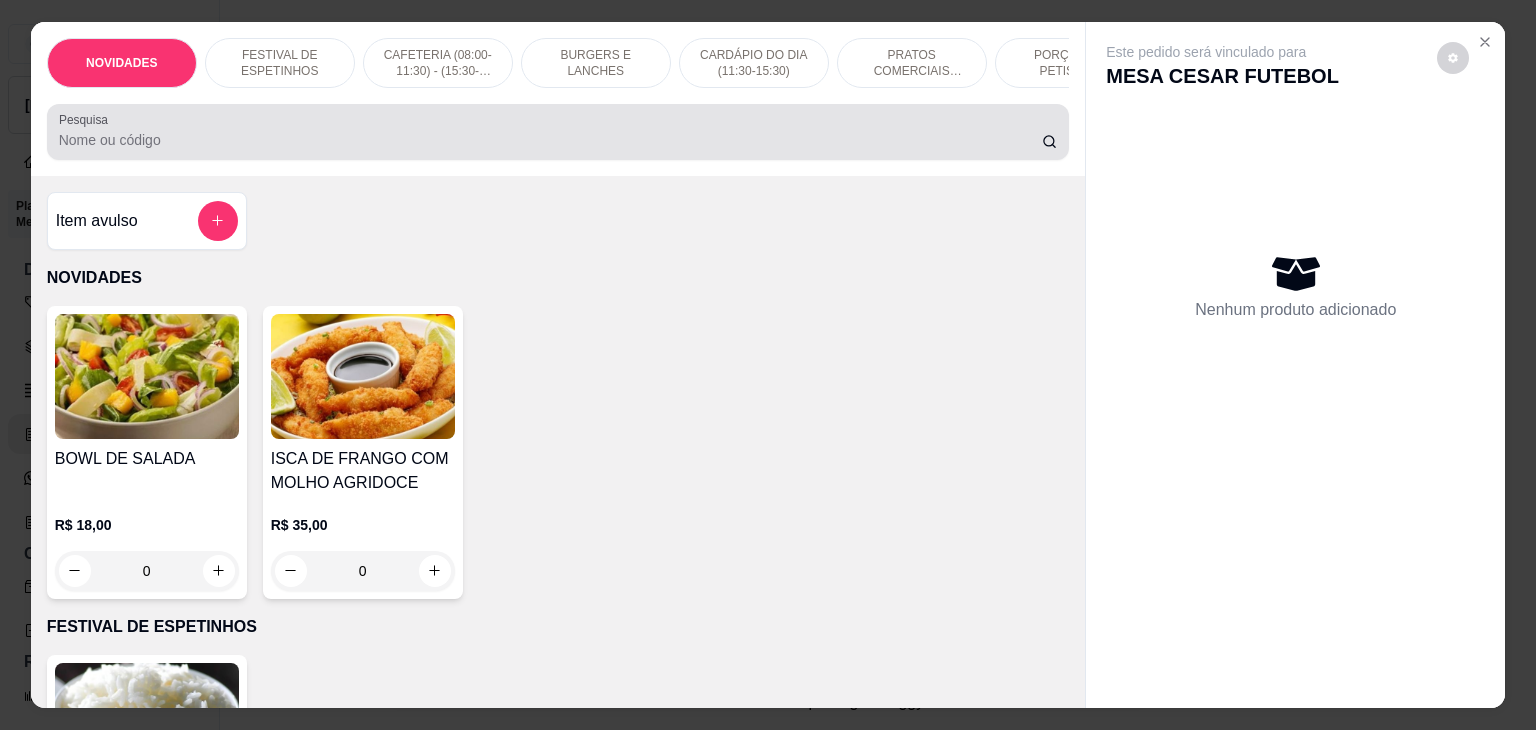 click at bounding box center [558, 132] 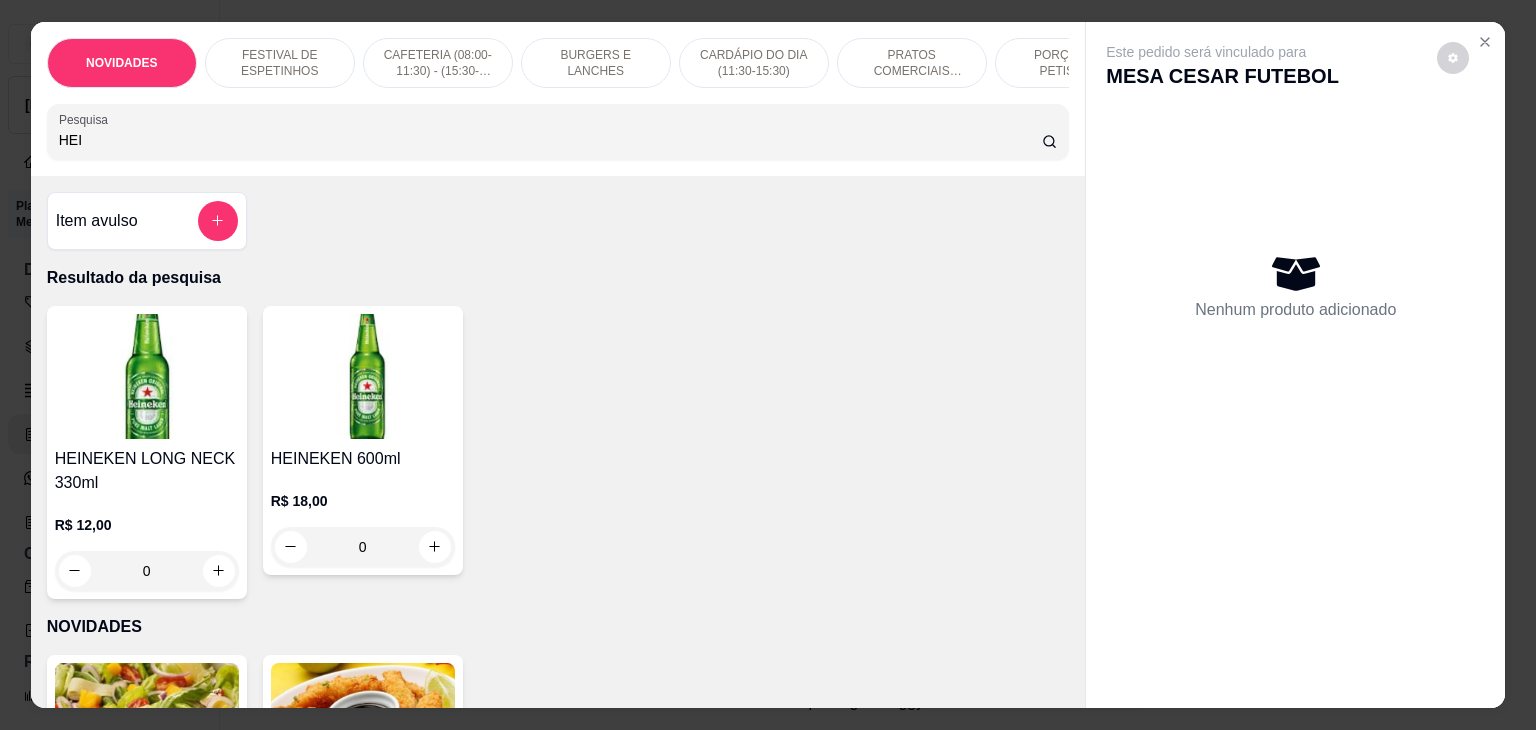 type on "HEI" 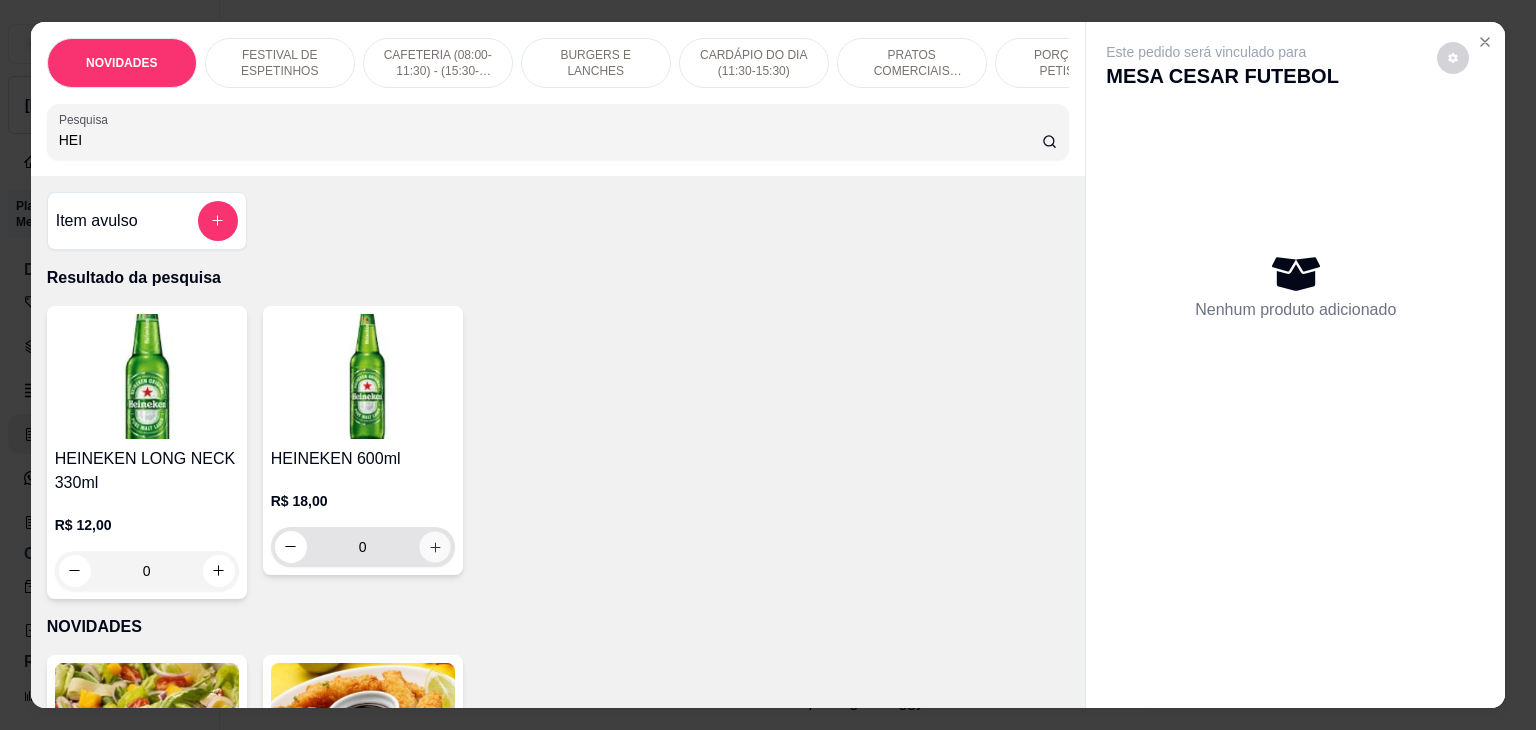 click 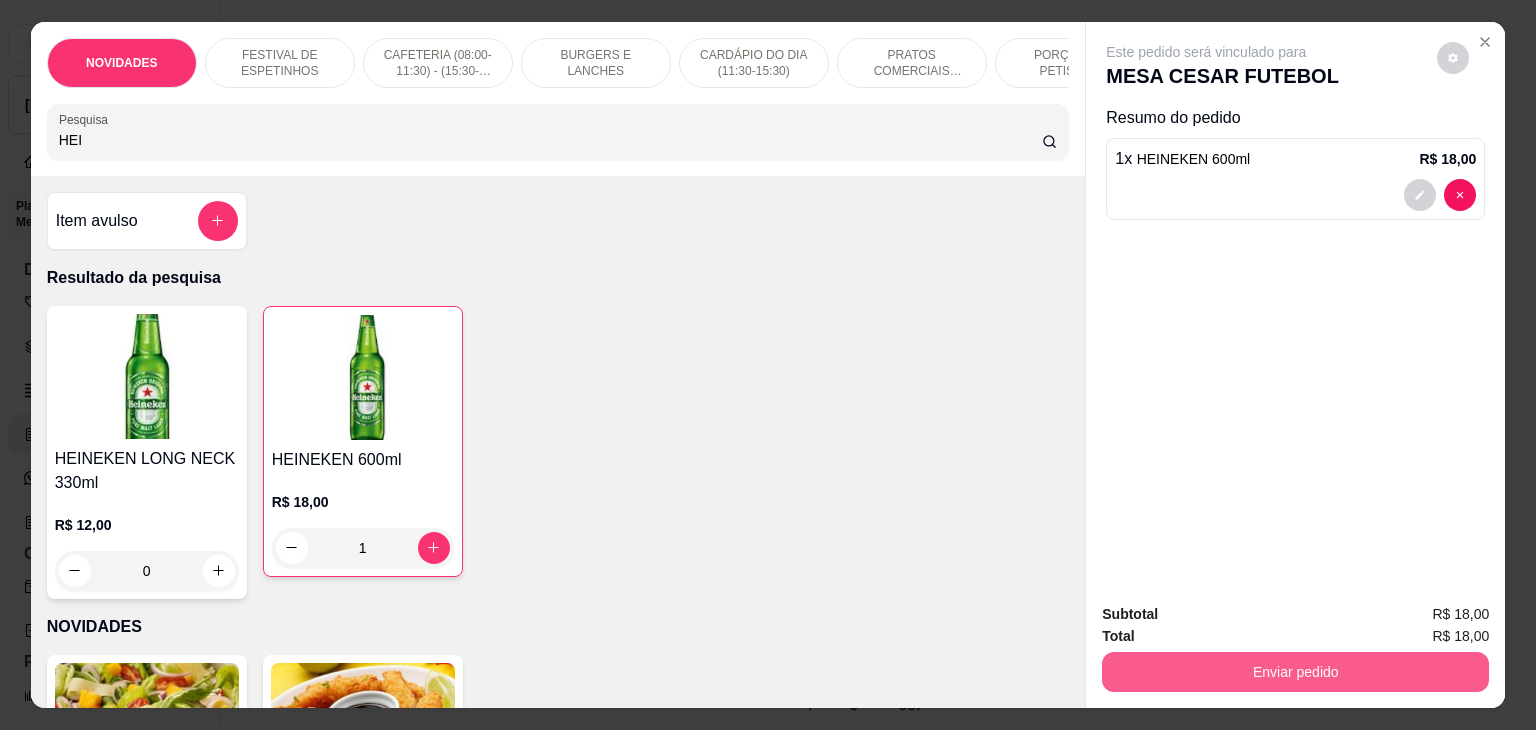 click on "Enviar pedido" at bounding box center [1295, 672] 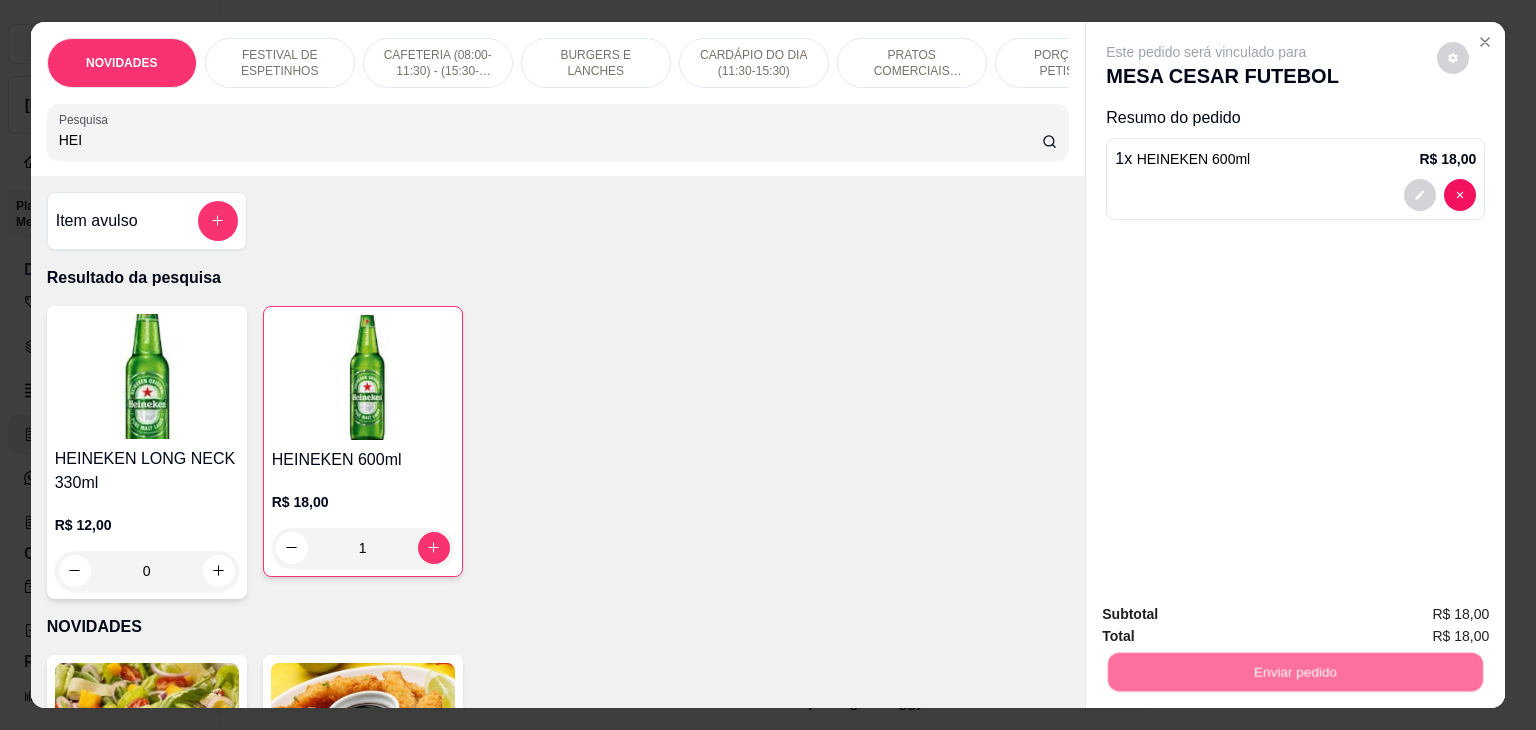 click on "Não registrar e enviar pedido" at bounding box center (1229, 615) 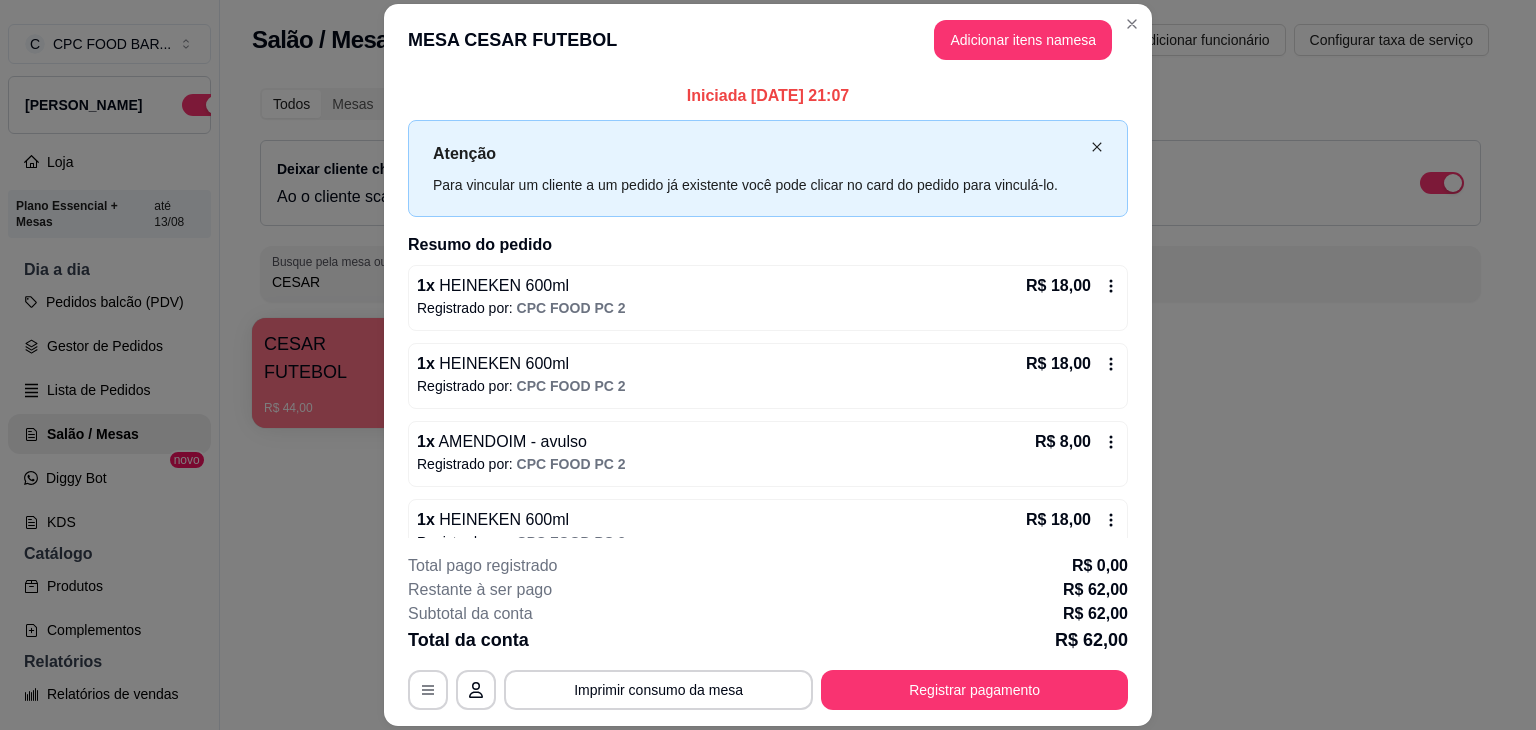 click 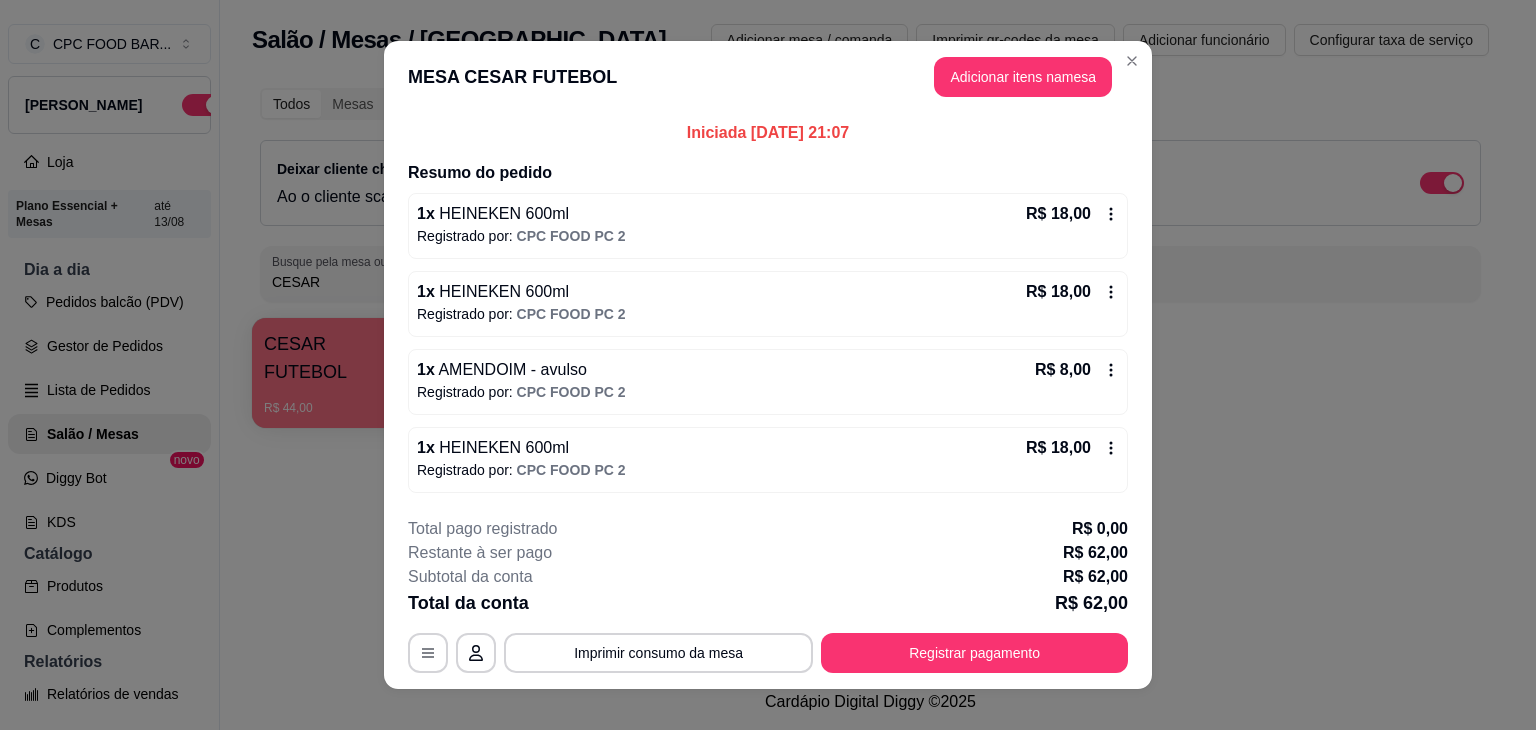 drag, startPoint x: 868, startPoint y: 130, endPoint x: 640, endPoint y: 135, distance: 228.05482 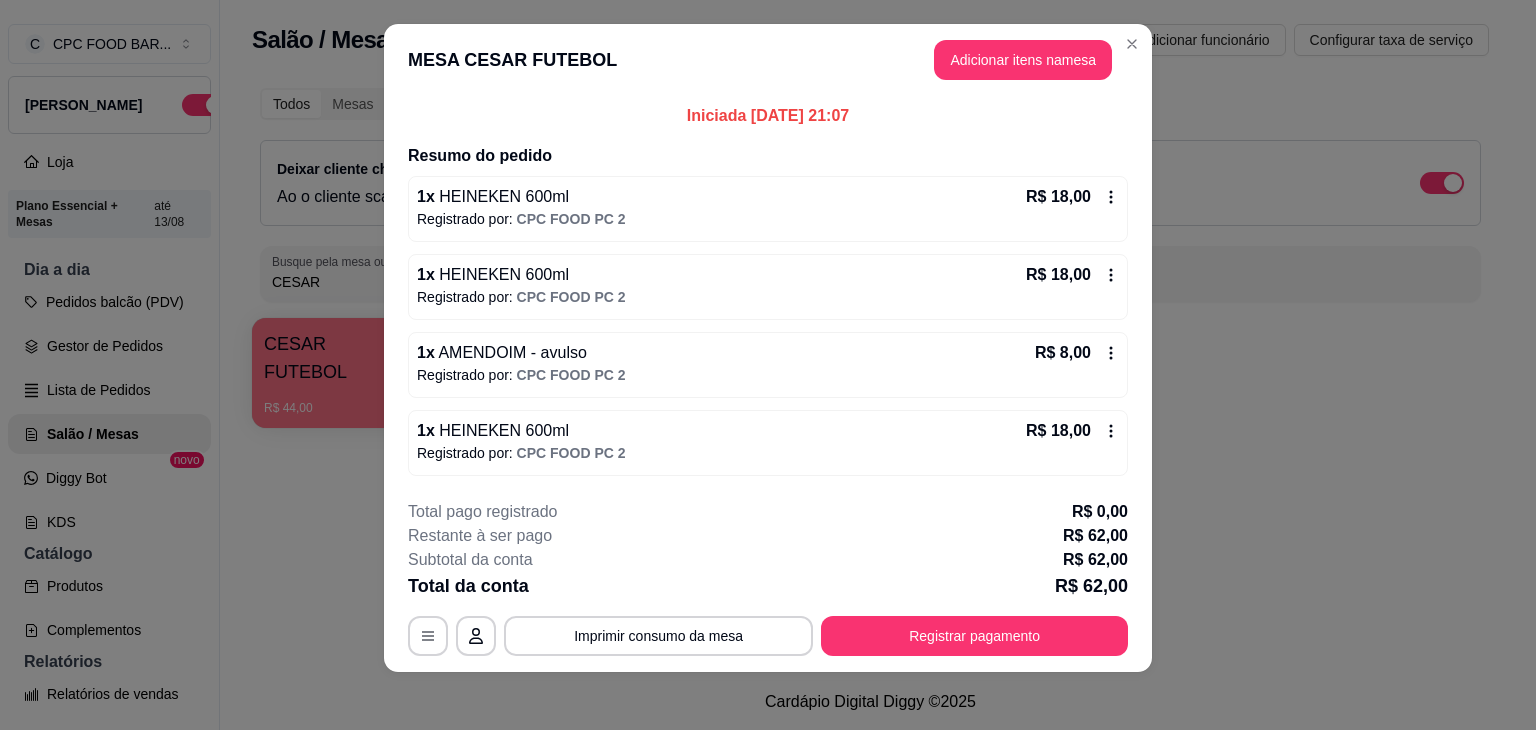 scroll, scrollTop: 22, scrollLeft: 0, axis: vertical 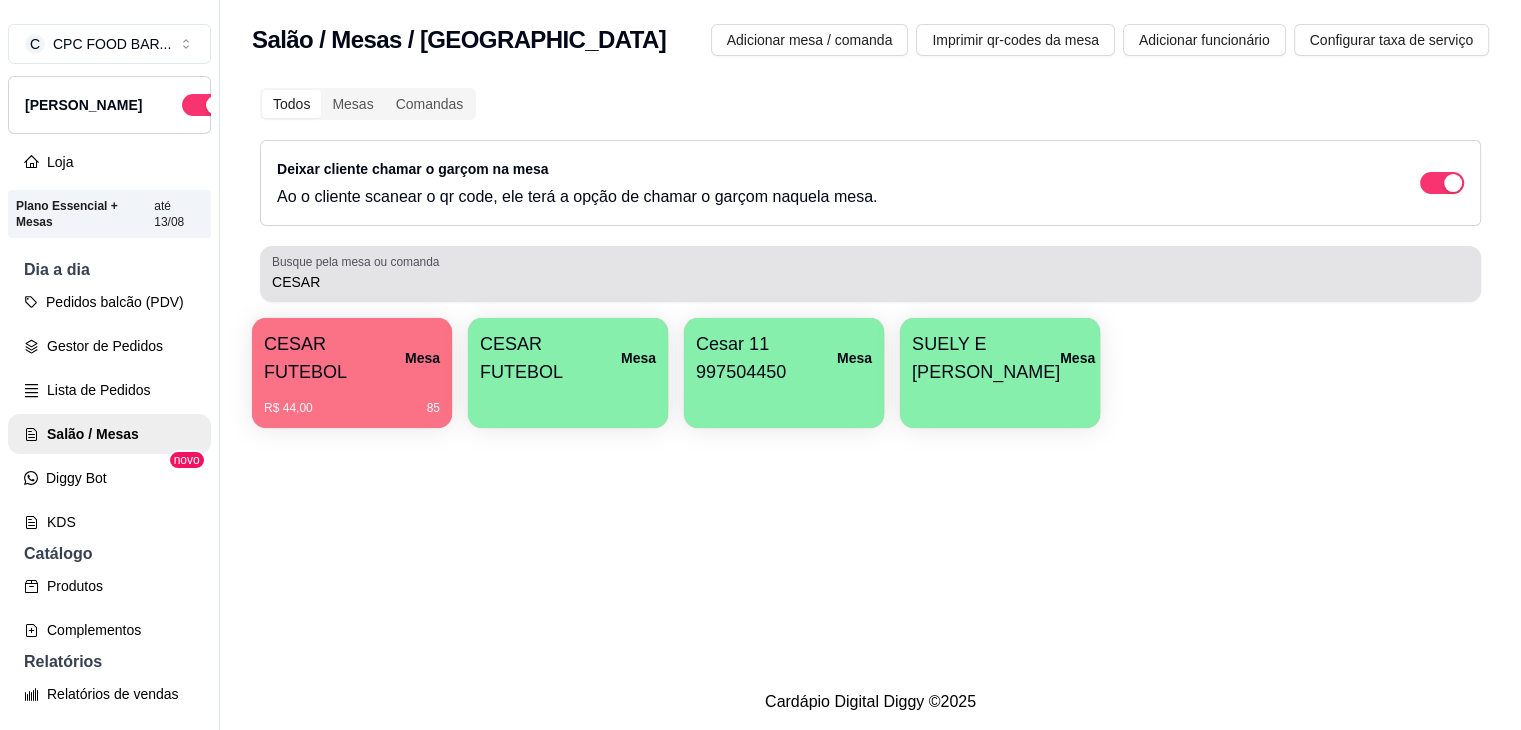 click on "CESAR" at bounding box center (870, 282) 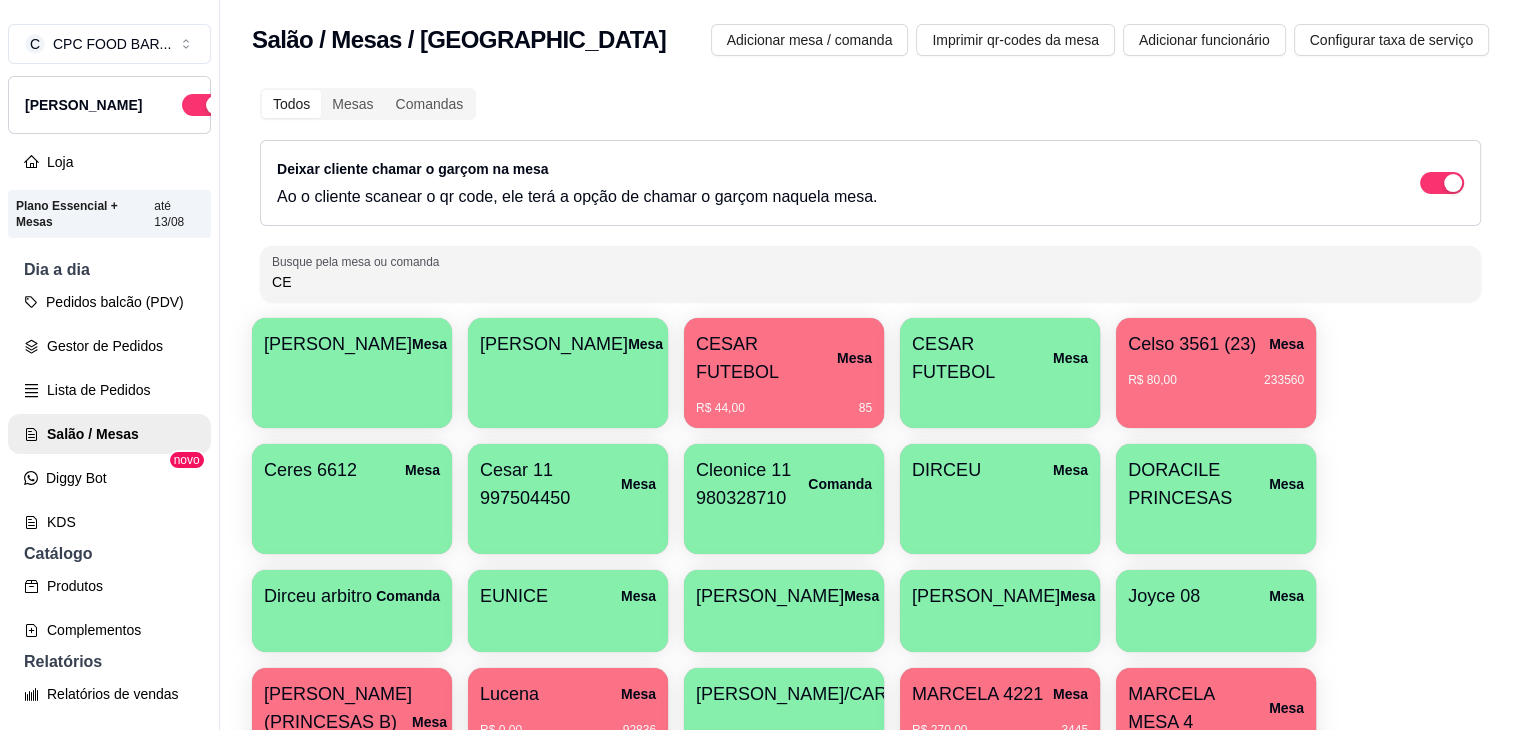 type on "C" 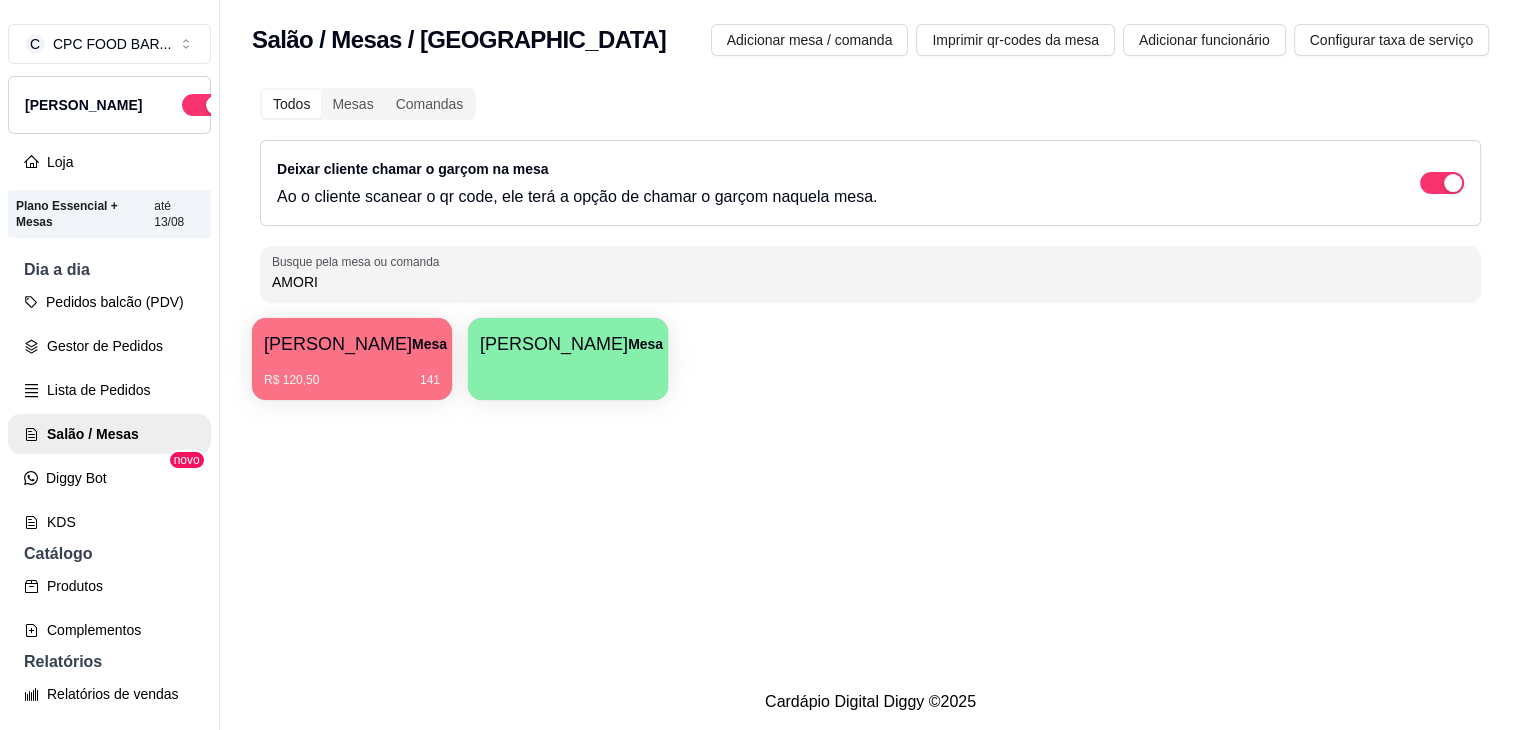 type on "AMORI" 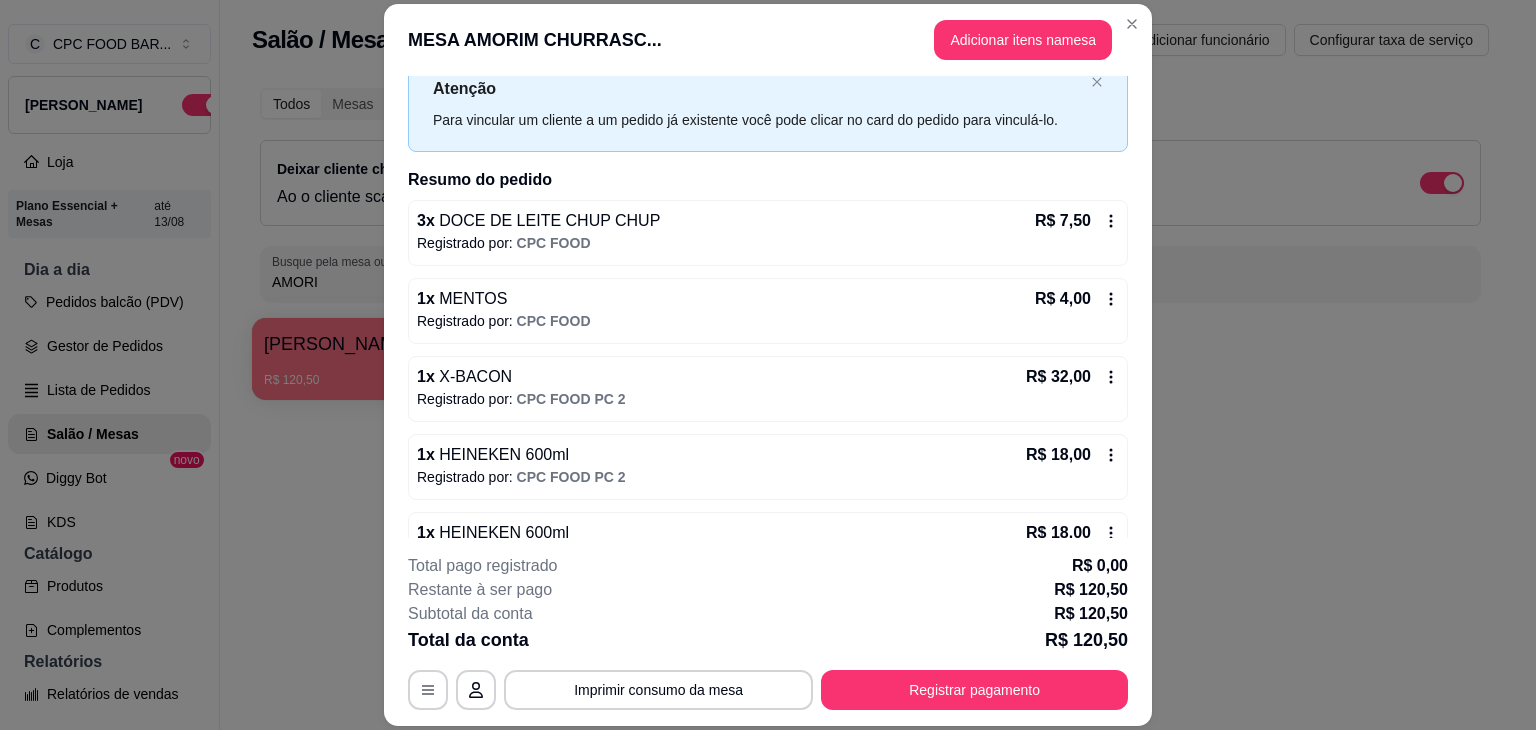 scroll, scrollTop: 0, scrollLeft: 0, axis: both 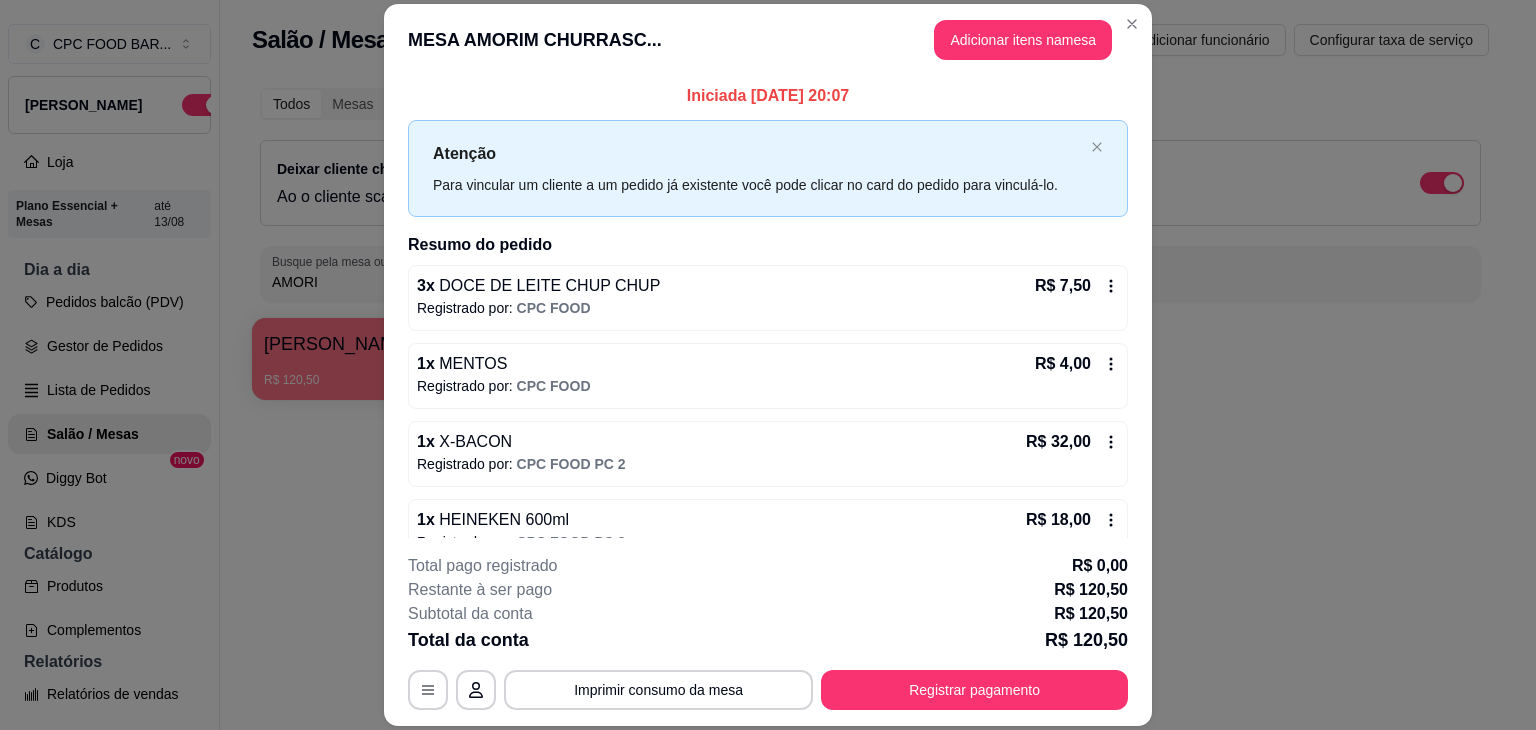 click on "Atenção Para vincular um cliente a um pedido já existente você pode clicar no card do pedido para vinculá-lo." at bounding box center [768, 168] 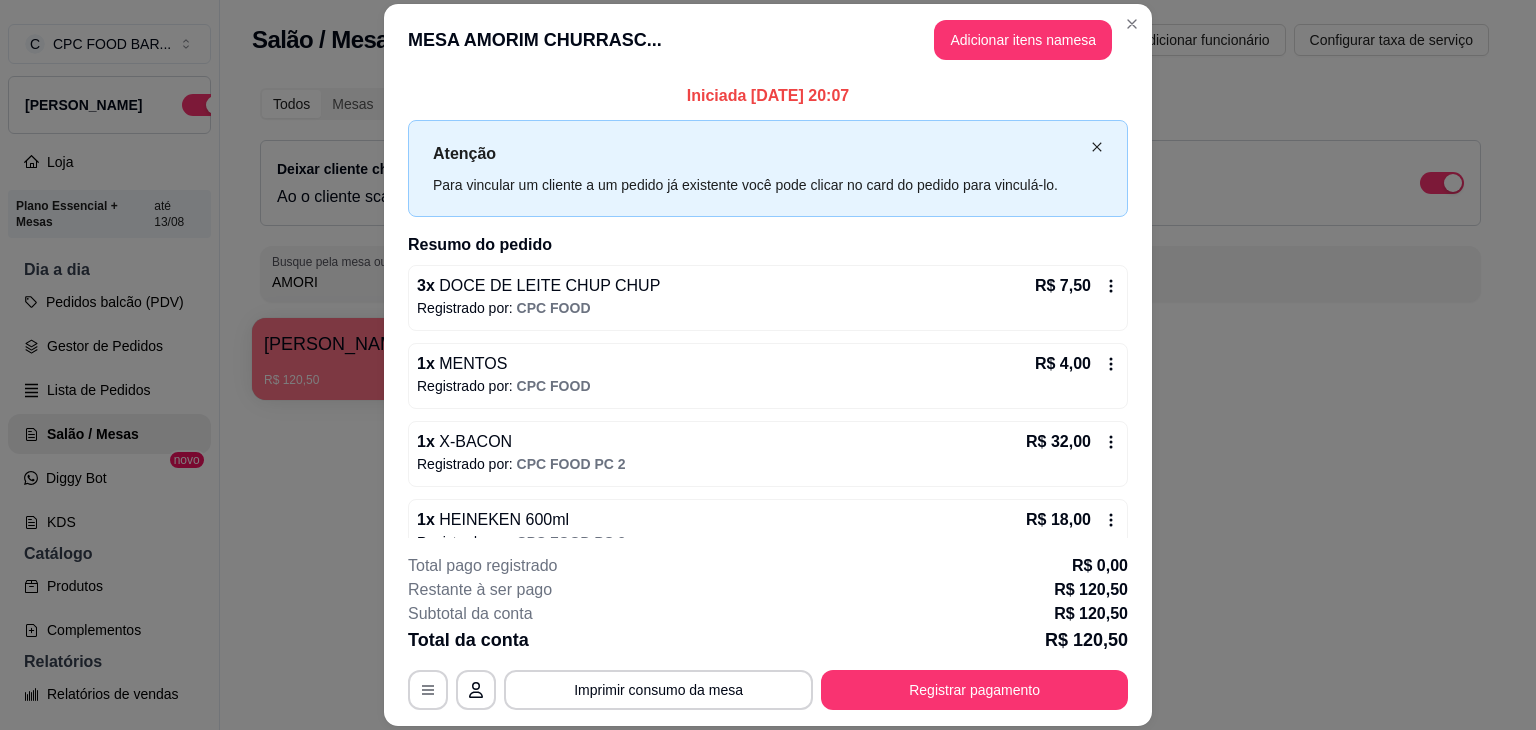 click 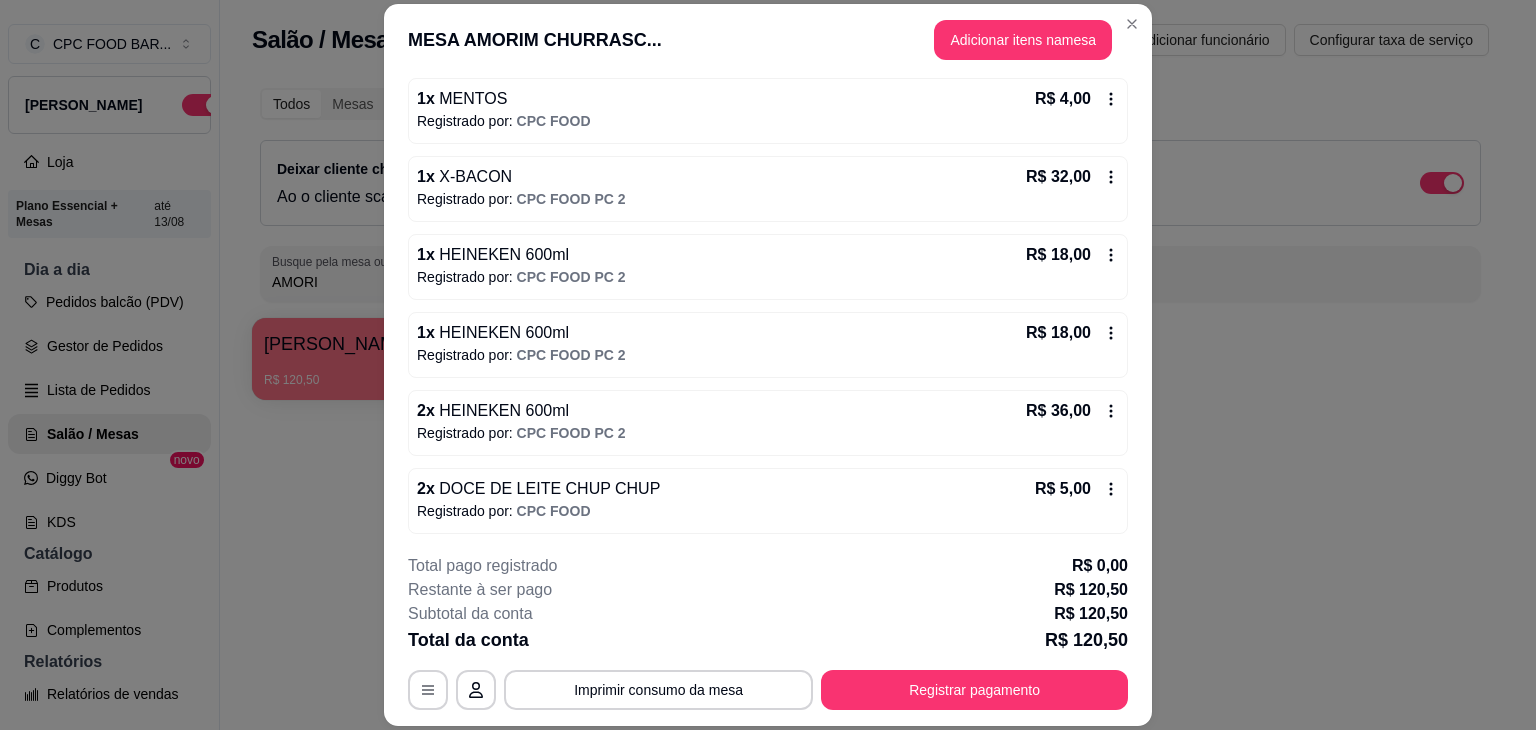 scroll, scrollTop: 156, scrollLeft: 0, axis: vertical 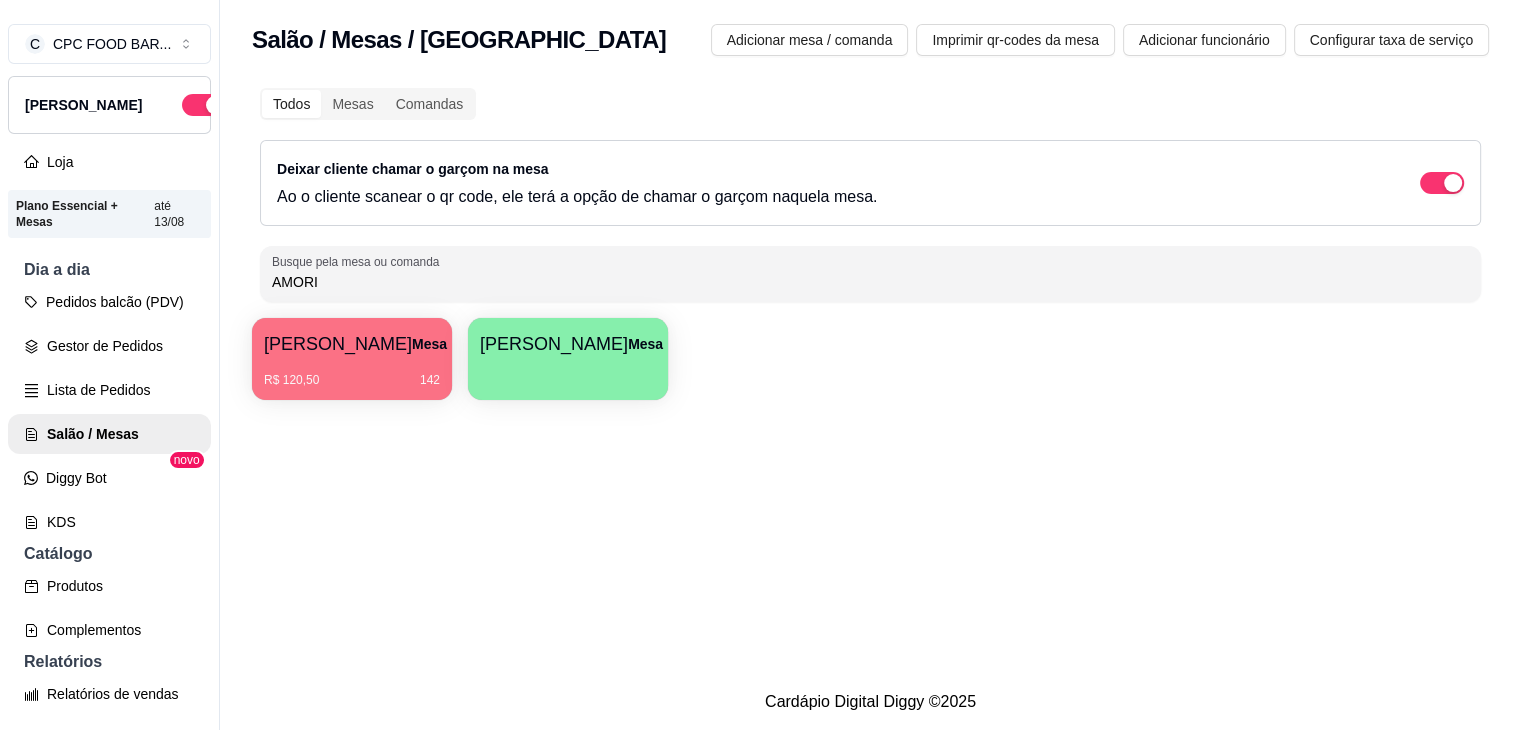 drag, startPoint x: 364, startPoint y: 271, endPoint x: 236, endPoint y: 265, distance: 128.14055 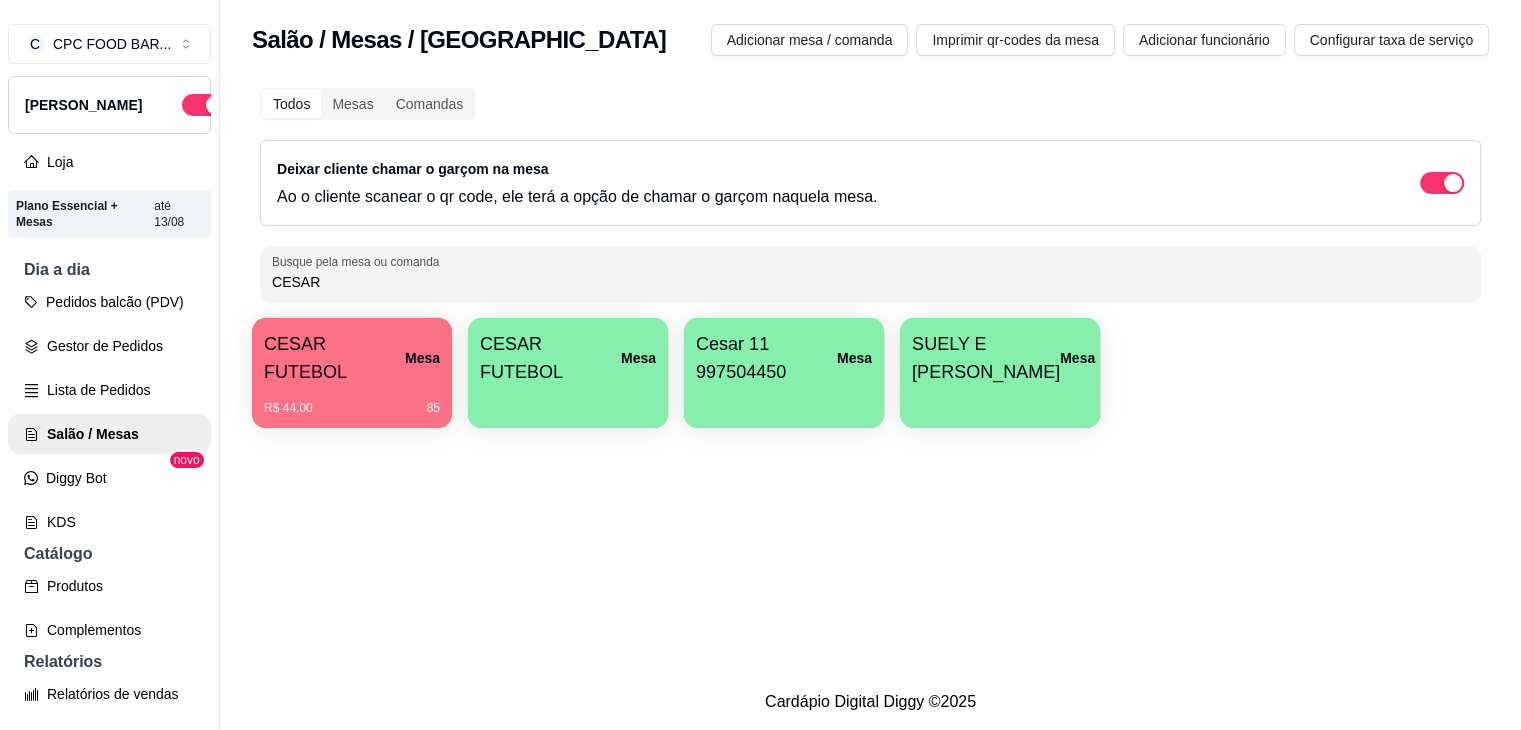 click on "R$ 44,00 85" at bounding box center [352, 401] 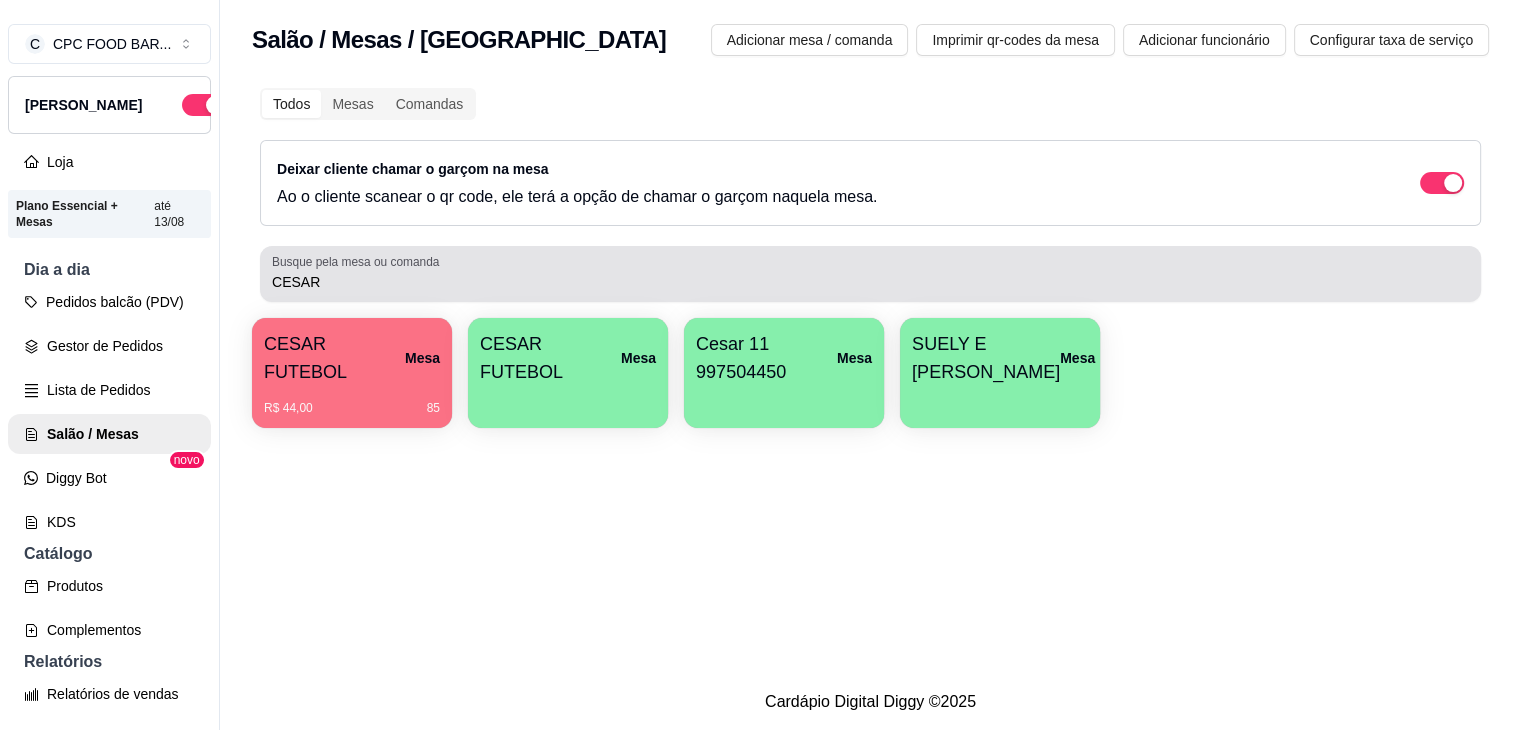 click on "CESAR" at bounding box center [870, 274] 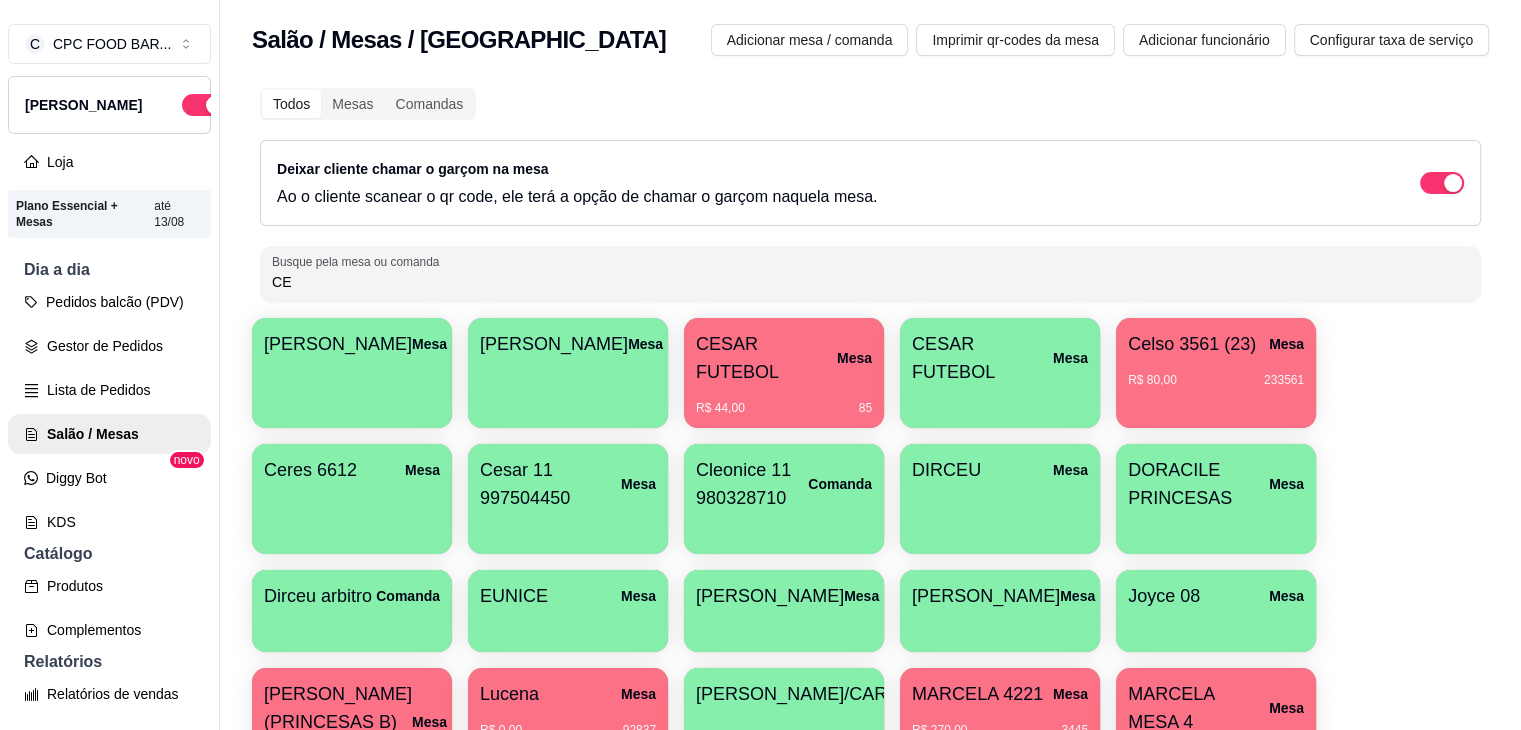 type on "C" 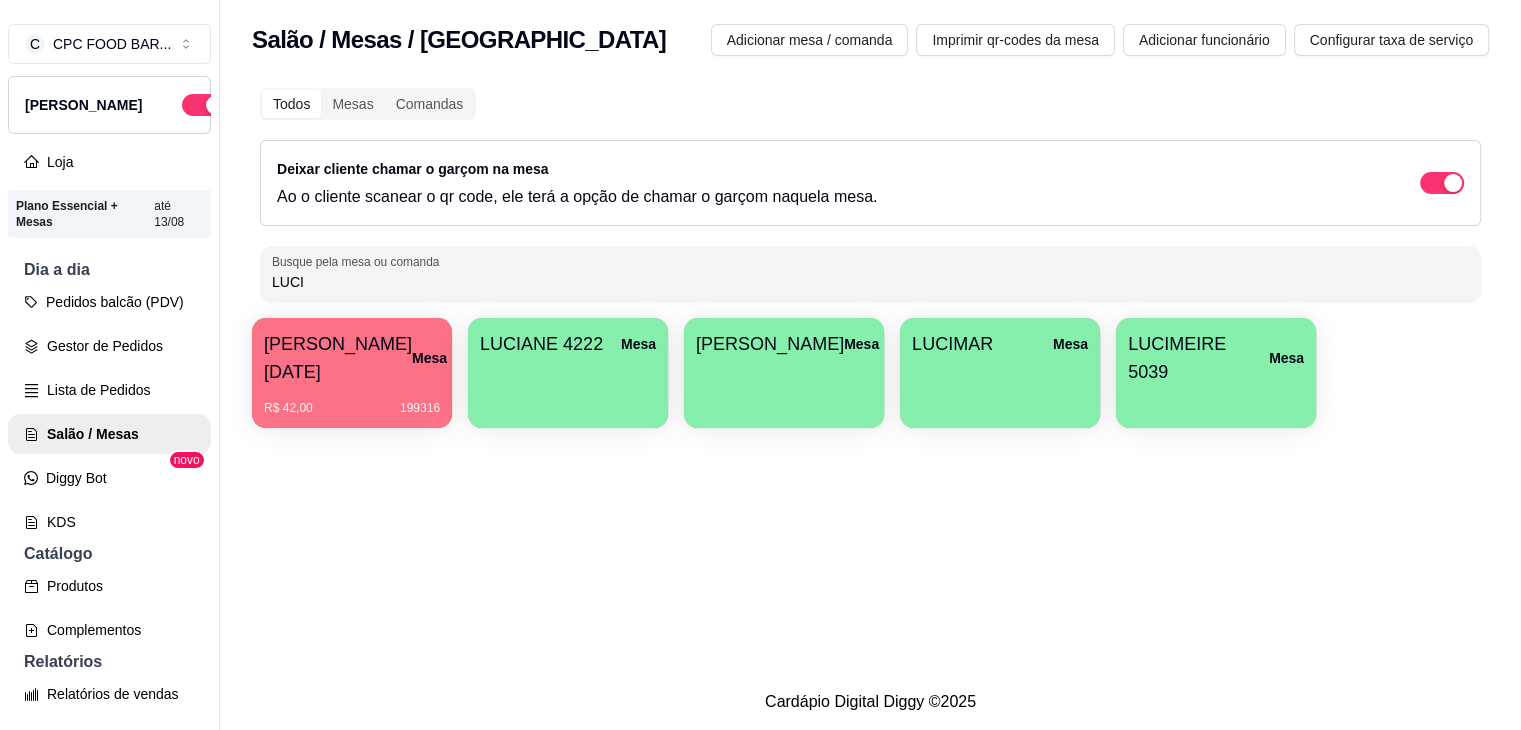 click on "LUCI" at bounding box center [870, 282] 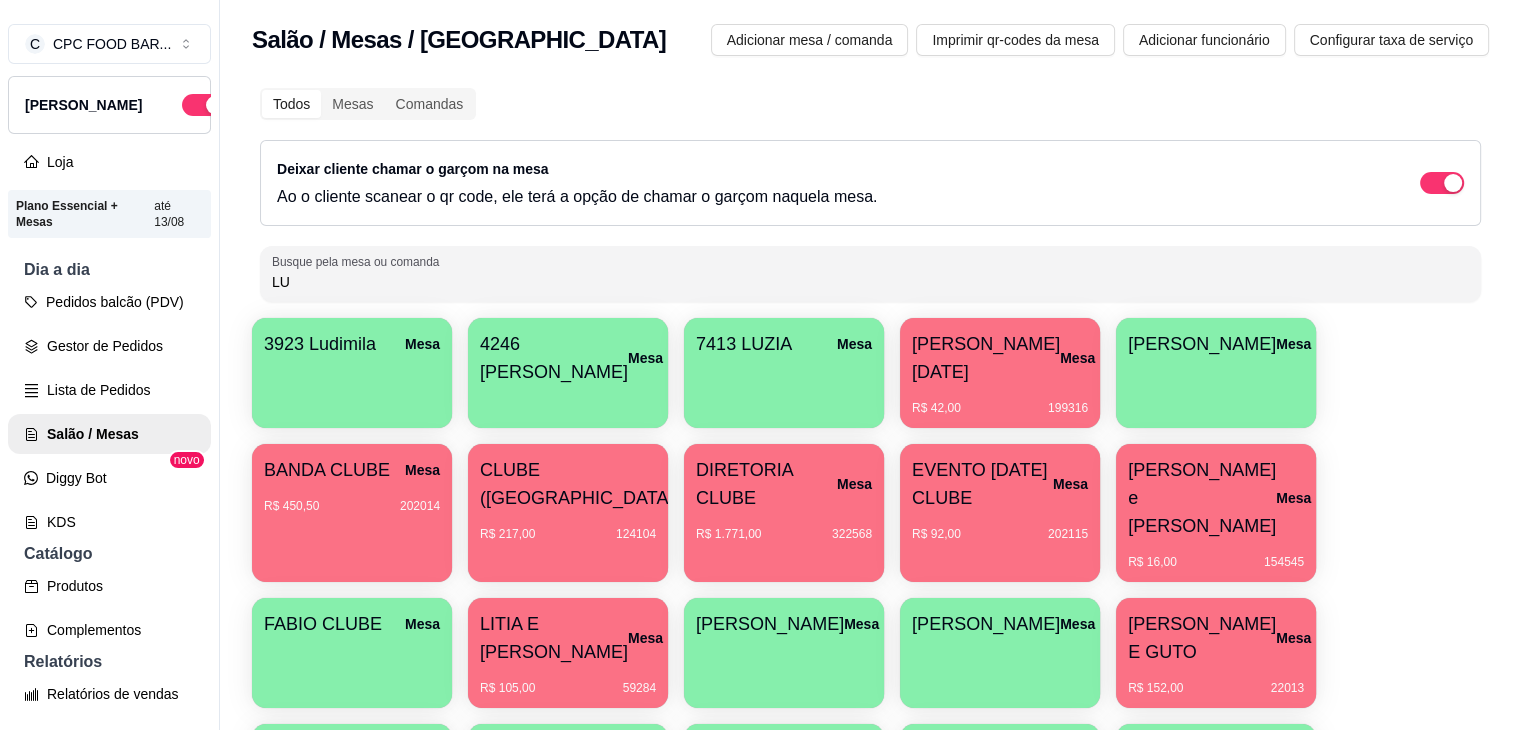 type on "L" 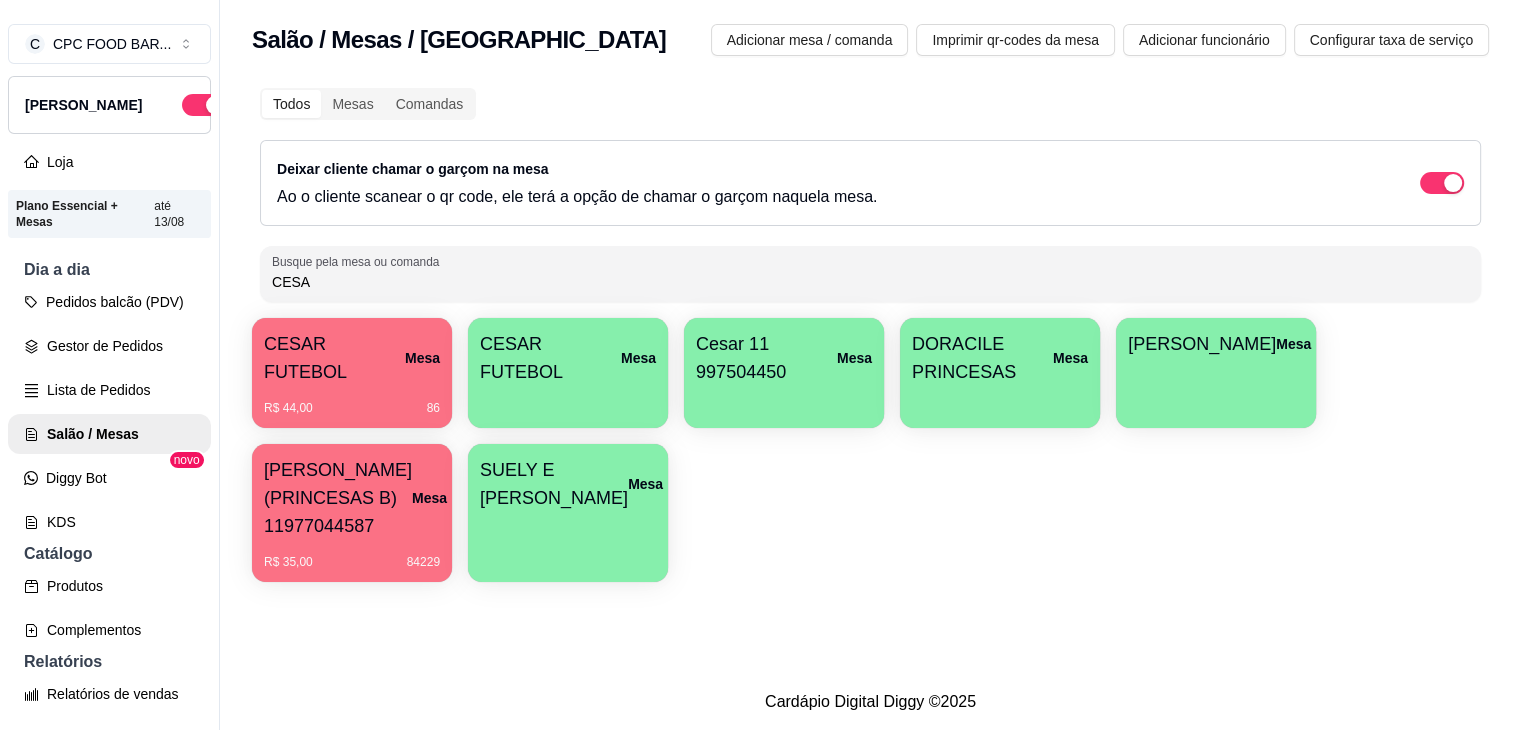 type on "CESAR" 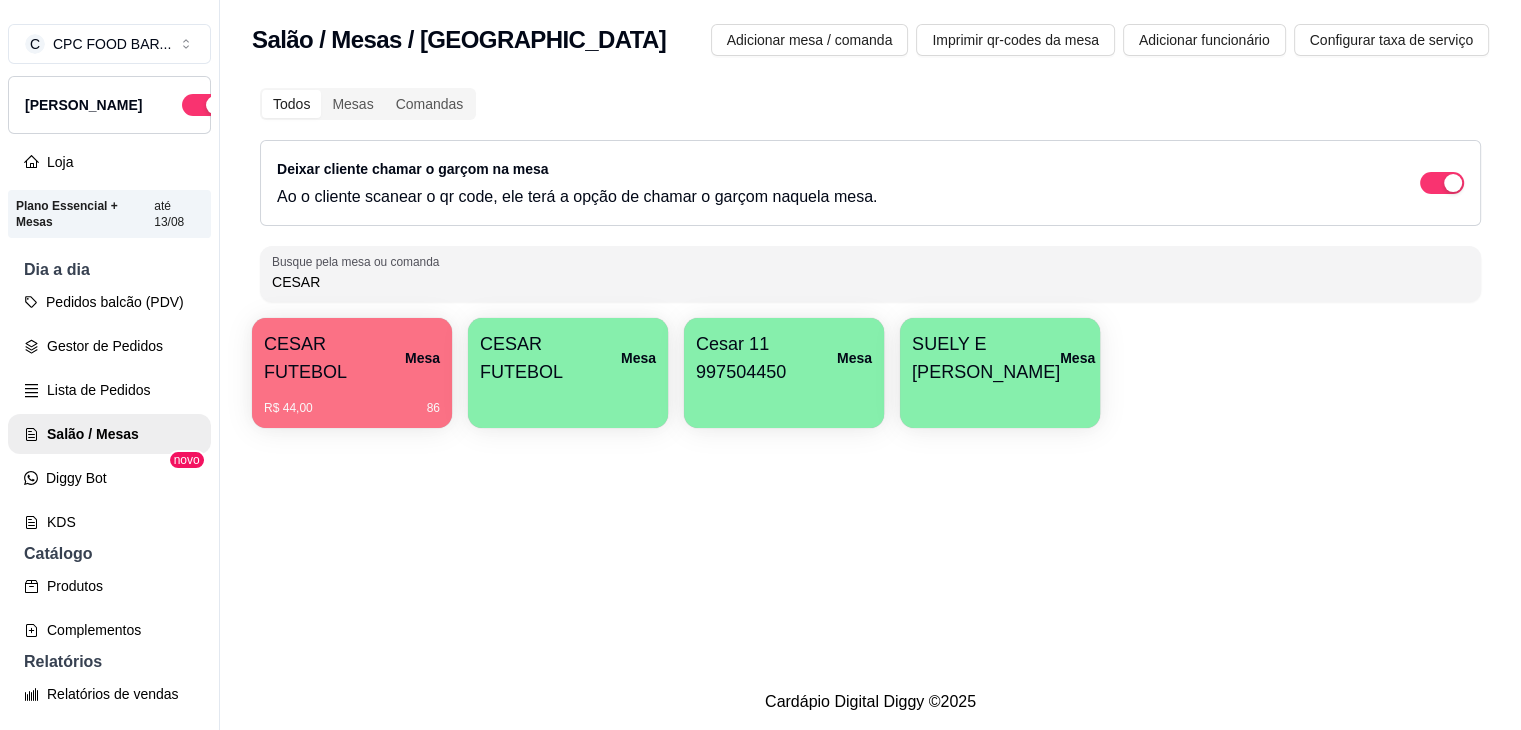 click on "R$ 44,00 86" at bounding box center (352, 408) 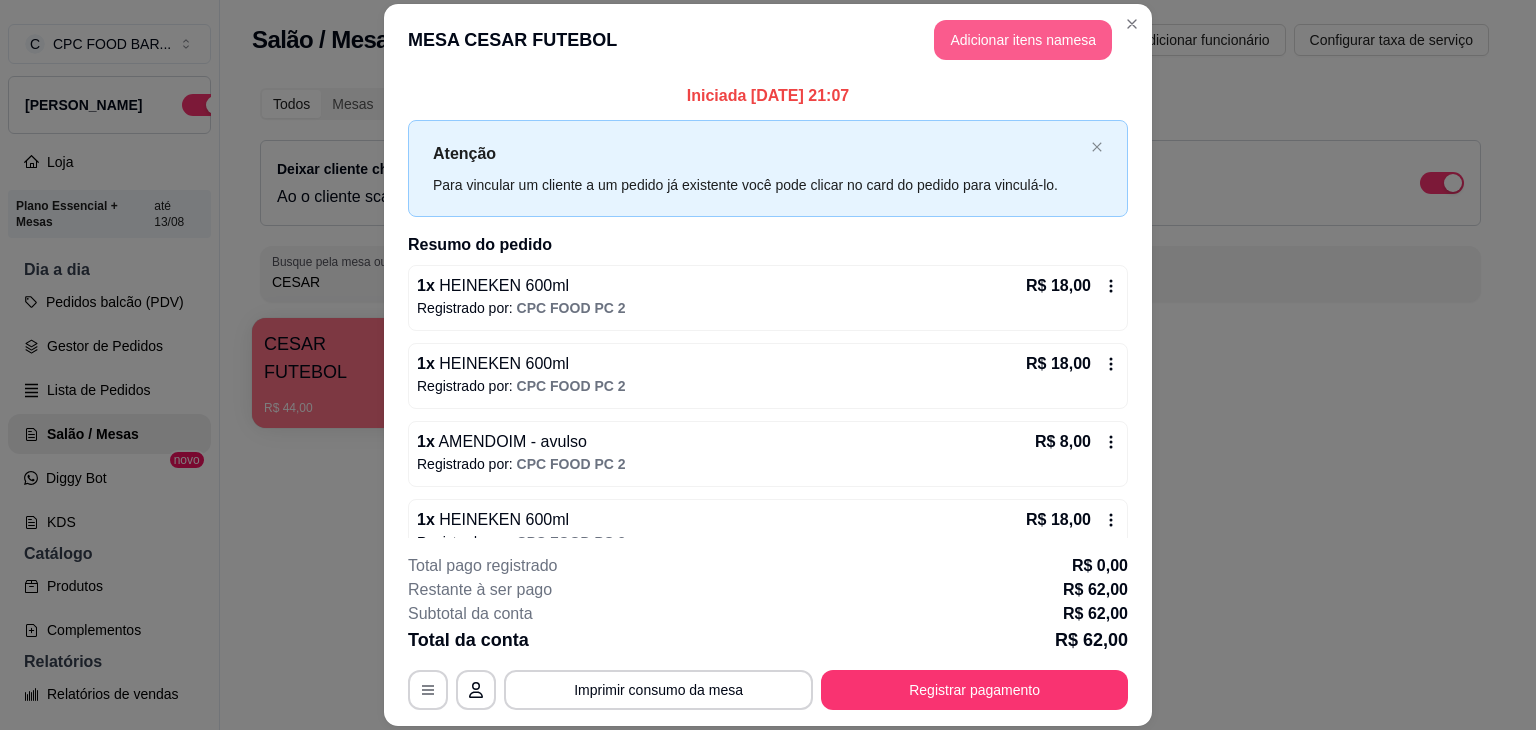 click on "Adicionar itens na  mesa" at bounding box center [1023, 40] 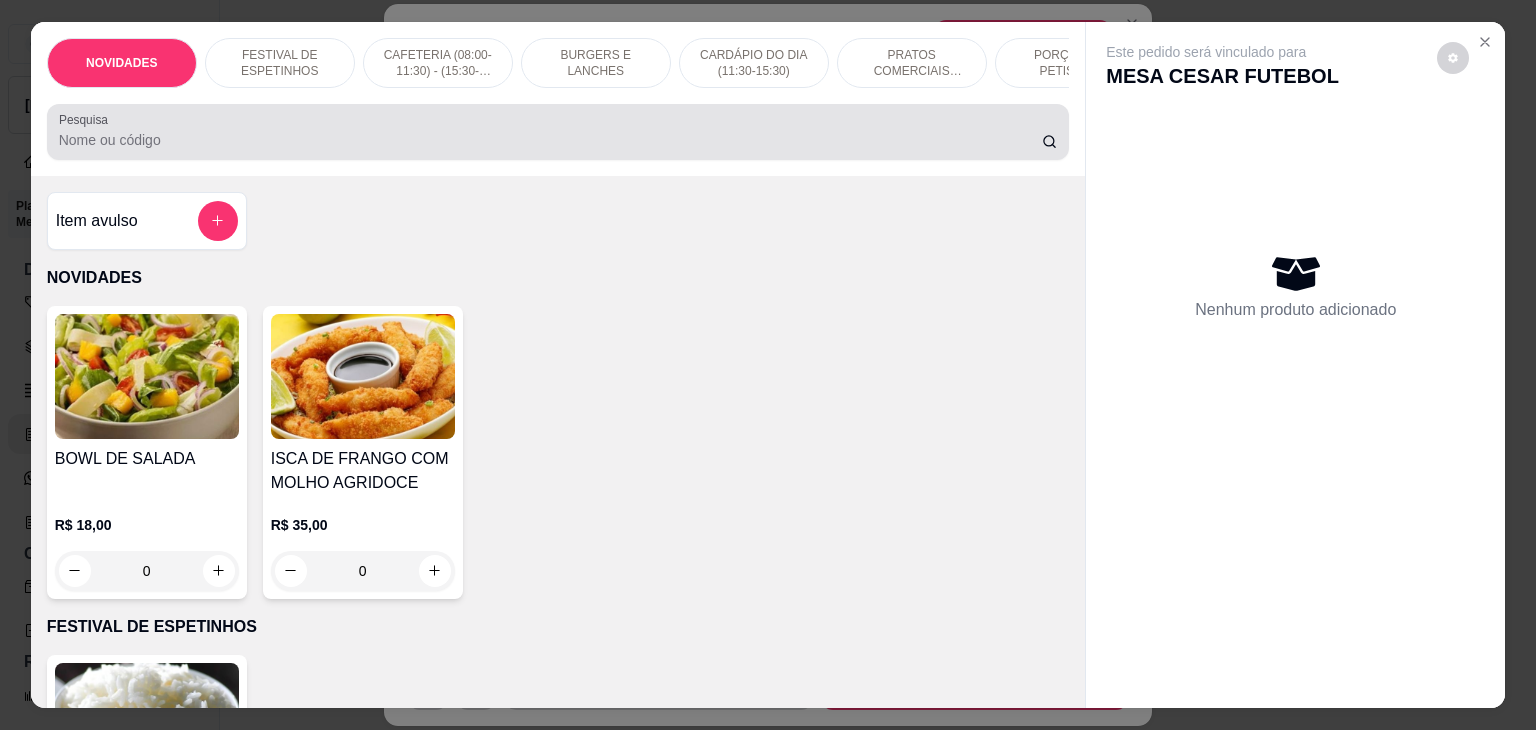click on "Pesquisa" at bounding box center [558, 132] 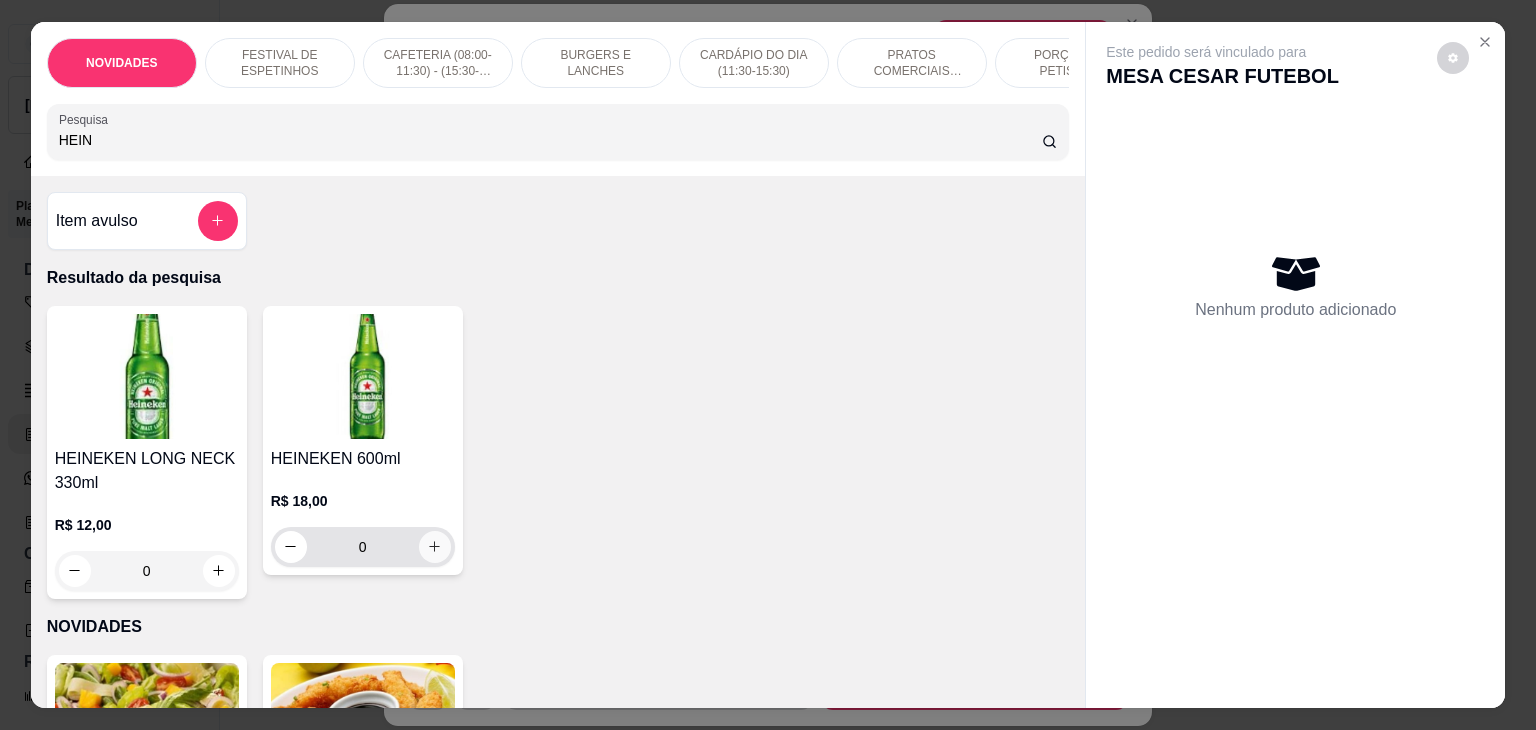 type on "HEIN" 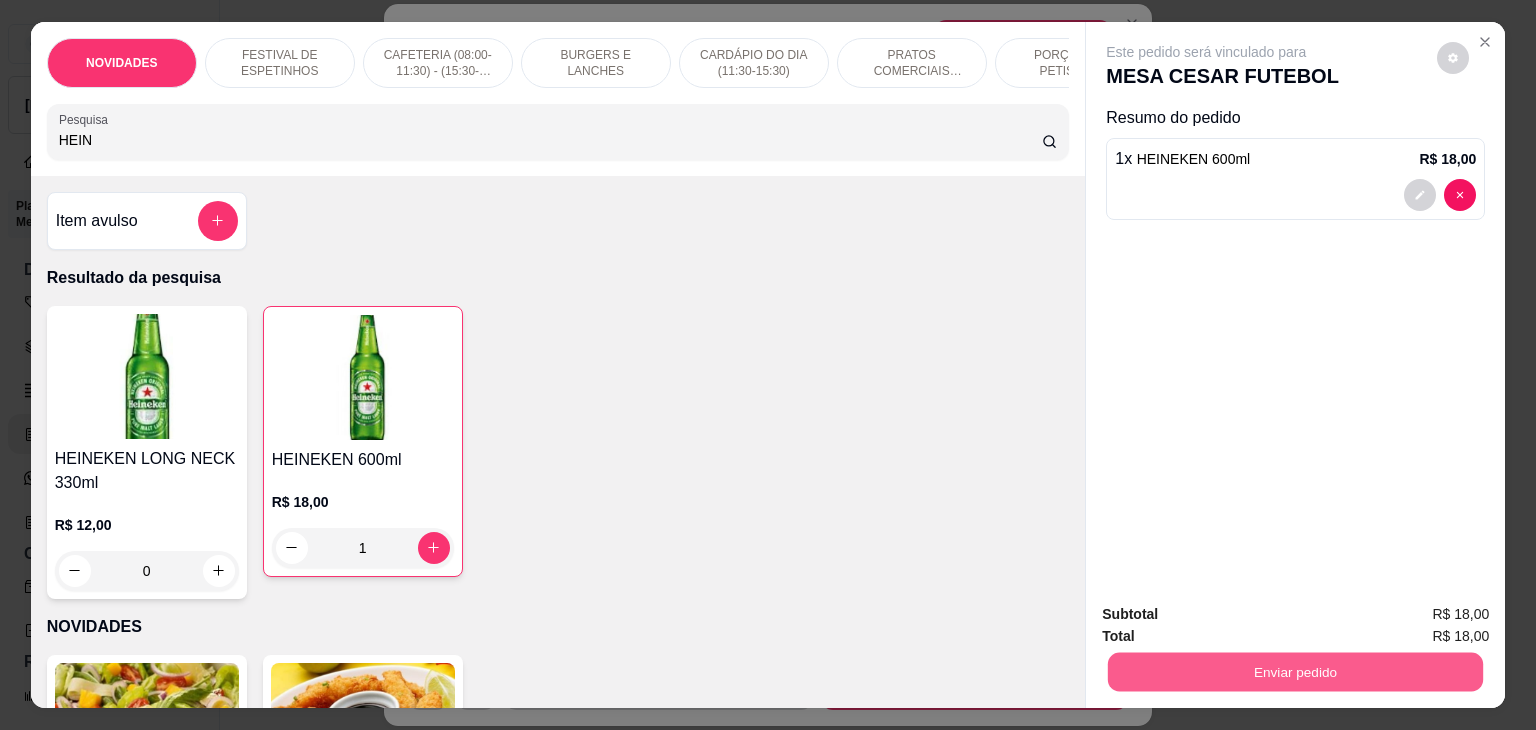 click on "Enviar pedido" at bounding box center (1295, 672) 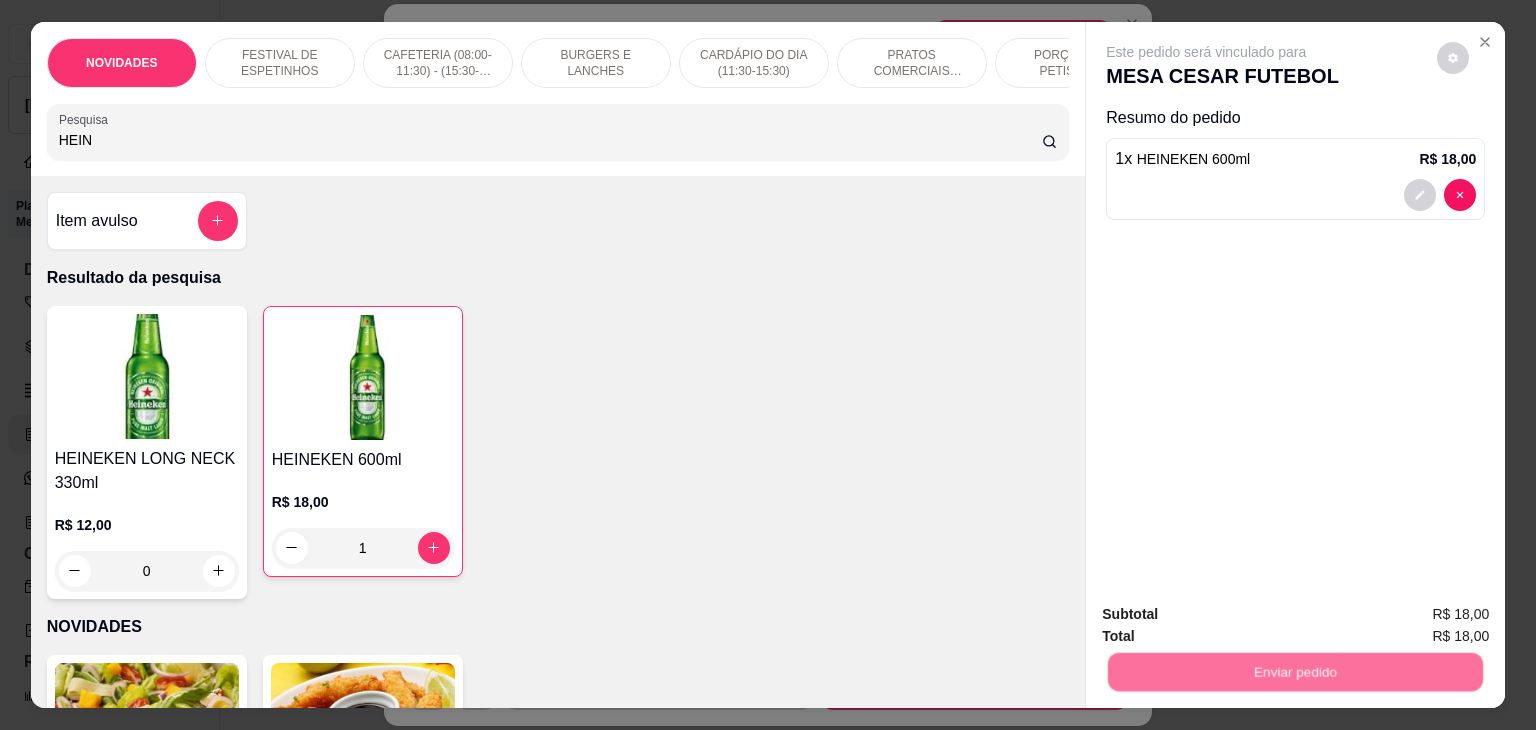 click on "Não registrar e enviar pedido" at bounding box center [1229, 614] 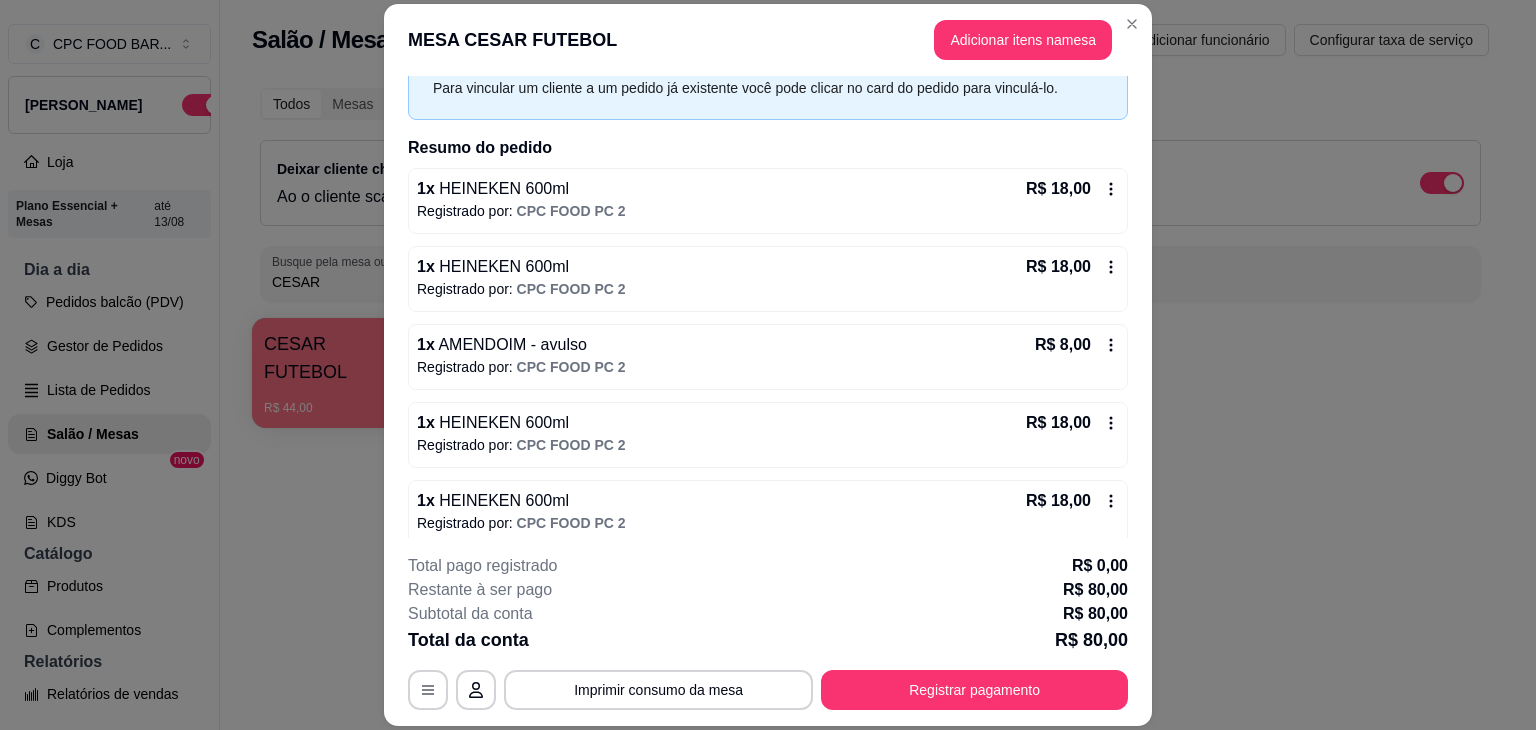 scroll, scrollTop: 110, scrollLeft: 0, axis: vertical 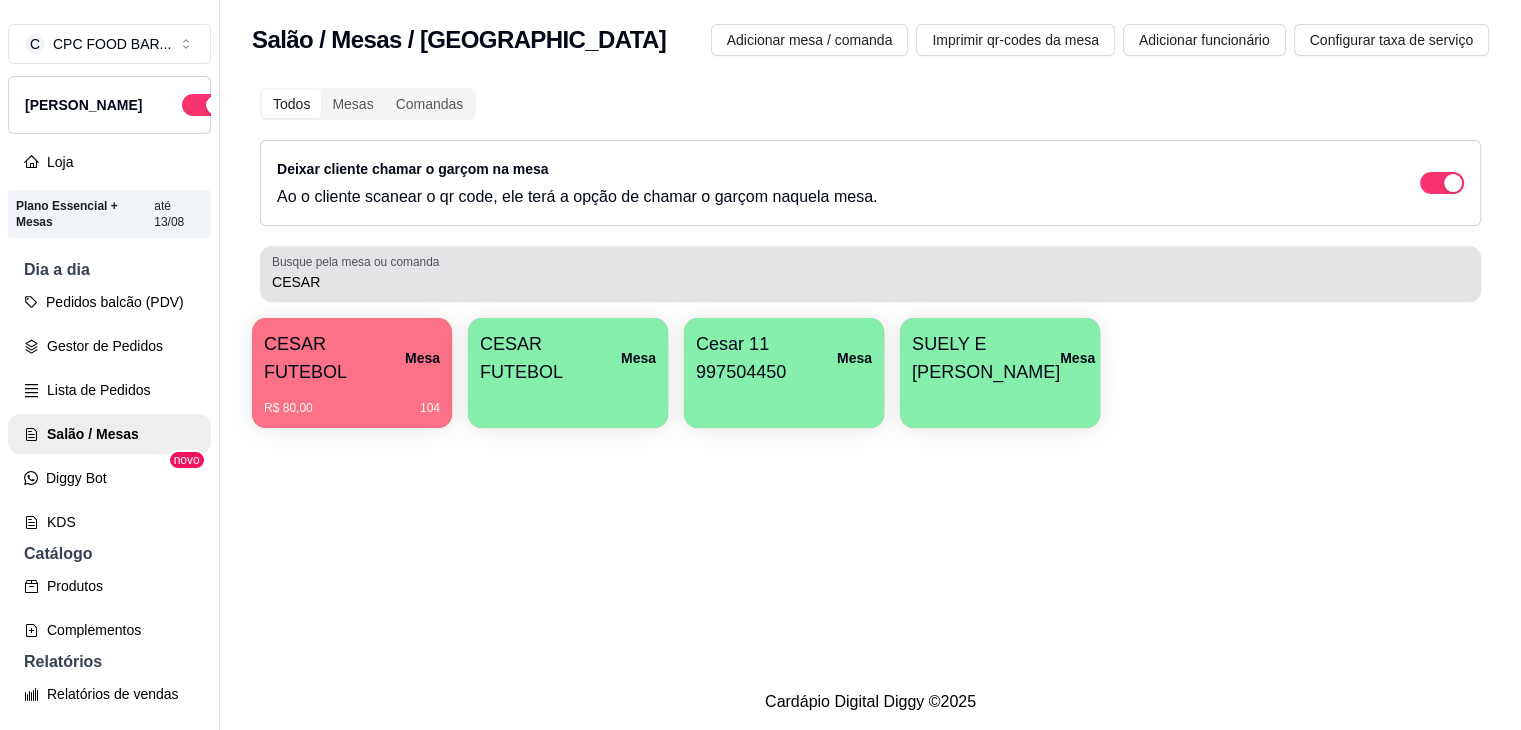 click on "CESAR" at bounding box center [870, 274] 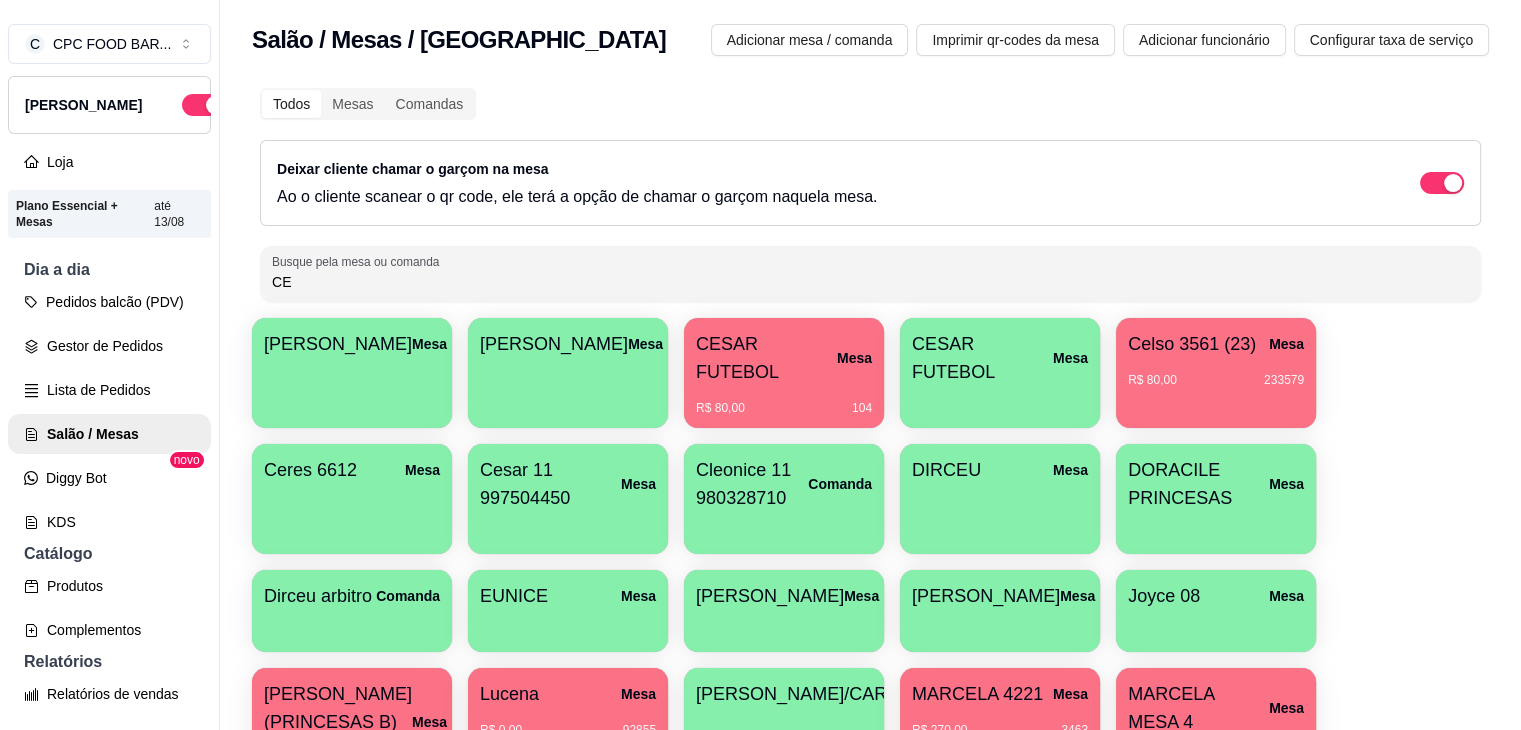 type on "C" 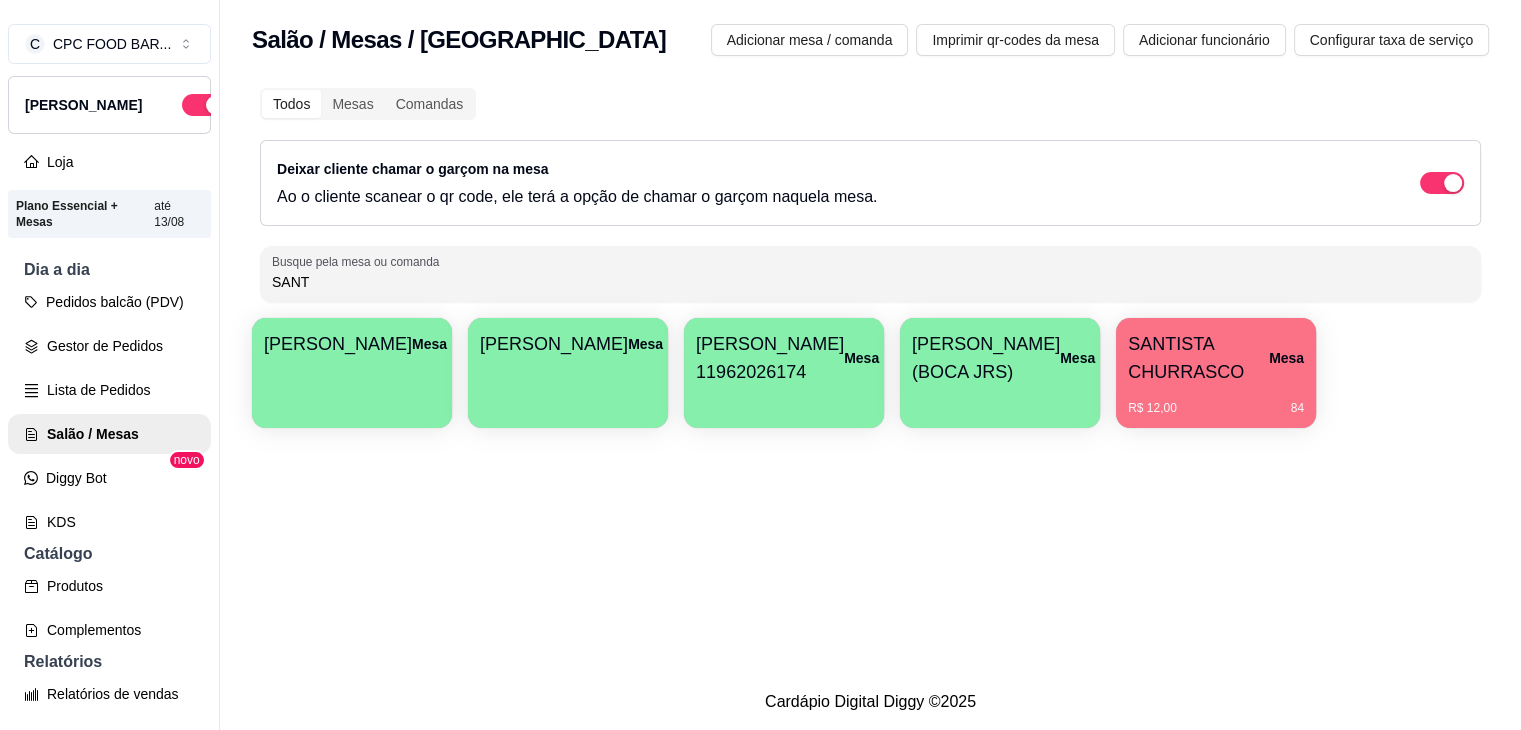 type on "SANT" 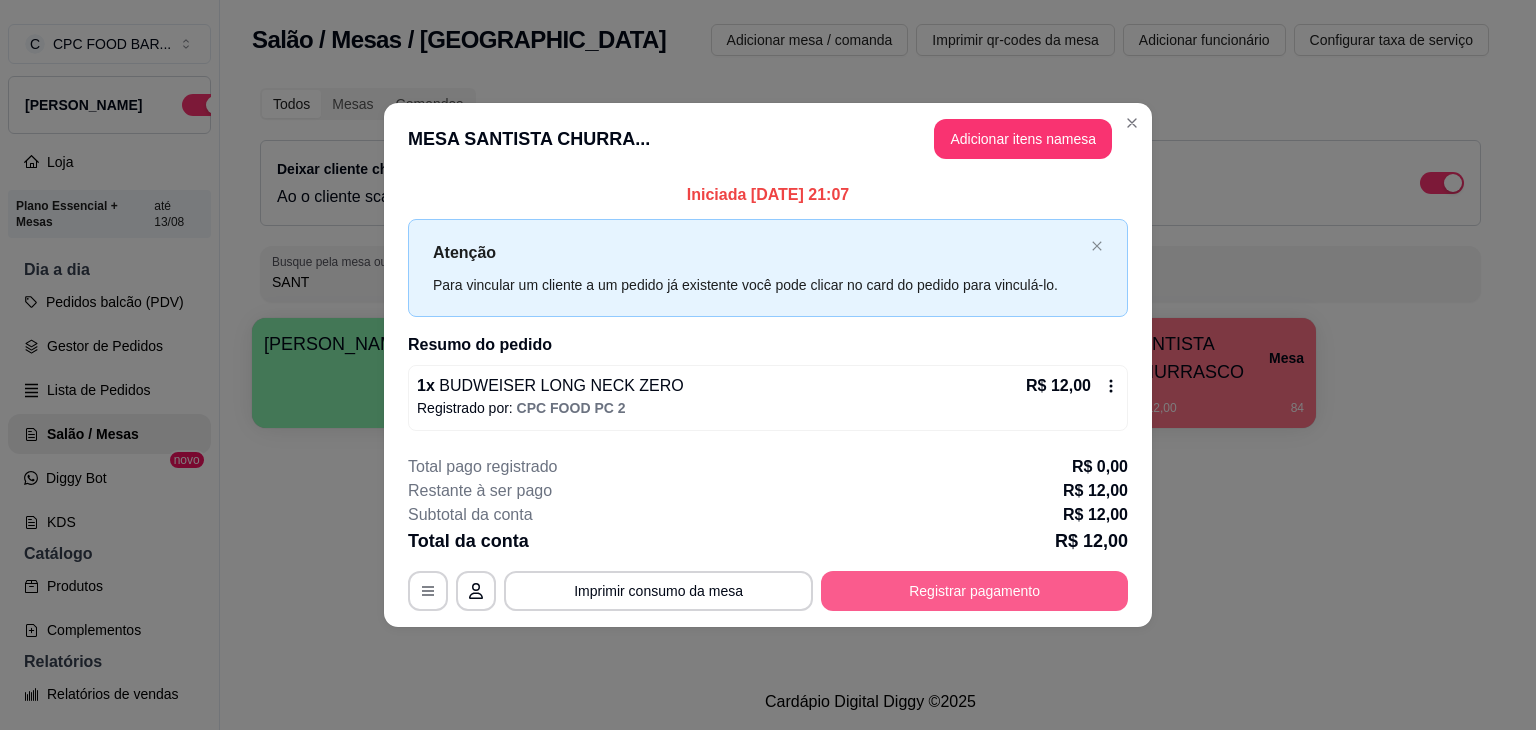 click on "Registrar pagamento" at bounding box center (974, 591) 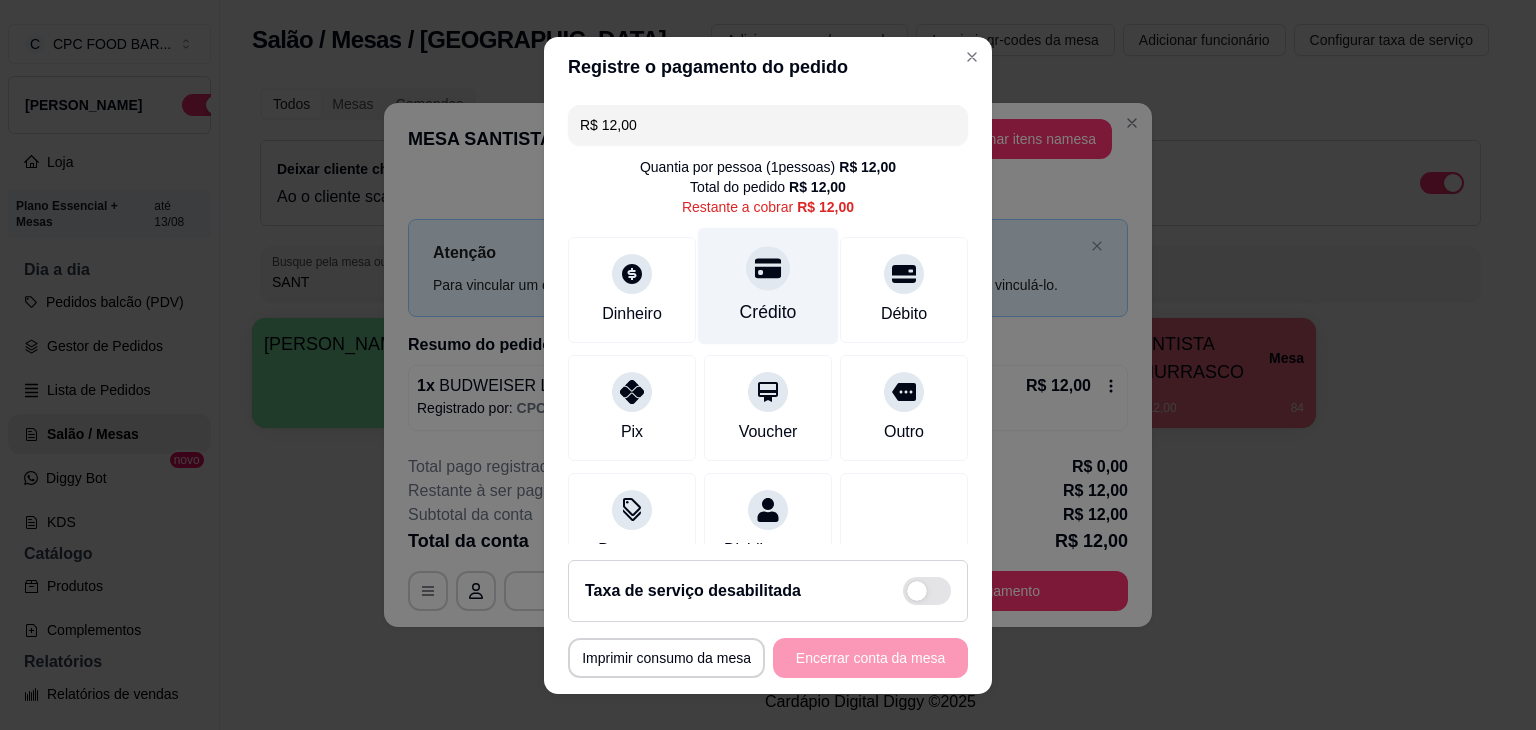 click at bounding box center (768, 268) 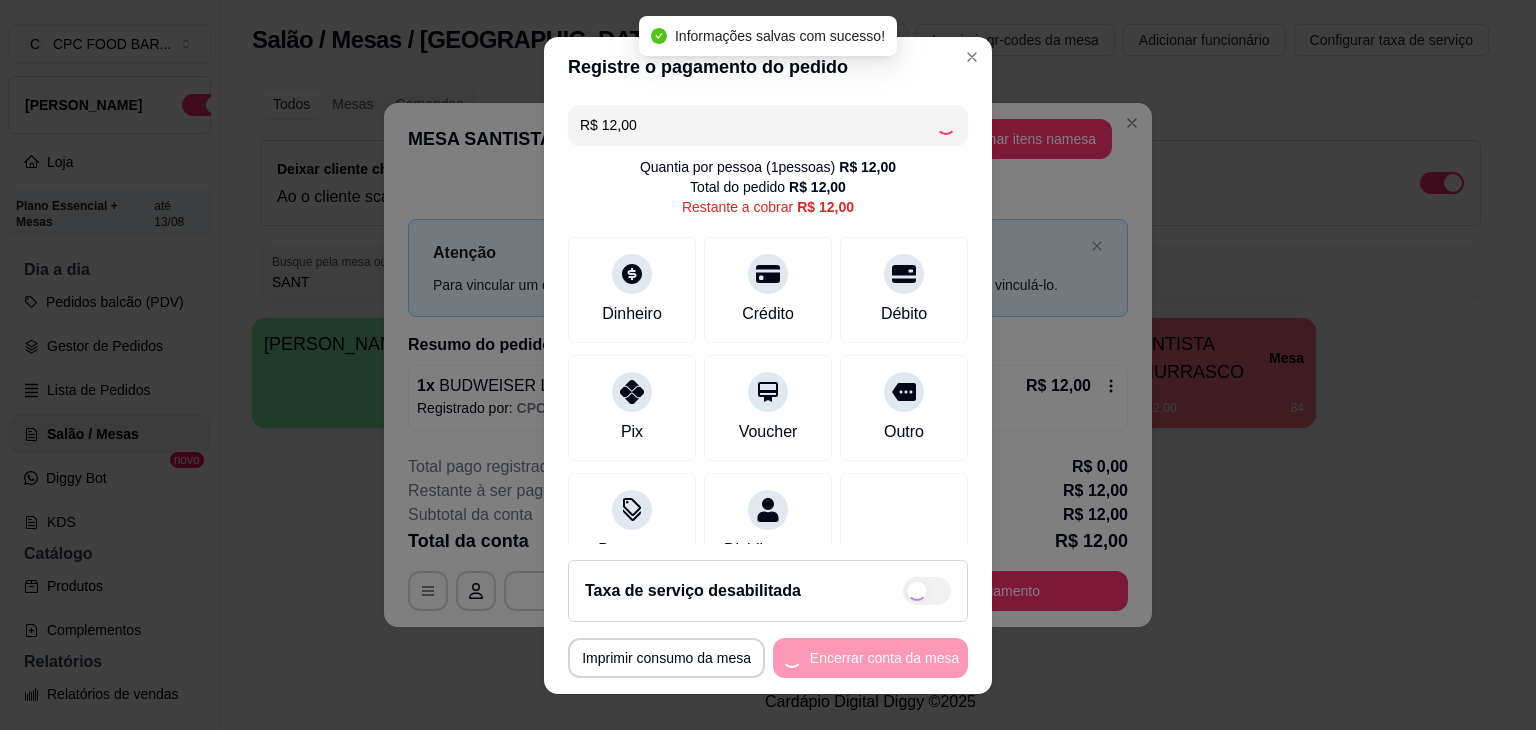 type on "R$ 0,00" 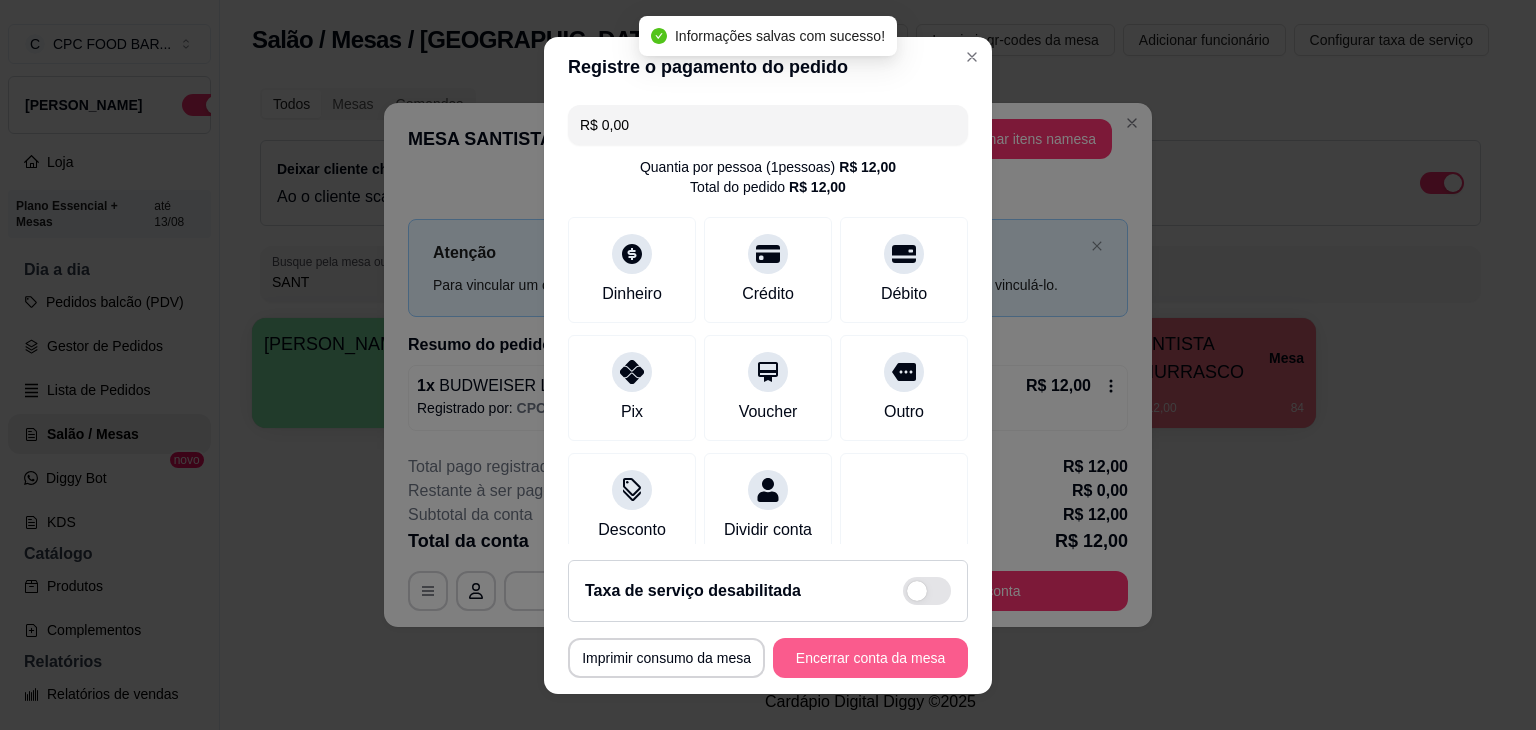 click on "Encerrar conta da mesa" at bounding box center (870, 658) 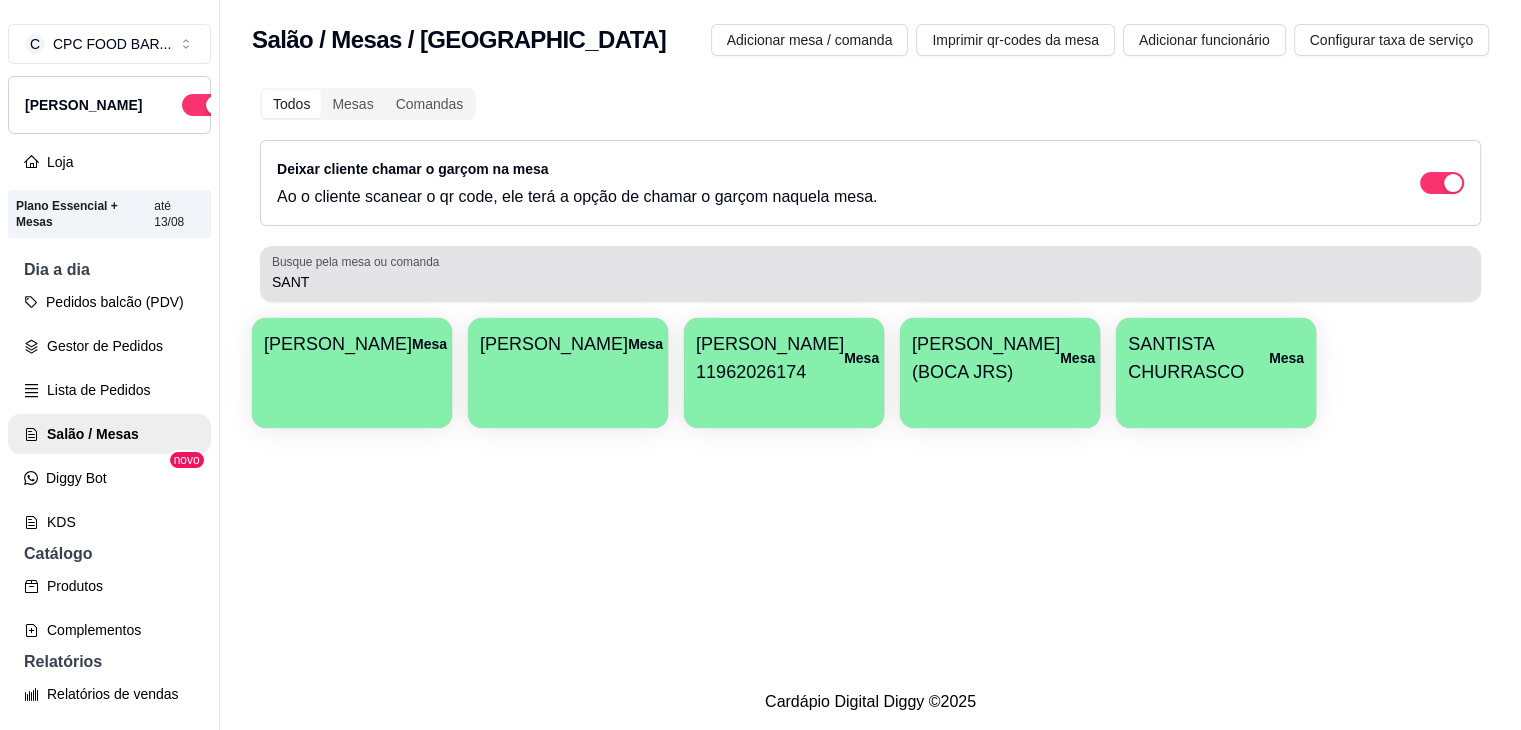 click on "SANT" at bounding box center [870, 274] 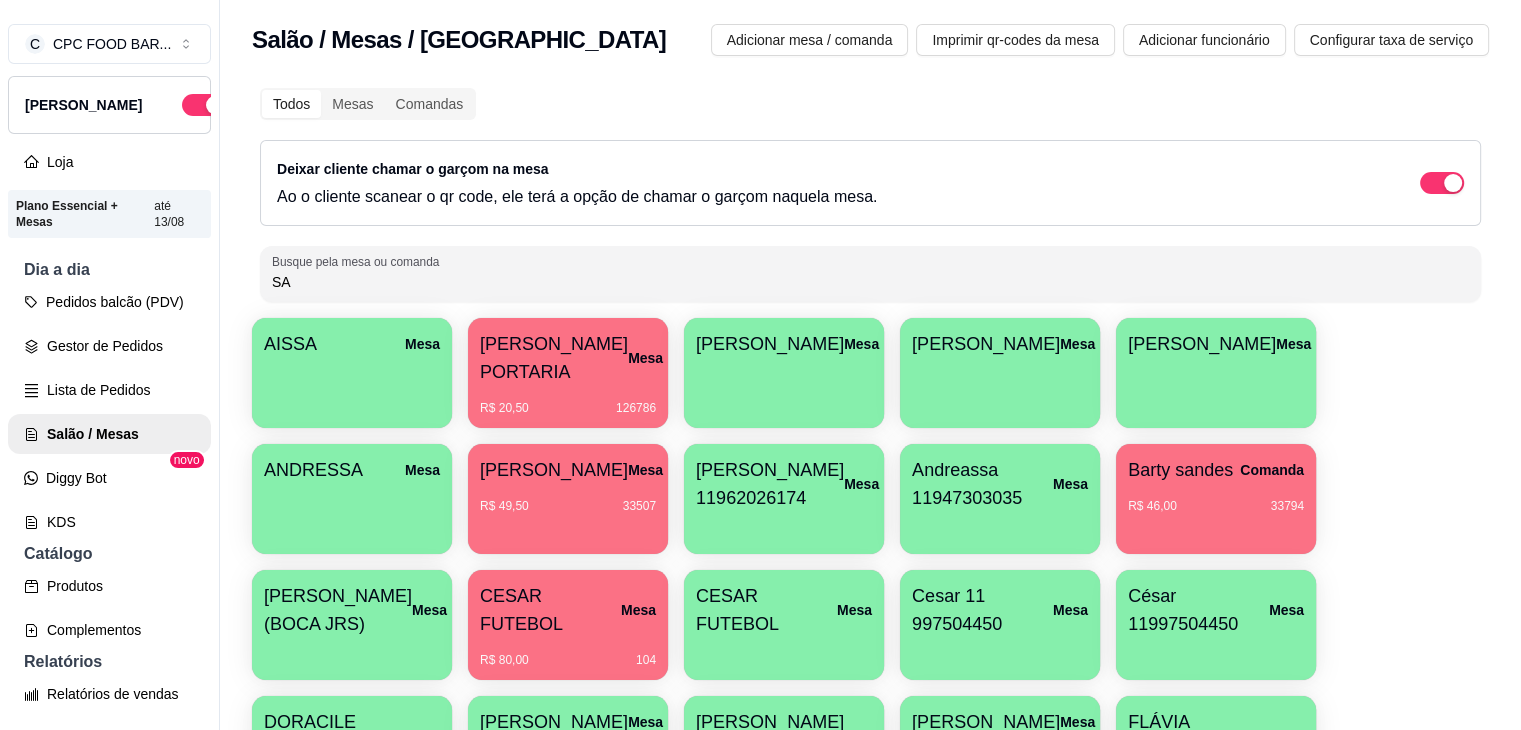 type on "S" 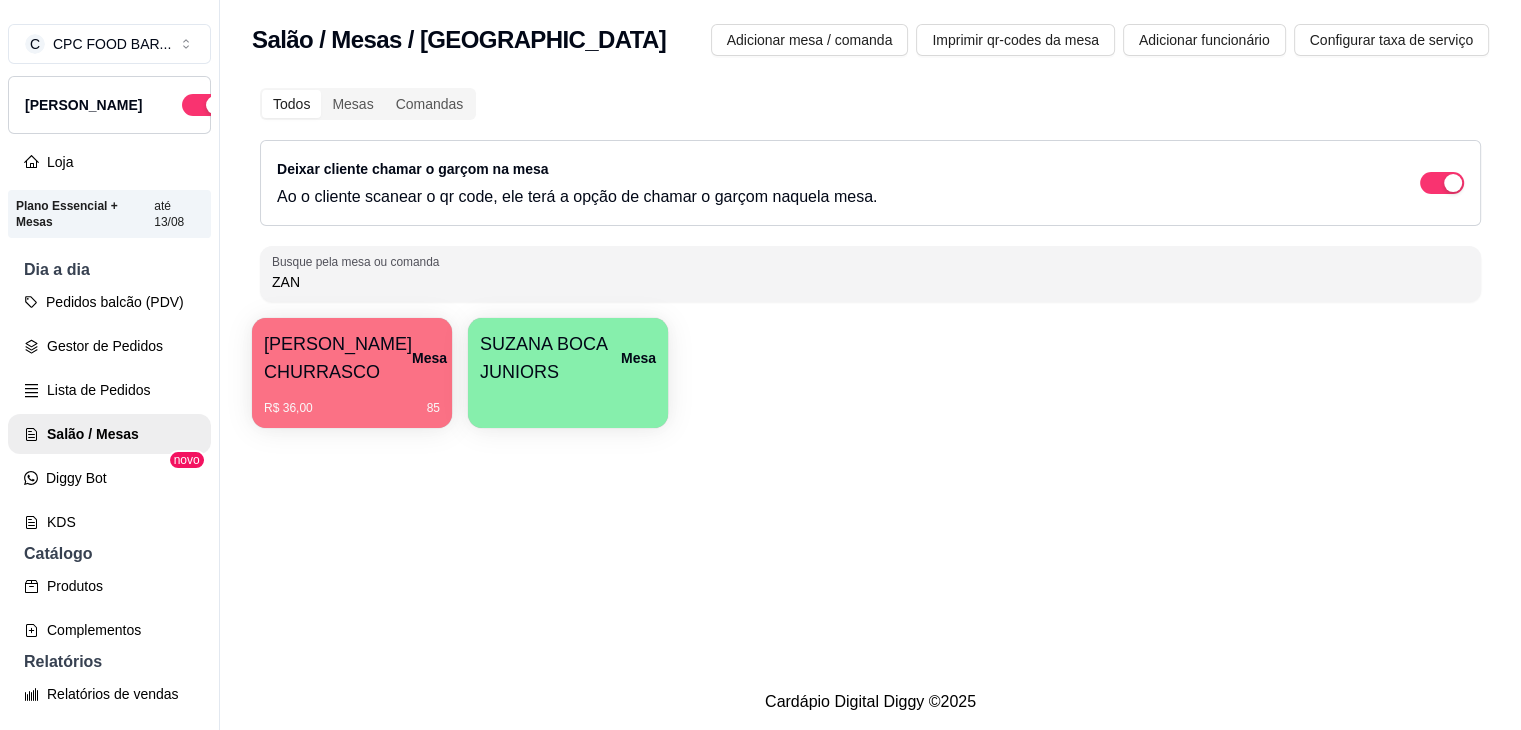 type on "ZAN" 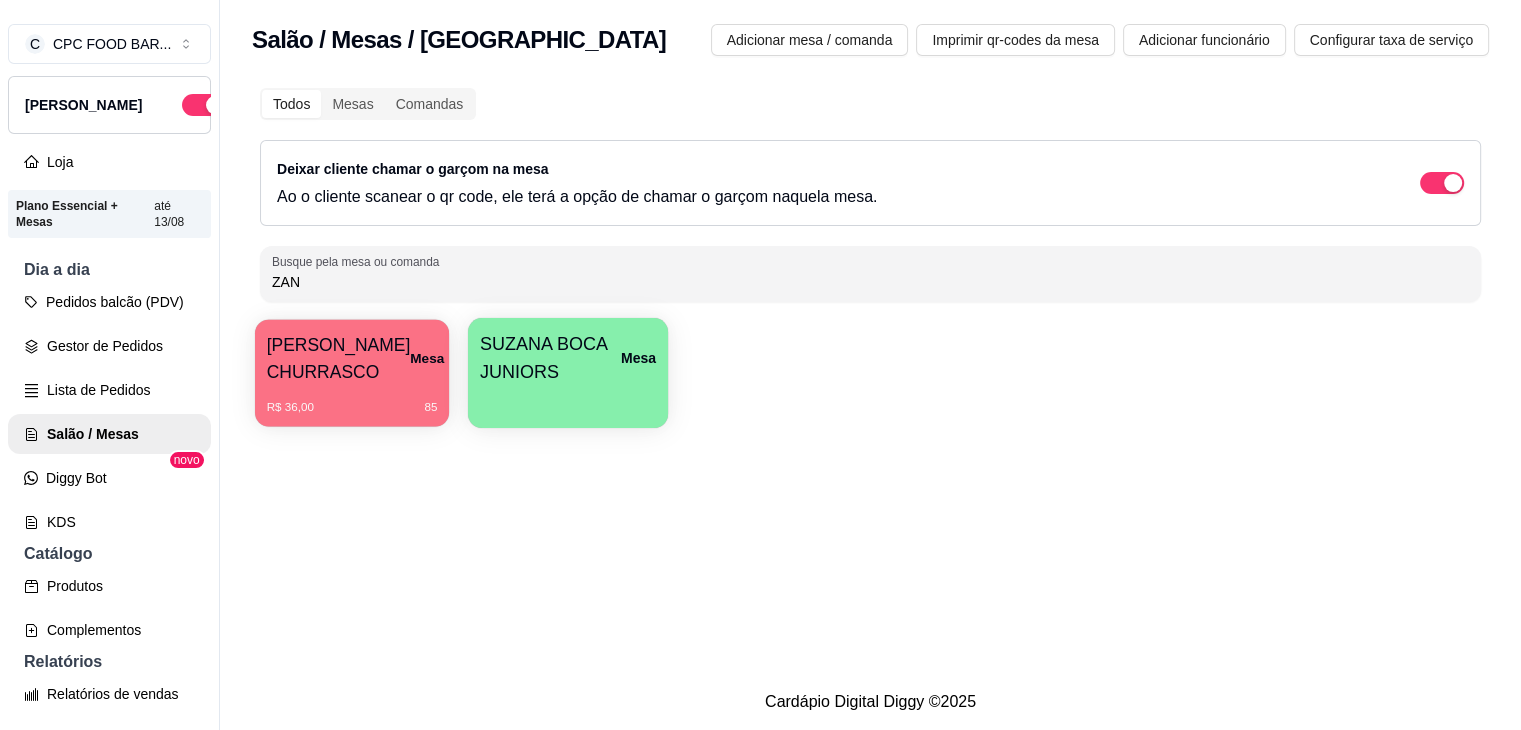 click on "[PERSON_NAME] CHURRASCO" at bounding box center [339, 358] 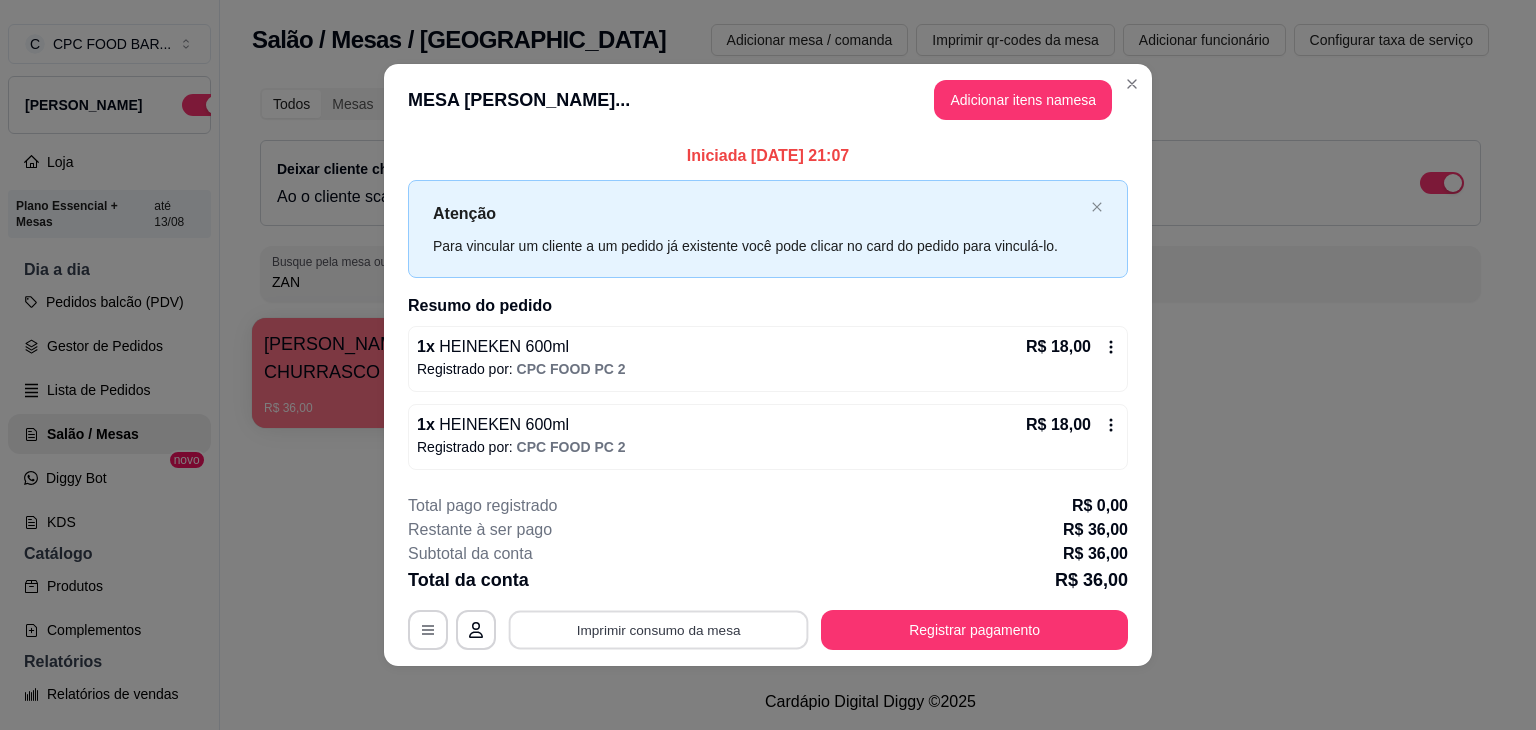 click on "Imprimir consumo da mesa" at bounding box center (659, 629) 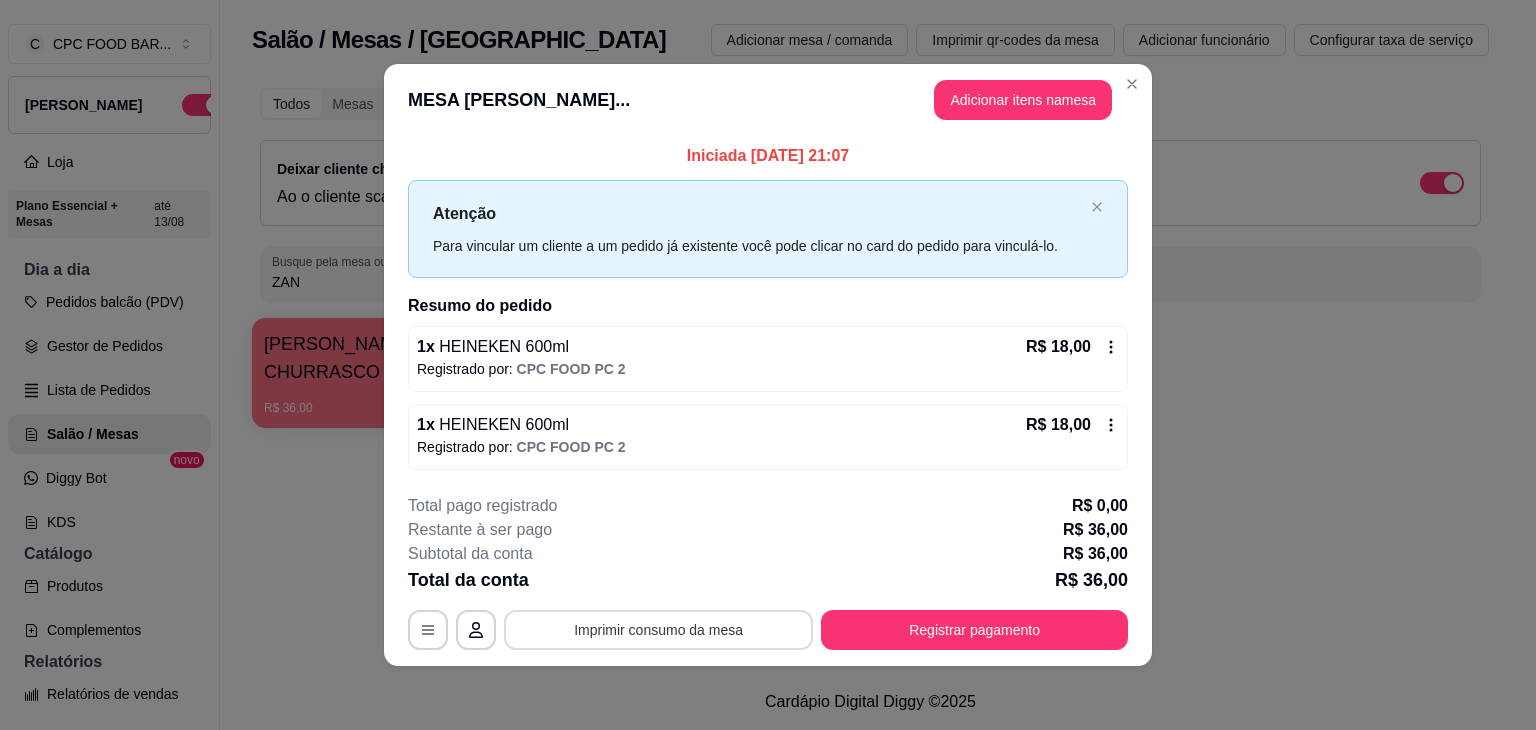 scroll, scrollTop: 0, scrollLeft: 0, axis: both 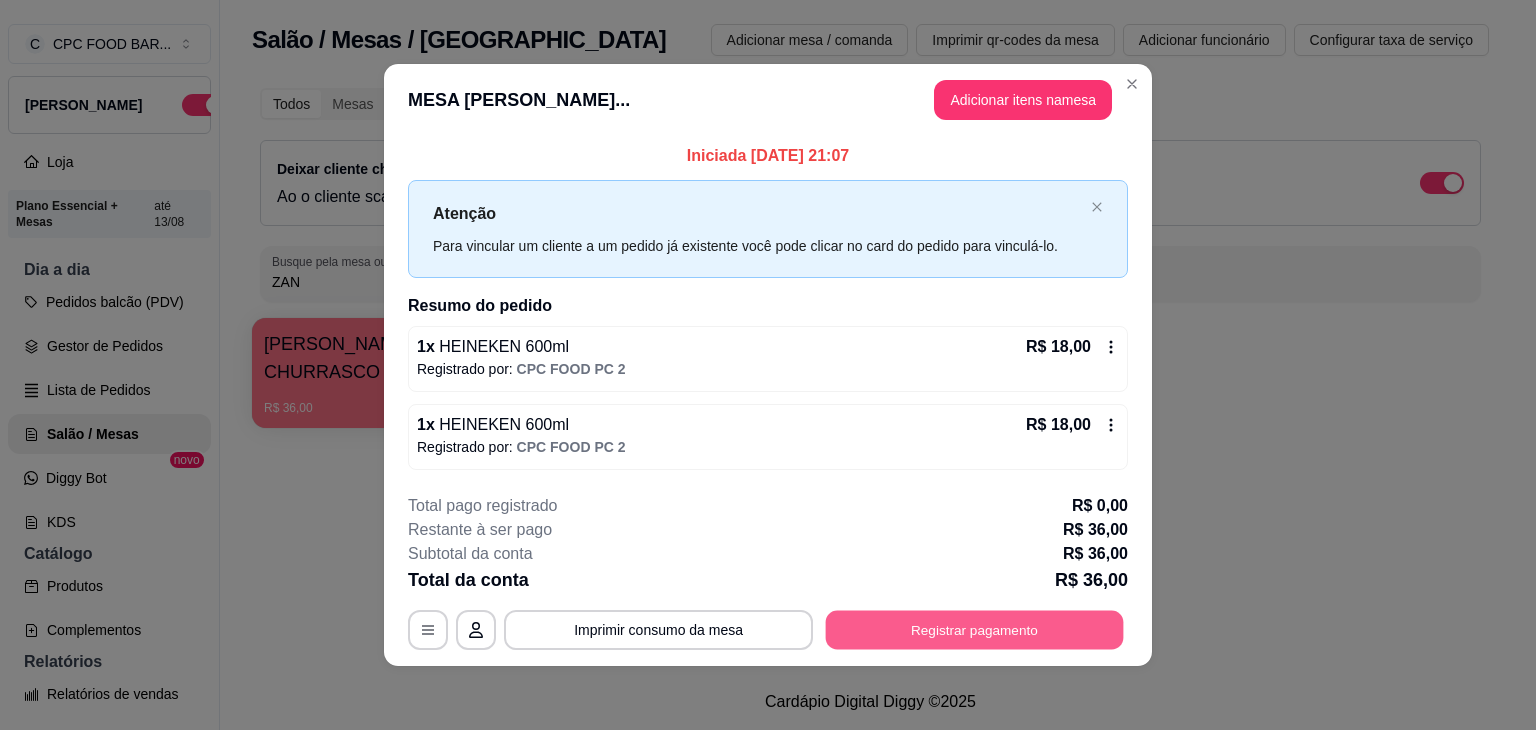 click on "Registrar pagamento" at bounding box center [975, 629] 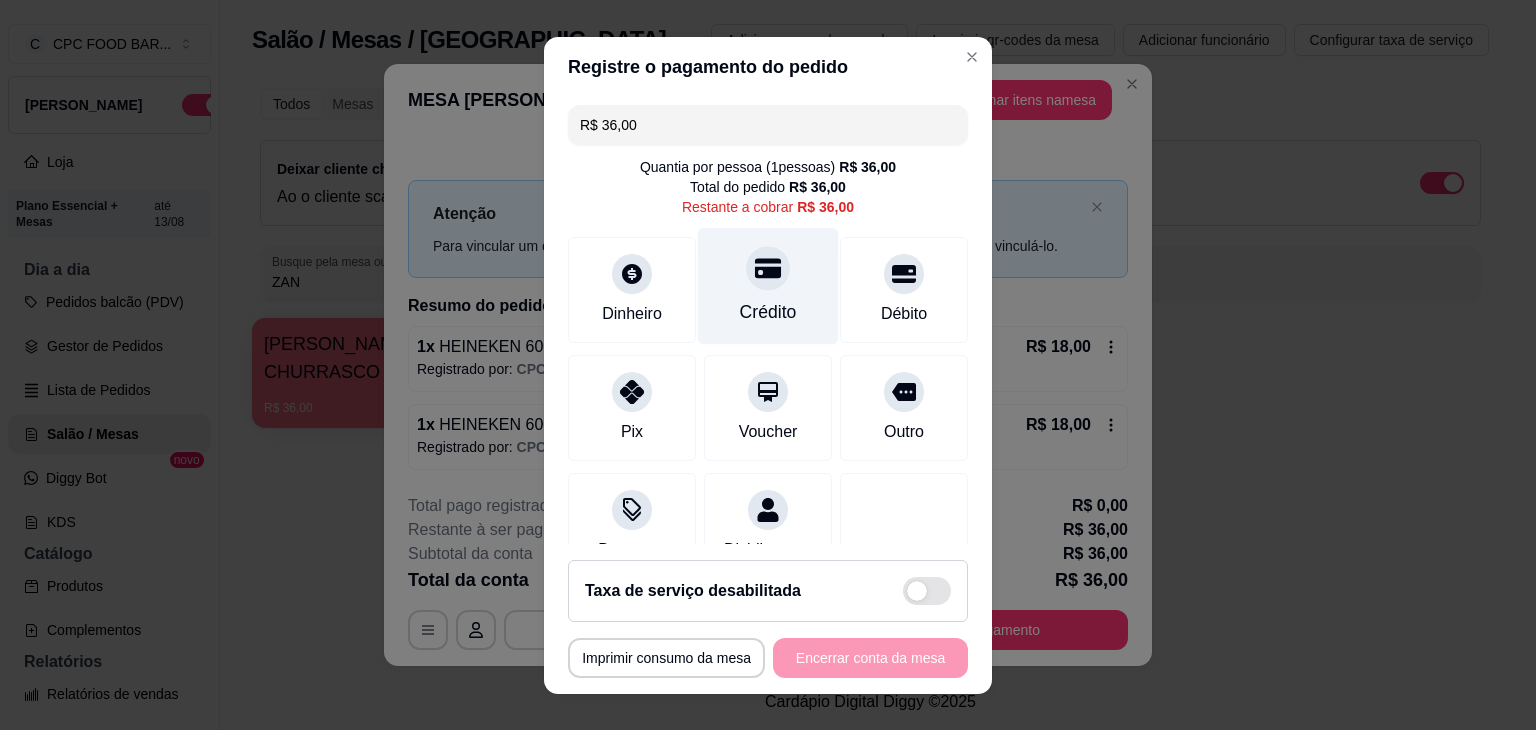 click on "Crédito" at bounding box center (768, 285) 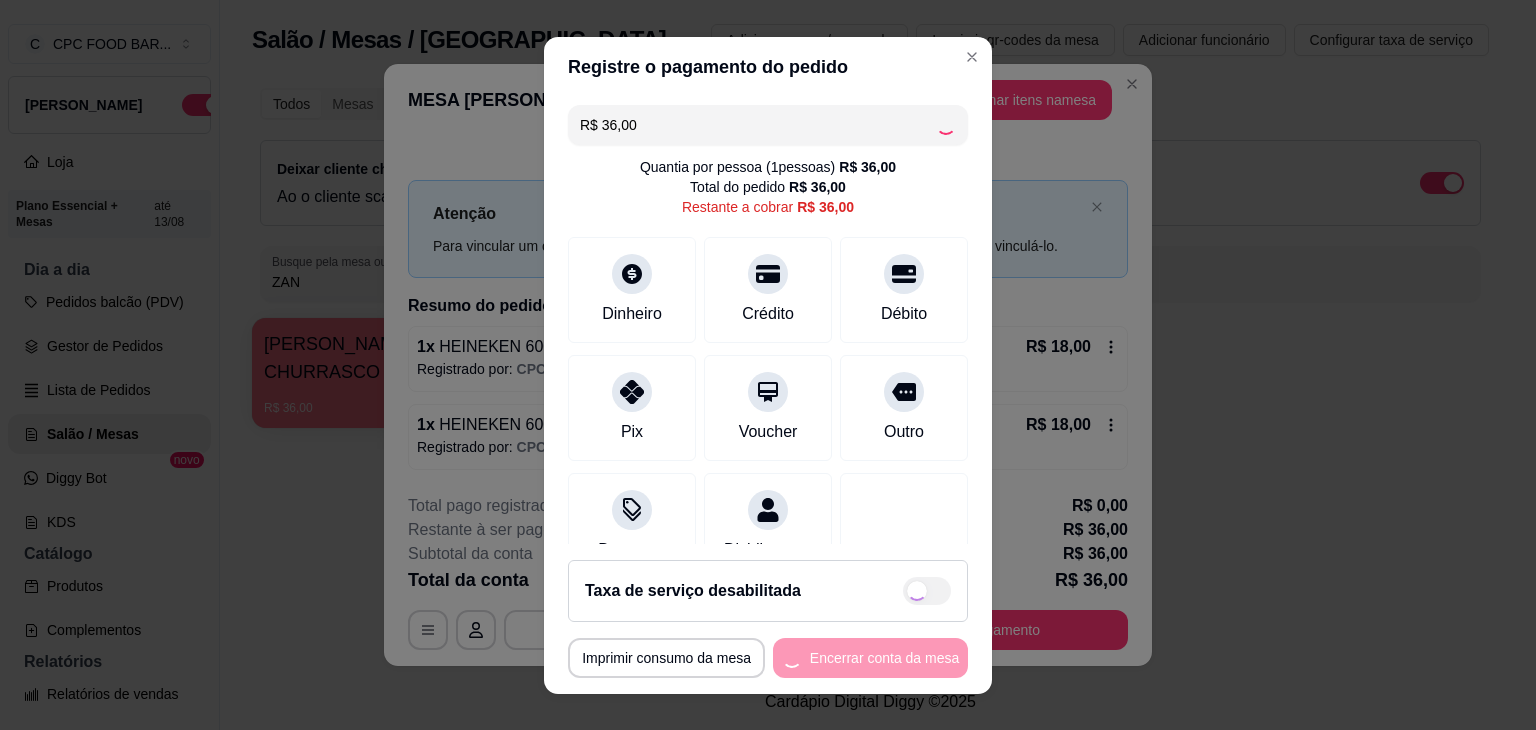 type on "R$ 0,00" 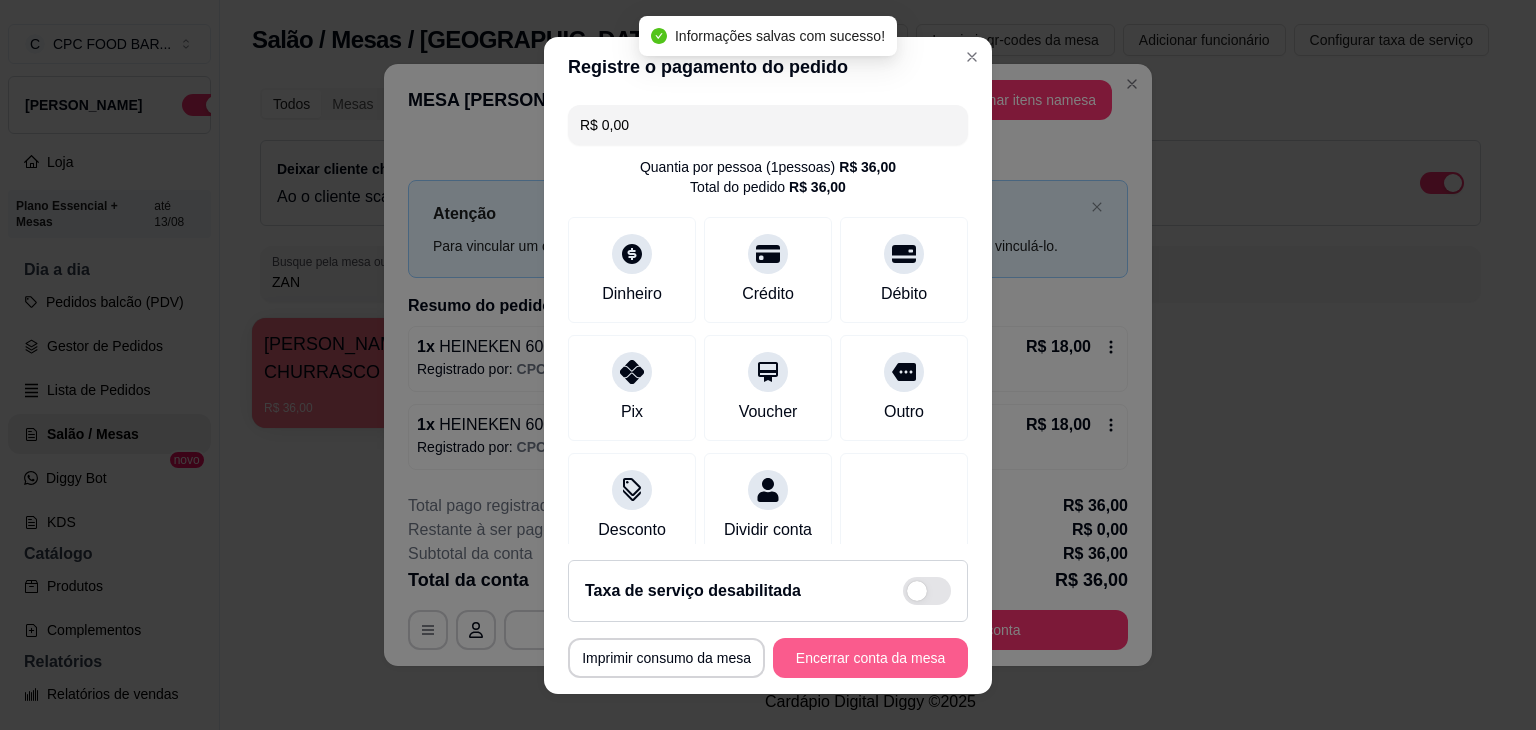 click on "Encerrar conta da mesa" at bounding box center [870, 658] 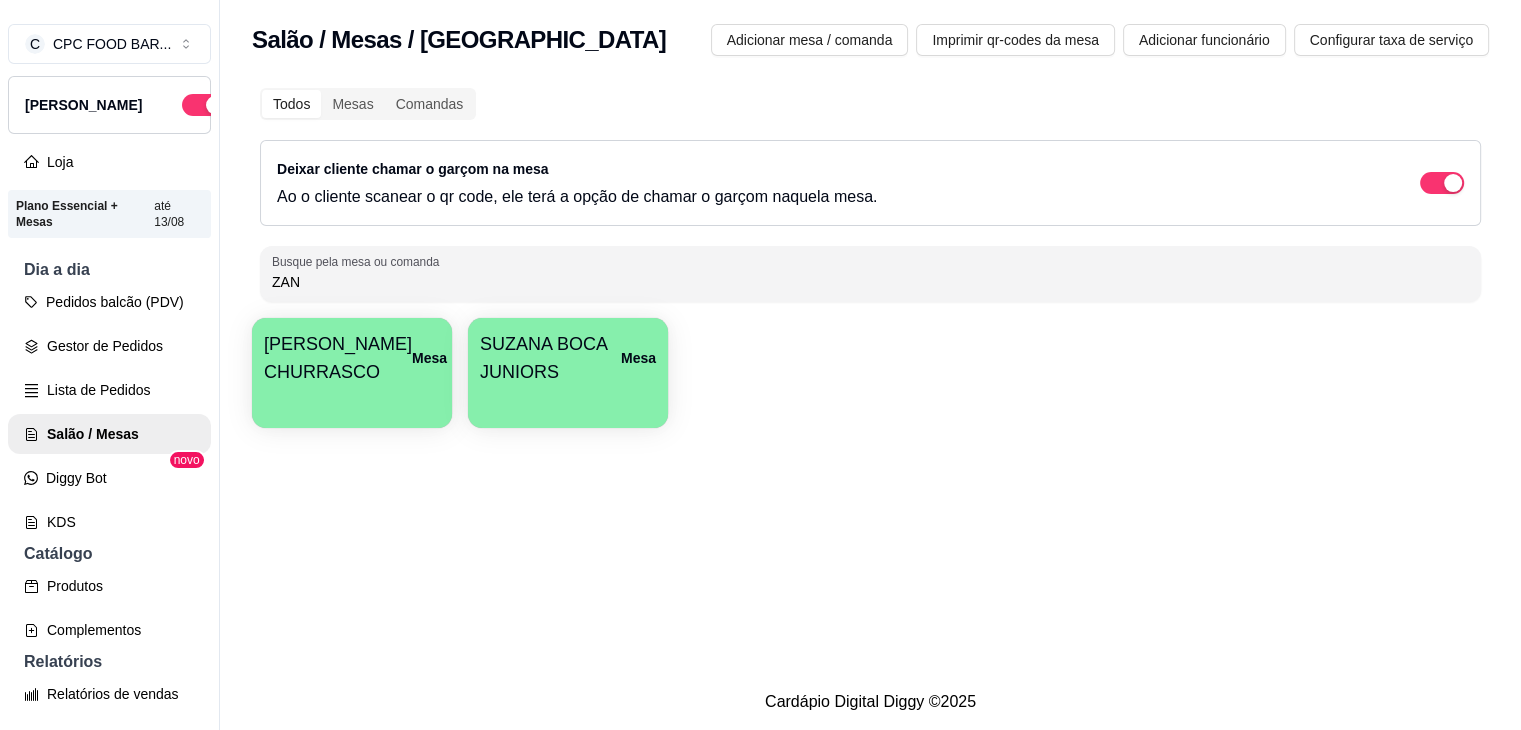 drag, startPoint x: 451, startPoint y: 277, endPoint x: 219, endPoint y: 303, distance: 233.45235 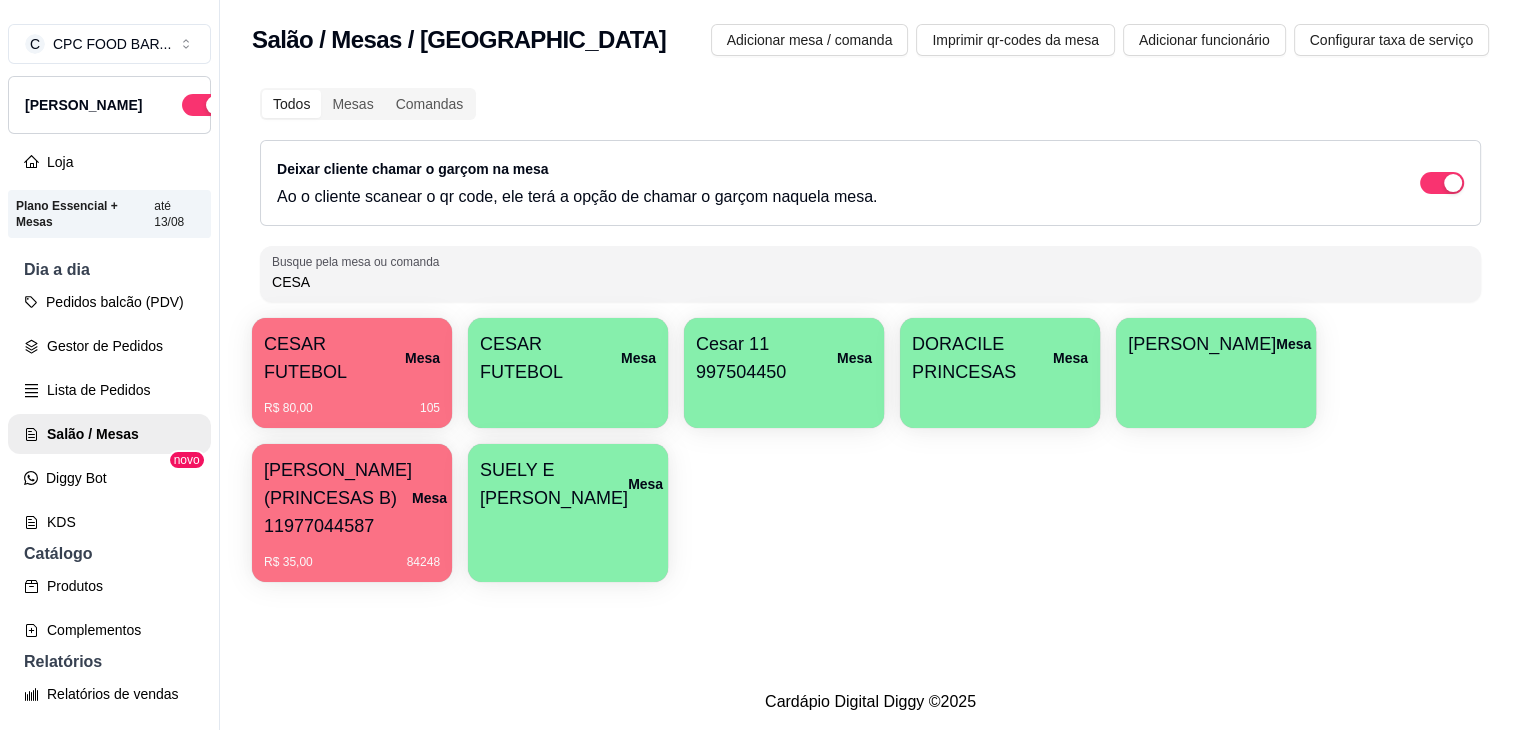 click on "R$ 80,00 105" at bounding box center [352, 401] 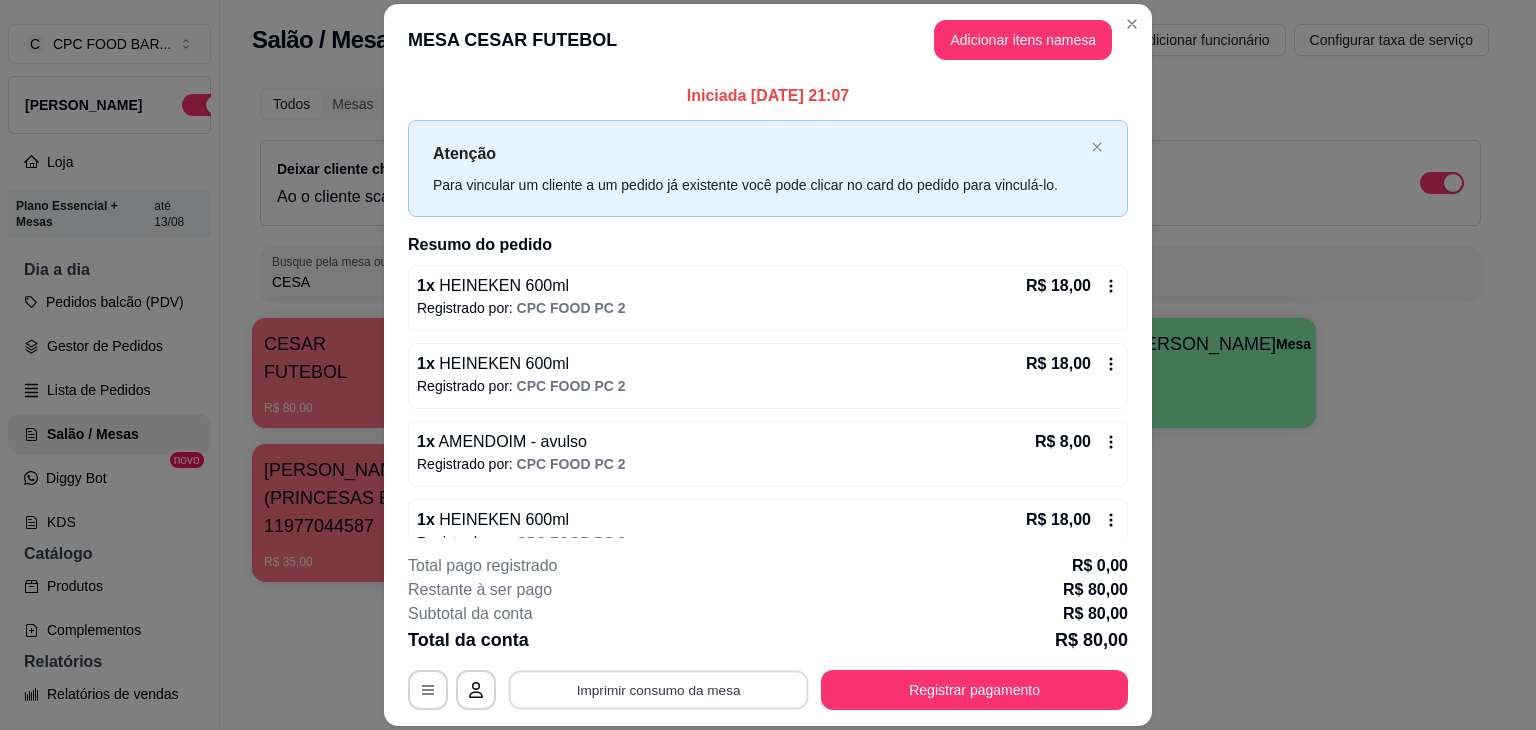 click on "Imprimir consumo da mesa" at bounding box center [659, 690] 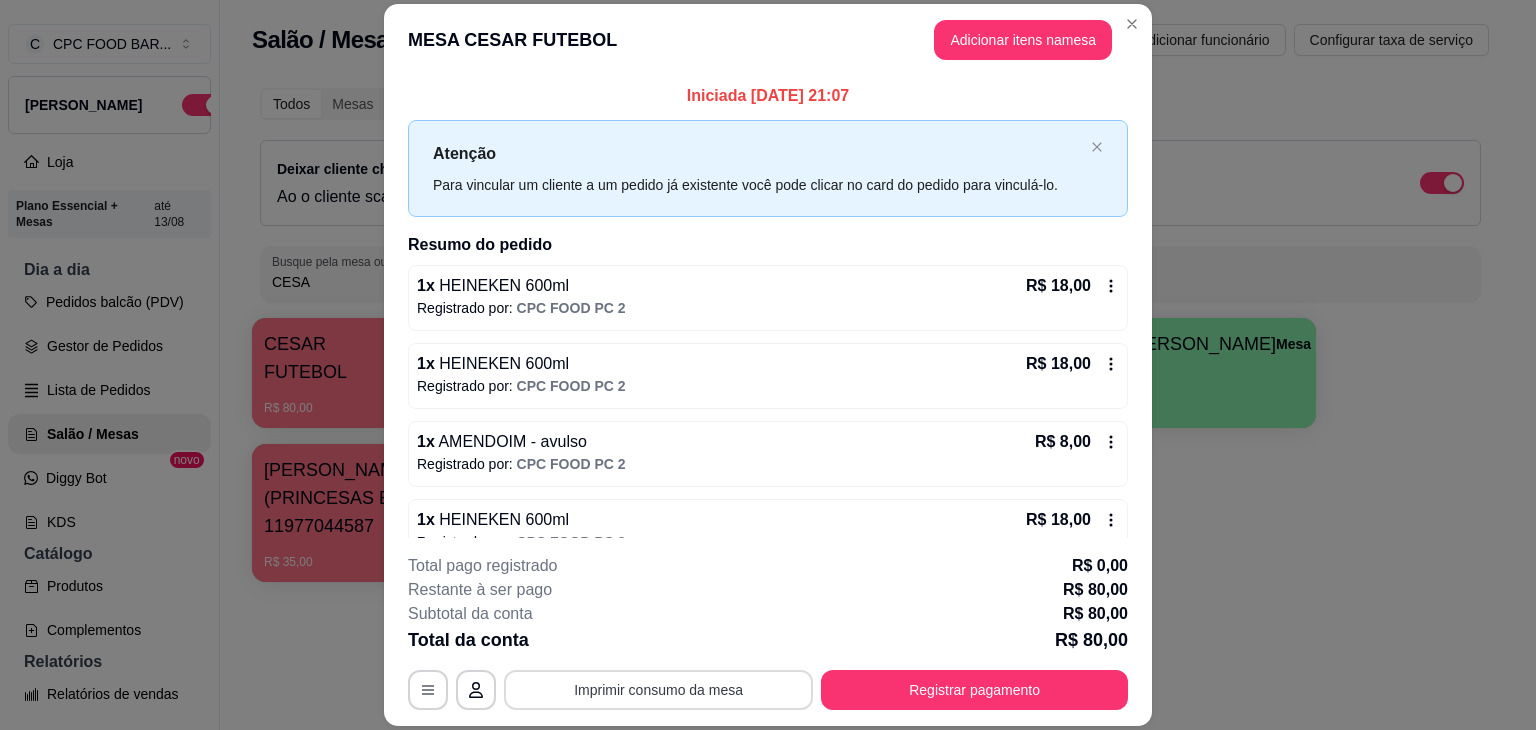 scroll, scrollTop: 0, scrollLeft: 0, axis: both 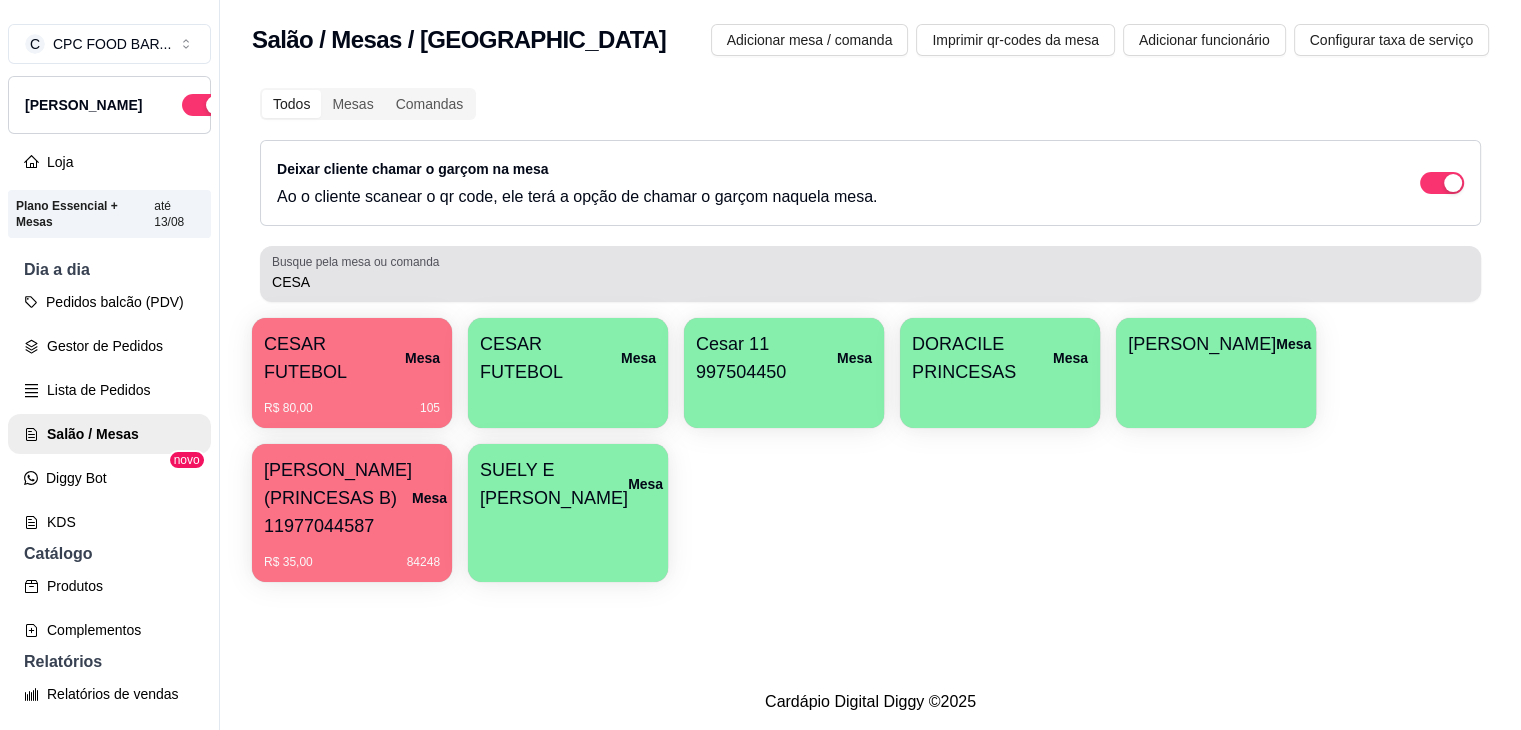 click on "CESA" at bounding box center (870, 274) 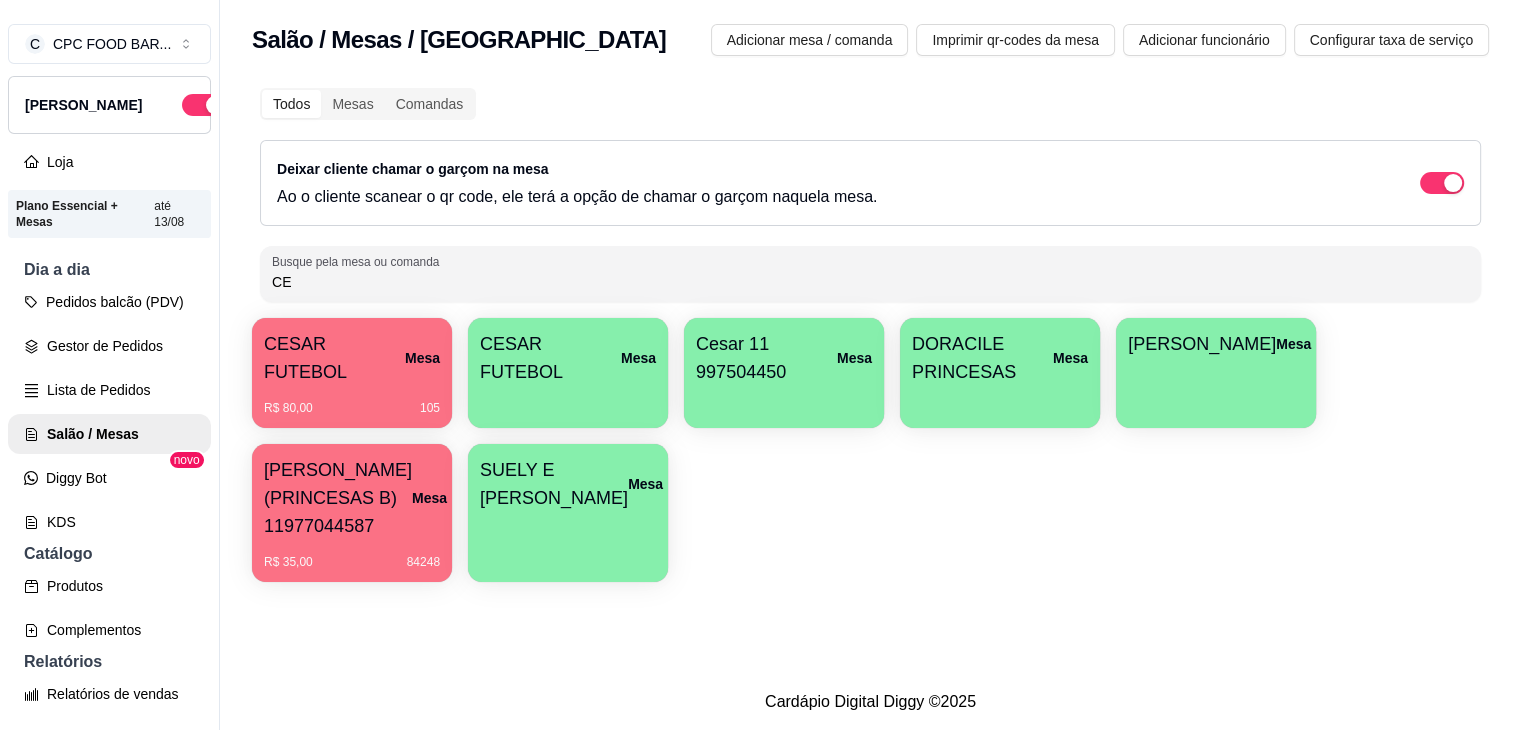 type on "C" 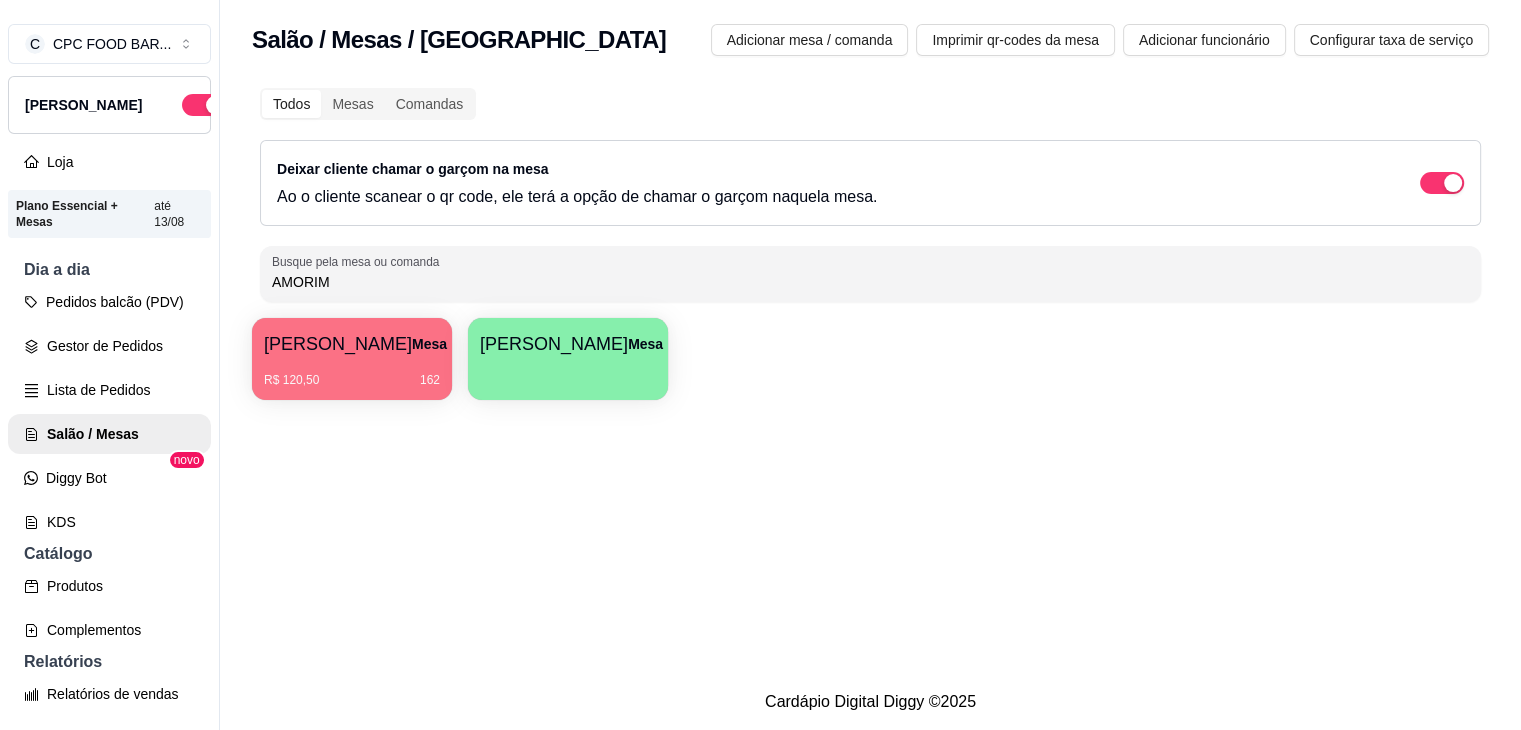 type on "AMORIM" 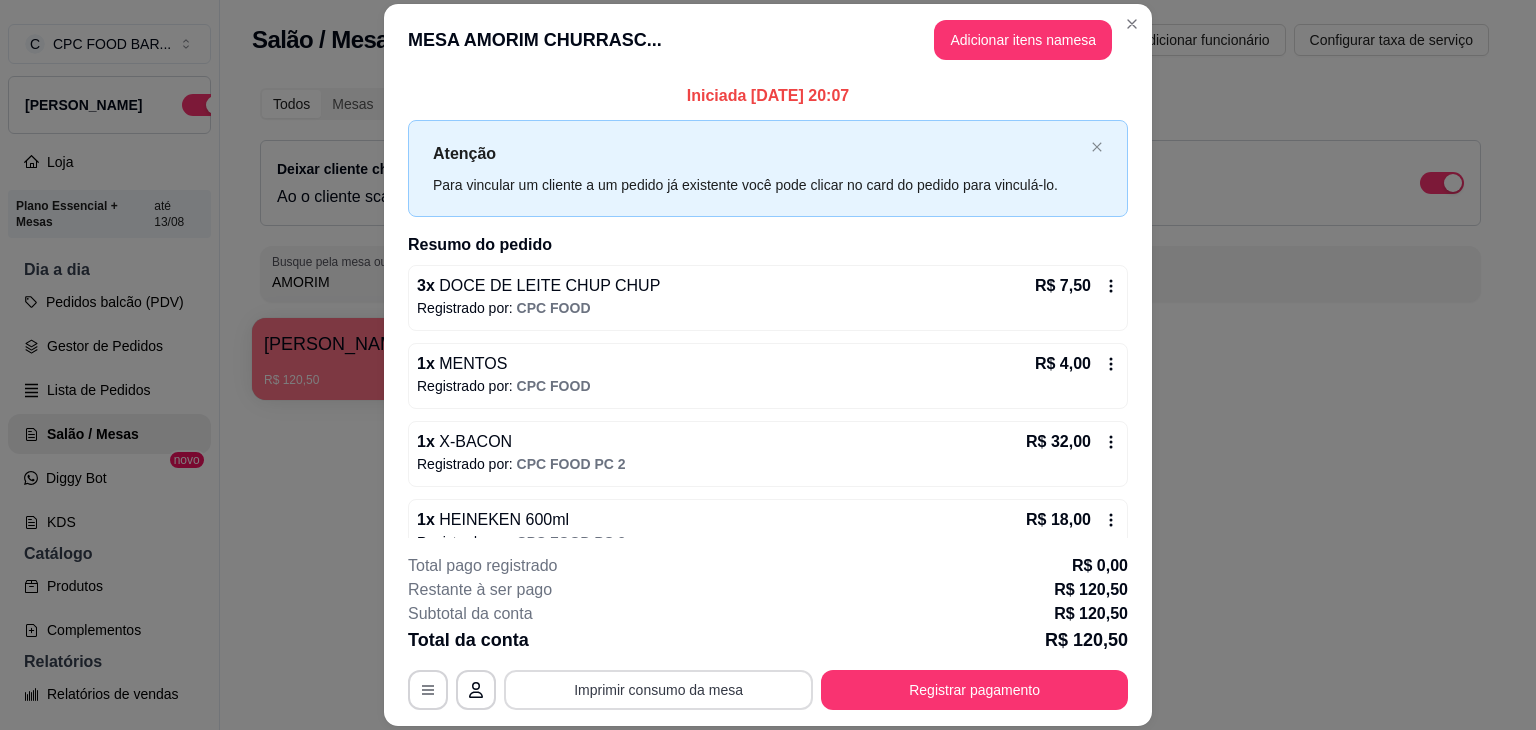 click on "Imprimir consumo da mesa" at bounding box center (658, 690) 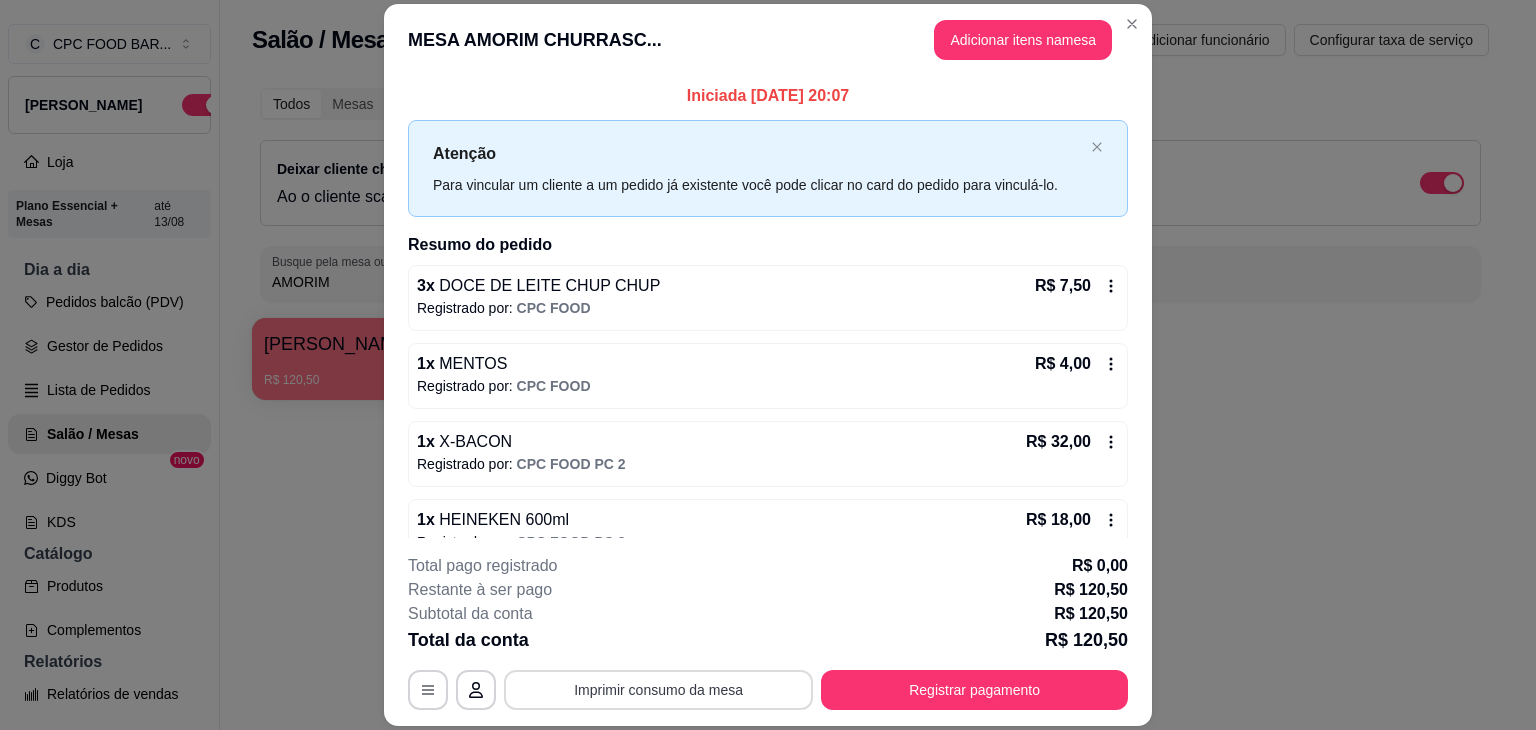 scroll, scrollTop: 0, scrollLeft: 0, axis: both 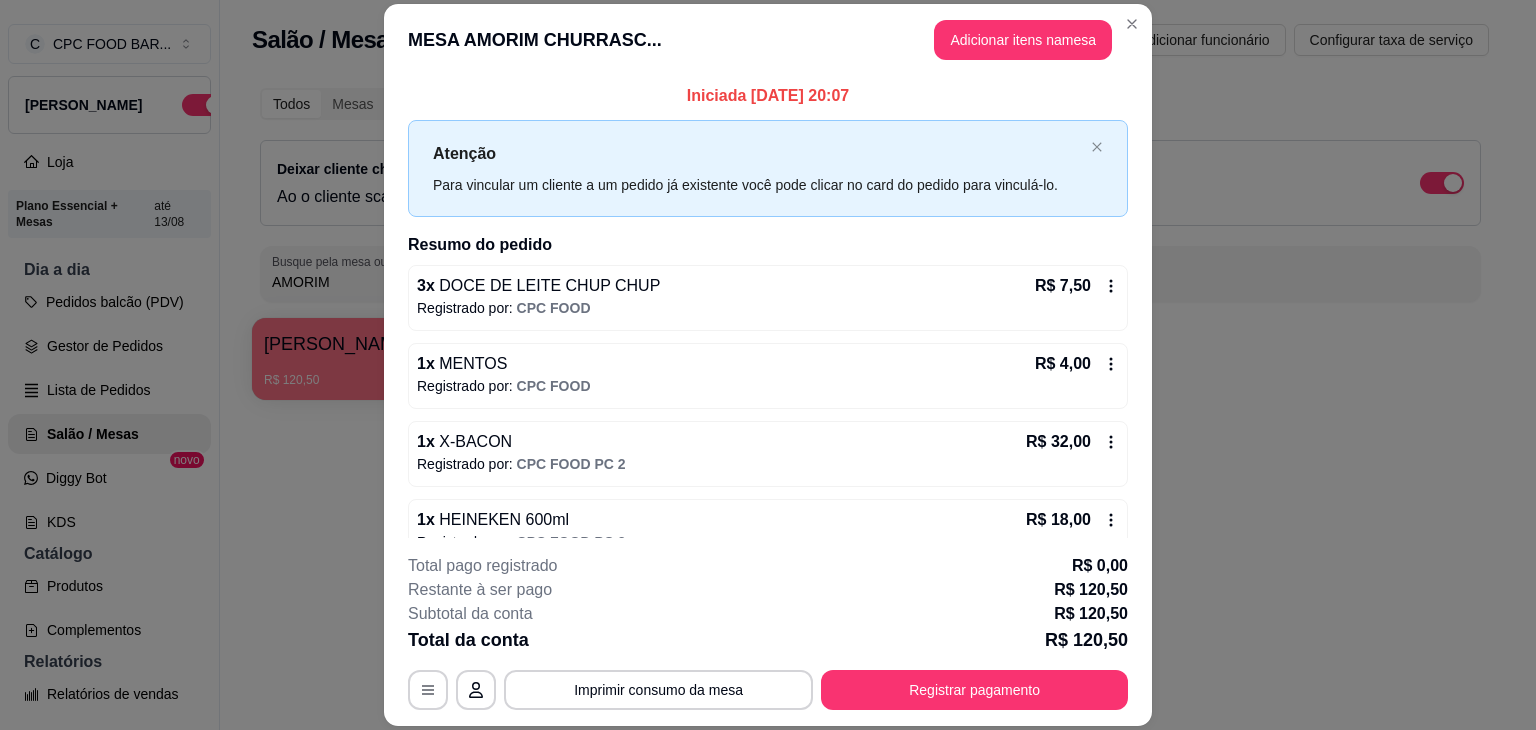 click on "**********" at bounding box center [768, 632] 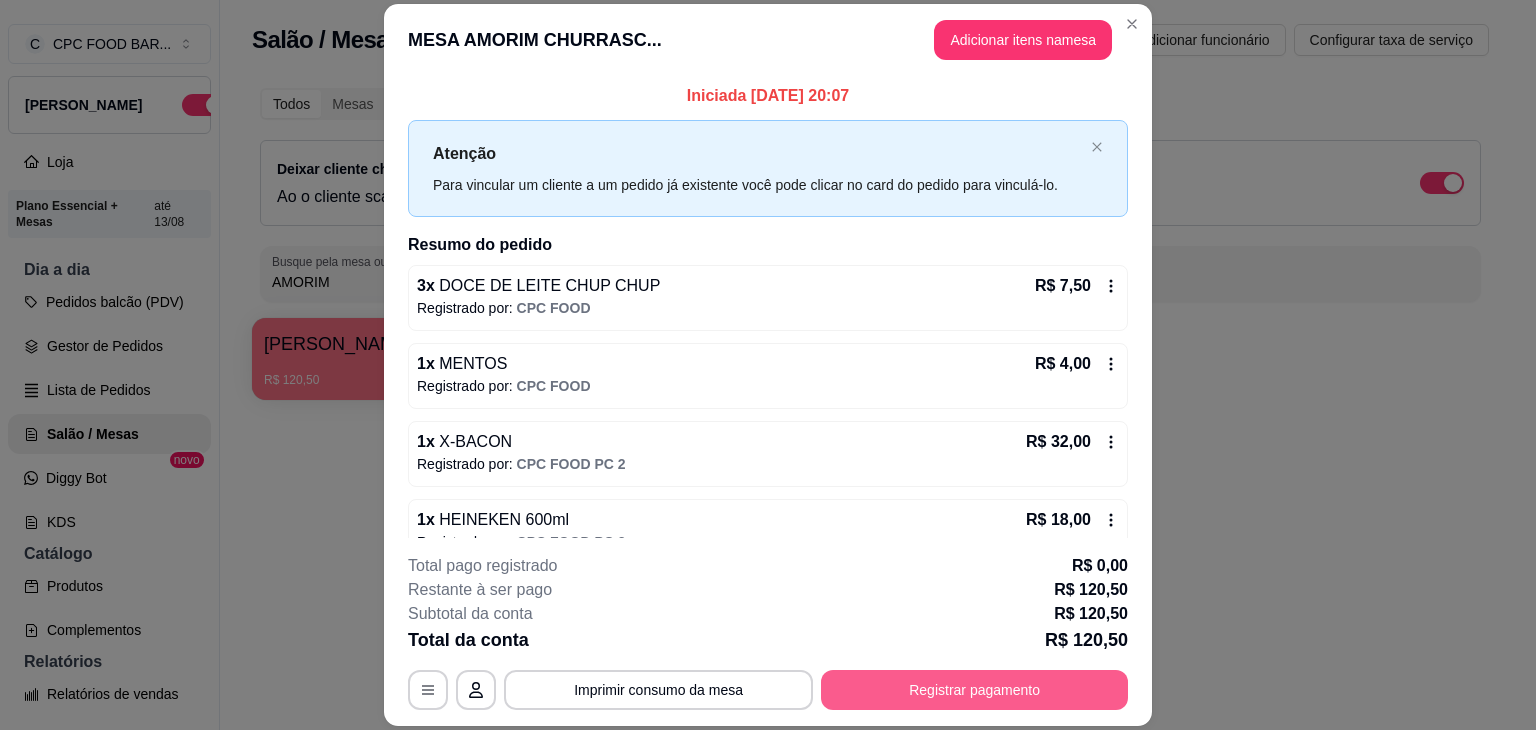 click on "Registrar pagamento" at bounding box center (974, 690) 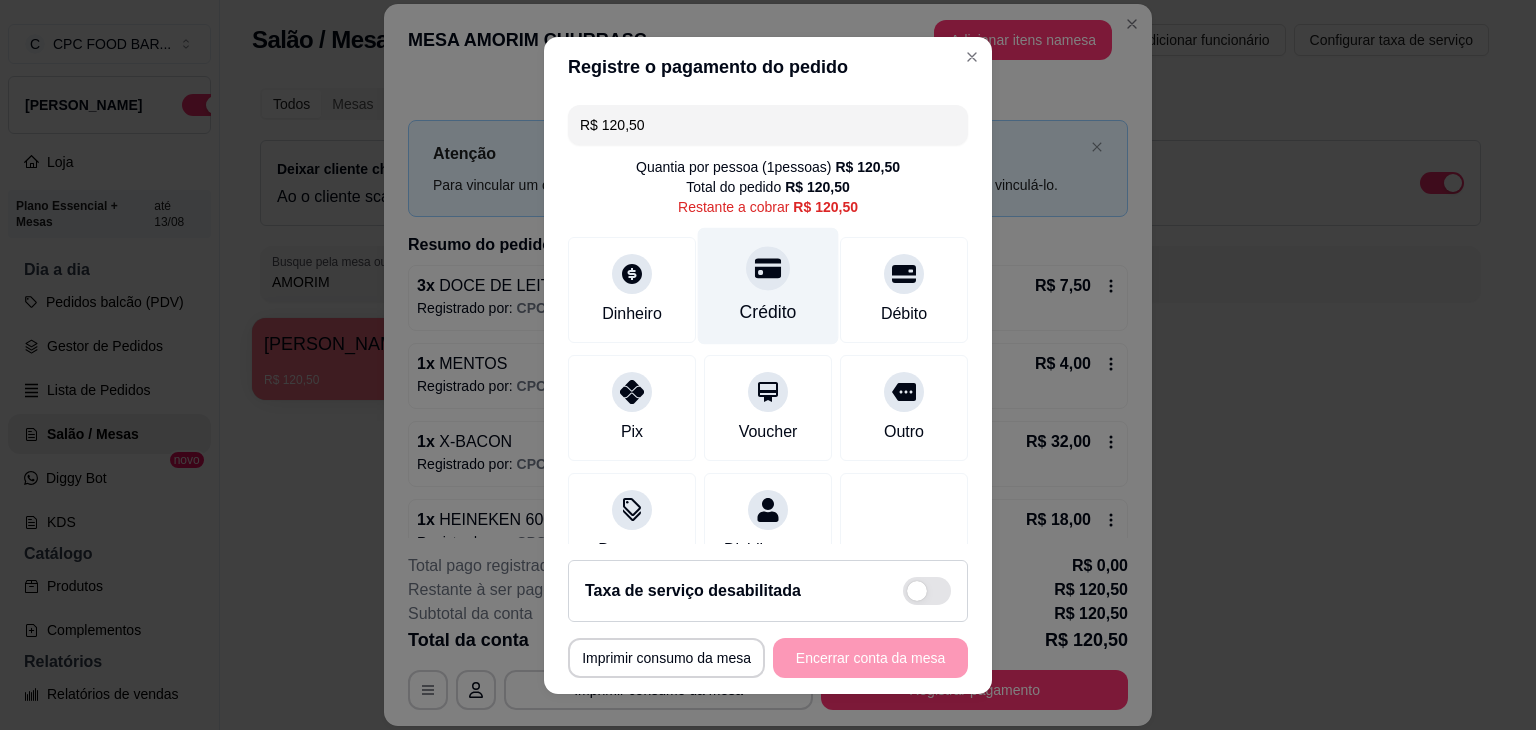 click on "Crédito" at bounding box center [768, 312] 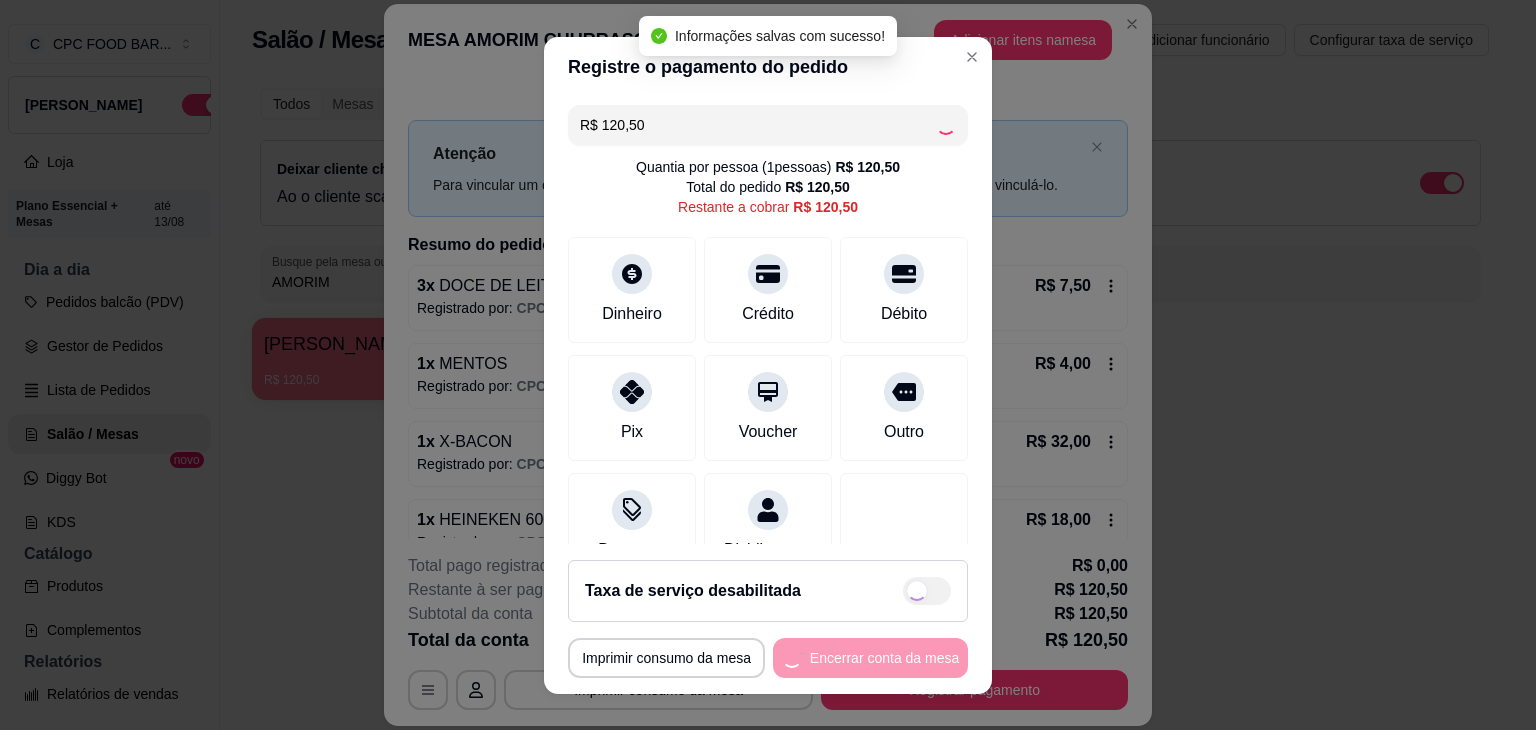 type on "R$ 0,00" 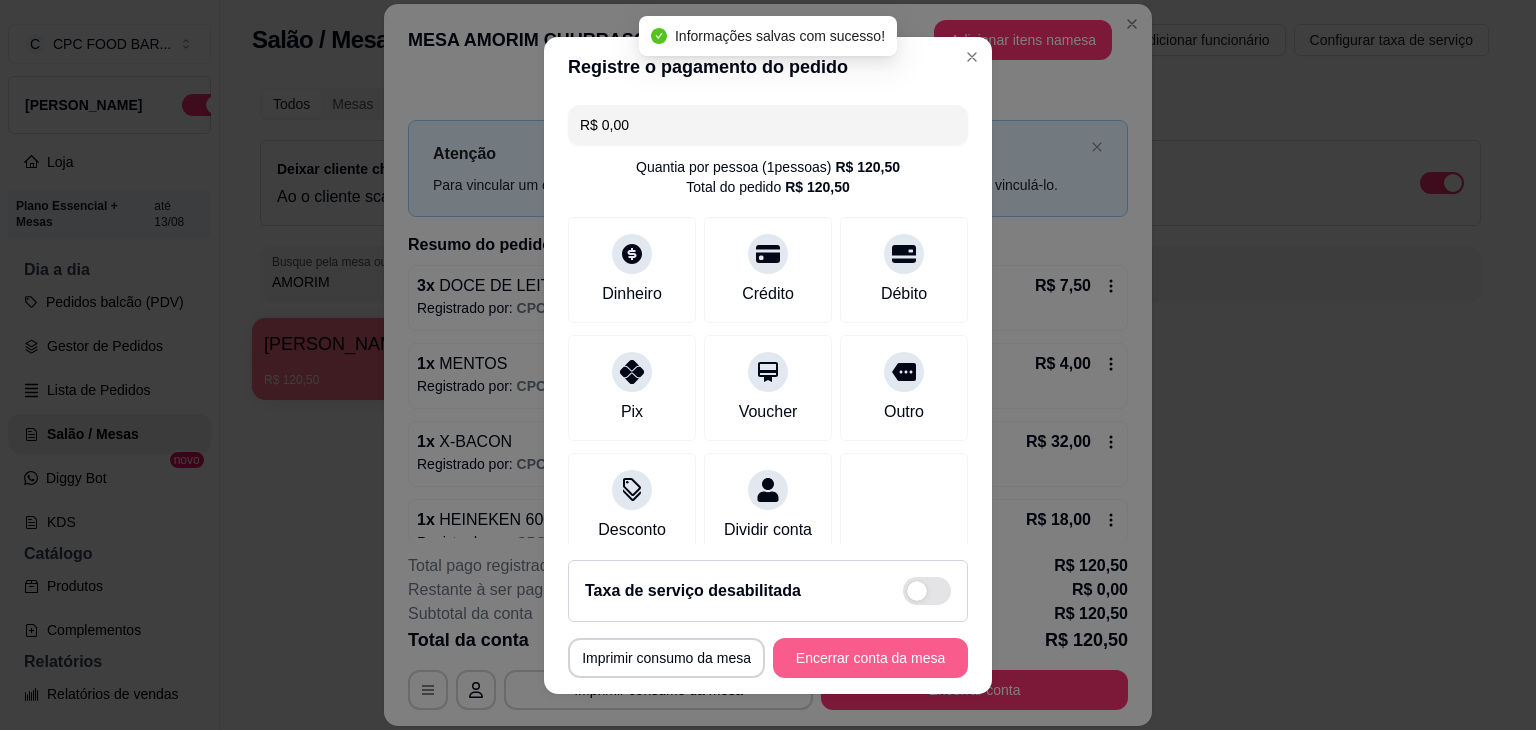 click on "Encerrar conta da mesa" at bounding box center (870, 658) 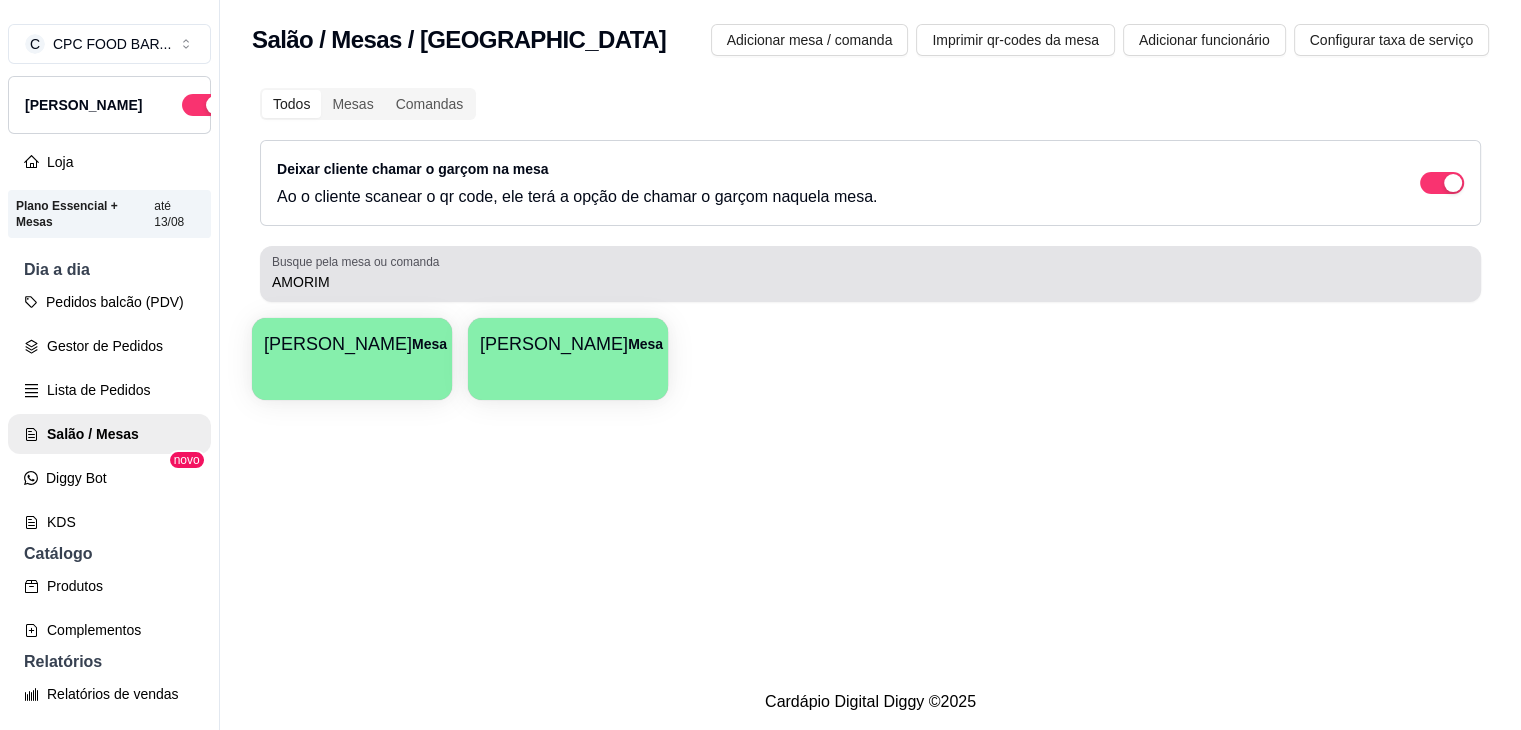 click on "AMORIM" at bounding box center (870, 274) 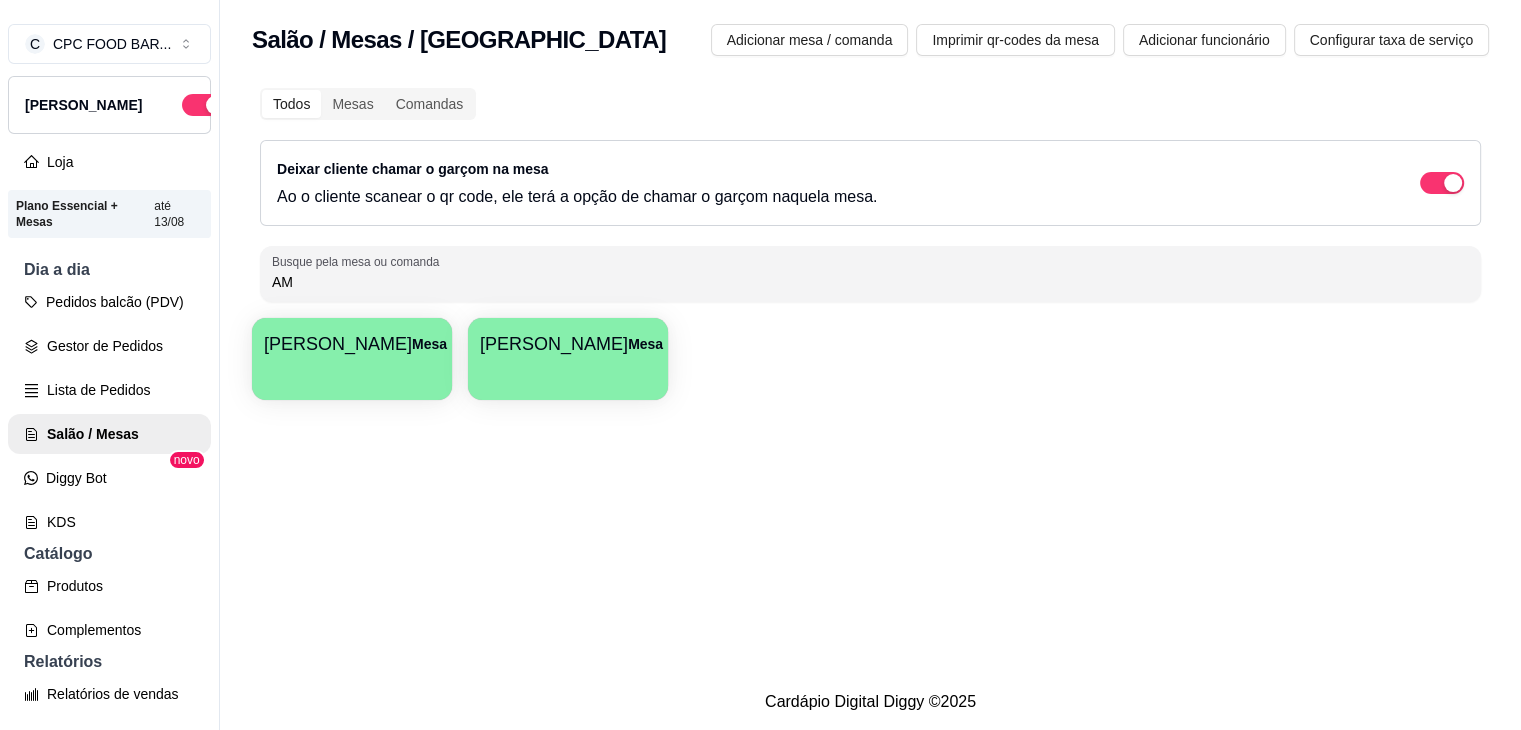 type on "A" 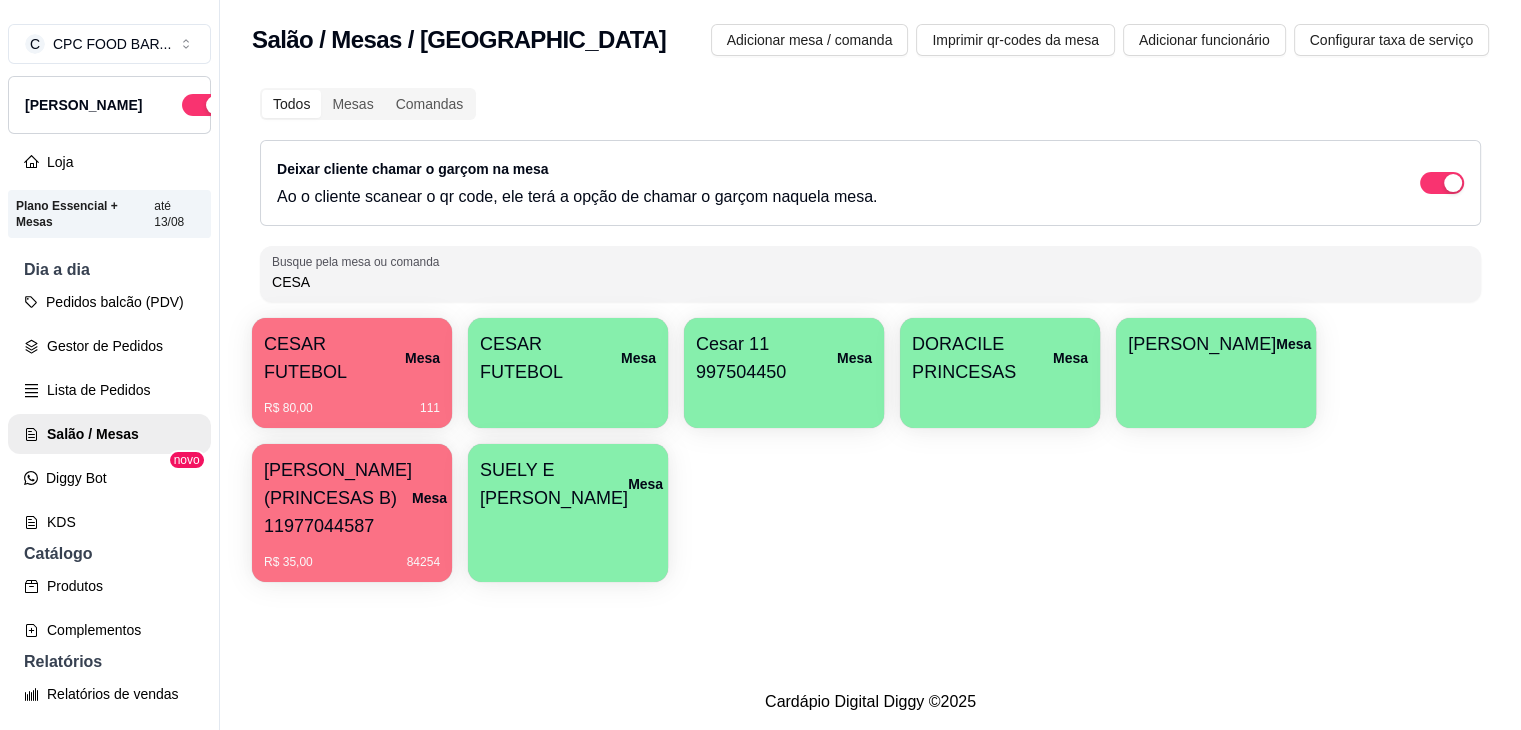 type on "CESA" 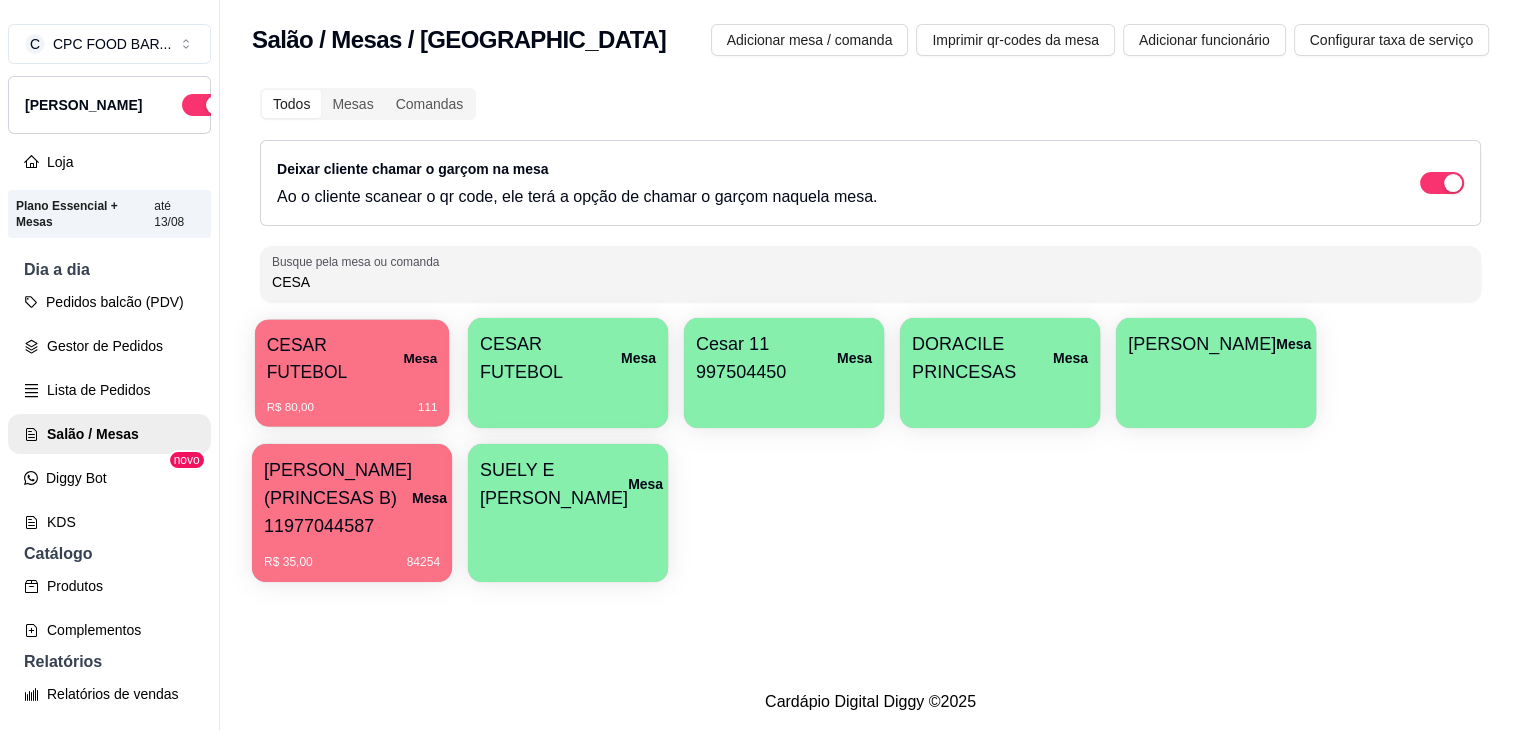 click on "111" at bounding box center (427, 407) 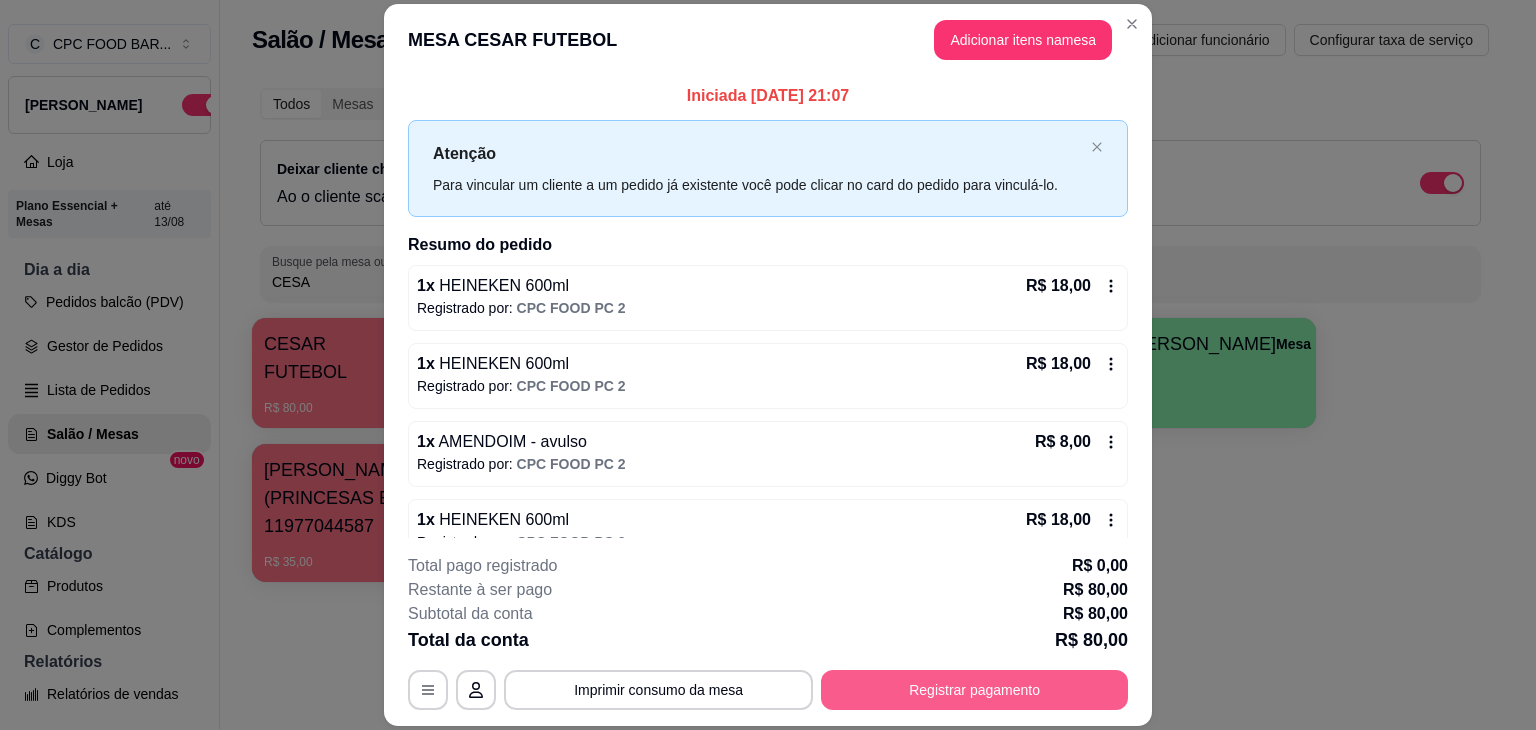 click on "Registrar pagamento" at bounding box center (974, 690) 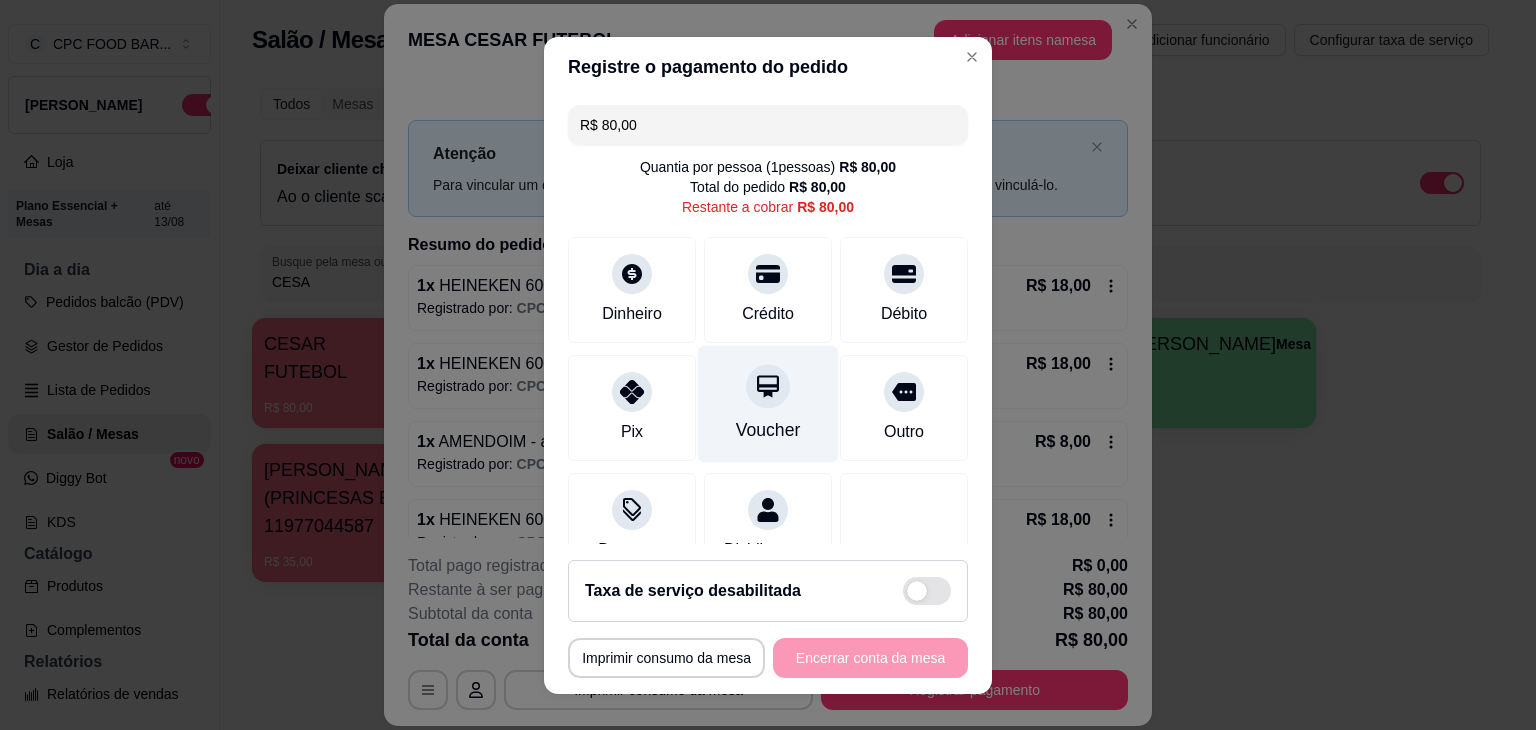 drag, startPoint x: 778, startPoint y: 293, endPoint x: 796, endPoint y: 362, distance: 71.30919 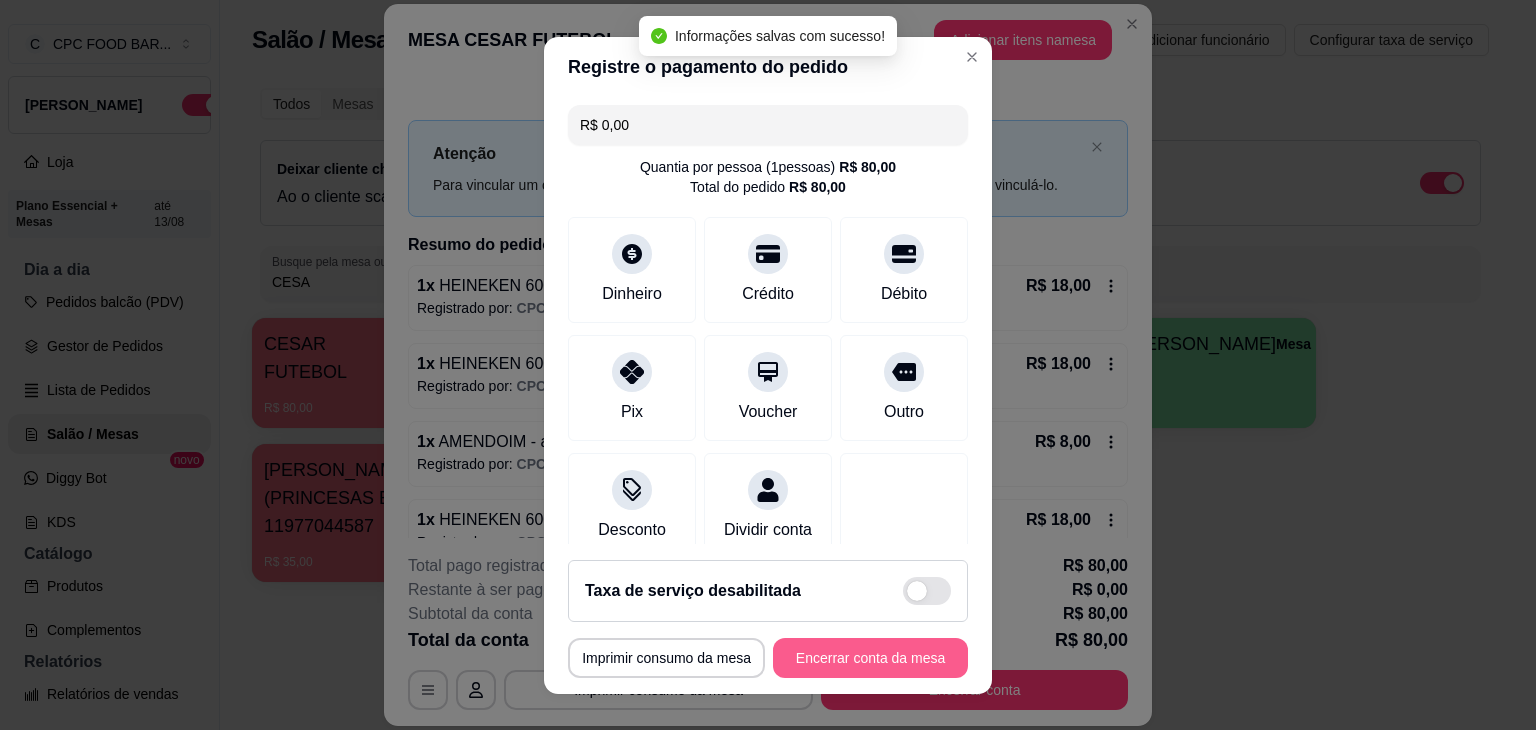 type on "R$ 0,00" 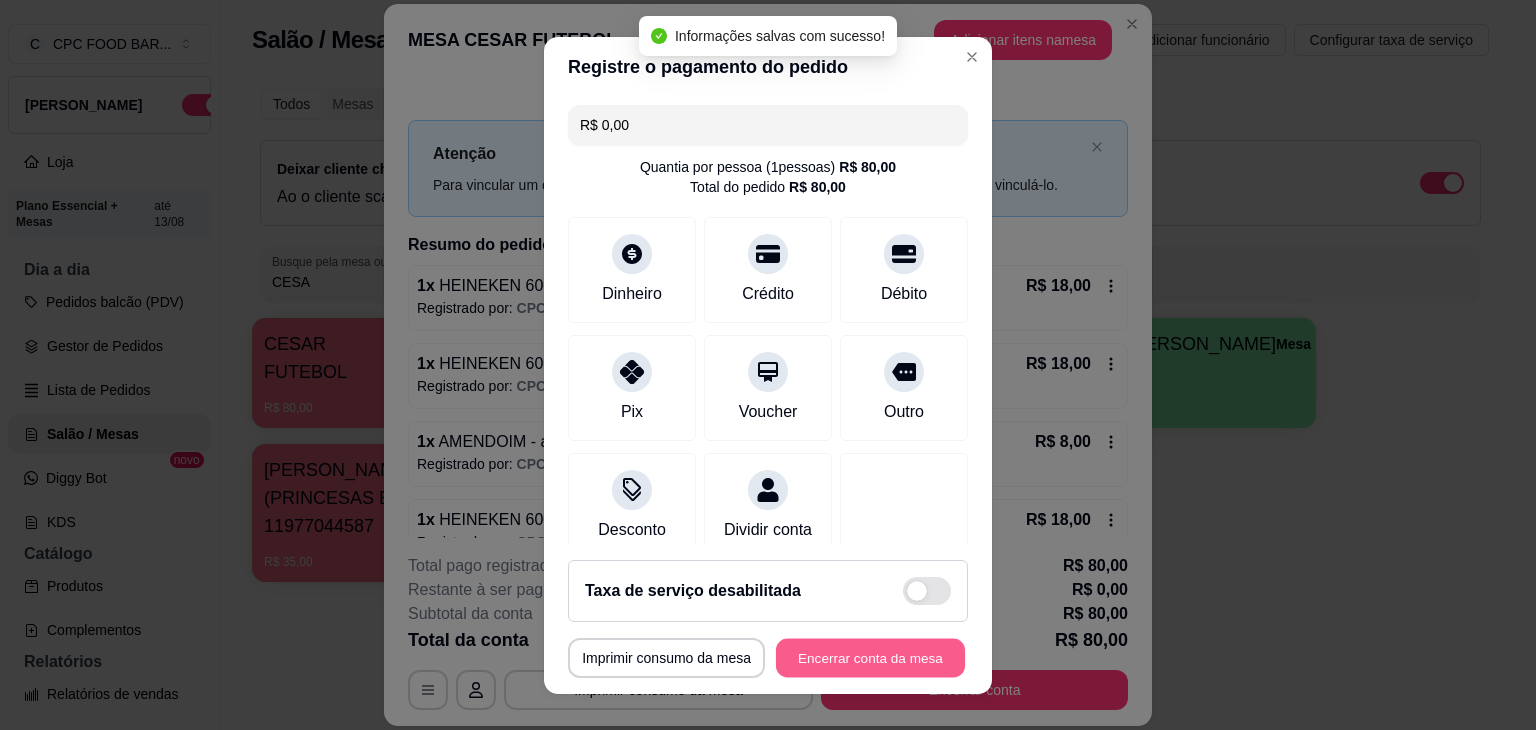 click on "Encerrar conta da mesa" at bounding box center [870, 657] 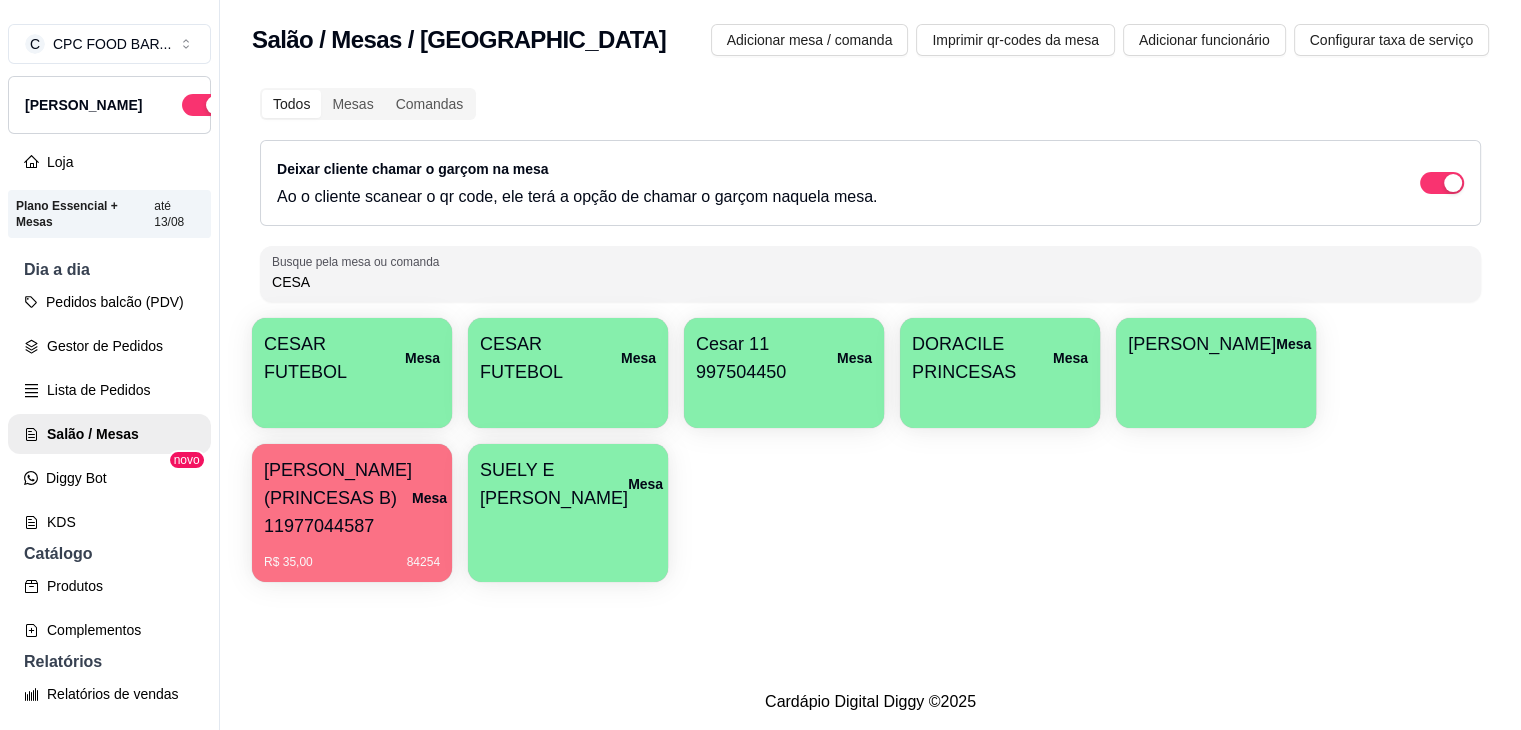 click on "CESA" at bounding box center [870, 282] 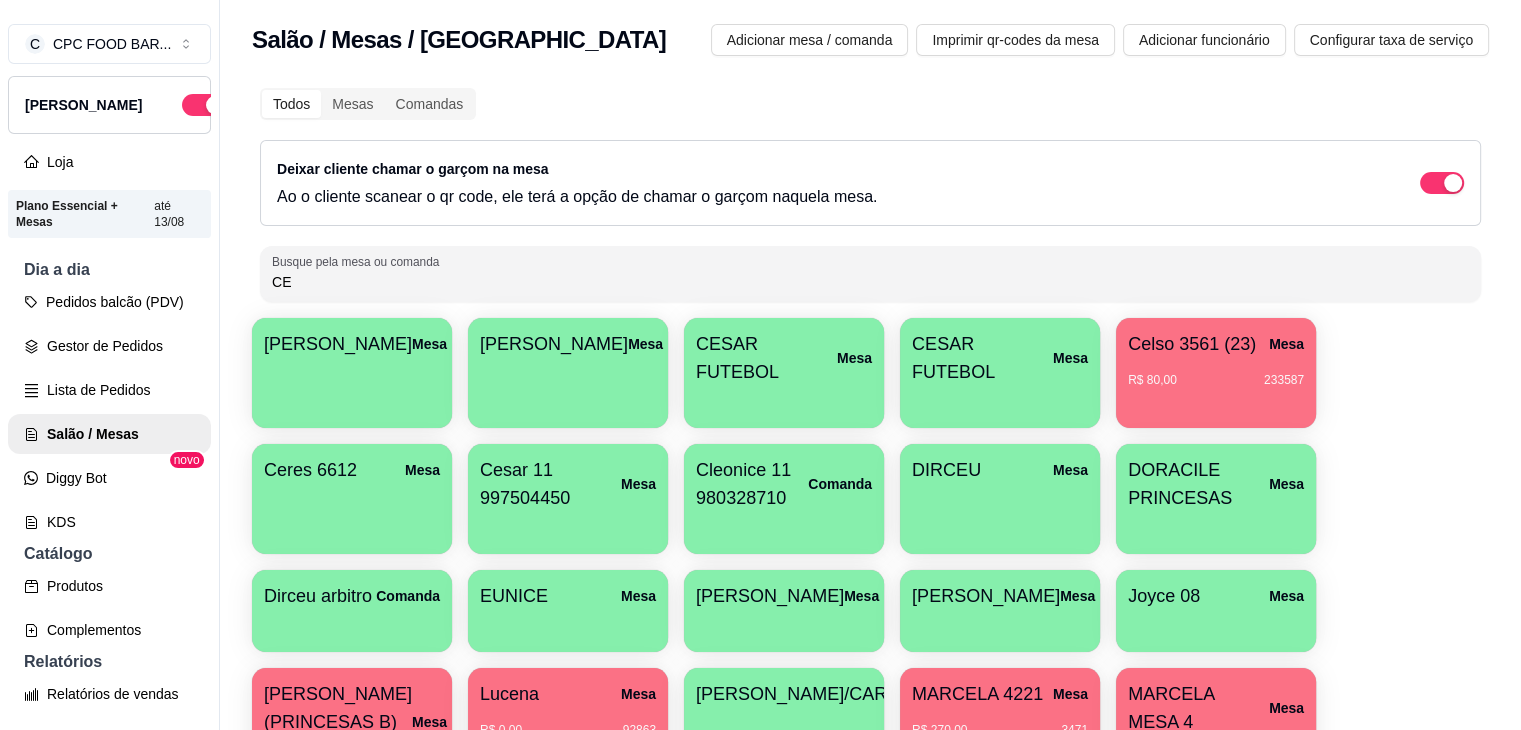 type on "C" 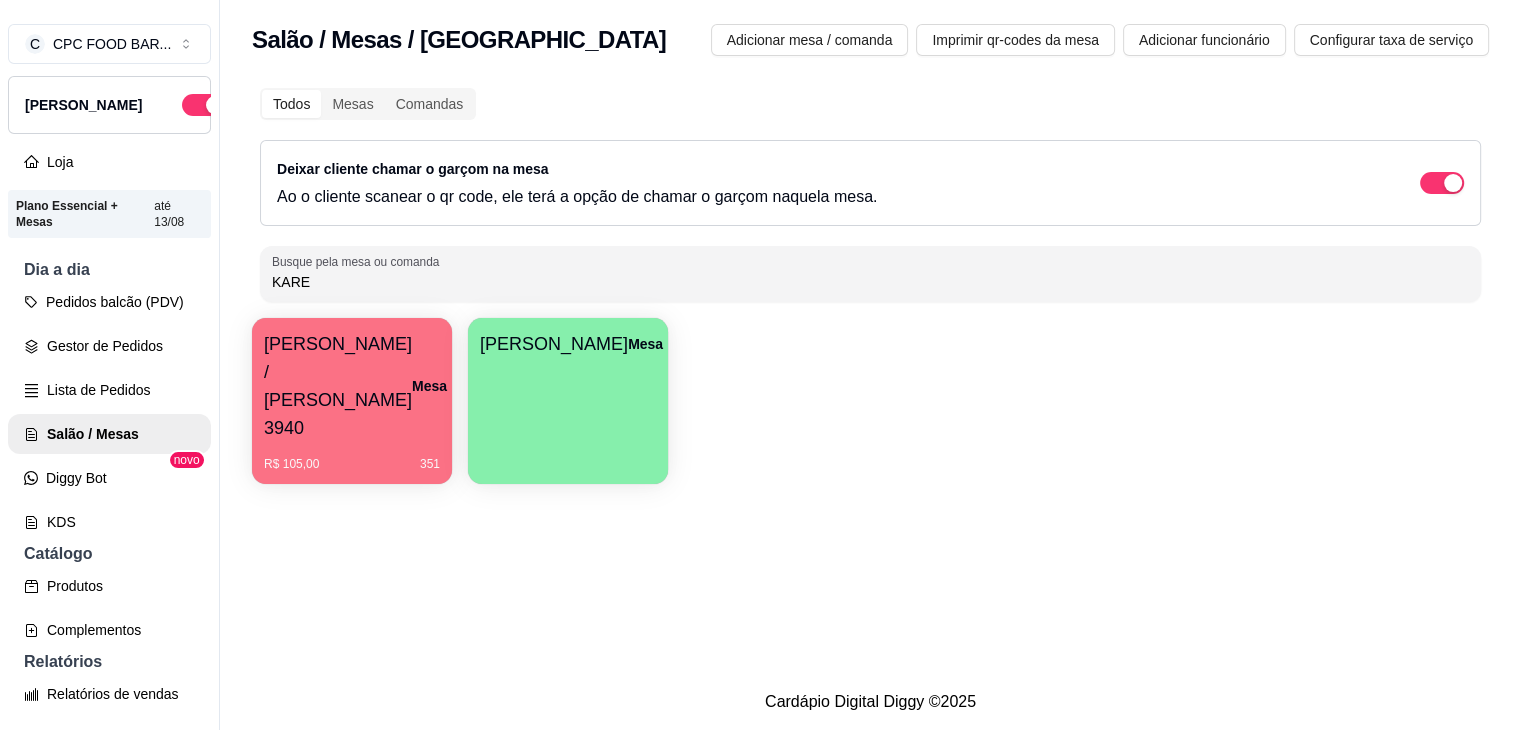 type on "KARE" 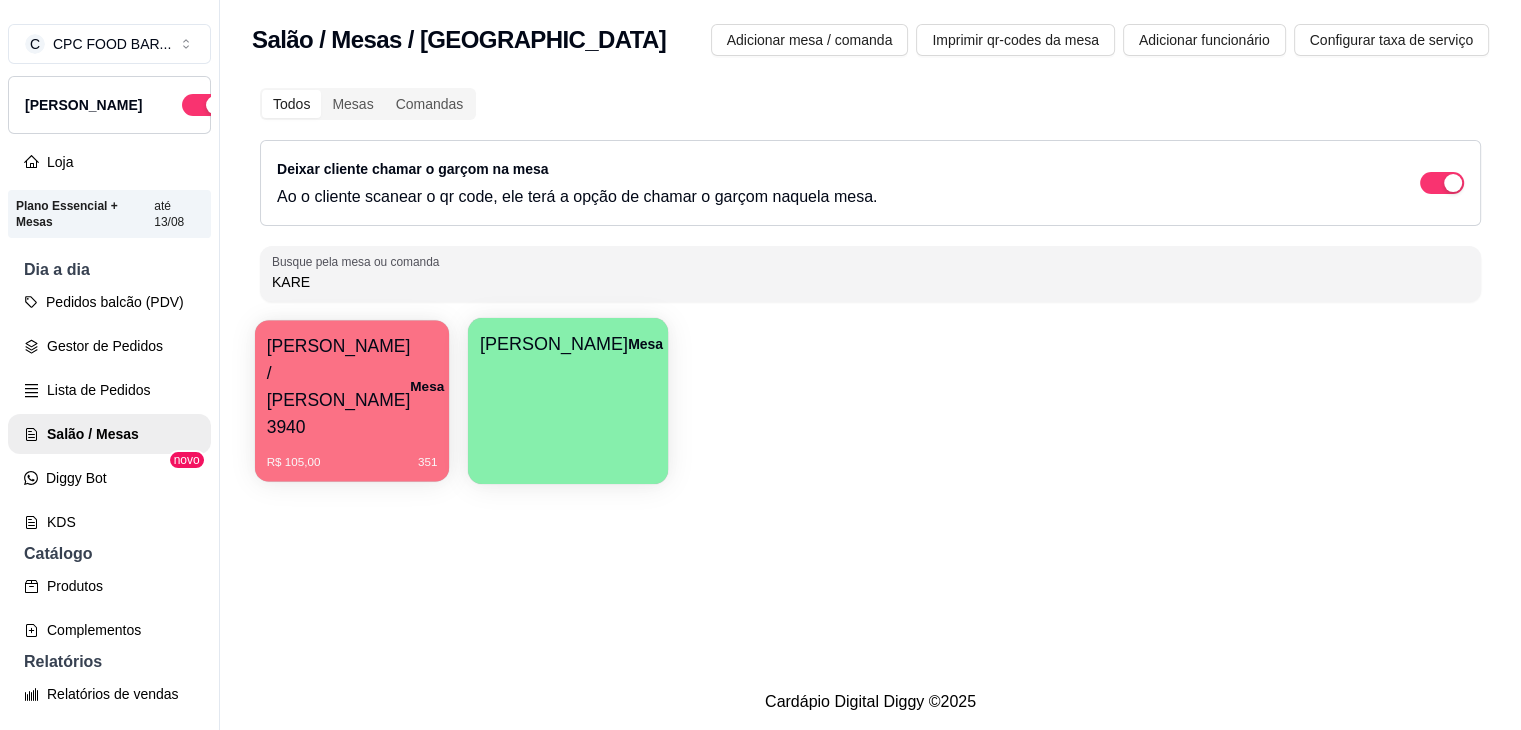 click on "[PERSON_NAME] / [PERSON_NAME] 3940" at bounding box center (339, 386) 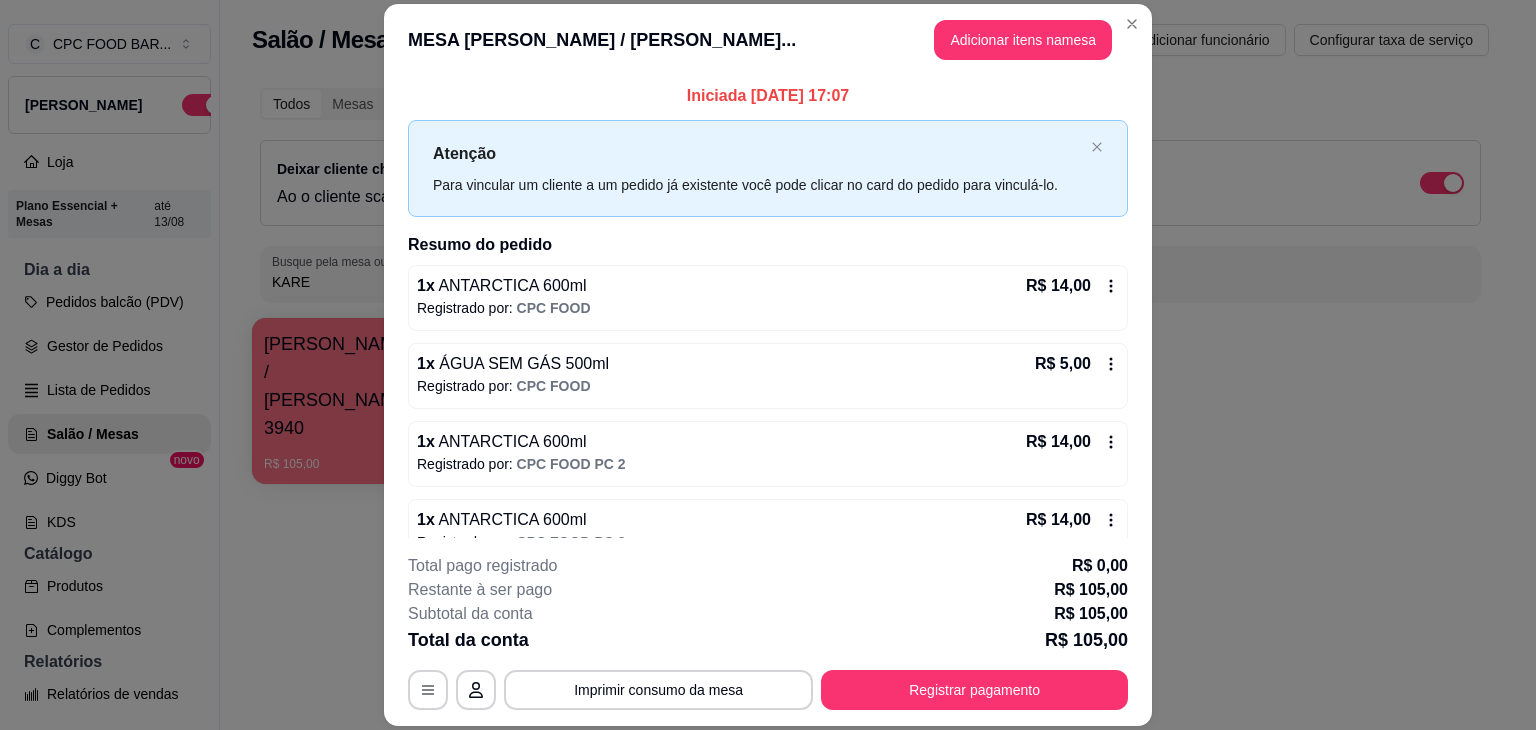 scroll, scrollTop: 343, scrollLeft: 0, axis: vertical 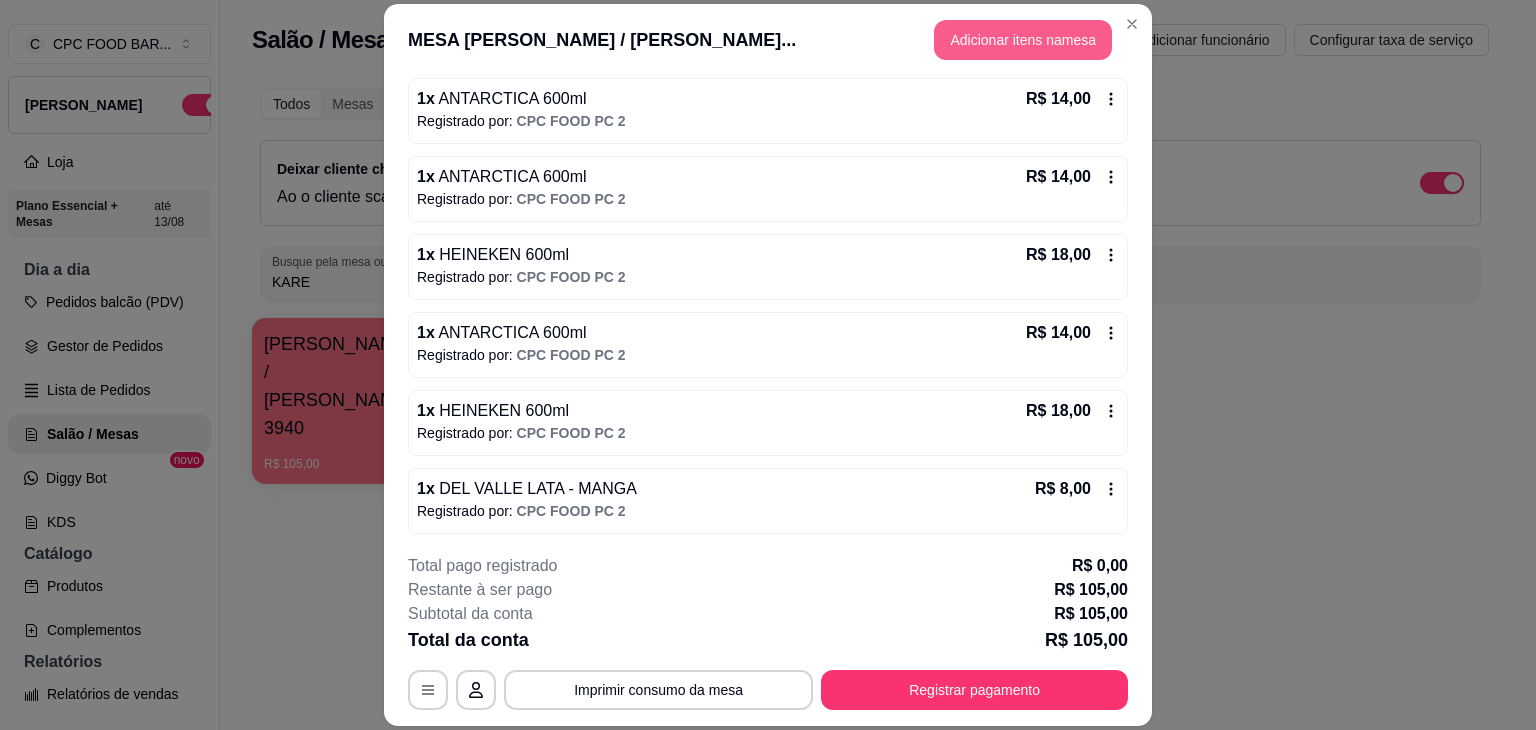 click on "Adicionar itens na  mesa" at bounding box center (1023, 40) 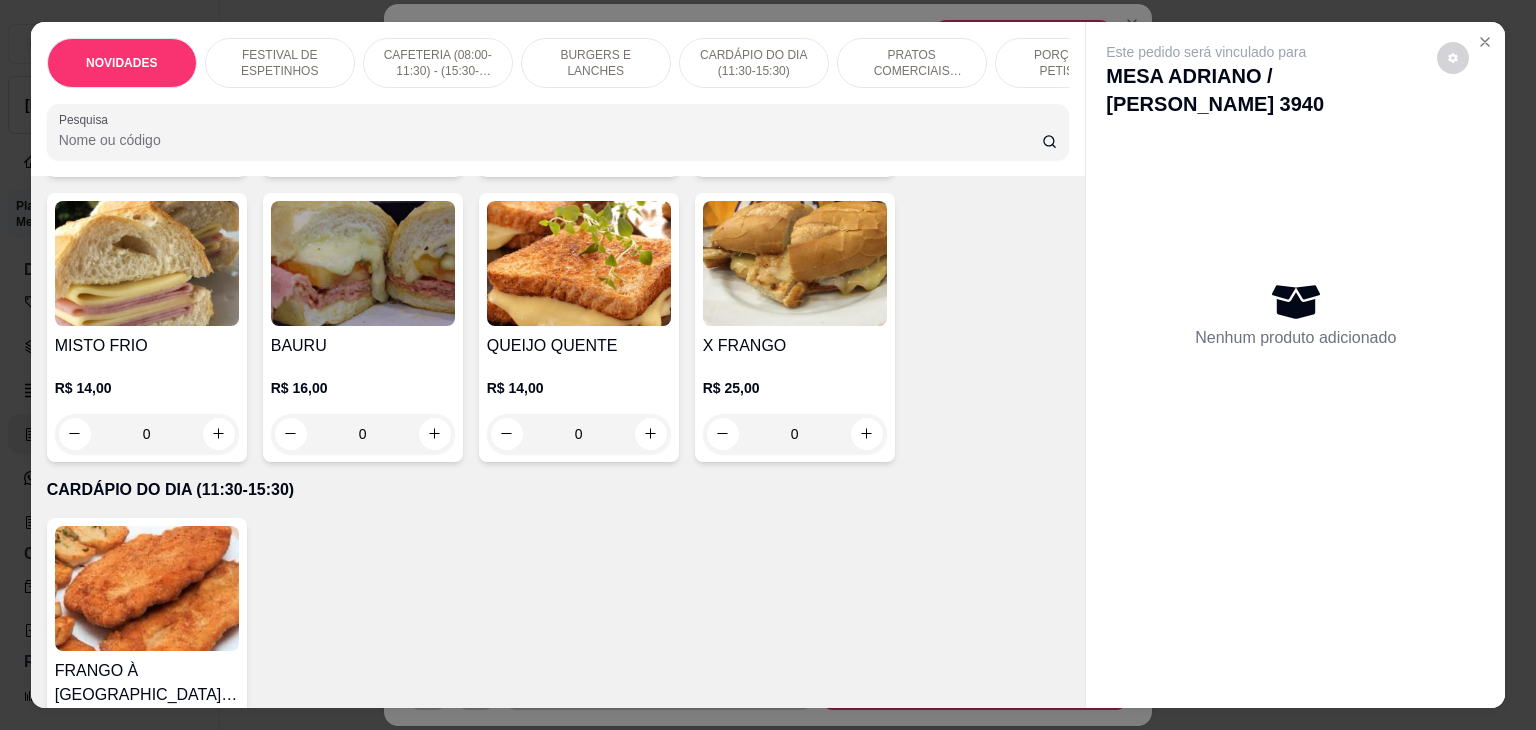 scroll, scrollTop: 2800, scrollLeft: 0, axis: vertical 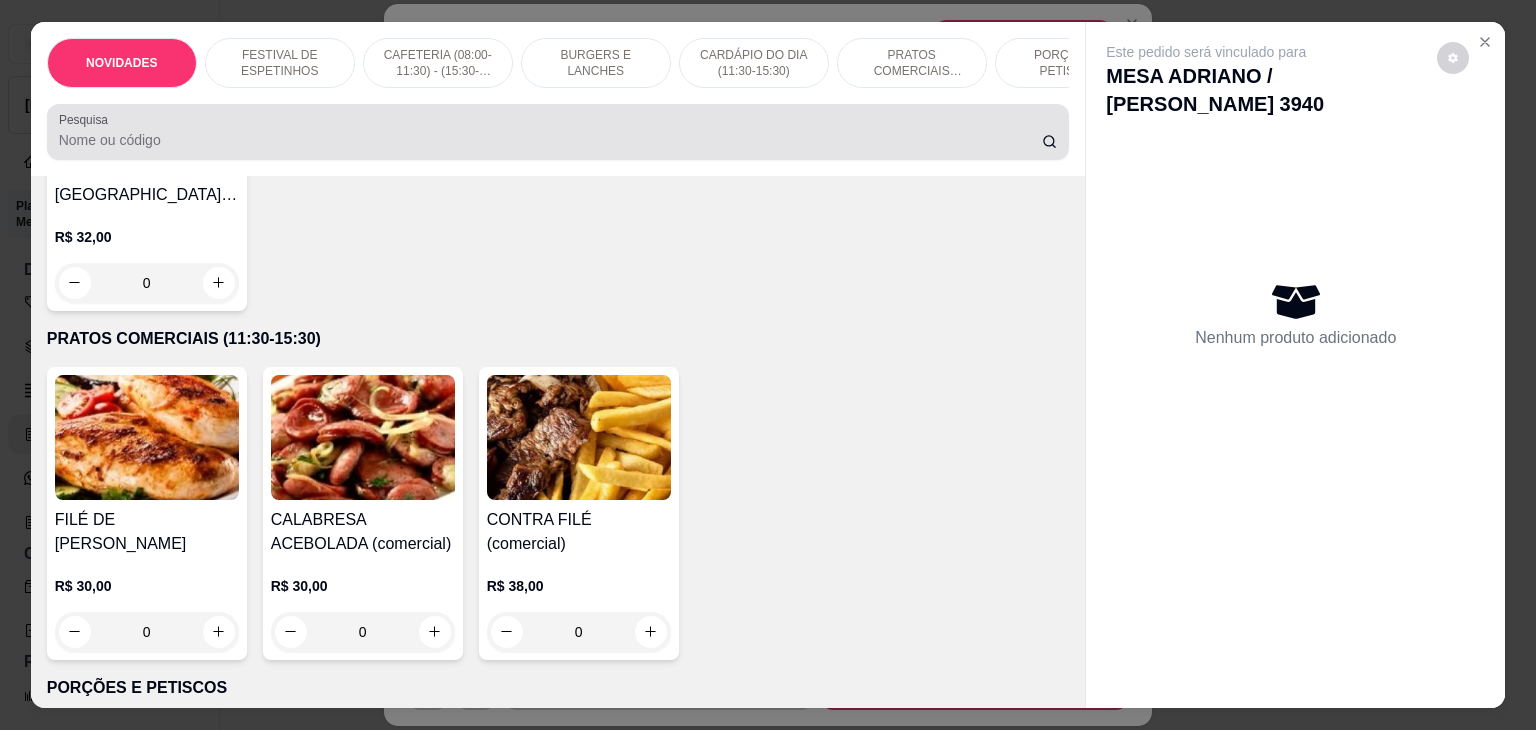 click at bounding box center (558, 132) 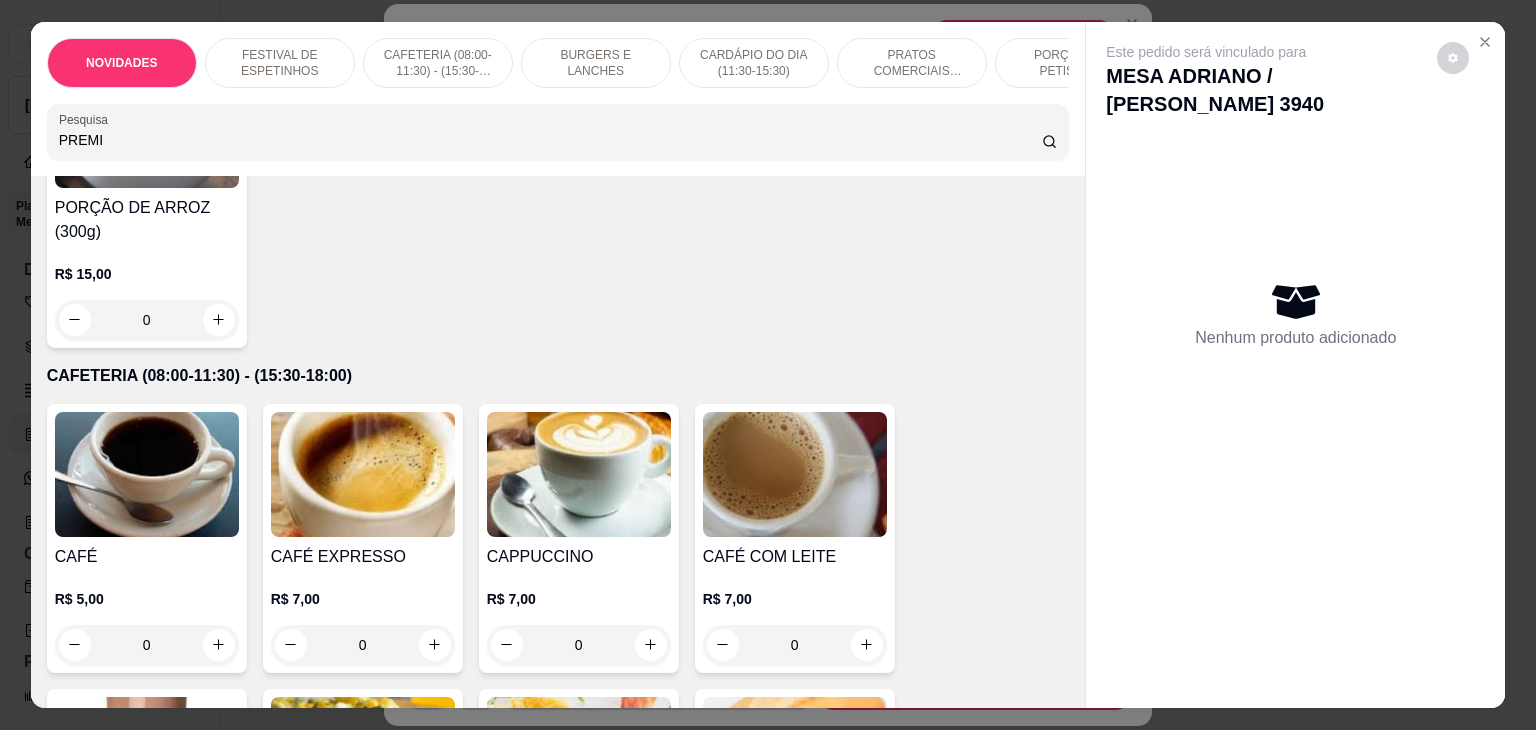 scroll, scrollTop: 0, scrollLeft: 0, axis: both 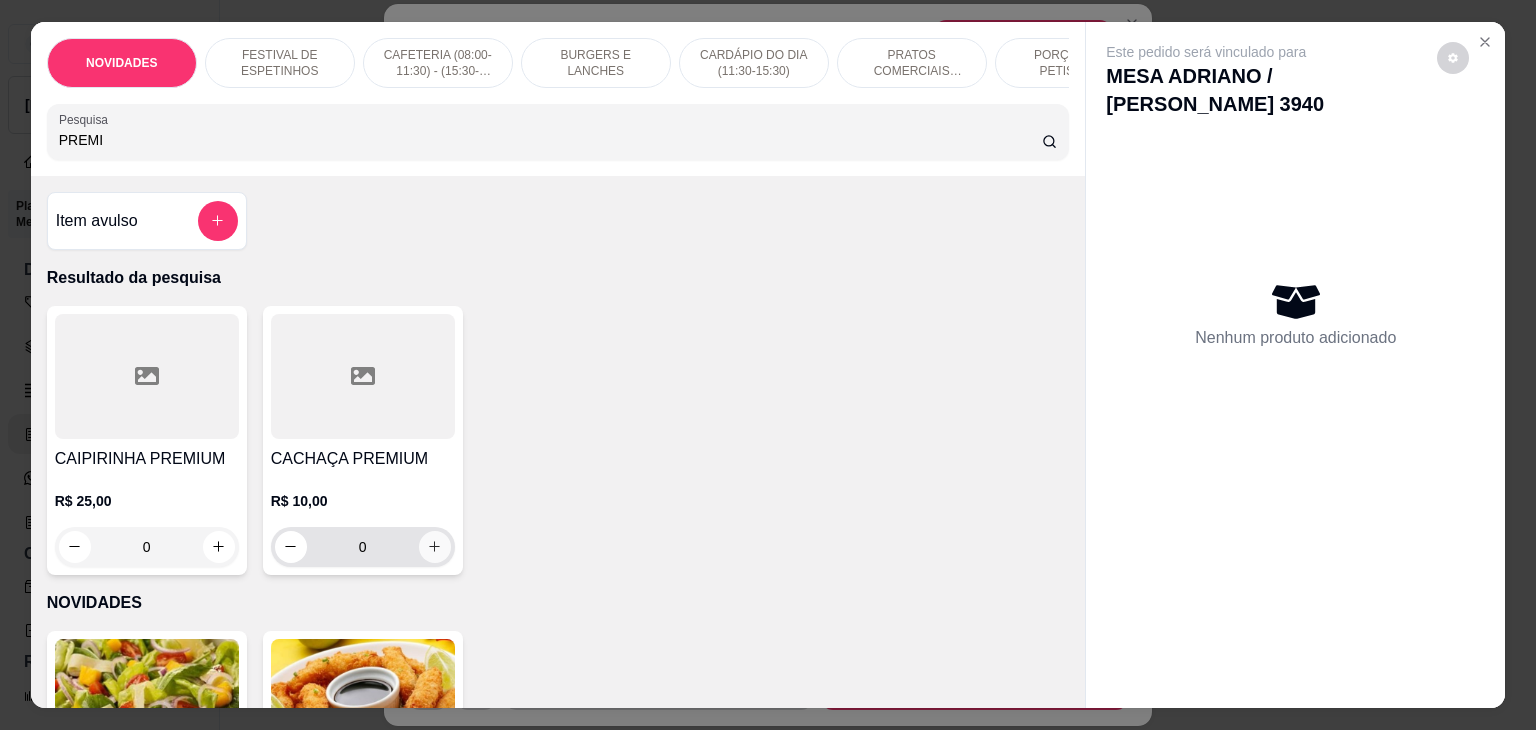 type on "PREMI" 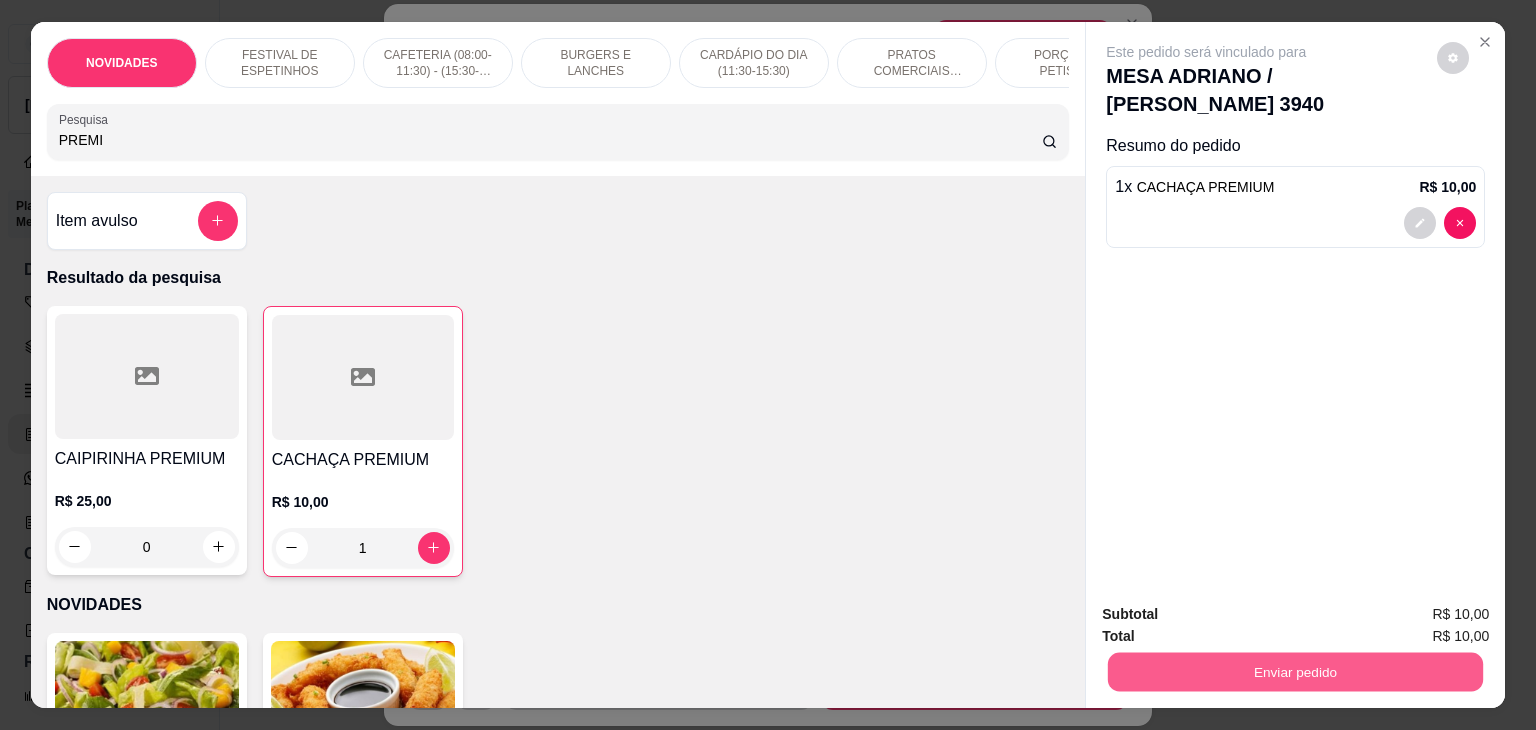 click on "Enviar pedido" at bounding box center [1295, 672] 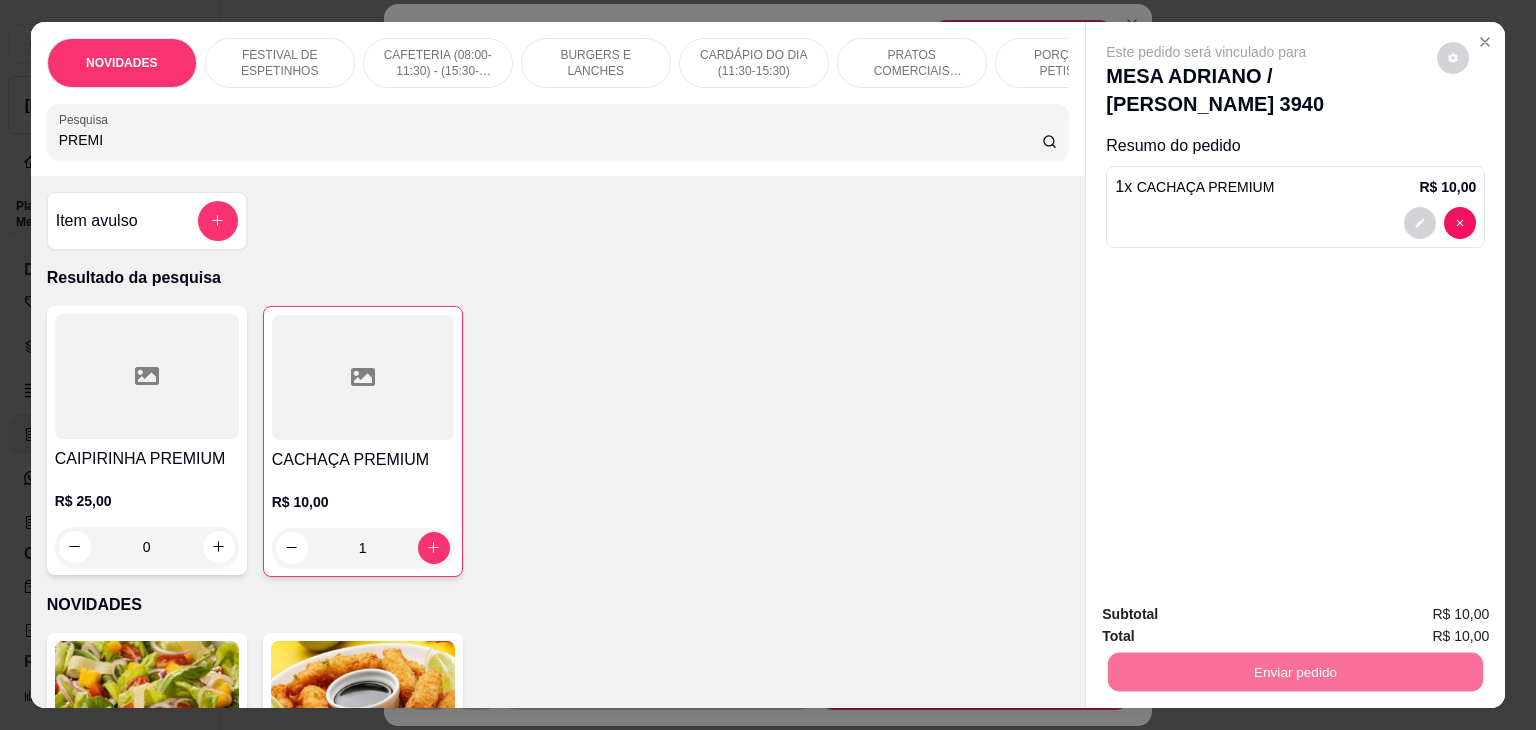click on "Não registrar e enviar pedido" at bounding box center (1227, 614) 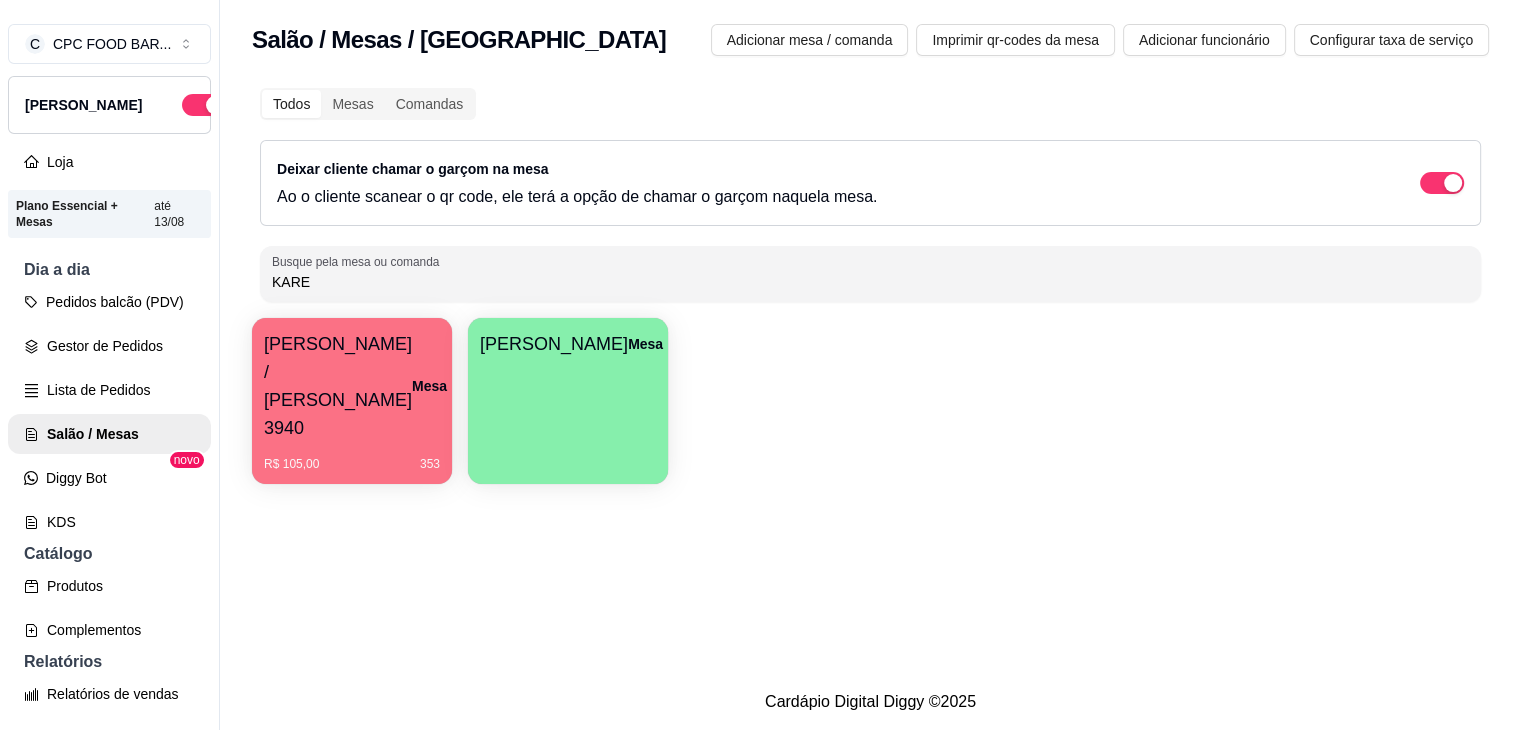 drag, startPoint x: 1128, startPoint y: 251, endPoint x: 224, endPoint y: 293, distance: 904.97516 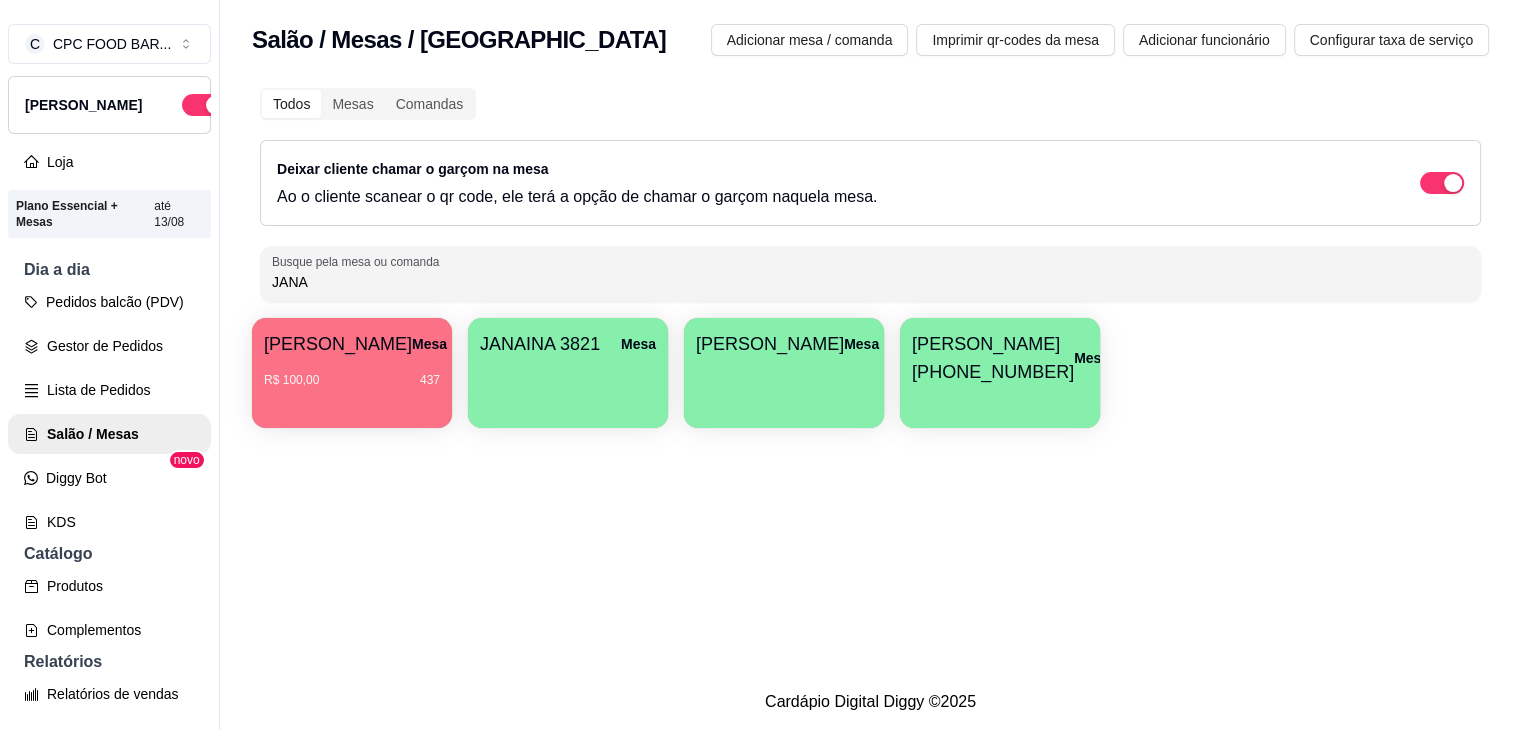 type on "JANA" 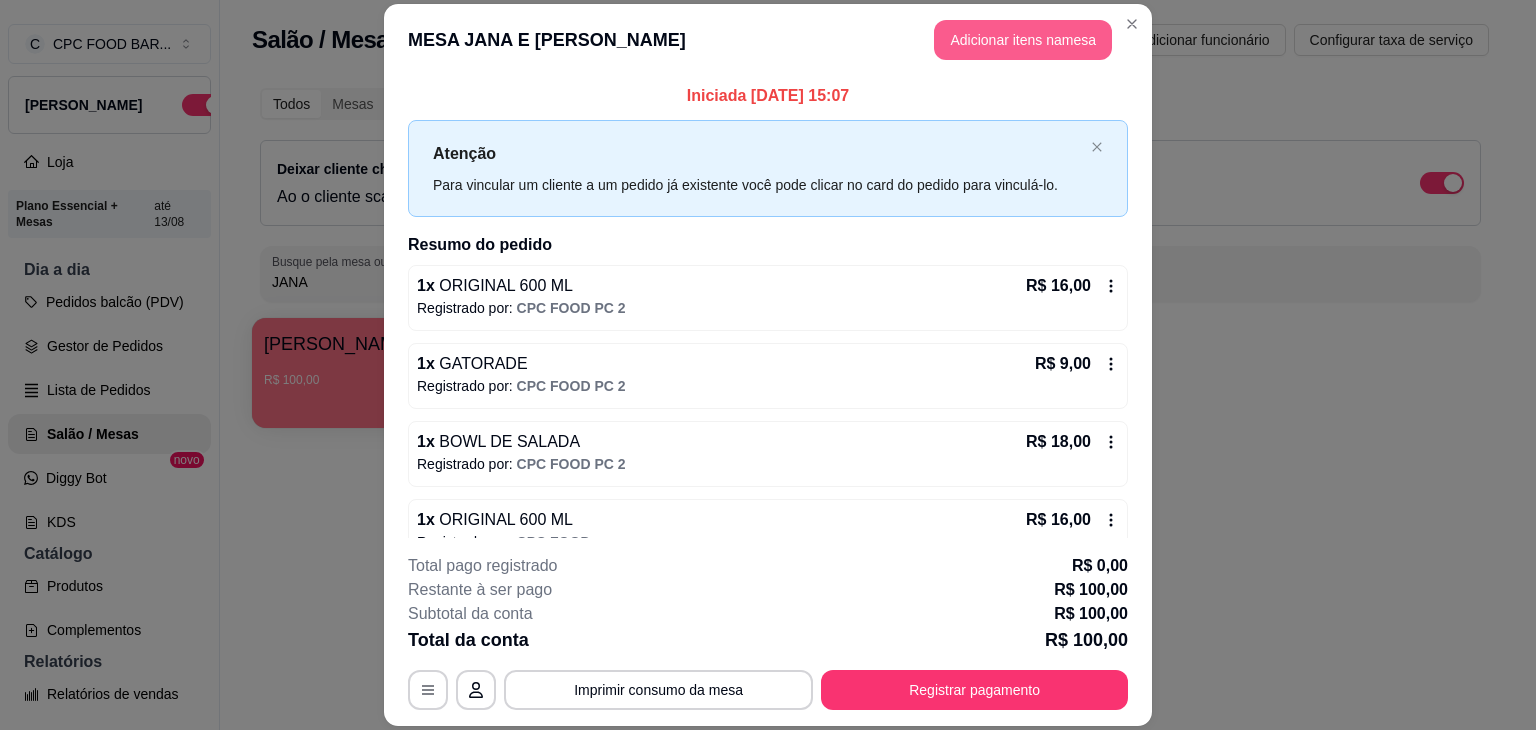 click on "Adicionar itens na  mesa" at bounding box center [1023, 40] 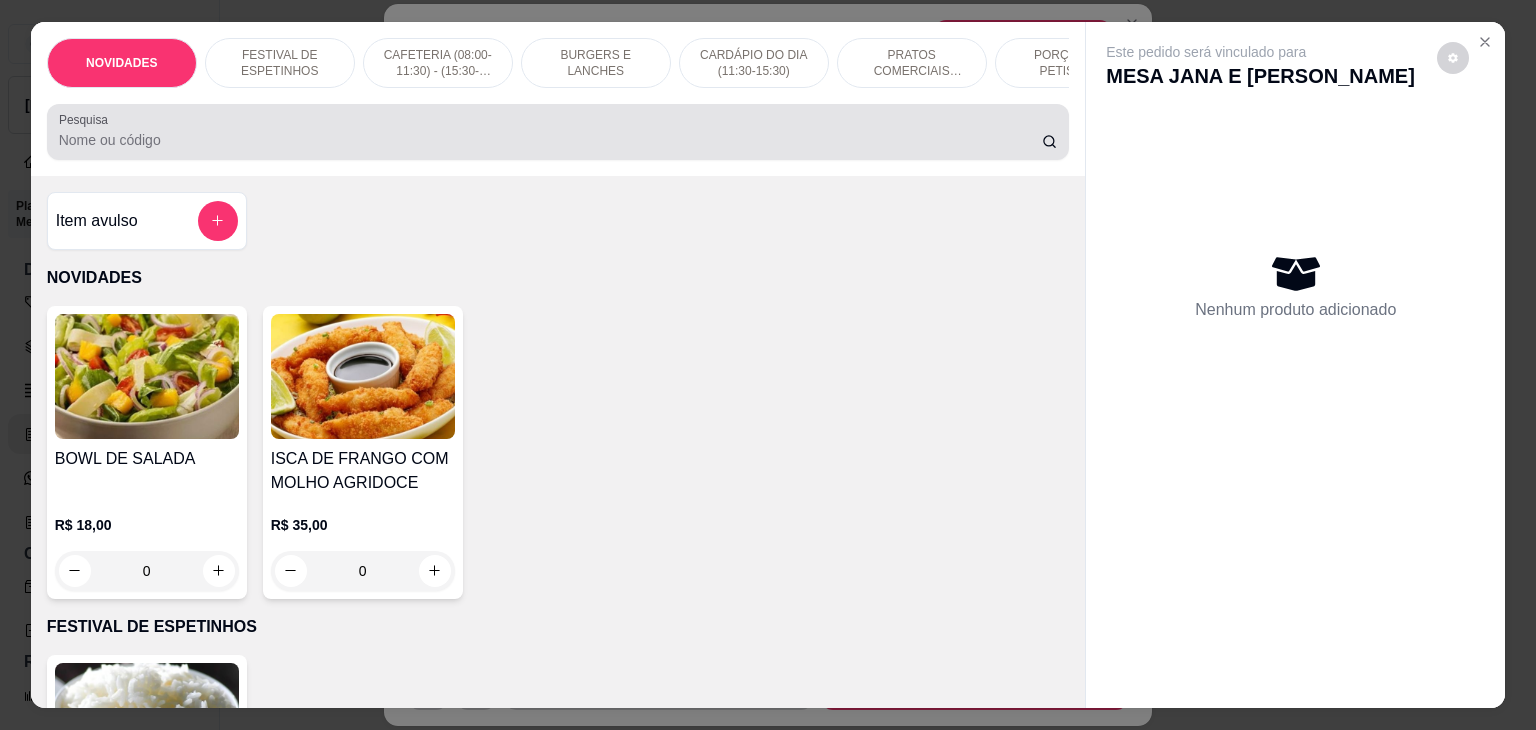 click at bounding box center [558, 132] 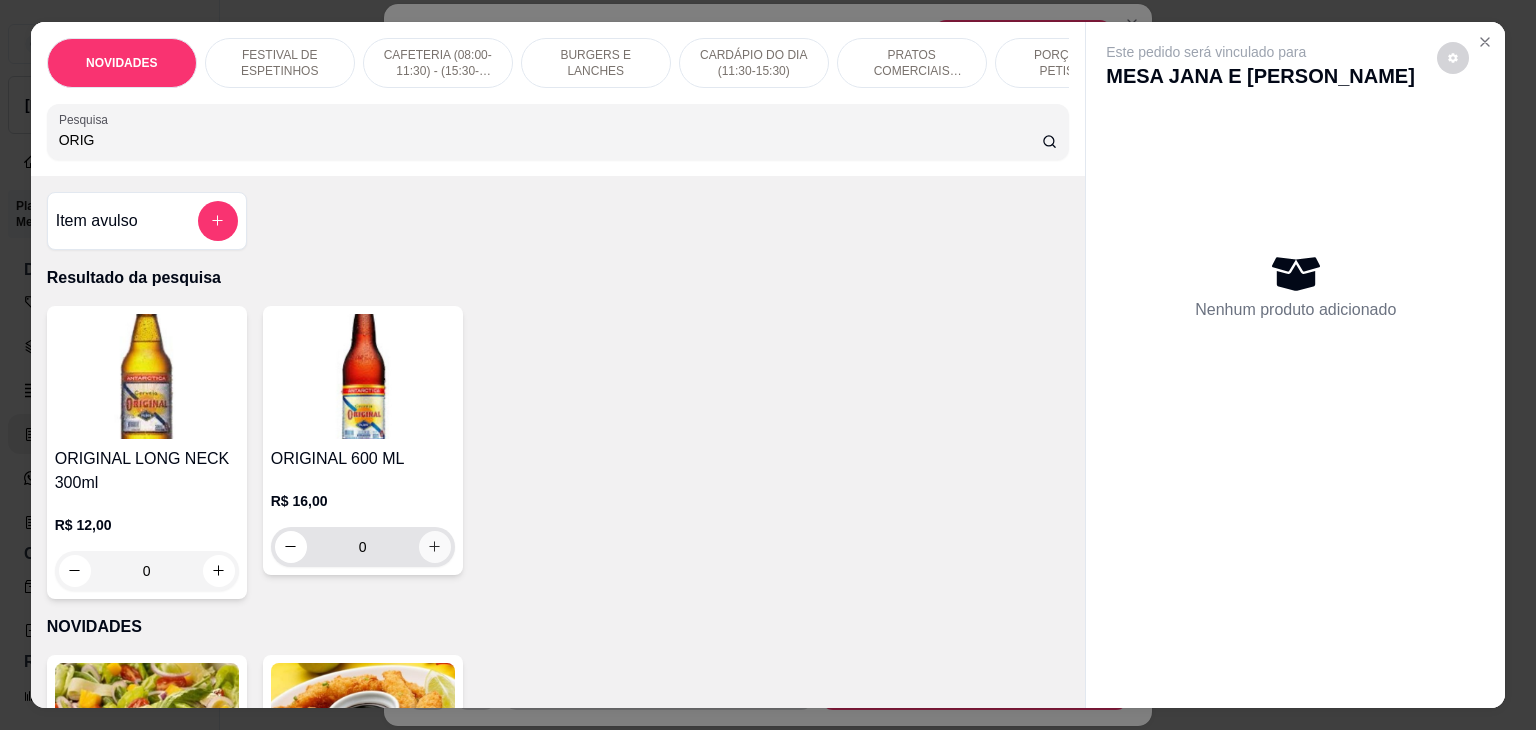 type on "ORIG" 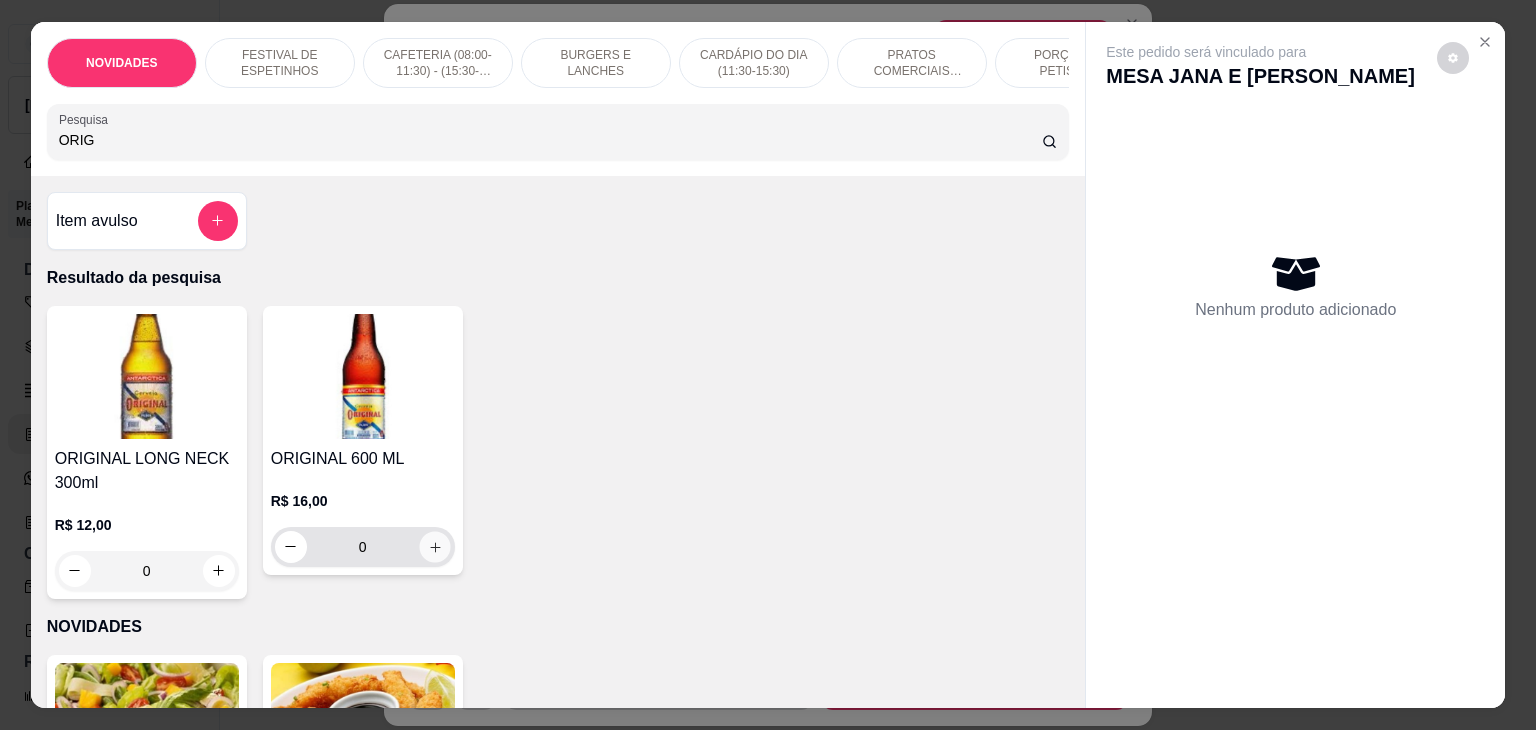 click 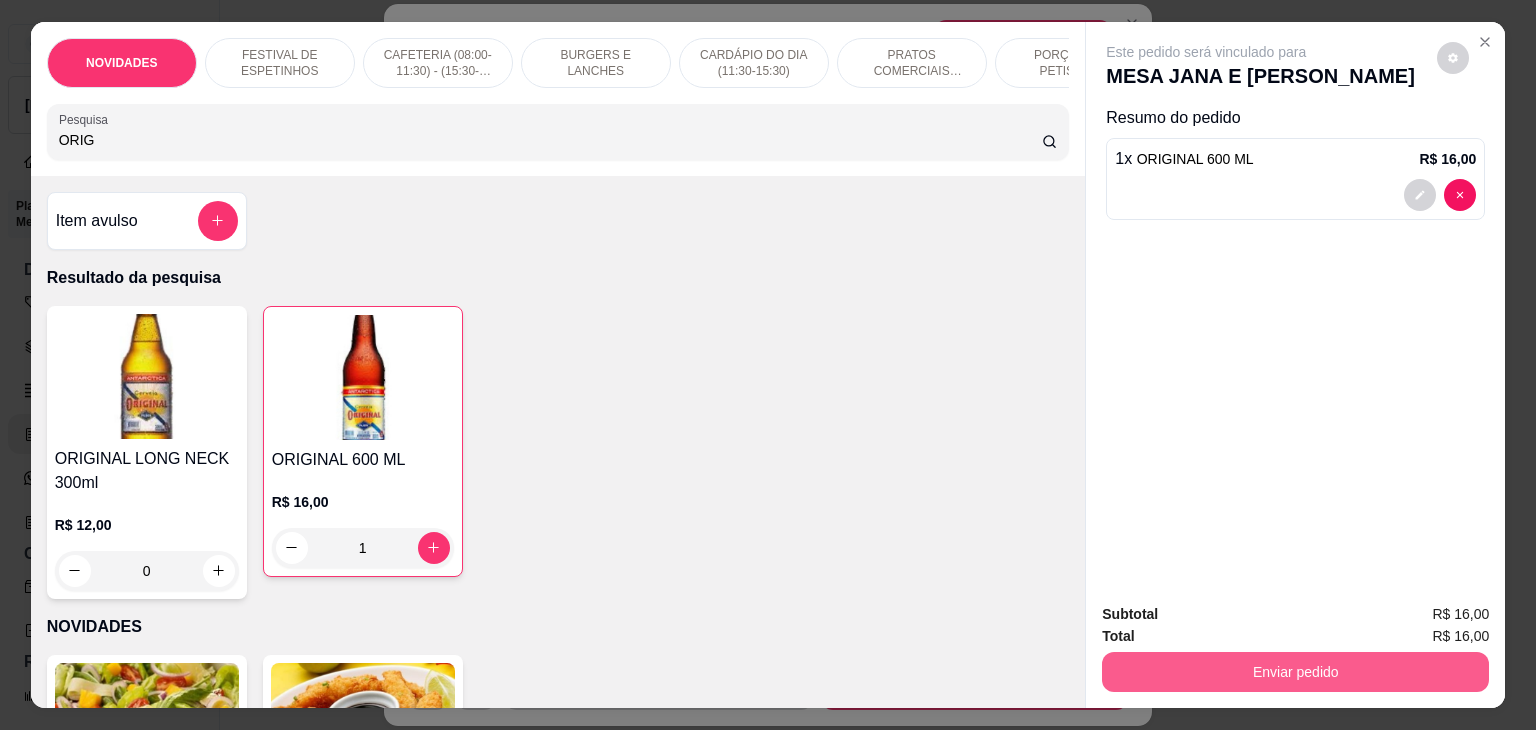 click on "Enviar pedido" at bounding box center [1295, 672] 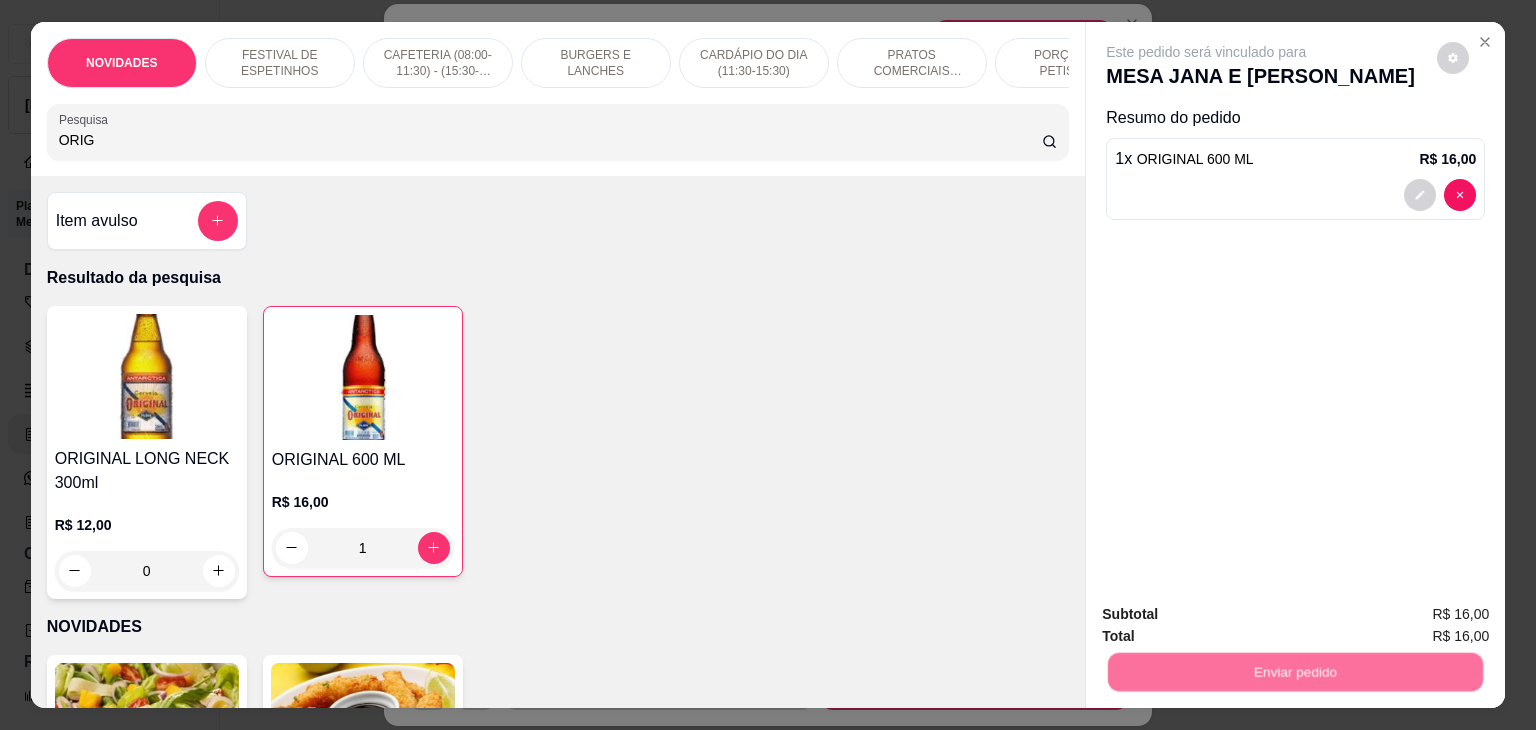 click on "Não registrar e enviar pedido" at bounding box center (1229, 614) 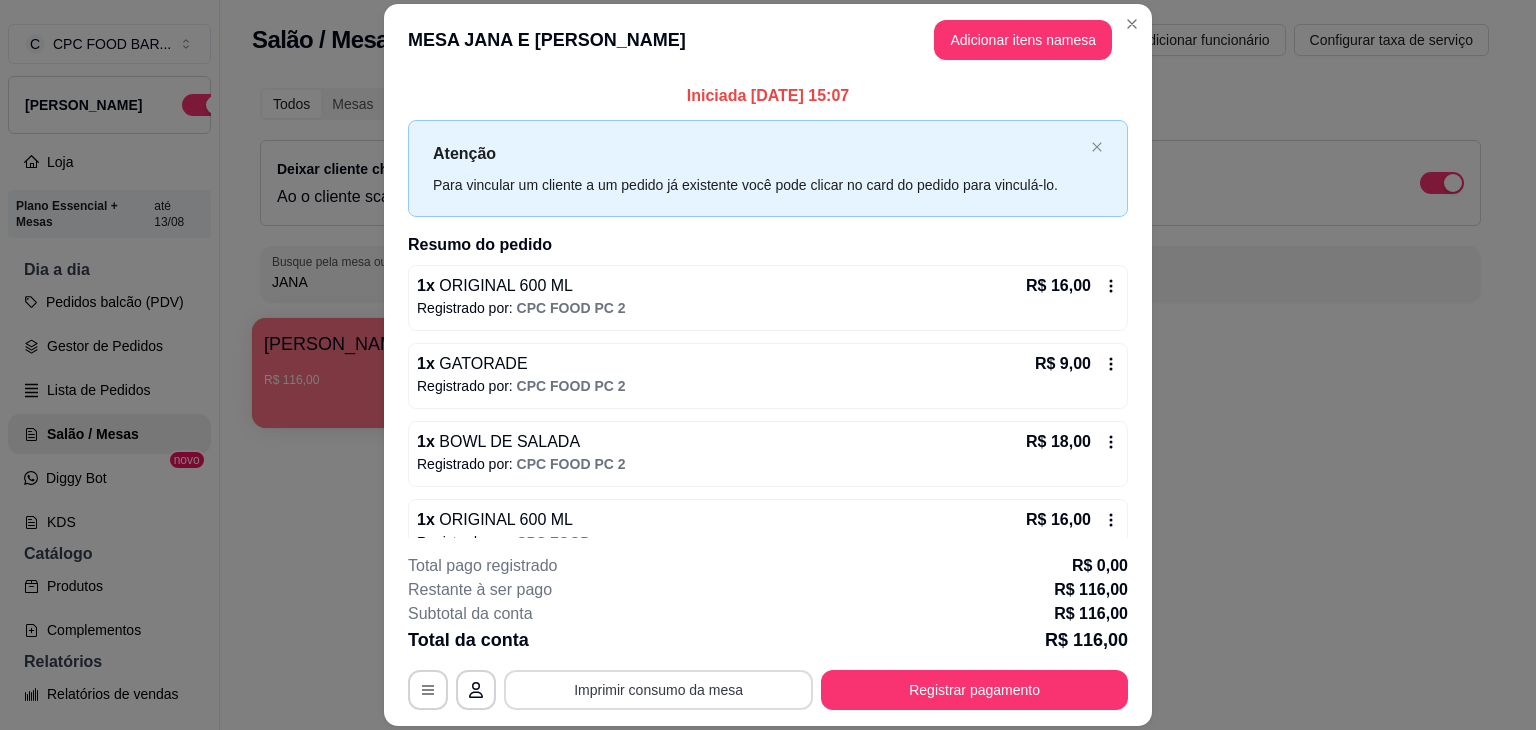 click on "Imprimir consumo da mesa" at bounding box center (658, 690) 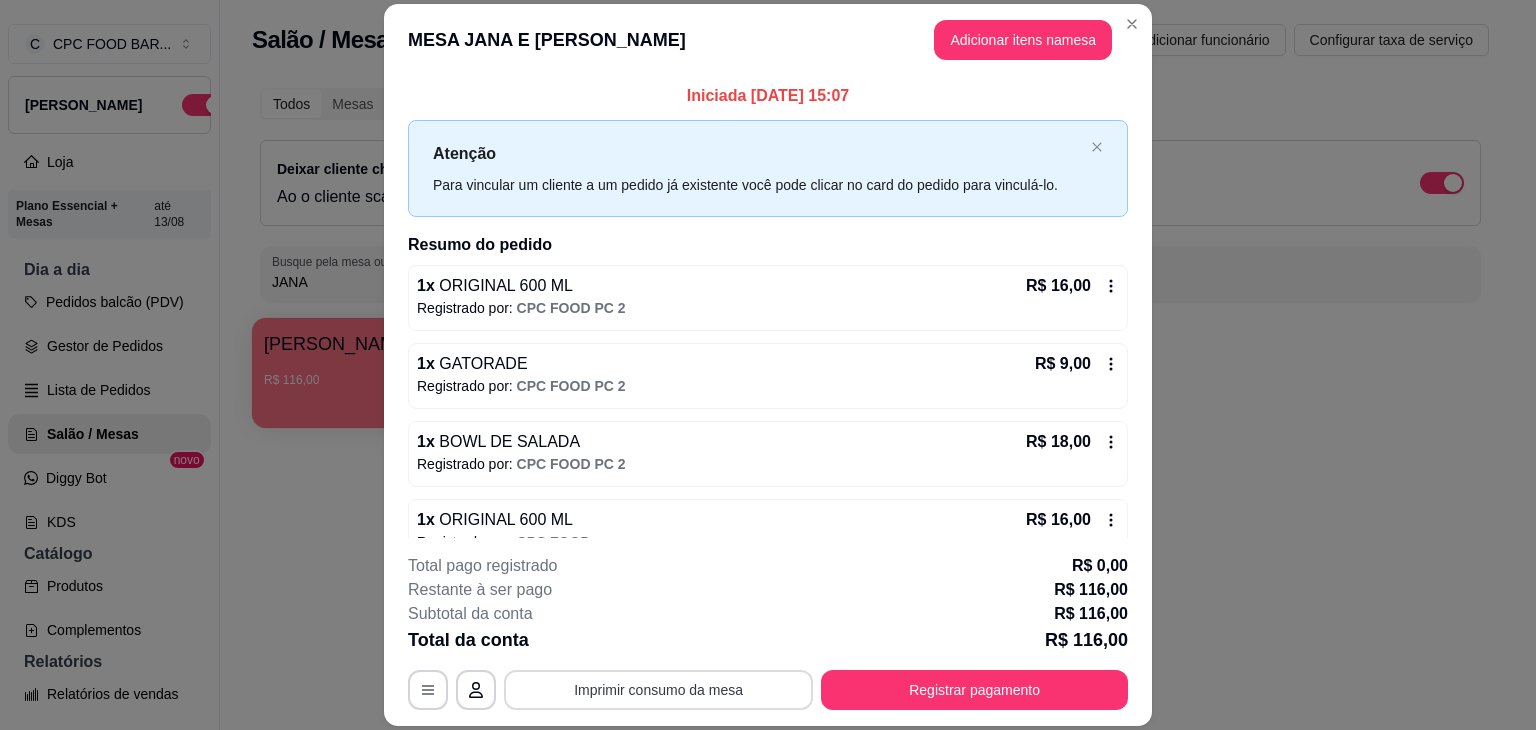 scroll, scrollTop: 0, scrollLeft: 0, axis: both 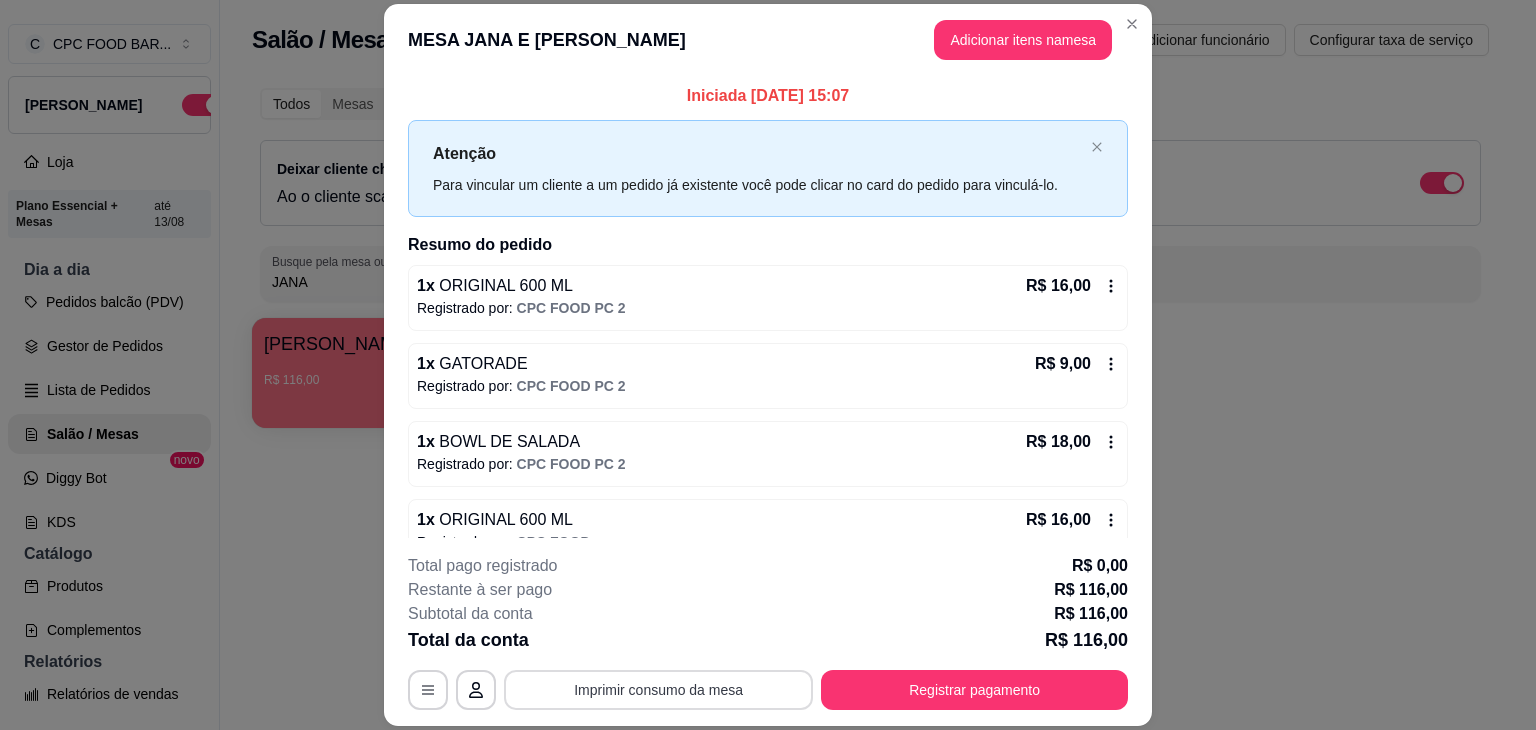 type 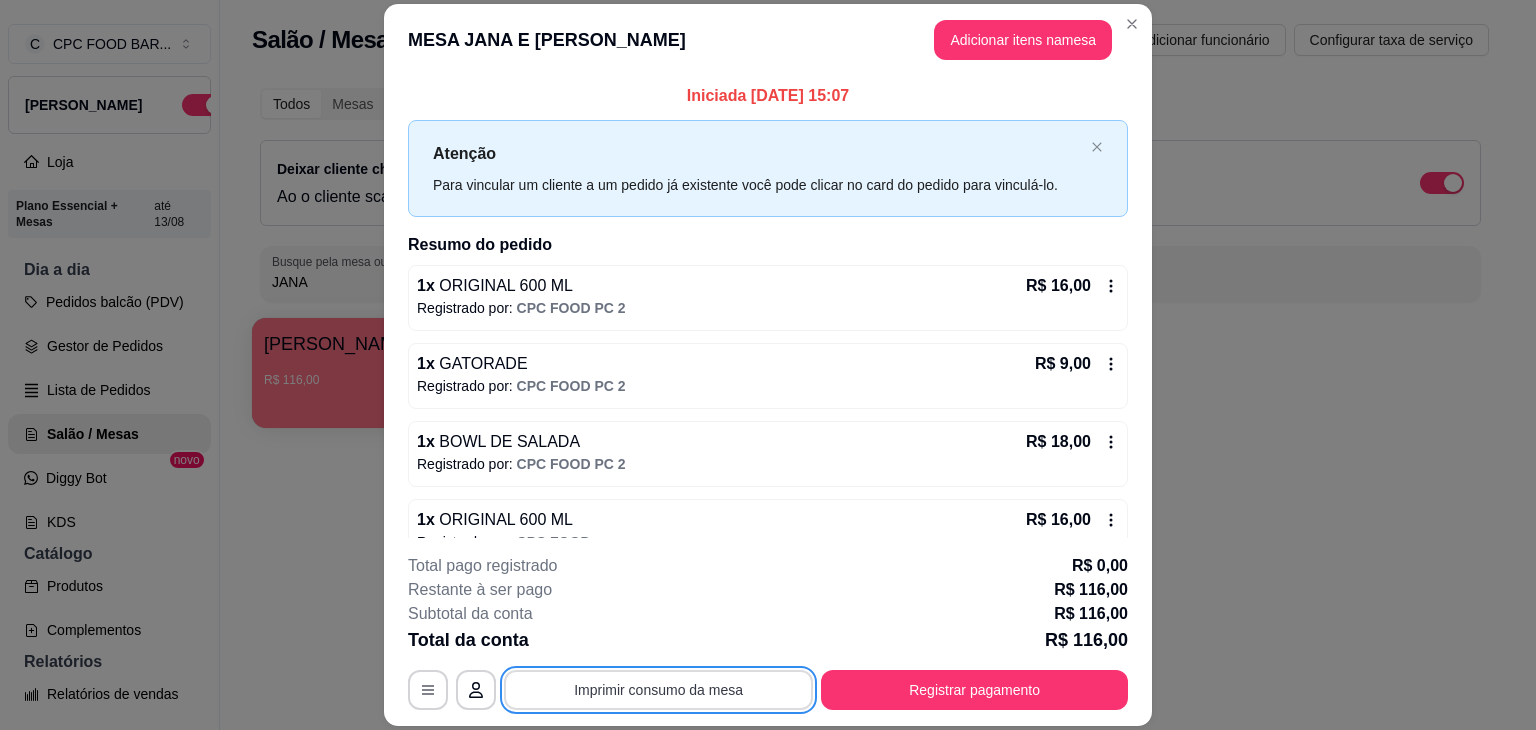 scroll, scrollTop: 0, scrollLeft: 0, axis: both 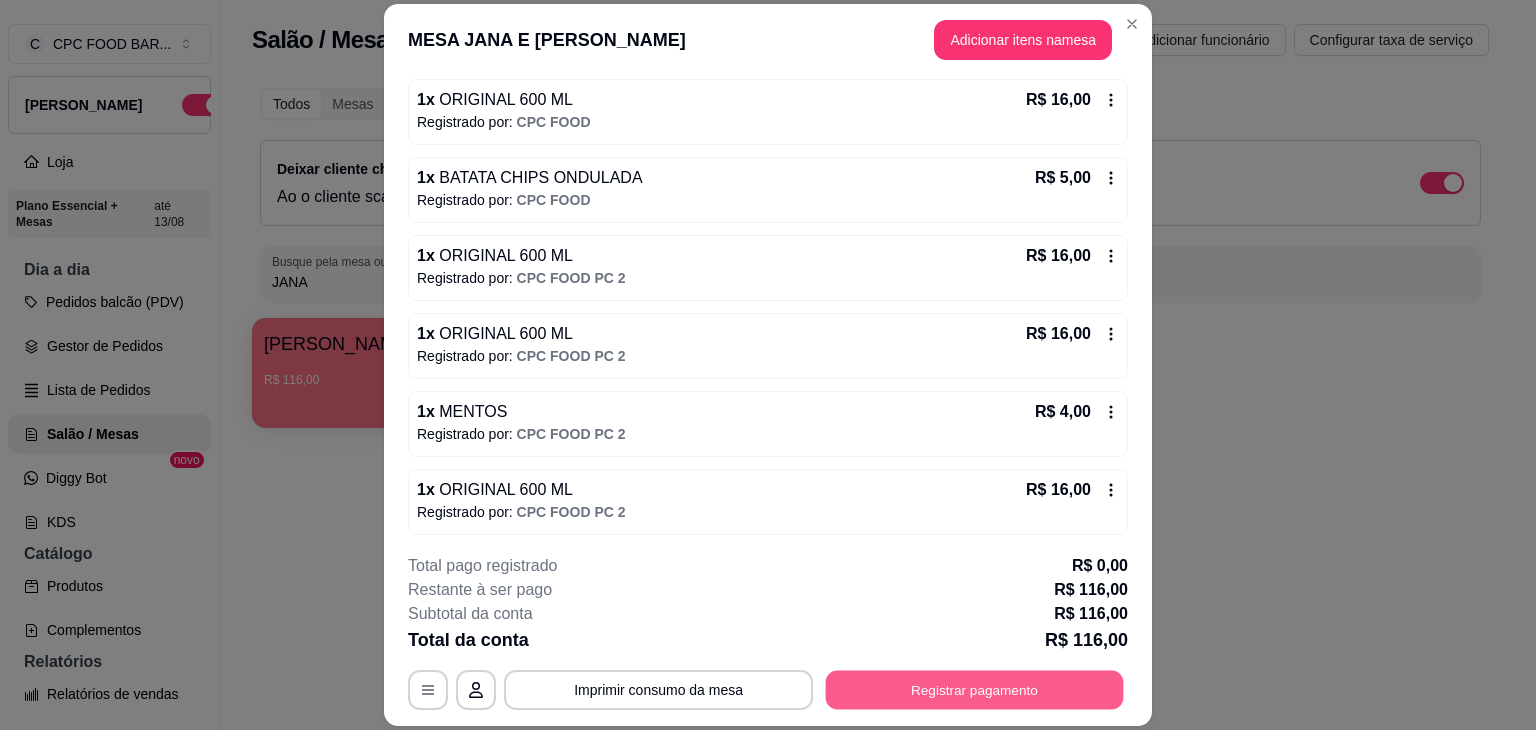 click on "Registrar pagamento" at bounding box center (975, 690) 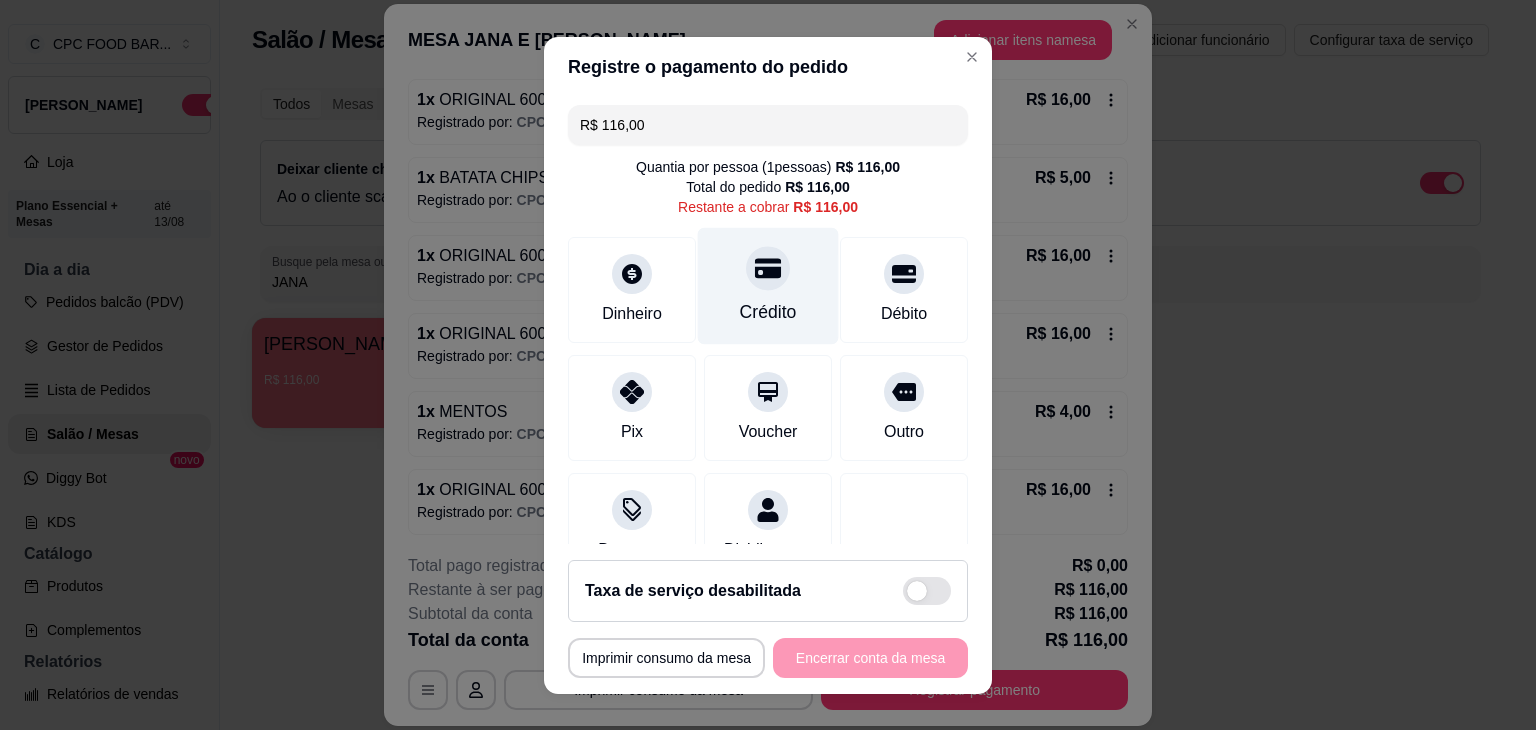 click on "Crédito" at bounding box center [768, 312] 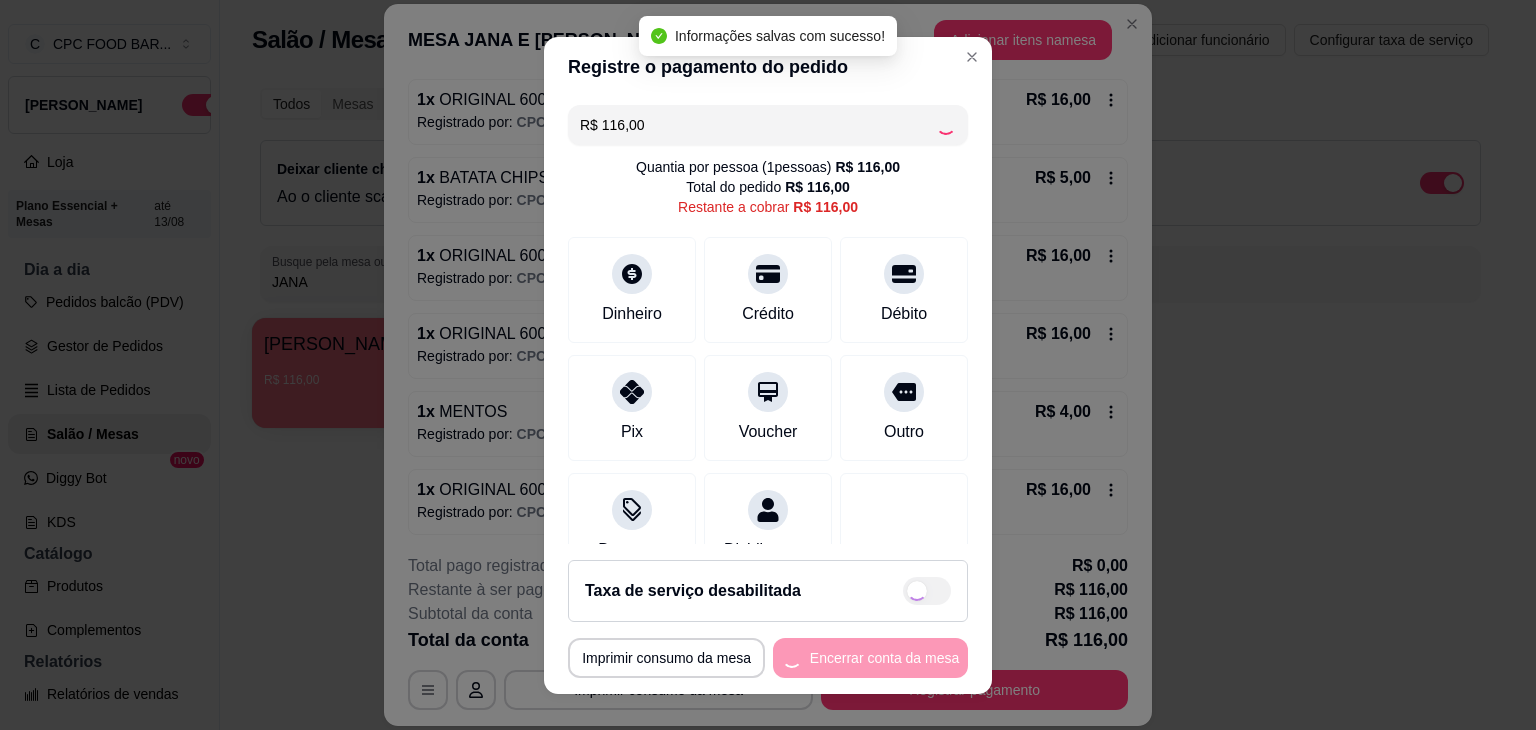 type on "R$ 0,00" 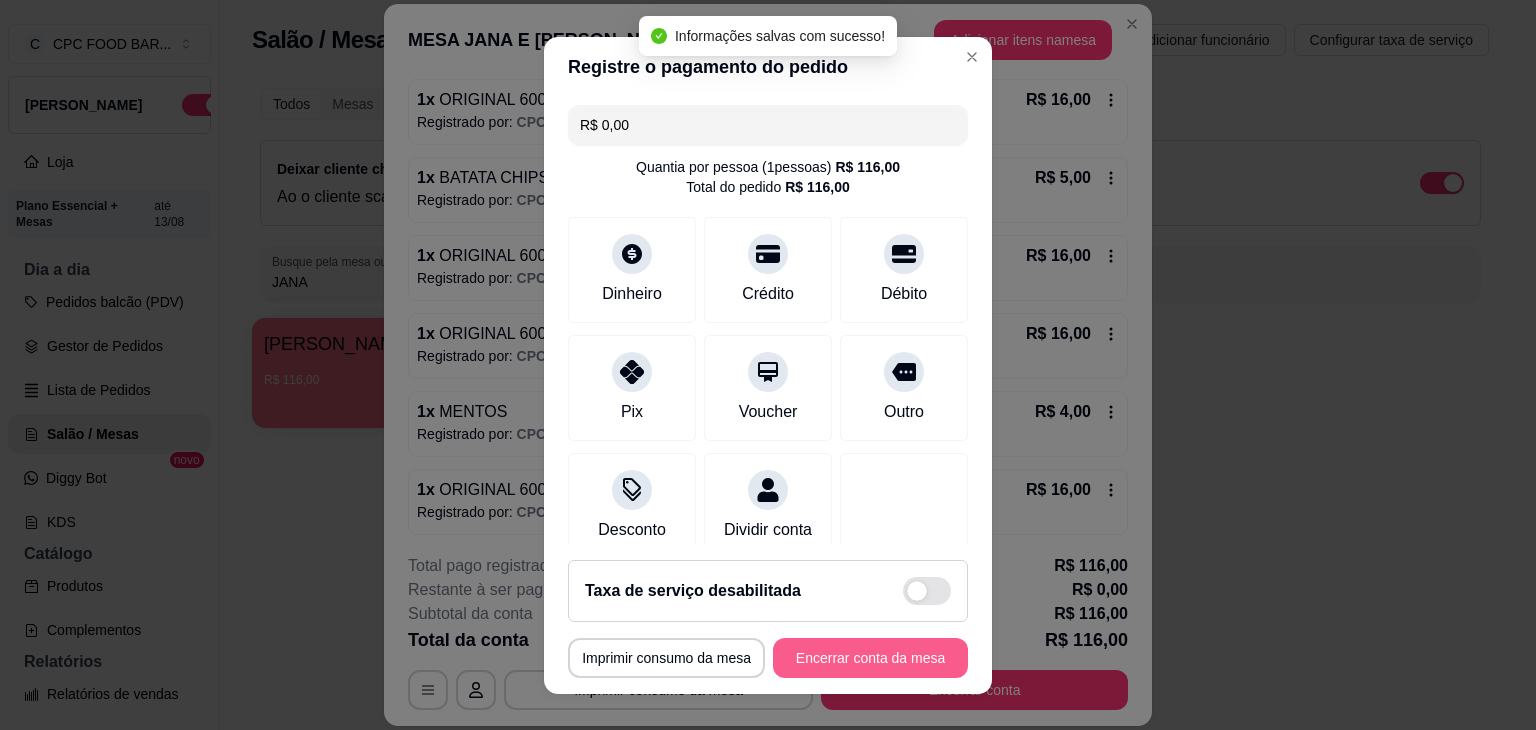 click on "Encerrar conta da mesa" at bounding box center (870, 658) 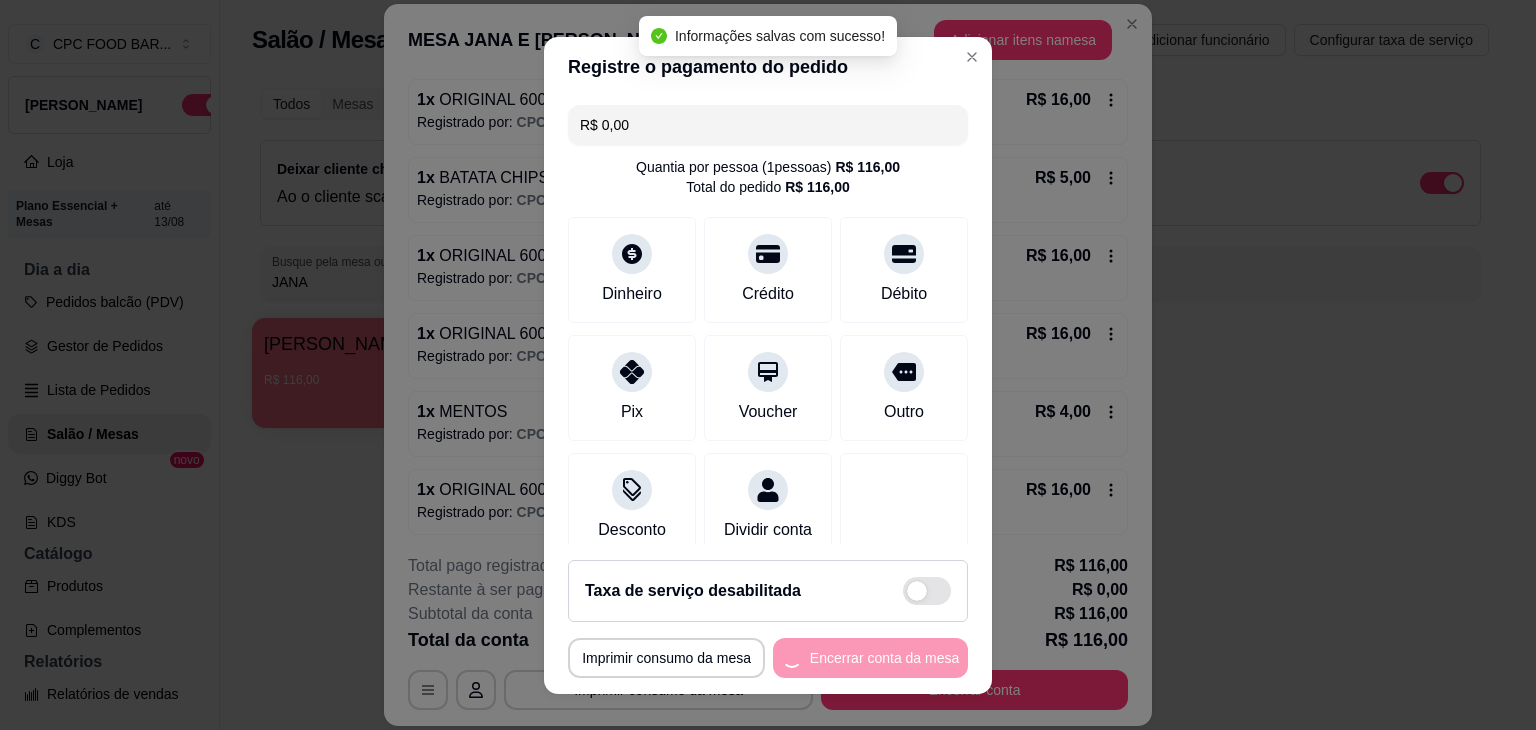 scroll, scrollTop: 0, scrollLeft: 0, axis: both 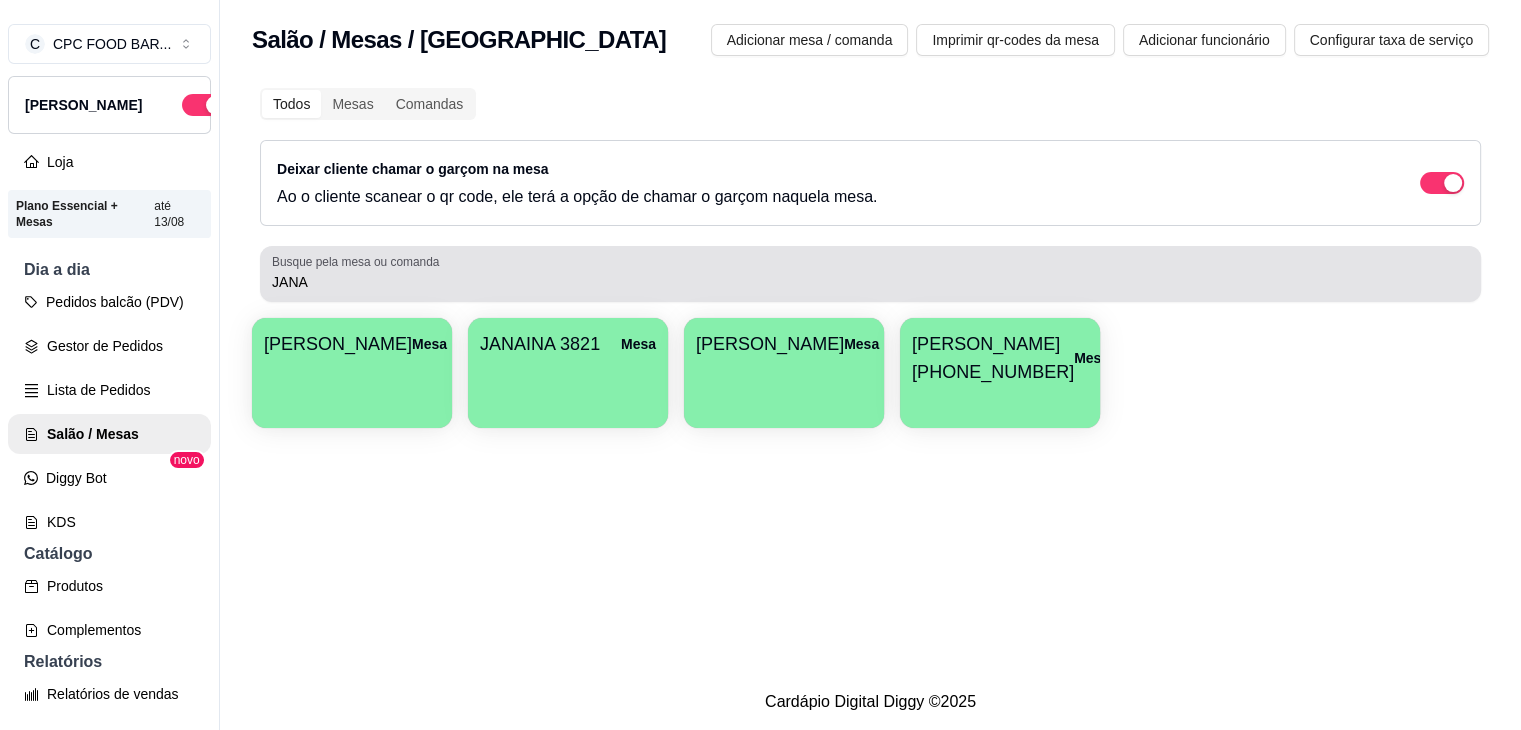 click on "JANA" at bounding box center (870, 282) 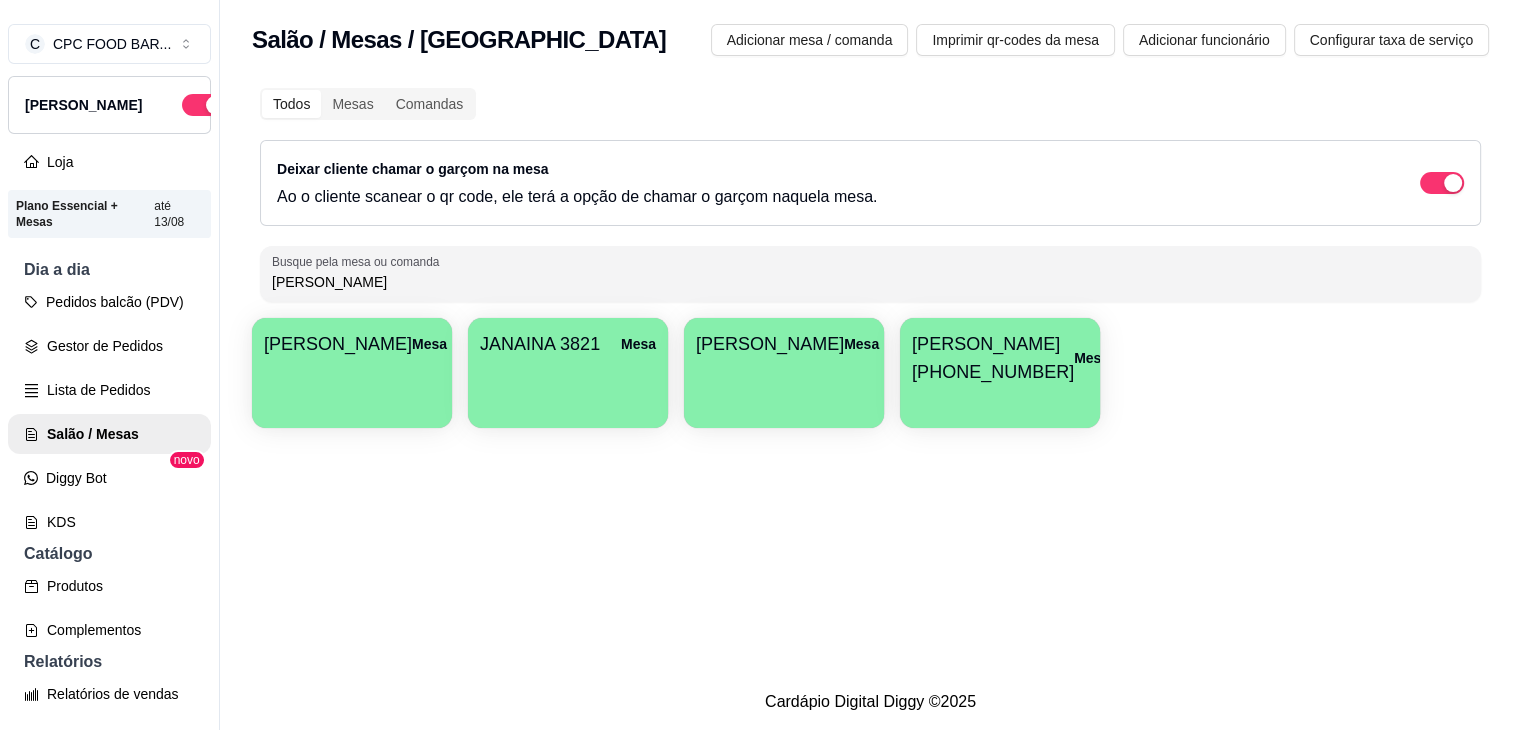 type on "J" 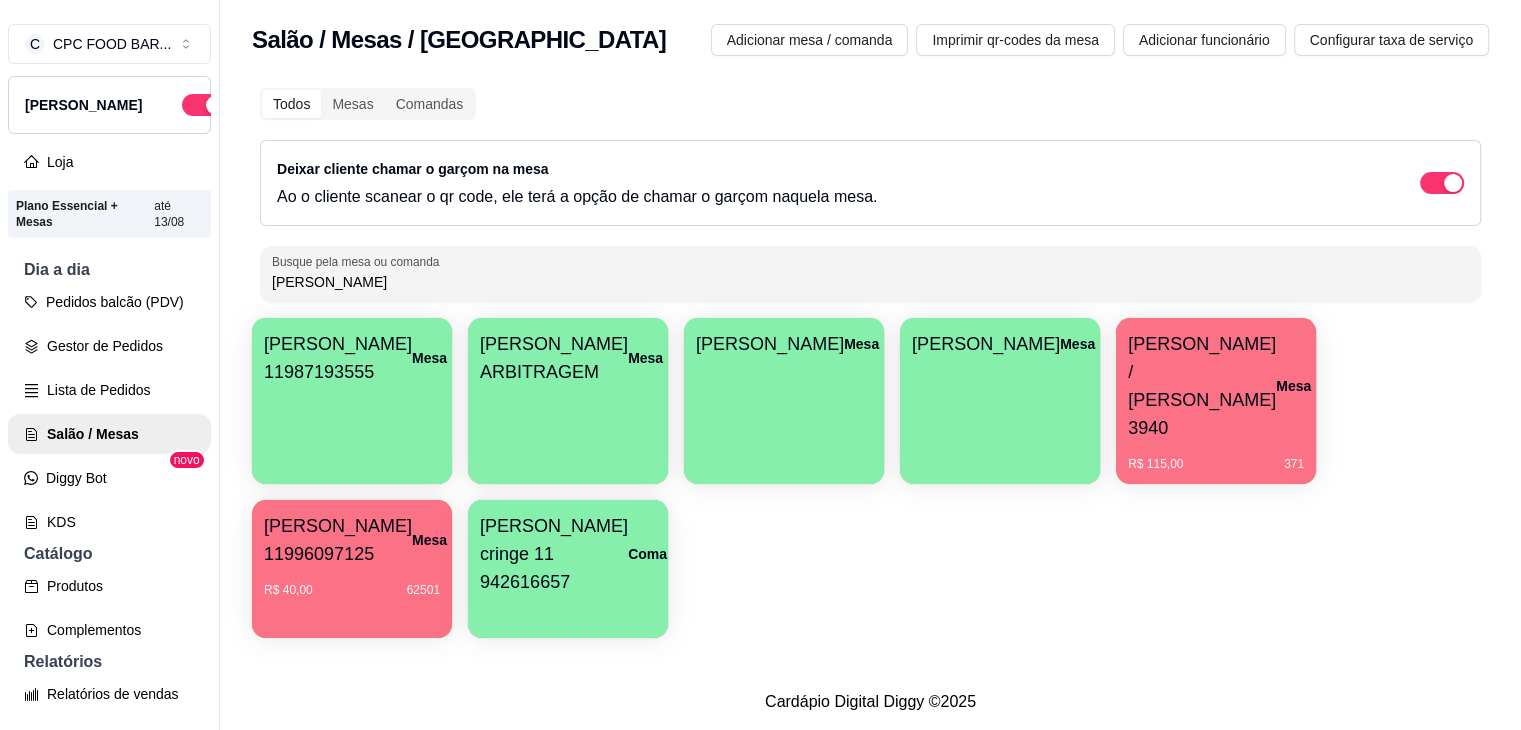 type on "ADRIAN" 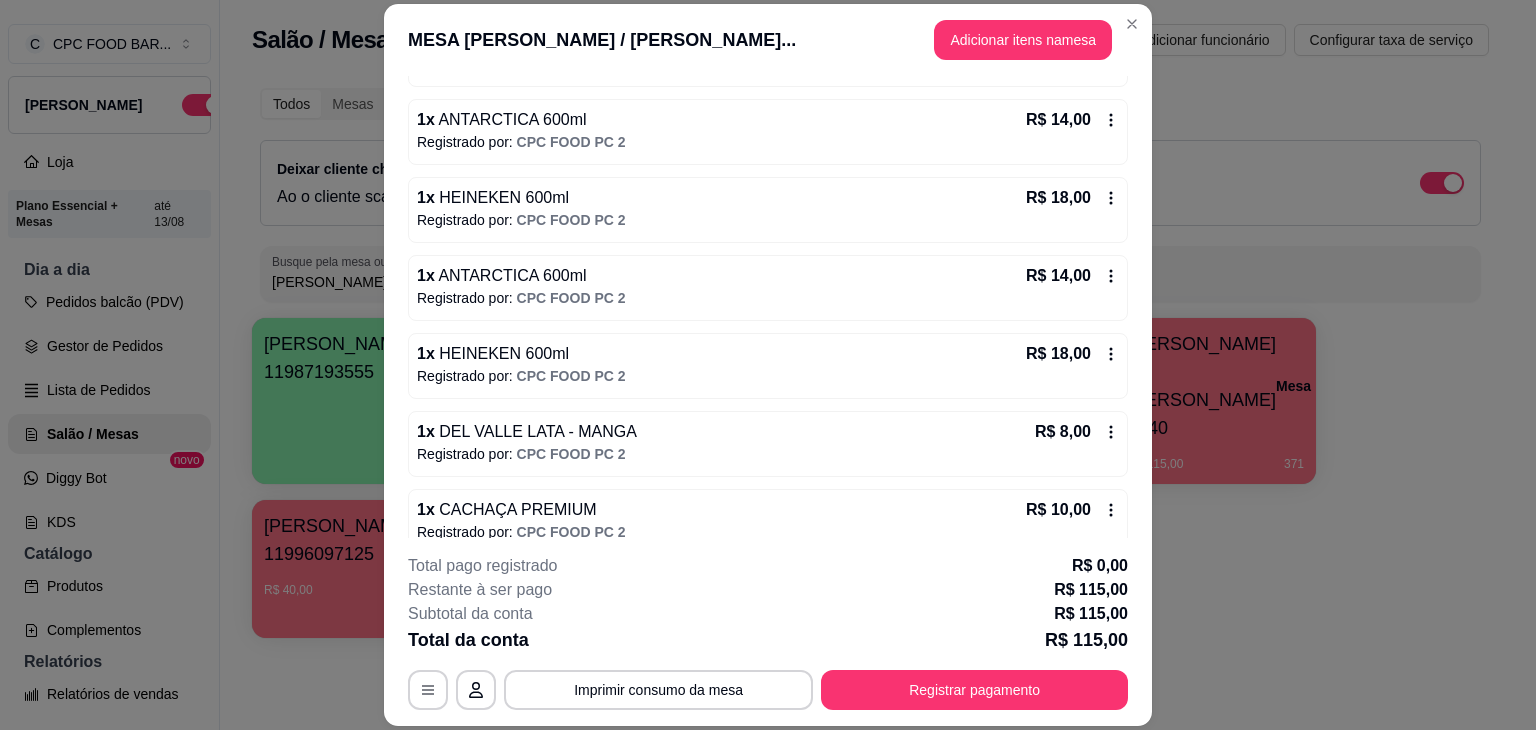 scroll, scrollTop: 420, scrollLeft: 0, axis: vertical 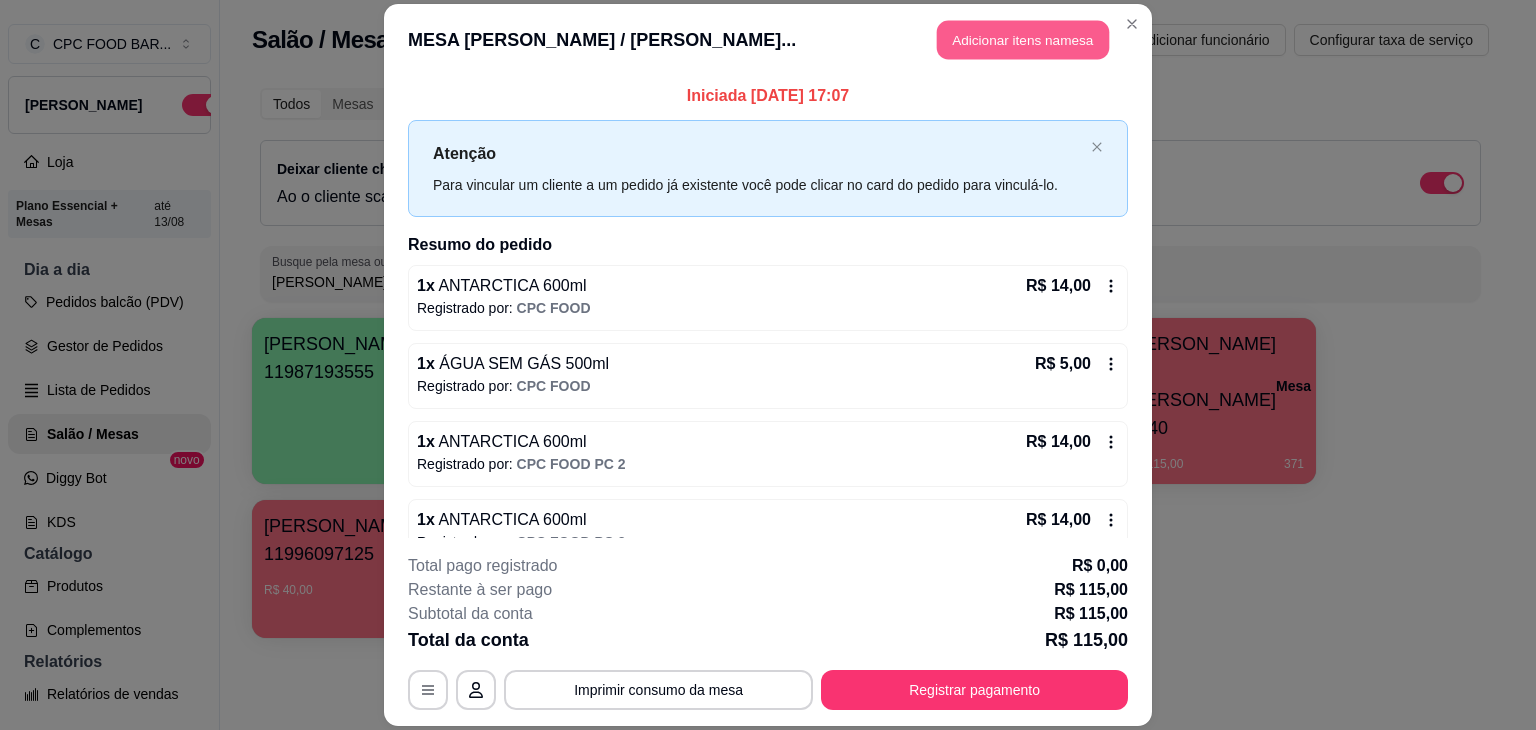 click on "Adicionar itens na  mesa" at bounding box center [1023, 39] 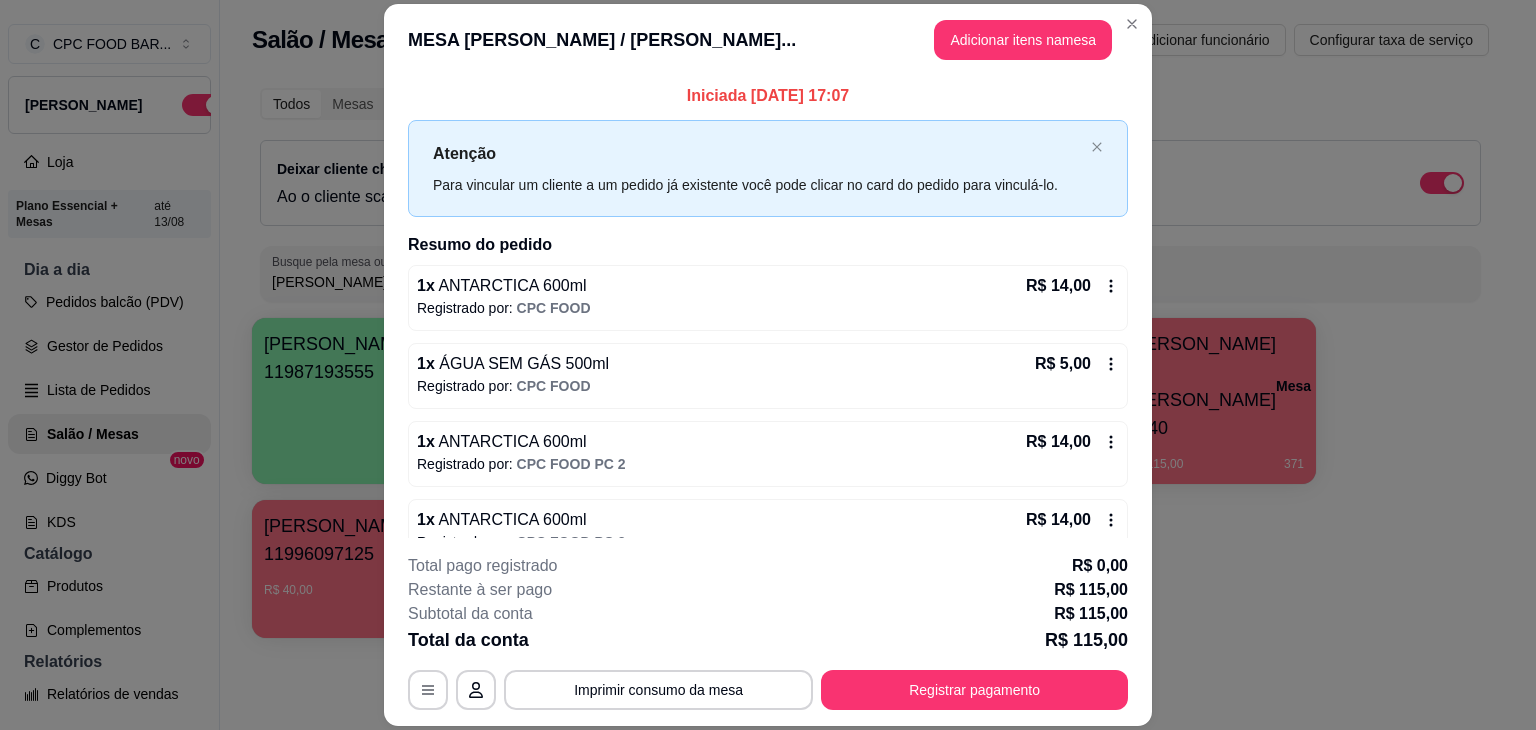 click on "Pesquisa" at bounding box center (558, 132) 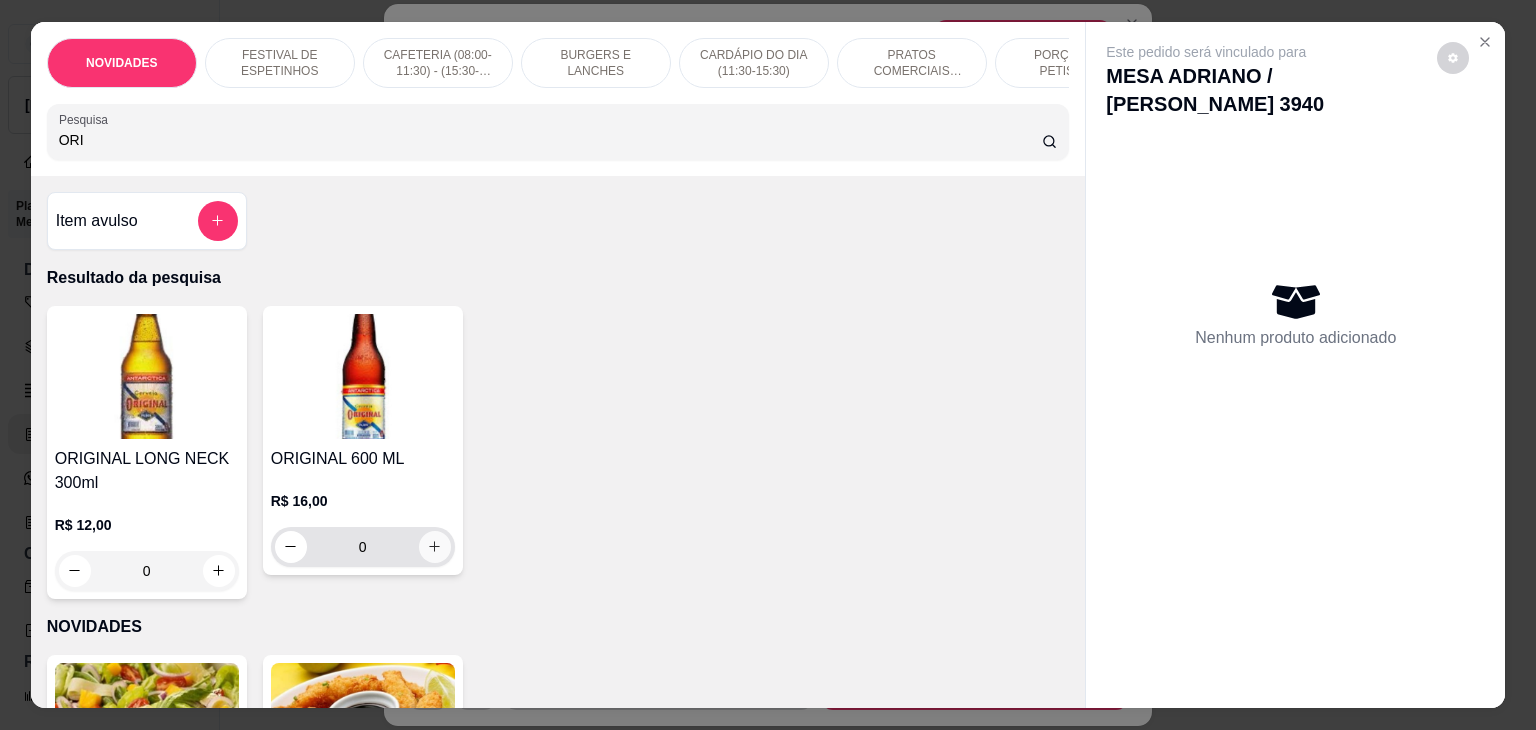type on "ORI" 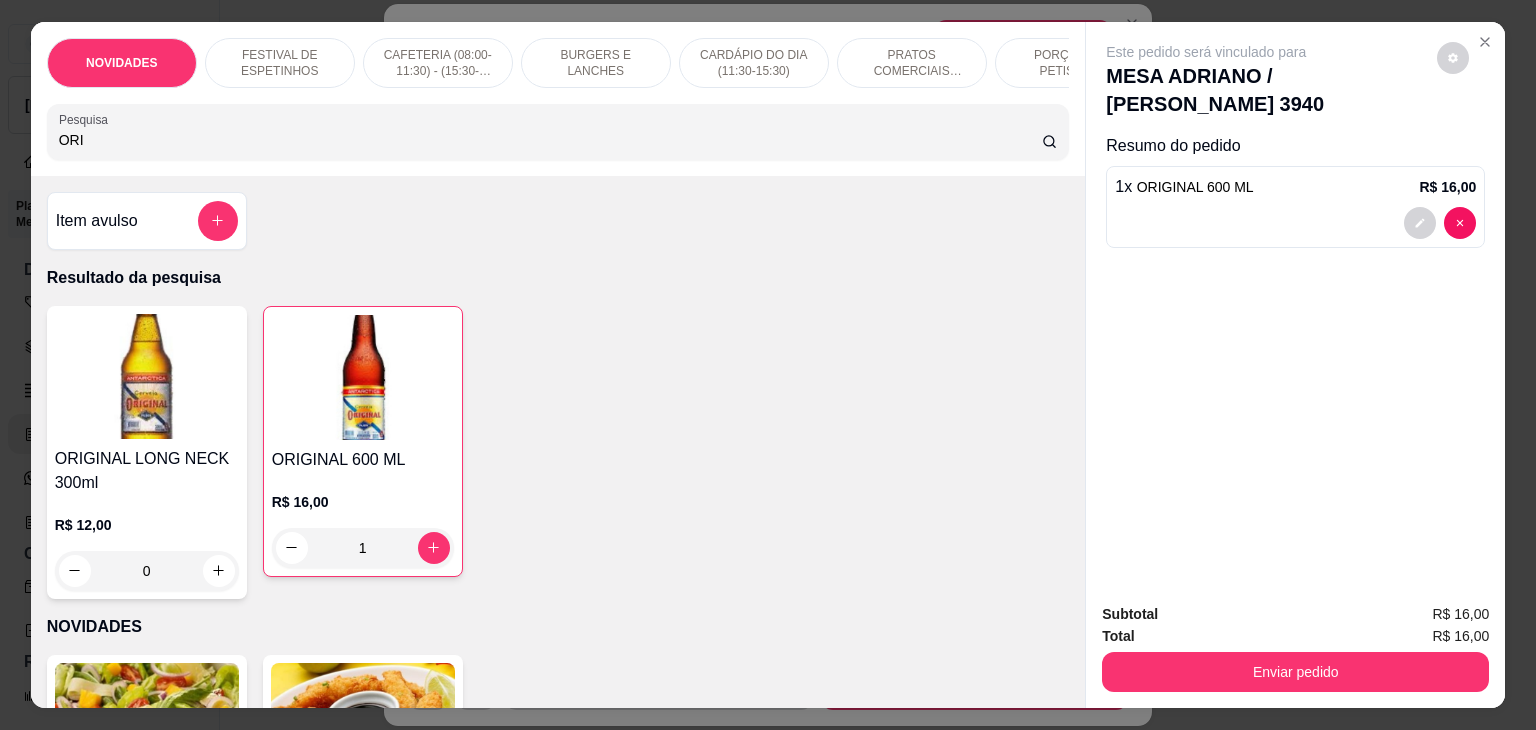click on "Enviar pedido" at bounding box center (1295, 669) 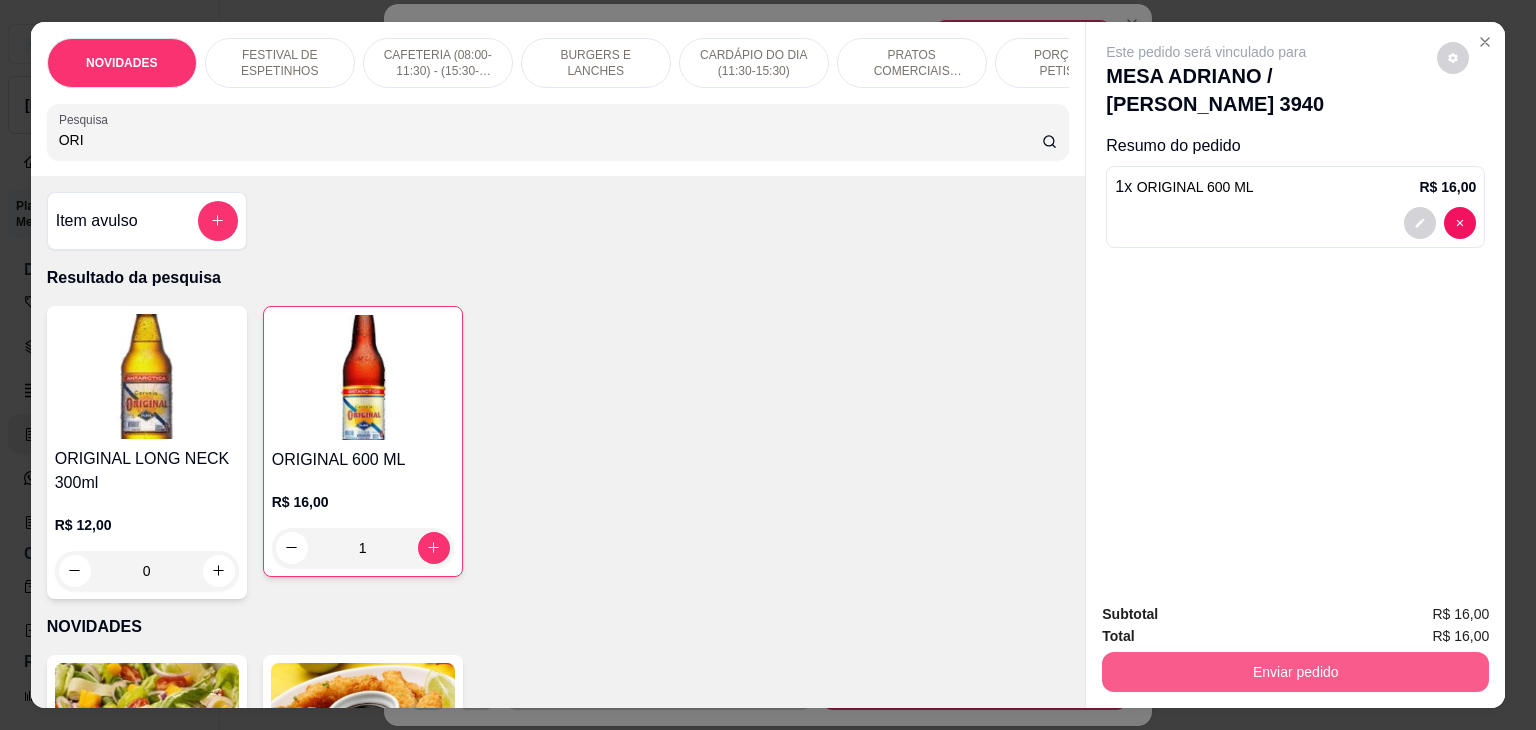 click on "Enviar pedido" at bounding box center (1295, 672) 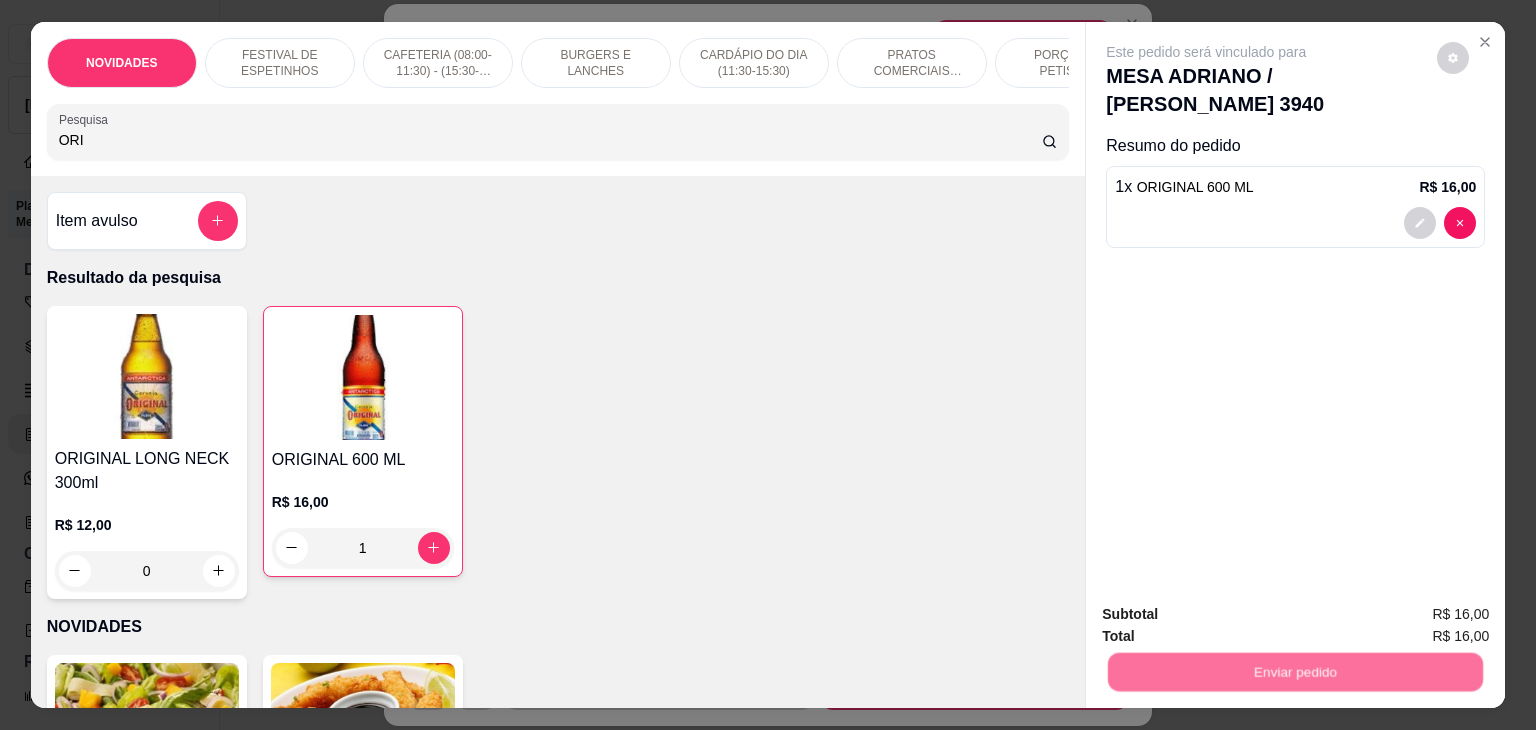 click on "Não registrar e enviar pedido" at bounding box center [1229, 614] 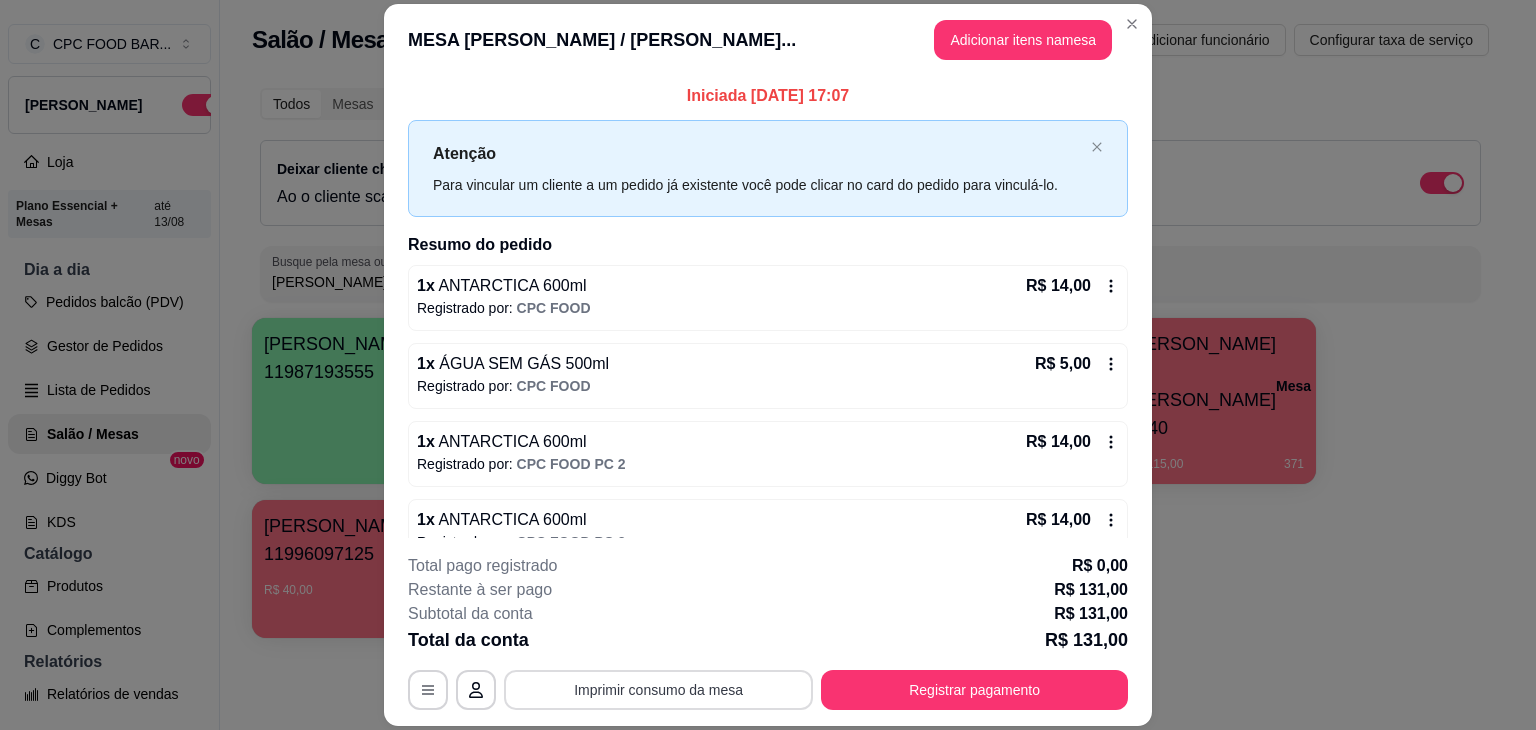 click on "Imprimir consumo da mesa" at bounding box center [658, 690] 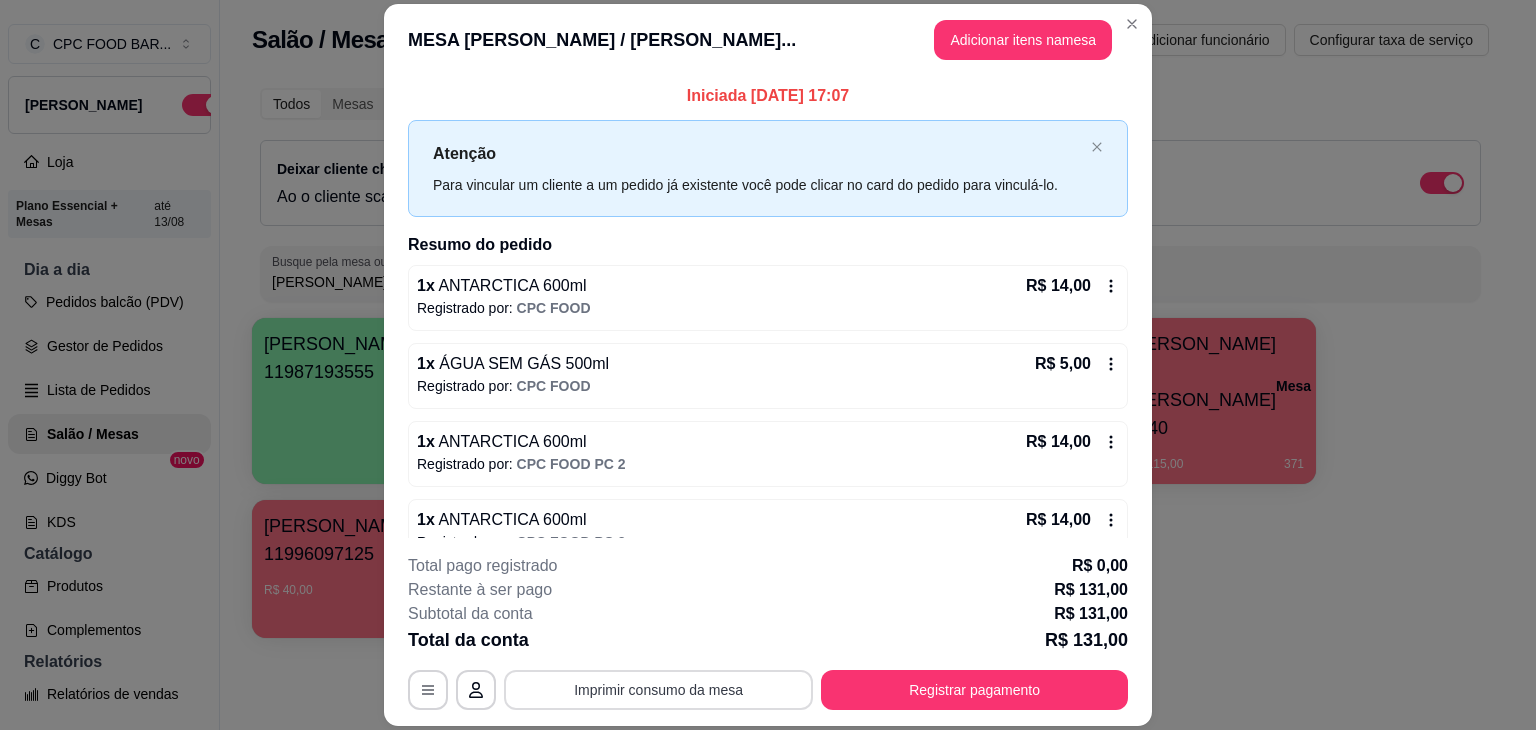 scroll, scrollTop: 0, scrollLeft: 0, axis: both 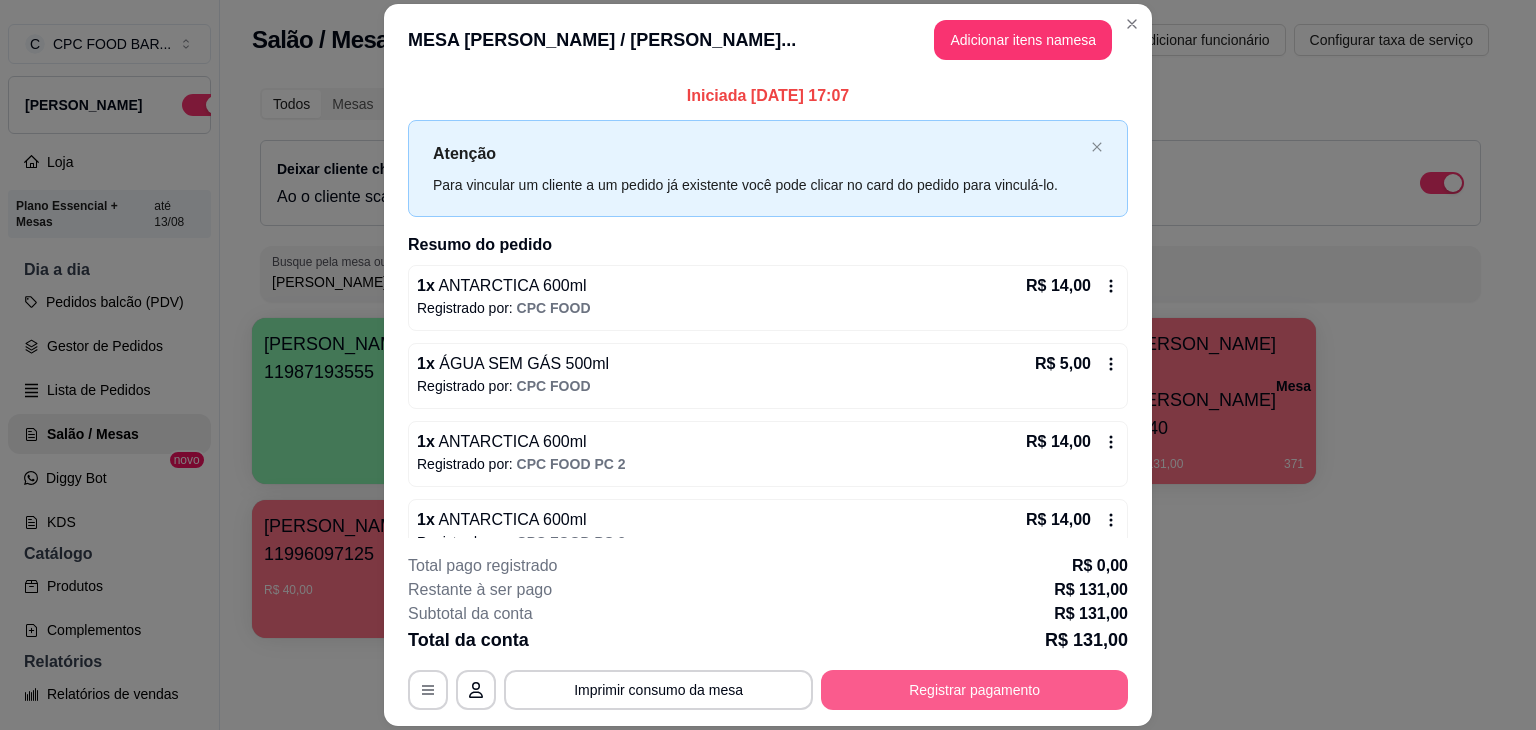 click on "Registrar pagamento" at bounding box center (974, 690) 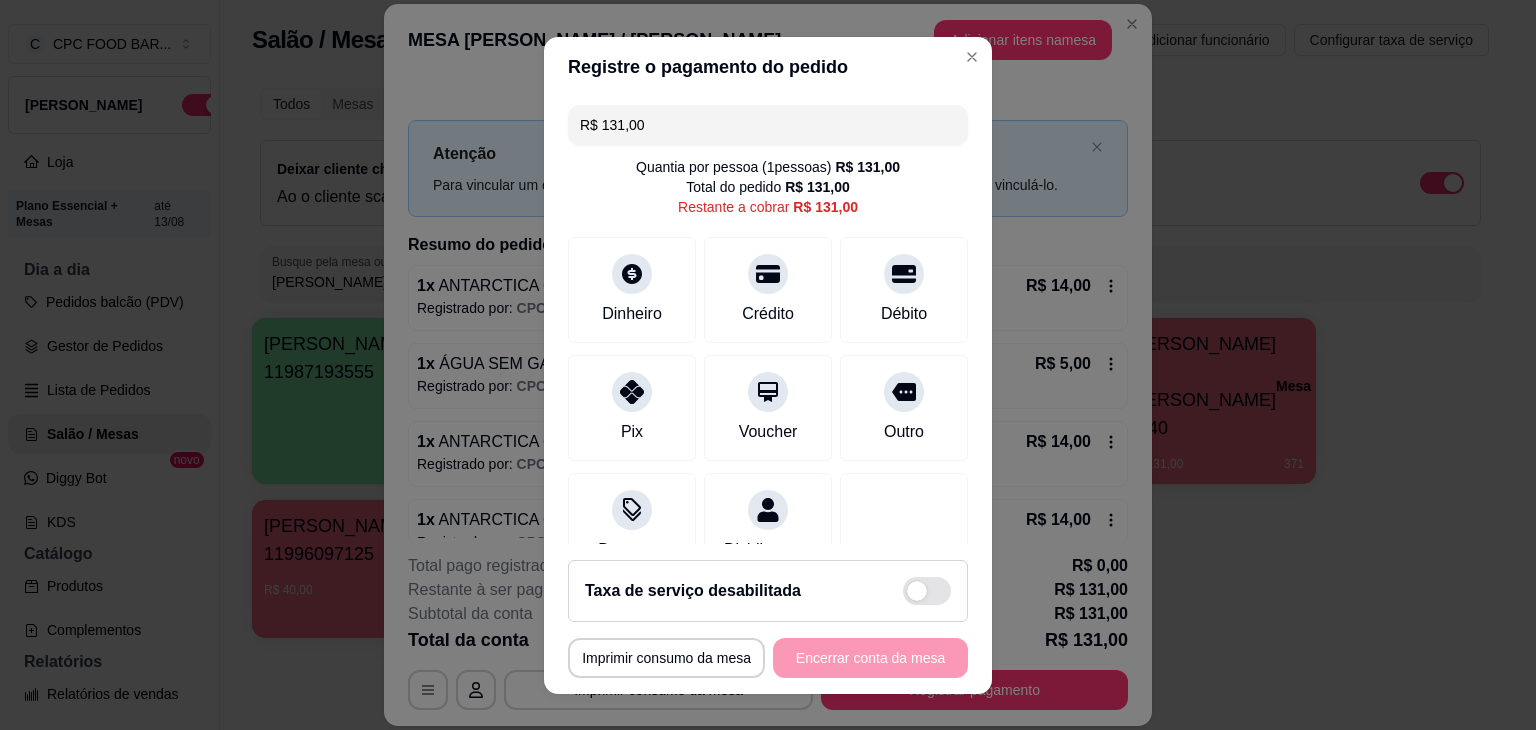 click on "R$ 131,00 Quantia por pessoa ( 1  pessoas)   R$ 131,00 Total do pedido   R$ 131,00 Restante a cobrar   R$ 131,00 Dinheiro Crédito Débito Pix Voucher Outro Desconto Dividir conta" at bounding box center [768, 320] 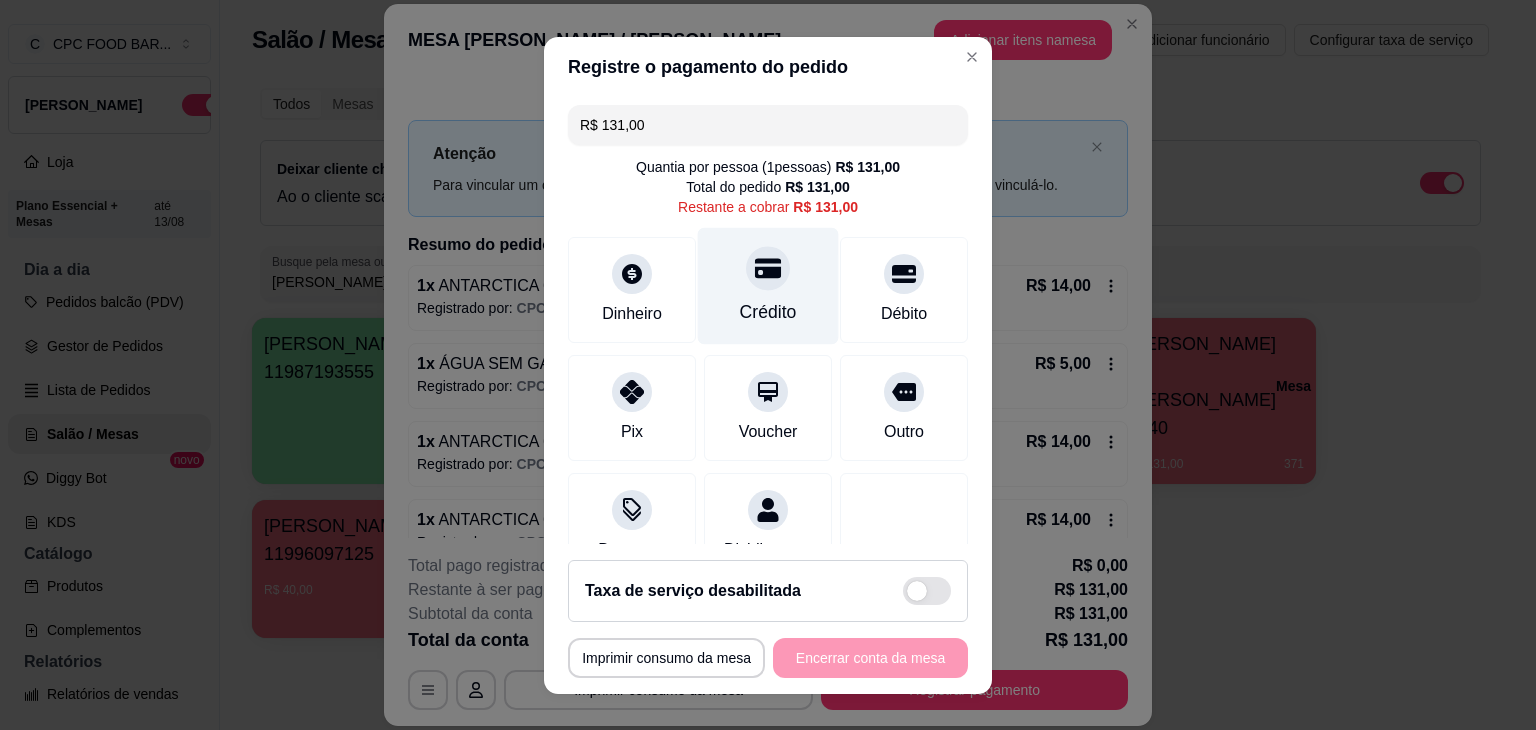 click at bounding box center (768, 268) 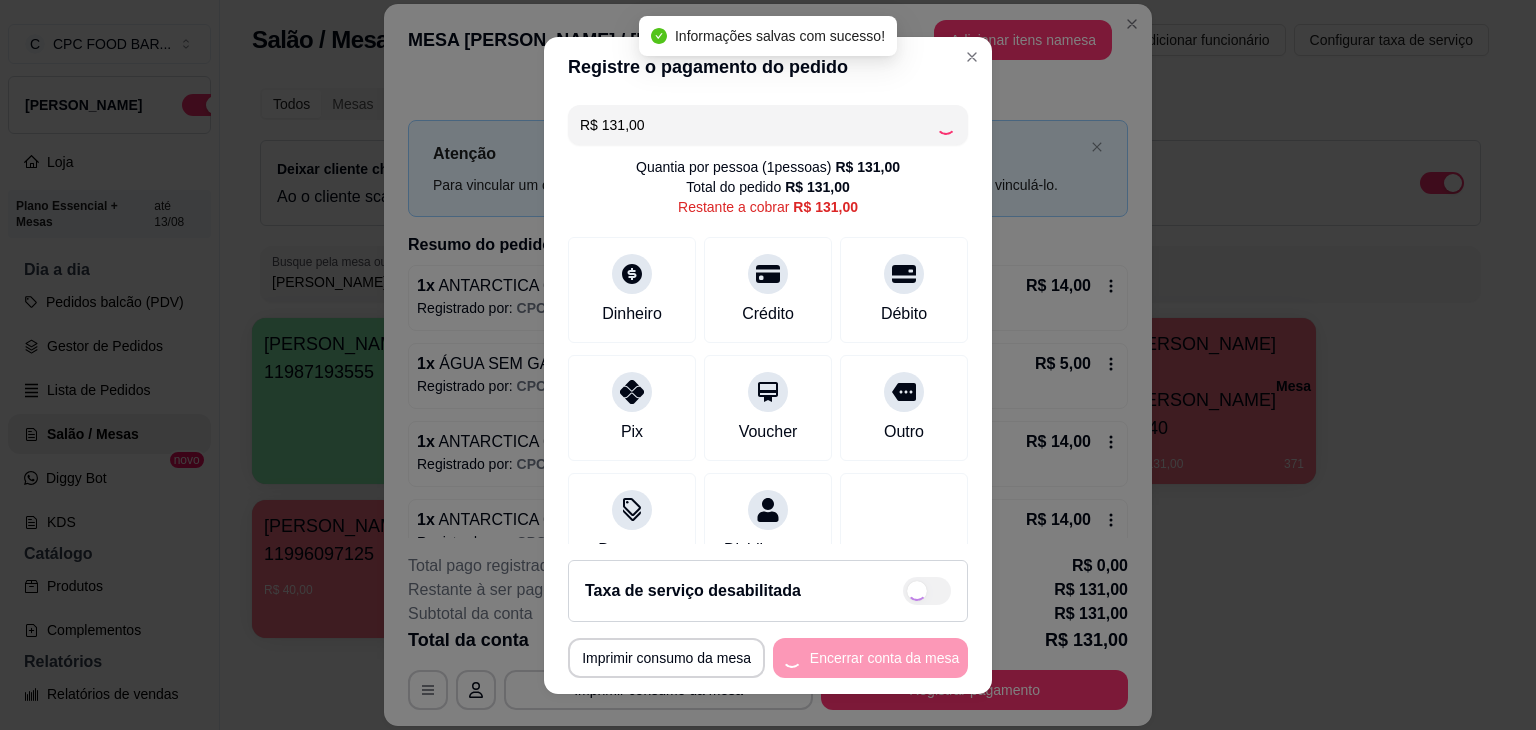 type on "R$ 0,00" 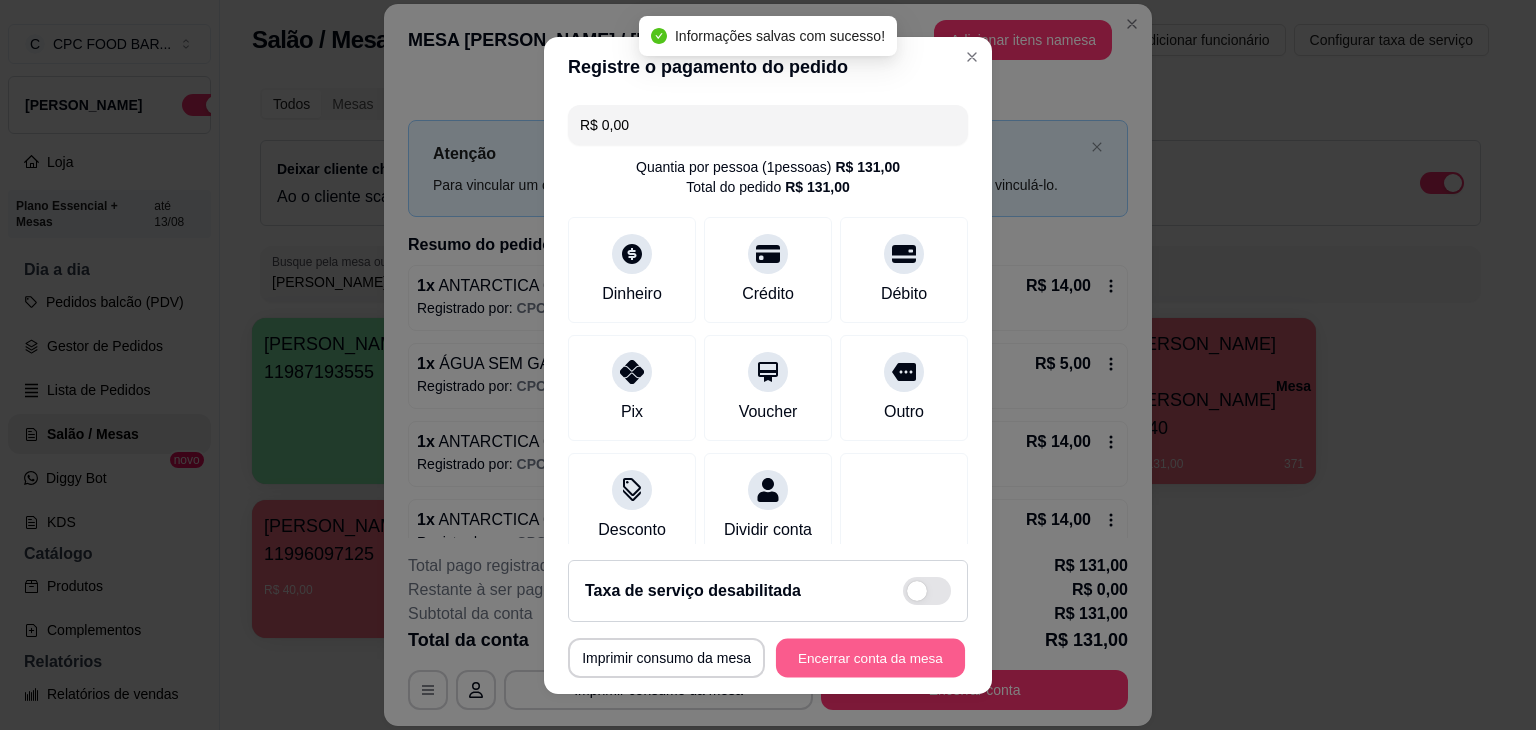 click on "Encerrar conta da mesa" at bounding box center [870, 657] 